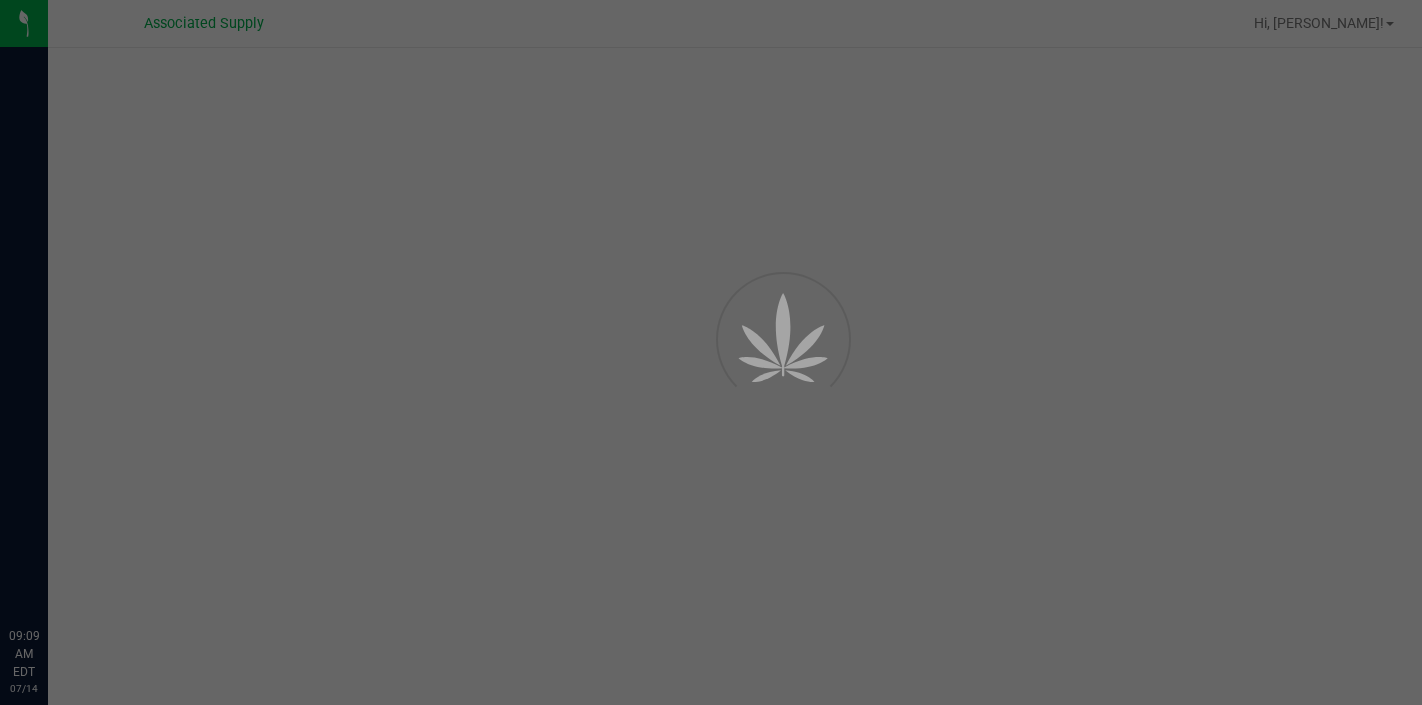 scroll, scrollTop: 0, scrollLeft: 0, axis: both 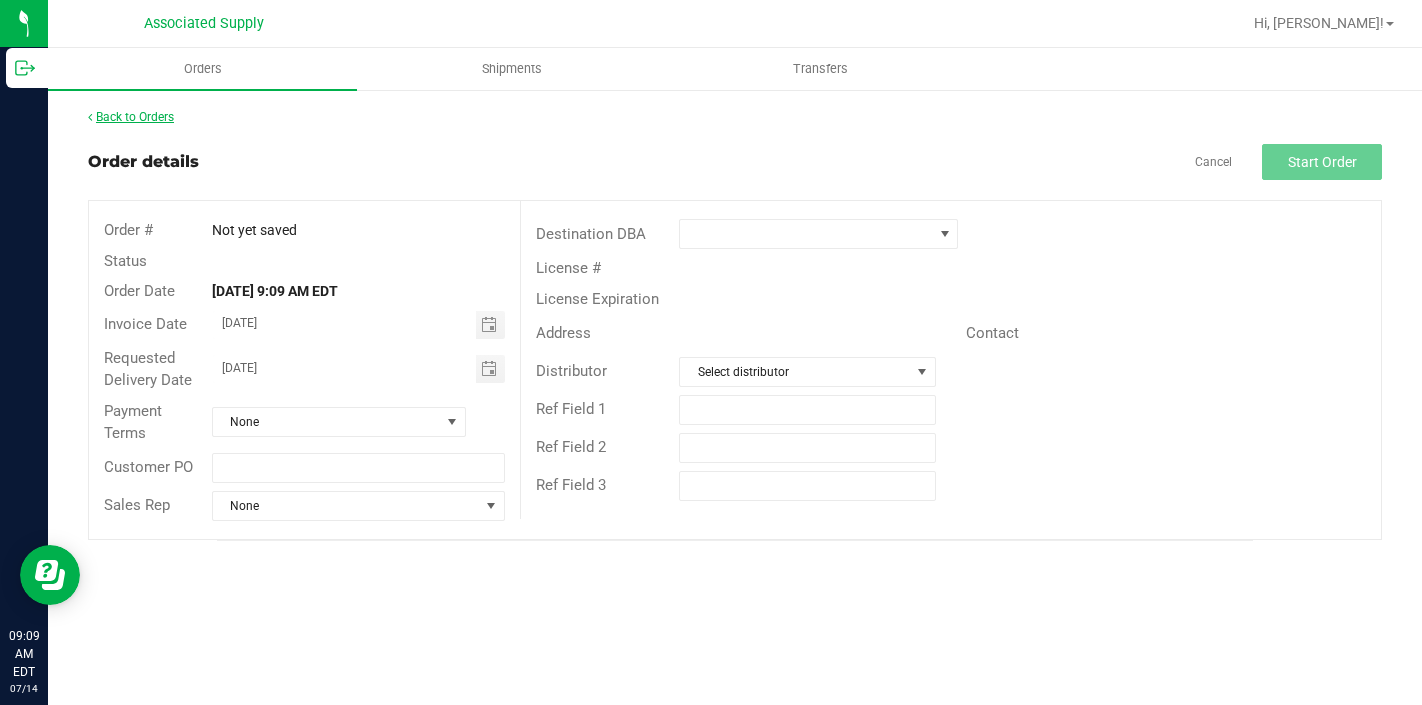 click on "Back to Orders" at bounding box center [131, 117] 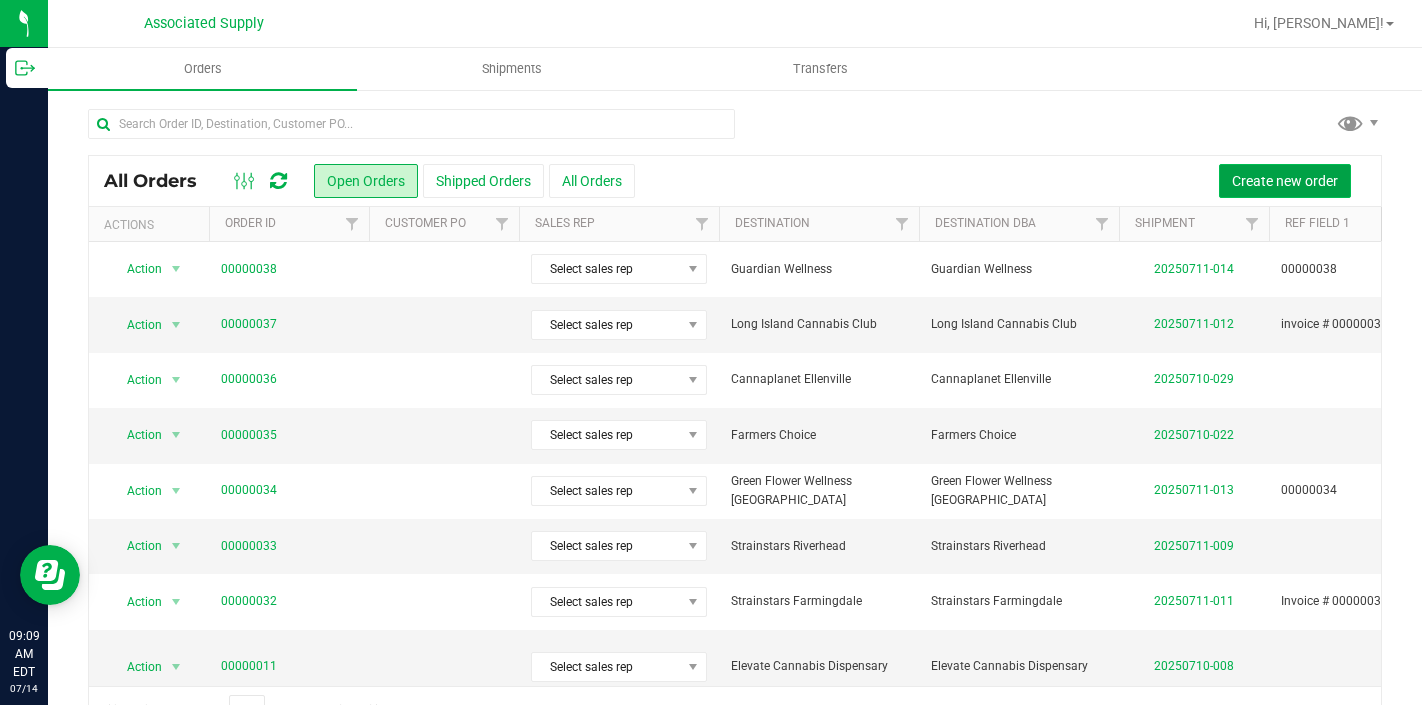 click on "Create new order" at bounding box center (1285, 181) 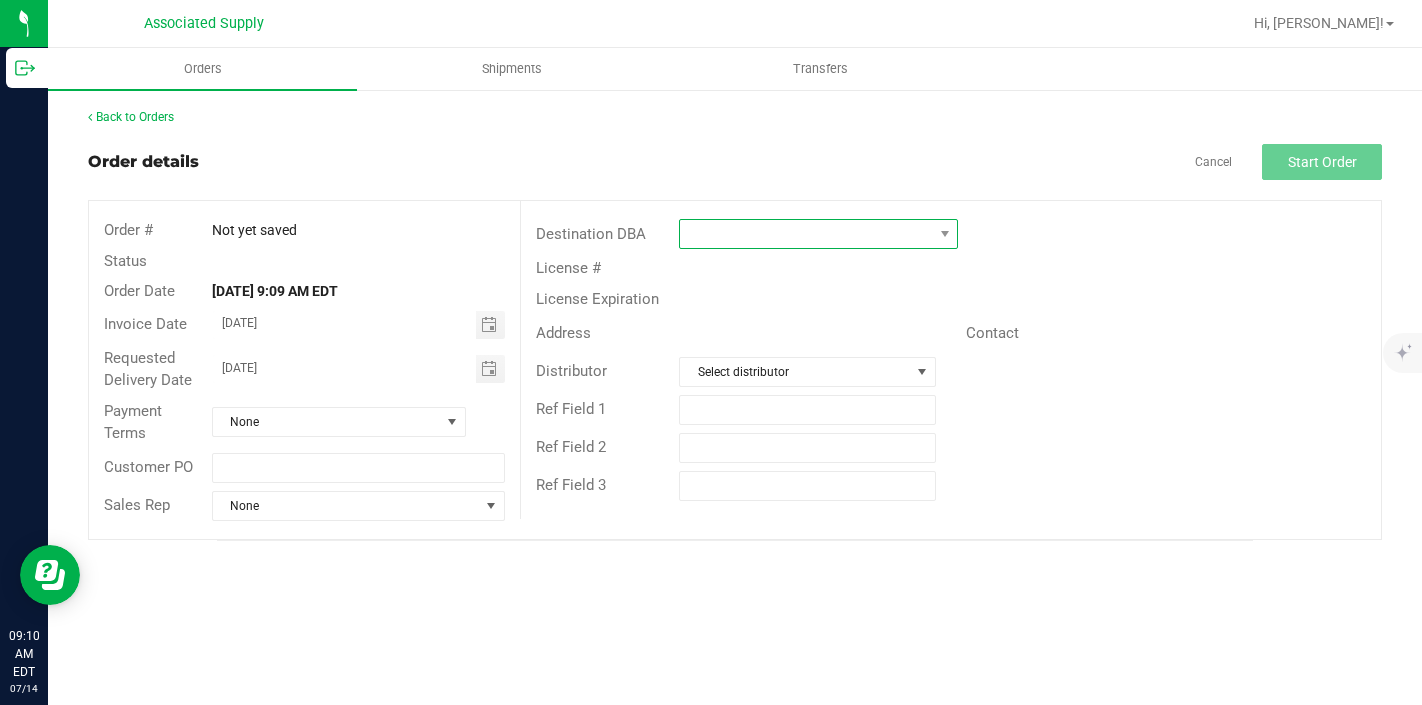 click at bounding box center (806, 234) 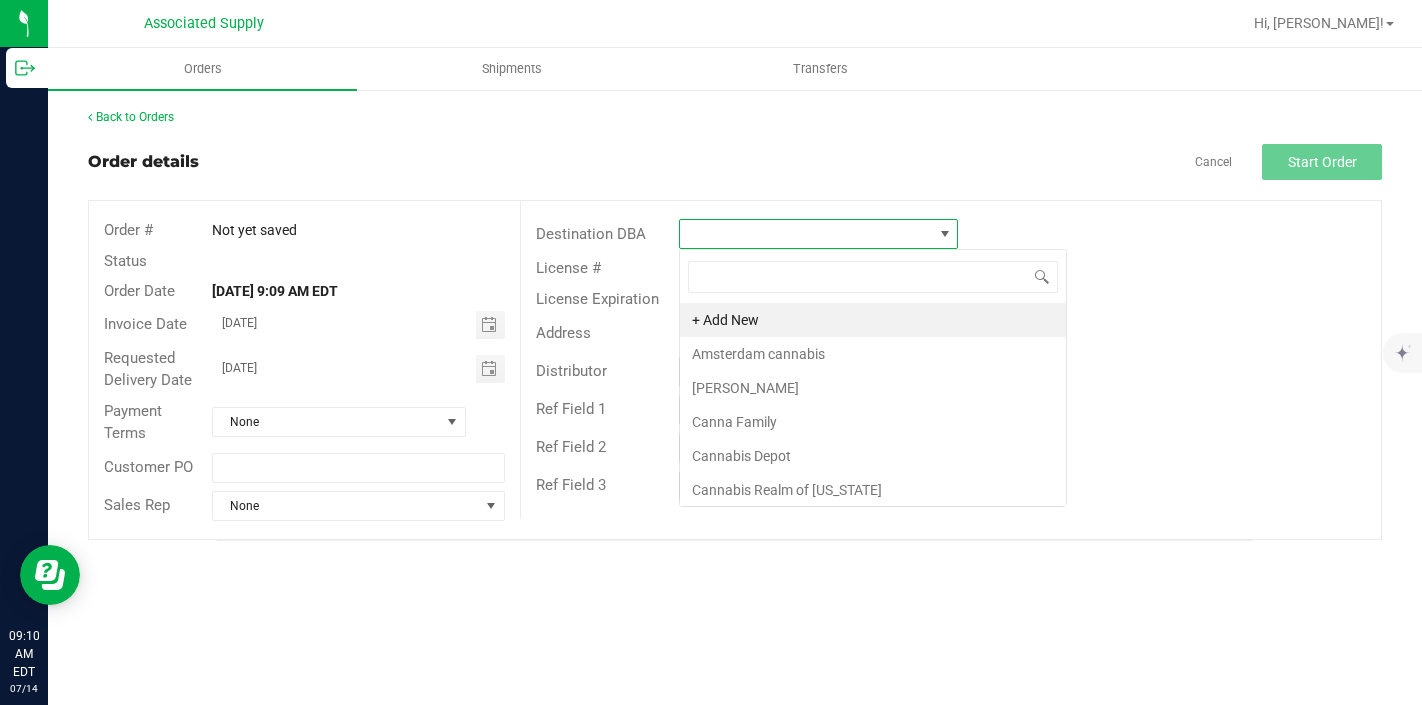scroll, scrollTop: 99970, scrollLeft: 99721, axis: both 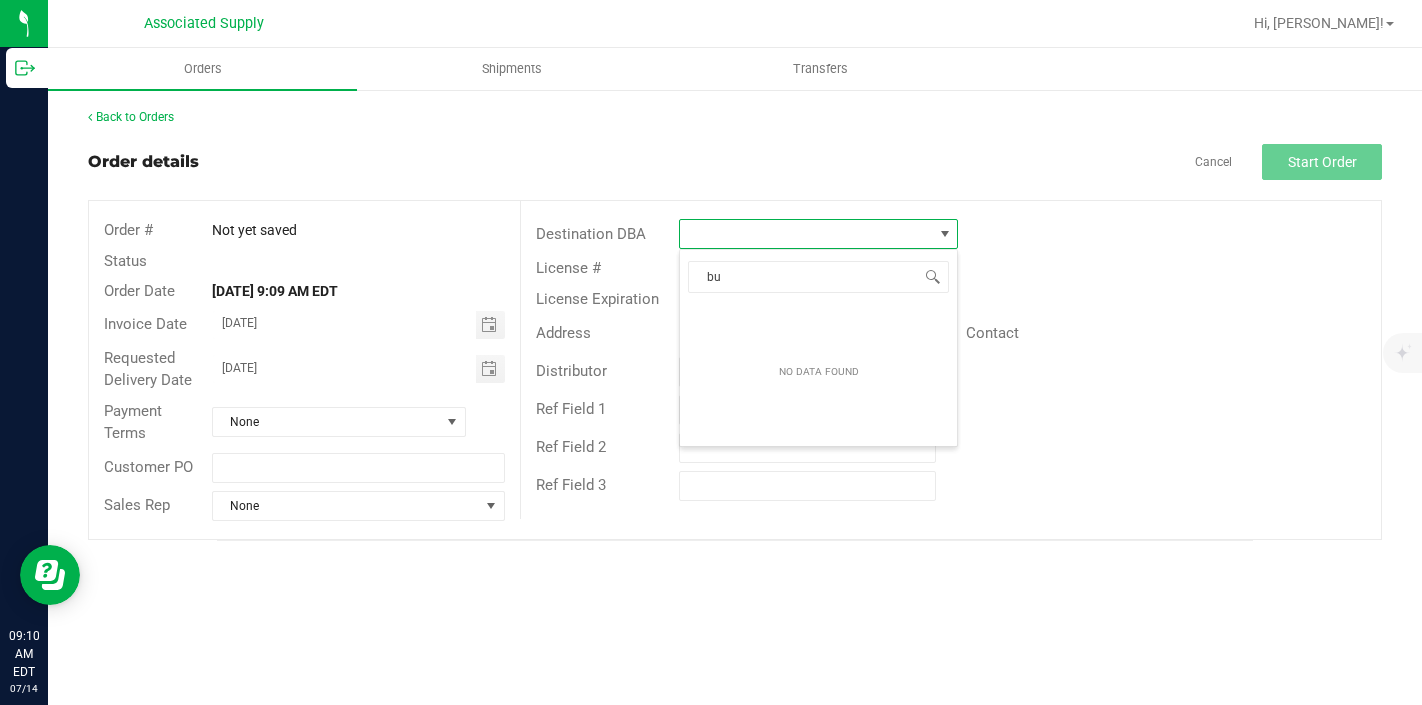 type on "b" 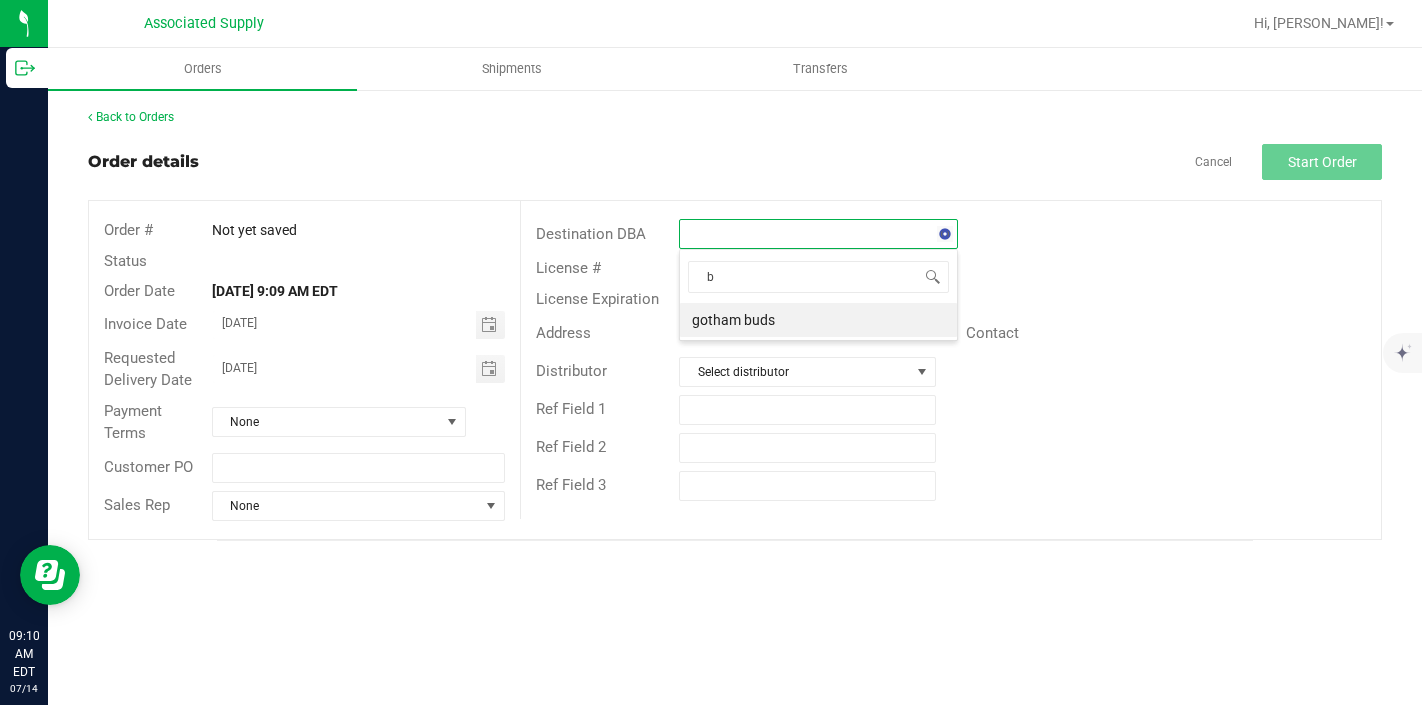 type 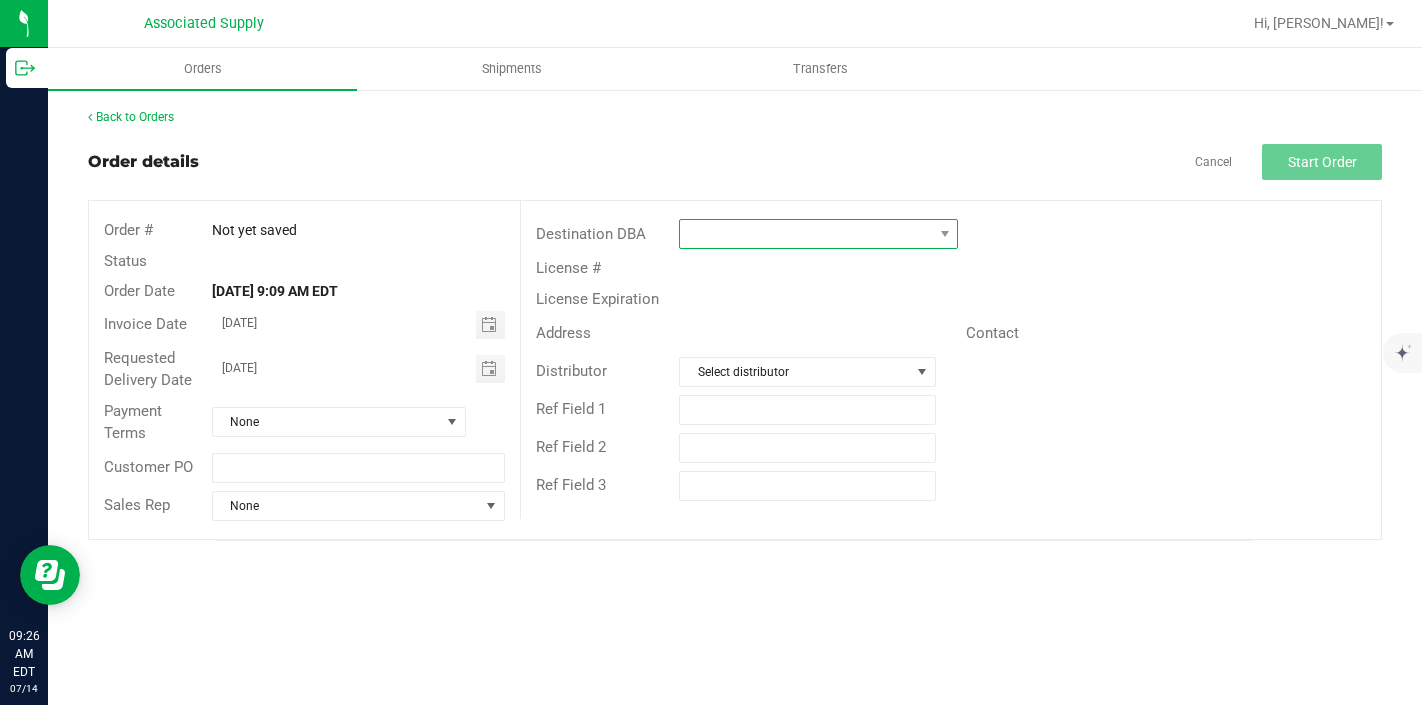 click at bounding box center (806, 234) 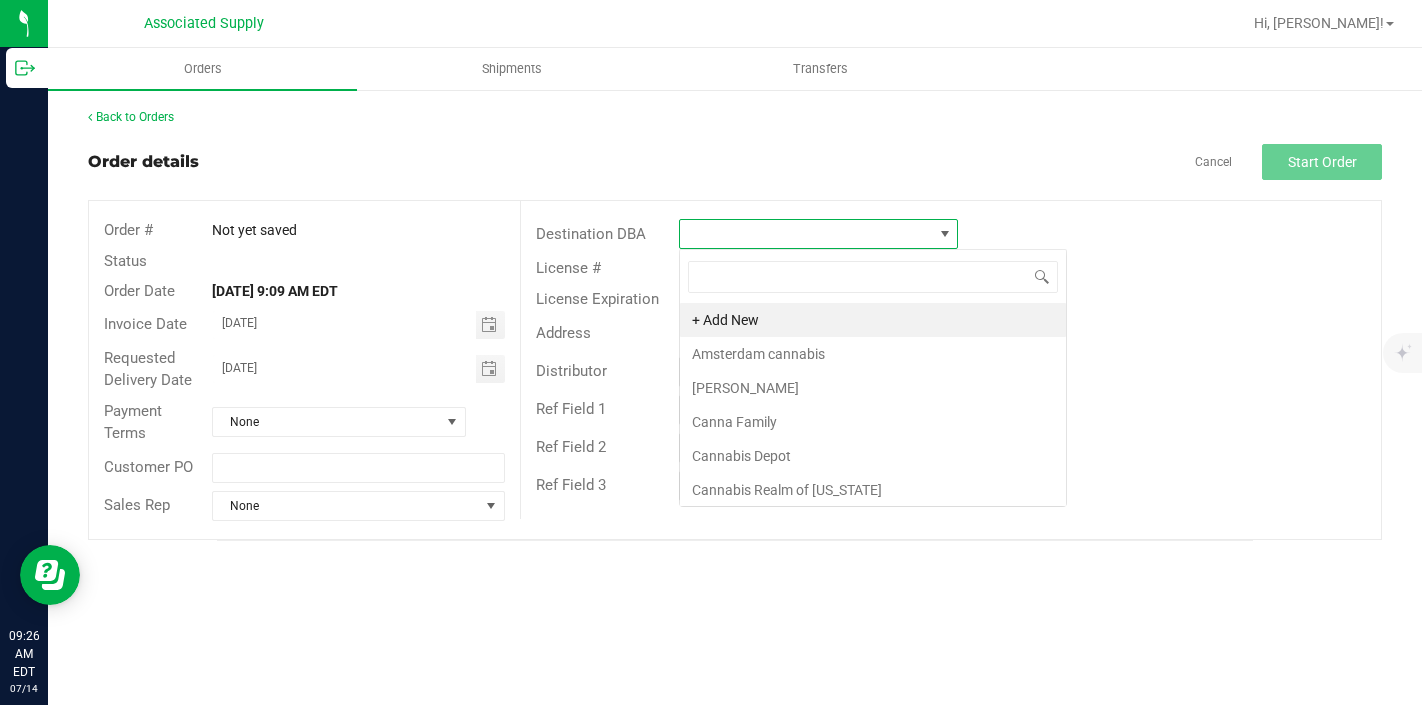 scroll, scrollTop: 99970, scrollLeft: 99721, axis: both 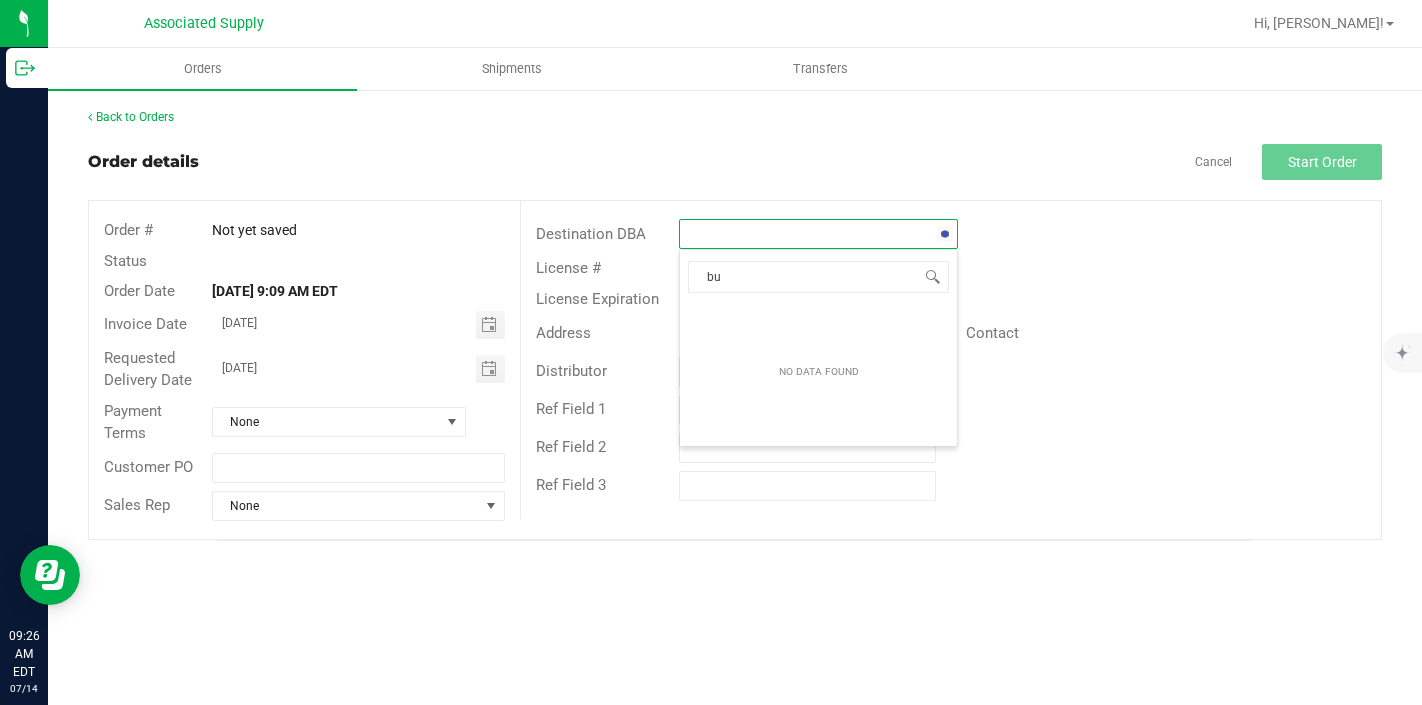 type on "bud" 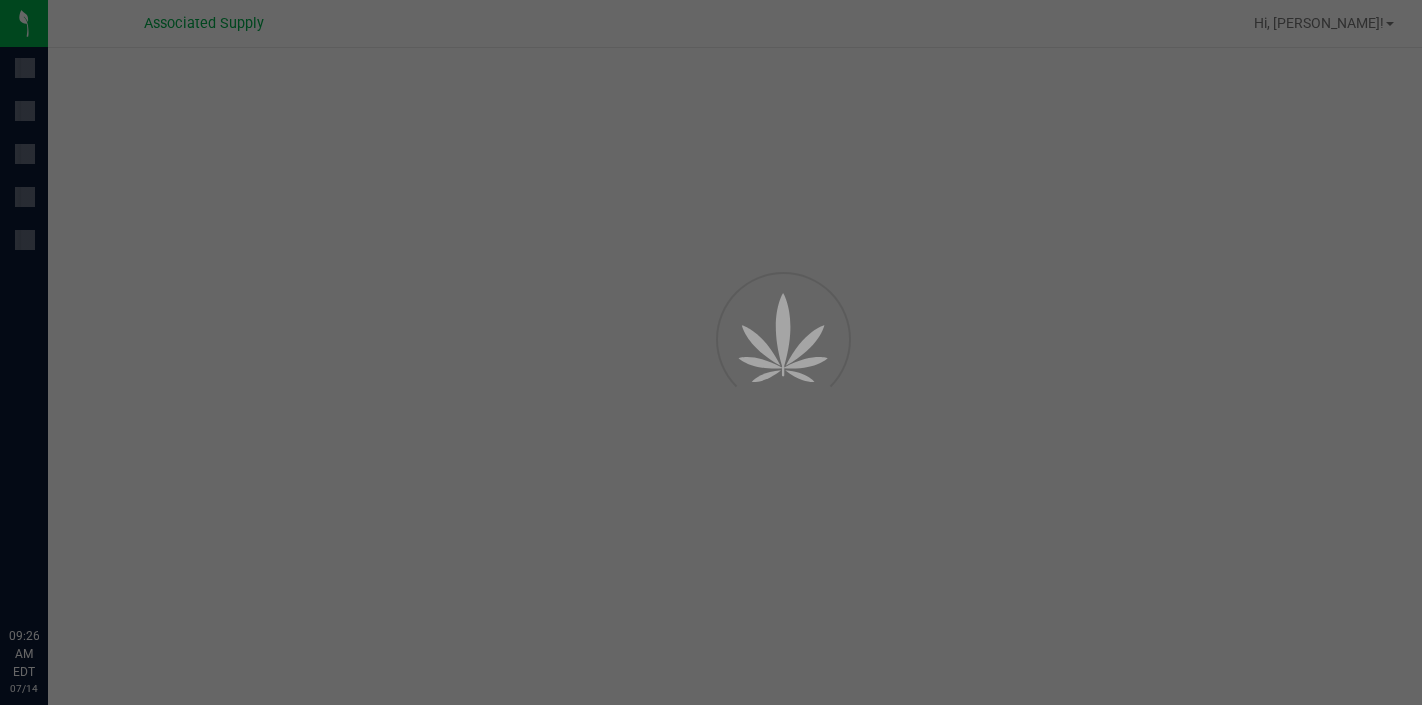 scroll, scrollTop: 0, scrollLeft: 0, axis: both 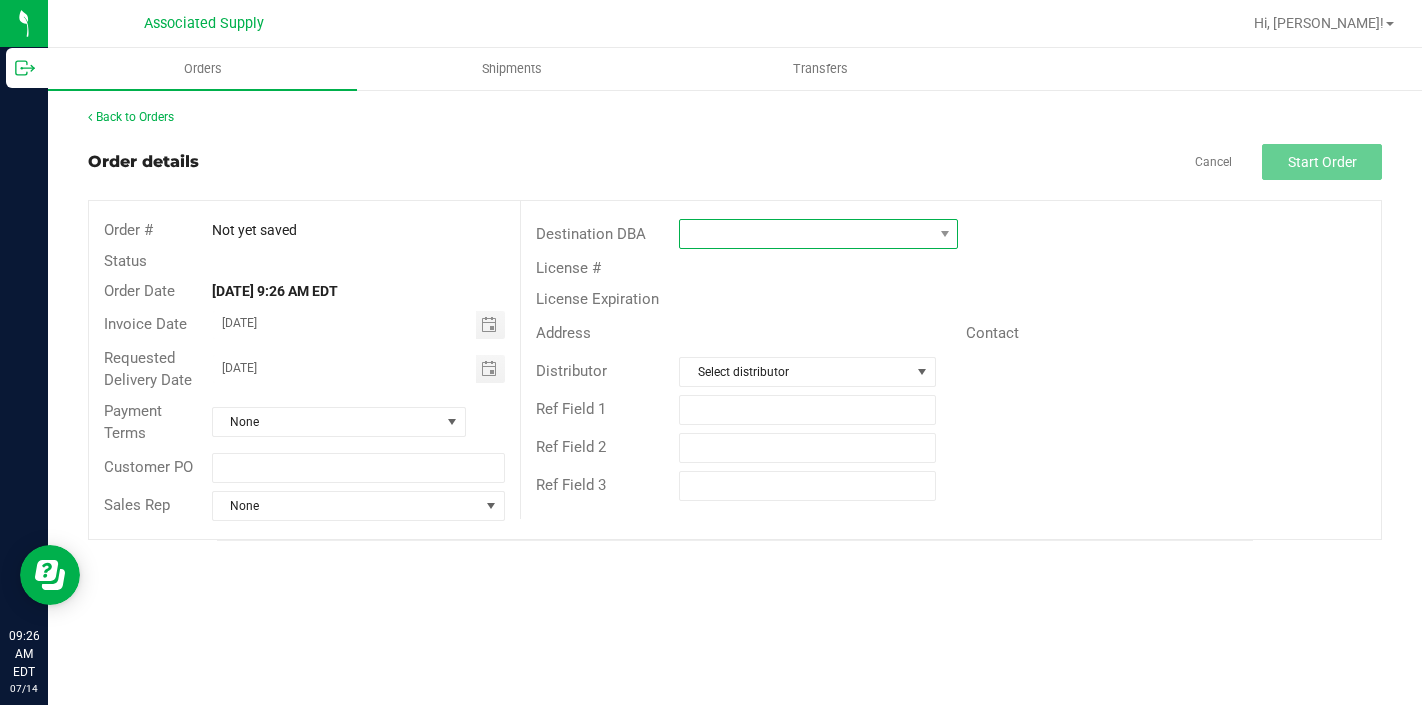 click at bounding box center [806, 234] 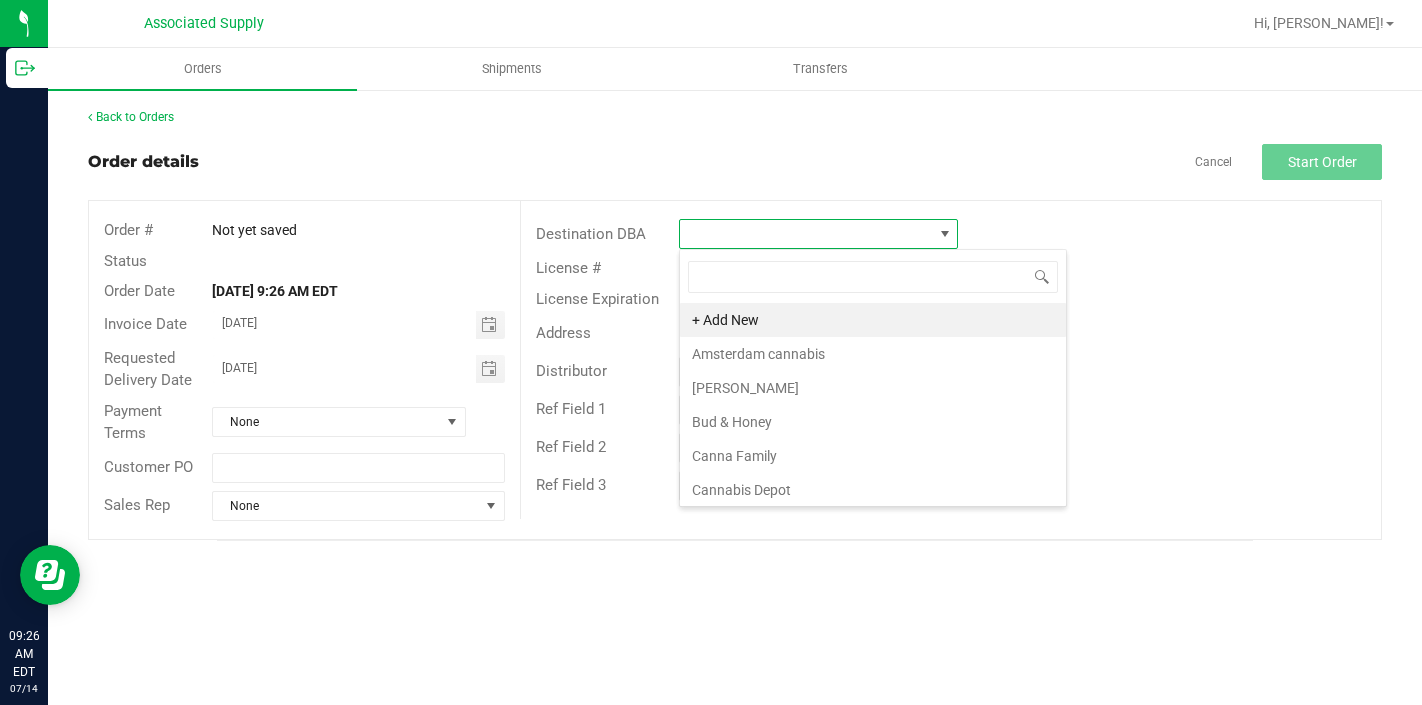 scroll, scrollTop: 99970, scrollLeft: 99721, axis: both 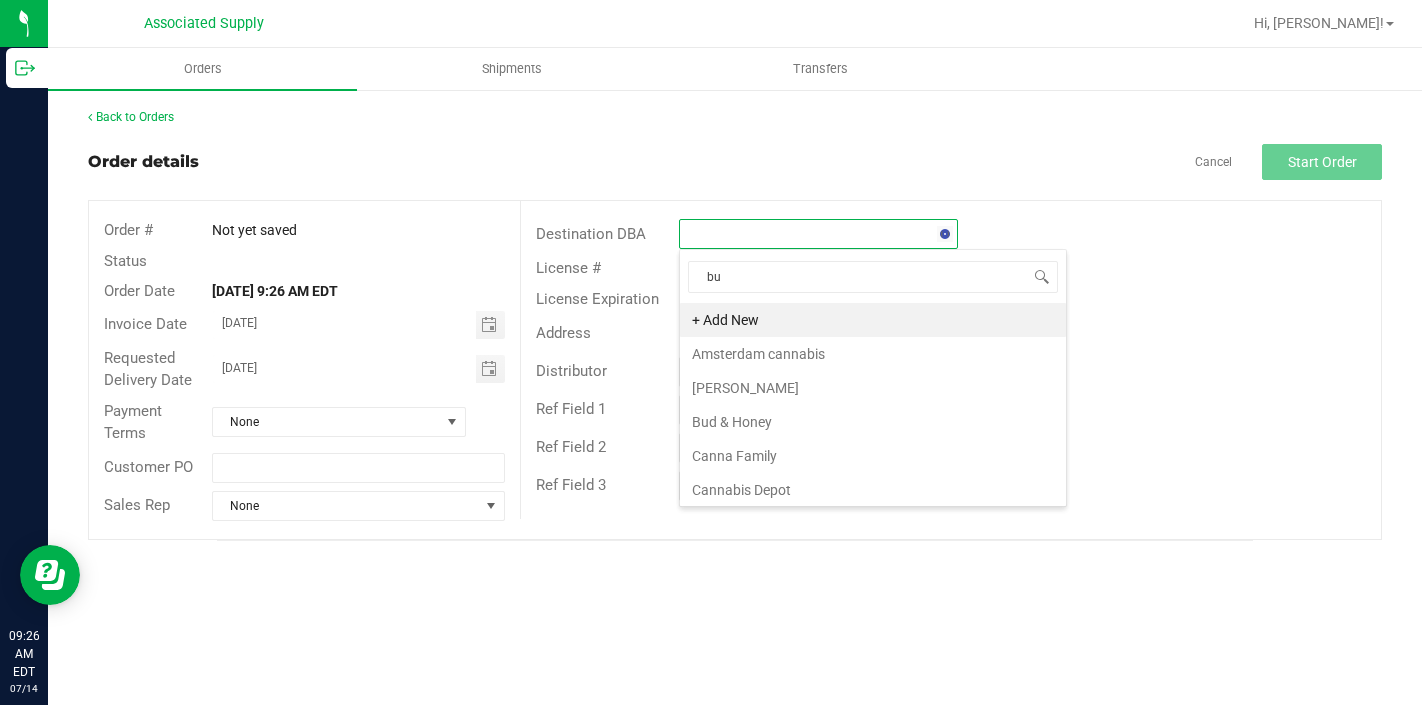 type on "bud" 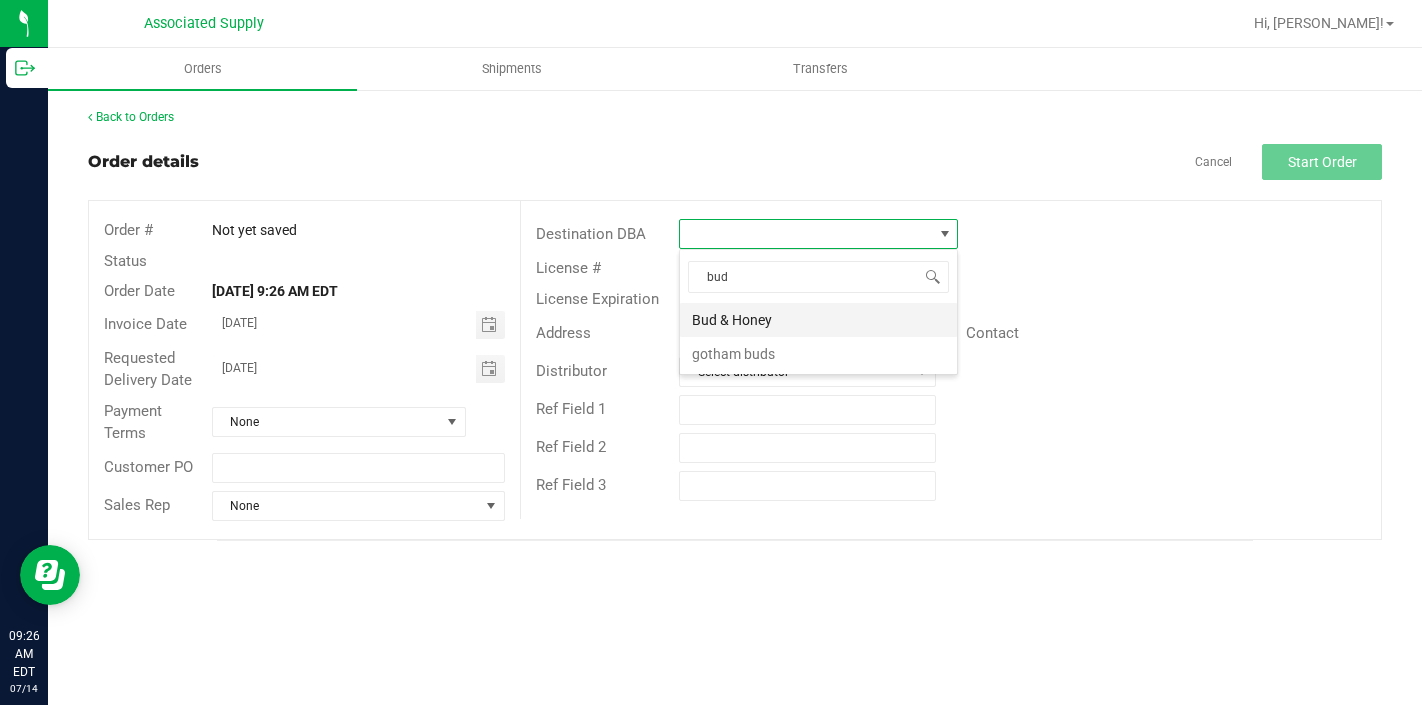 click on "Bud & Honey" at bounding box center (818, 320) 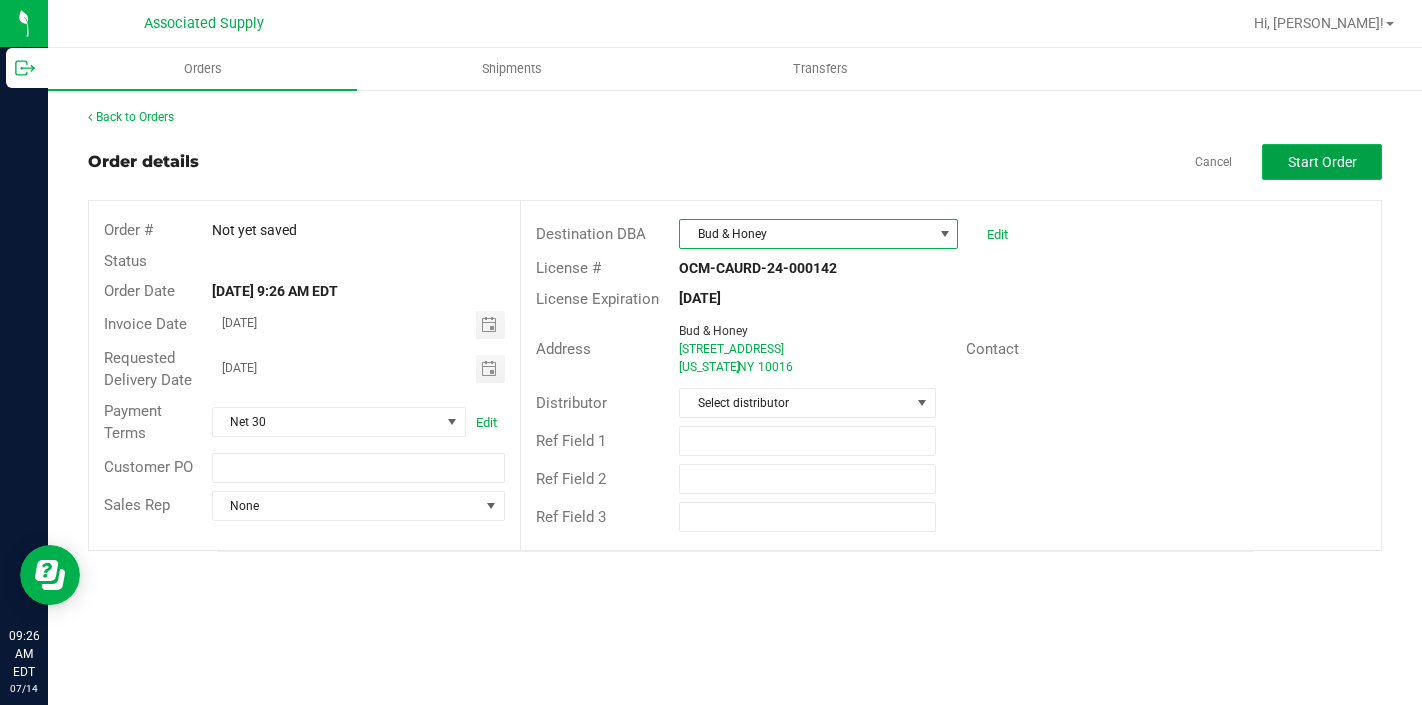 click on "Start Order" at bounding box center (1322, 162) 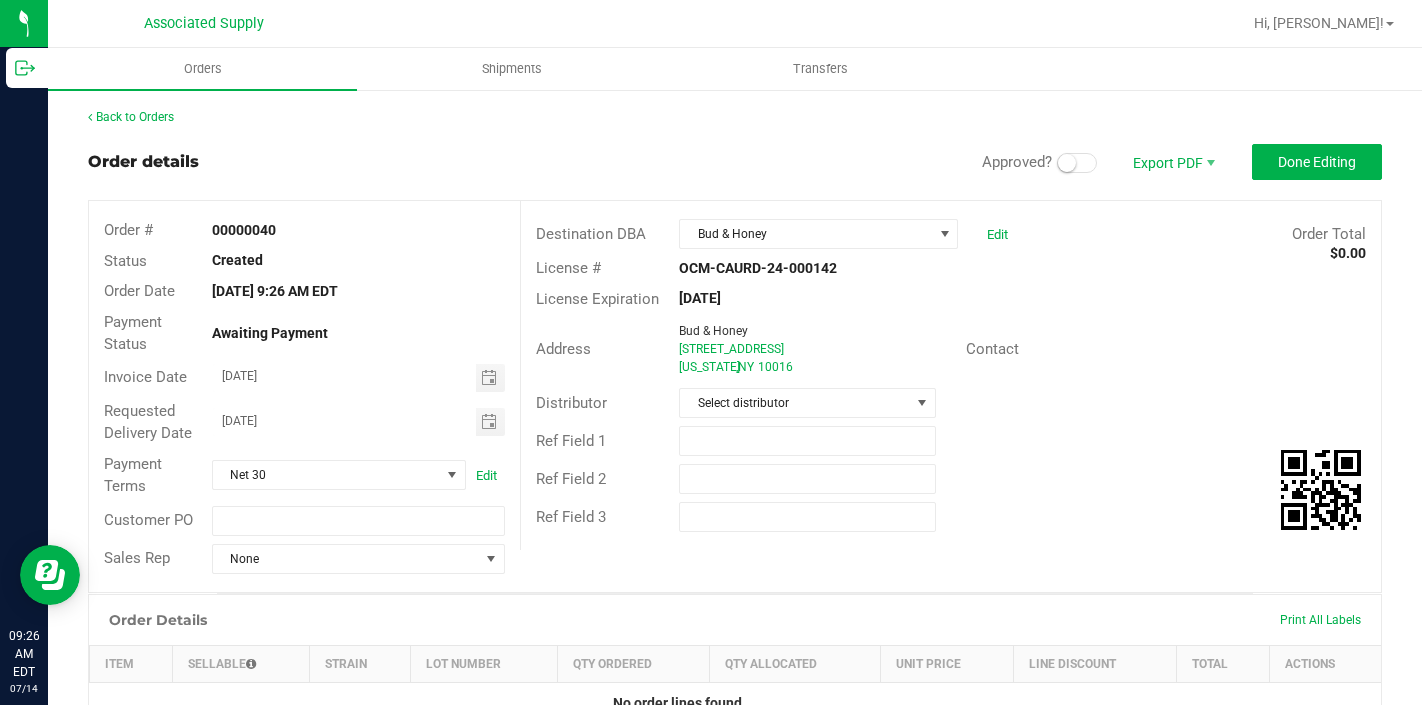 scroll, scrollTop: 423, scrollLeft: 0, axis: vertical 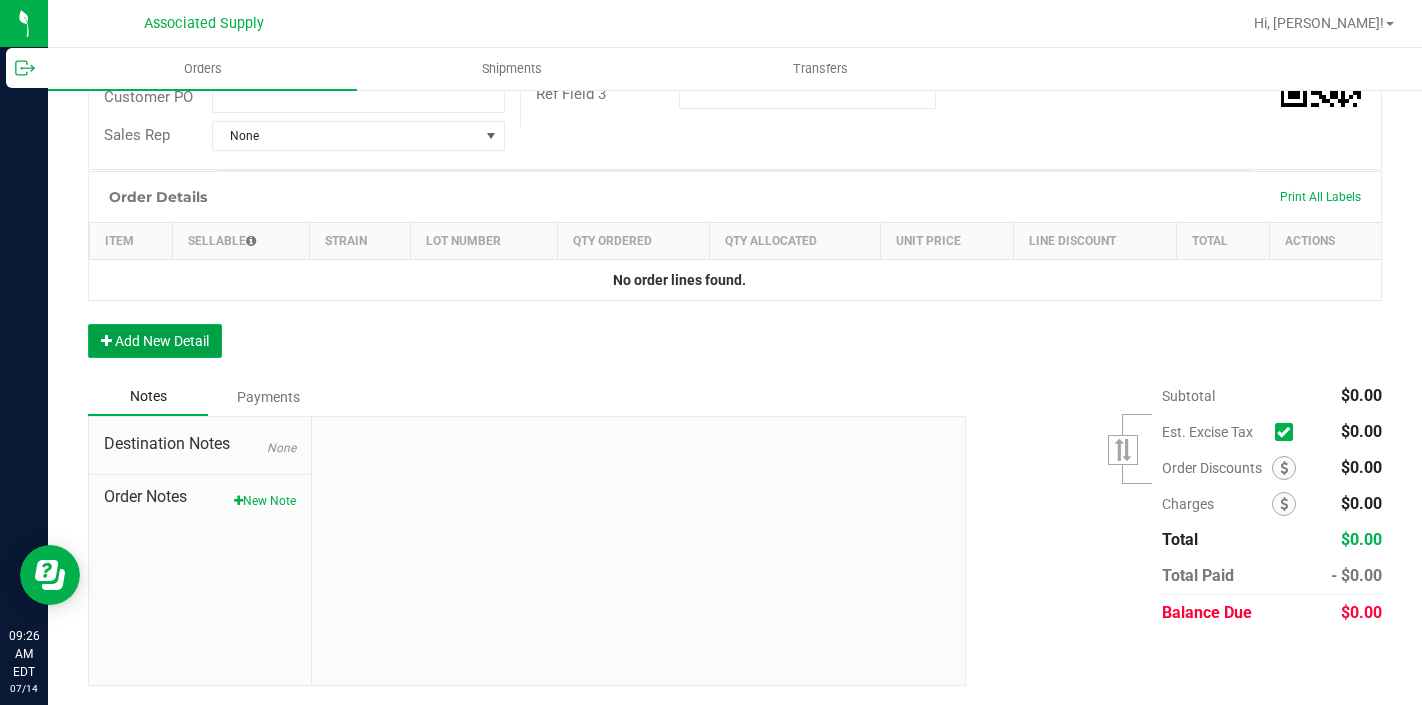 click on "Add New Detail" at bounding box center (155, 341) 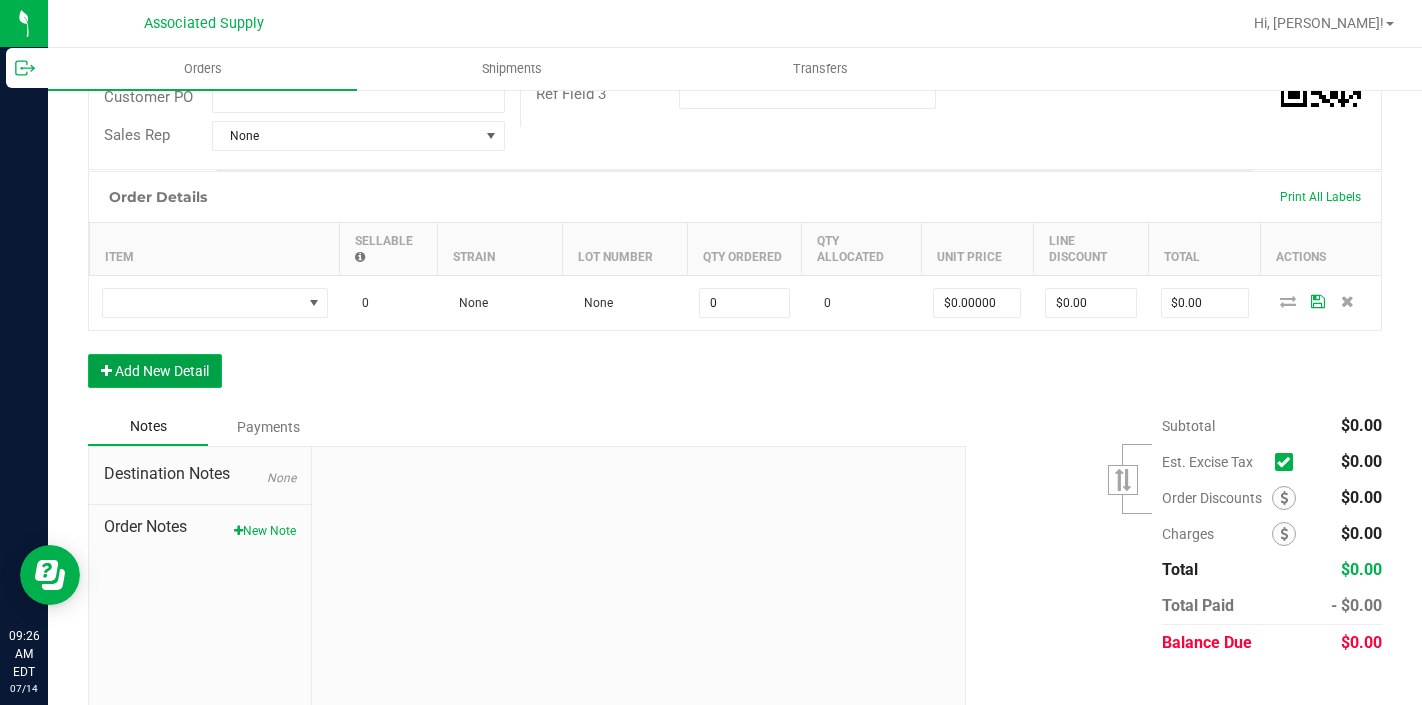 click on "Add New Detail" at bounding box center [155, 371] 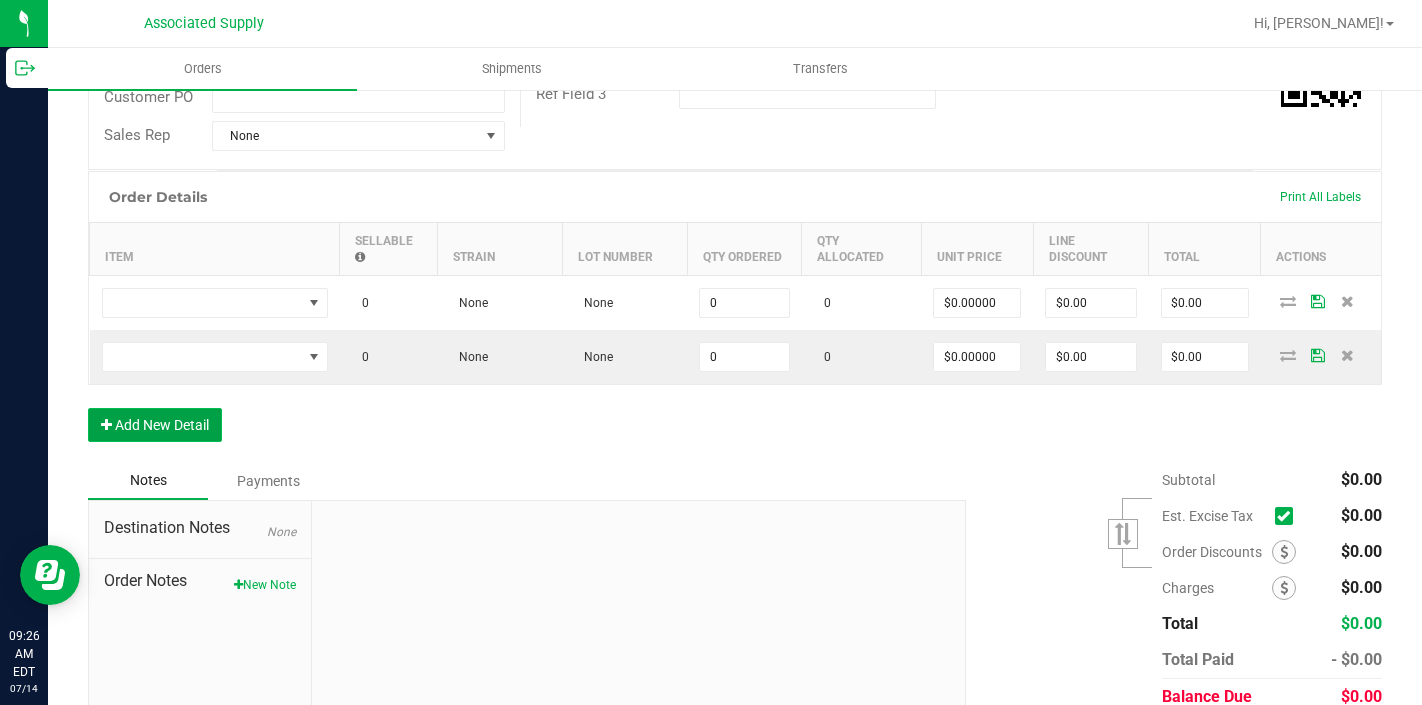 click on "Add New Detail" at bounding box center (155, 425) 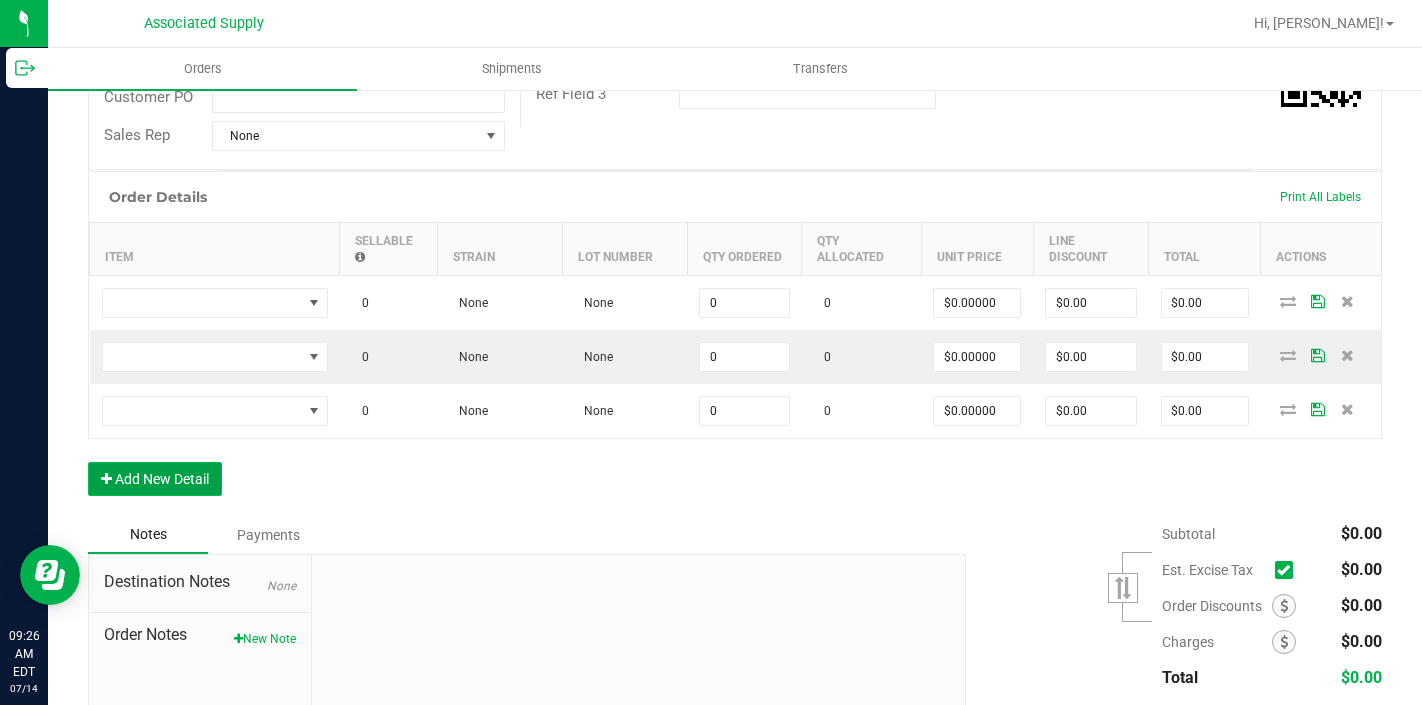 click on "Add New Detail" at bounding box center (155, 479) 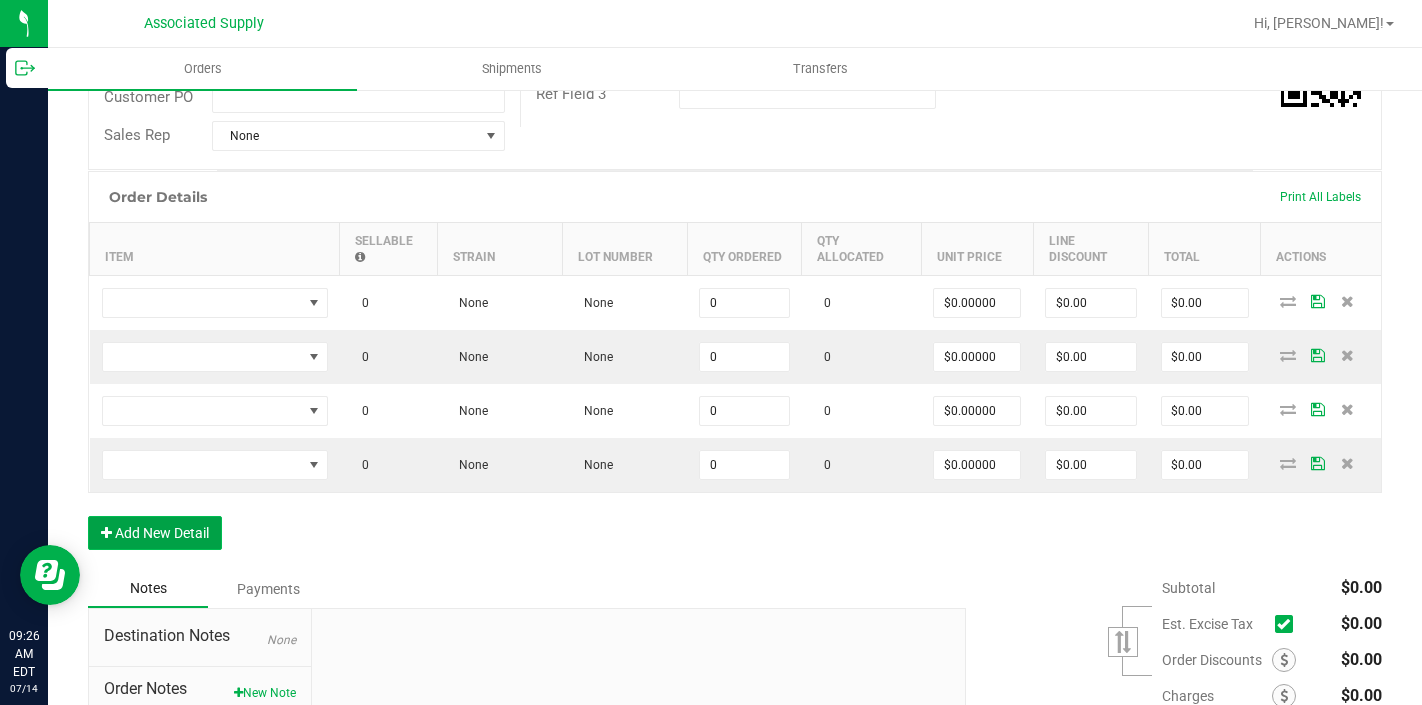 click on "Add New Detail" at bounding box center (155, 533) 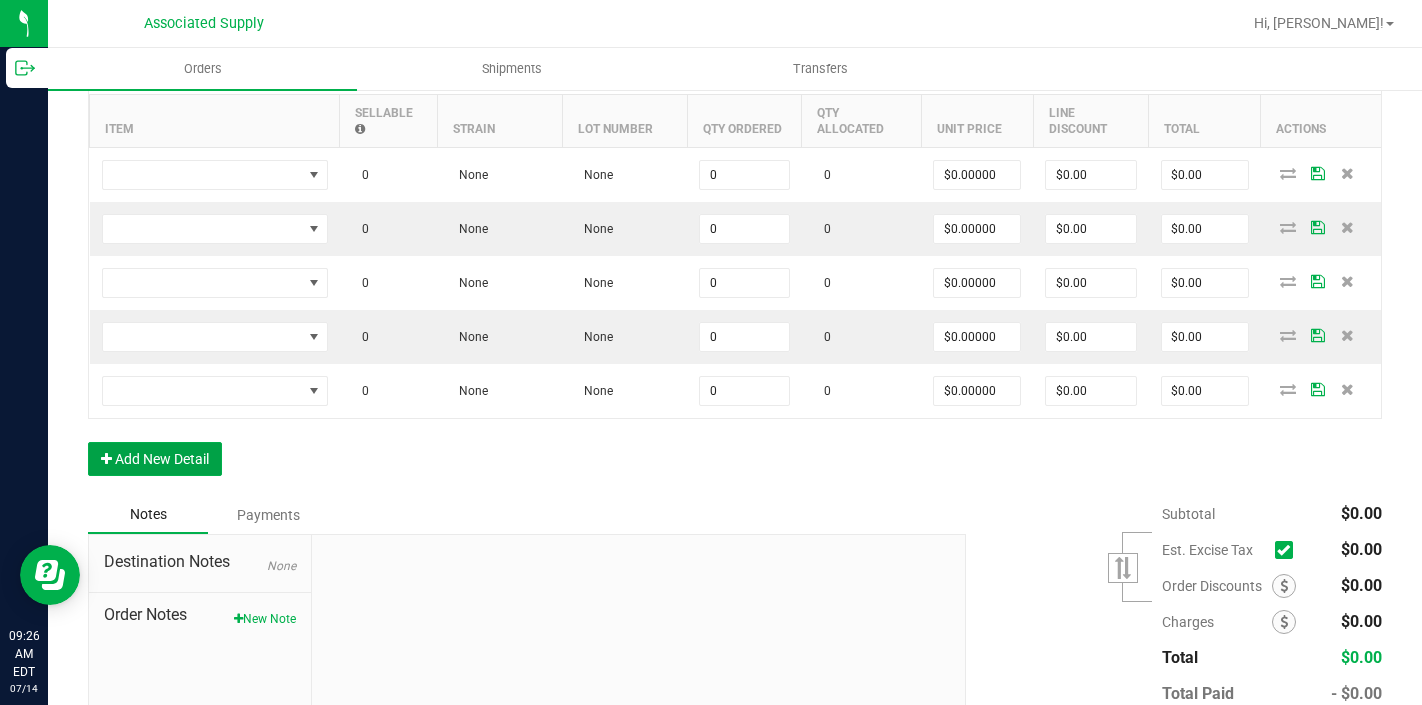 scroll, scrollTop: 574, scrollLeft: 0, axis: vertical 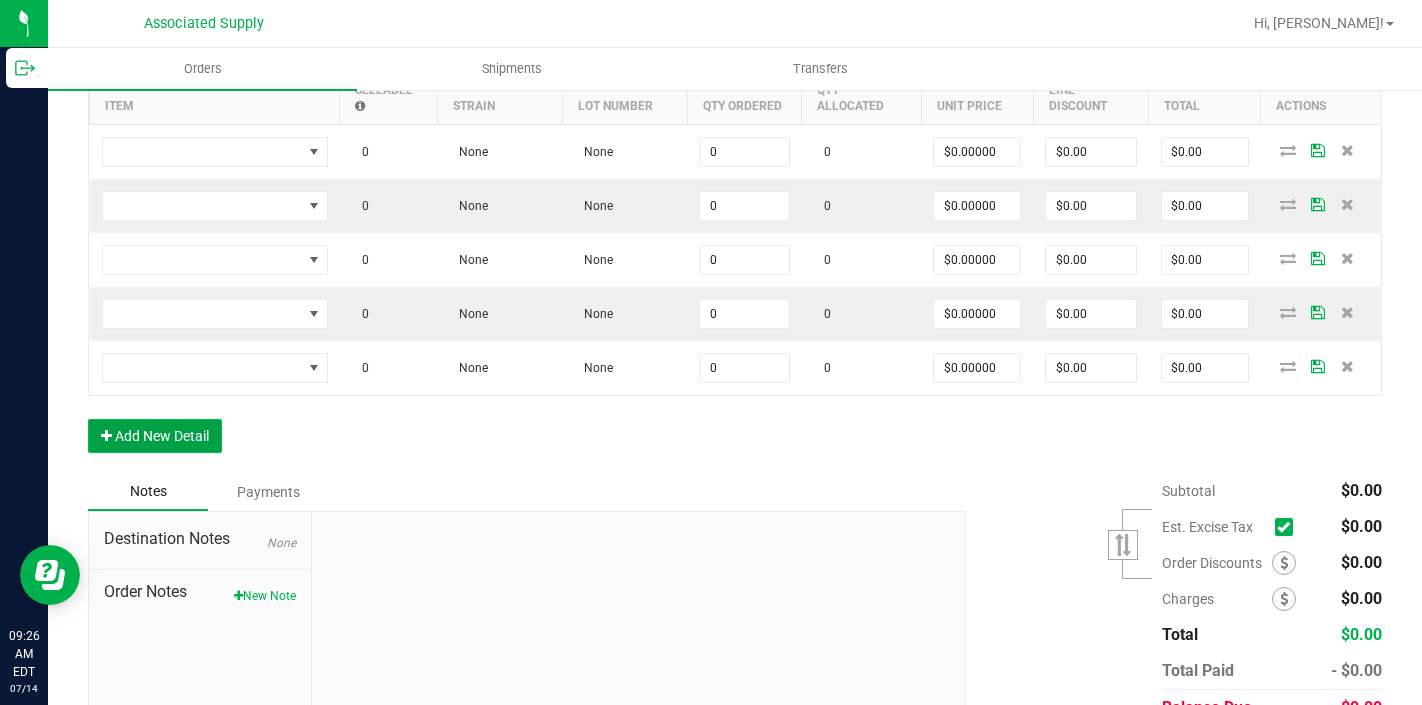 click on "Add New Detail" at bounding box center [155, 436] 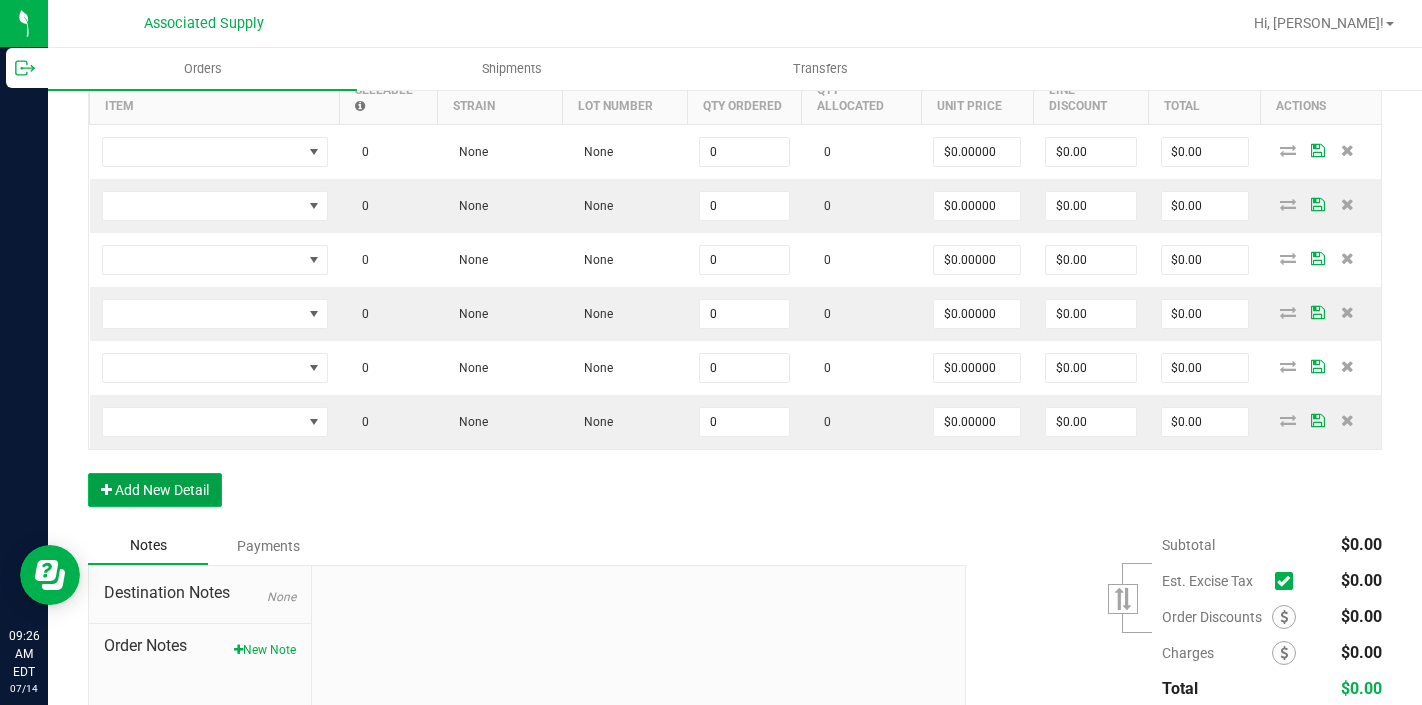 click on "Add New Detail" at bounding box center [155, 490] 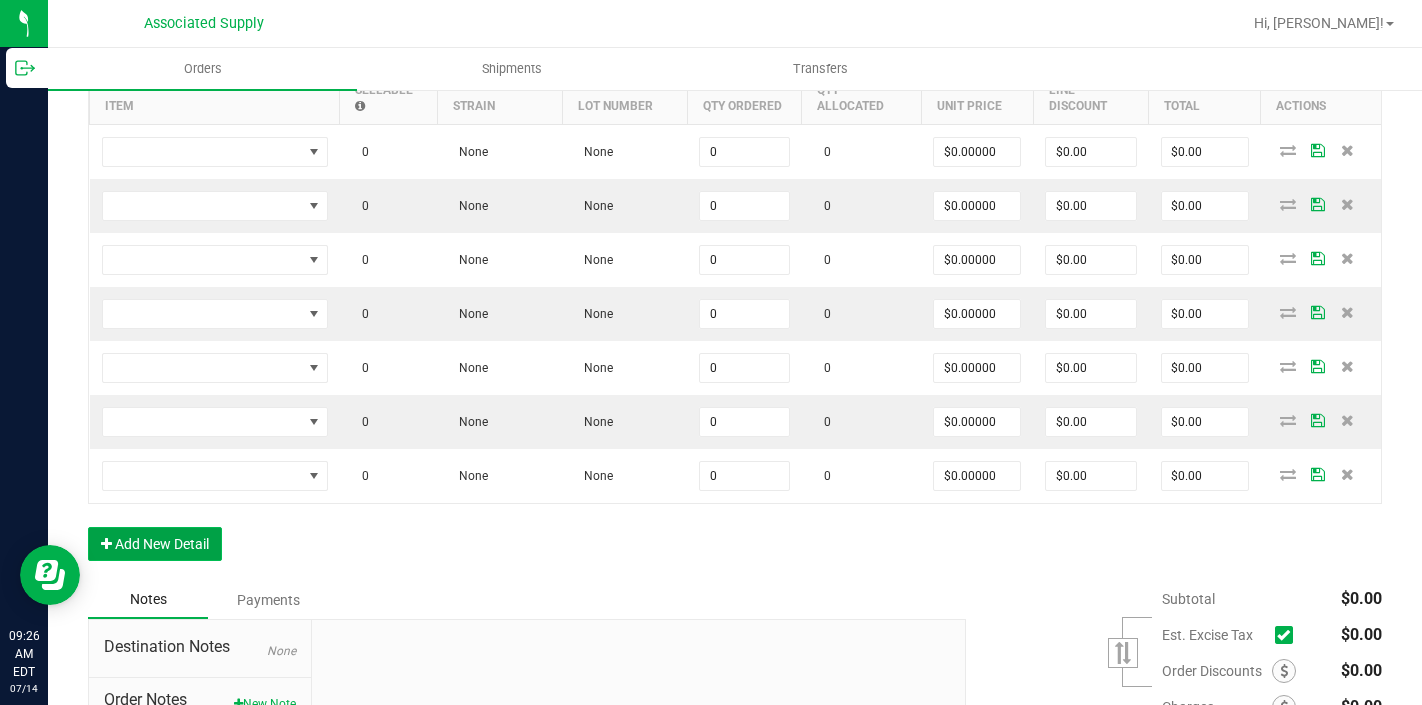 click on "Add New Detail" at bounding box center (155, 544) 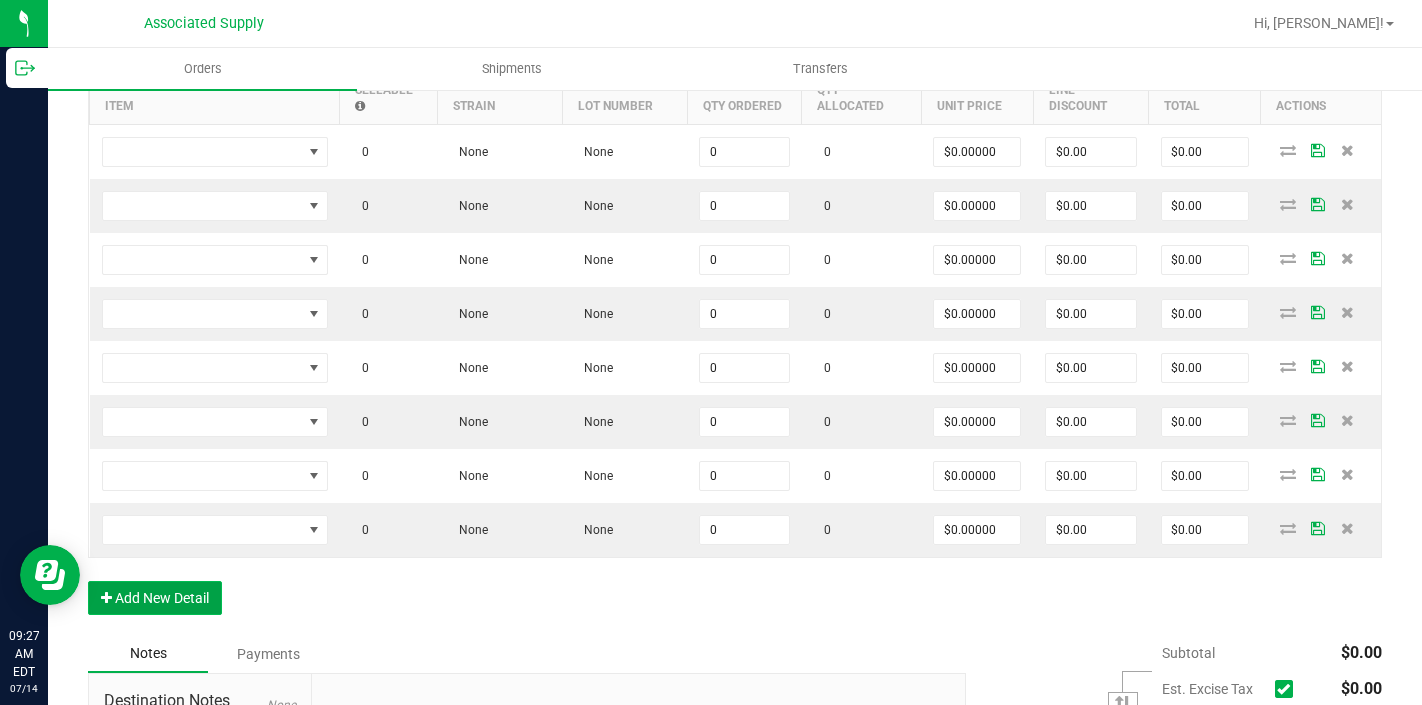 click on "Add New Detail" at bounding box center [155, 598] 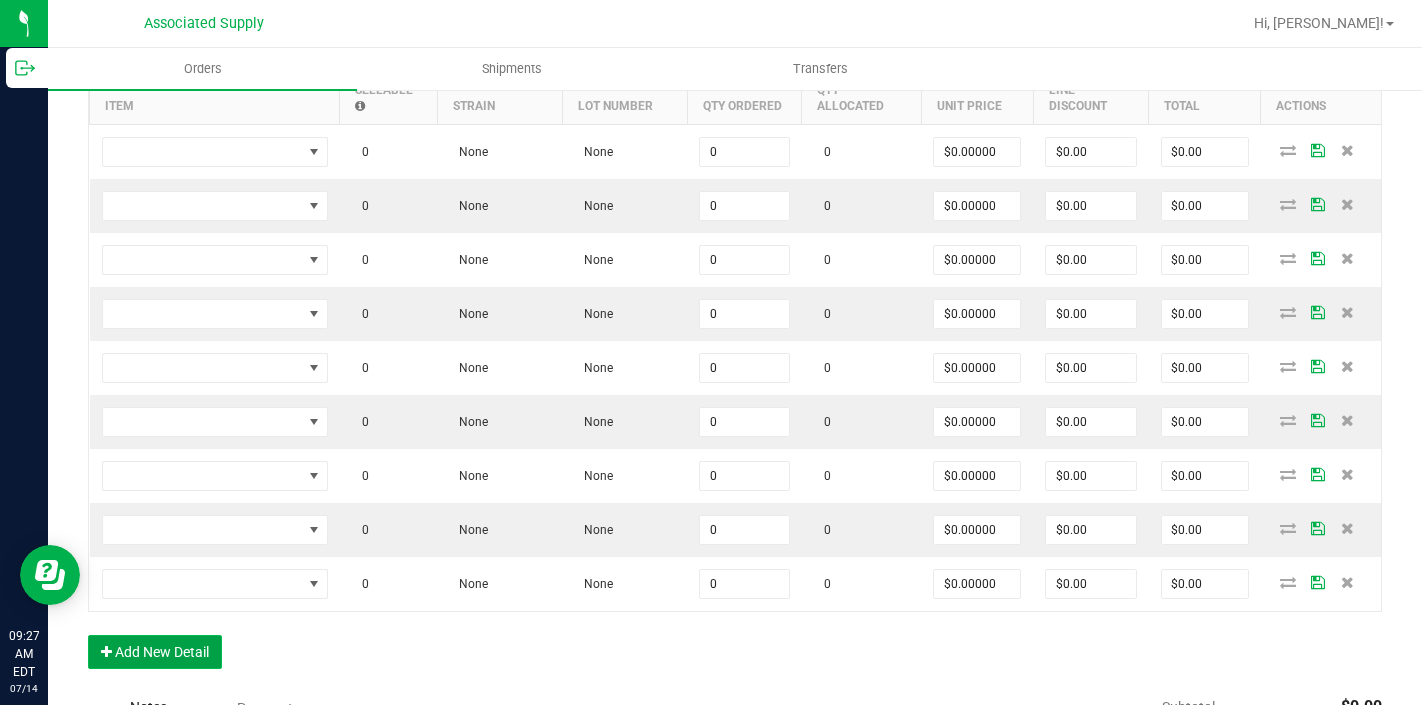 click on "Add New Detail" at bounding box center (155, 652) 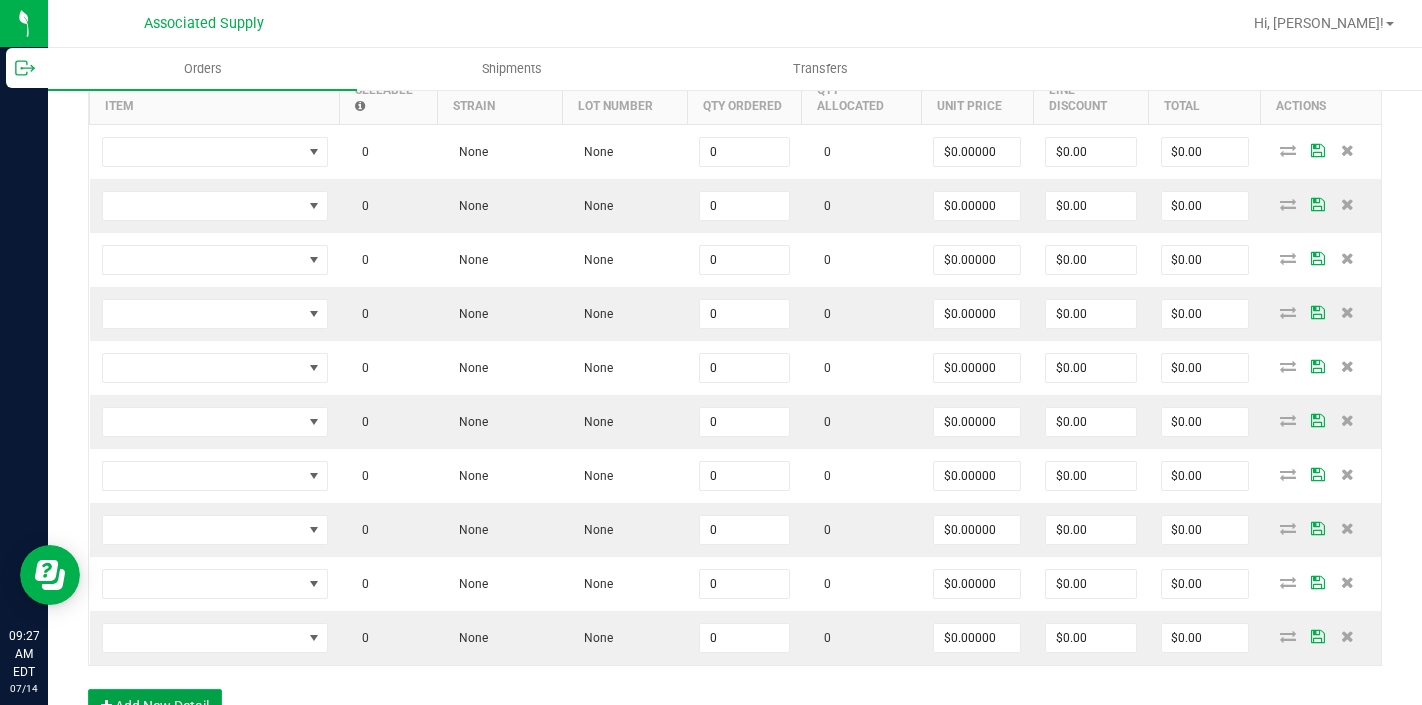 click on "Add New Detail" at bounding box center (155, 706) 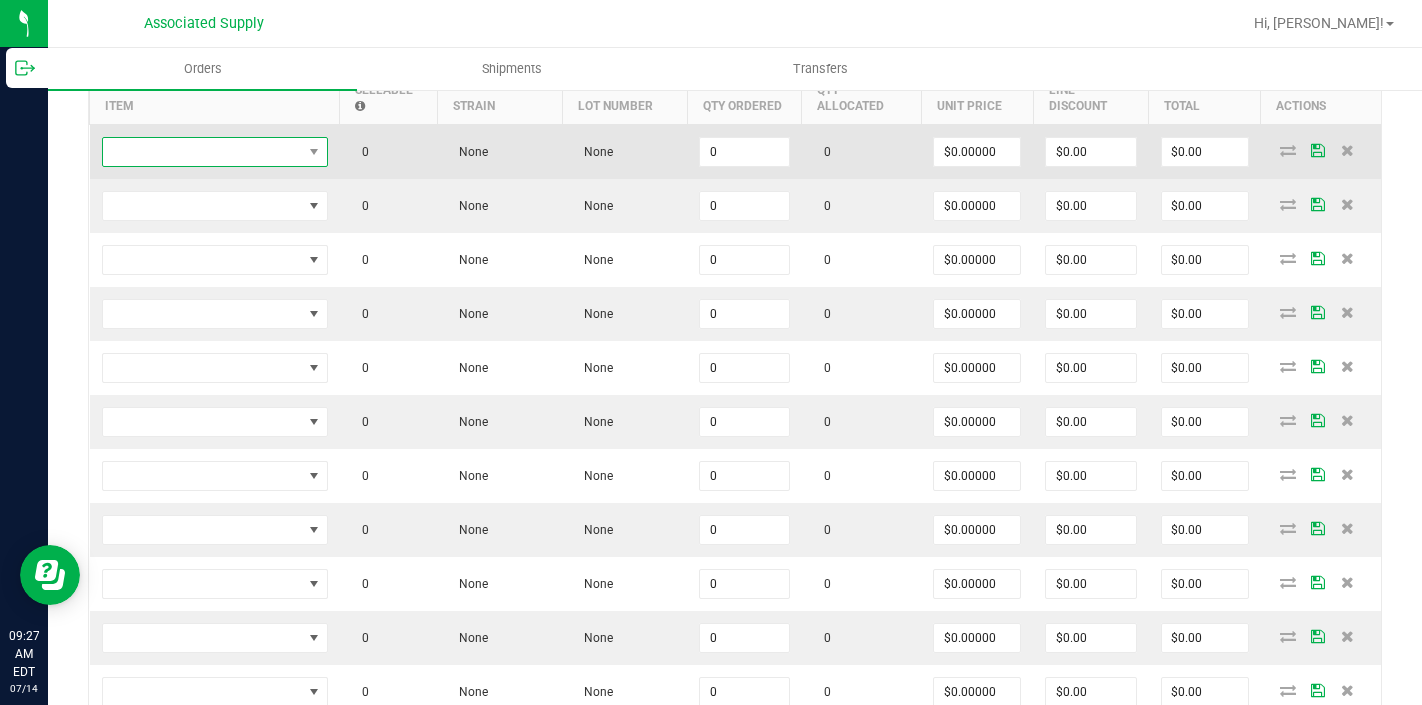 click at bounding box center [202, 152] 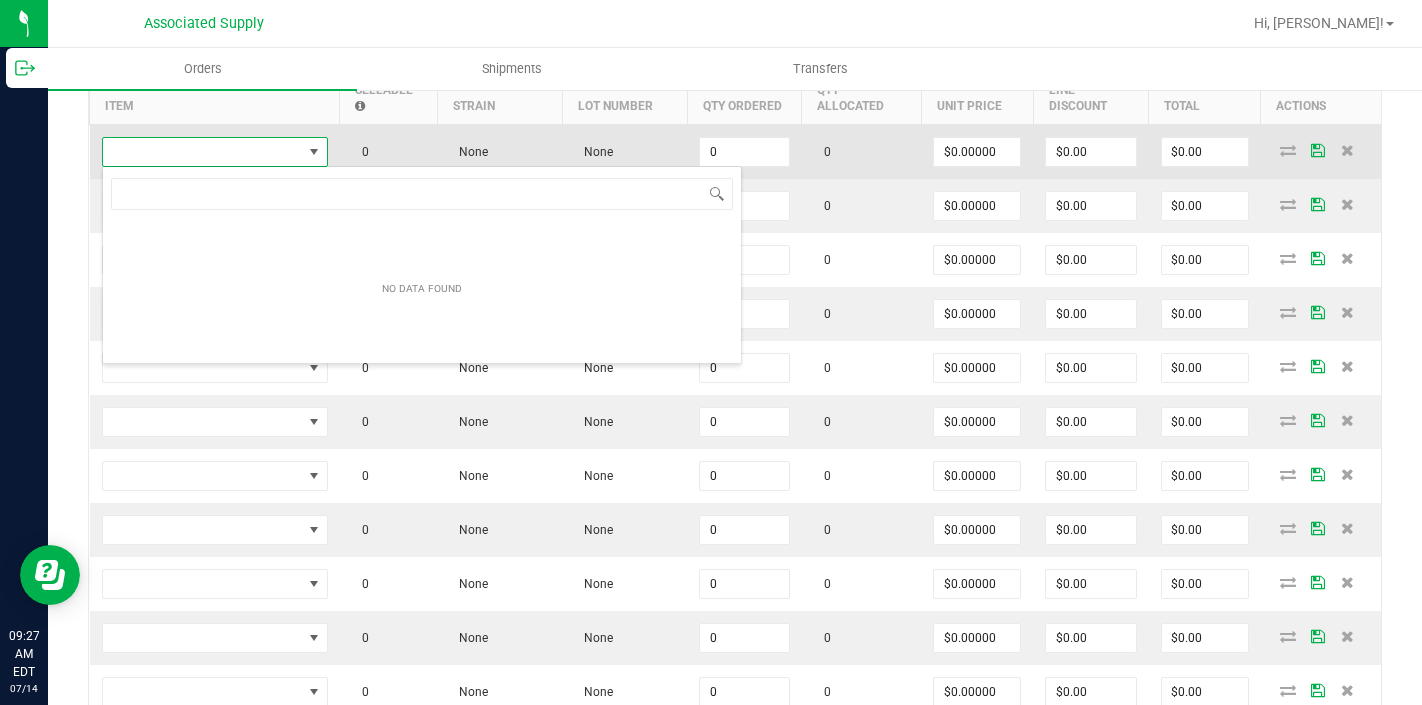 scroll, scrollTop: 99970, scrollLeft: 99774, axis: both 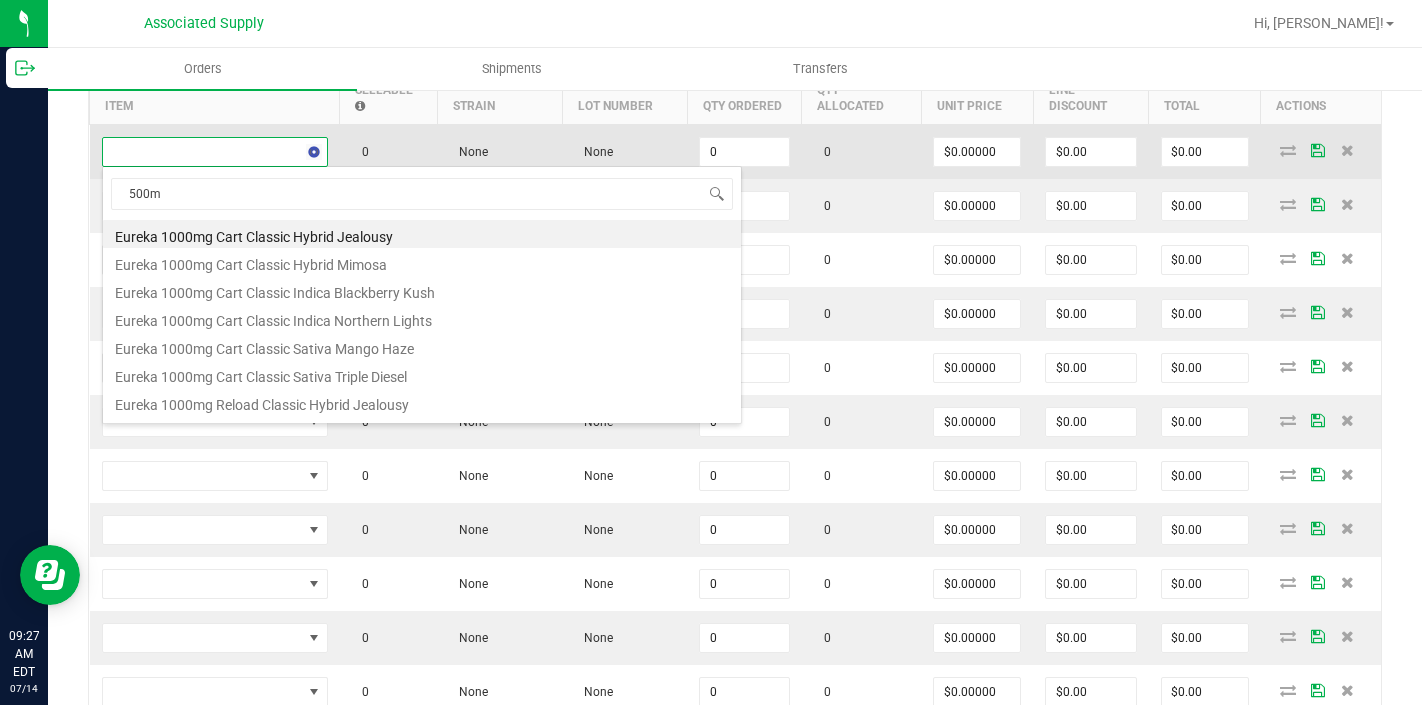 type on "500mg" 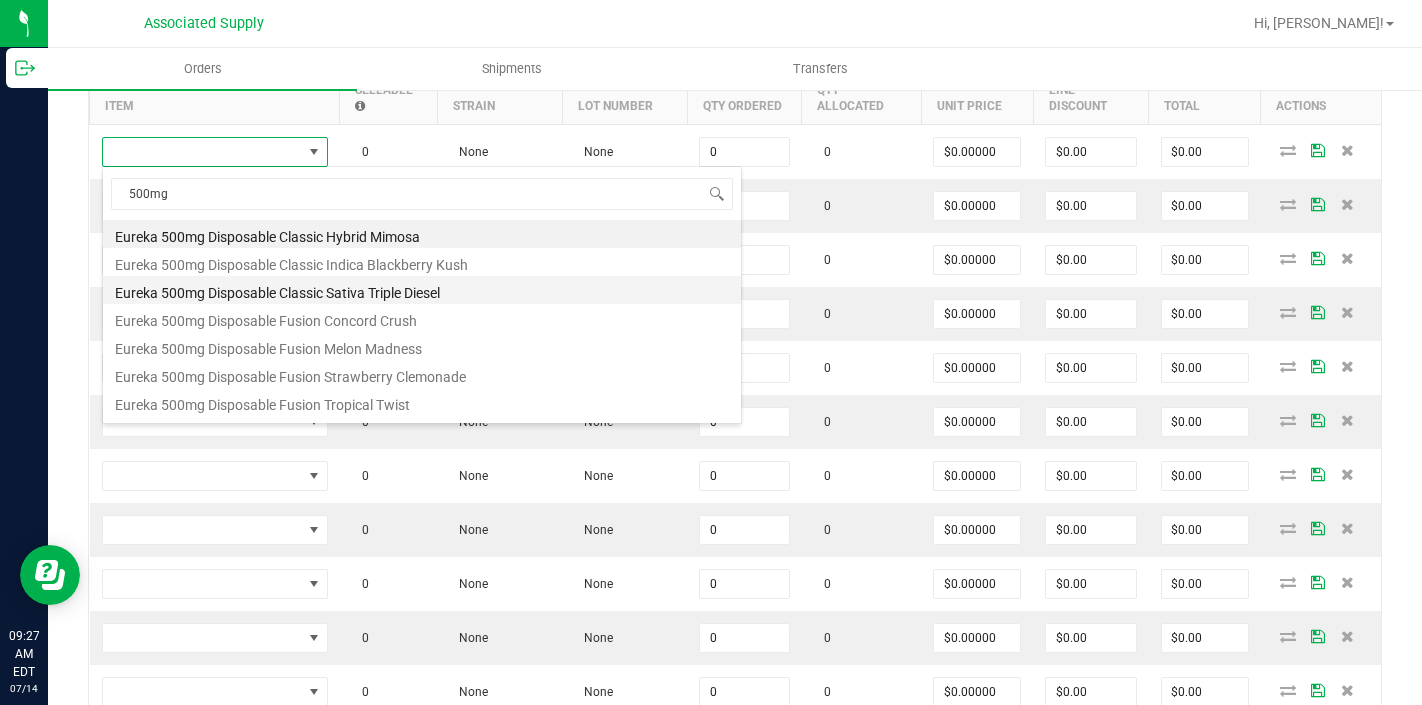 click on "Eureka 500mg Disposable Classic Sativa Triple Diesel" at bounding box center [422, 290] 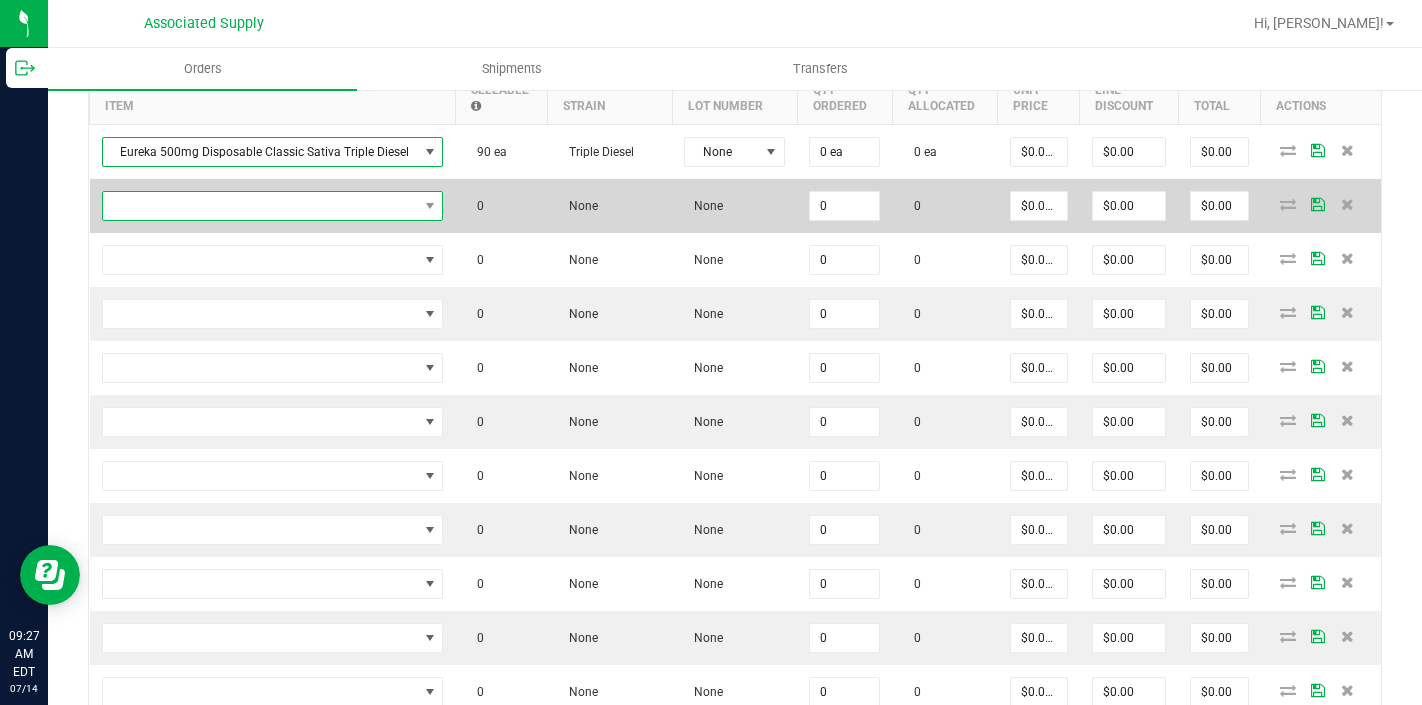 click at bounding box center (260, 206) 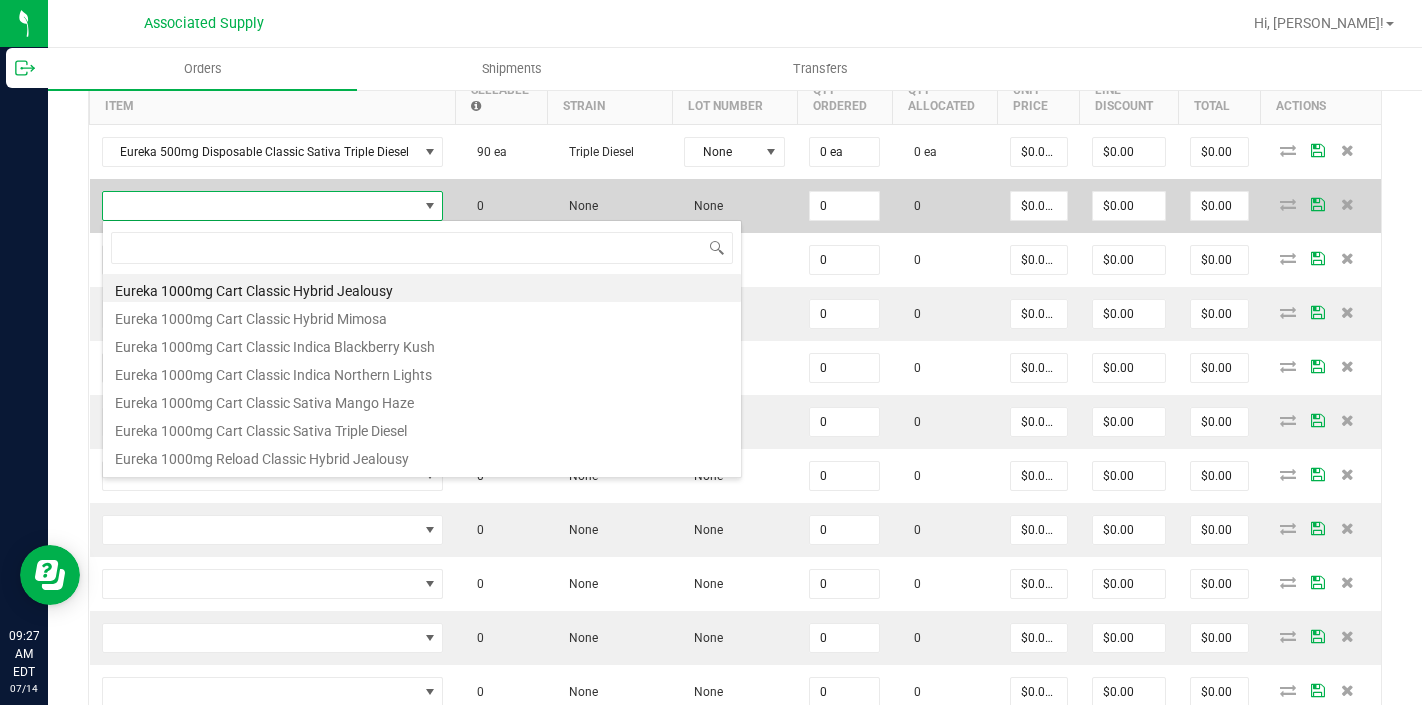 scroll, scrollTop: 99970, scrollLeft: 99663, axis: both 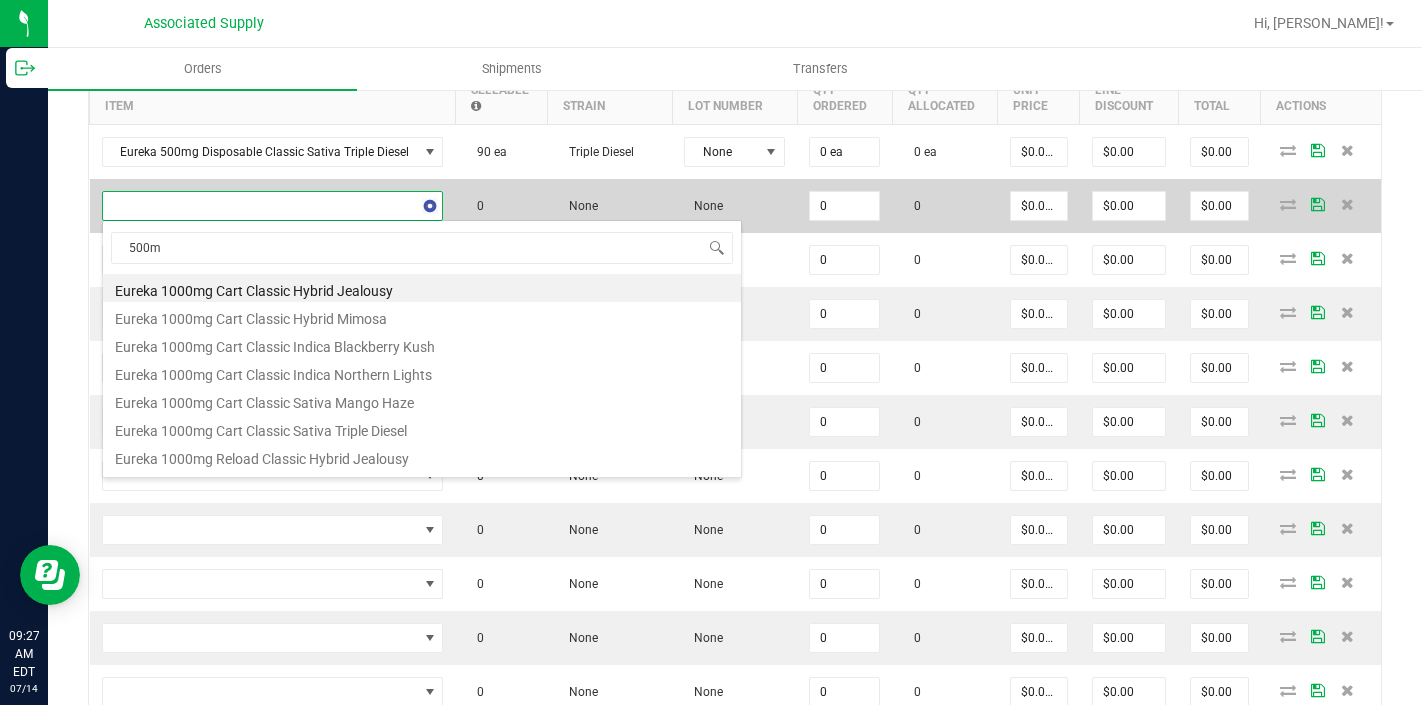 type on "500mg" 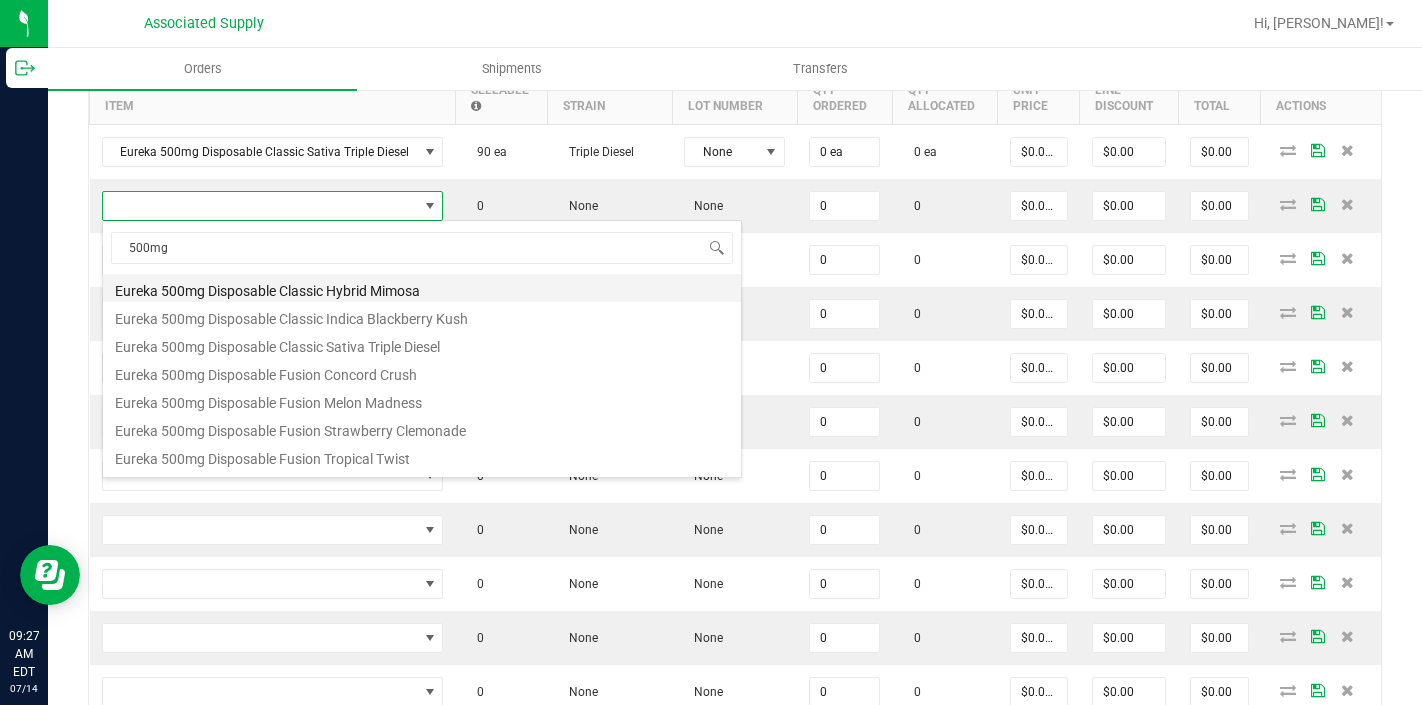 click on "Eureka 500mg Disposable Classic Hybrid Mimosa" at bounding box center (422, 288) 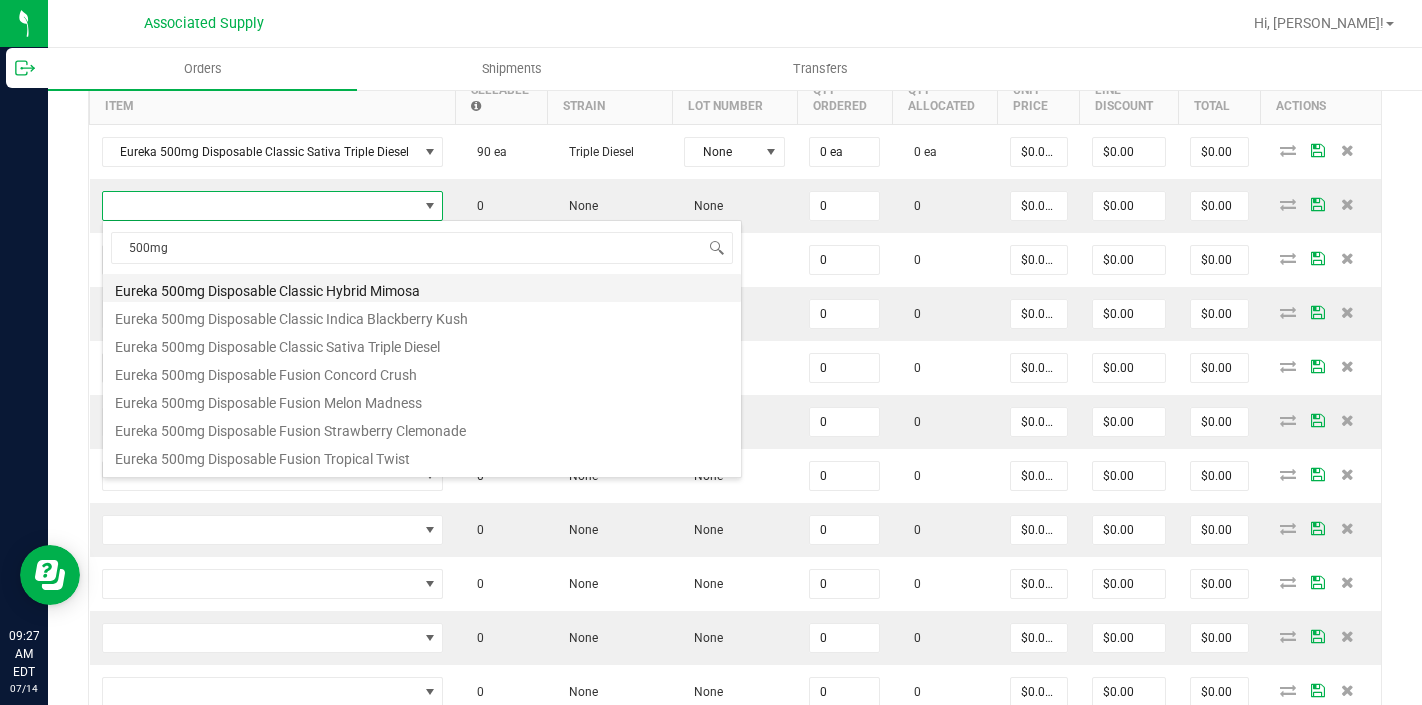 type on "0 ea" 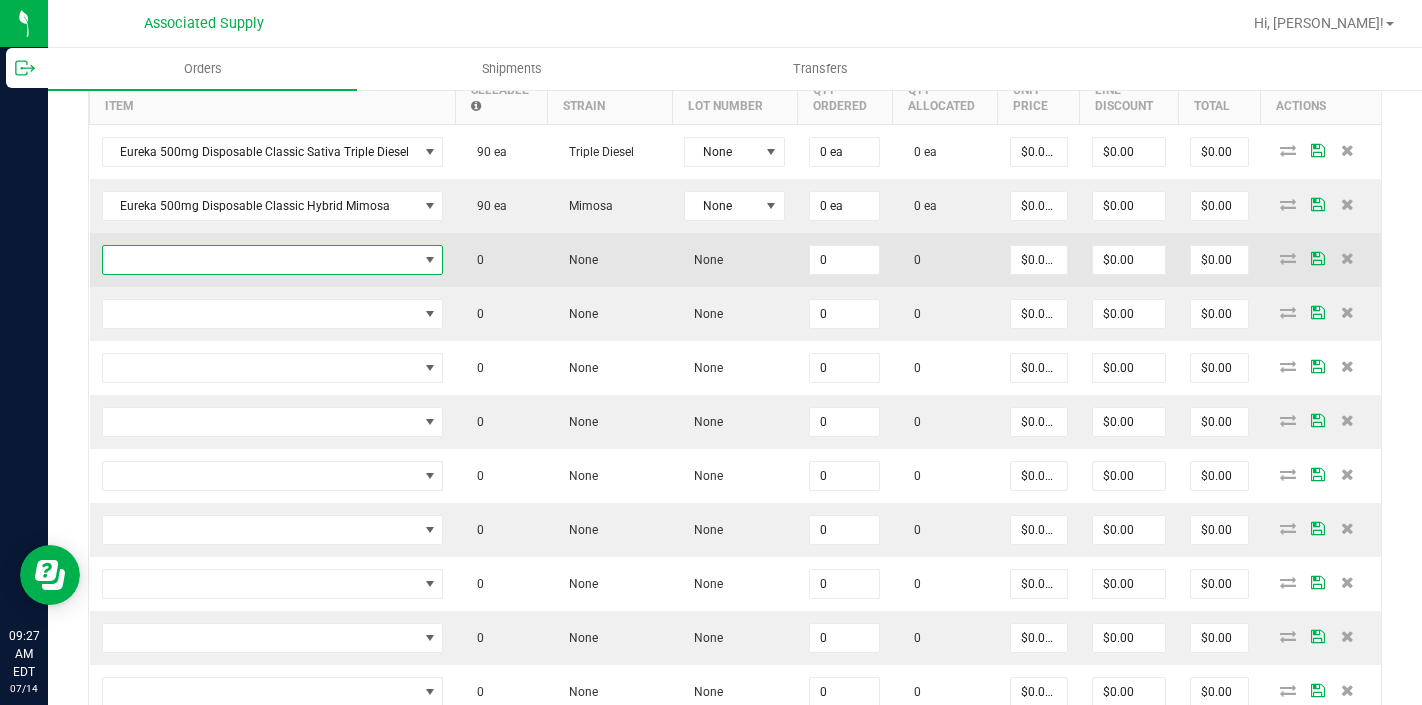 click at bounding box center [260, 260] 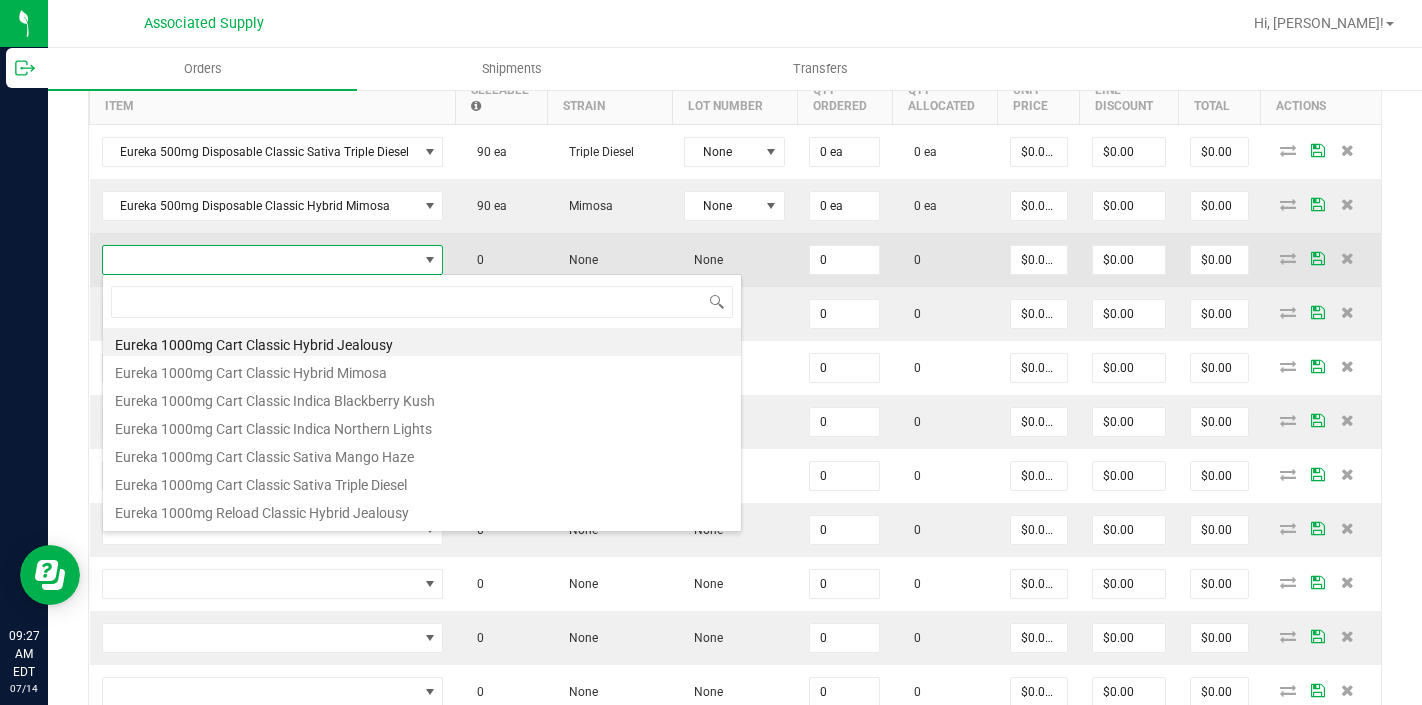 scroll, scrollTop: 99970, scrollLeft: 99663, axis: both 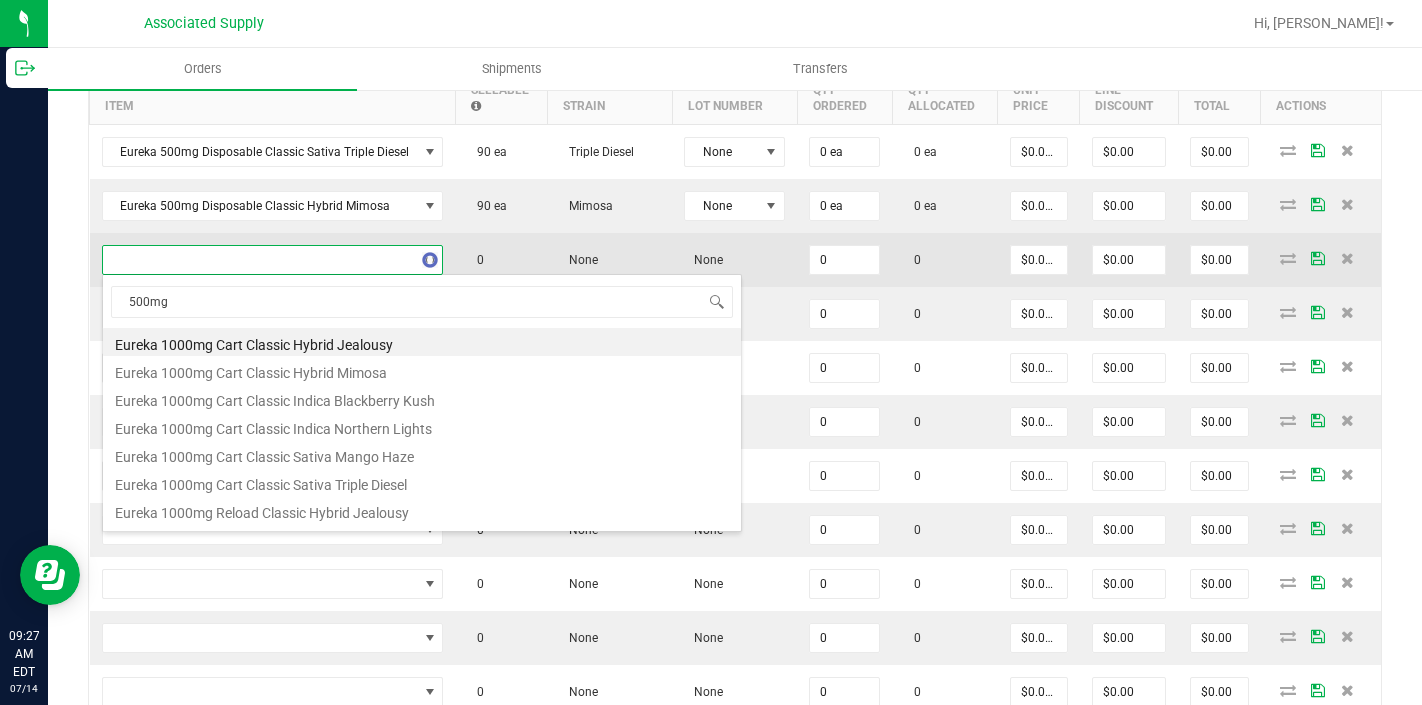 type on "500mg" 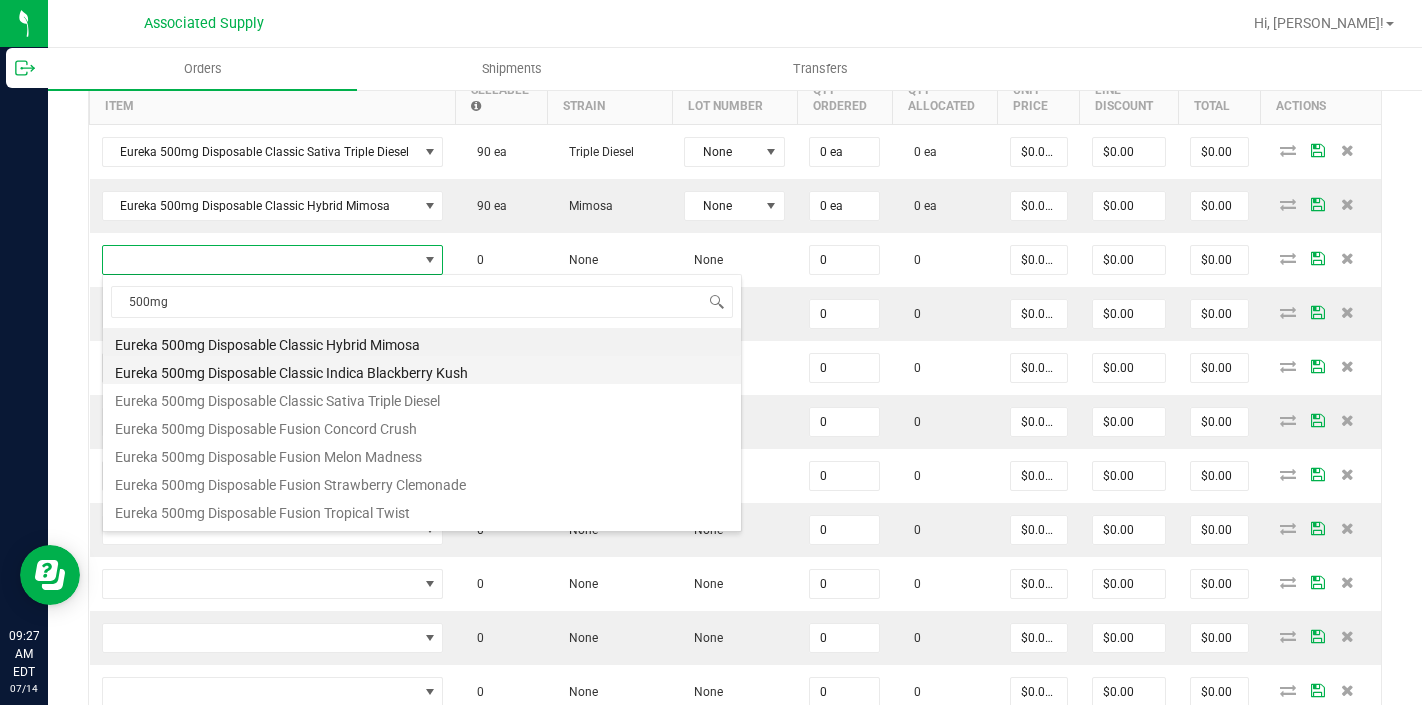 click on "Eureka 500mg Disposable Classic Indica Blackberry Kush" at bounding box center [422, 370] 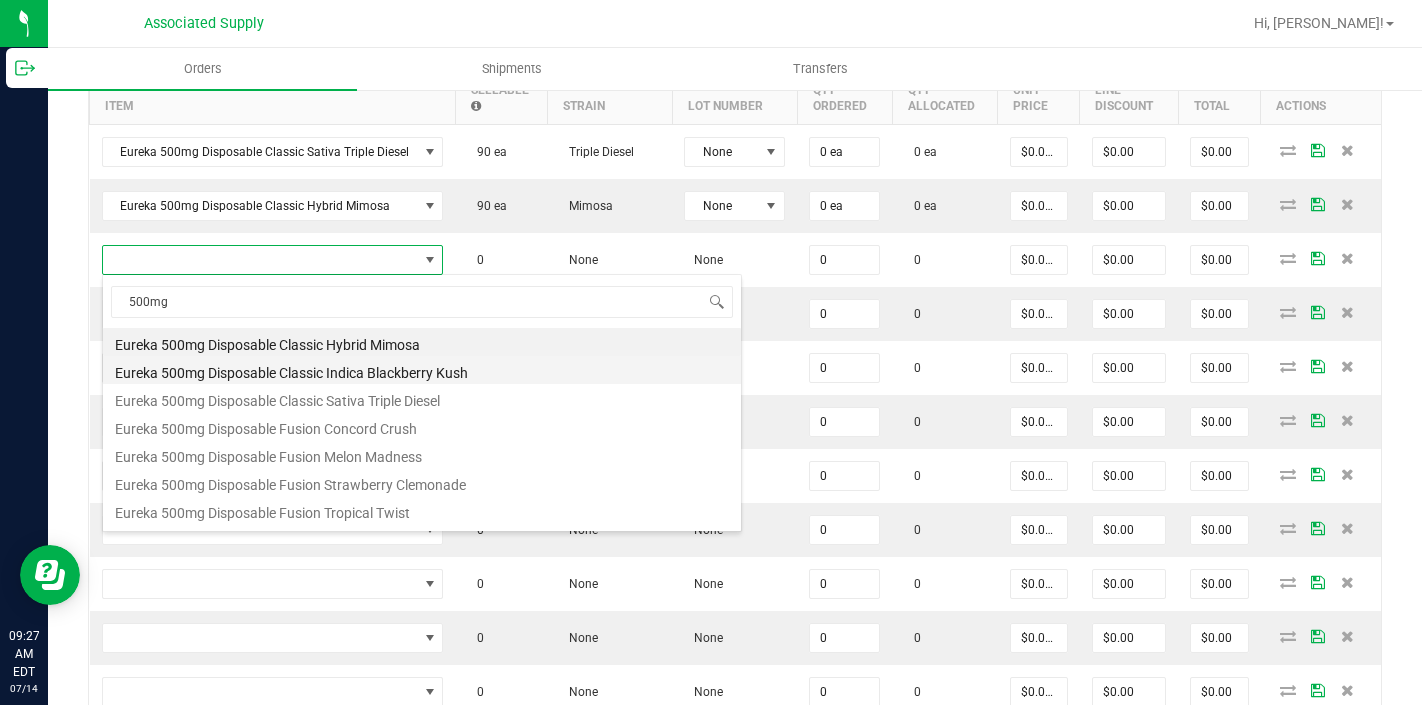 type on "0 ea" 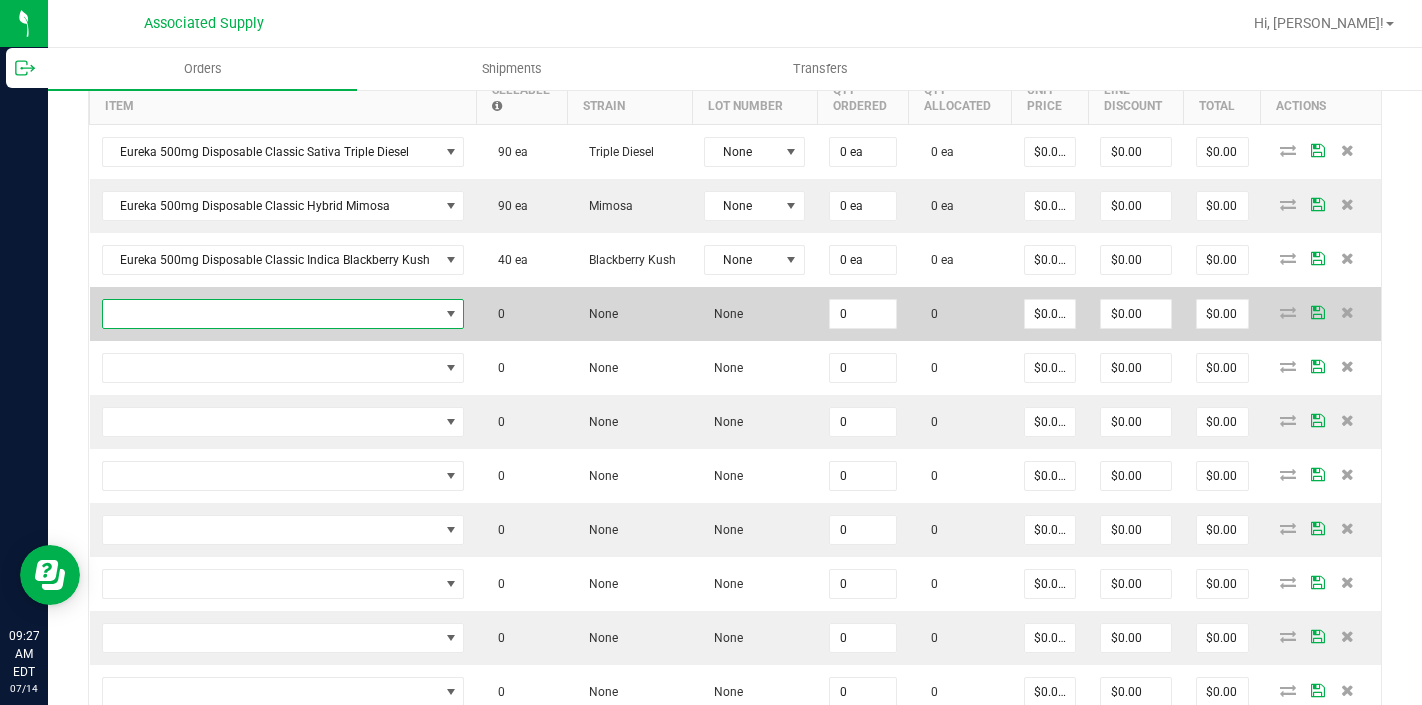 click at bounding box center (271, 314) 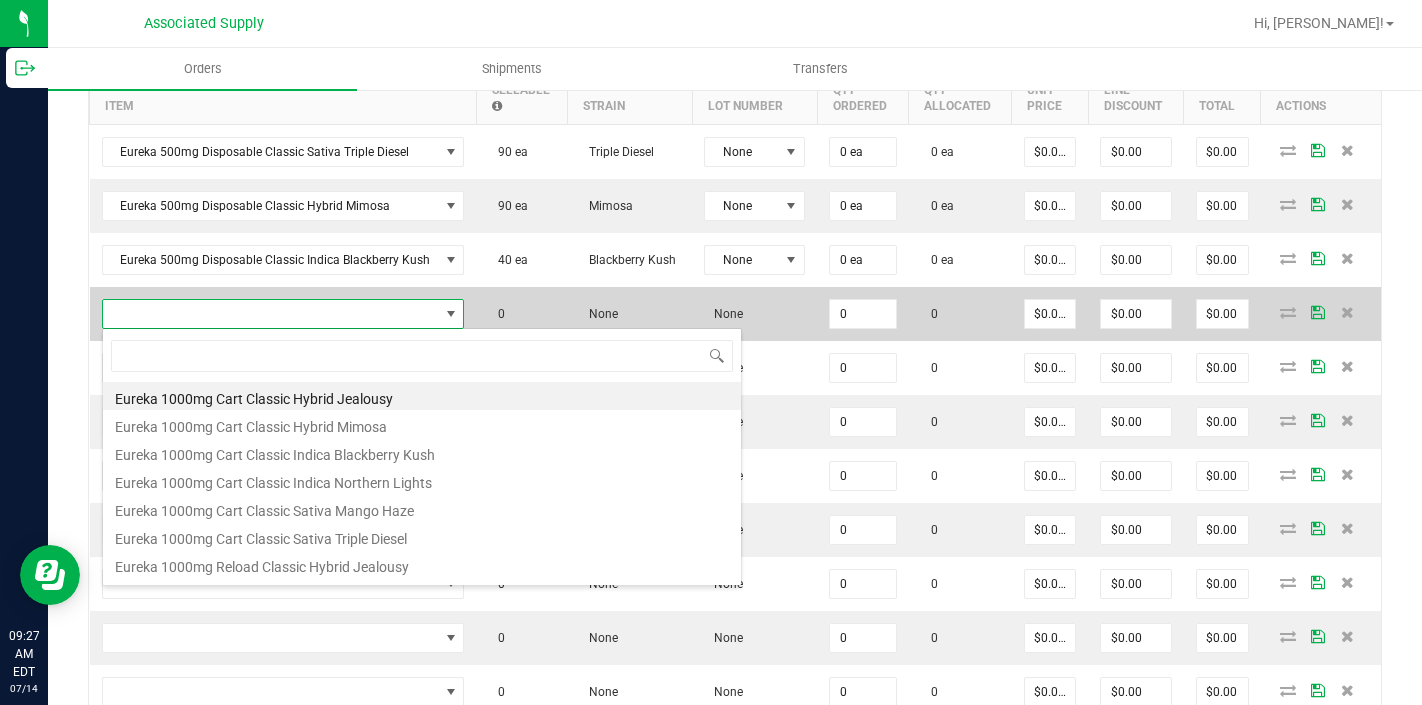 scroll, scrollTop: 99970, scrollLeft: 99642, axis: both 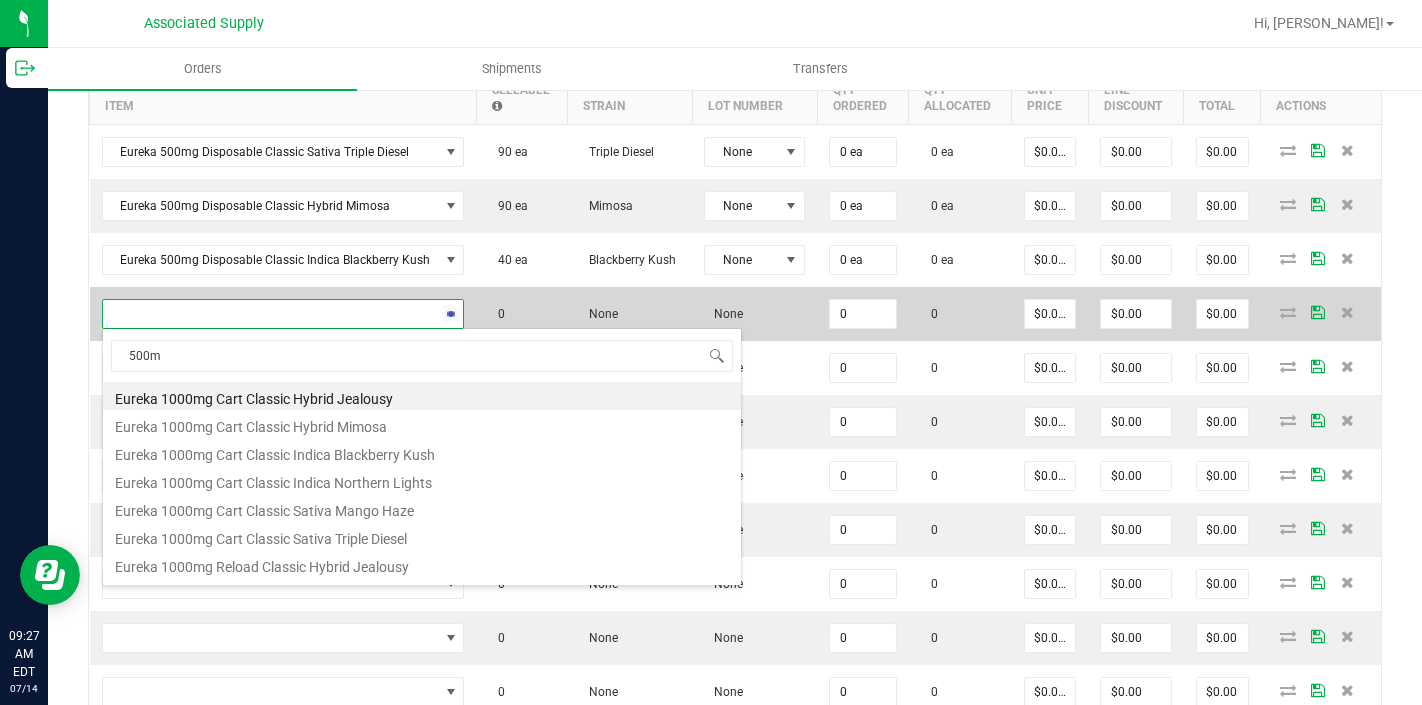 type on "500mg" 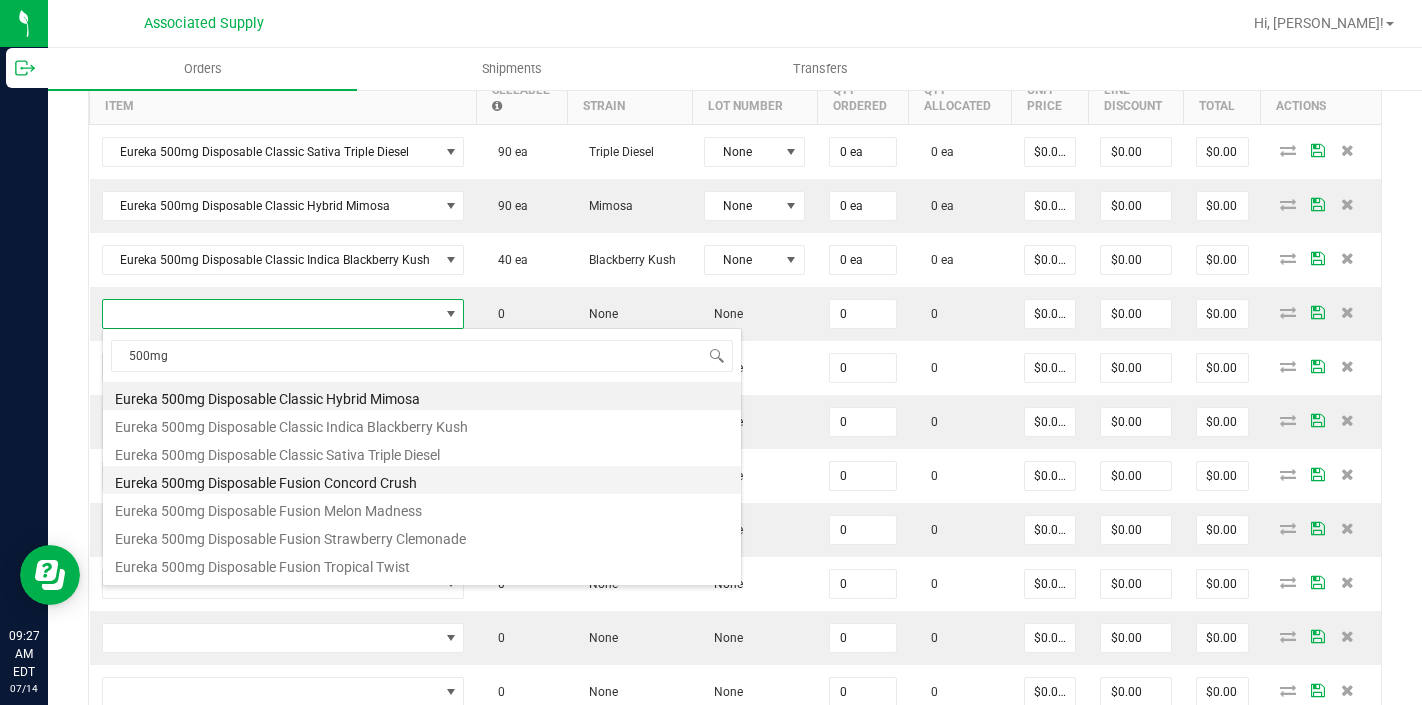 click on "Eureka 500mg Disposable Fusion Concord Crush" at bounding box center (422, 480) 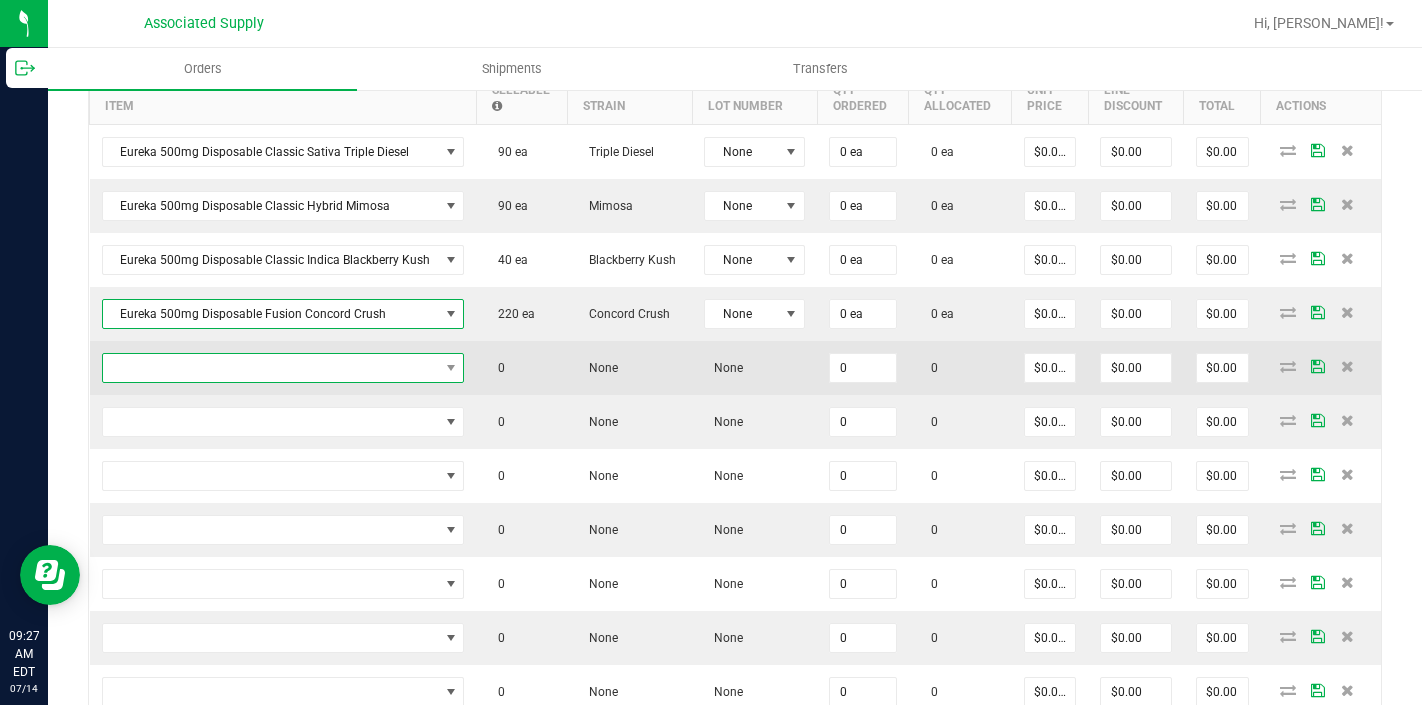 click at bounding box center (271, 368) 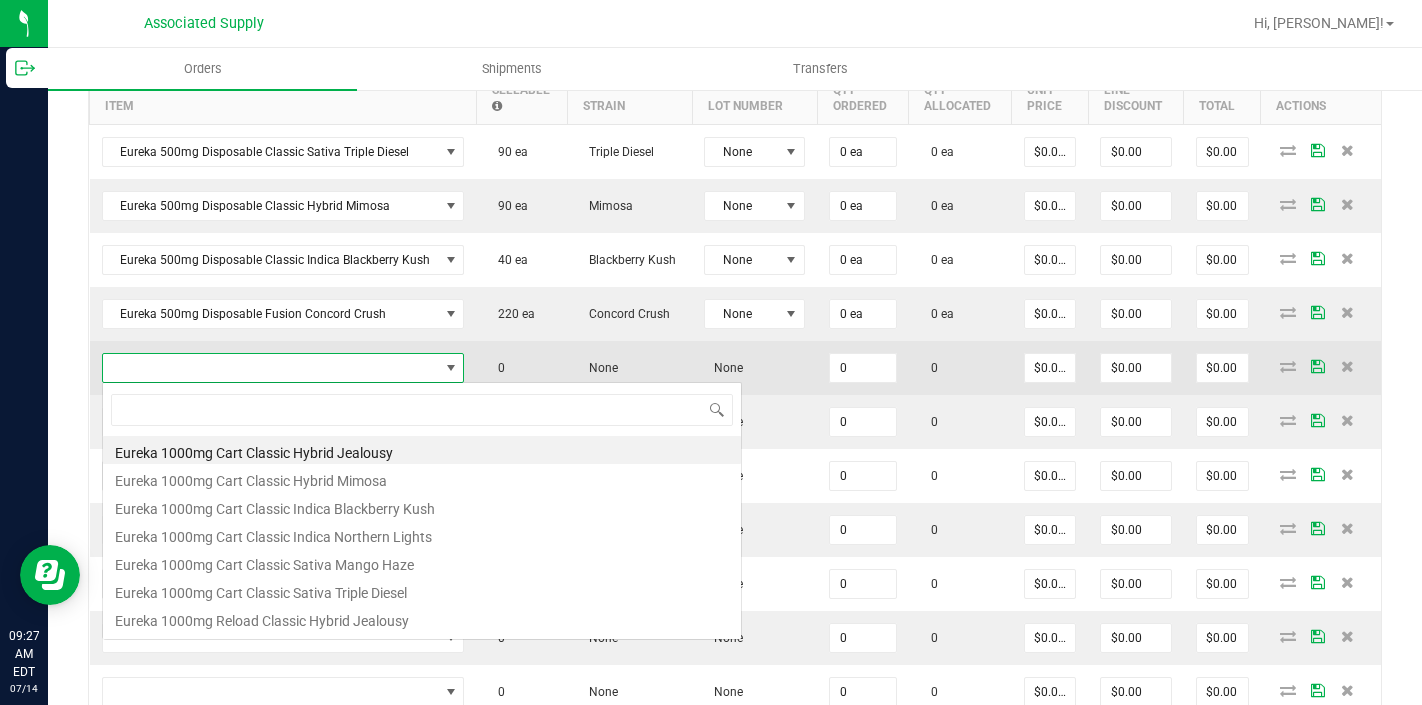 scroll, scrollTop: 99970, scrollLeft: 99642, axis: both 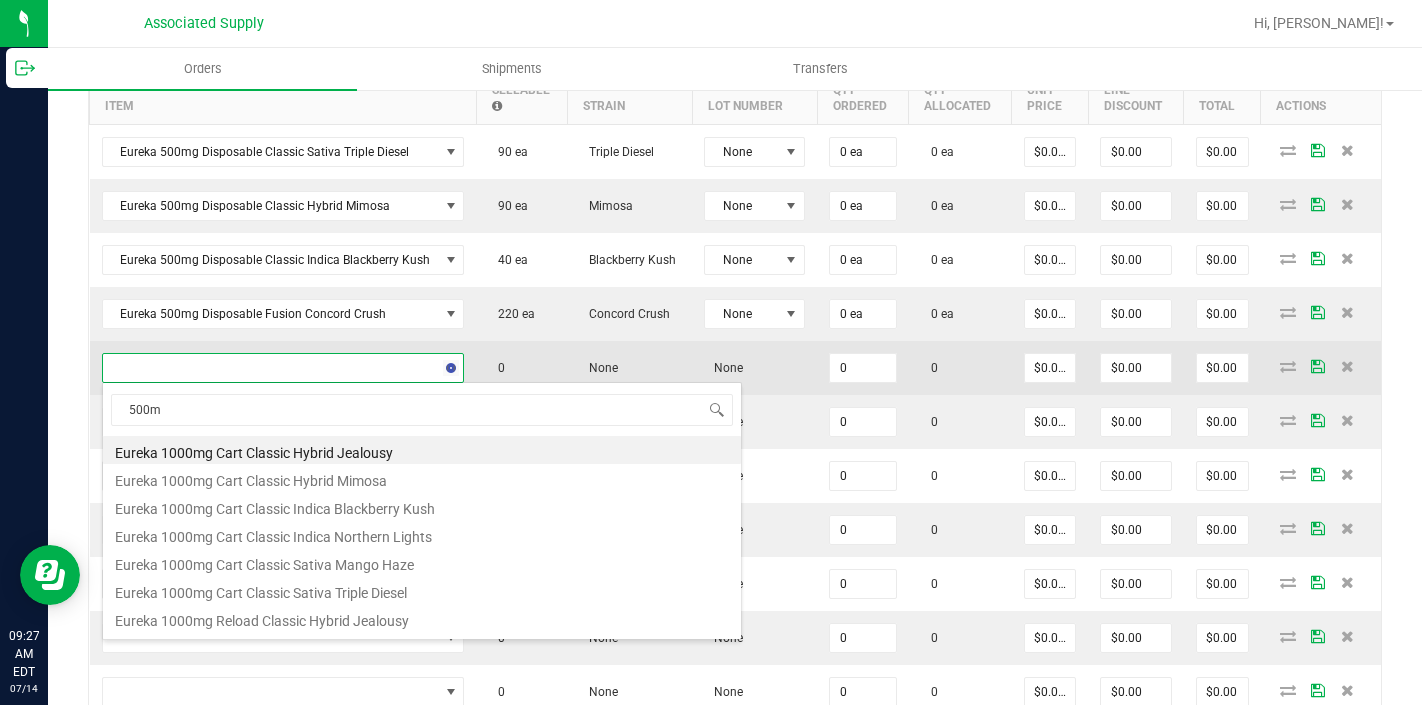 type on "500mg" 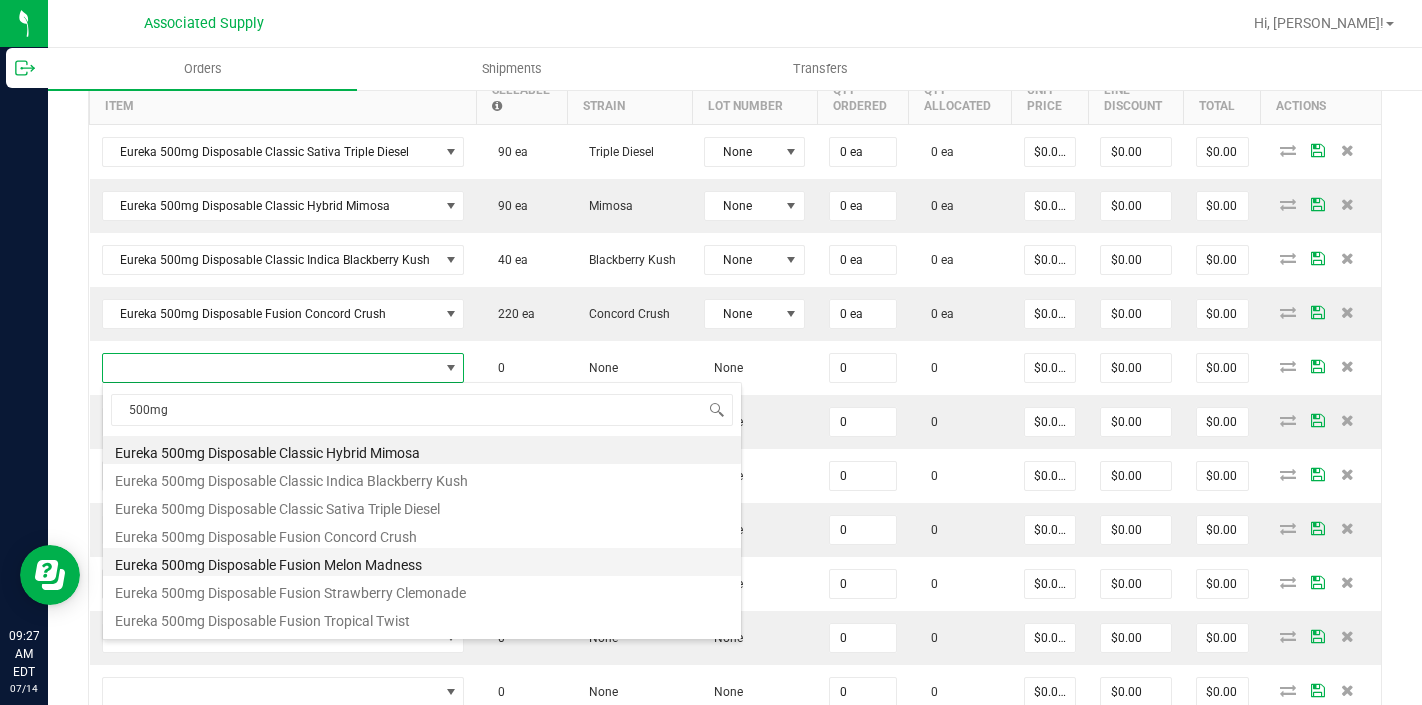 click on "Eureka 500mg Disposable Fusion Melon Madness" at bounding box center (422, 562) 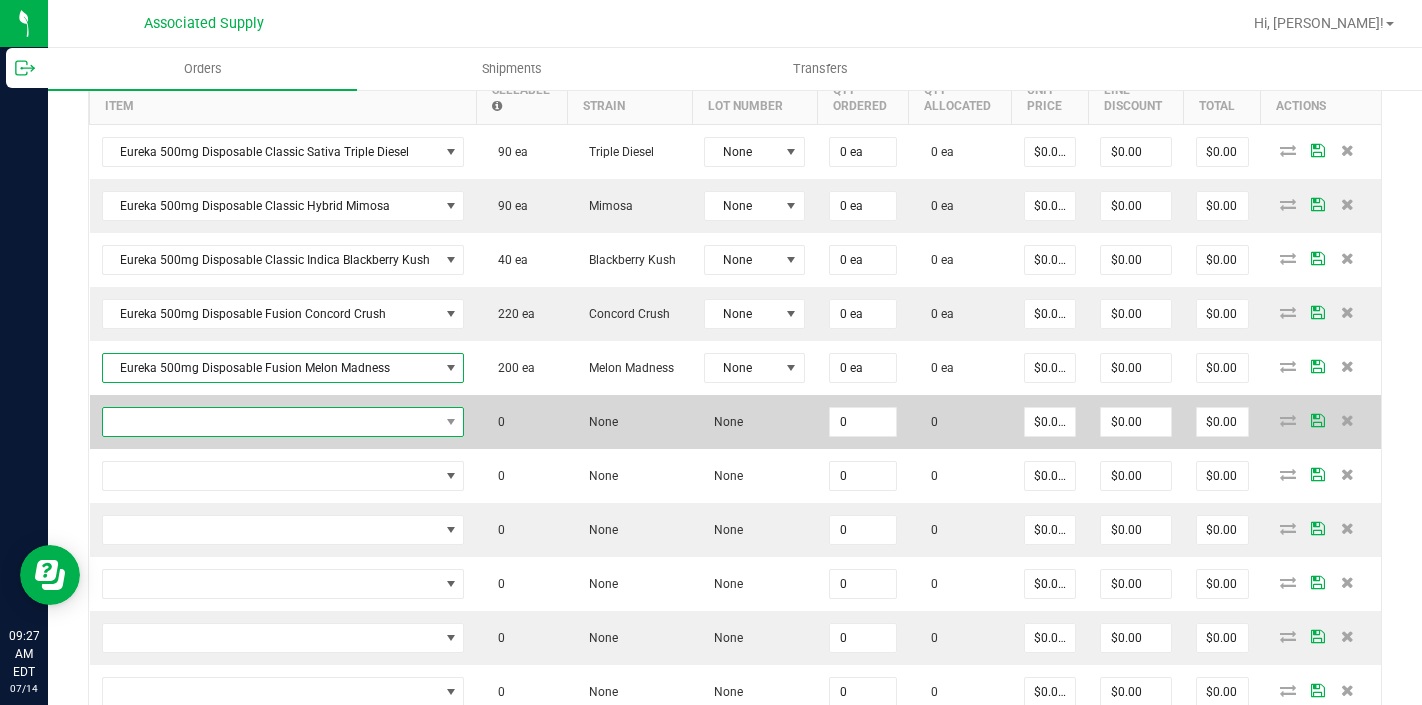 click at bounding box center [271, 422] 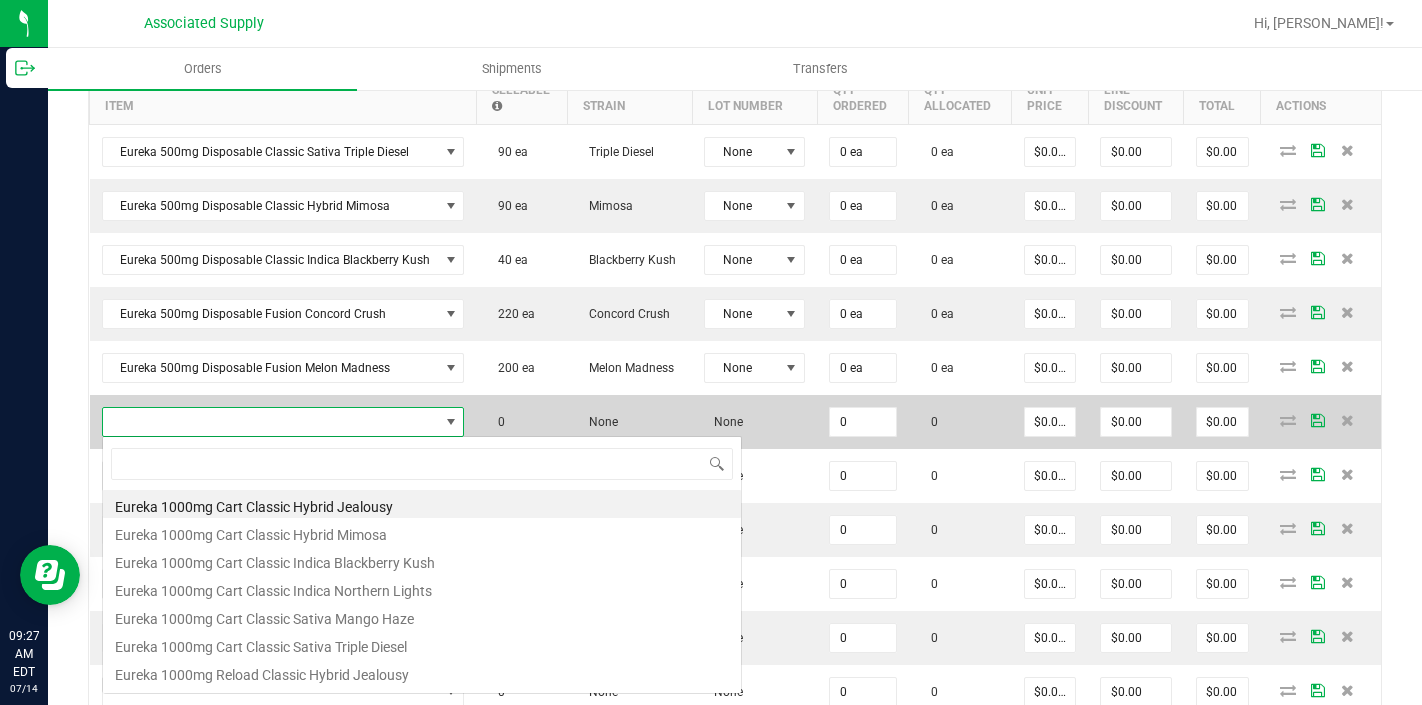scroll, scrollTop: 99970, scrollLeft: 99642, axis: both 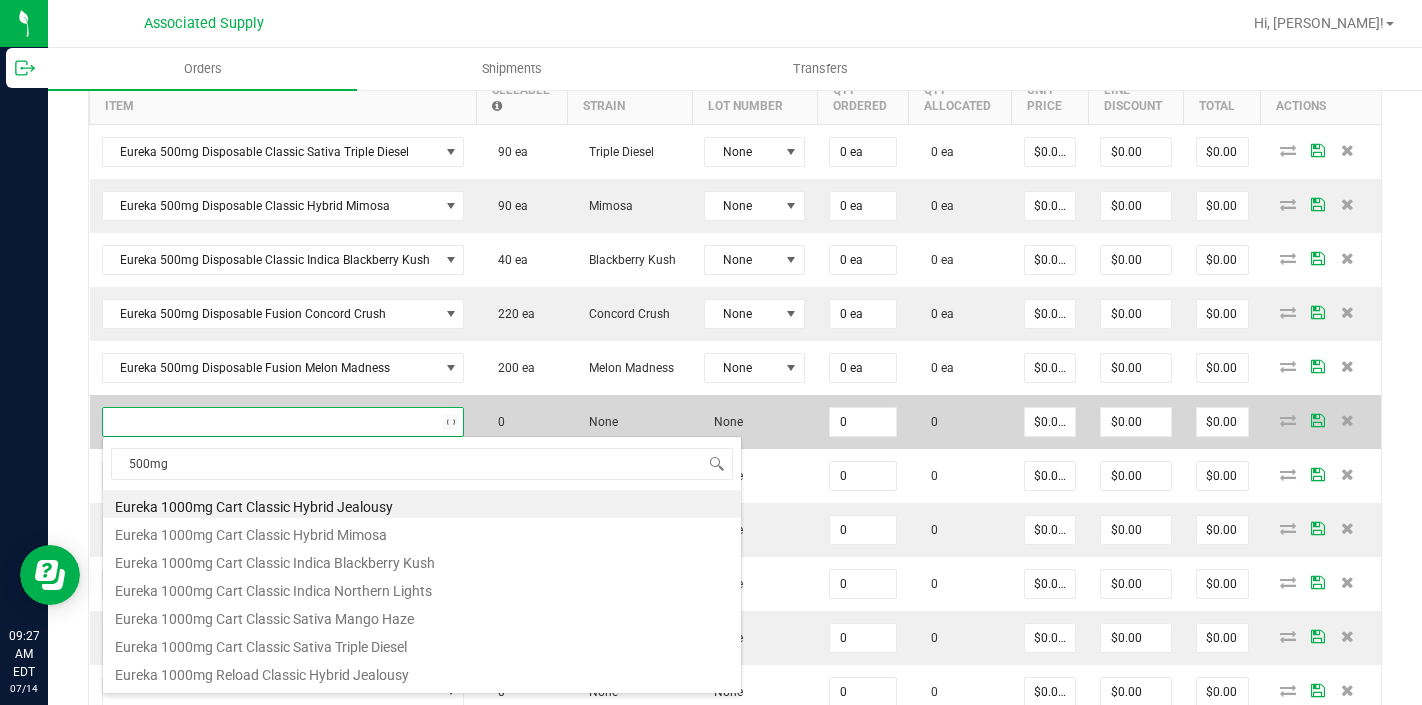 type on "500mg" 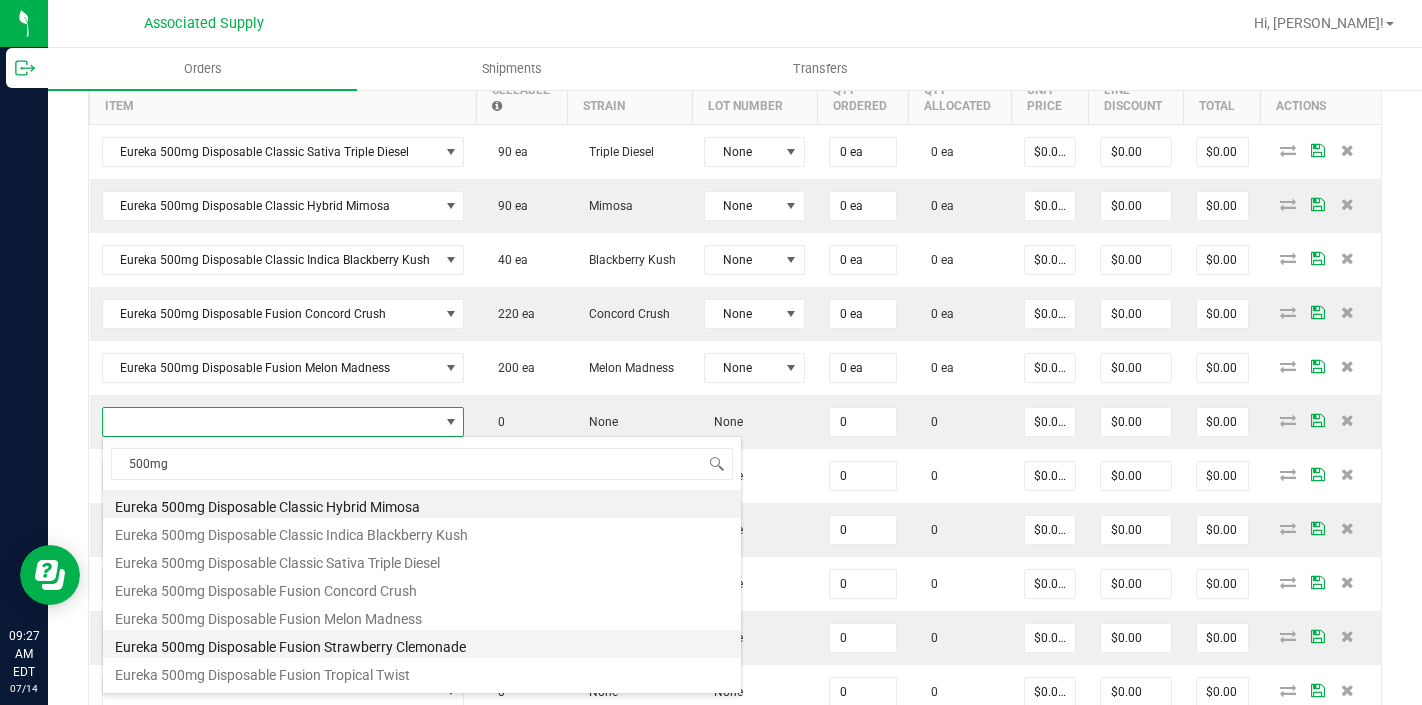 click on "Eureka 500mg Disposable Fusion Strawberry Clemonade" at bounding box center (422, 644) 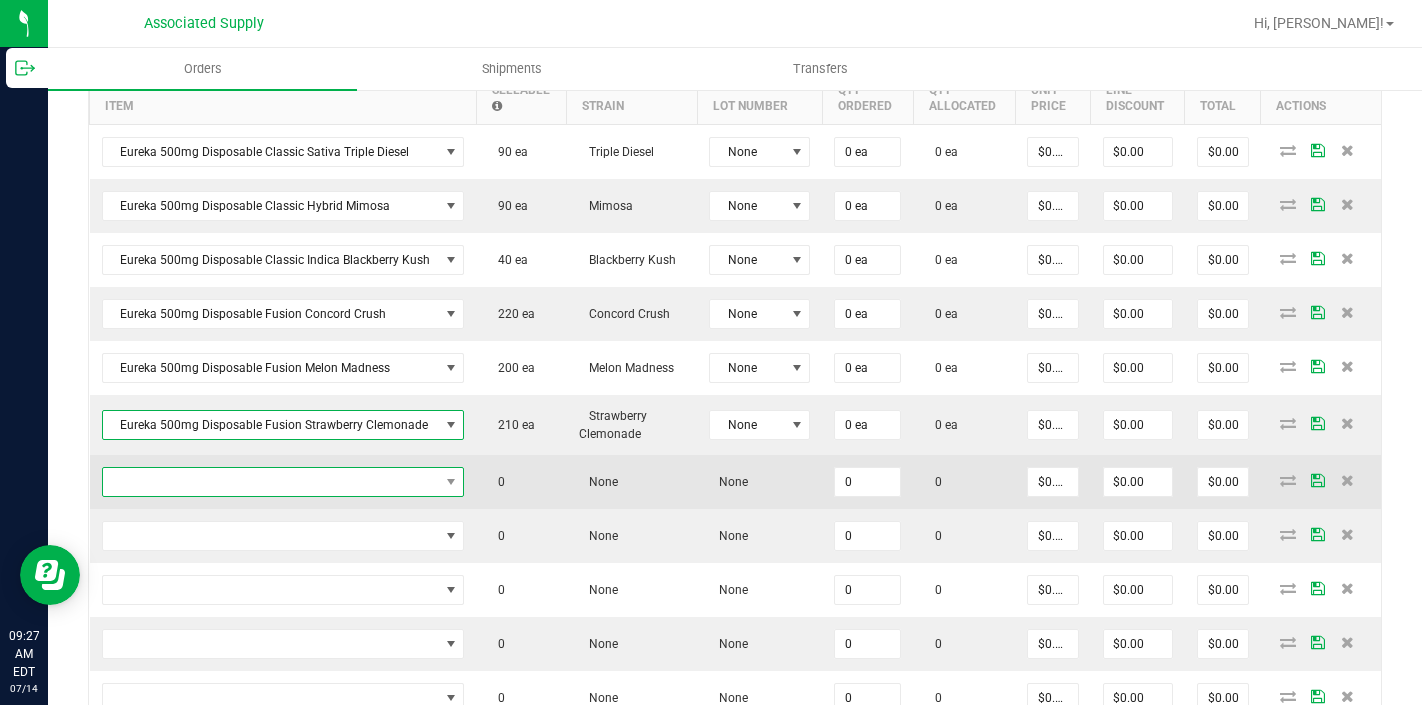 click at bounding box center [271, 482] 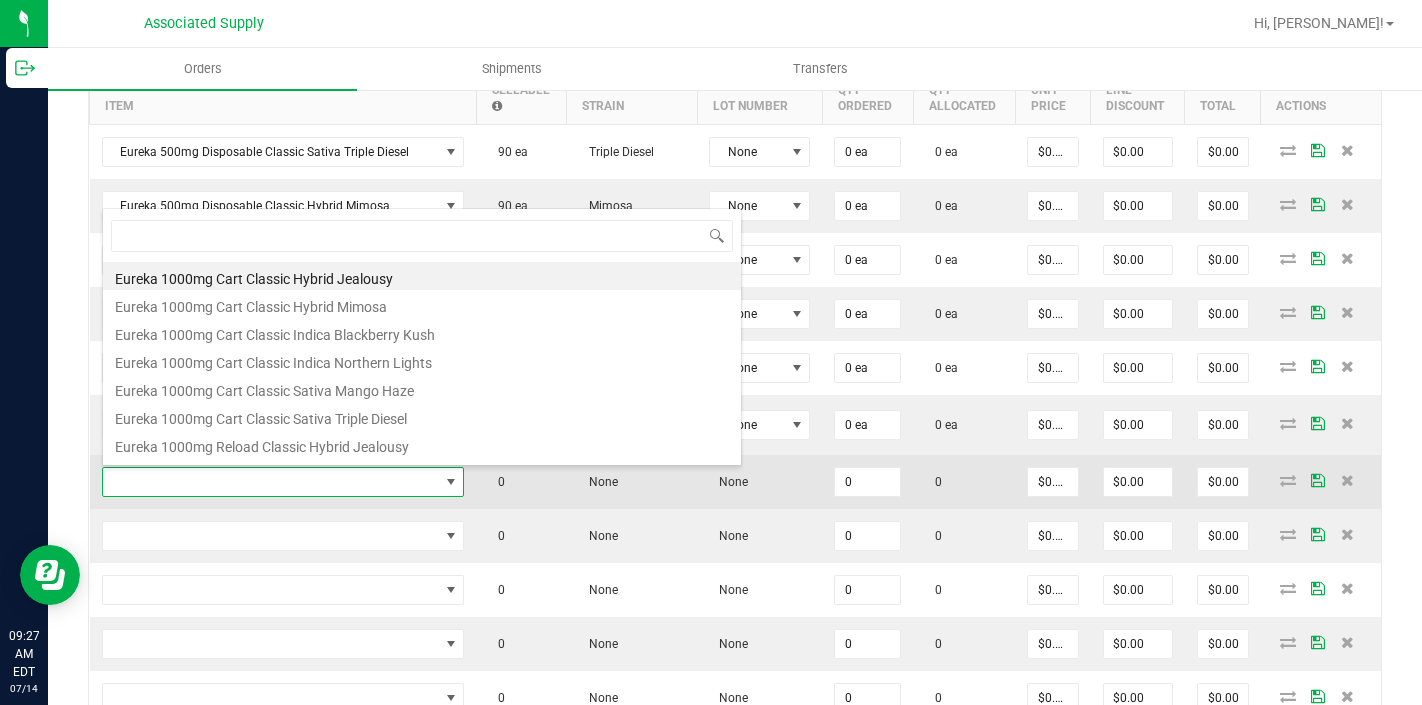 scroll, scrollTop: 99970, scrollLeft: 99642, axis: both 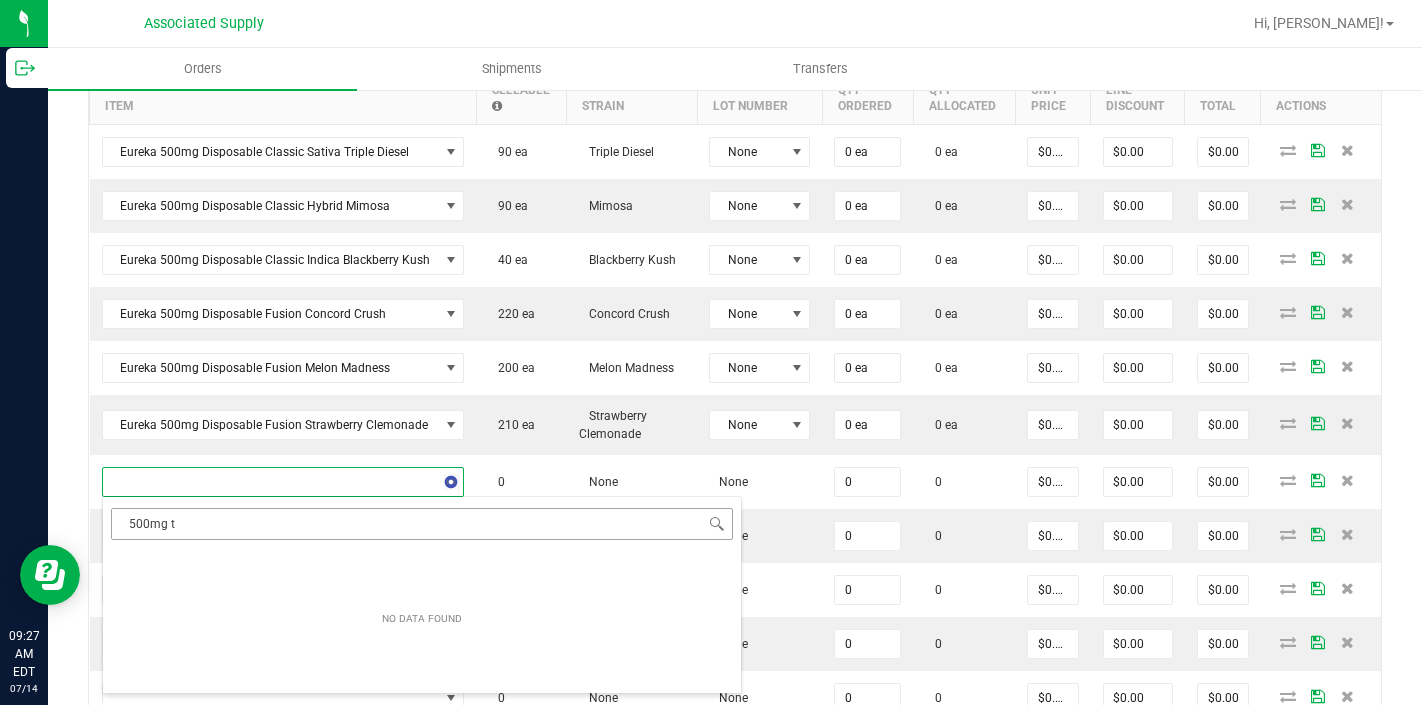 type on "500mg" 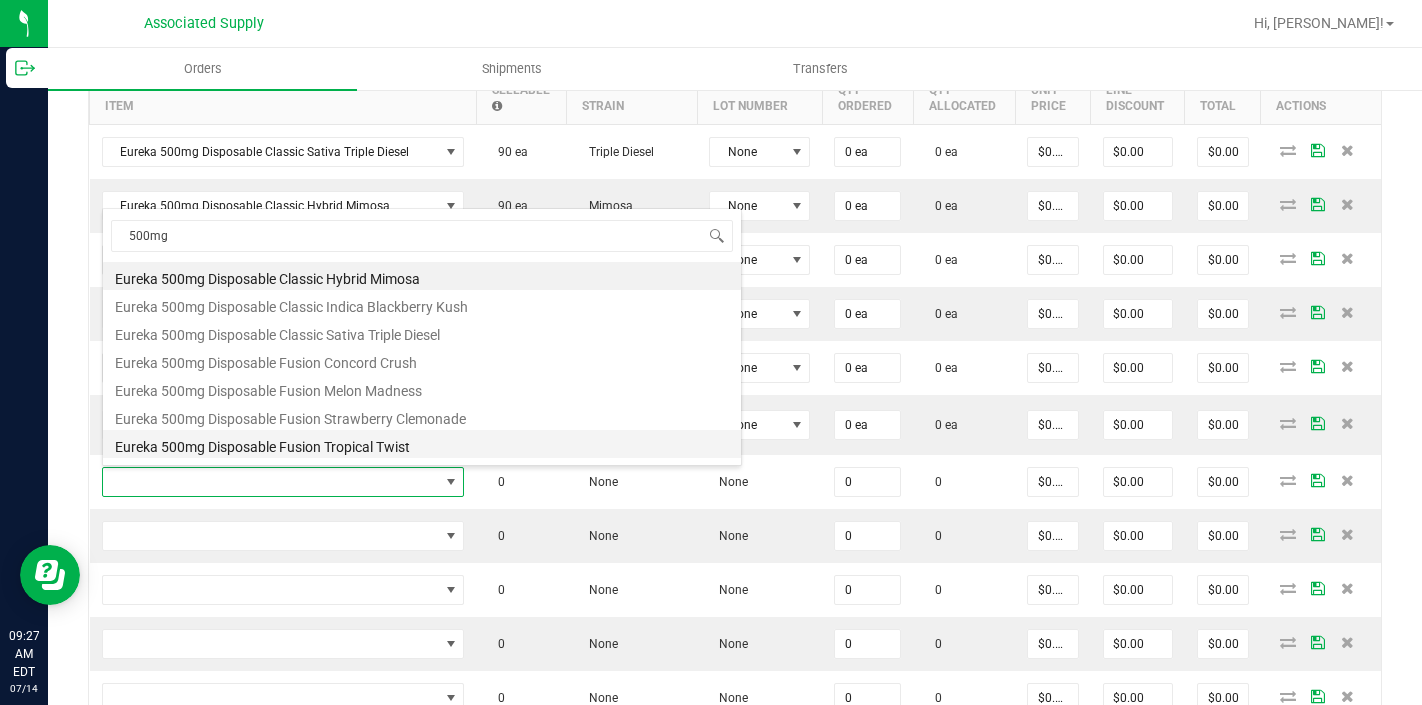 click on "Eureka 500mg Disposable Fusion Tropical Twist" at bounding box center (422, 444) 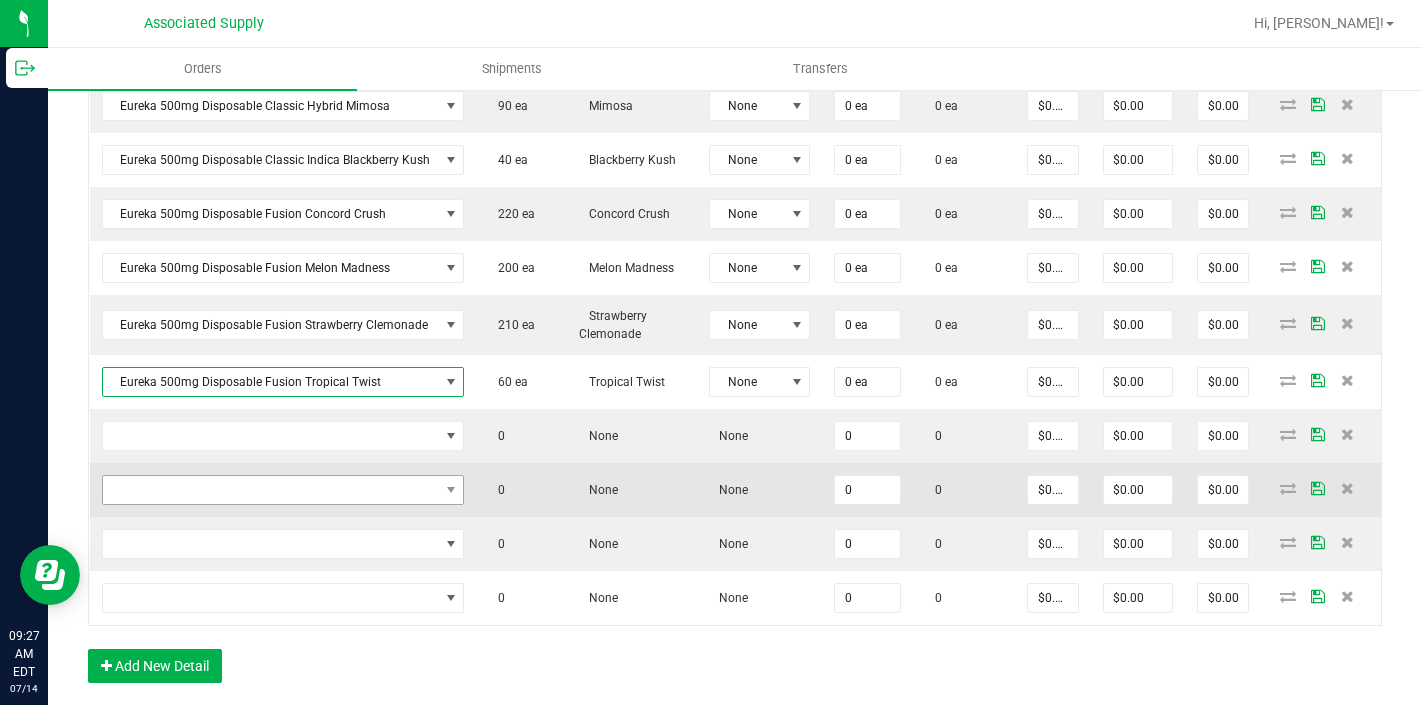 scroll, scrollTop: 672, scrollLeft: 0, axis: vertical 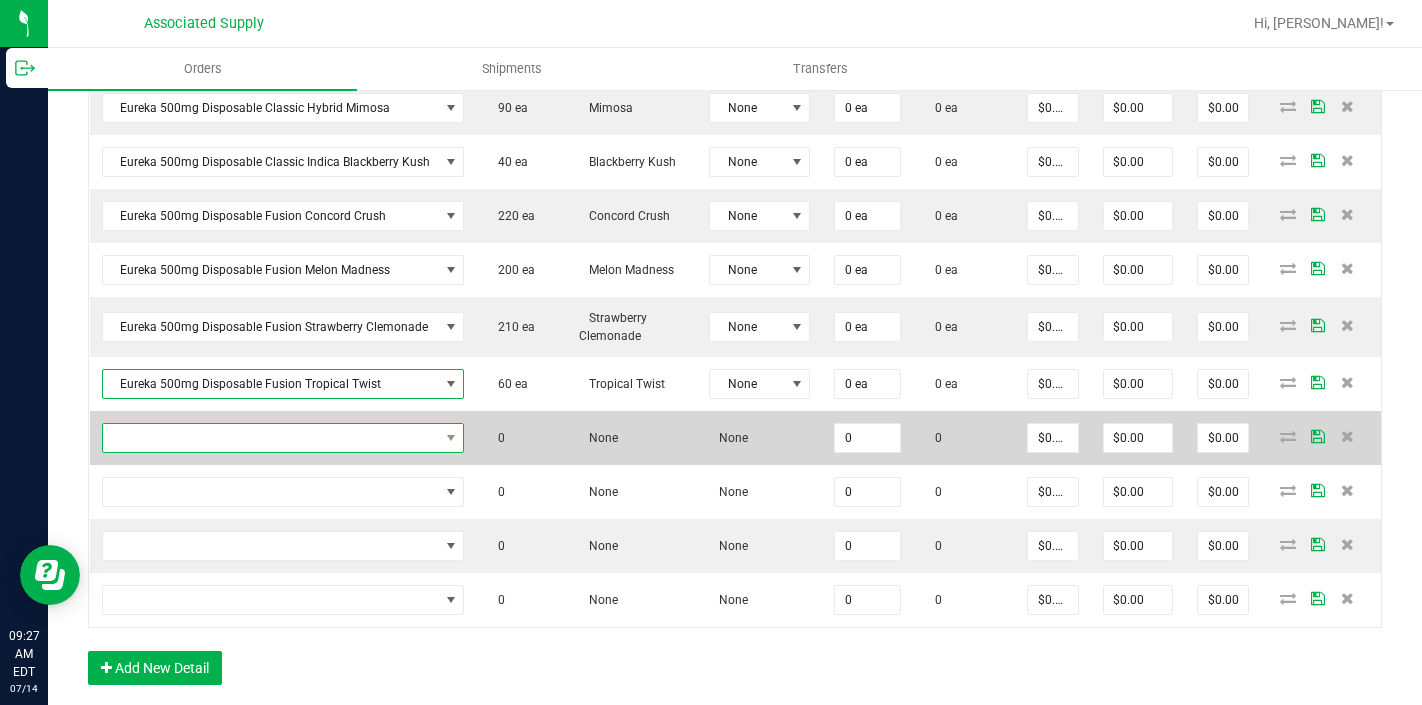 click at bounding box center [271, 438] 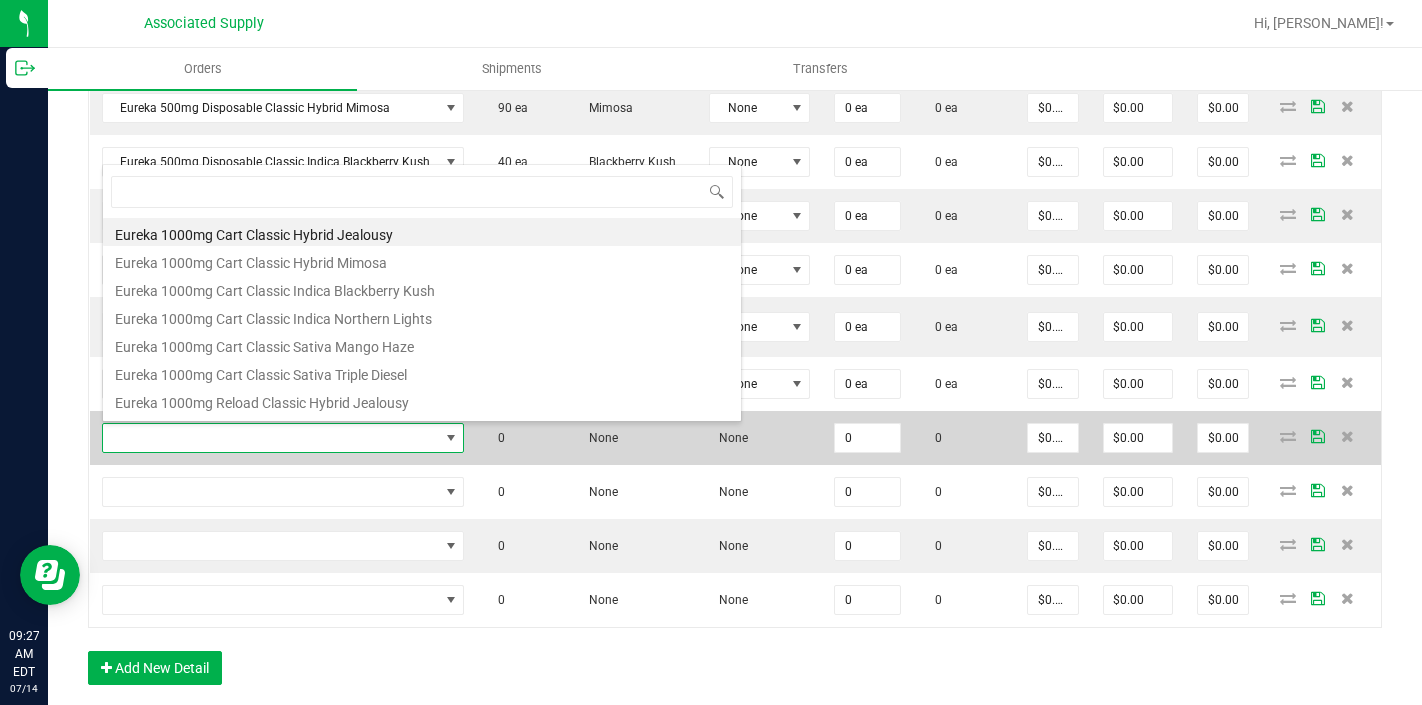 scroll, scrollTop: 99970, scrollLeft: 99642, axis: both 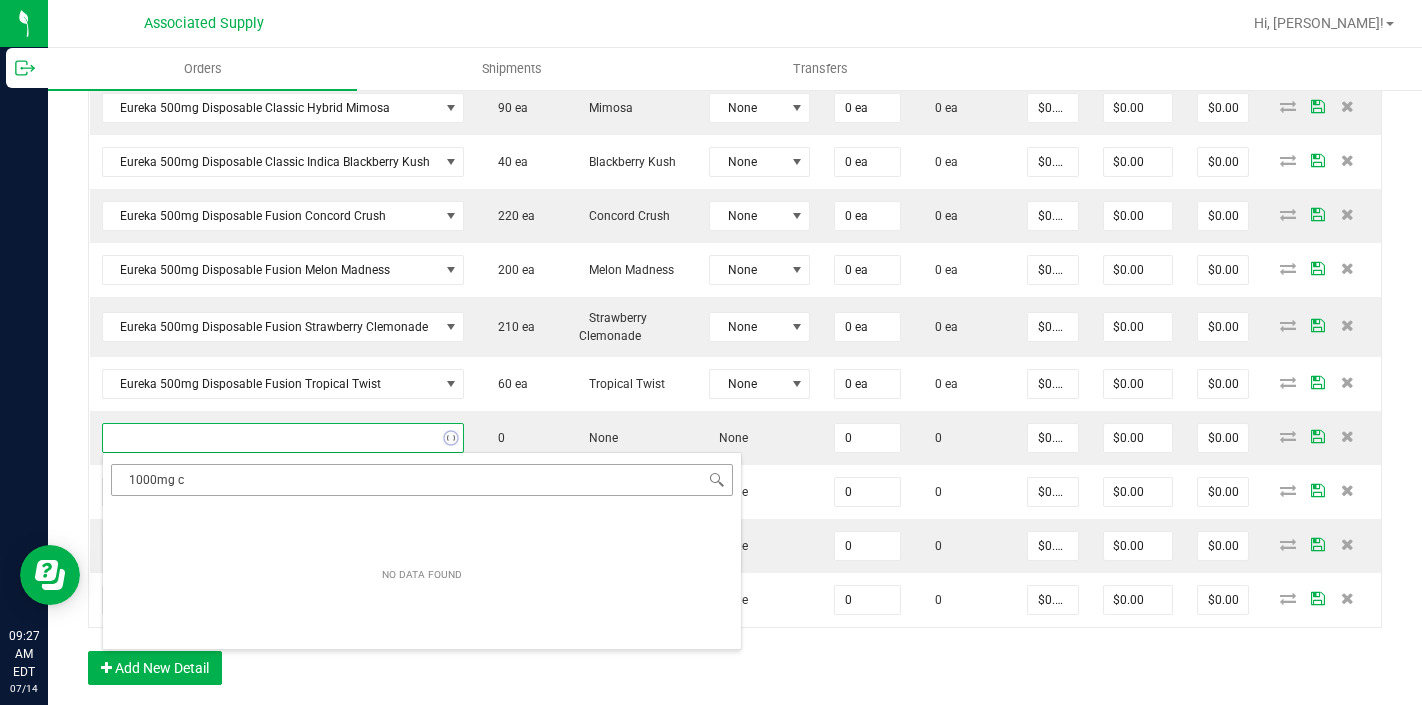 type on "1000mg" 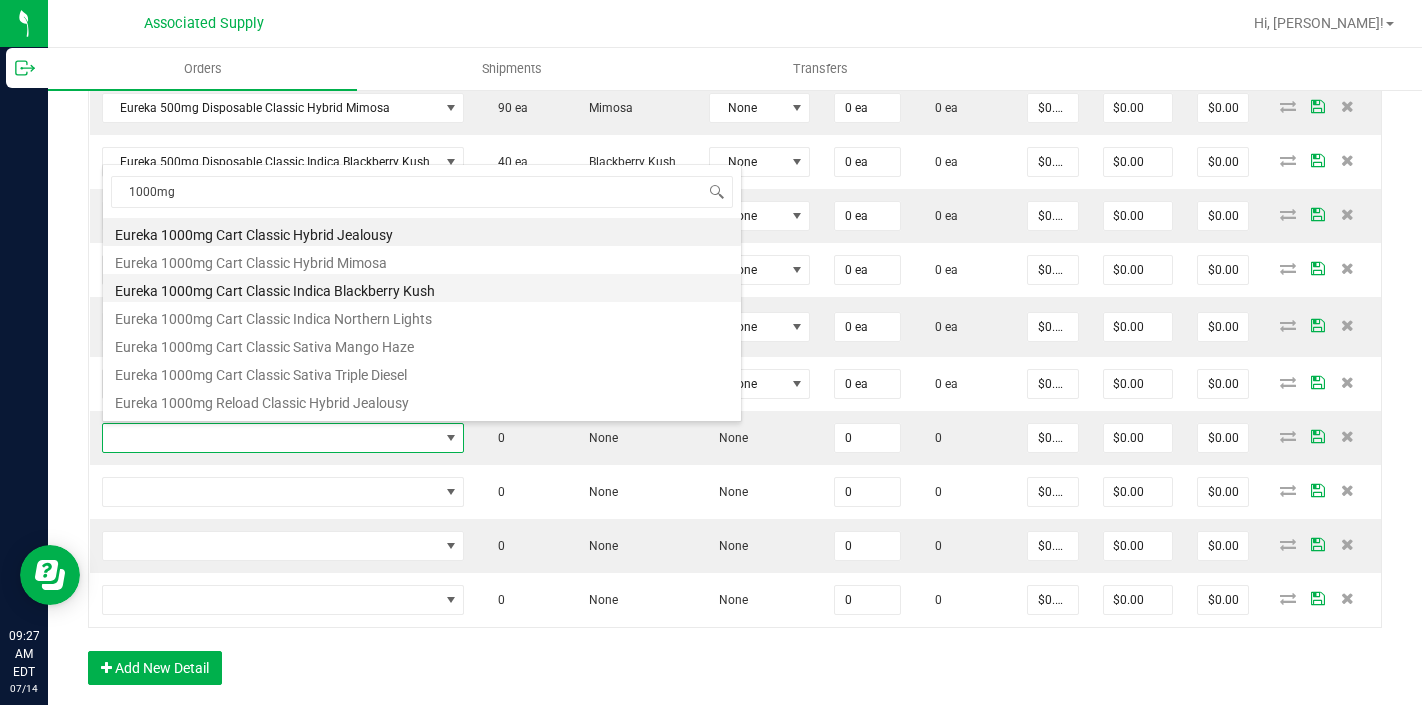 click on "Eureka 1000mg Cart Classic Indica Blackberry Kush" at bounding box center [422, 288] 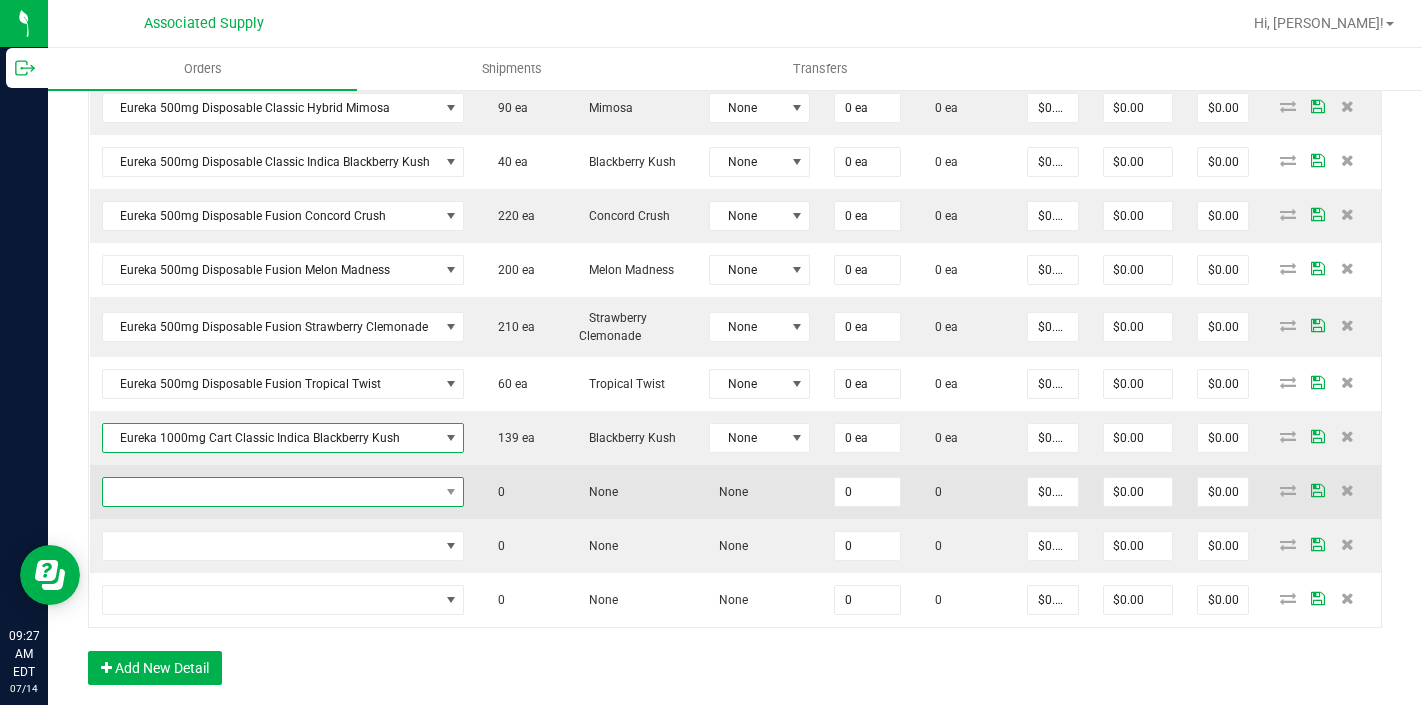 click at bounding box center [271, 492] 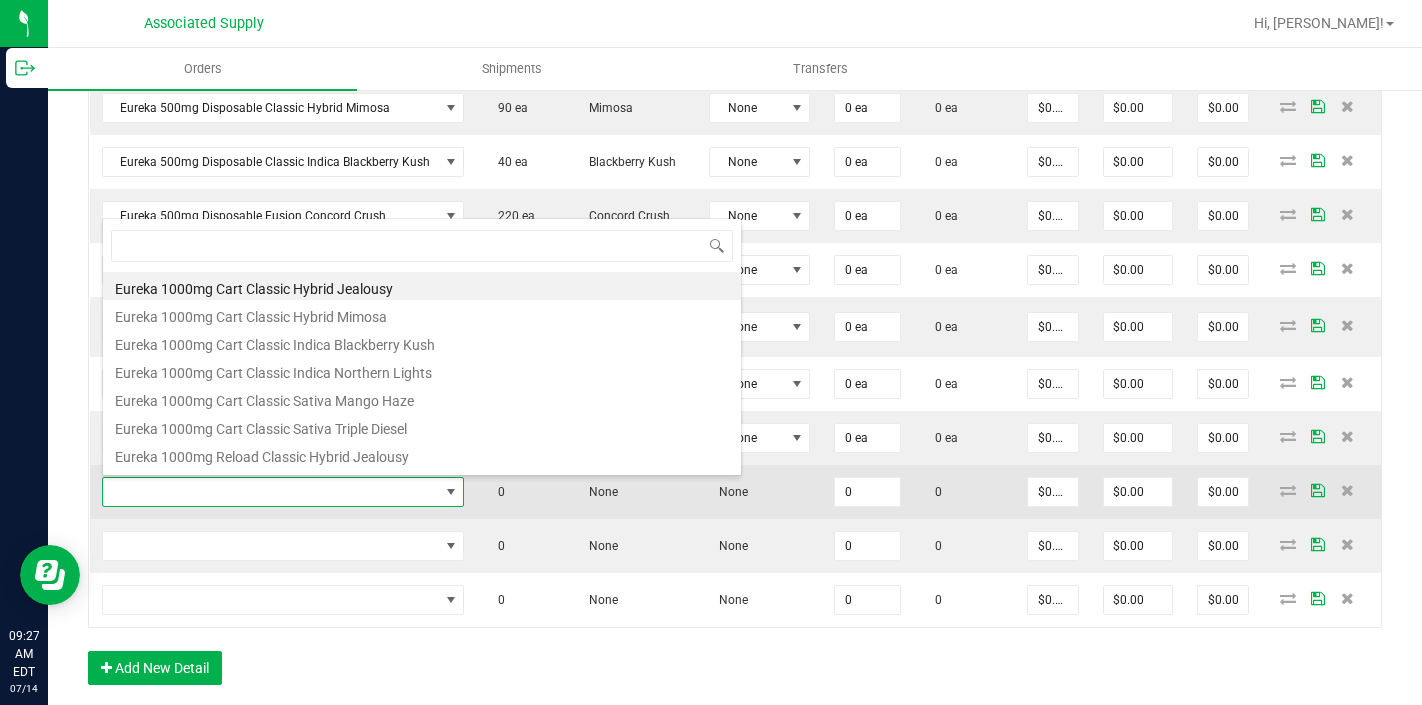 scroll, scrollTop: 99970, scrollLeft: 99642, axis: both 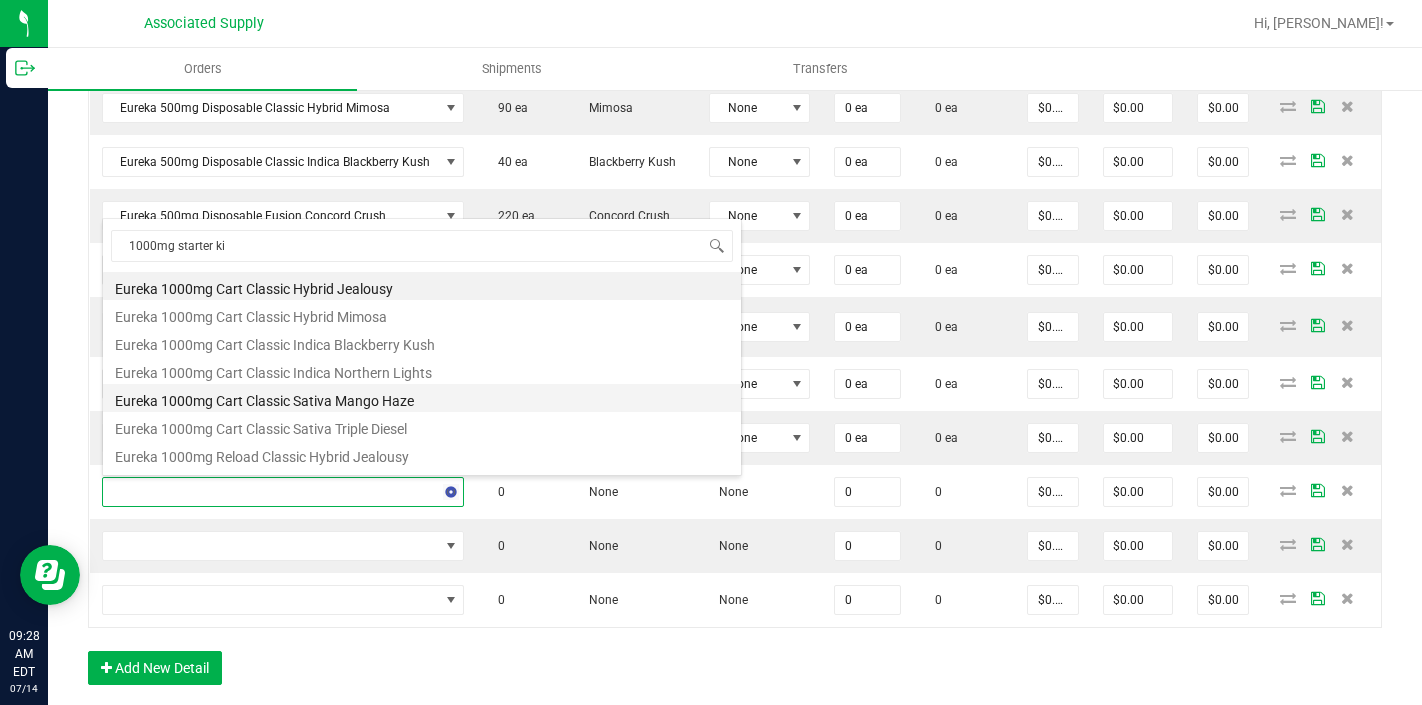 type on "1000mg starter kit" 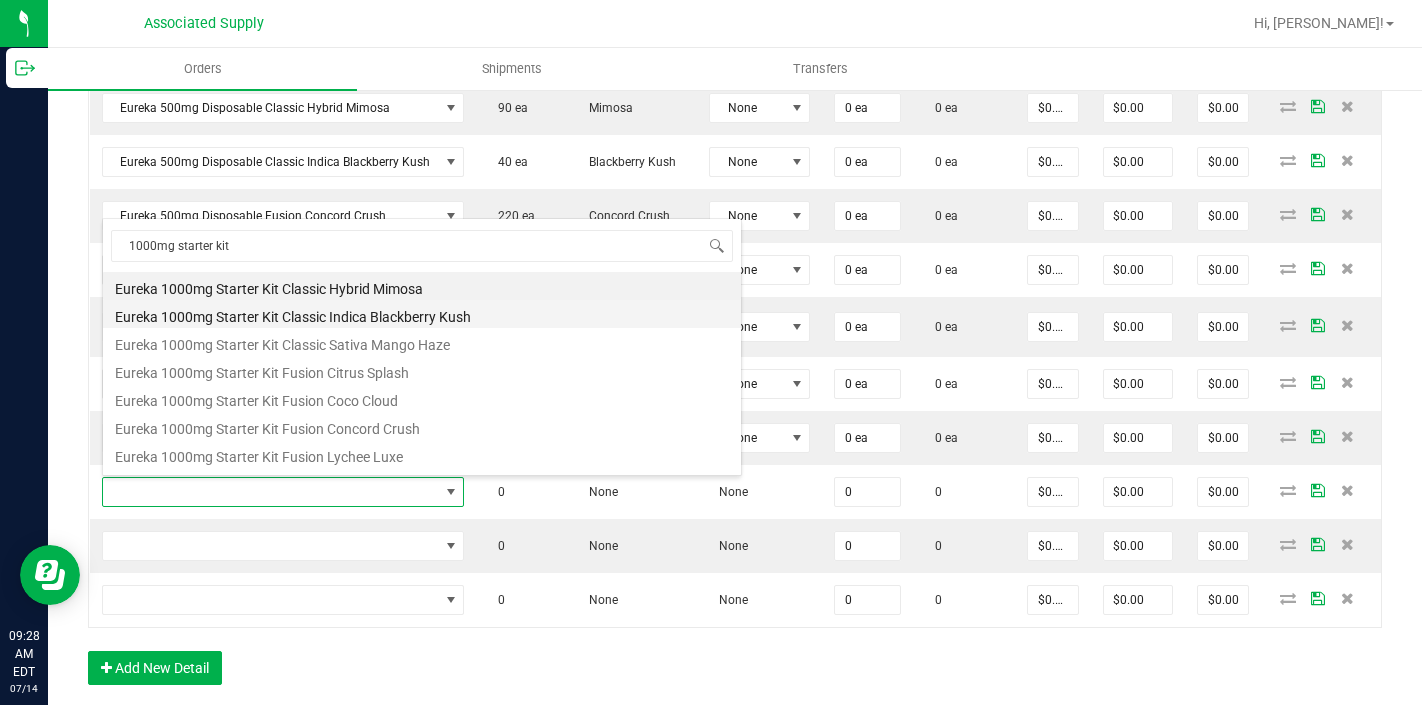 click on "Eureka 1000mg Starter Kit Classic Indica Blackberry Kush" at bounding box center (422, 314) 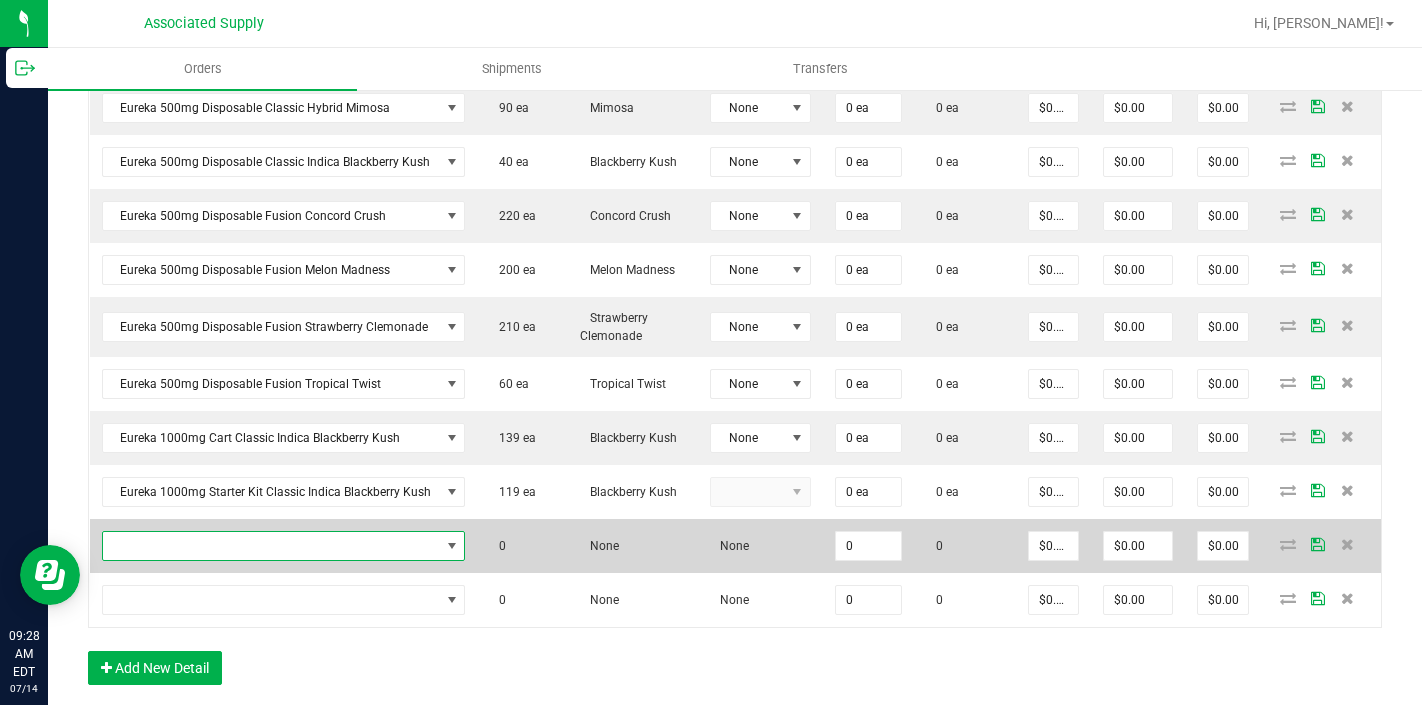 click at bounding box center [271, 546] 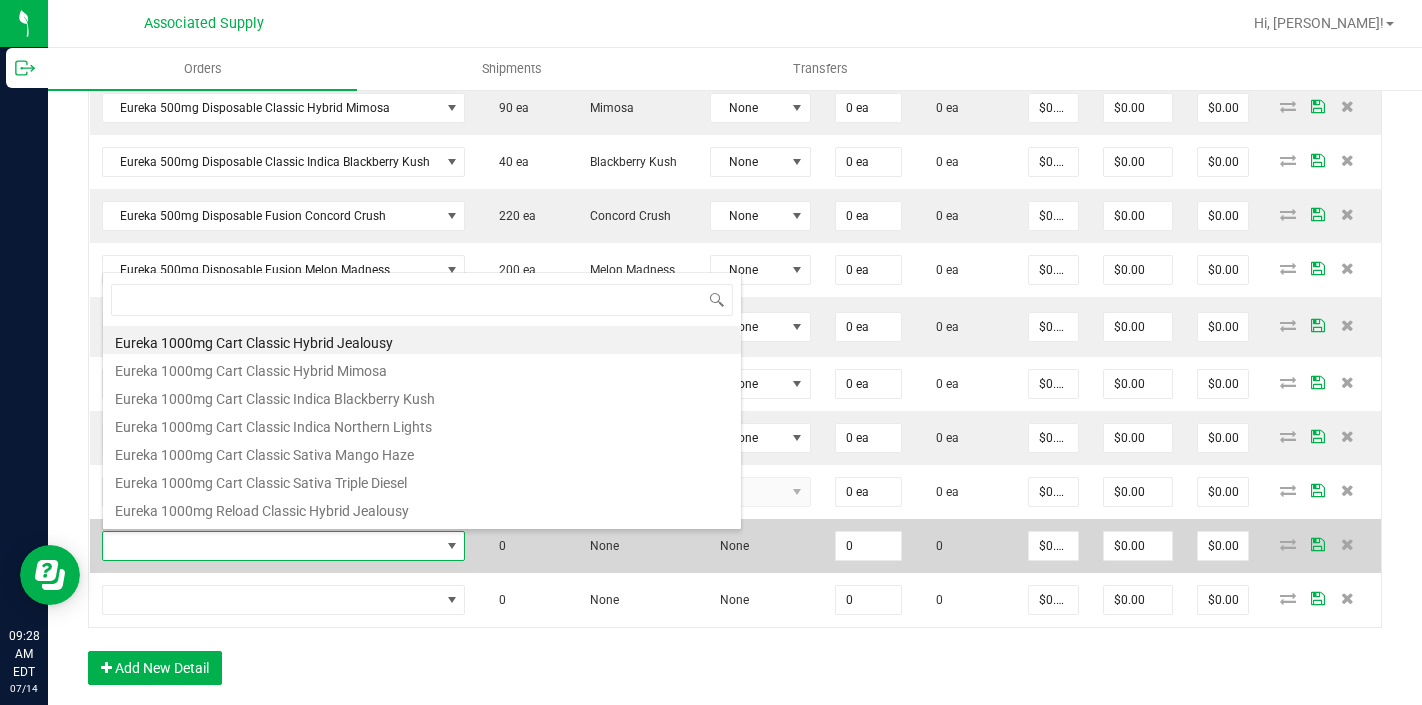 scroll, scrollTop: 99970, scrollLeft: 99641, axis: both 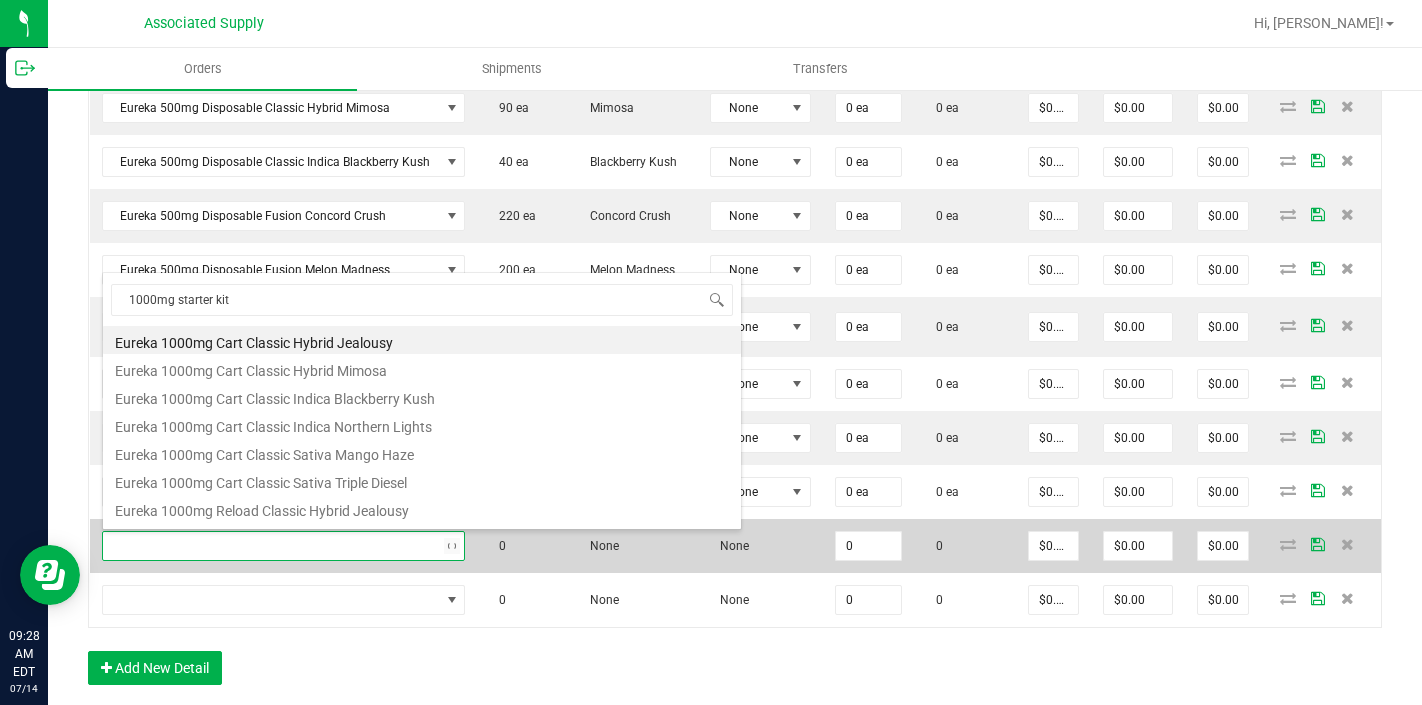 type on "1000mg starter kit" 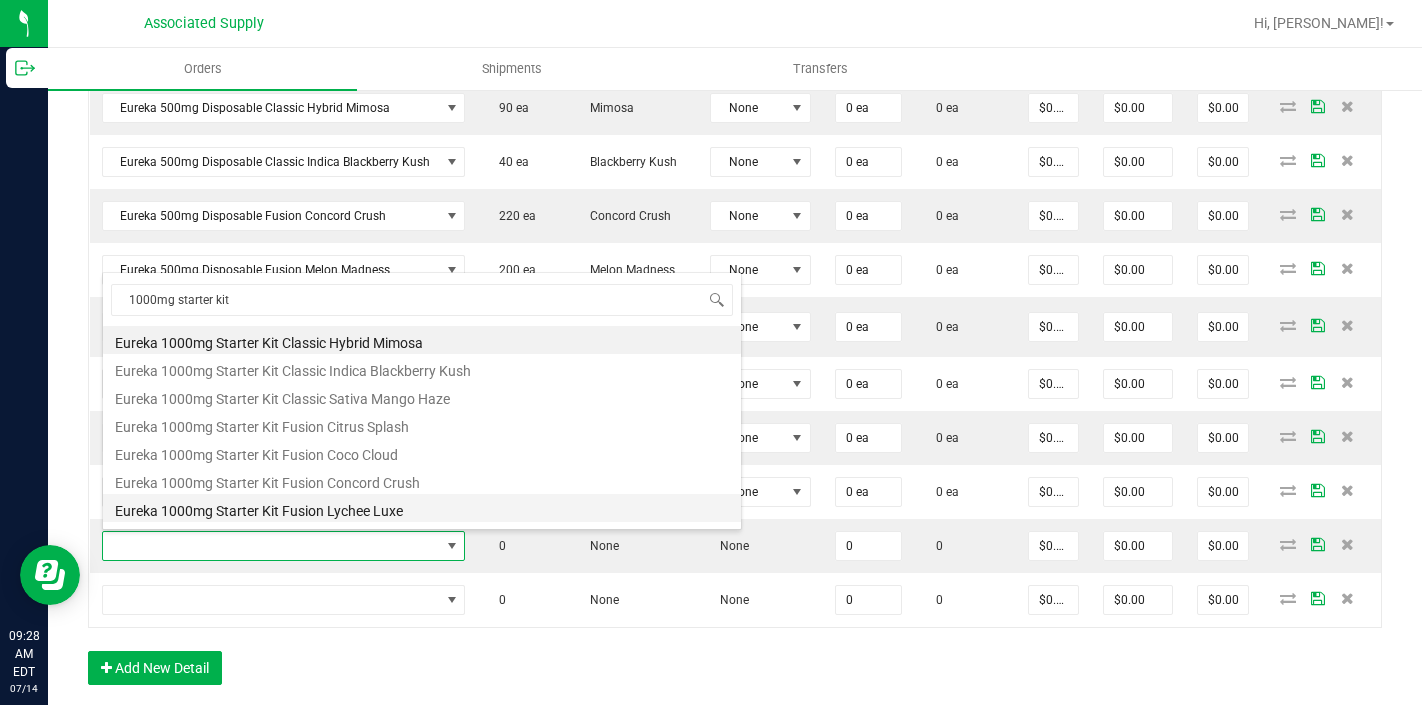 click on "Eureka 1000mg Starter Kit Fusion Lychee Luxe" at bounding box center (422, 508) 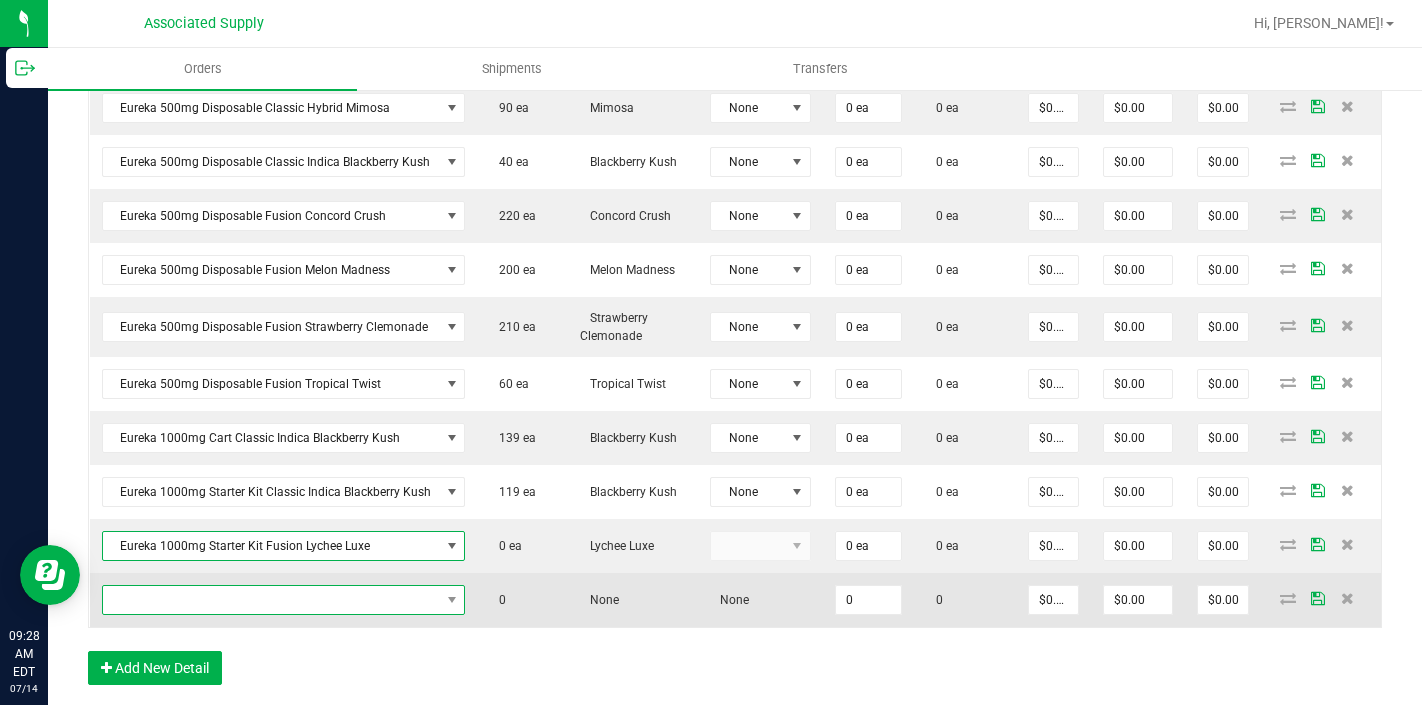 click at bounding box center [271, 600] 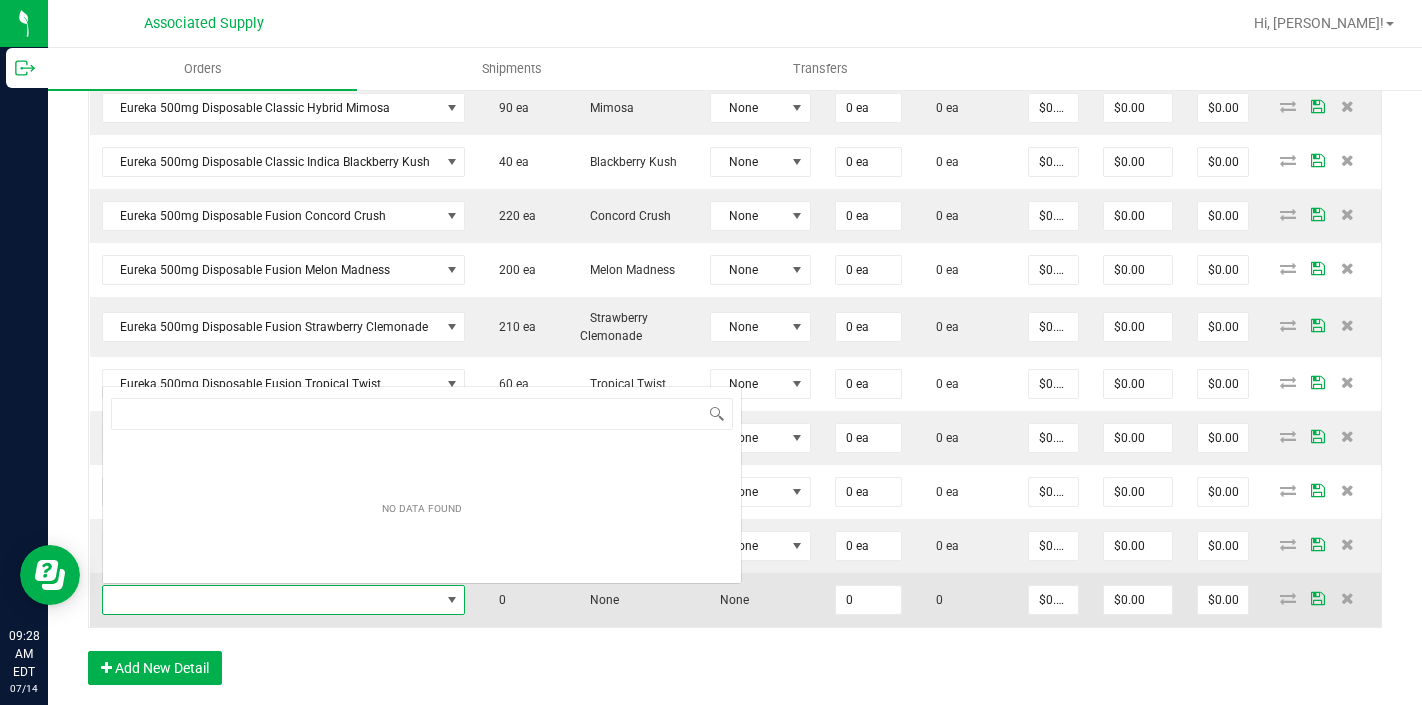 scroll, scrollTop: 0, scrollLeft: 0, axis: both 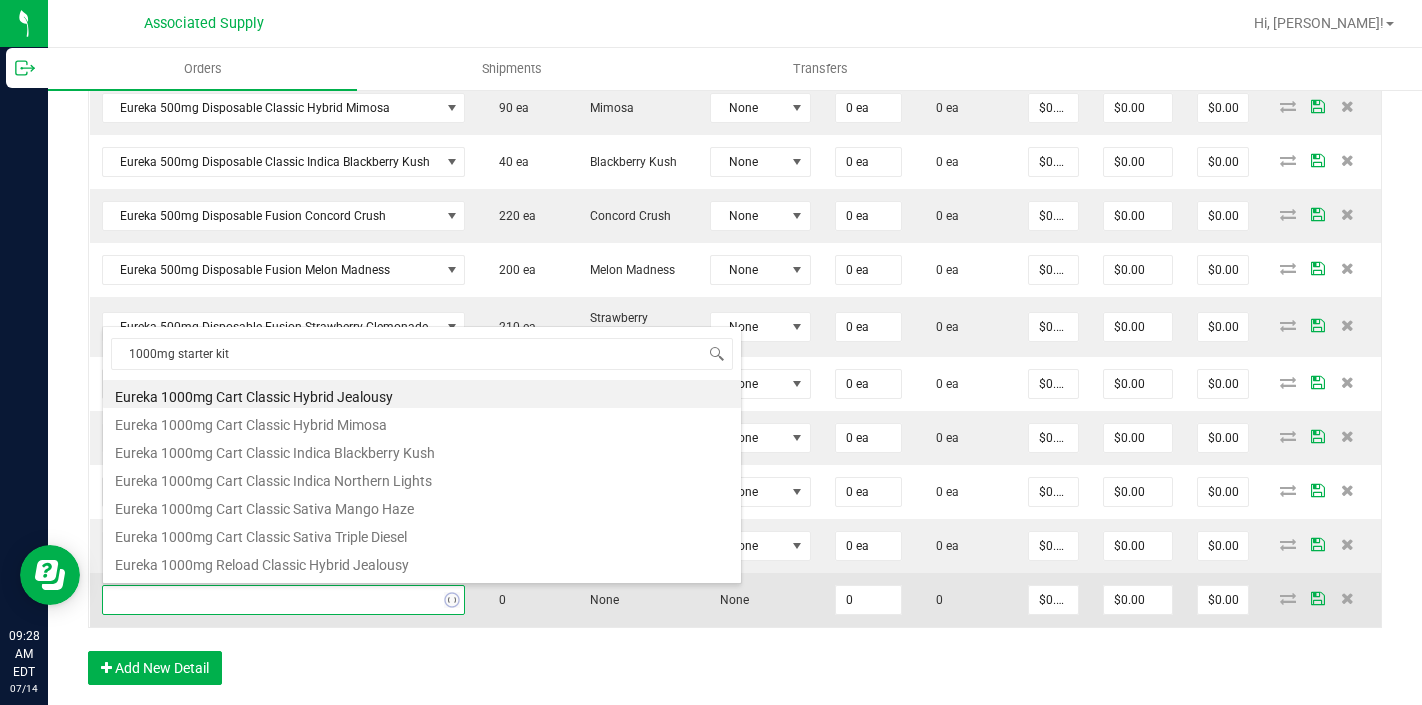 type on "1000mg starter kit" 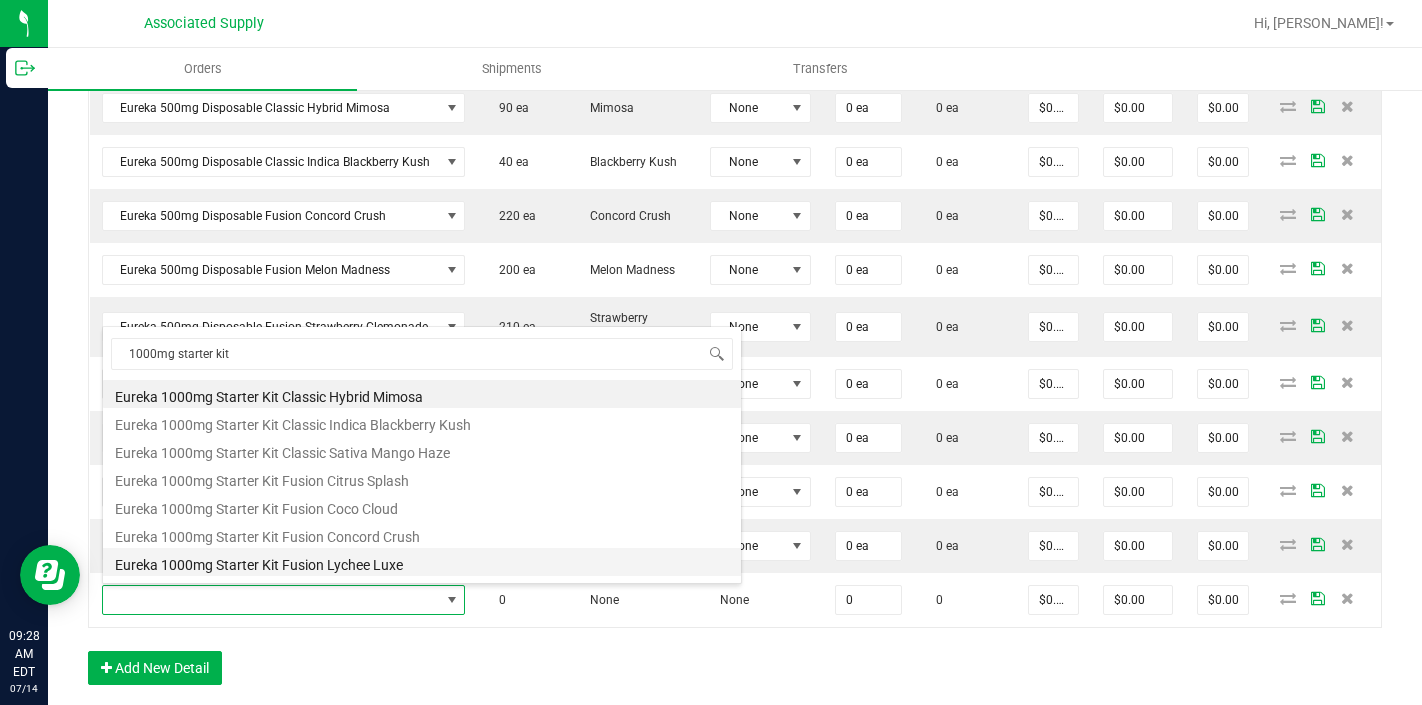 click on "Eureka 1000mg Starter Kit Fusion Lychee Luxe" at bounding box center [422, 562] 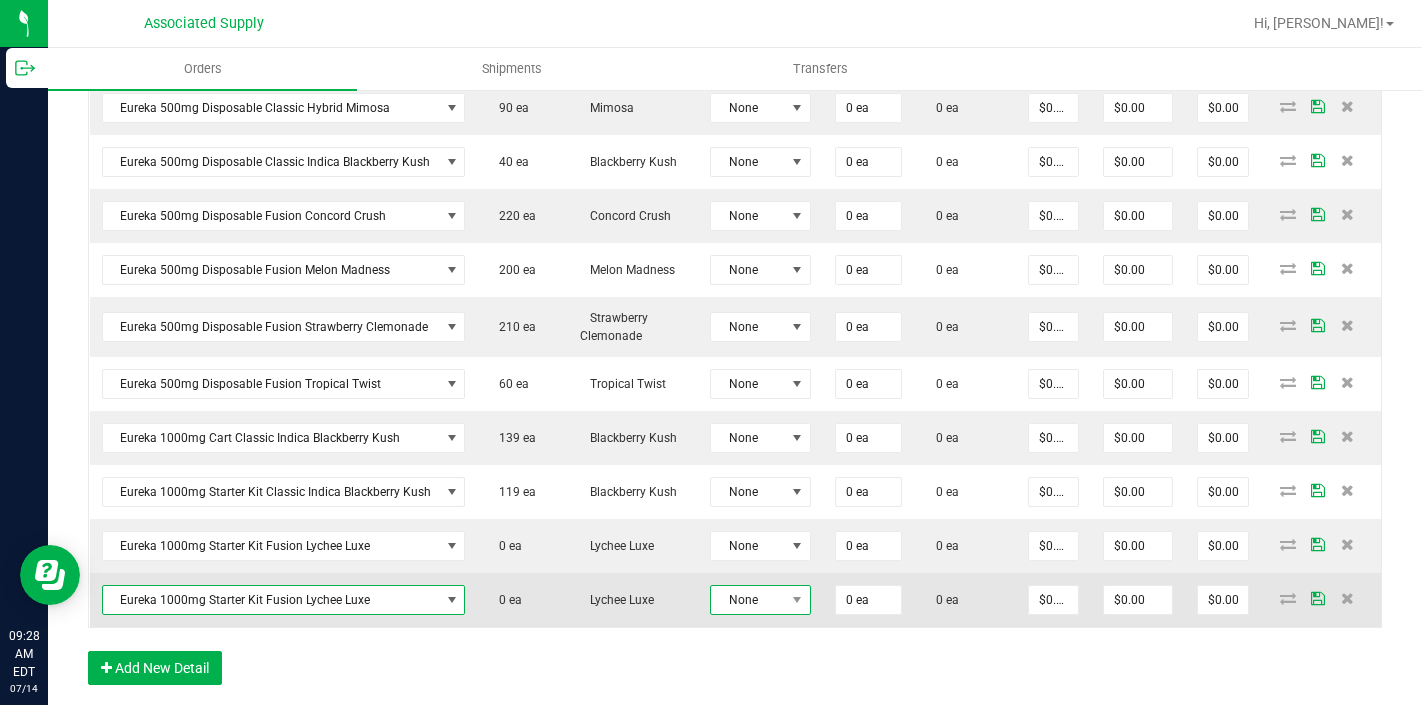 click on "None" at bounding box center (748, 600) 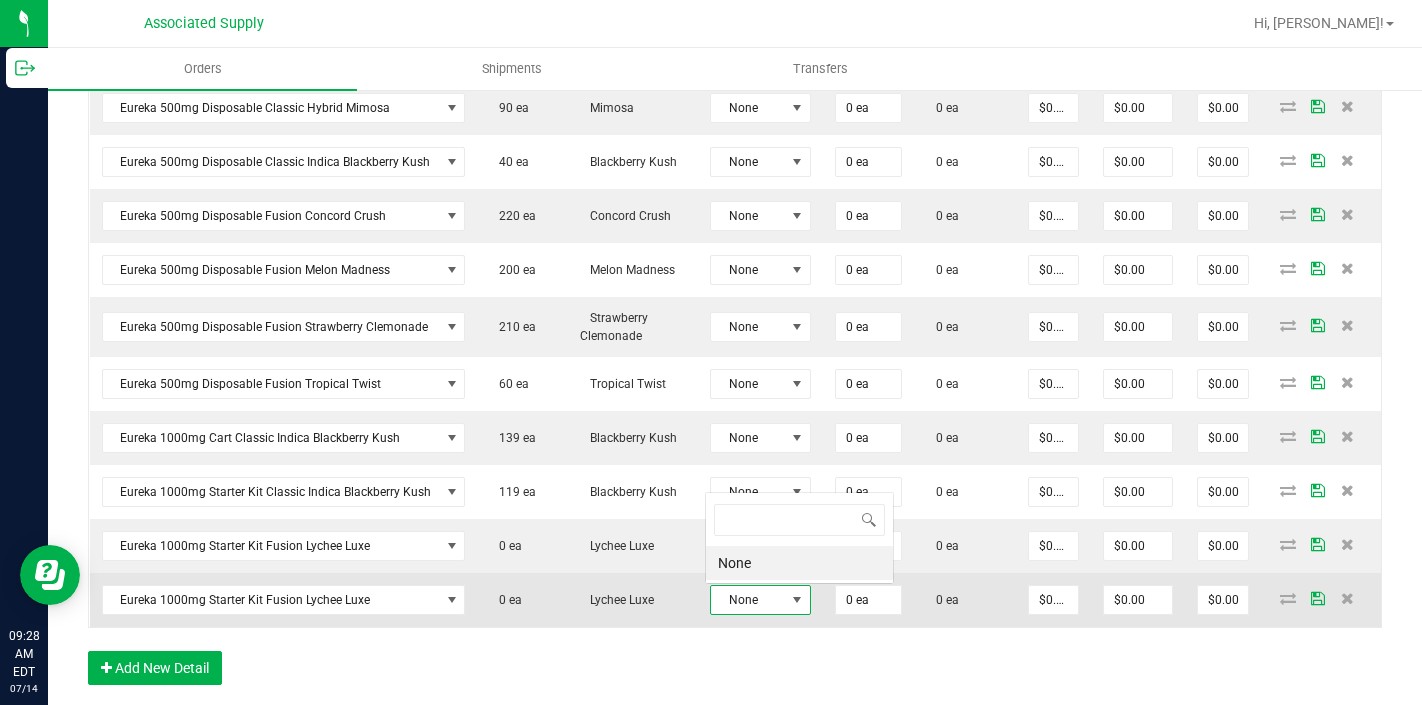 scroll, scrollTop: 0, scrollLeft: 0, axis: both 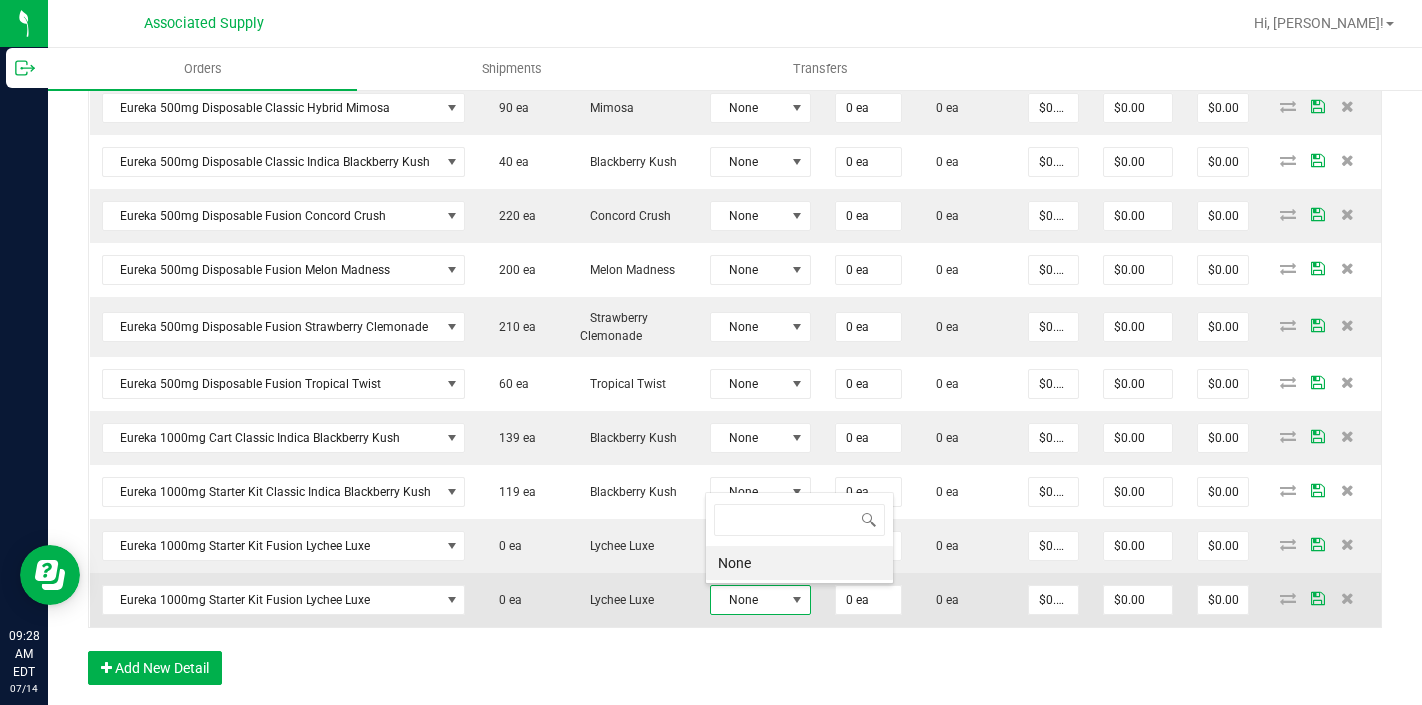 click on "None" at bounding box center (748, 600) 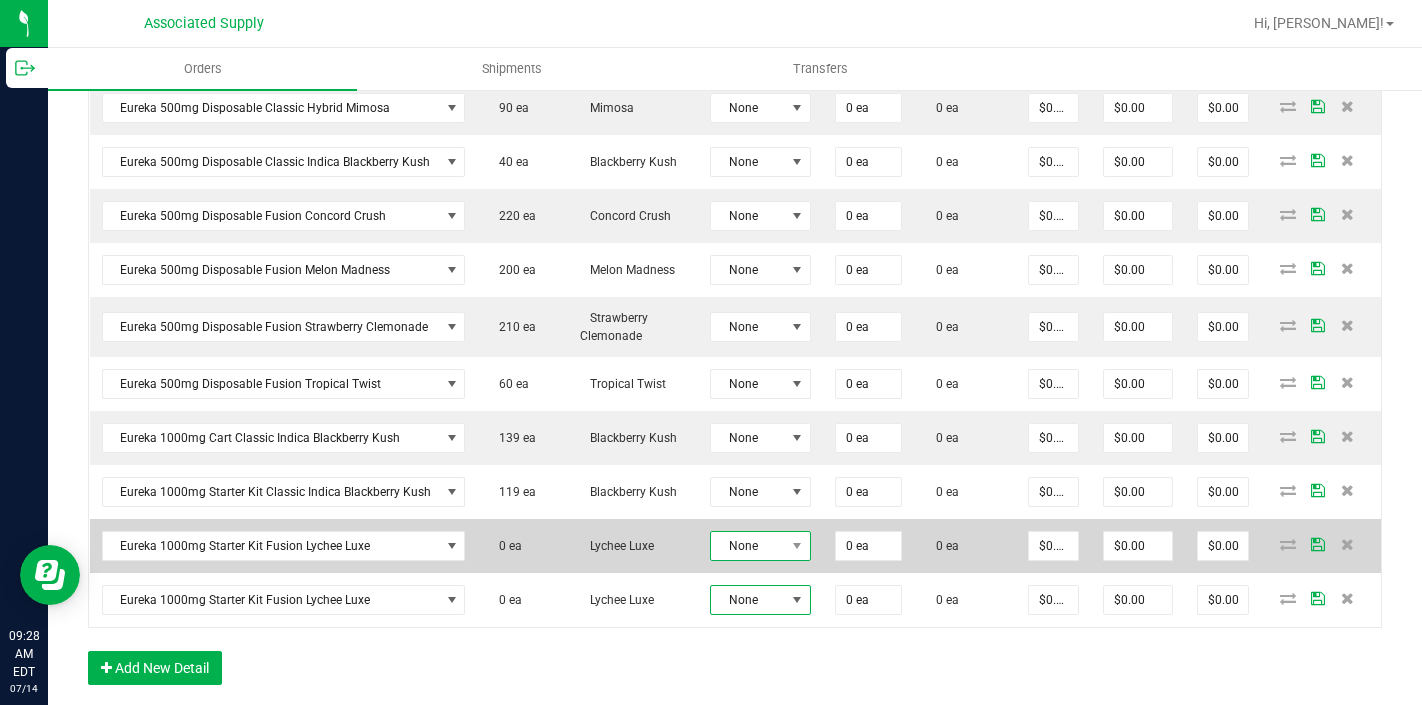 click on "None" at bounding box center [748, 546] 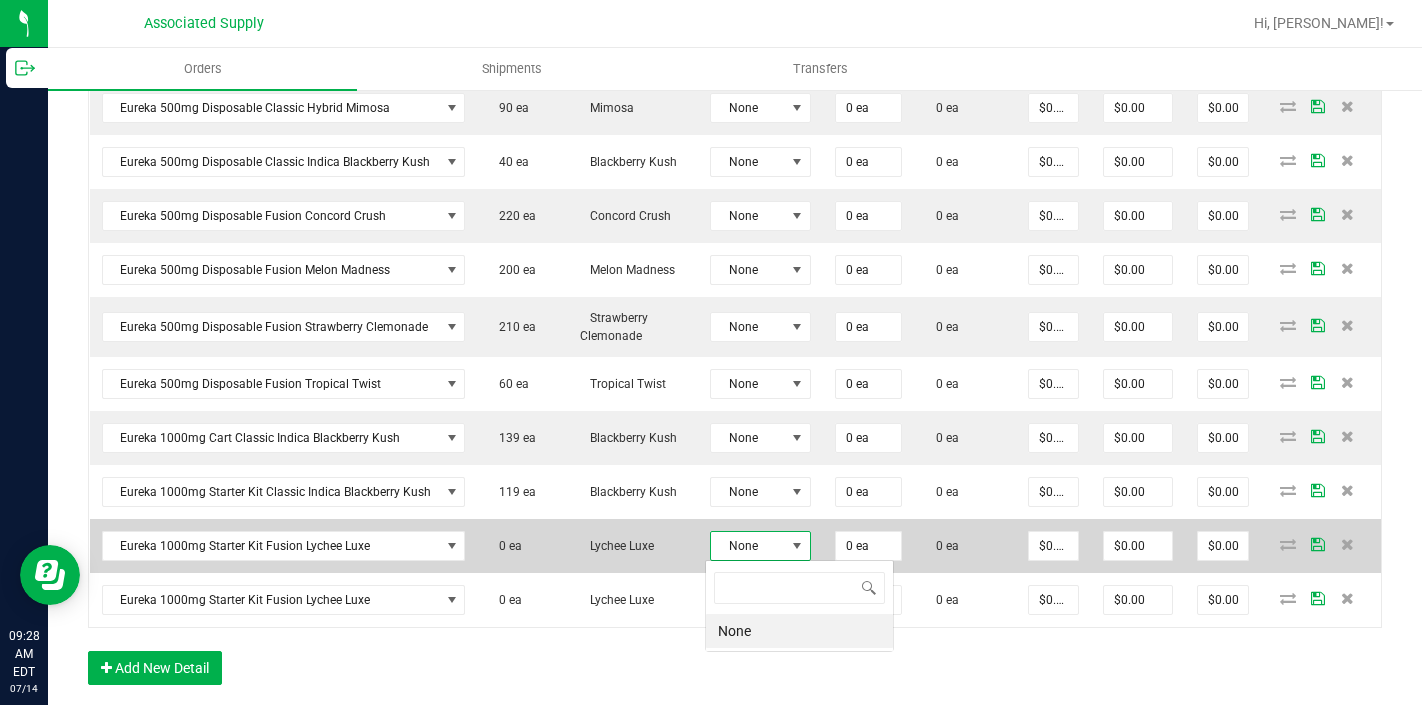 scroll, scrollTop: 99970, scrollLeft: 99899, axis: both 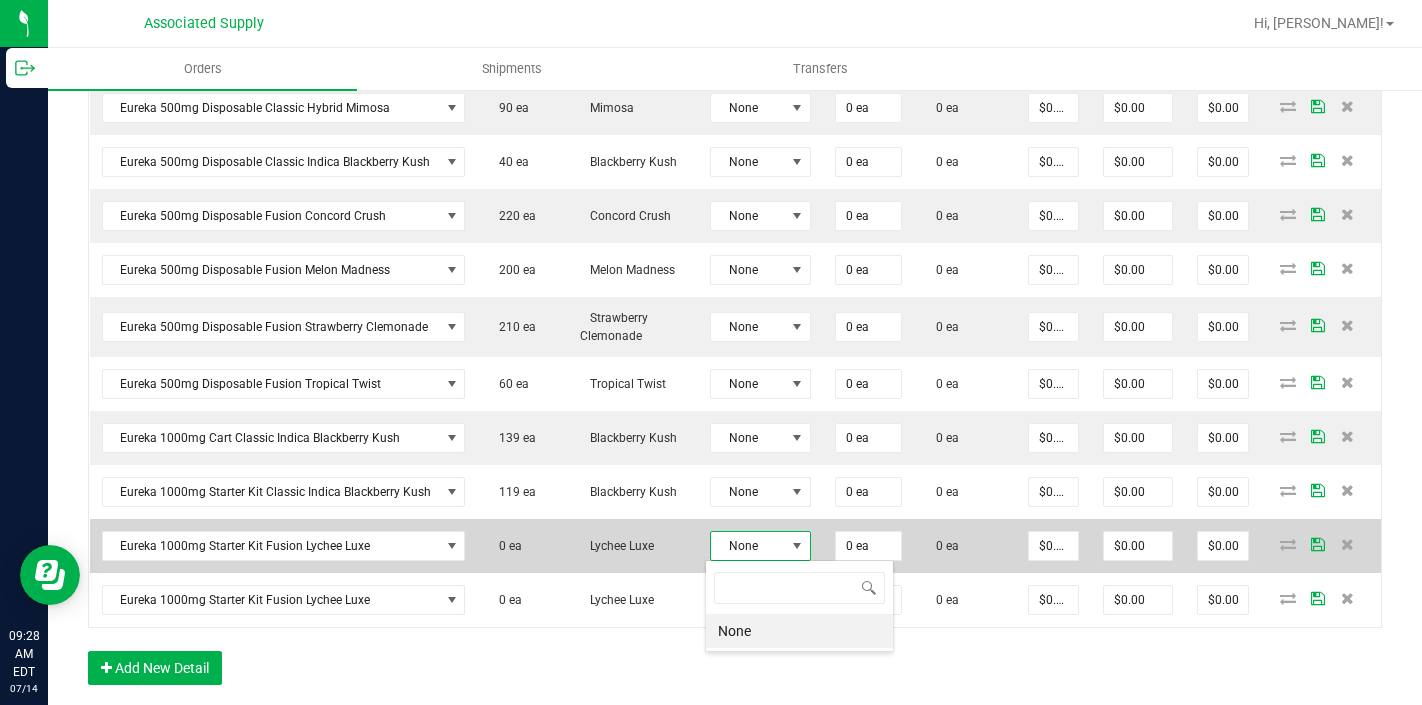 click on "None" at bounding box center (748, 546) 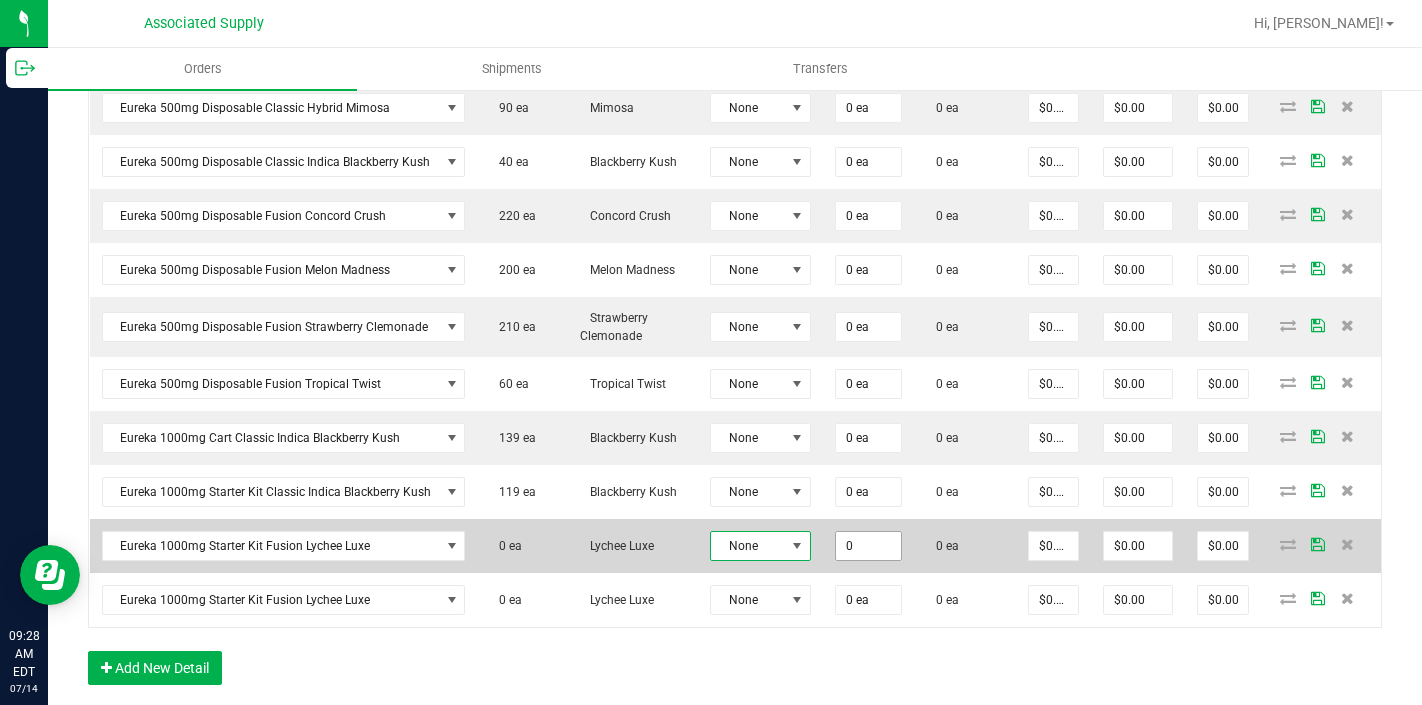 click on "0" at bounding box center [868, 546] 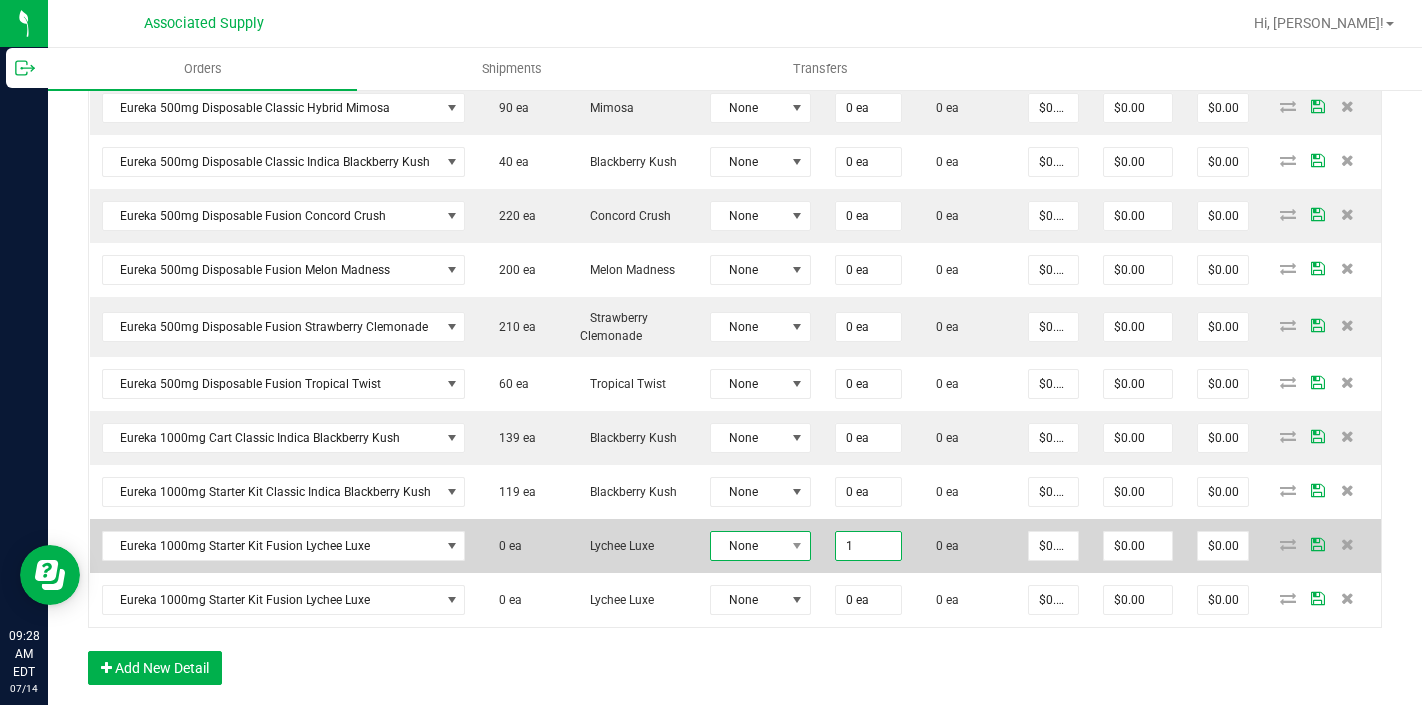 type on "1 ea" 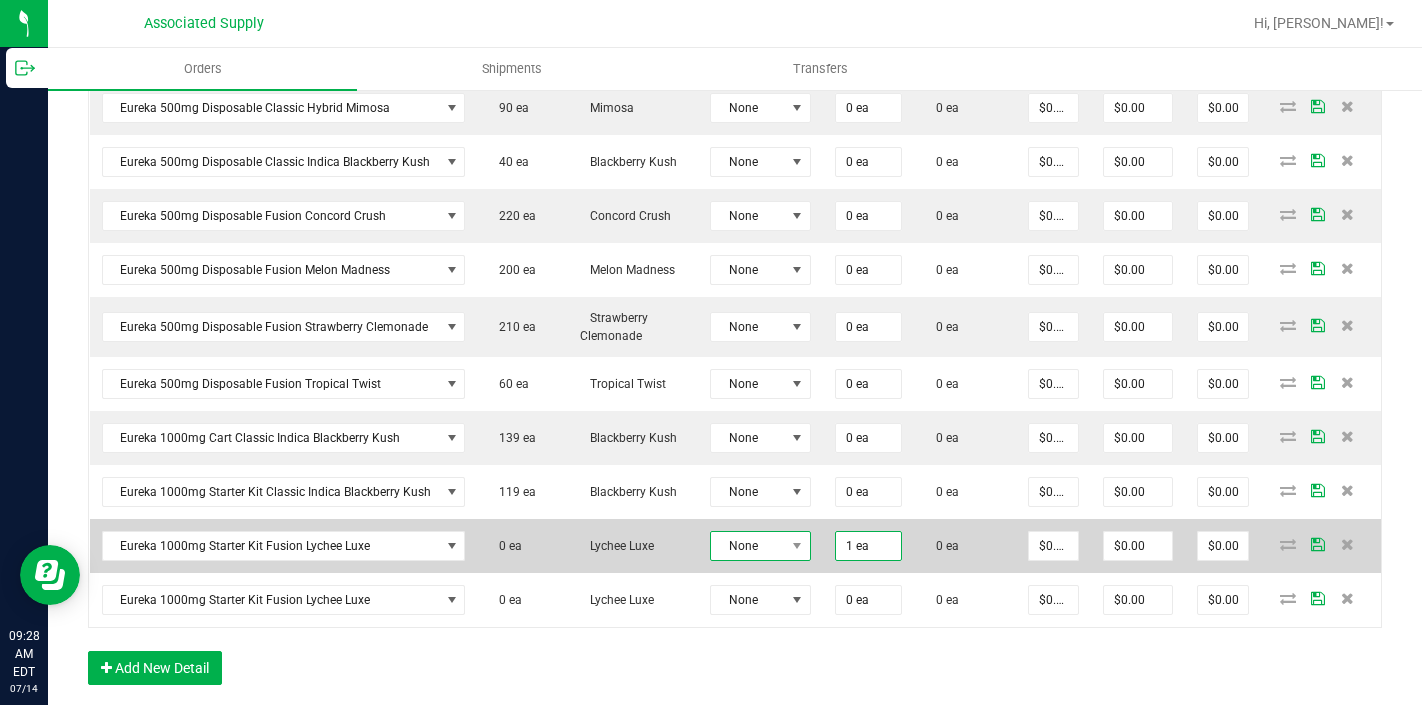 click on "None" at bounding box center (748, 546) 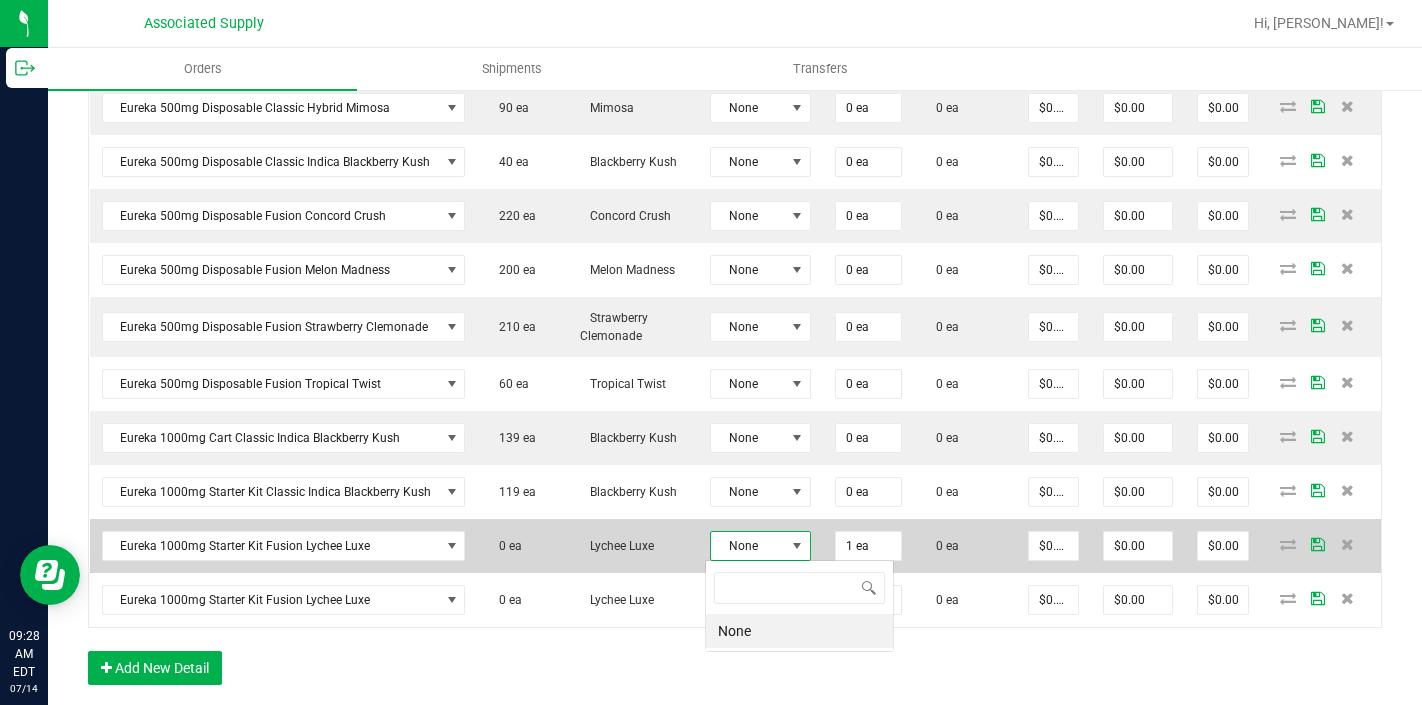 scroll, scrollTop: 99970, scrollLeft: 99899, axis: both 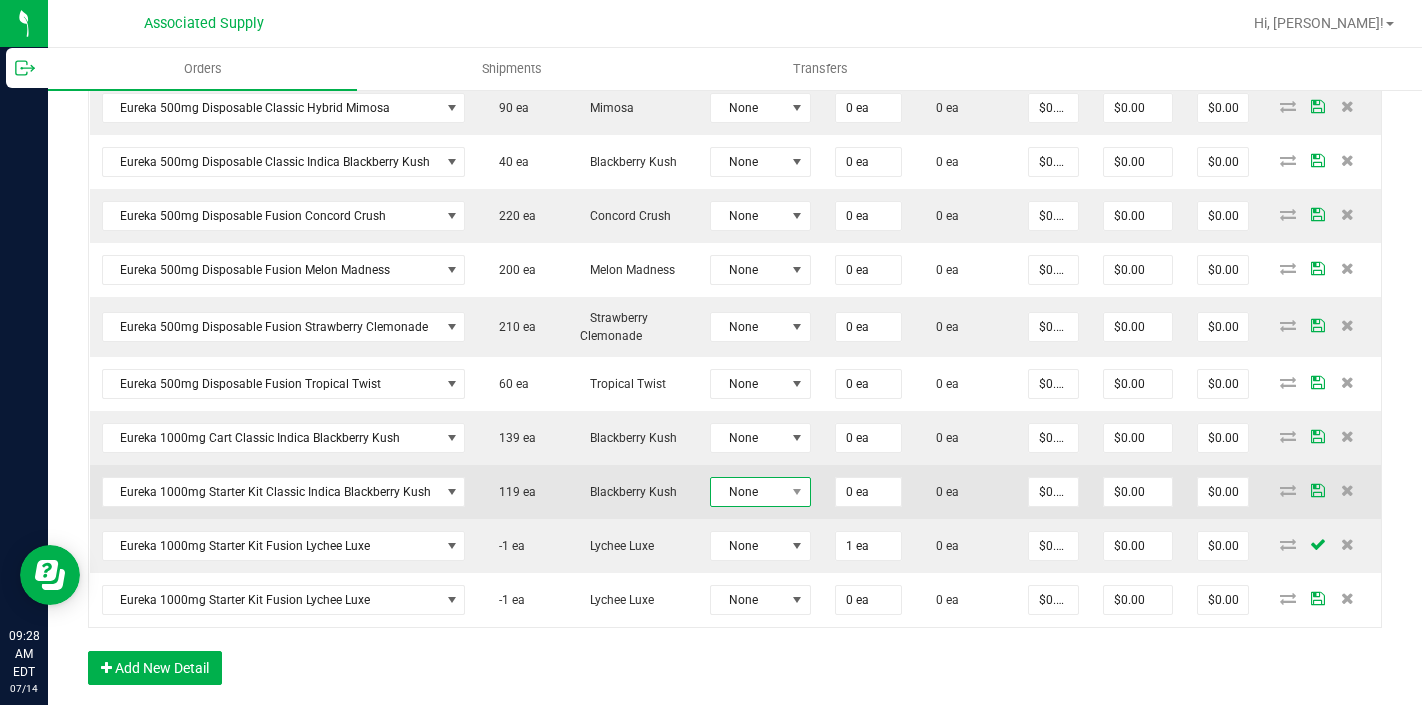 click on "None" at bounding box center (748, 492) 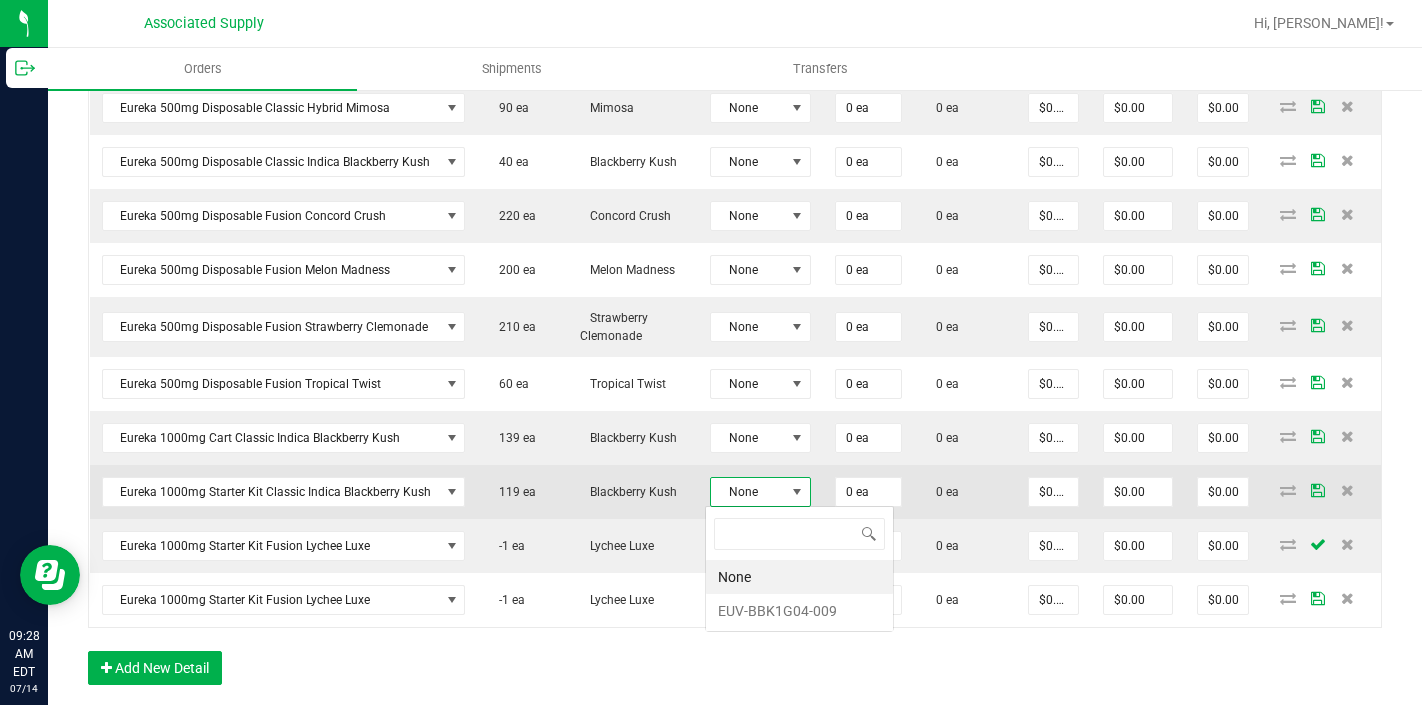 scroll, scrollTop: 99970, scrollLeft: 99899, axis: both 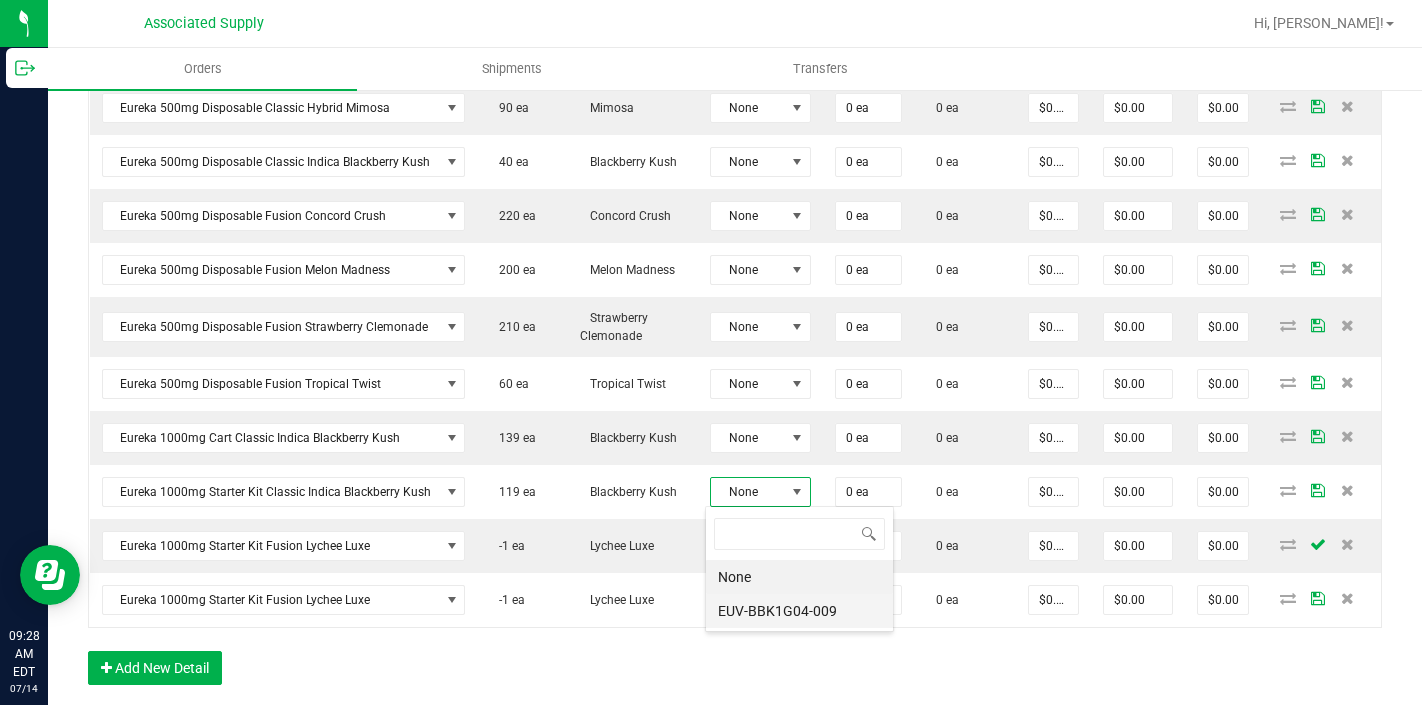 click on "EUV-BBK1G04-009" at bounding box center [799, 611] 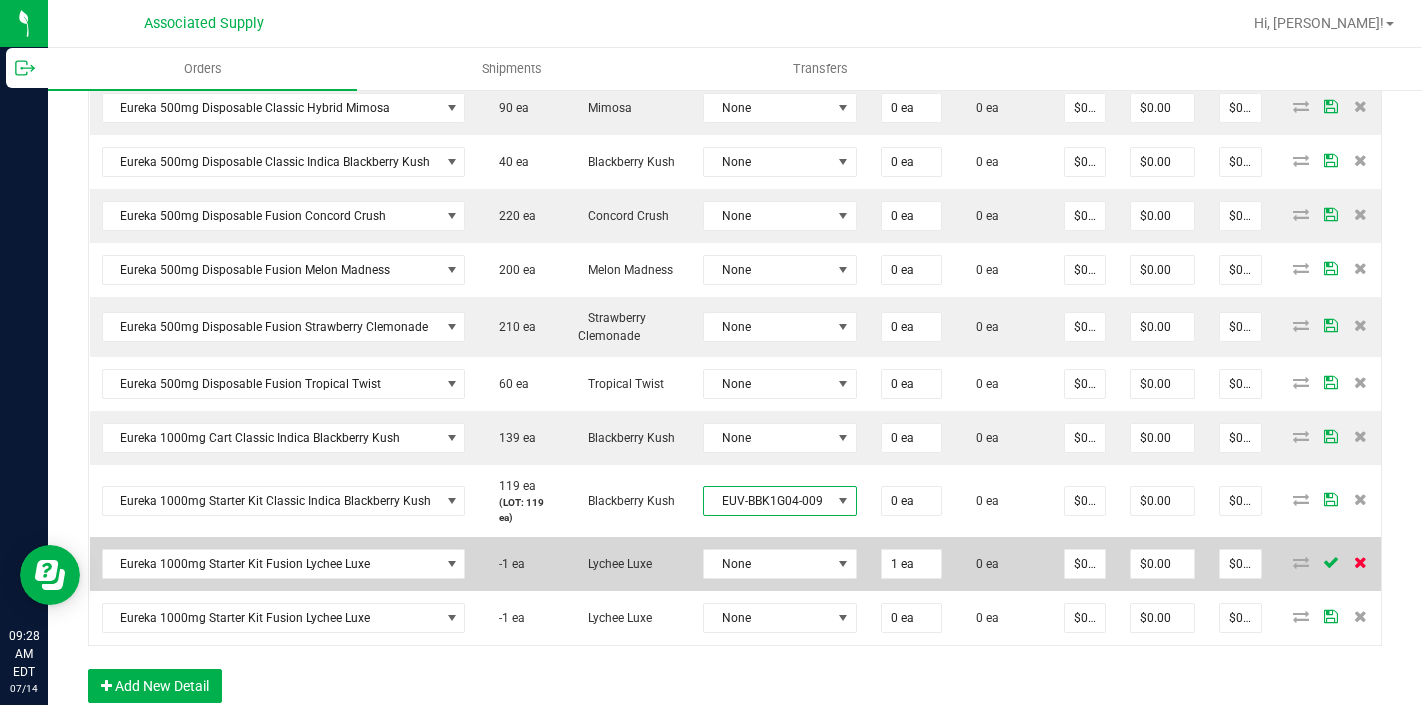 click at bounding box center [1360, 562] 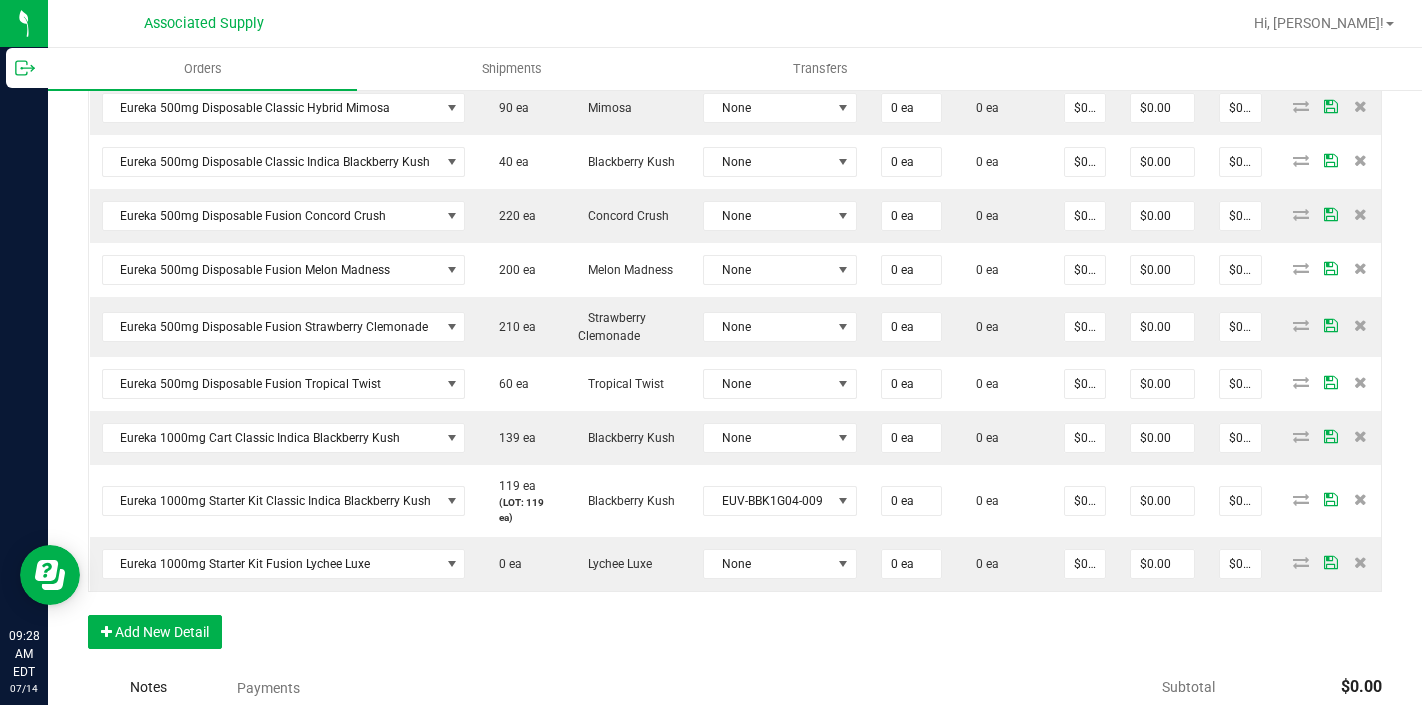 click at bounding box center [1360, 562] 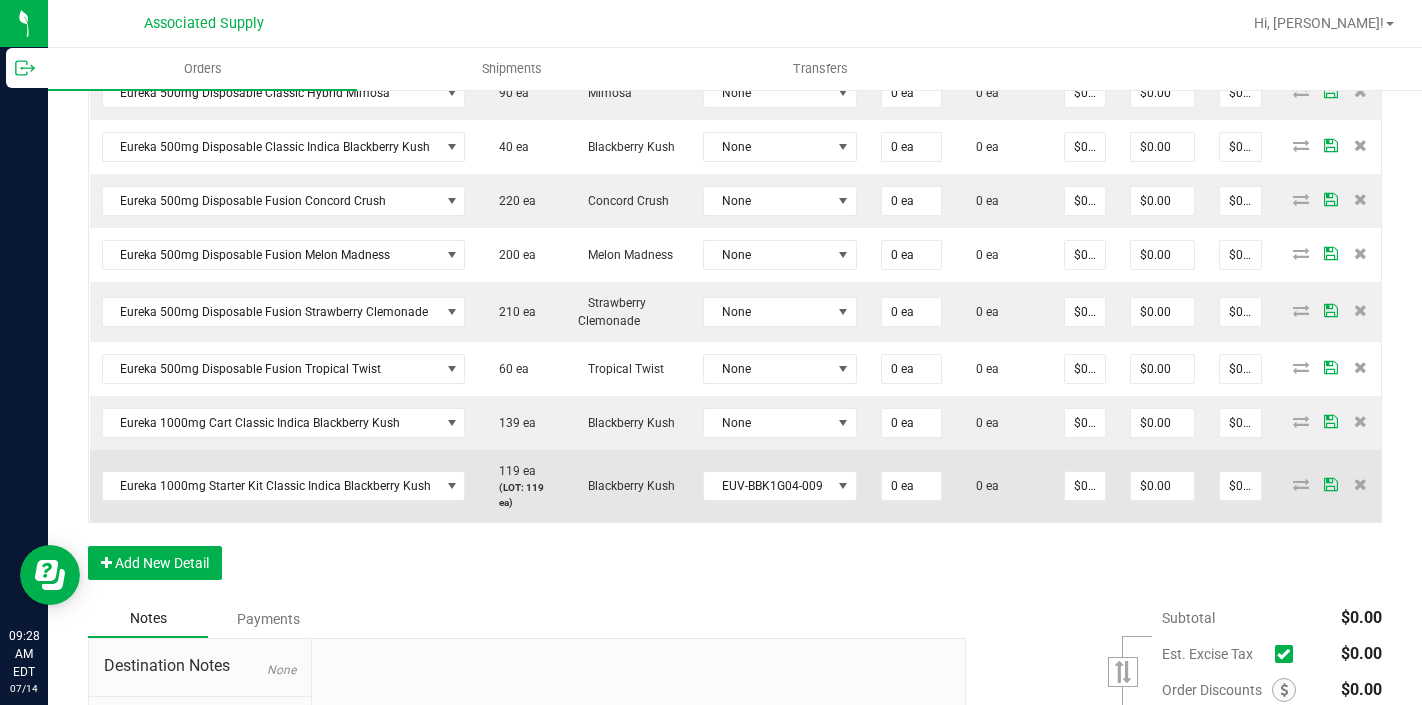 scroll, scrollTop: 691, scrollLeft: 0, axis: vertical 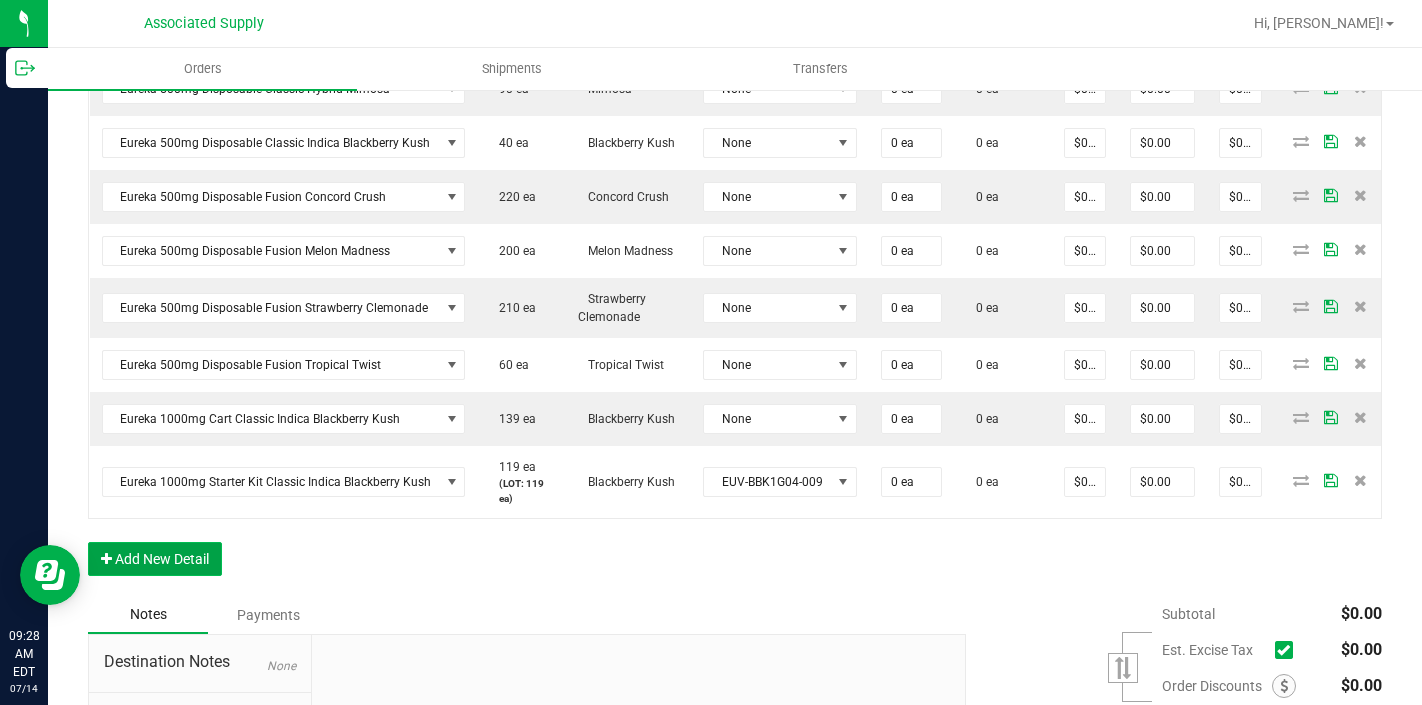 click on "Add New Detail" at bounding box center [155, 559] 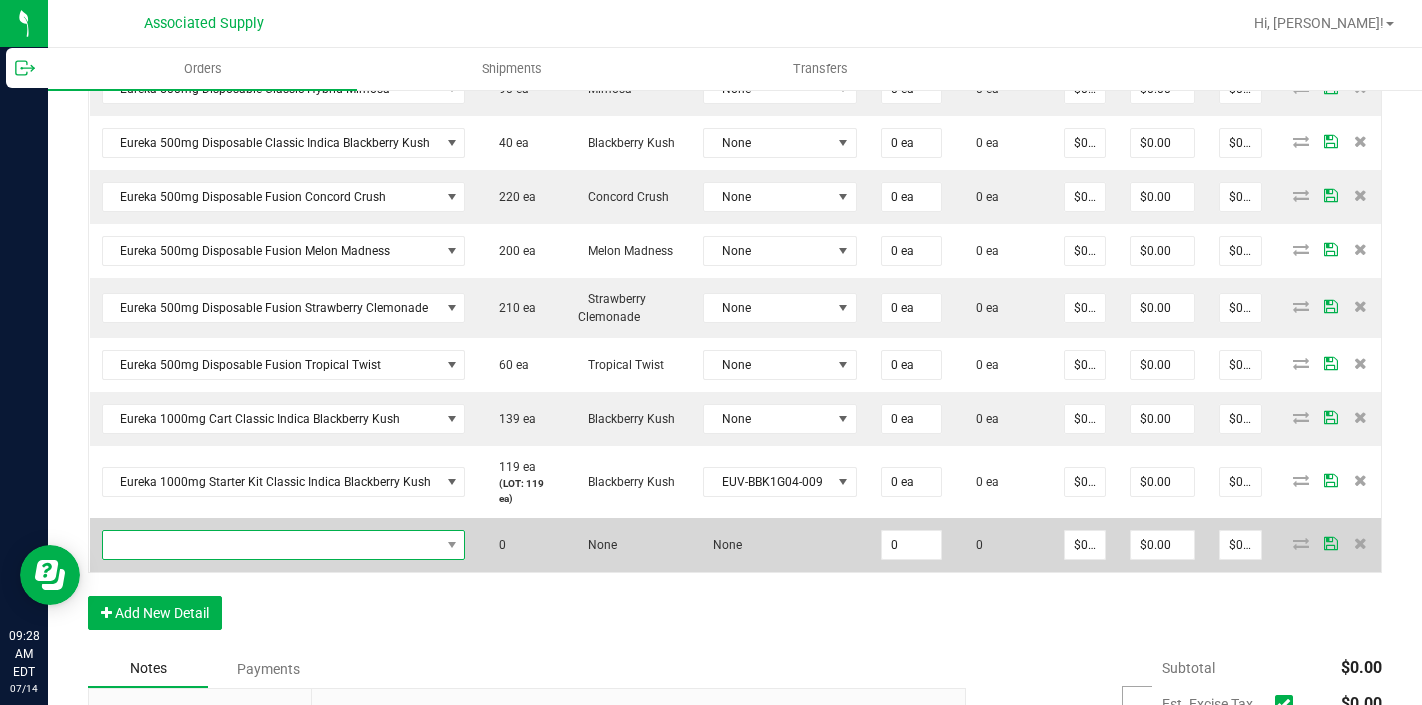 click at bounding box center [271, 545] 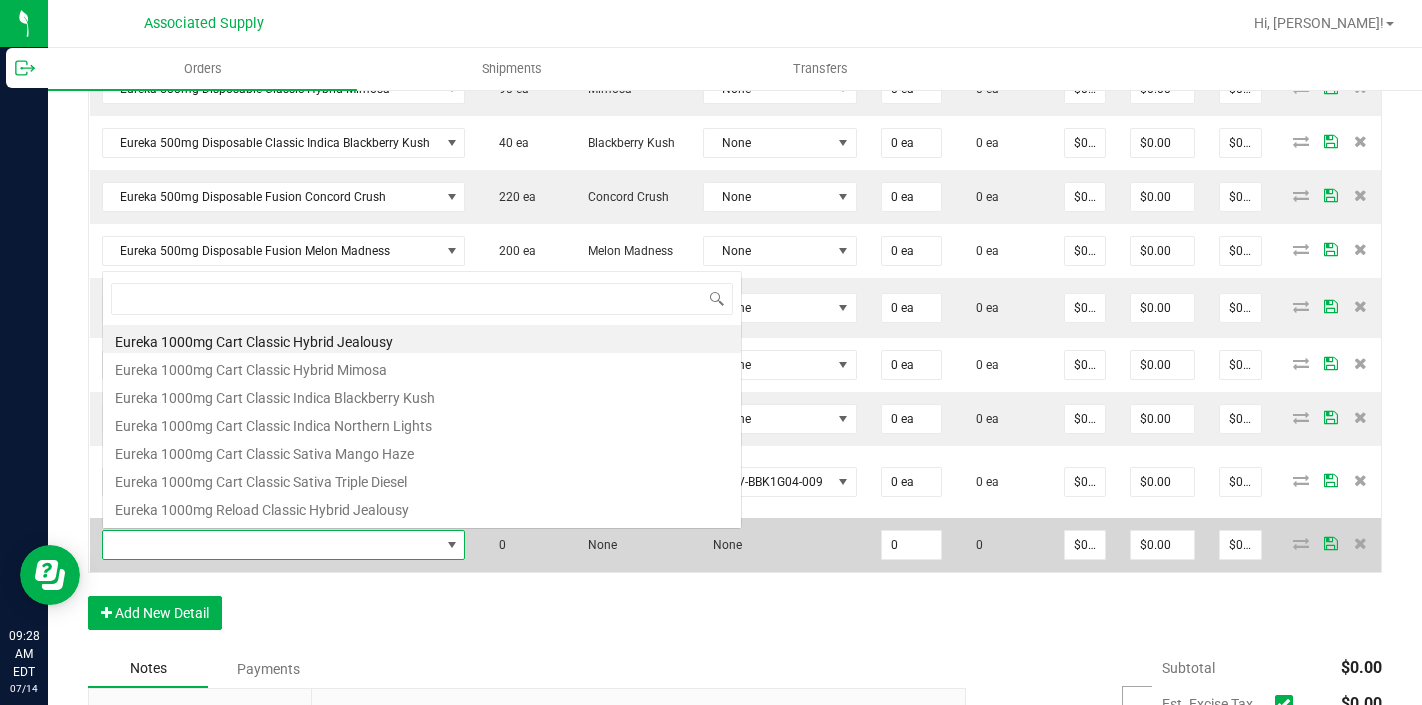 scroll, scrollTop: 0, scrollLeft: 0, axis: both 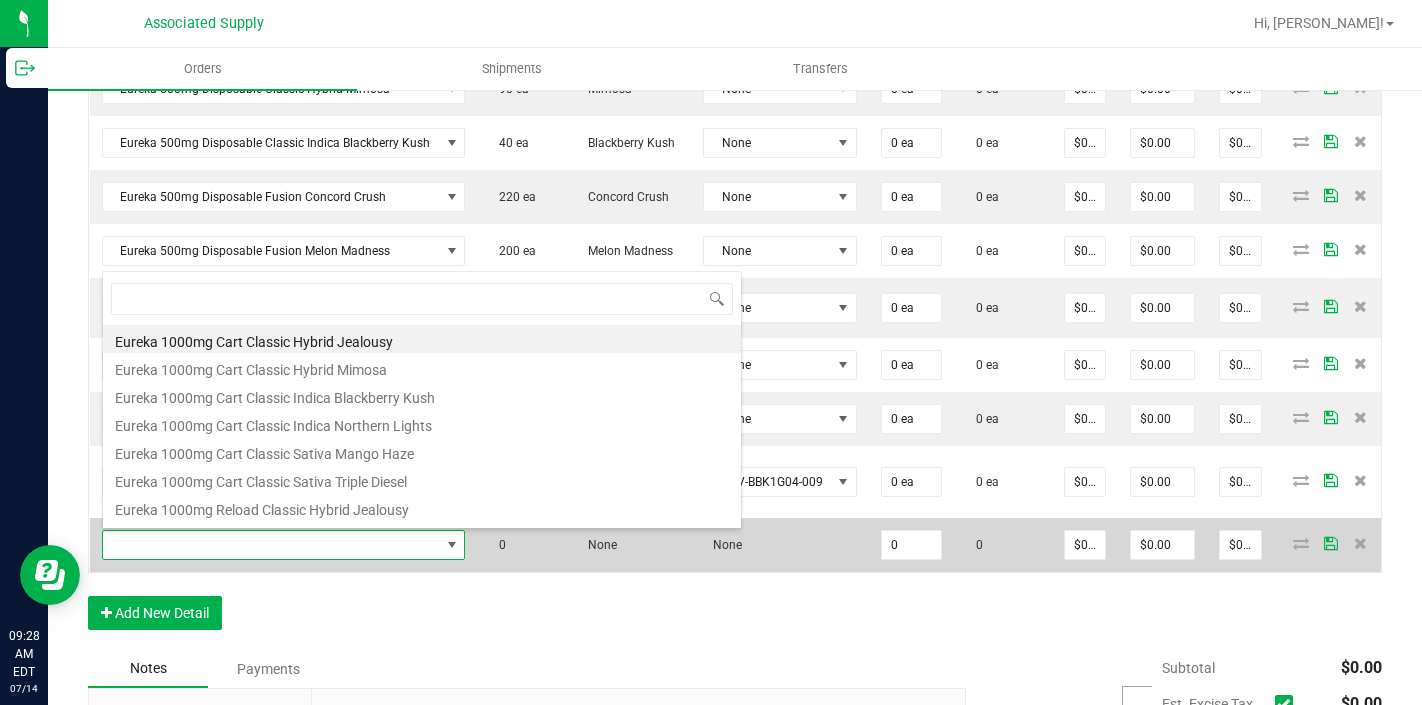 type on "k" 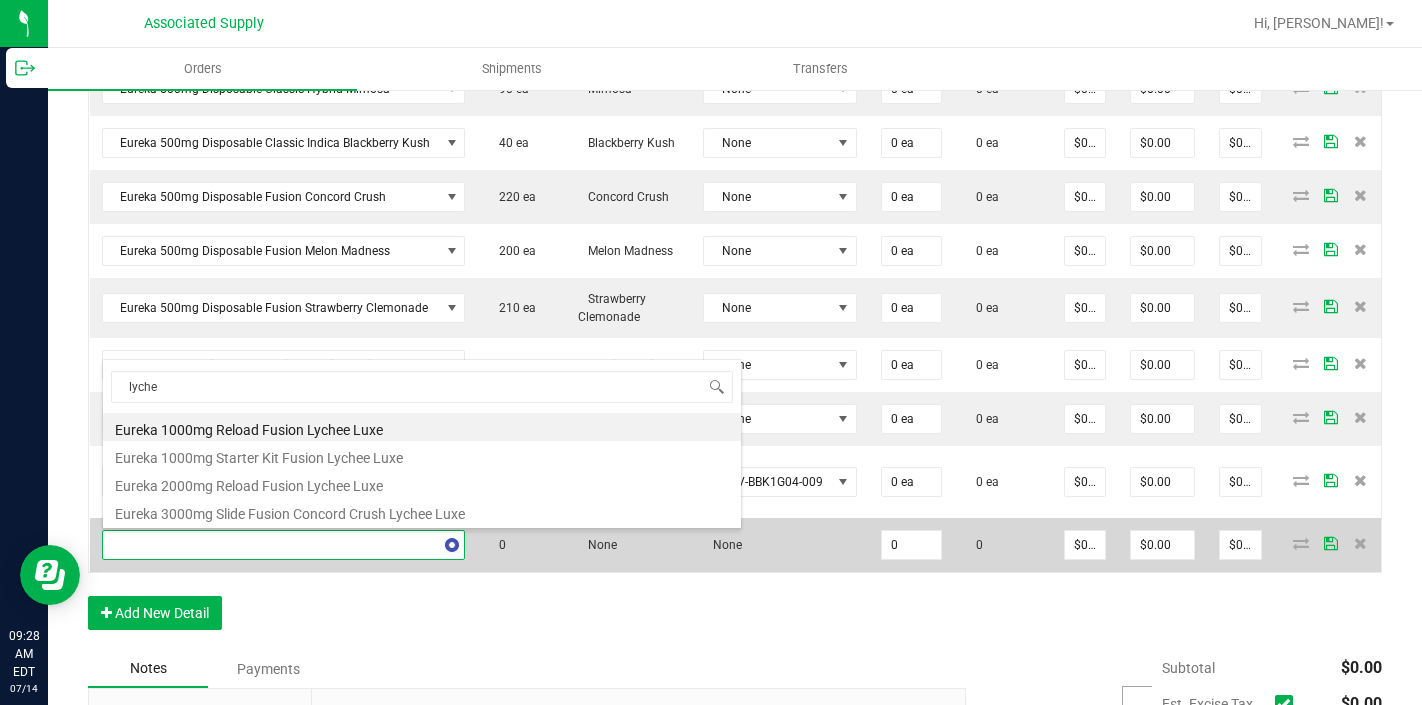type on "lychee" 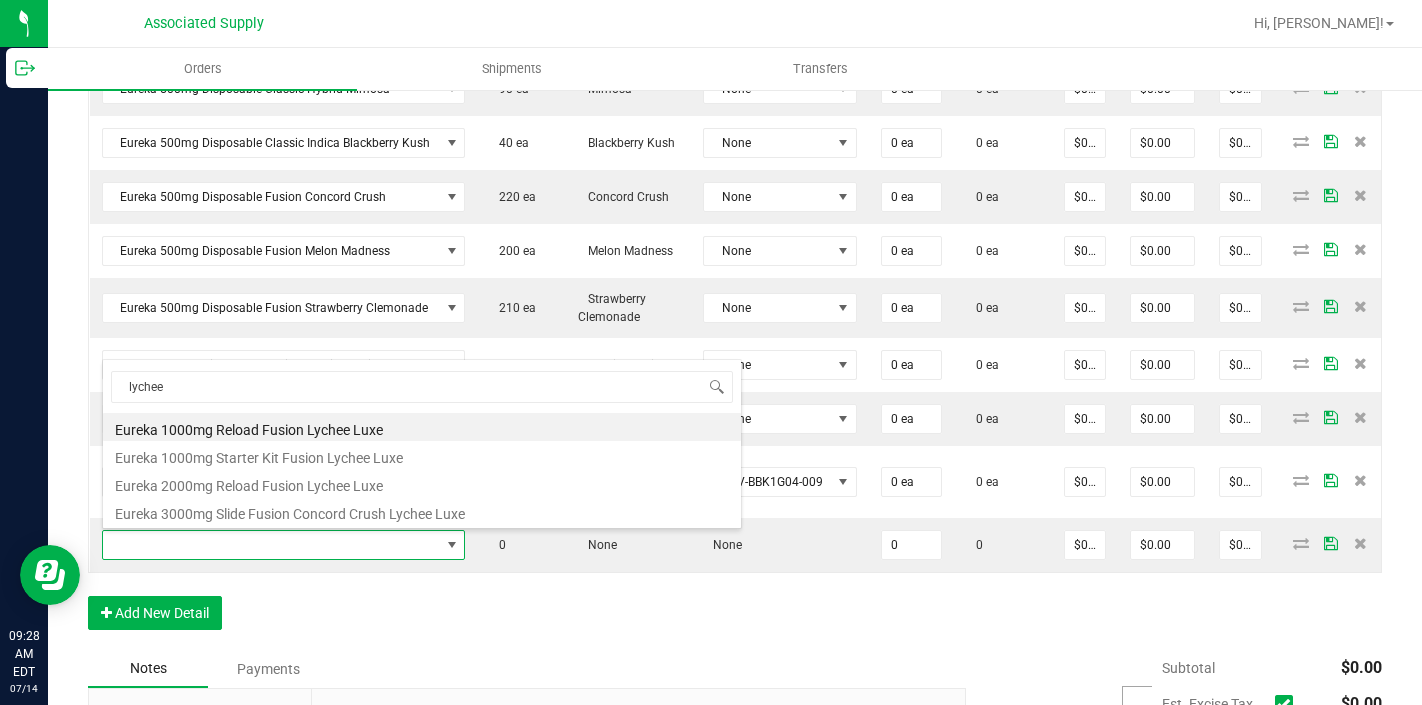 click on "Order Details Print All Labels Item  Sellable  Strain  Lot Number  Qty Ordered Qty Allocated Unit Price Line Discount Total Actions Eureka 500mg Disposable Classic Sativa Triple Diesel  90 ea   Triple Diesel  None 0 ea  0 ea  $0.00000 $0.00 $0.00 Eureka 500mg Disposable Classic Hybrid Mimosa  90 ea   Mimosa  None 0 ea  0 ea  $0.00000 $0.00 $0.00 Eureka 500mg Disposable Classic Indica Blackberry Kush  40 ea   Blackberry Kush  None 0 ea  0 ea  $0.00000 $0.00 $0.00 Eureka 500mg Disposable Fusion Concord Crush  220 ea   Concord Crush  None 0 ea  0 ea  $0.00000 $0.00 $0.00 Eureka 500mg Disposable Fusion Melon Madness  200 ea   Melon Madness  None 0 ea  0 ea  $0.00000 $0.00 $0.00 Eureka 500mg Disposable Fusion Strawberry Clemonade  210 ea   Strawberry Clemonade  None 0 ea  0 ea  $0.00000 $0.00 $0.00 Eureka 500mg Disposable Fusion Tropical Twist  60 ea   Tropical Twist  None 0 ea  0 ea  $0.00000 $0.00 $0.00 Eureka 1000mg Cart Classic Indica Blackberry Kush  139 ea   Blackberry Kush" at bounding box center (735, 276) 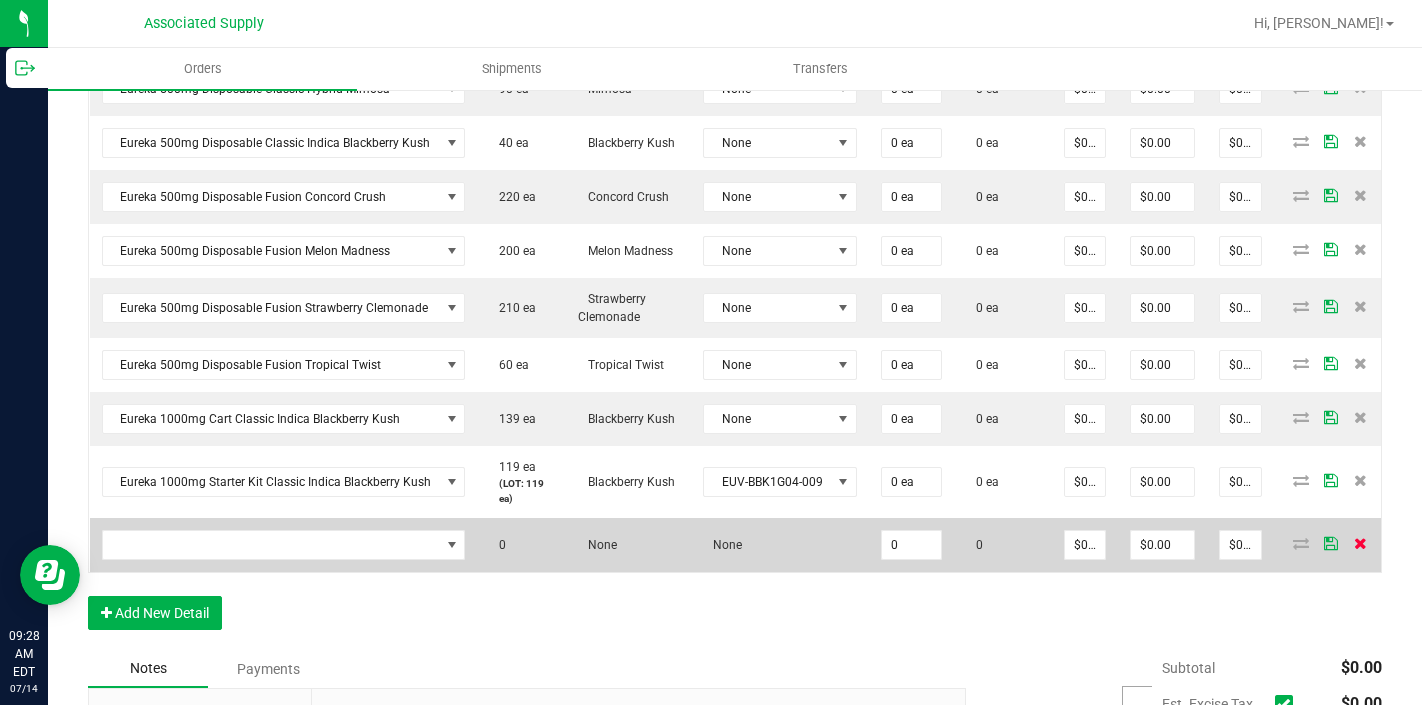 click at bounding box center (1360, 543) 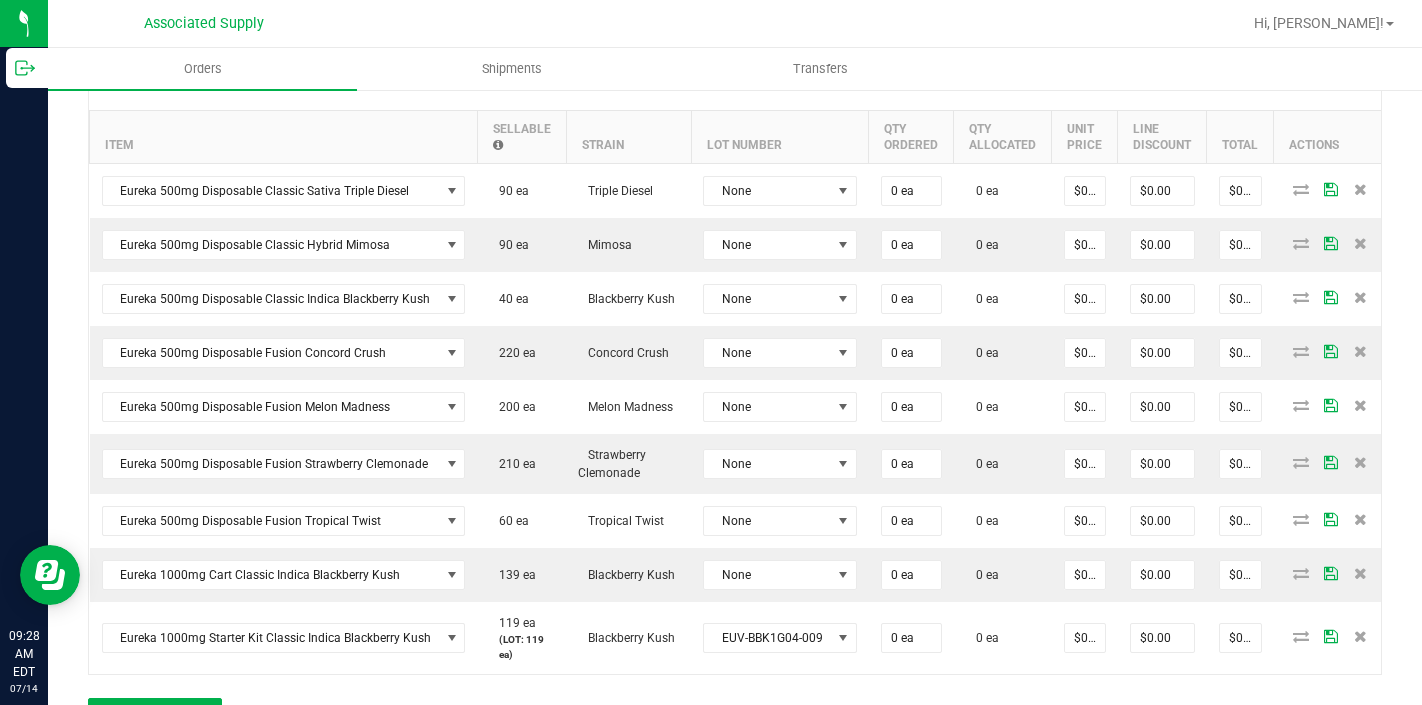 scroll, scrollTop: 540, scrollLeft: 0, axis: vertical 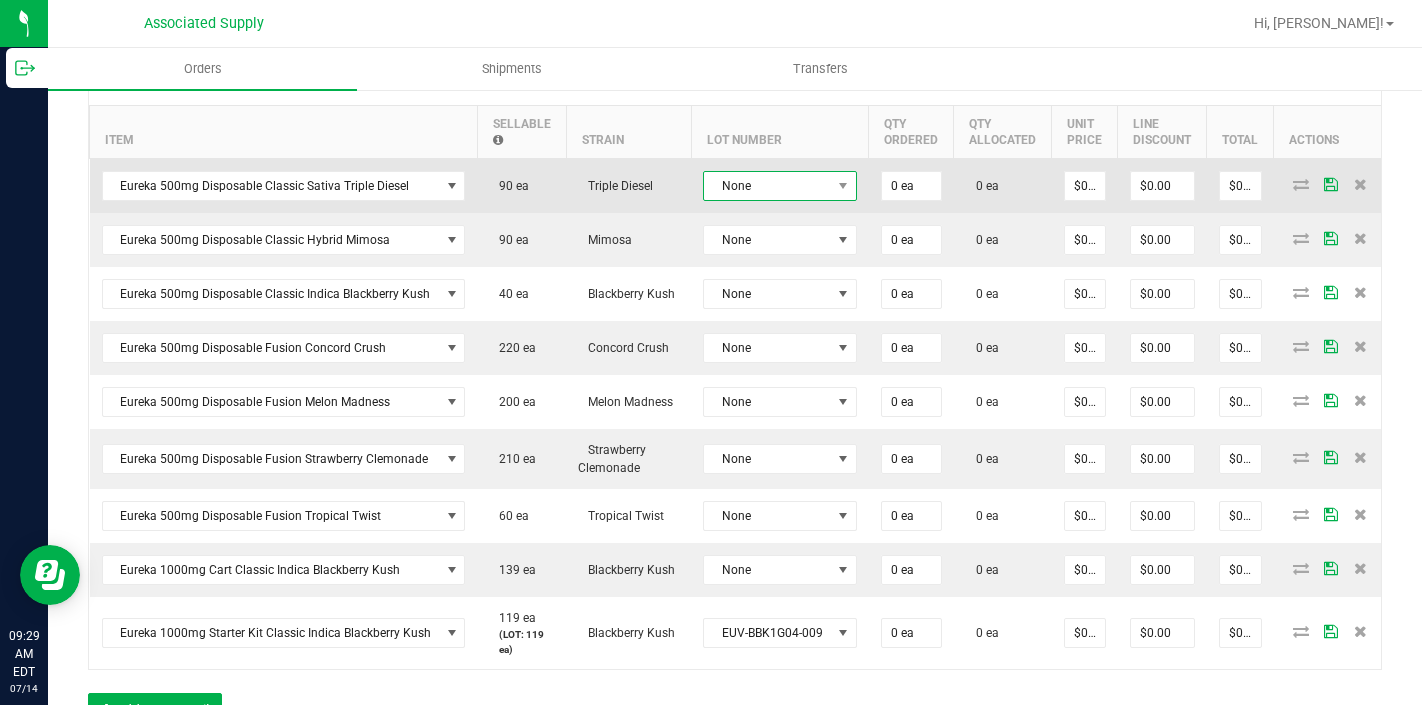 click on "None" at bounding box center (767, 186) 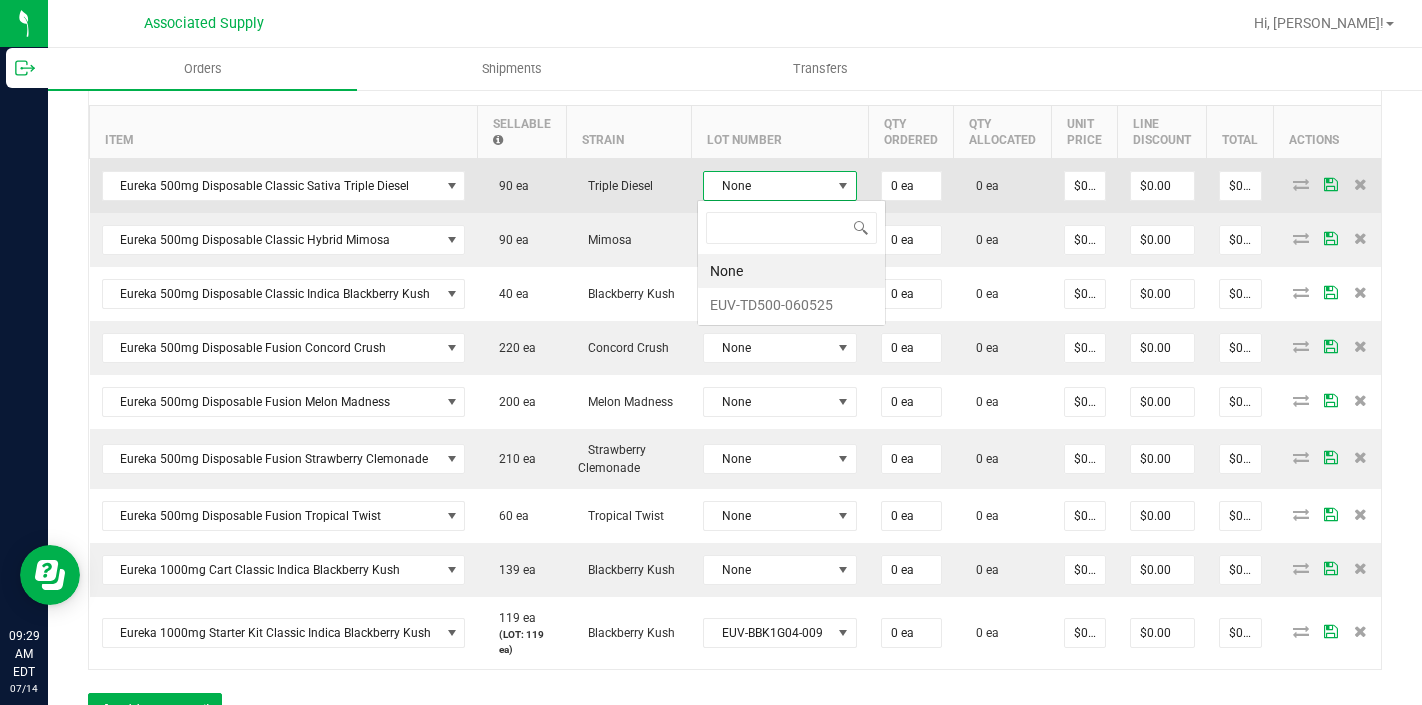 scroll, scrollTop: 99970, scrollLeft: 99847, axis: both 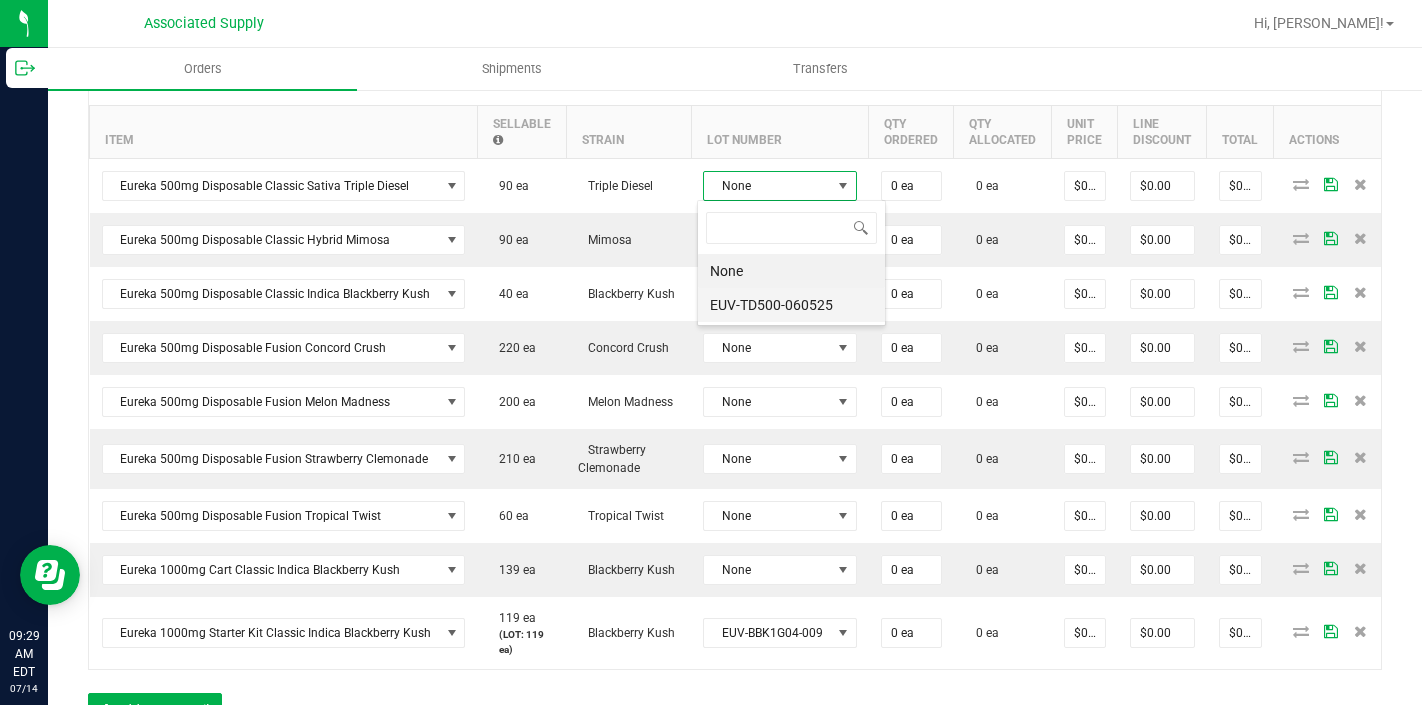 click on "EUV-TD500-060525" at bounding box center [791, 305] 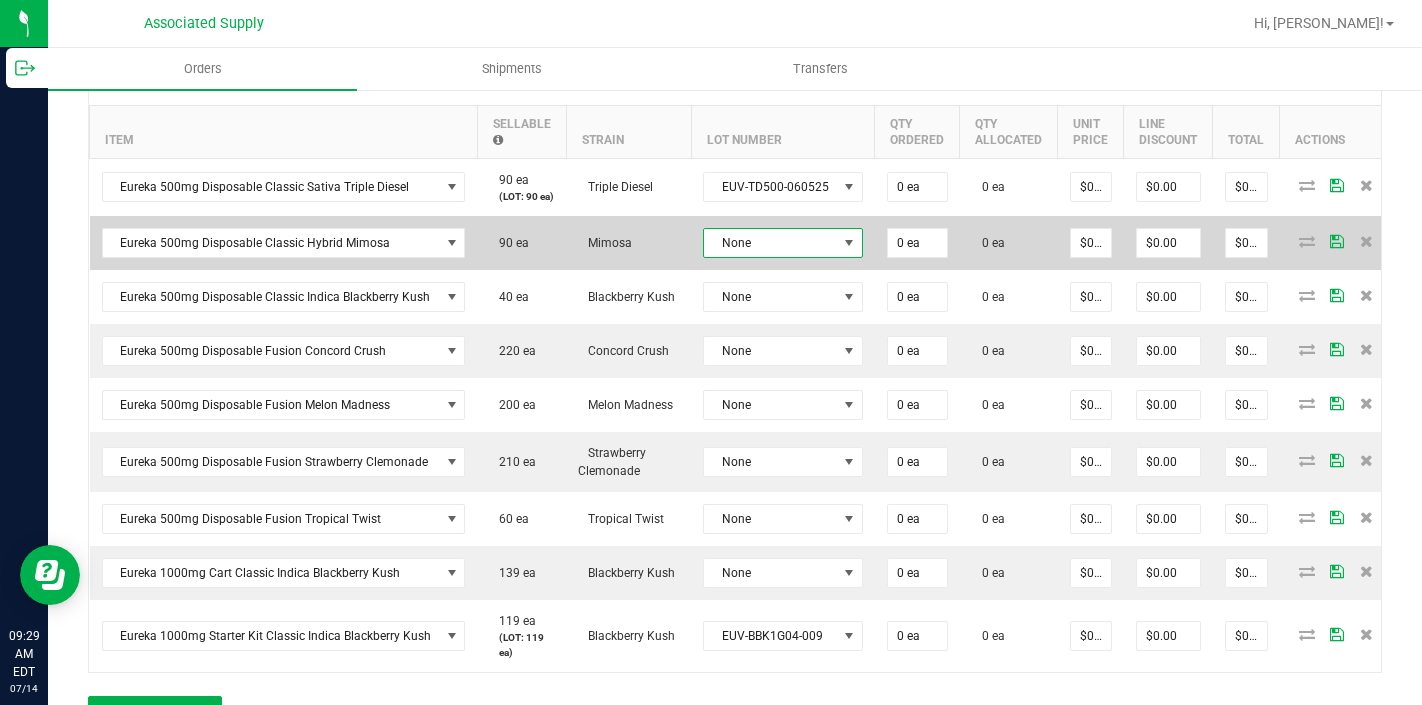 click on "None" at bounding box center [770, 243] 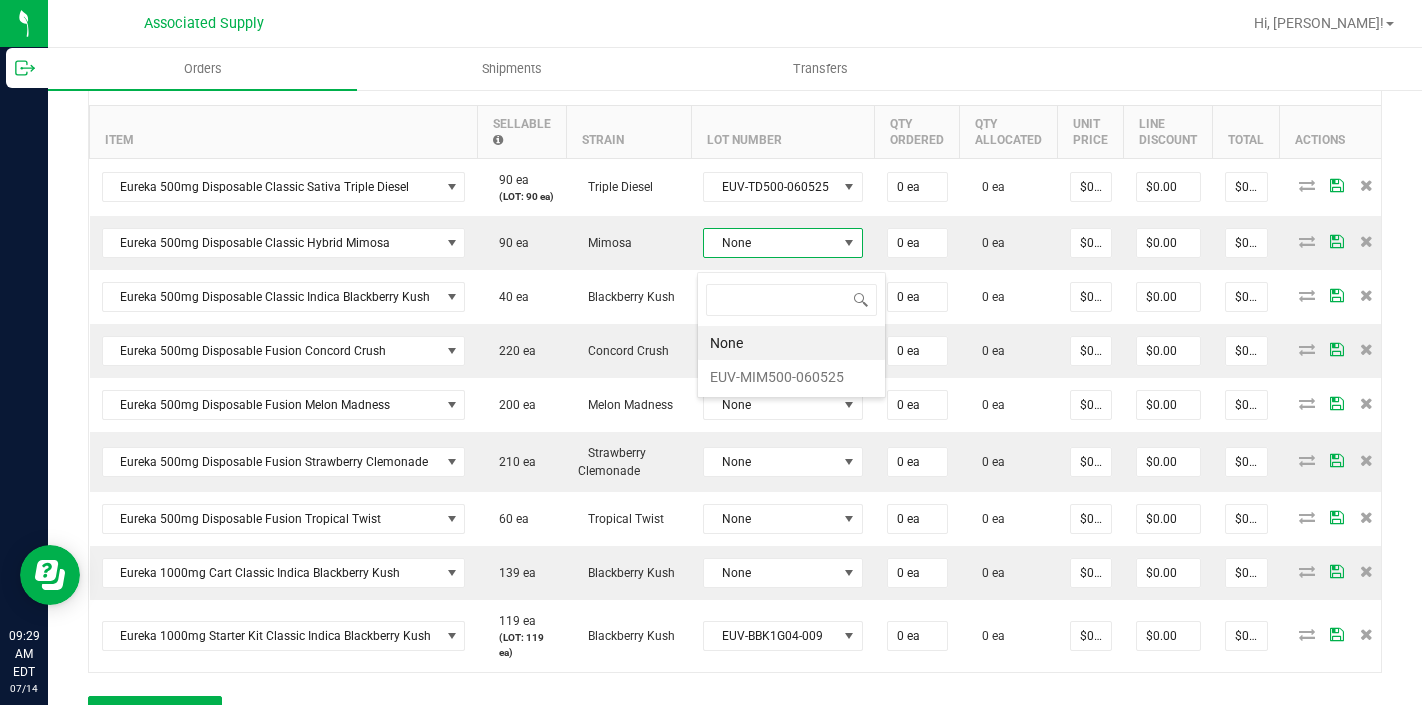 scroll, scrollTop: 99970, scrollLeft: 99843, axis: both 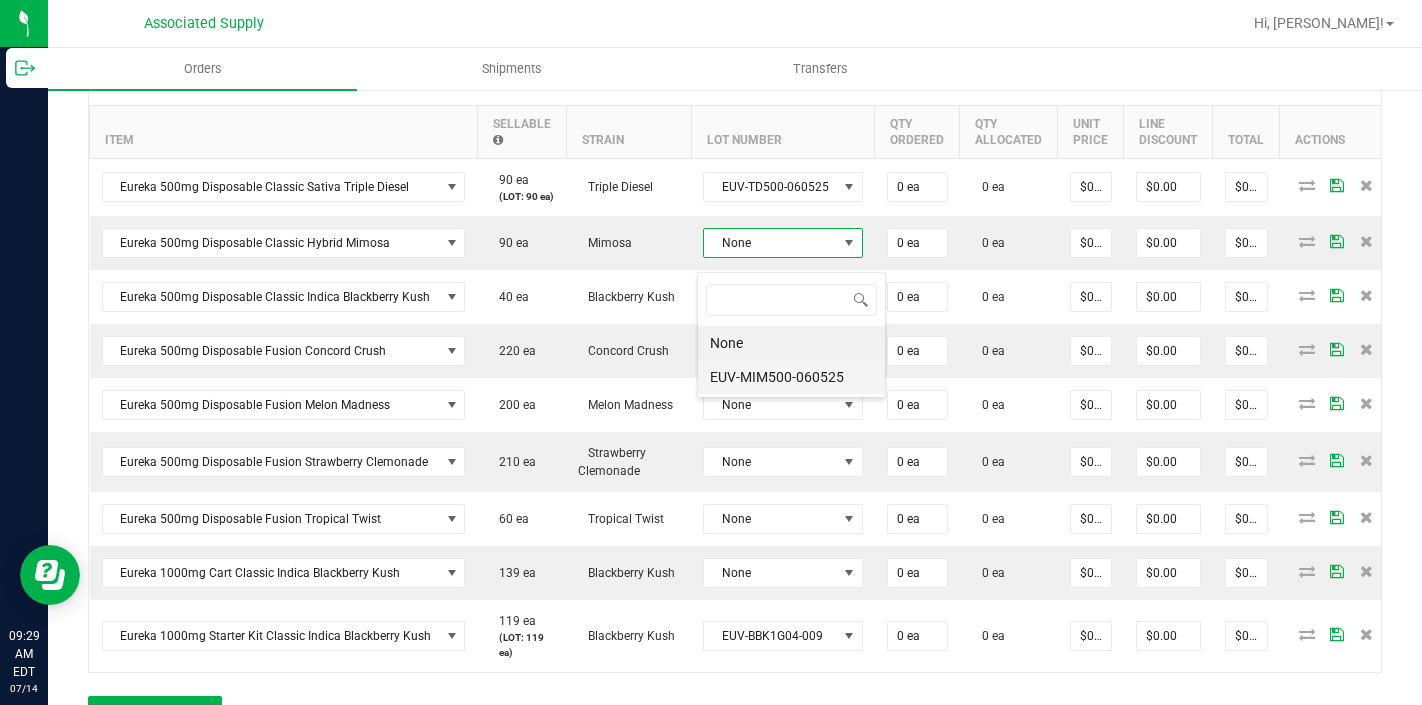 click on "EUV-MIM500-060525" at bounding box center [791, 377] 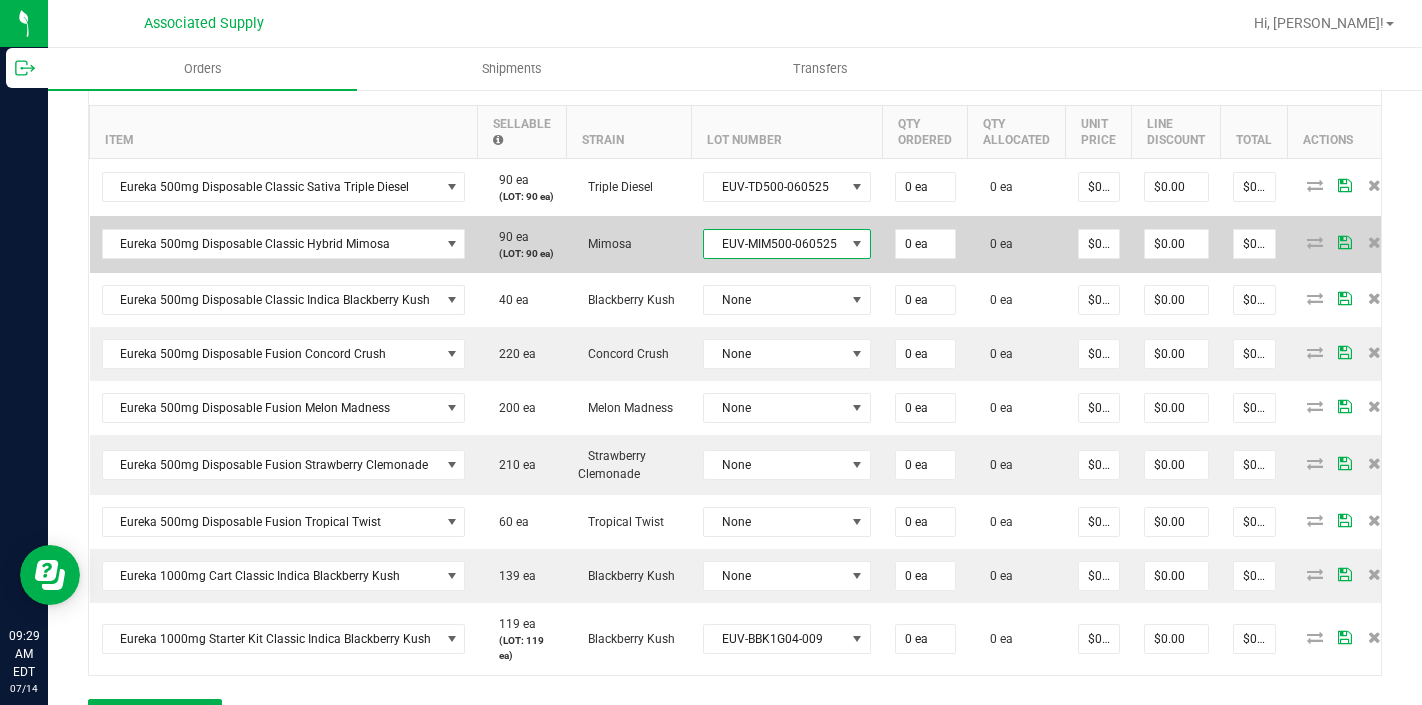 click on "EUV-MIM500-060525" at bounding box center (787, 244) 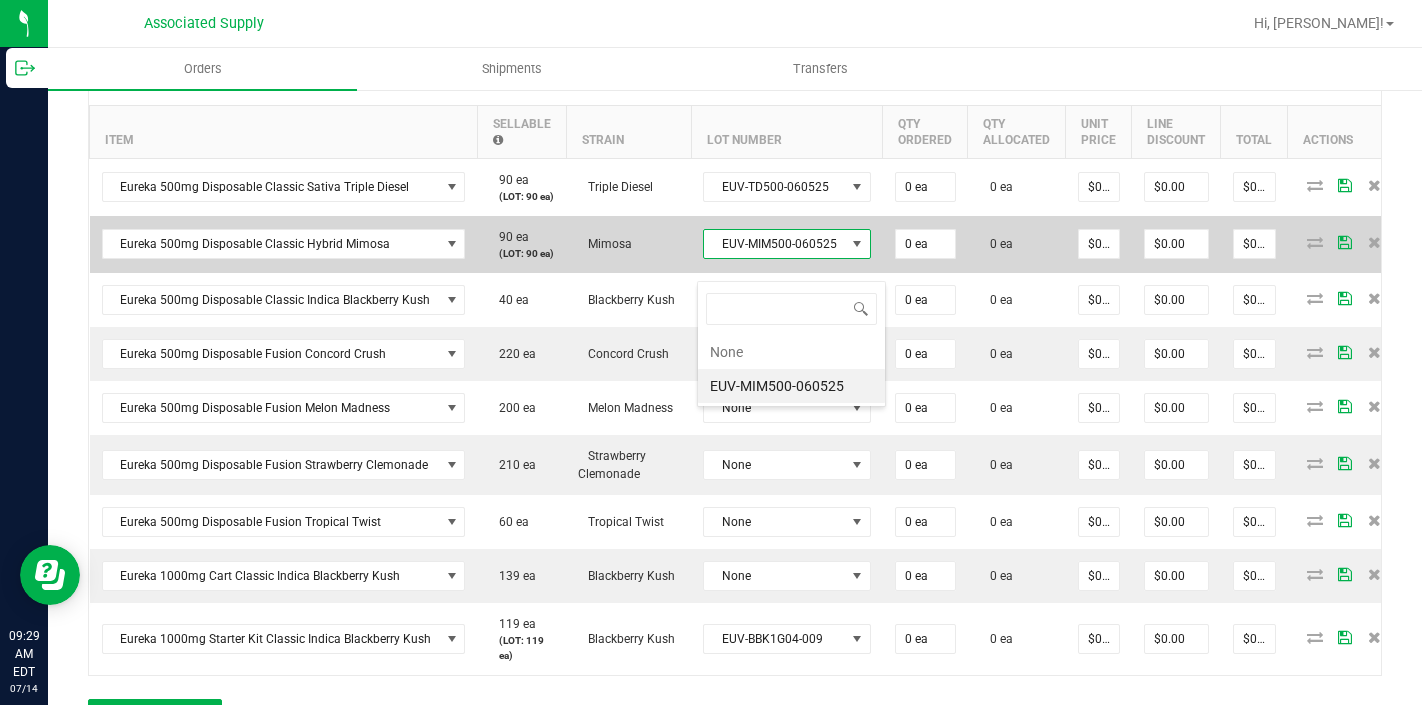 scroll, scrollTop: 99970, scrollLeft: 99834, axis: both 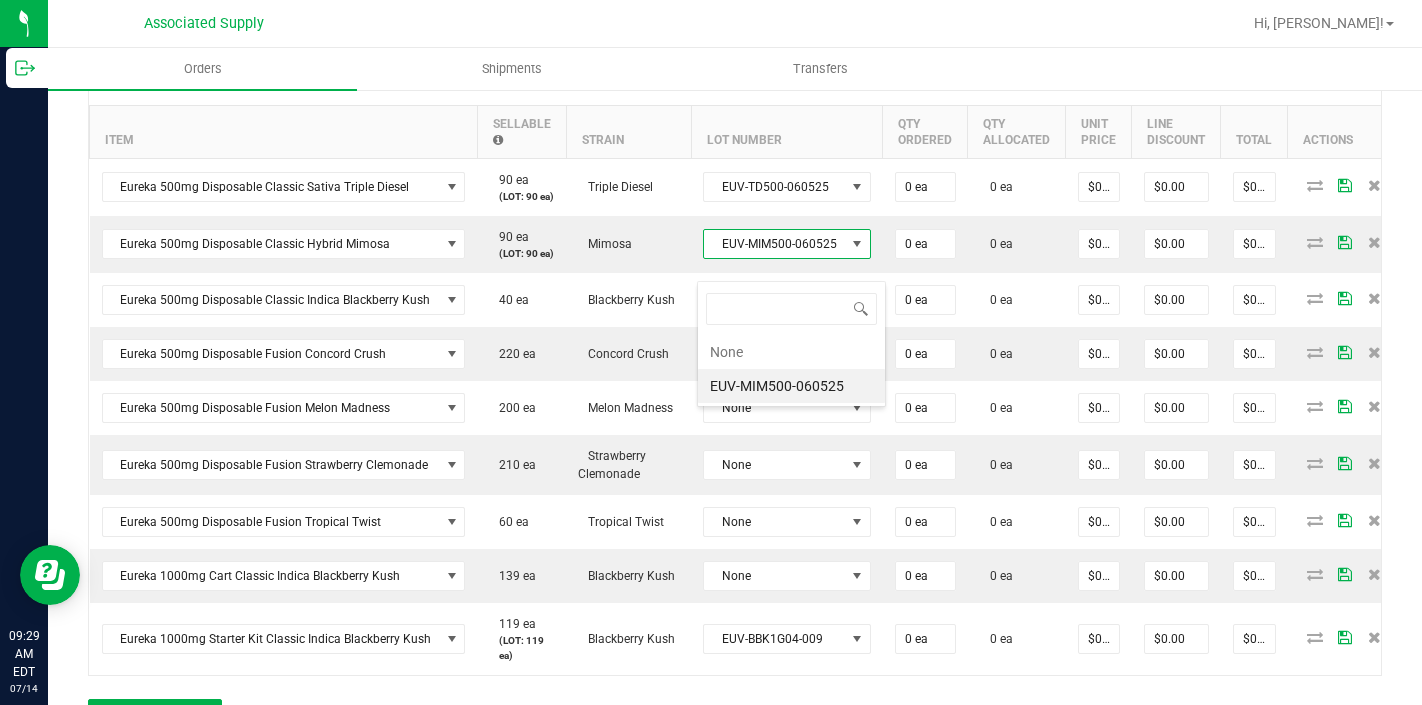 click on "EUV-MIM500-060525" at bounding box center (791, 386) 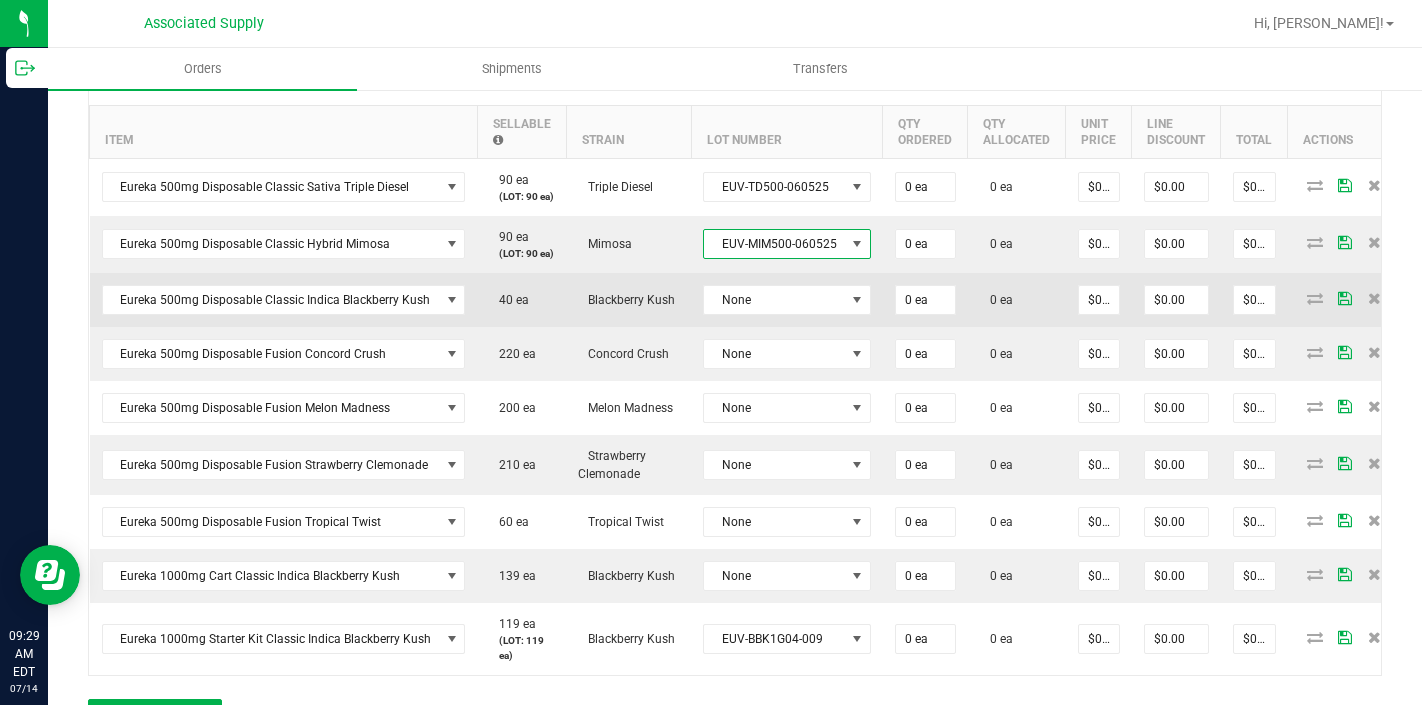 click on "None" at bounding box center (787, 300) 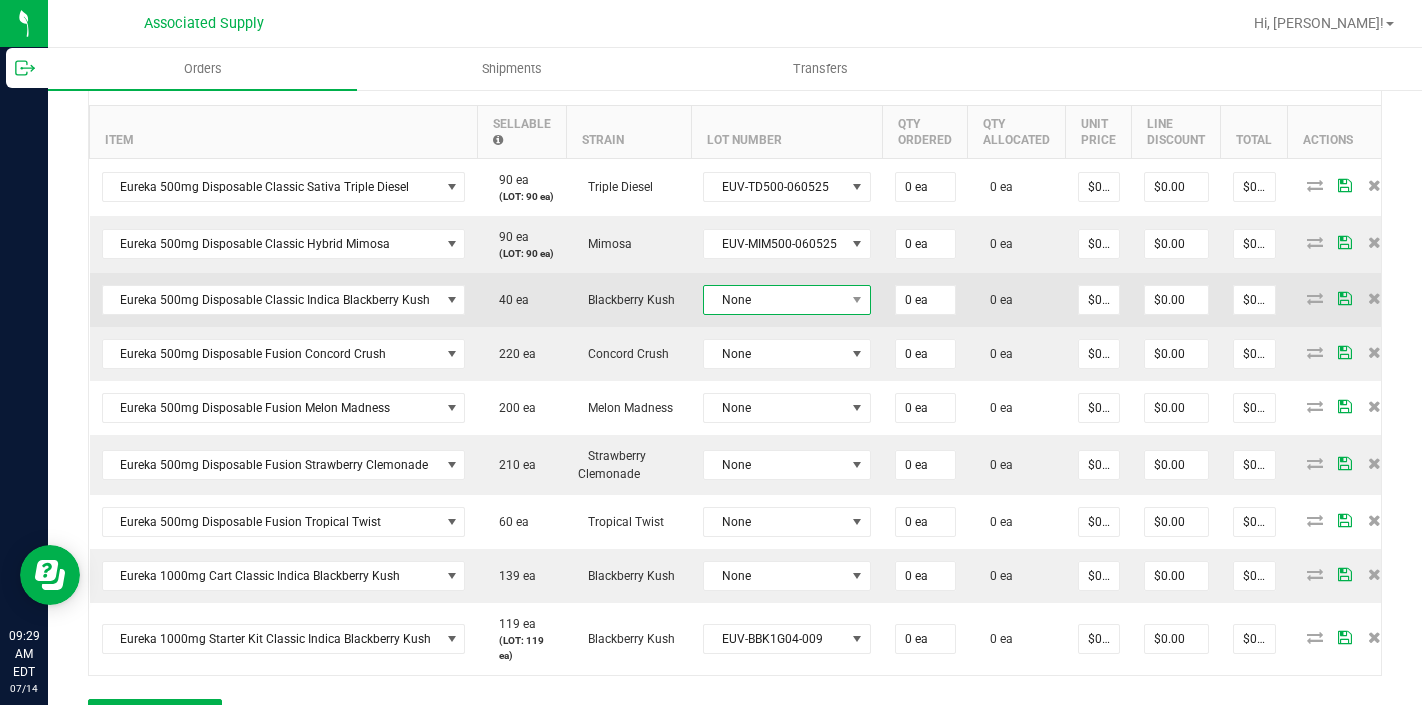 click on "None" at bounding box center (787, 300) 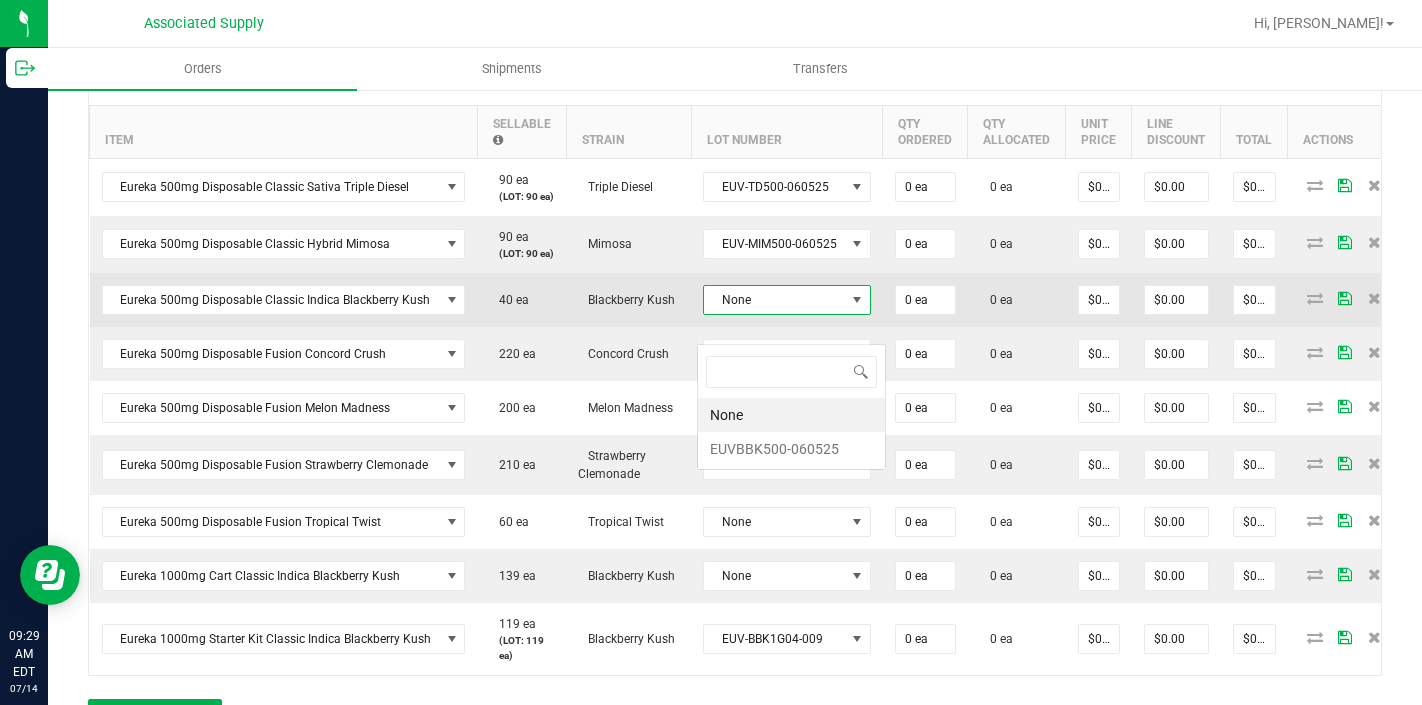 scroll, scrollTop: 99970, scrollLeft: 99834, axis: both 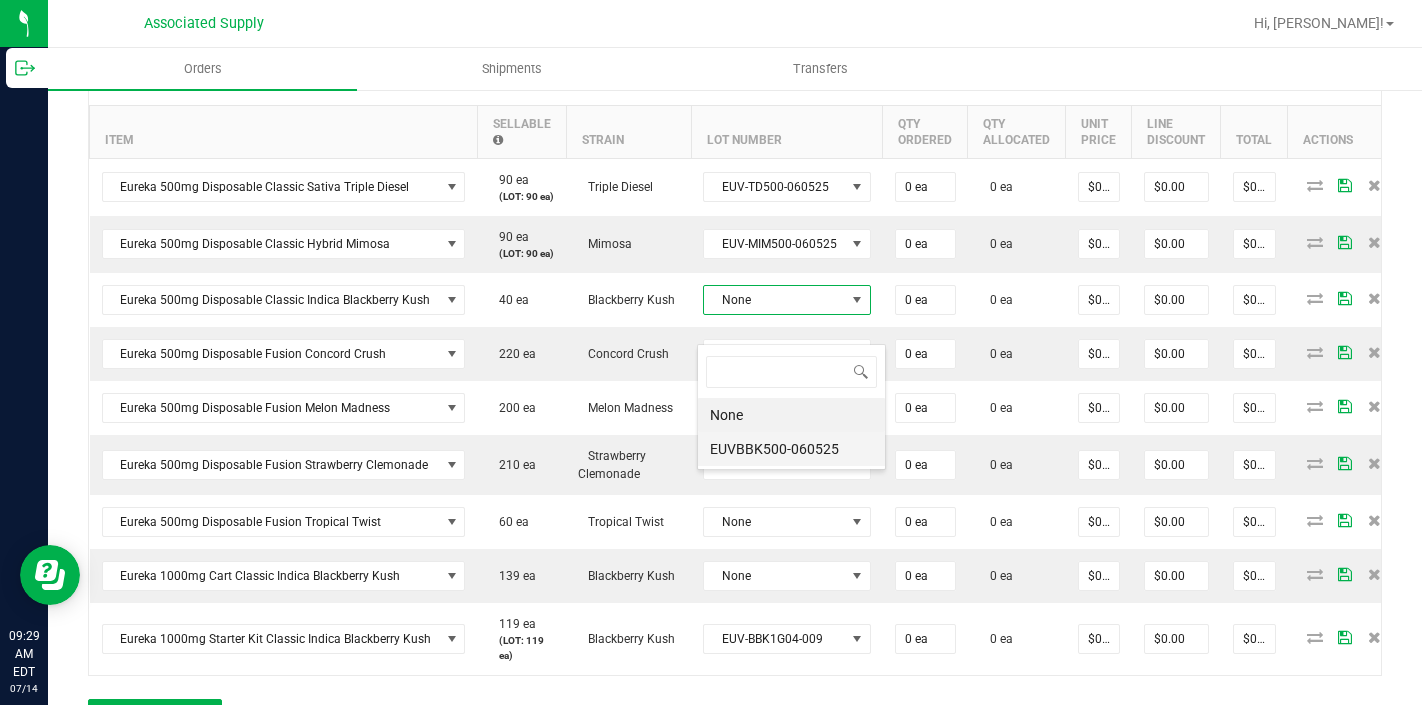 click on "EUVBBK500-060525" at bounding box center [791, 449] 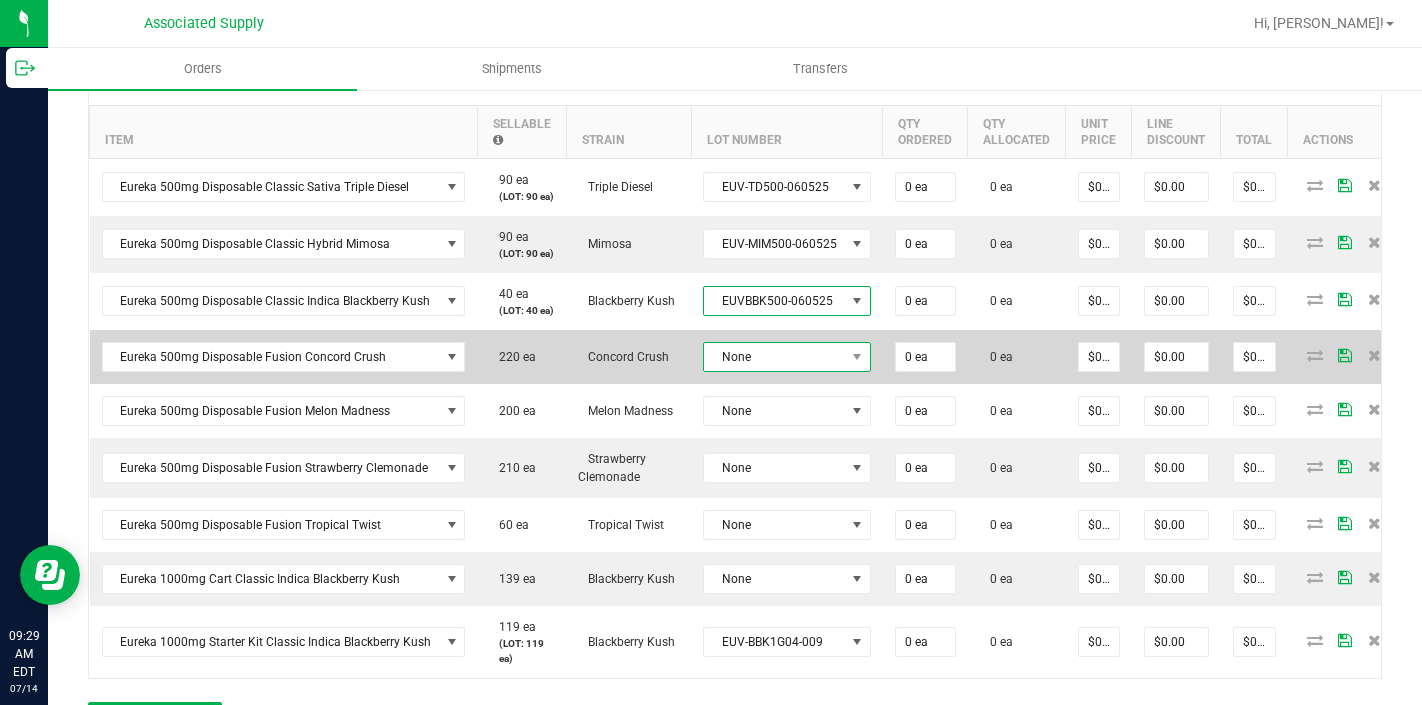click on "None" at bounding box center [774, 357] 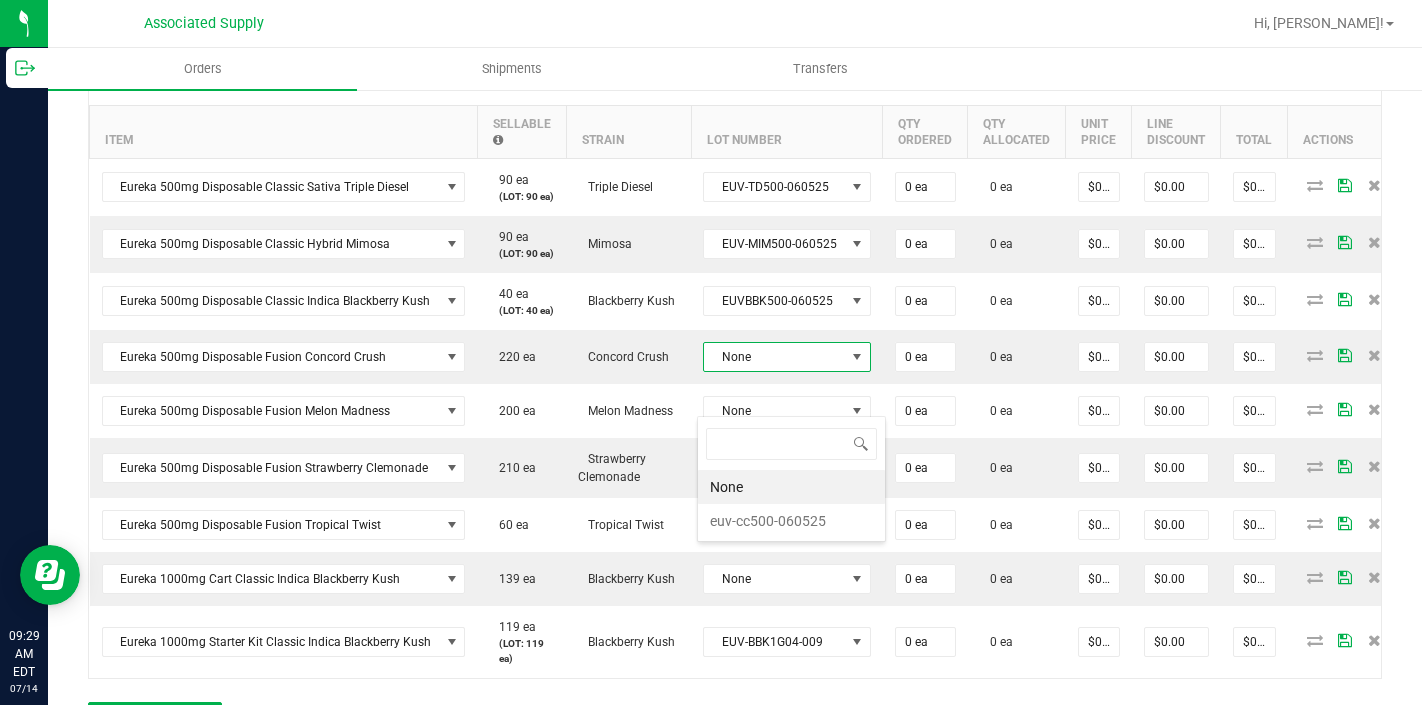 scroll, scrollTop: 99970, scrollLeft: 99834, axis: both 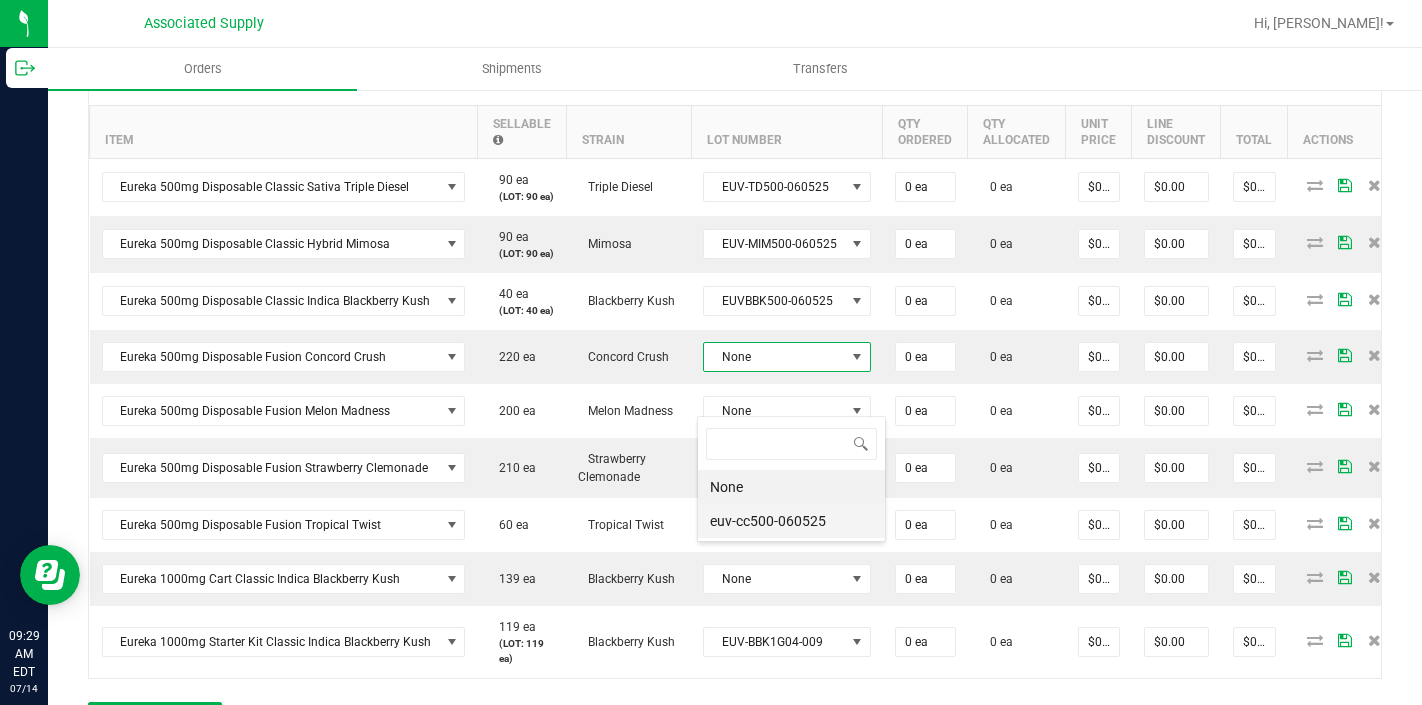 click on "euv-cc500-060525" at bounding box center [791, 521] 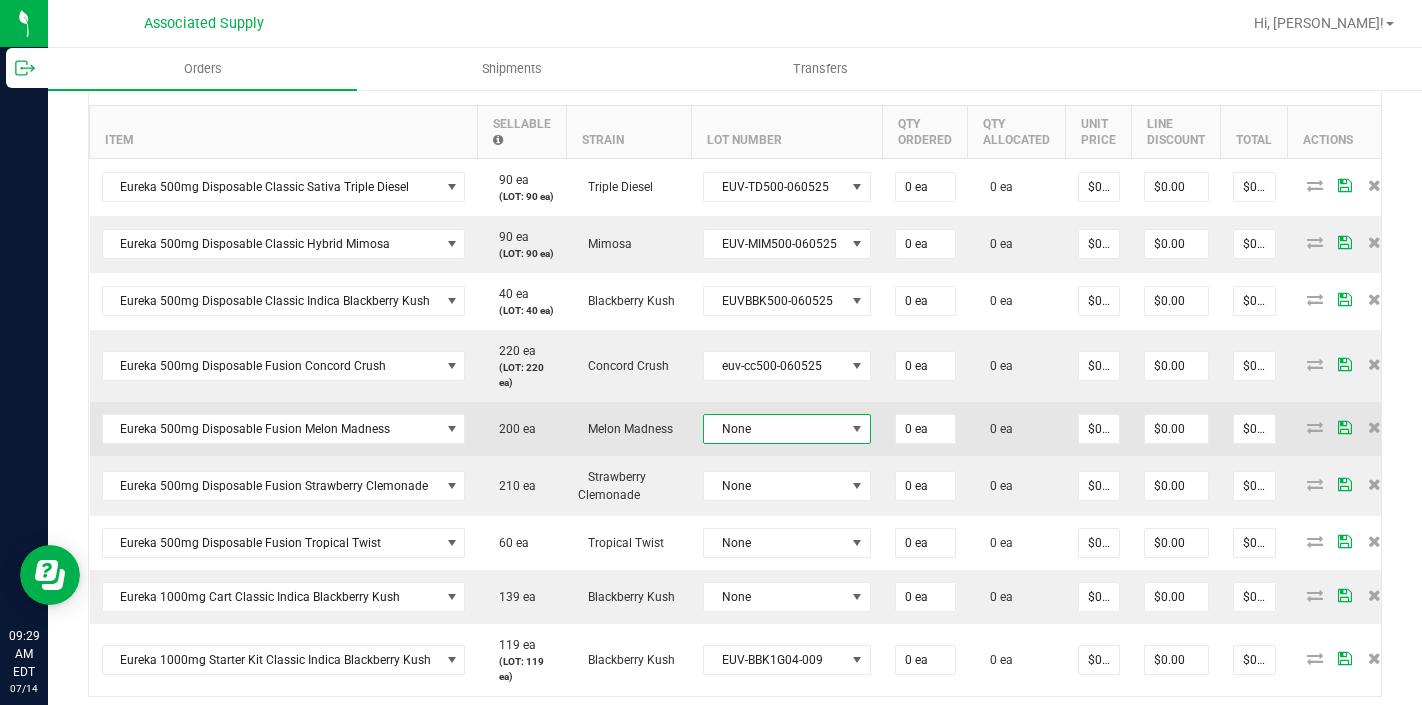 click on "None" at bounding box center [774, 429] 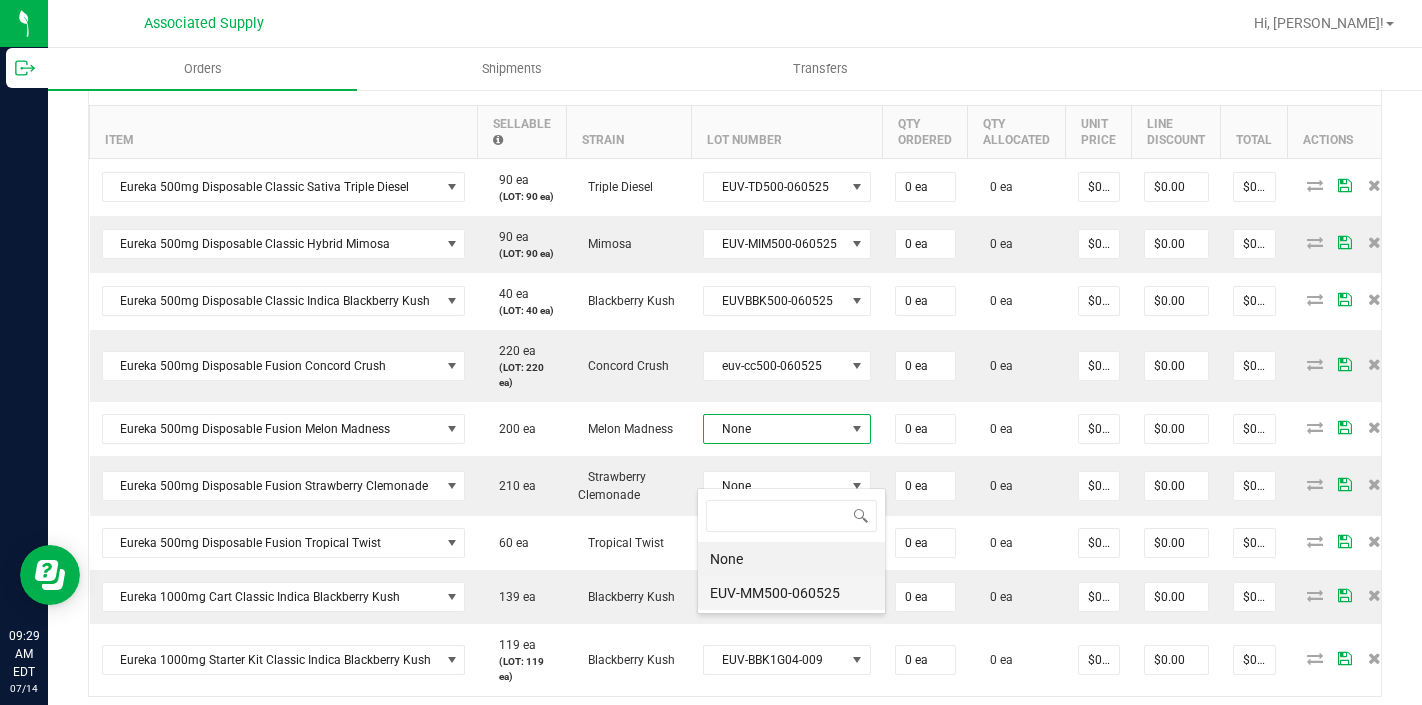 scroll, scrollTop: 99970, scrollLeft: 99834, axis: both 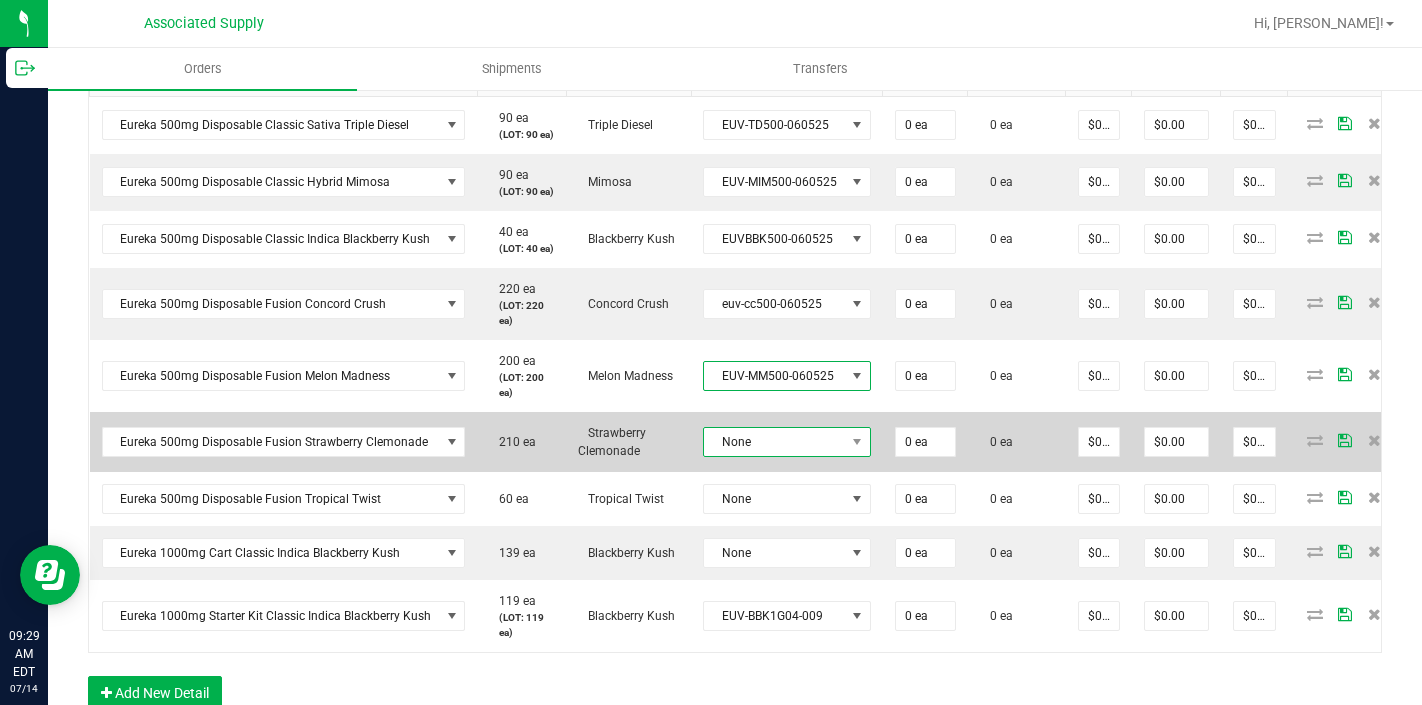 click on "None" at bounding box center [774, 442] 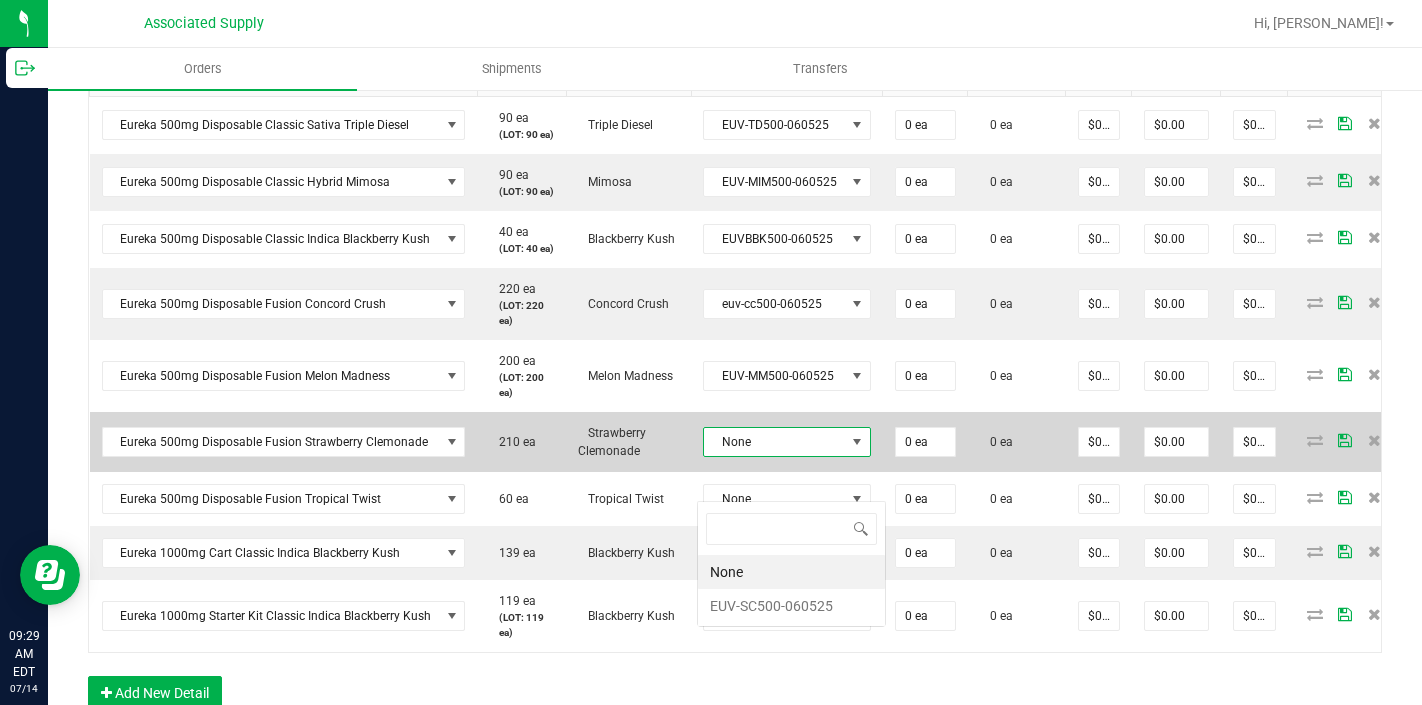 scroll, scrollTop: 99970, scrollLeft: 99834, axis: both 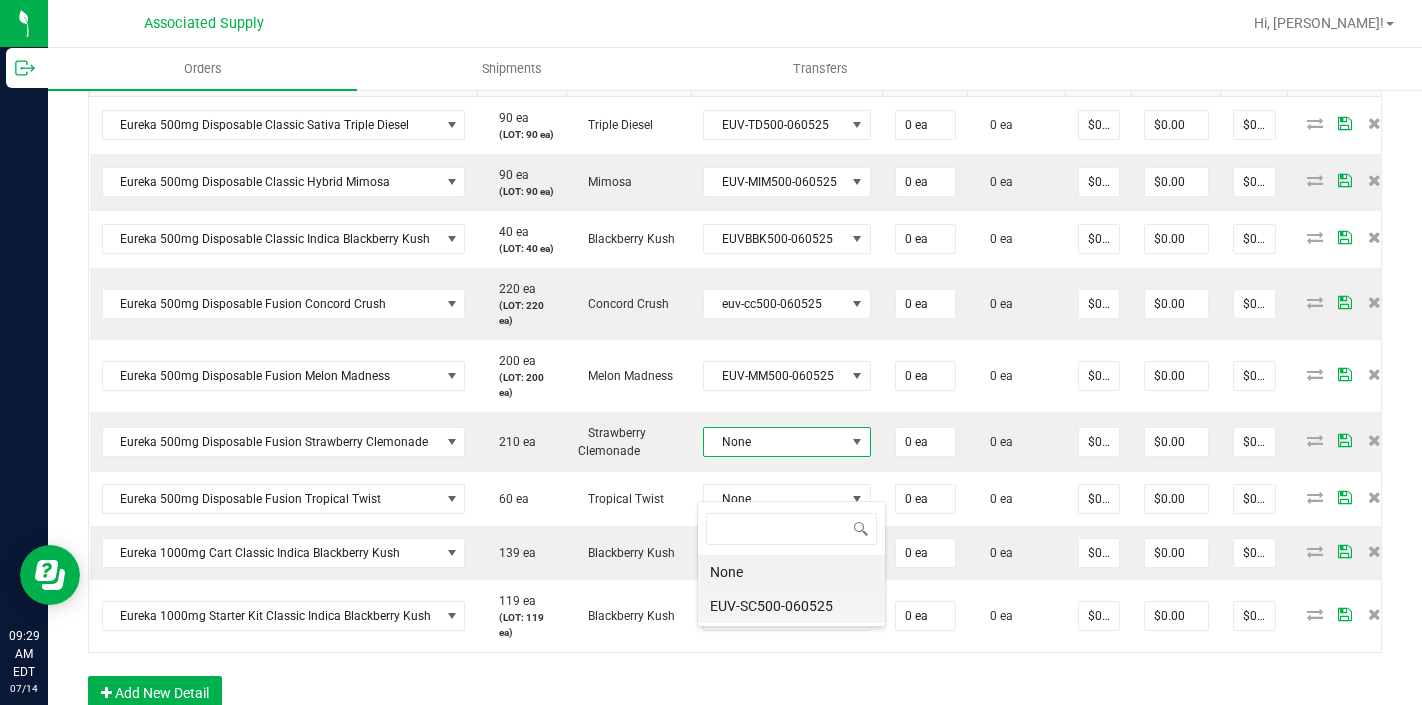 click on "EUV-SC500-060525" at bounding box center [791, 606] 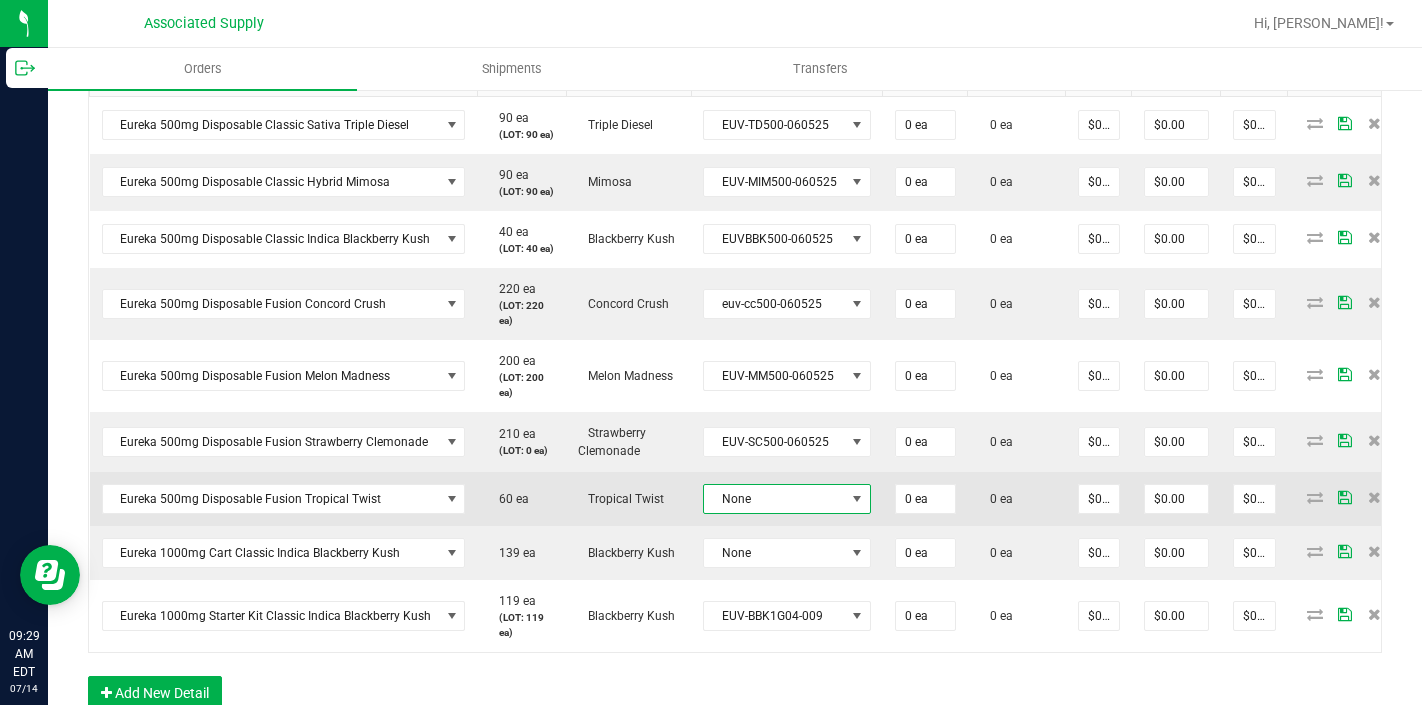 click on "None" at bounding box center [787, 499] 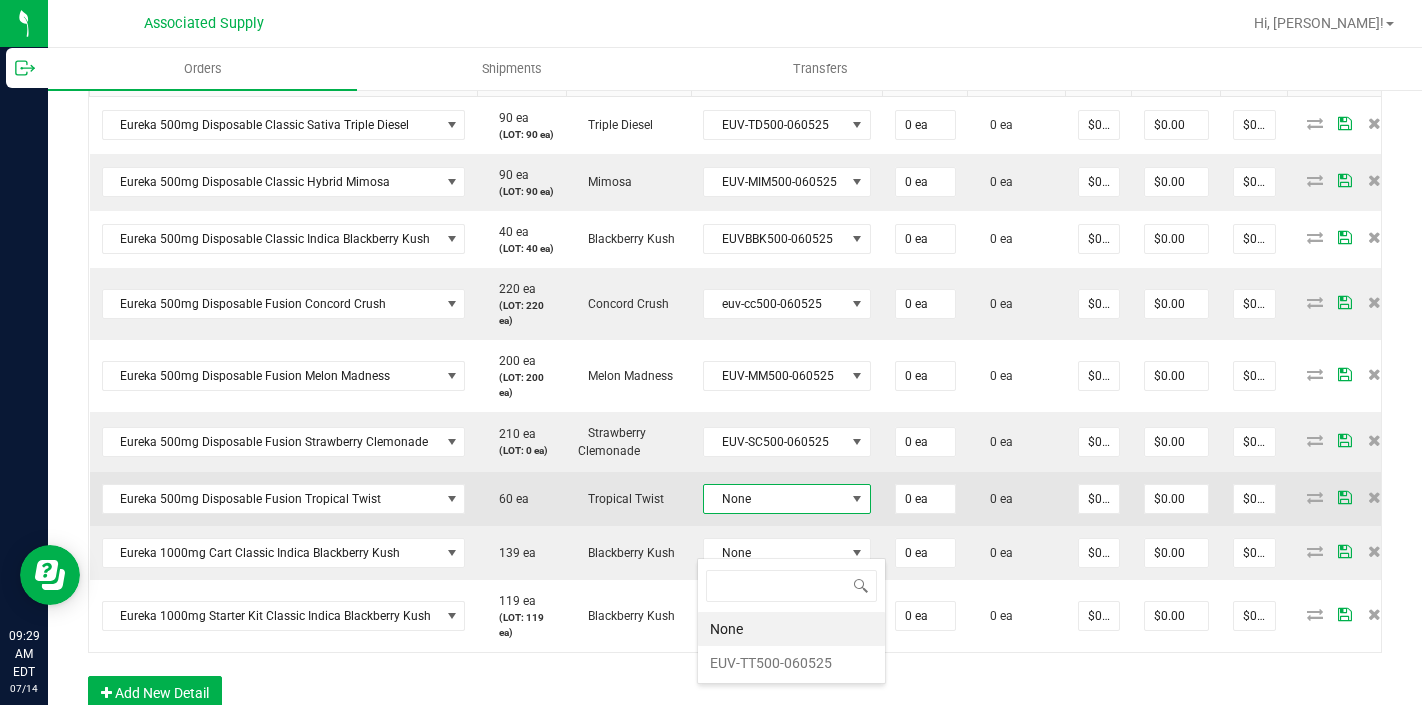 scroll, scrollTop: 99970, scrollLeft: 99834, axis: both 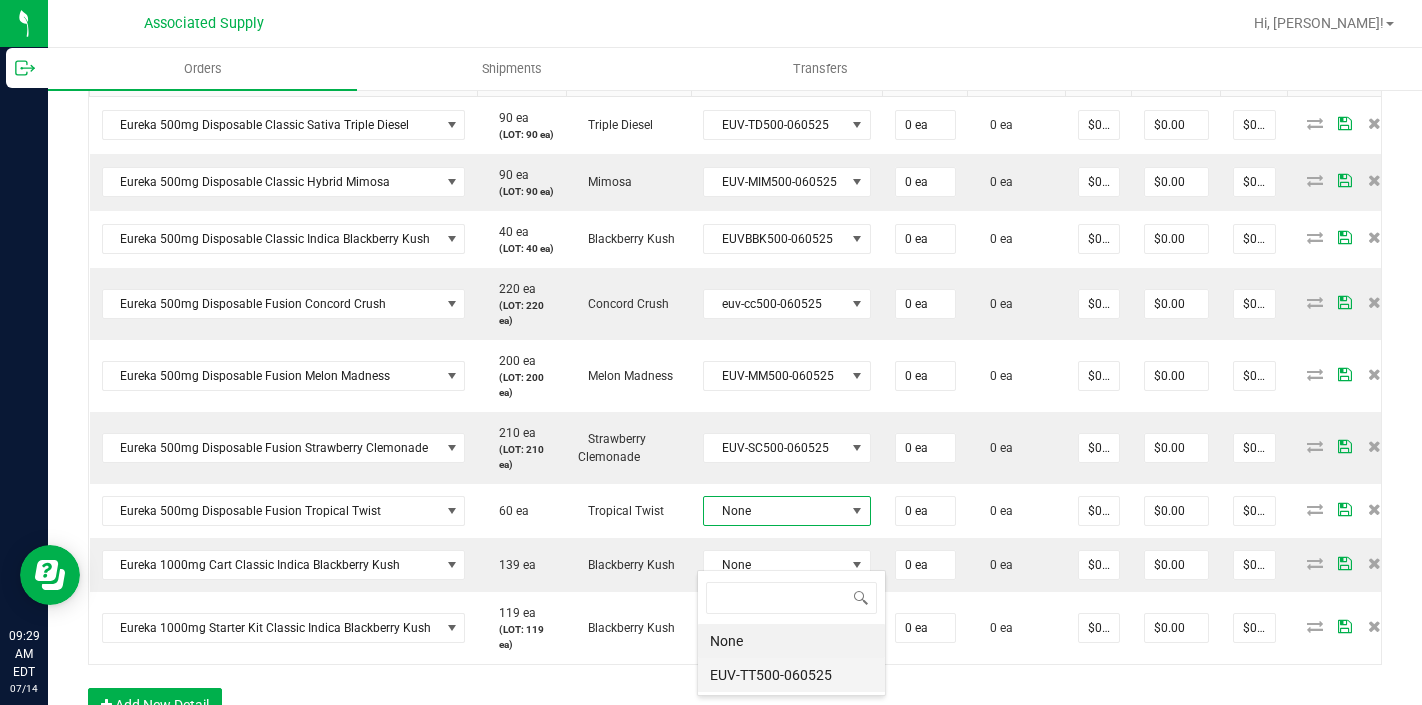 click on "EUV-TT500-060525" at bounding box center [791, 675] 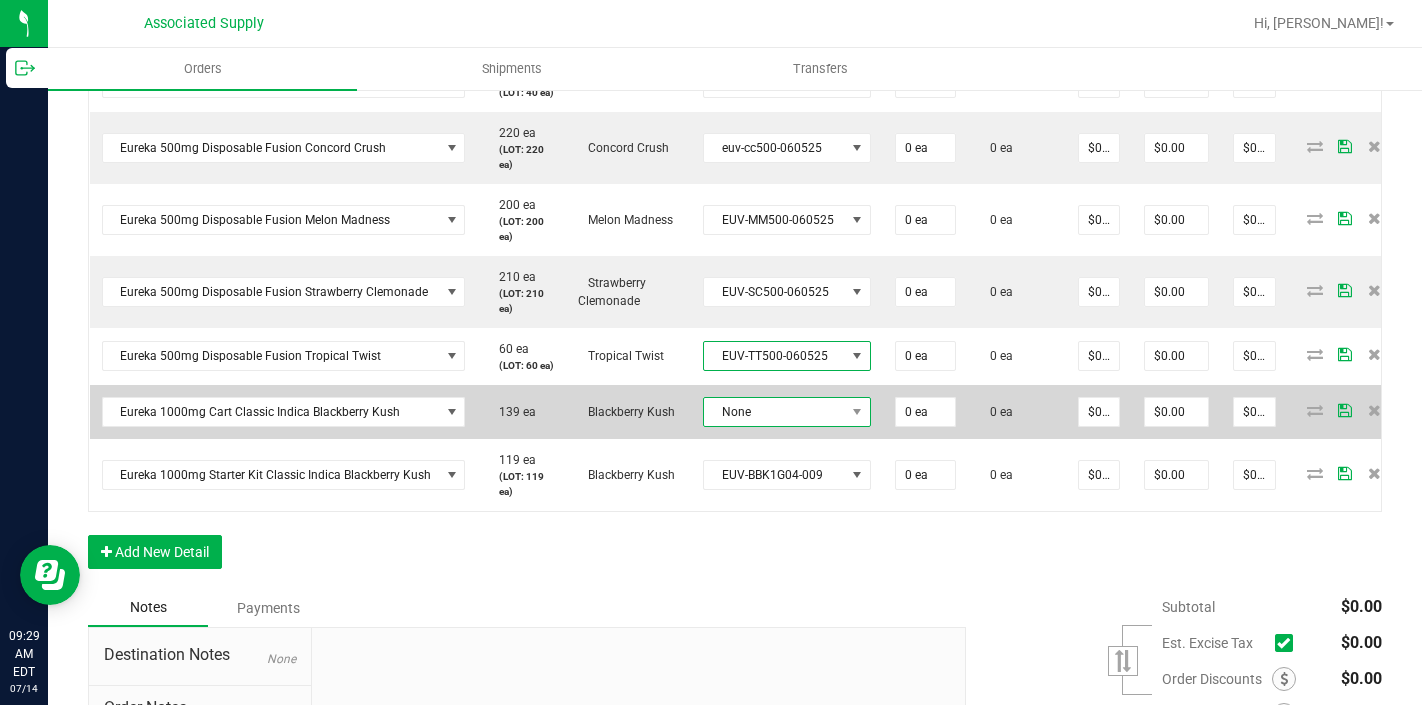 click on "None" at bounding box center [774, 412] 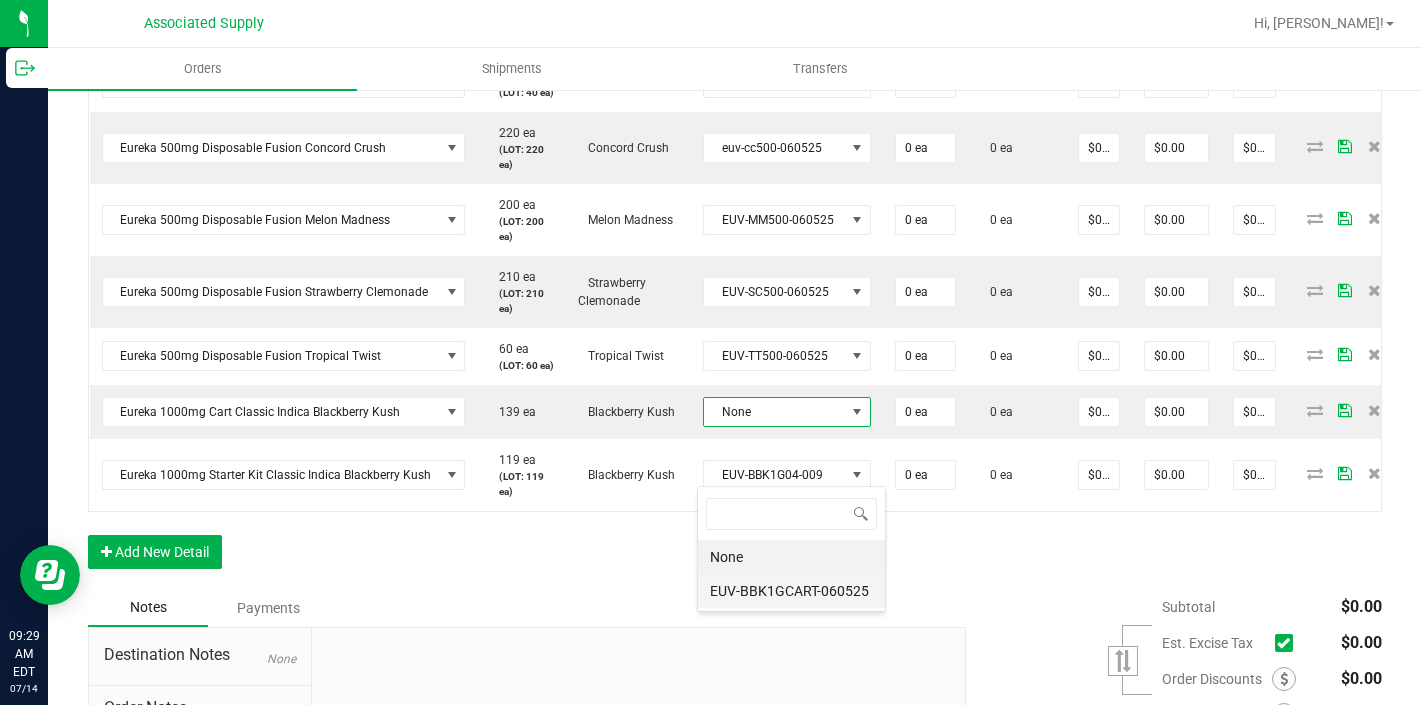 click on "EUV-BBK1GCART-060525" at bounding box center (791, 591) 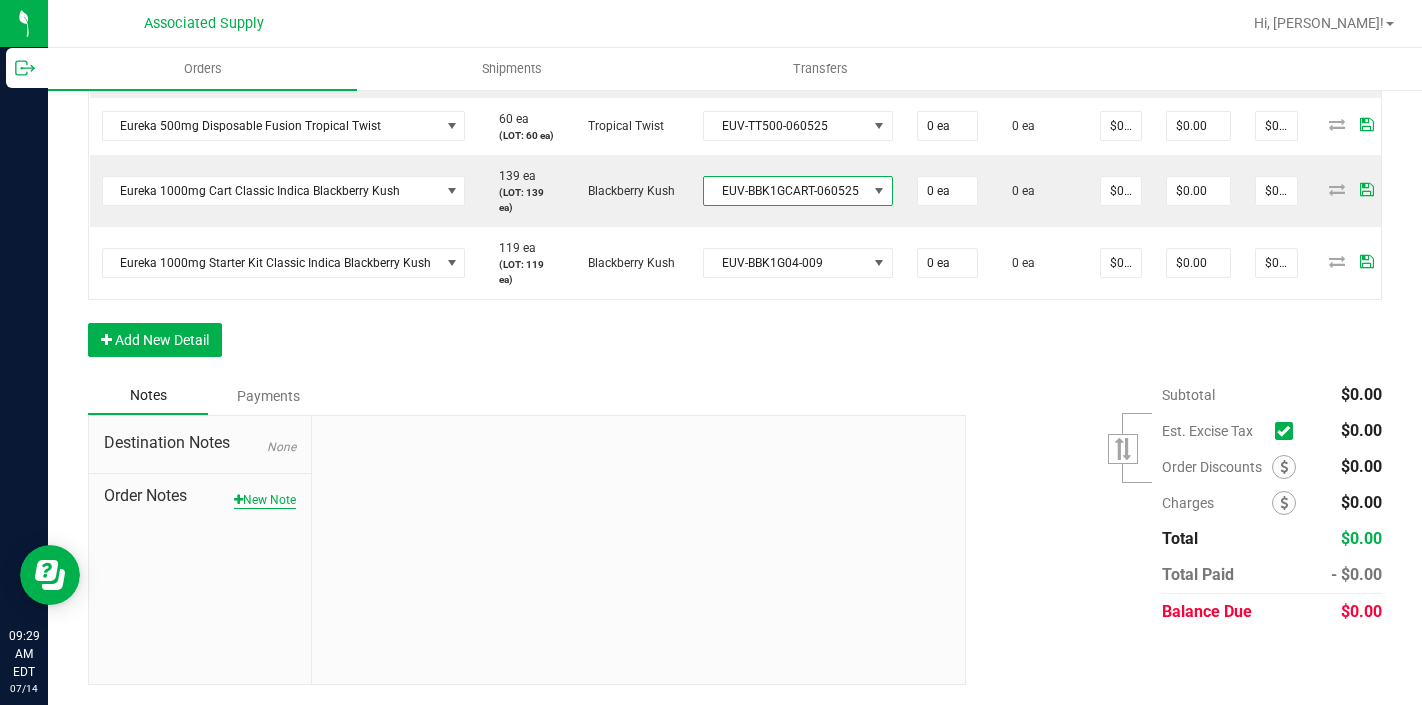 click on "New Note" at bounding box center [265, 500] 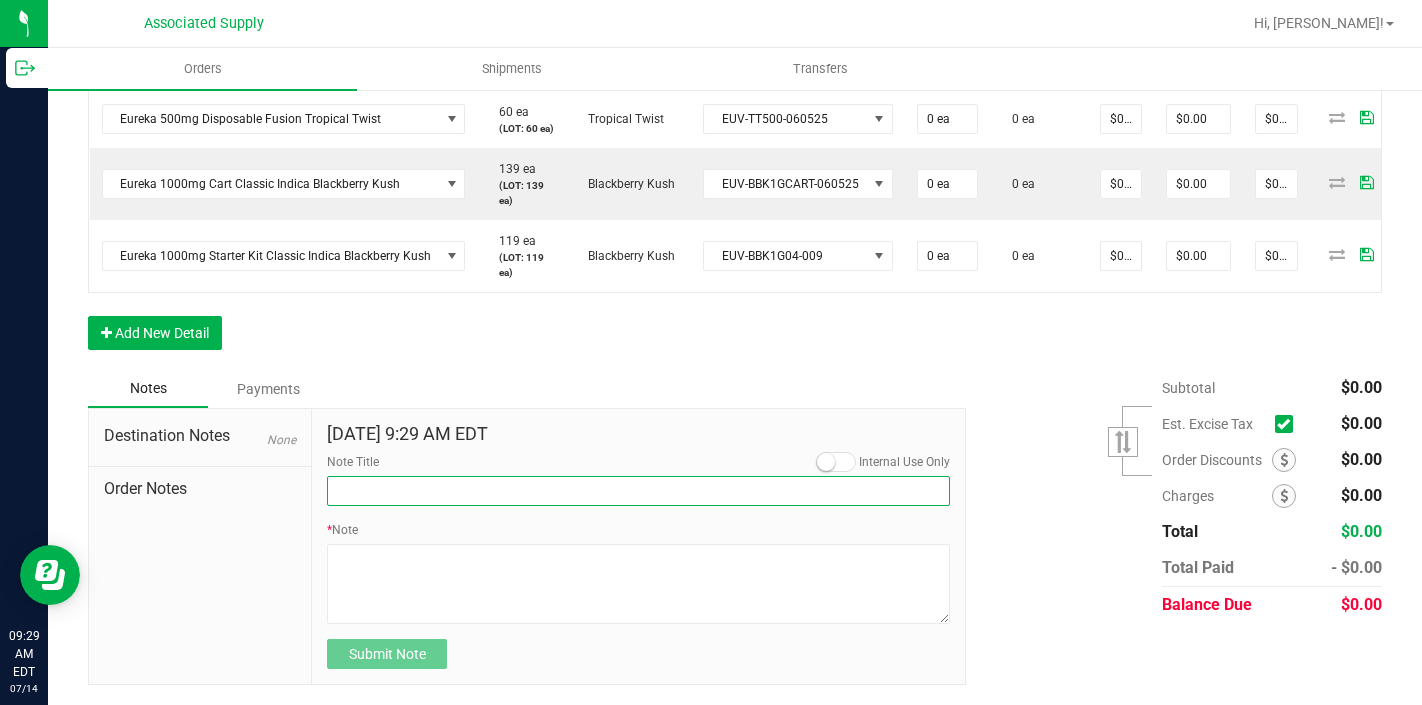 click on "Note Title" at bounding box center (638, 491) 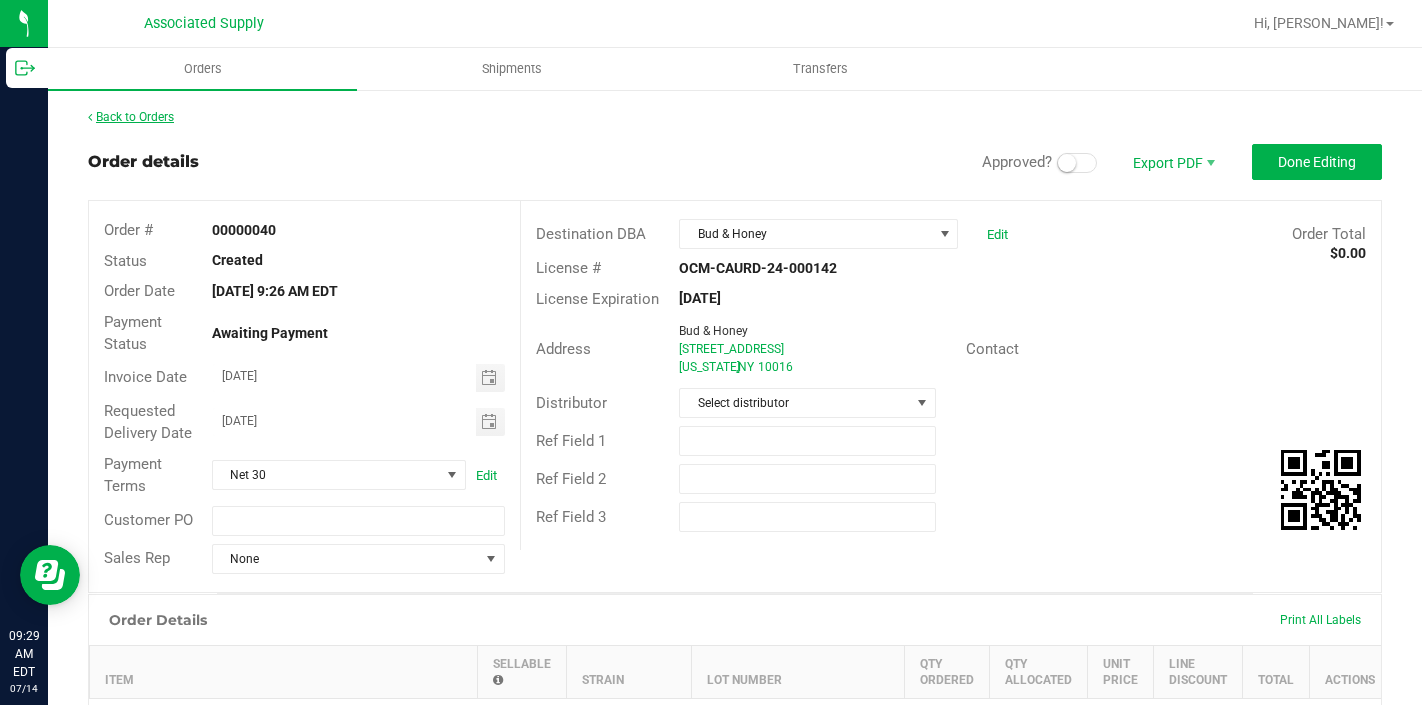 click on "Back to Orders" at bounding box center [131, 117] 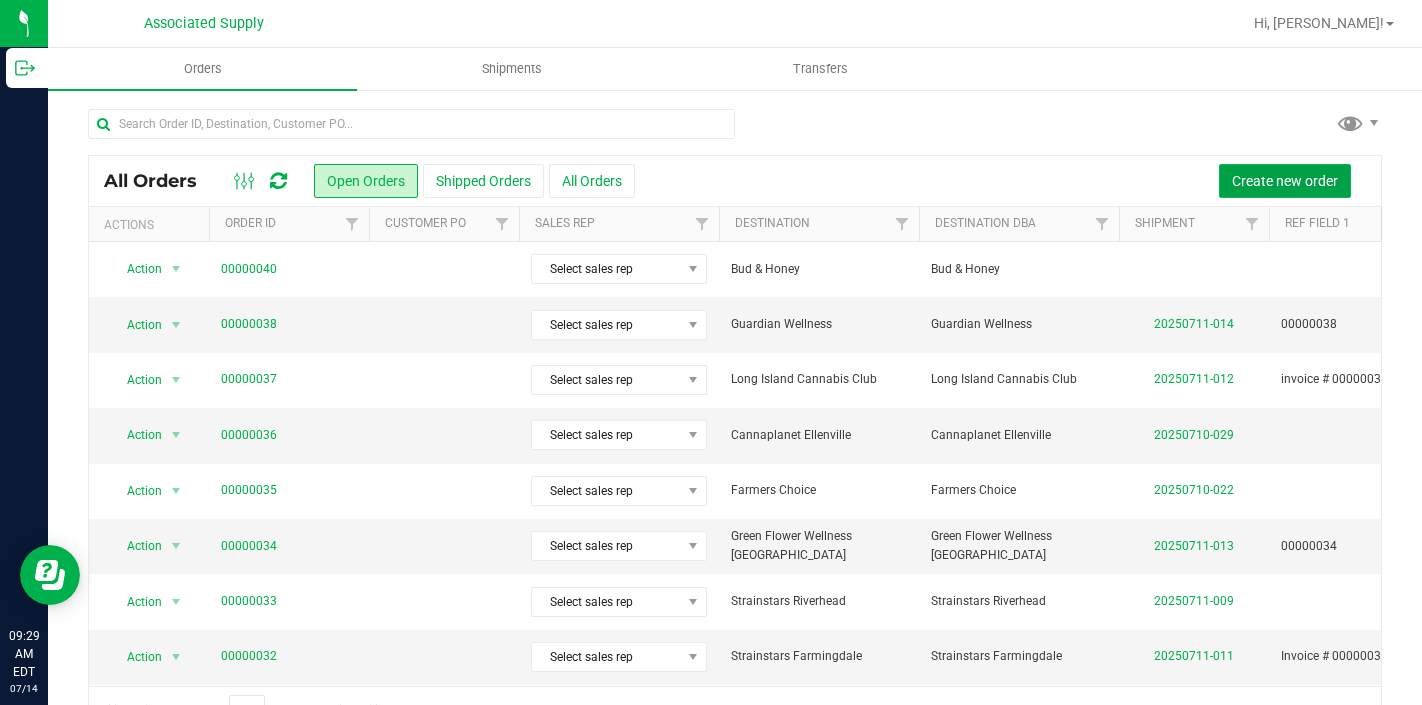 click on "Create new order" at bounding box center (1285, 181) 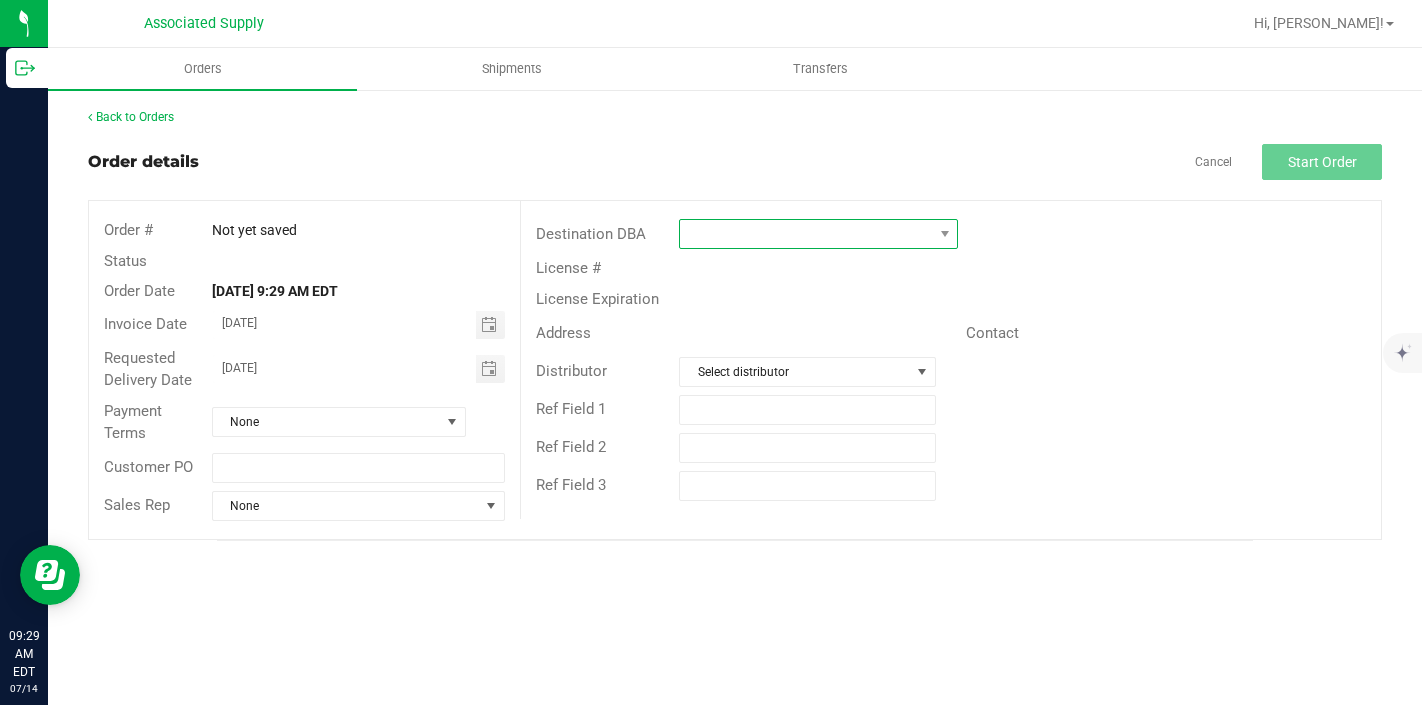 click at bounding box center (806, 234) 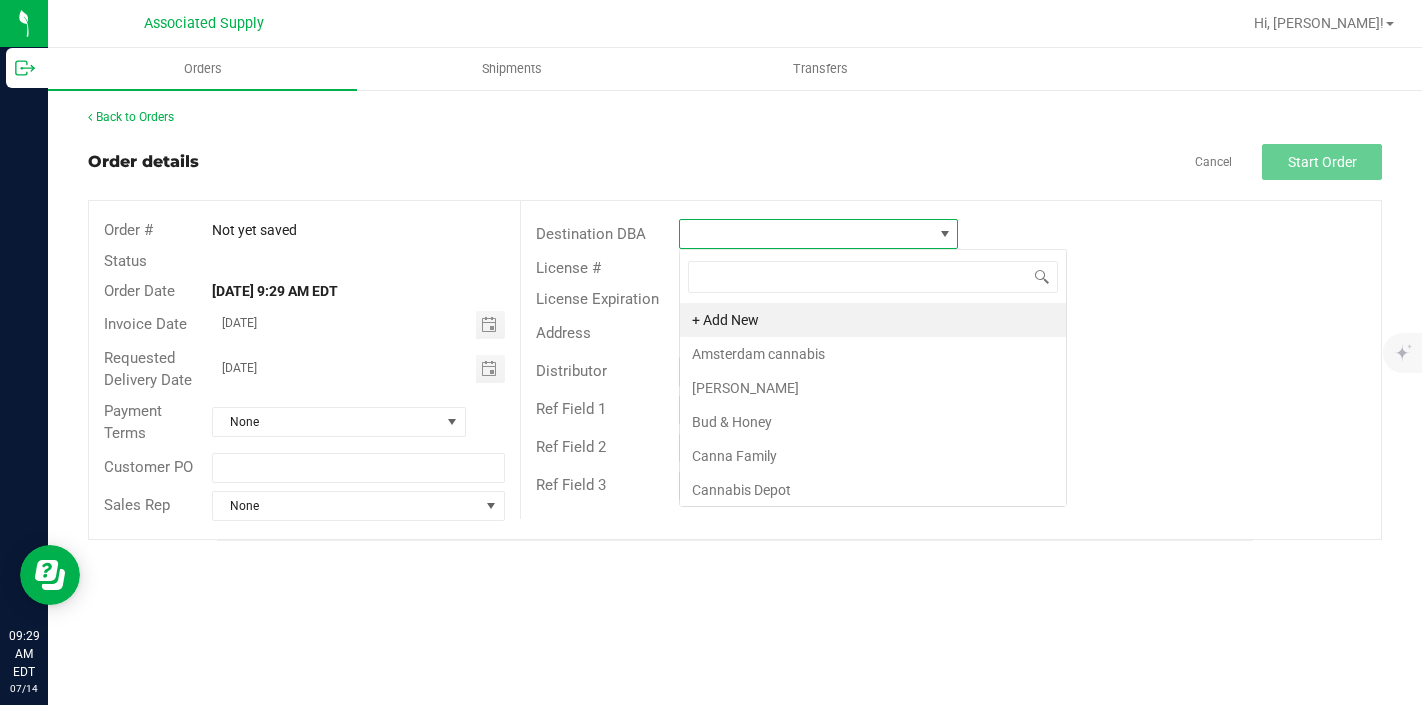 scroll, scrollTop: 99970, scrollLeft: 99721, axis: both 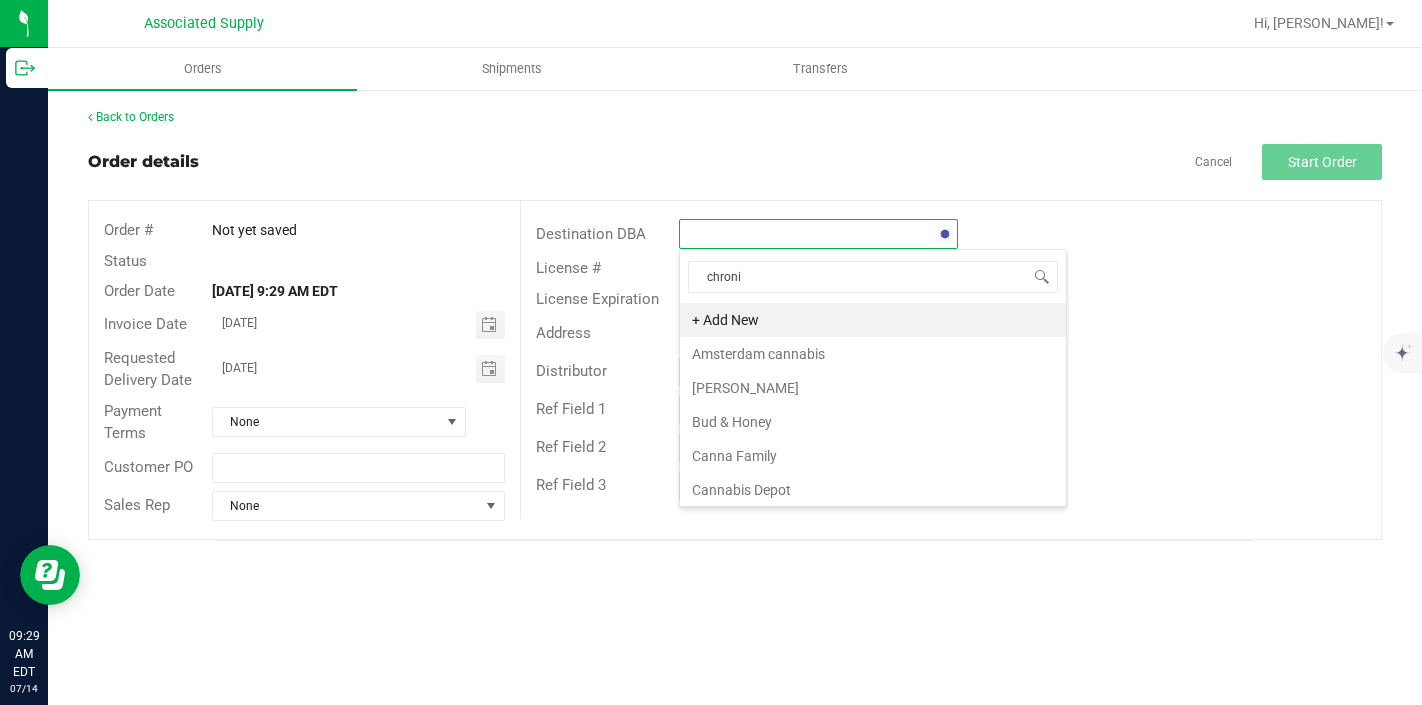type on "chronic" 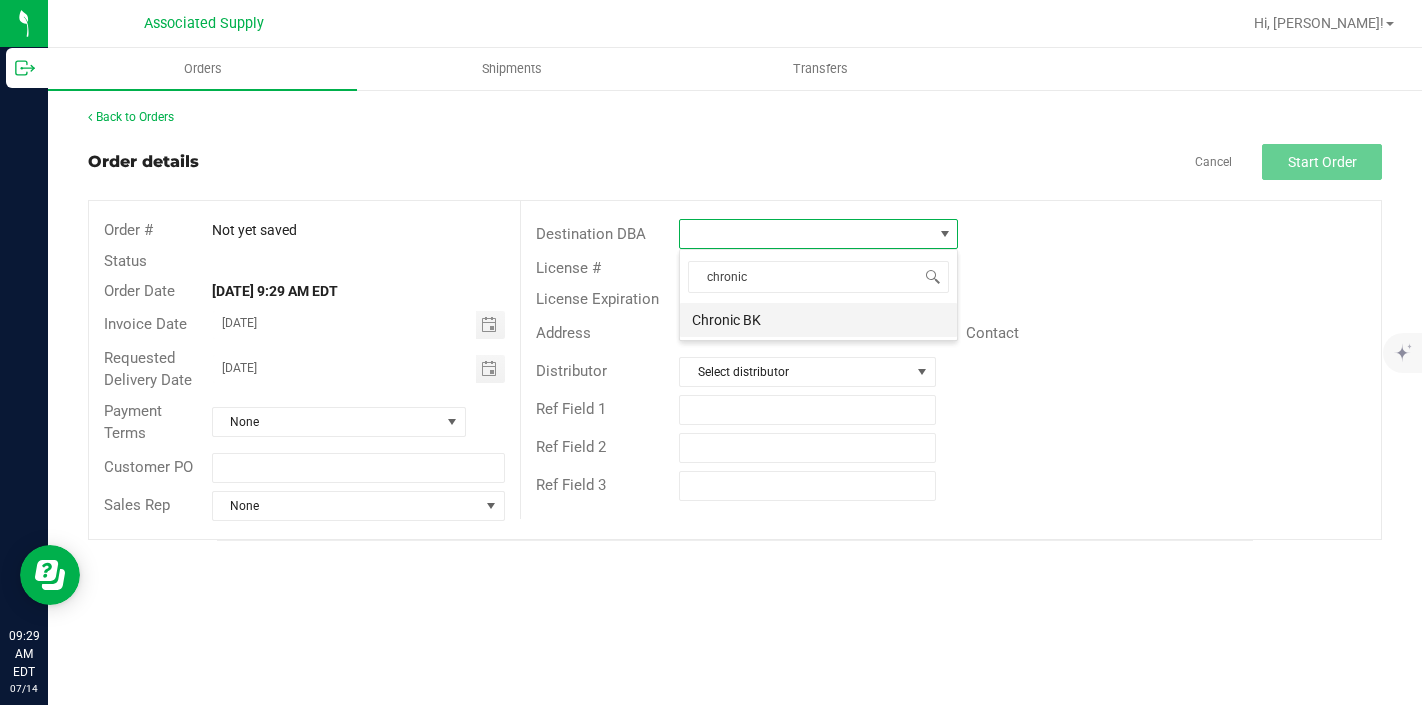 click on "Chronic BK" at bounding box center [818, 320] 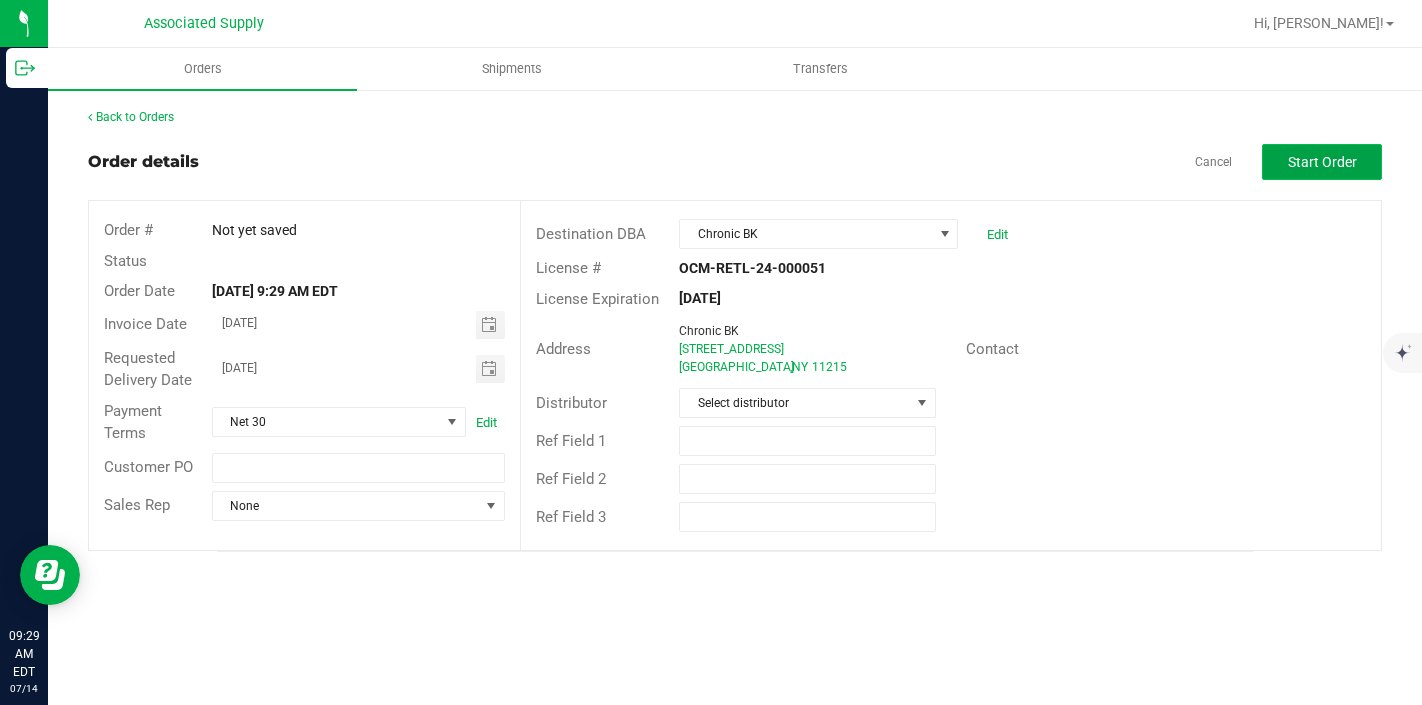 click on "Start Order" at bounding box center (1322, 162) 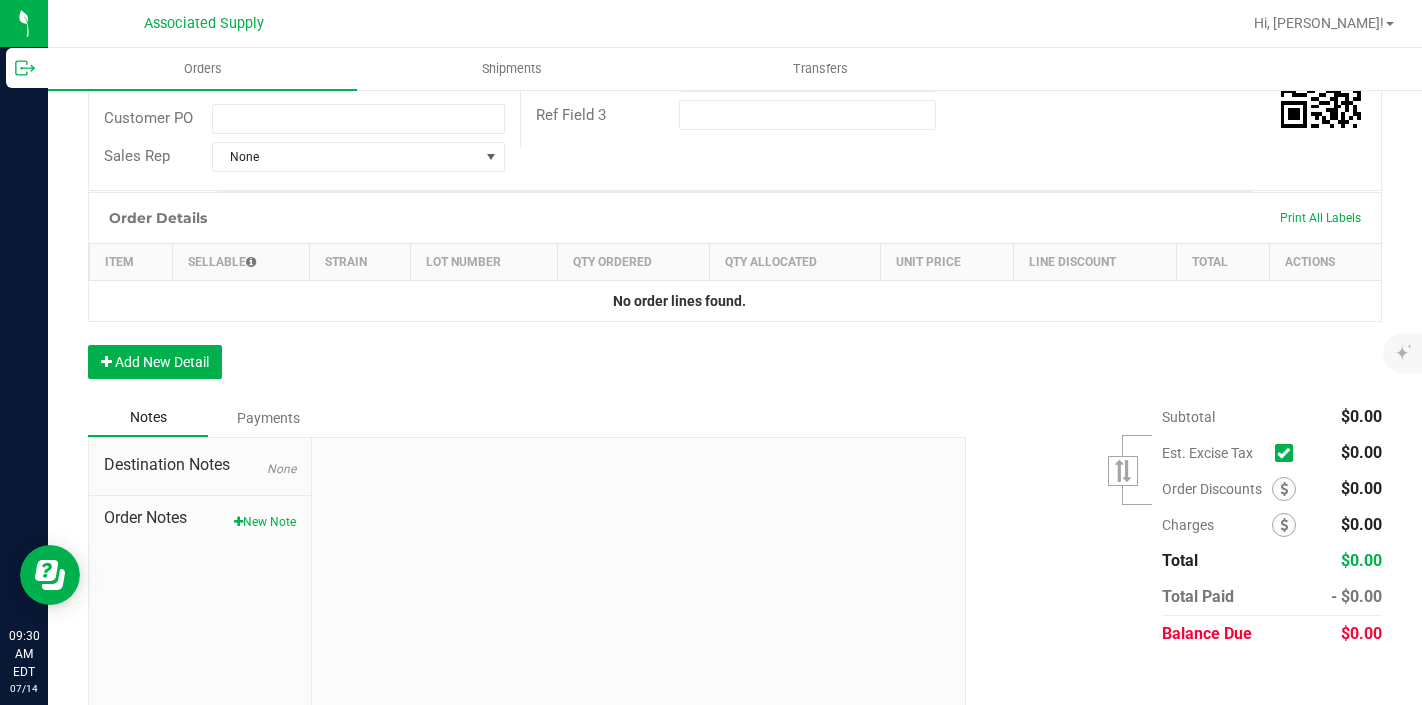 scroll, scrollTop: 413, scrollLeft: 0, axis: vertical 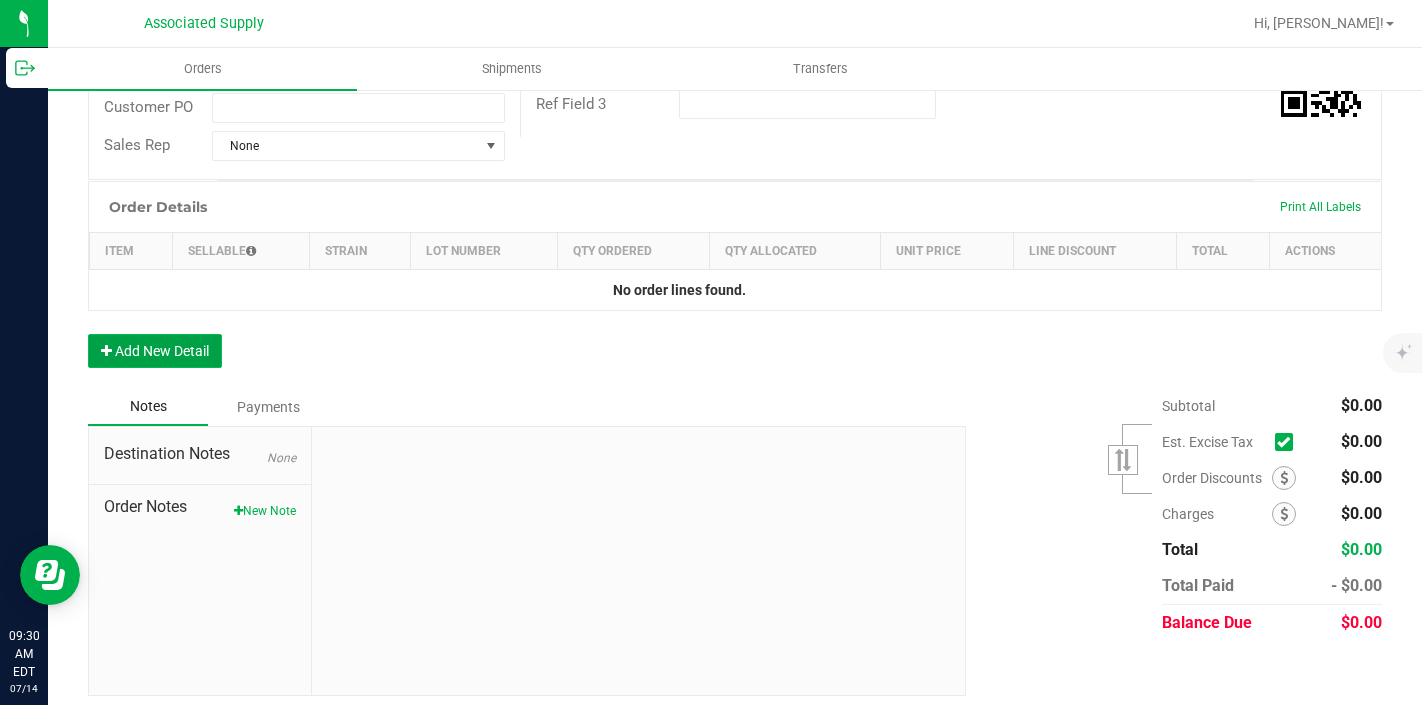 click on "Add New Detail" at bounding box center (155, 351) 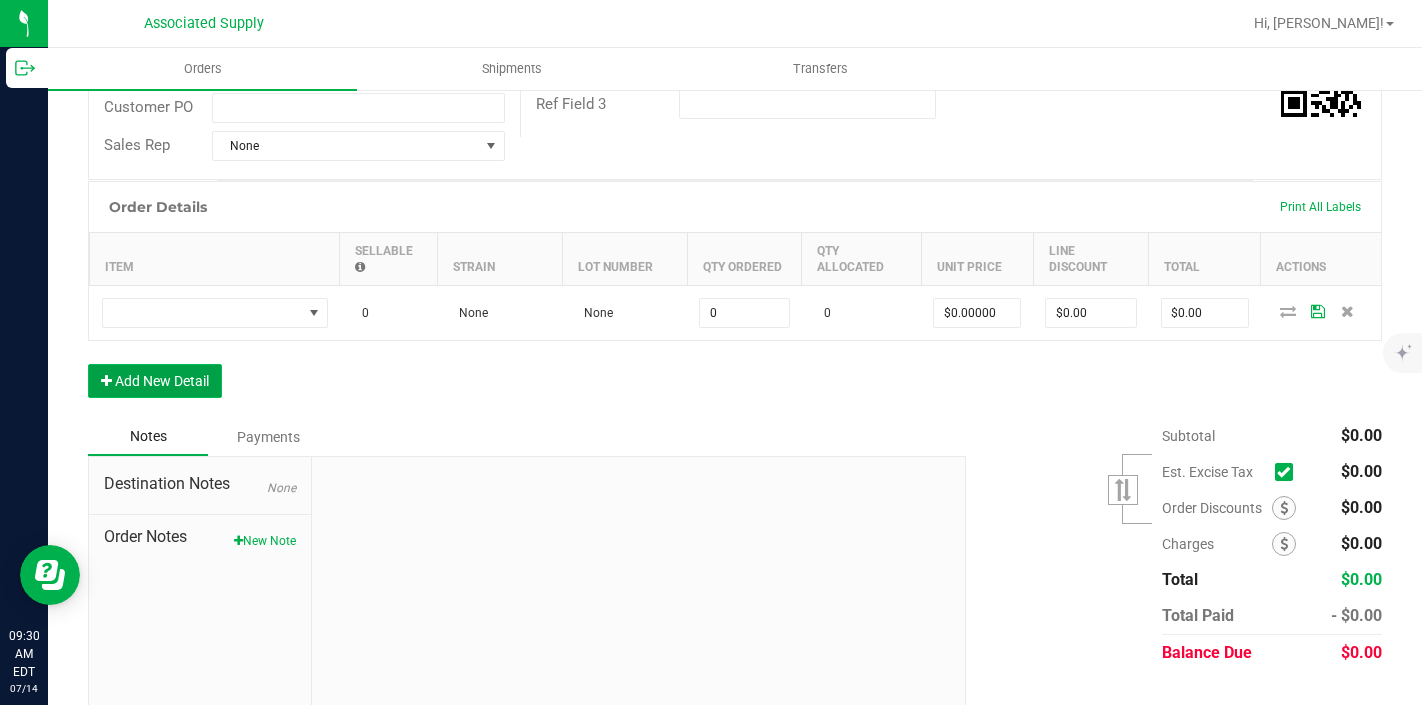 click on "Add New Detail" at bounding box center (155, 381) 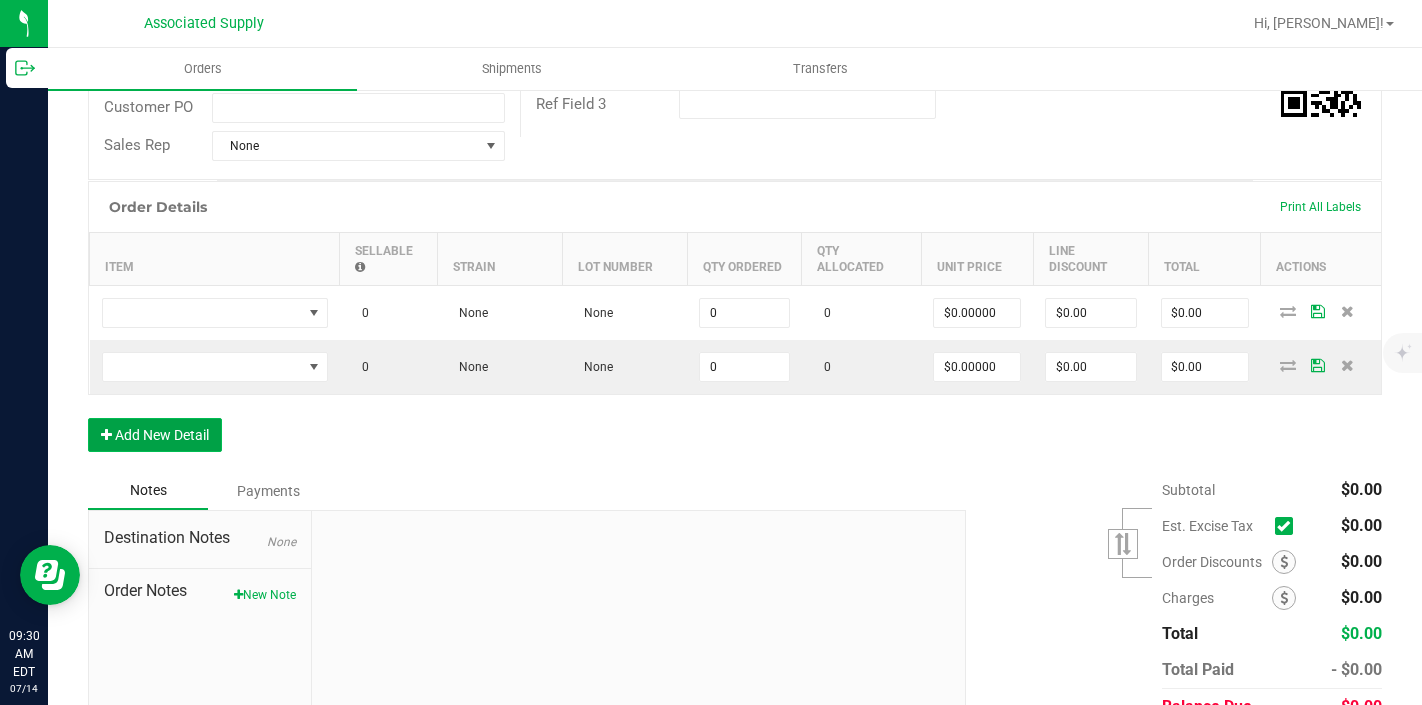 click on "Add New Detail" at bounding box center [155, 435] 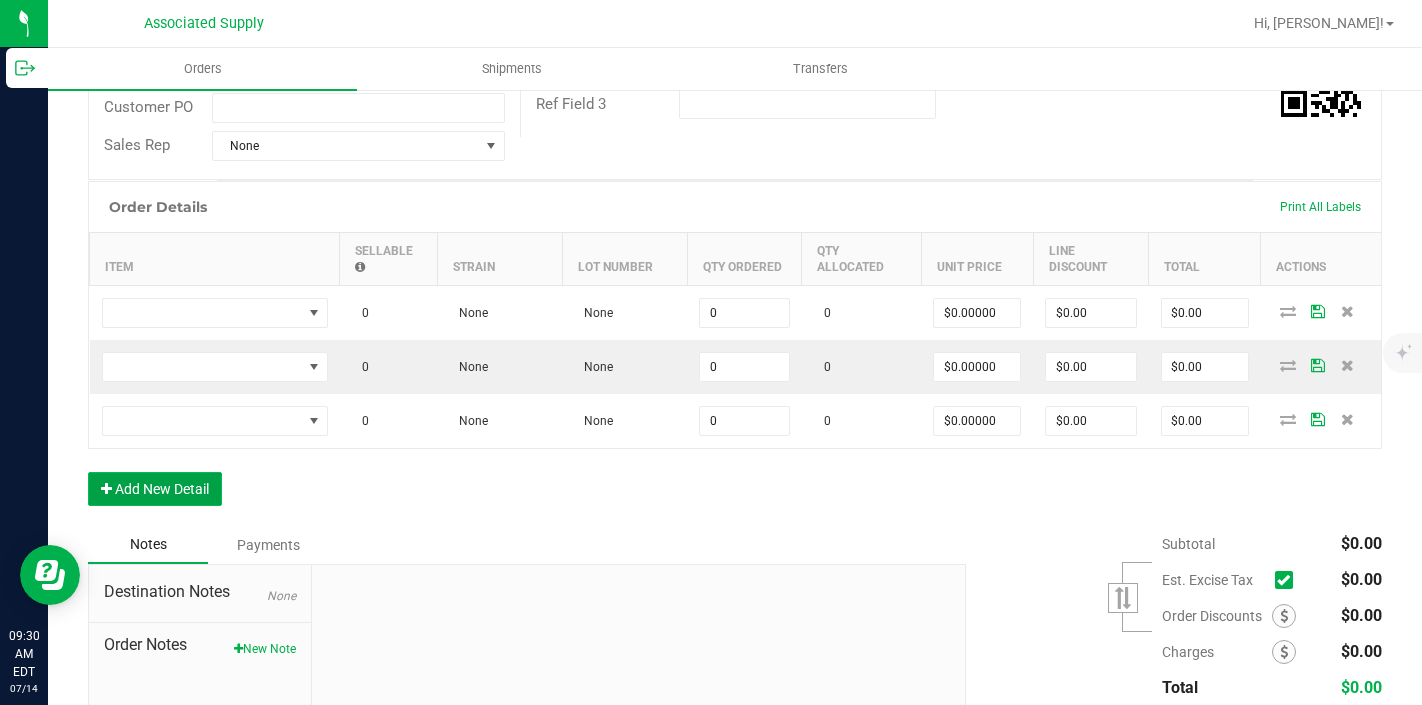 click on "Add New Detail" at bounding box center (155, 489) 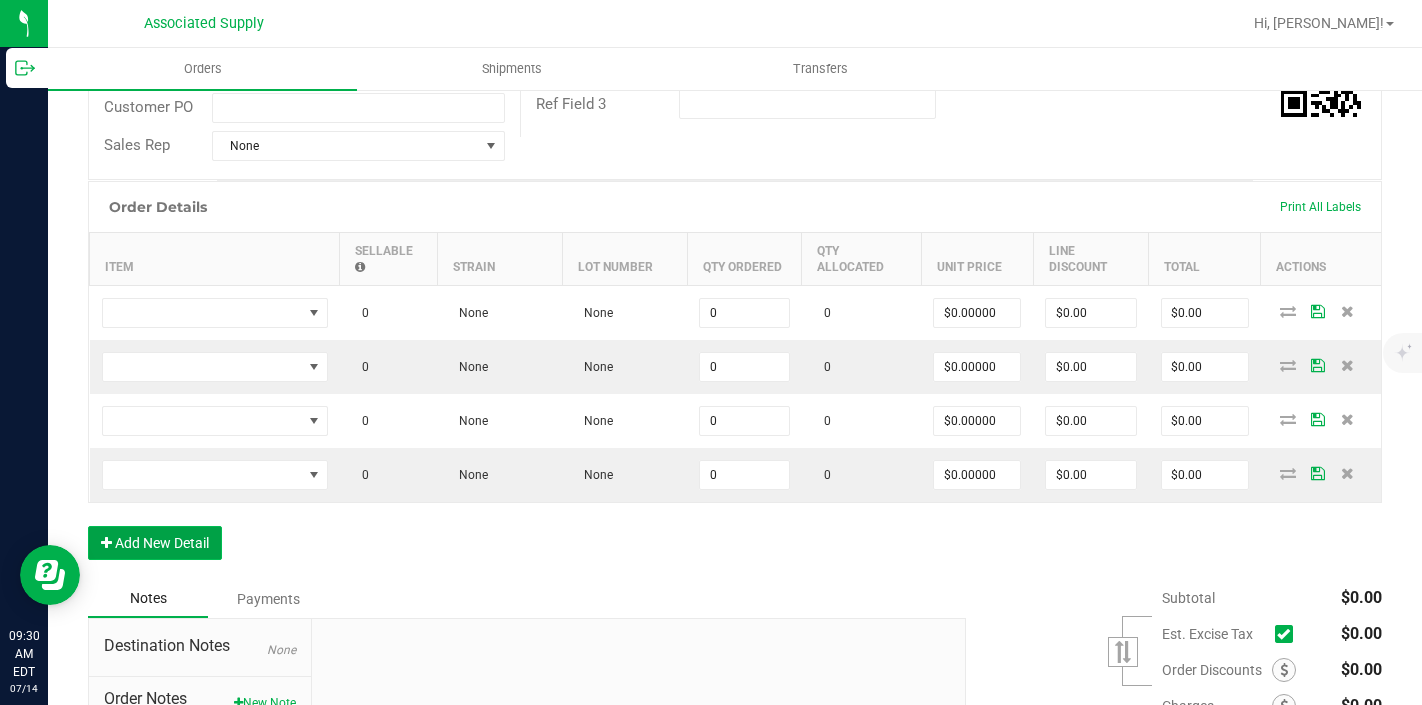 click on "Add New Detail" at bounding box center [155, 543] 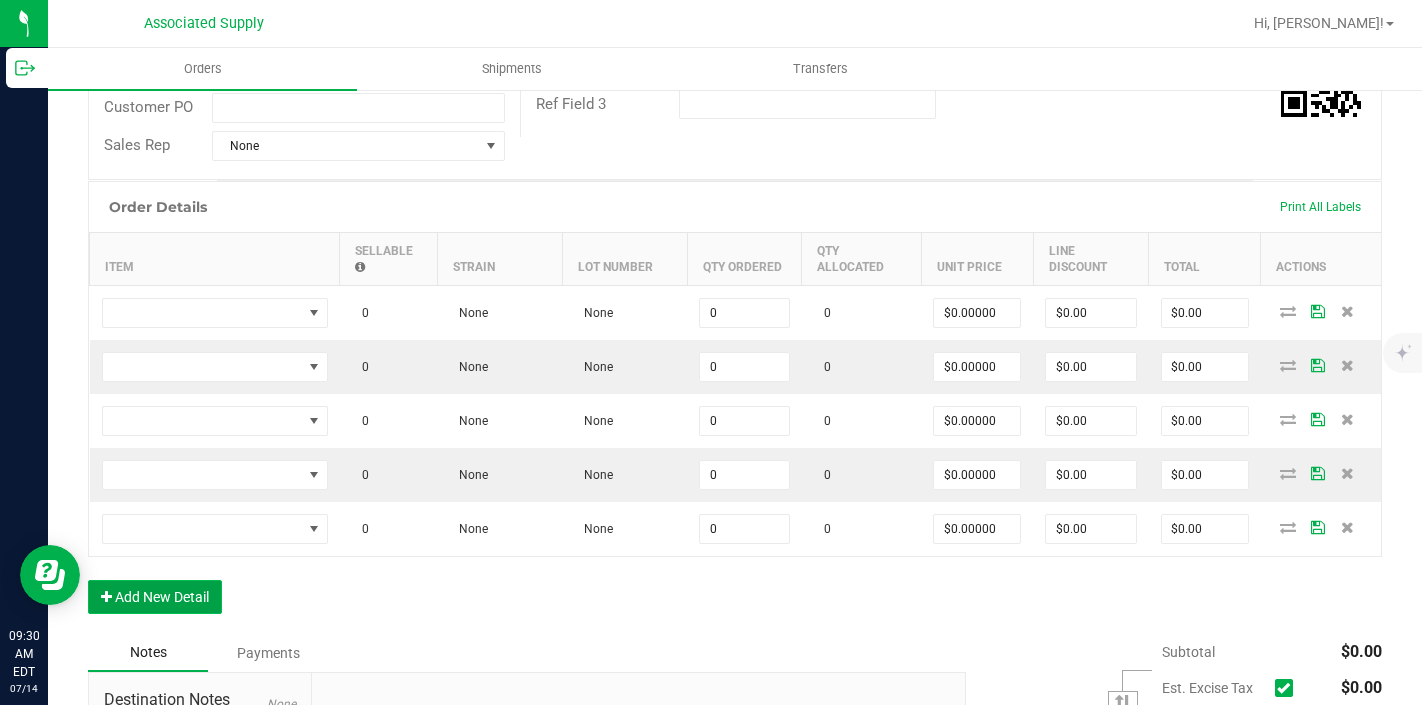 click on "Add New Detail" at bounding box center [155, 597] 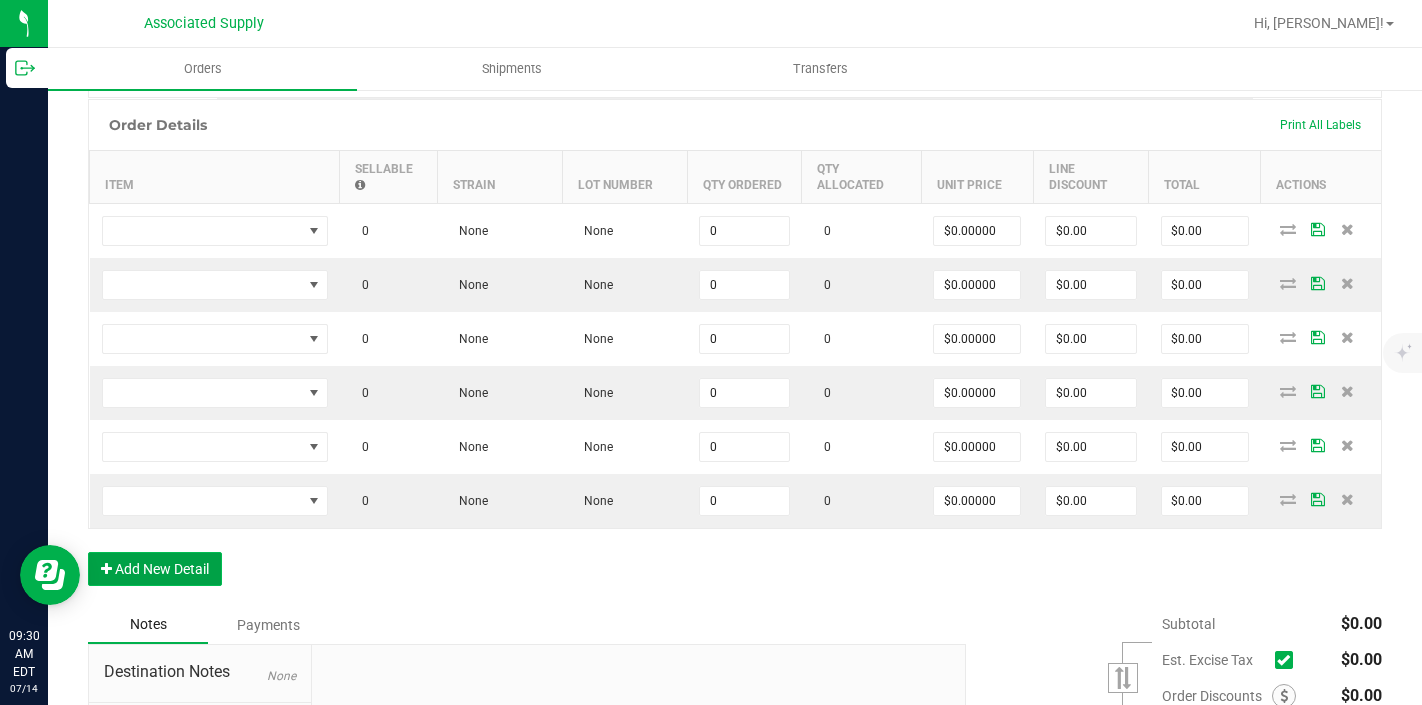 scroll, scrollTop: 571, scrollLeft: 0, axis: vertical 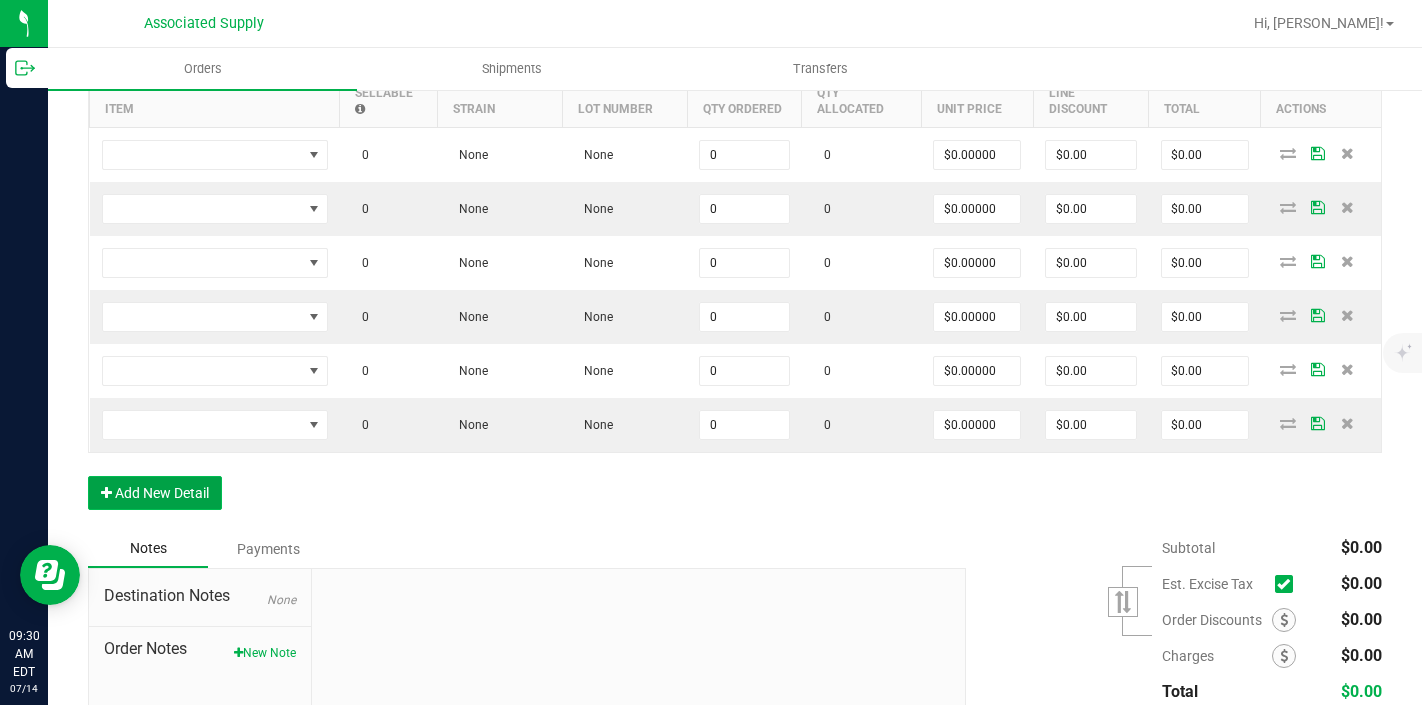 click on "Add New Detail" at bounding box center (155, 493) 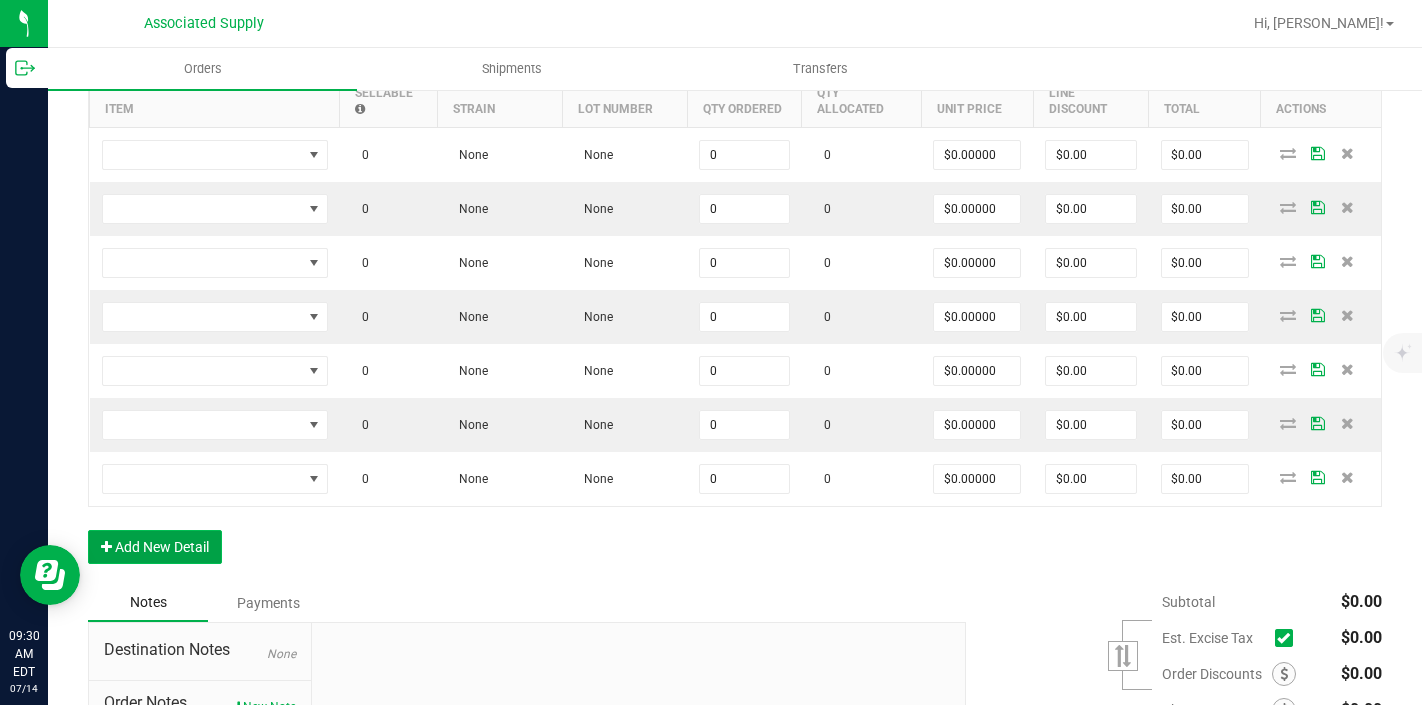 click on "Add New Detail" at bounding box center (155, 547) 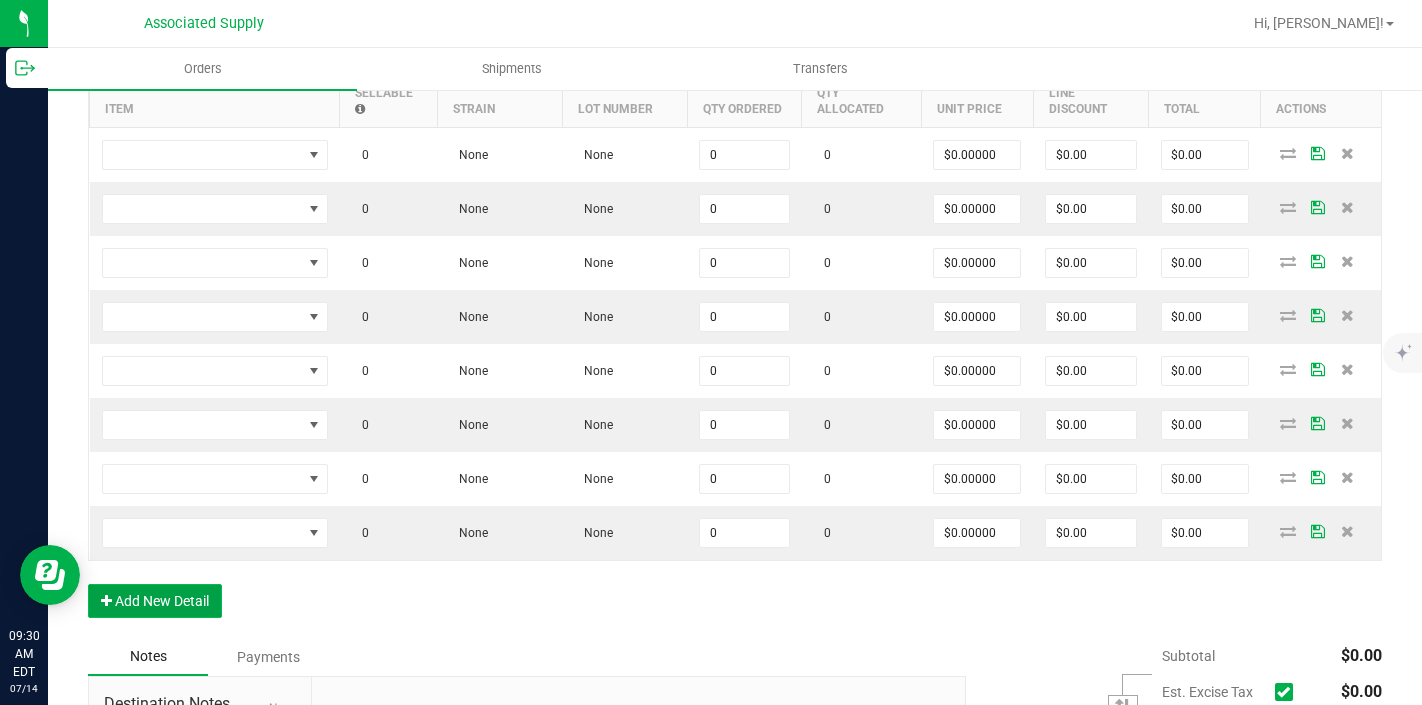 click on "Add New Detail" at bounding box center [155, 601] 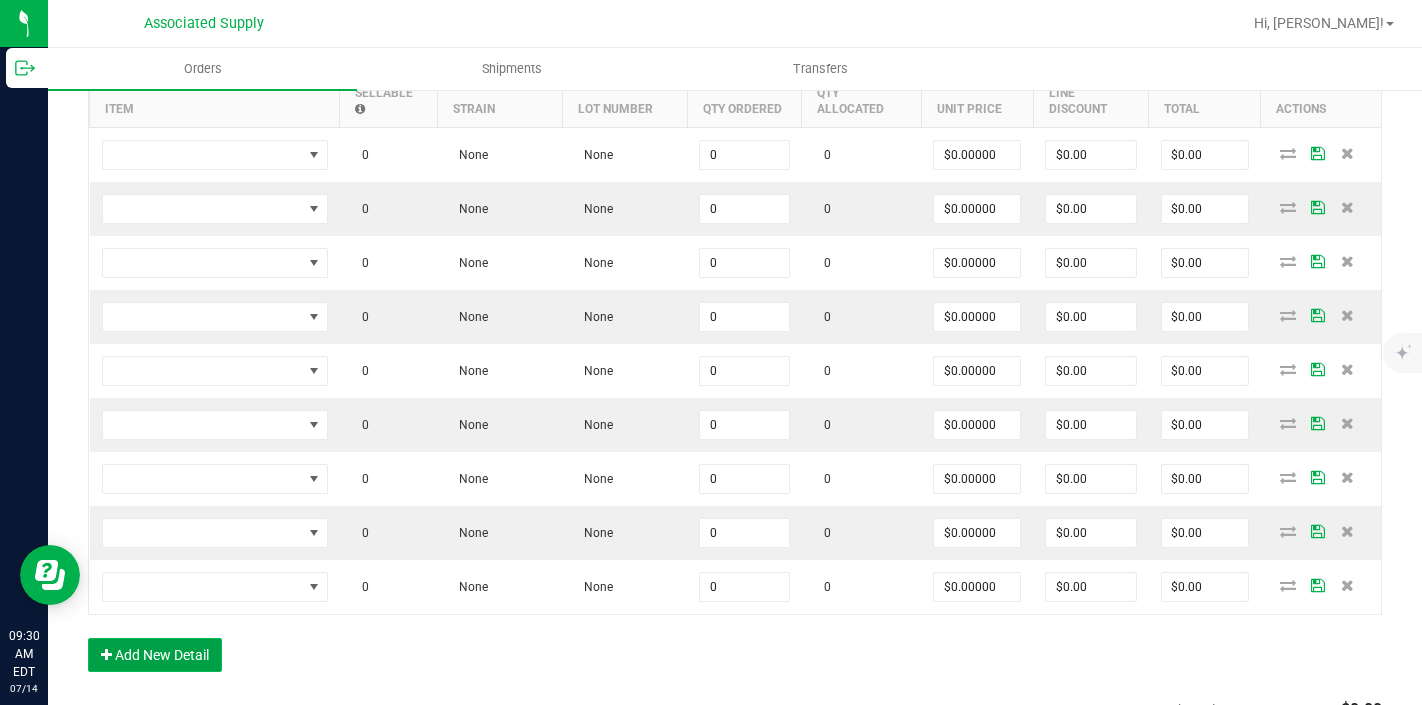 click on "Add New Detail" at bounding box center (155, 655) 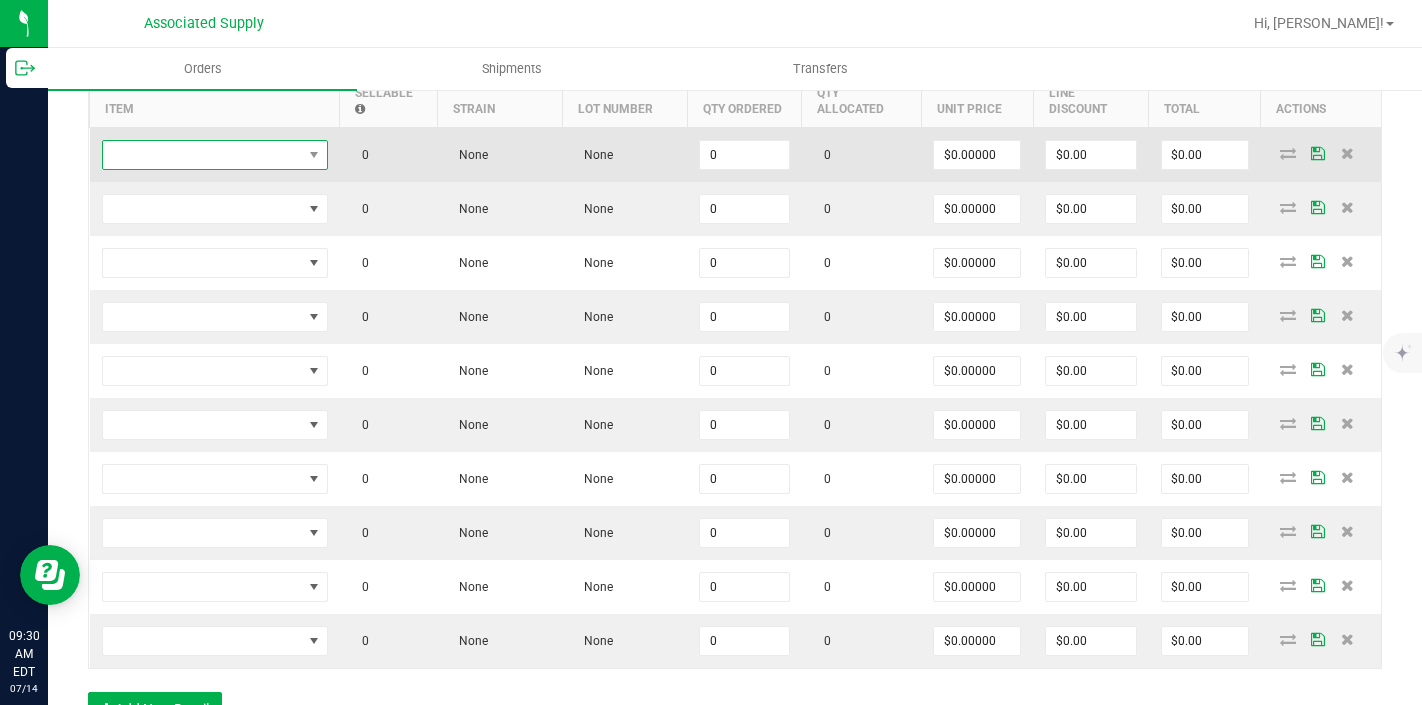 click at bounding box center [202, 155] 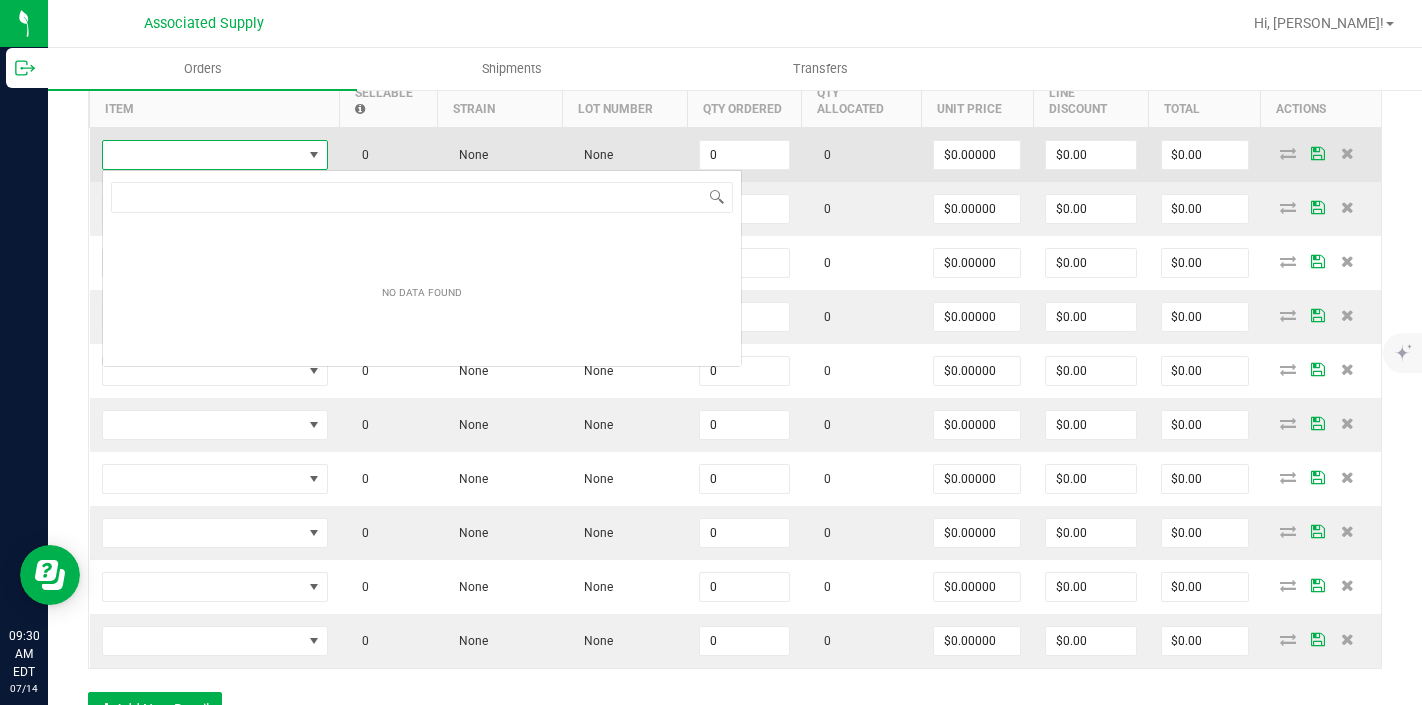 scroll, scrollTop: 99970, scrollLeft: 99774, axis: both 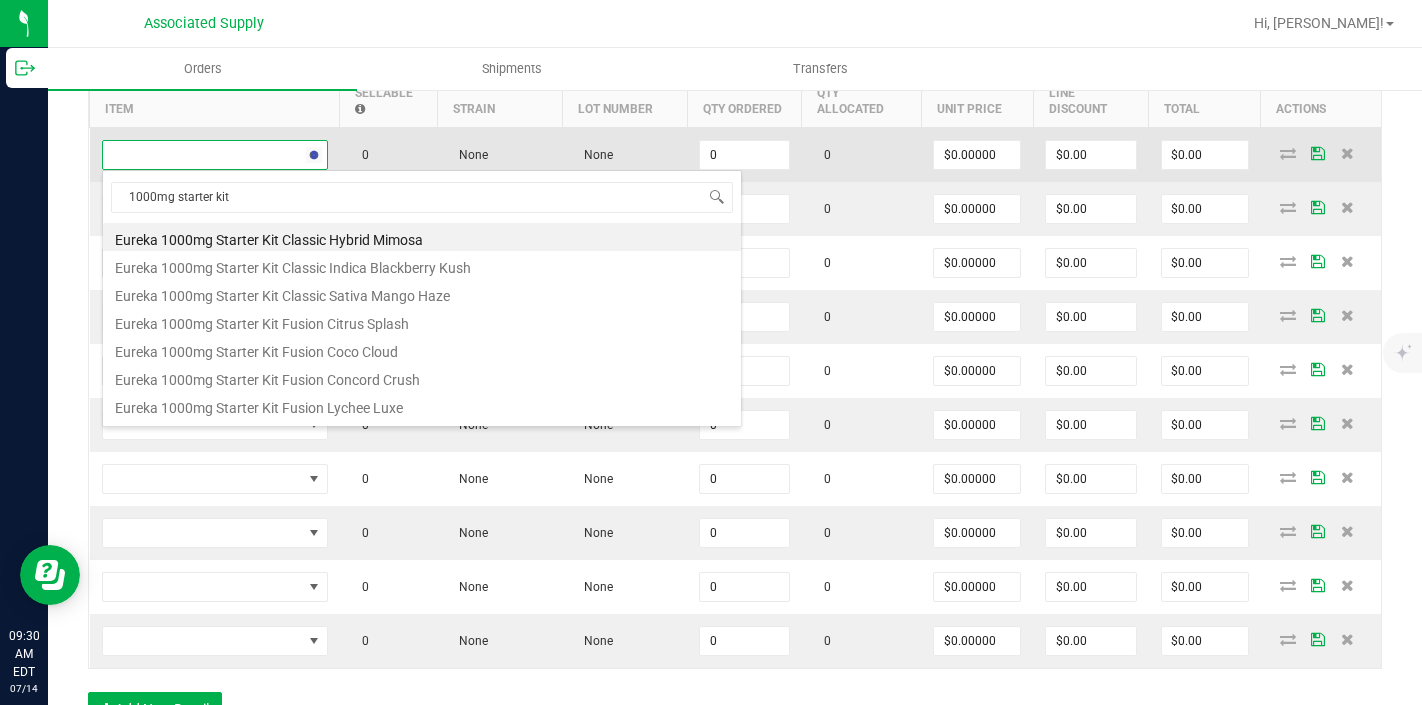 type on "1000mg starter kit" 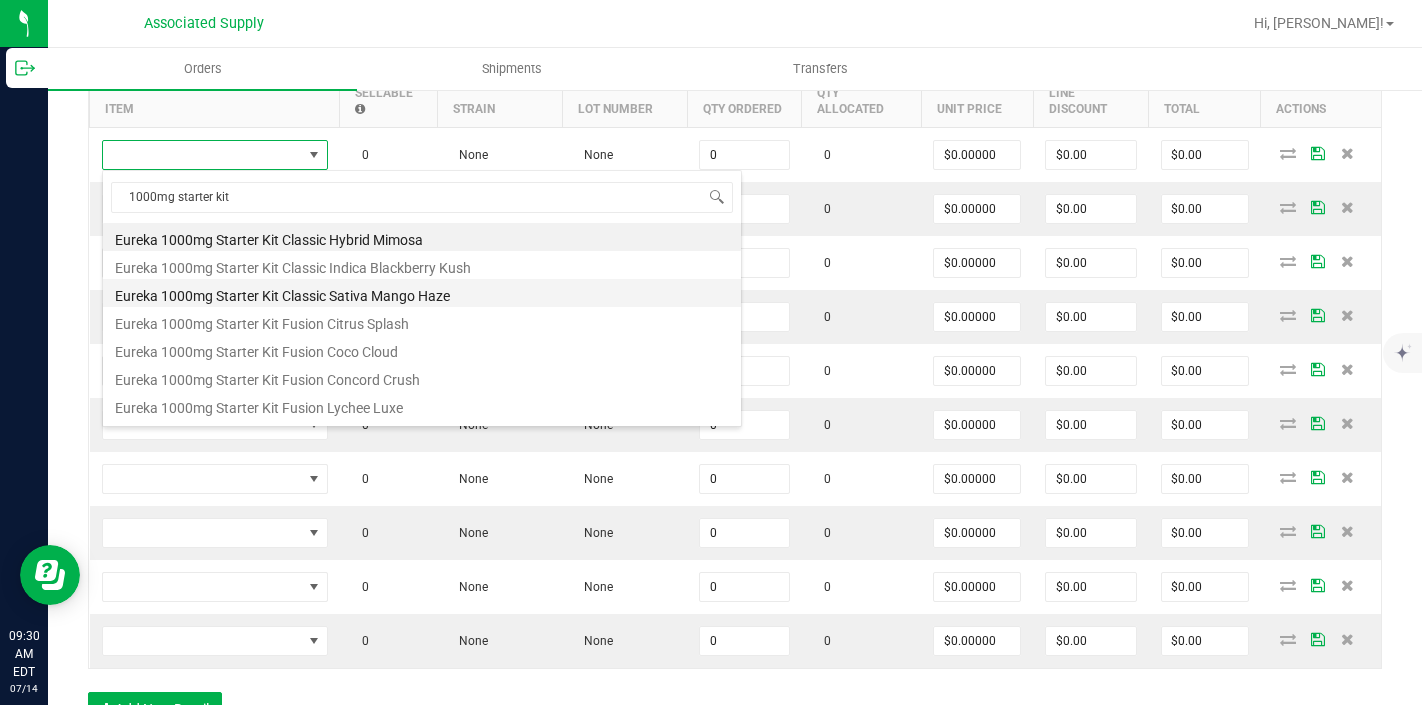 click on "Eureka 1000mg Starter Kit Classic Sativa Mango Haze" at bounding box center (422, 293) 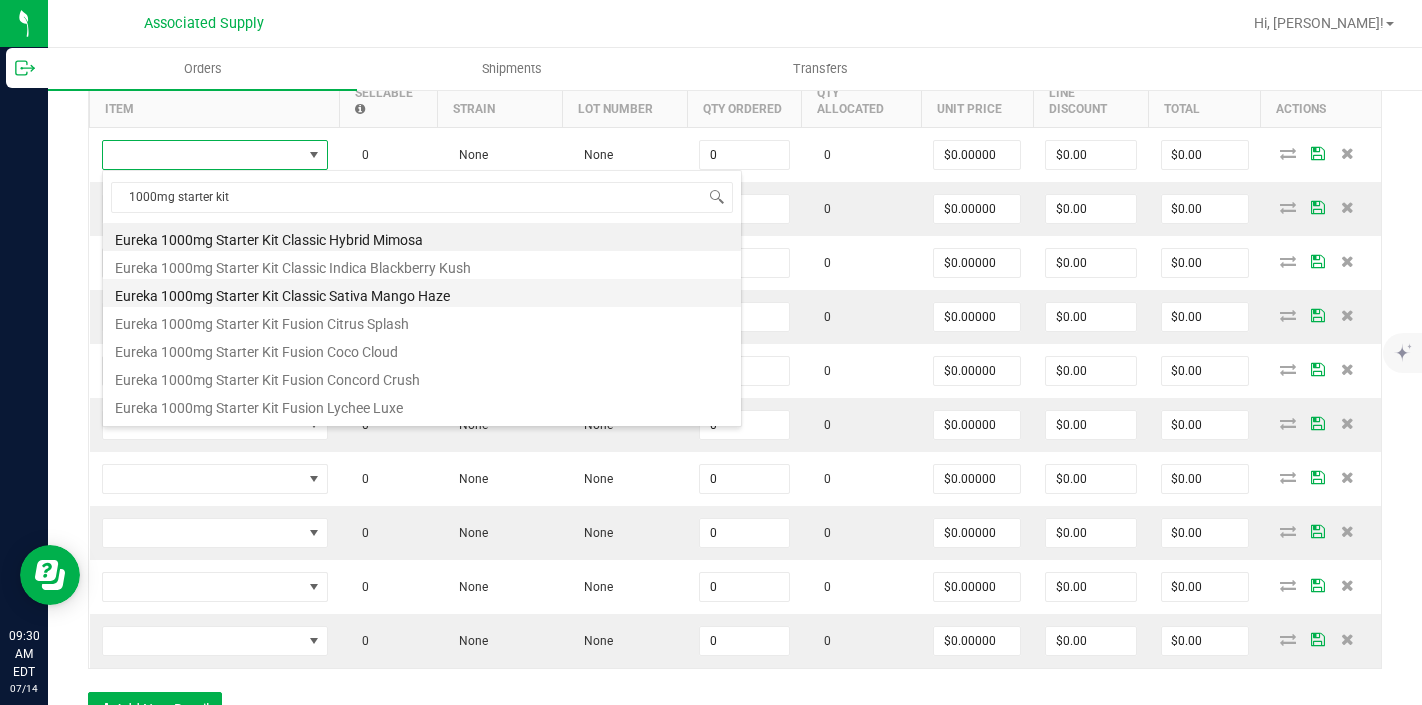 type on "0 ea" 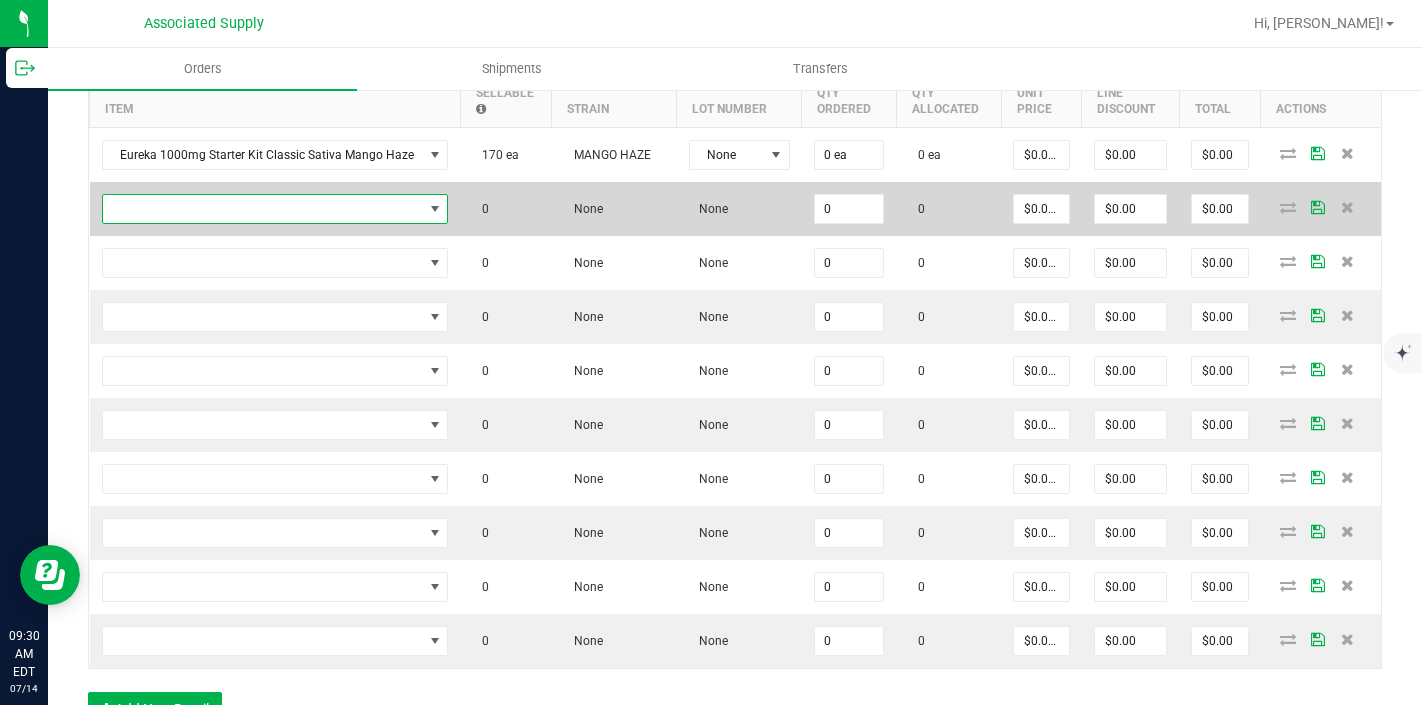 click at bounding box center [263, 209] 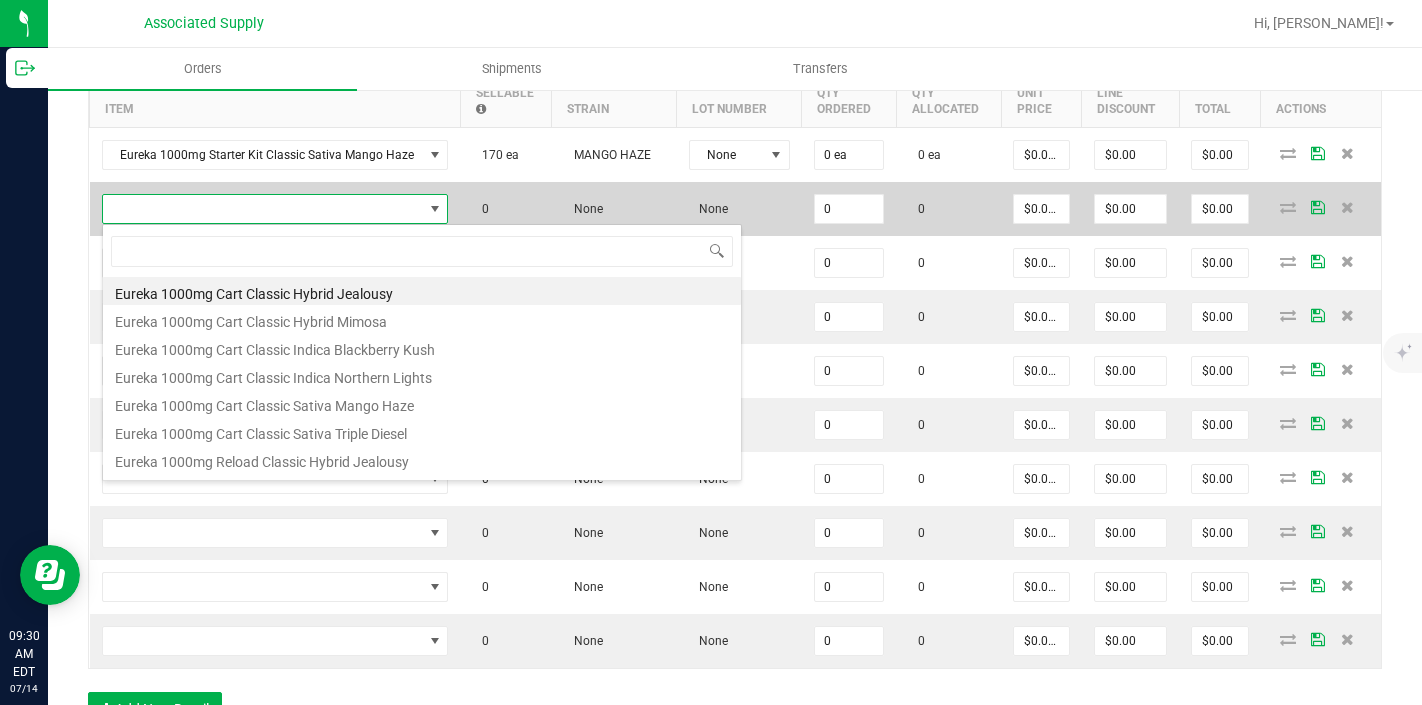 scroll, scrollTop: 99970, scrollLeft: 99659, axis: both 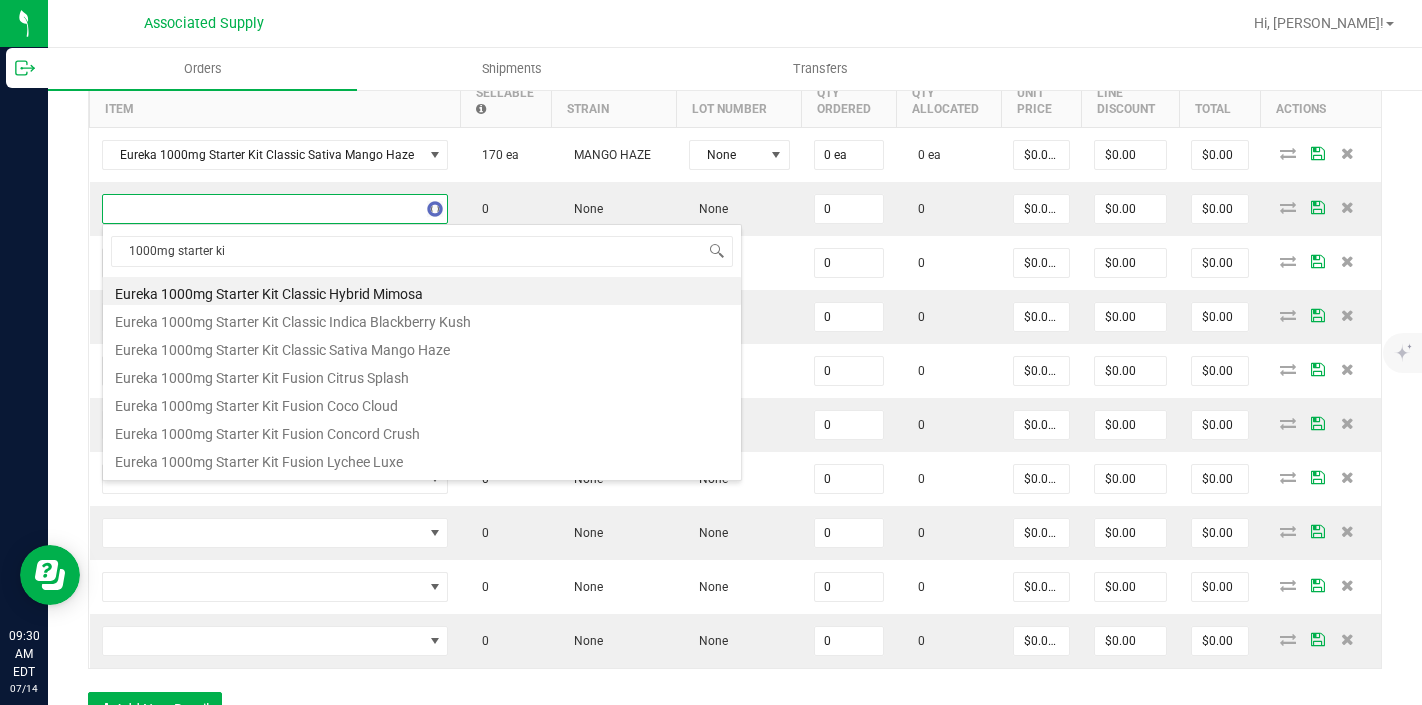 type on "1000mg starter kit" 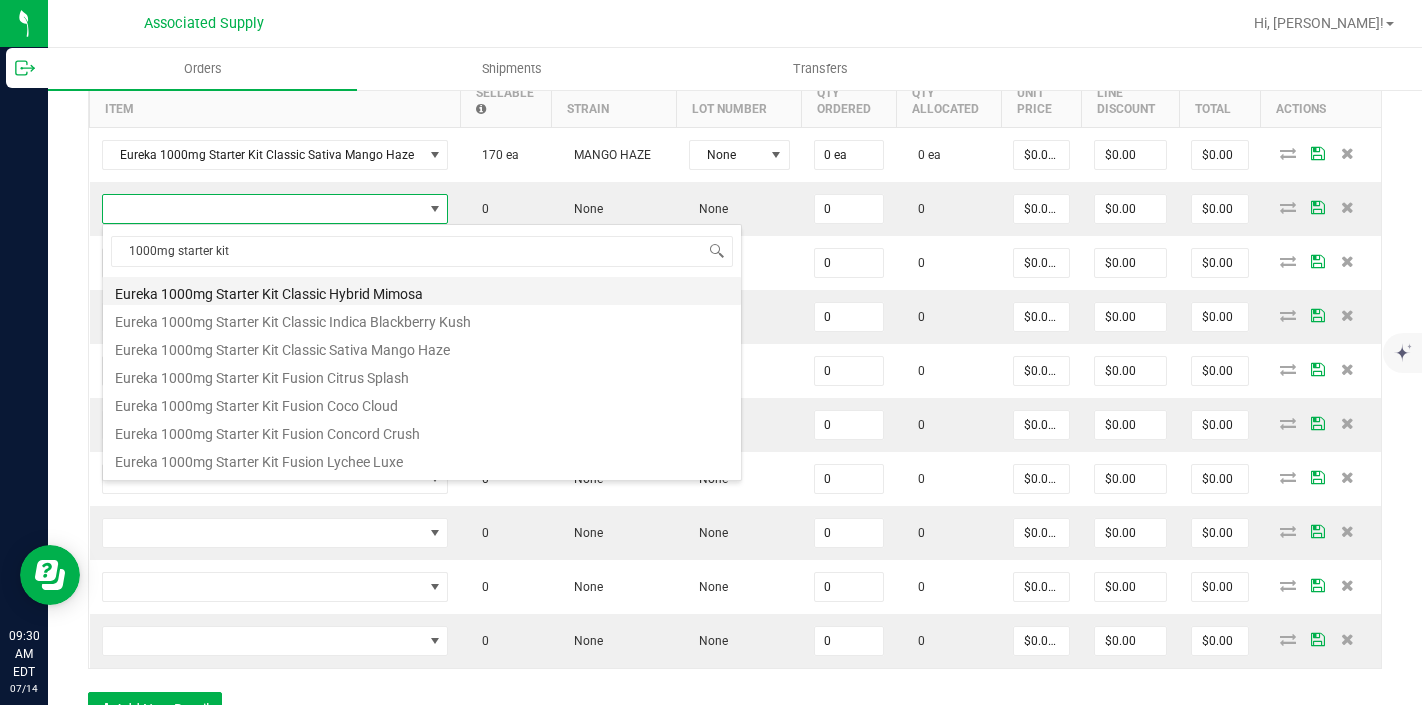 click on "Eureka 1000mg Starter Kit Classic Hybrid Mimosa" at bounding box center (422, 291) 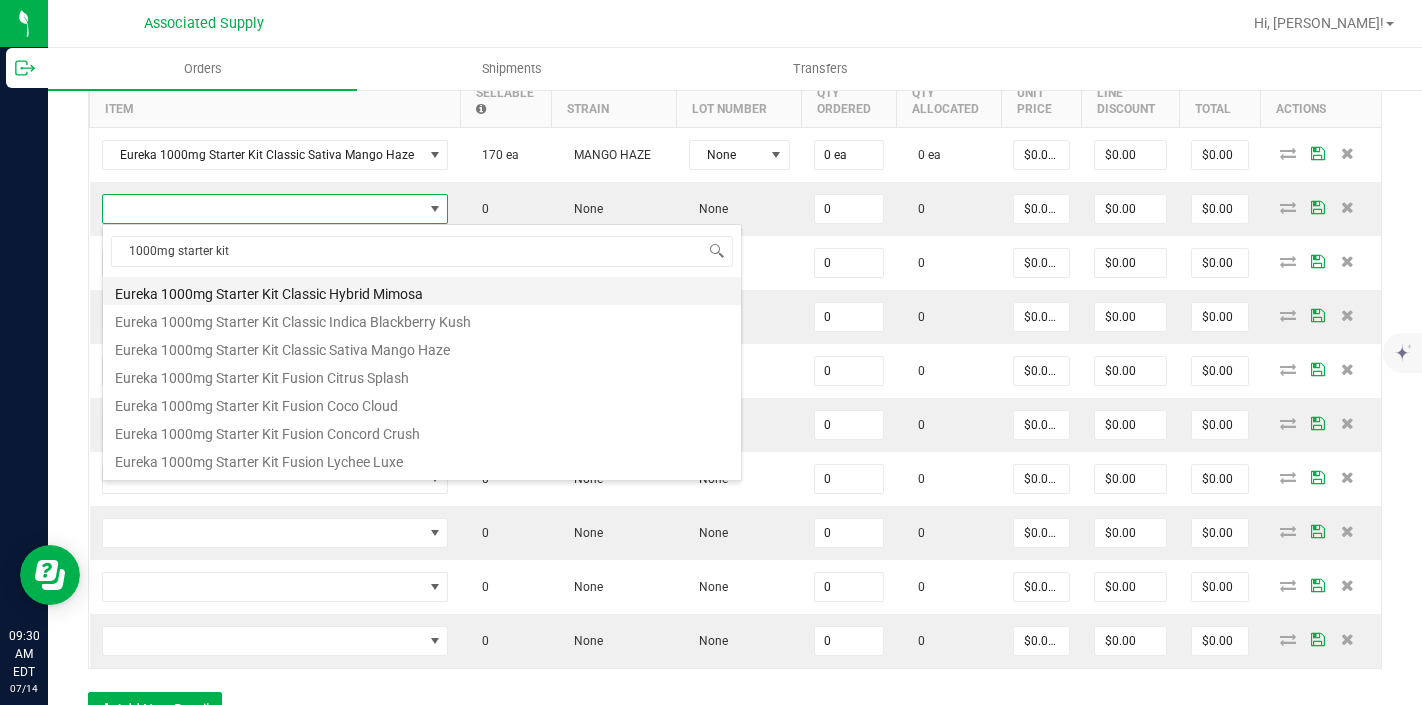 type on "0 ea" 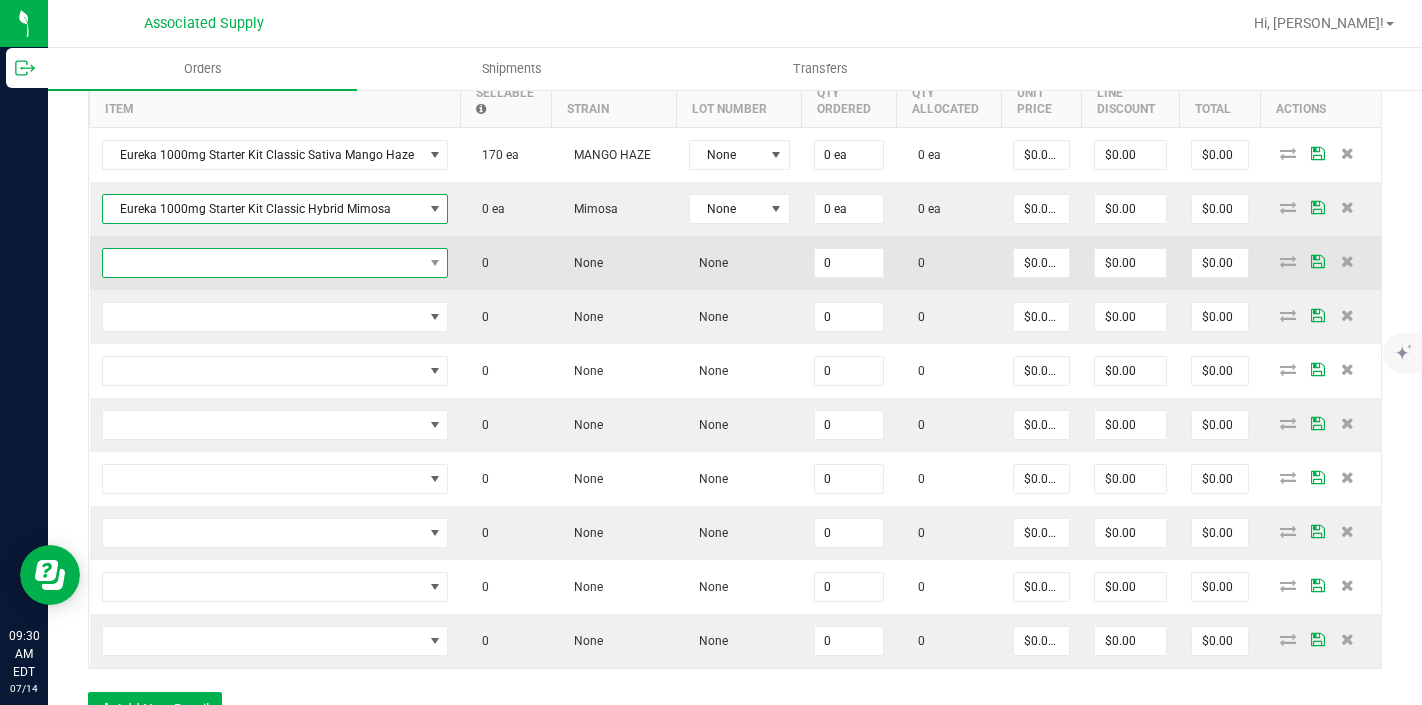 click at bounding box center [263, 263] 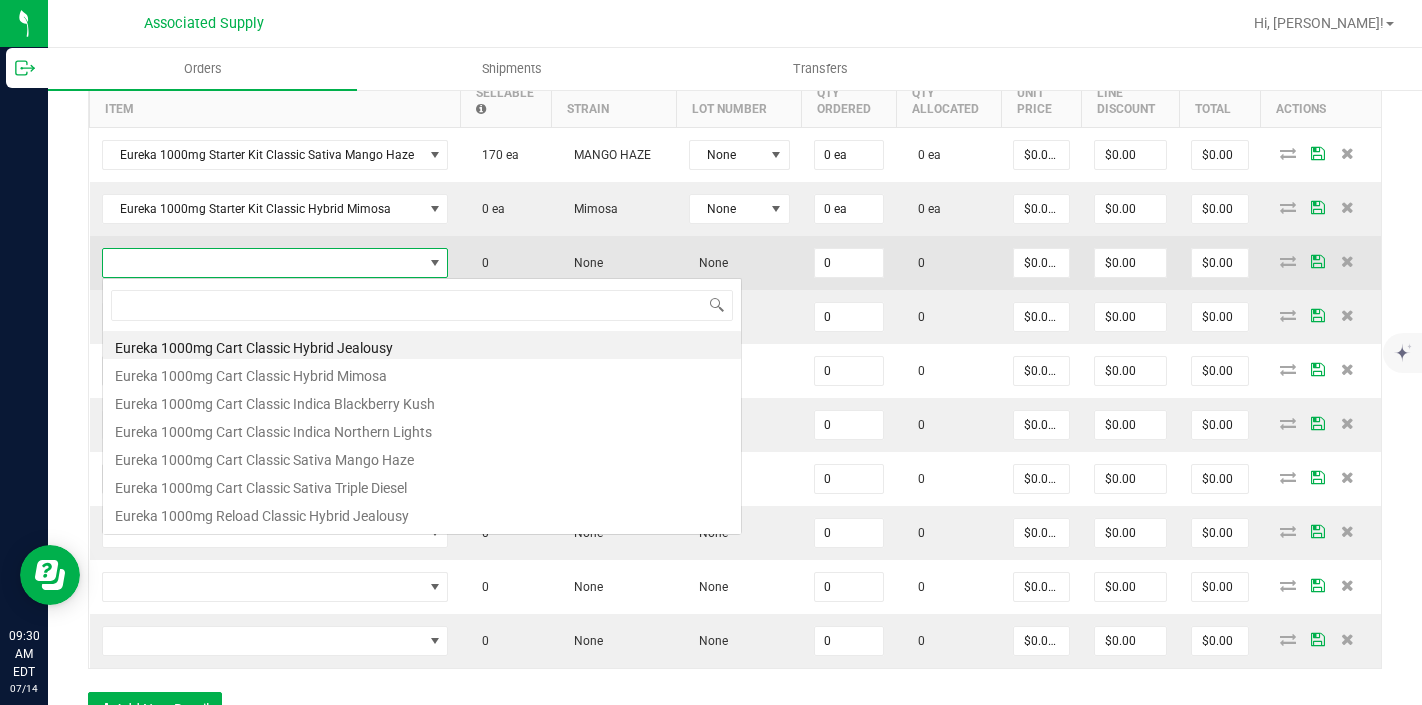 scroll, scrollTop: 99970, scrollLeft: 99659, axis: both 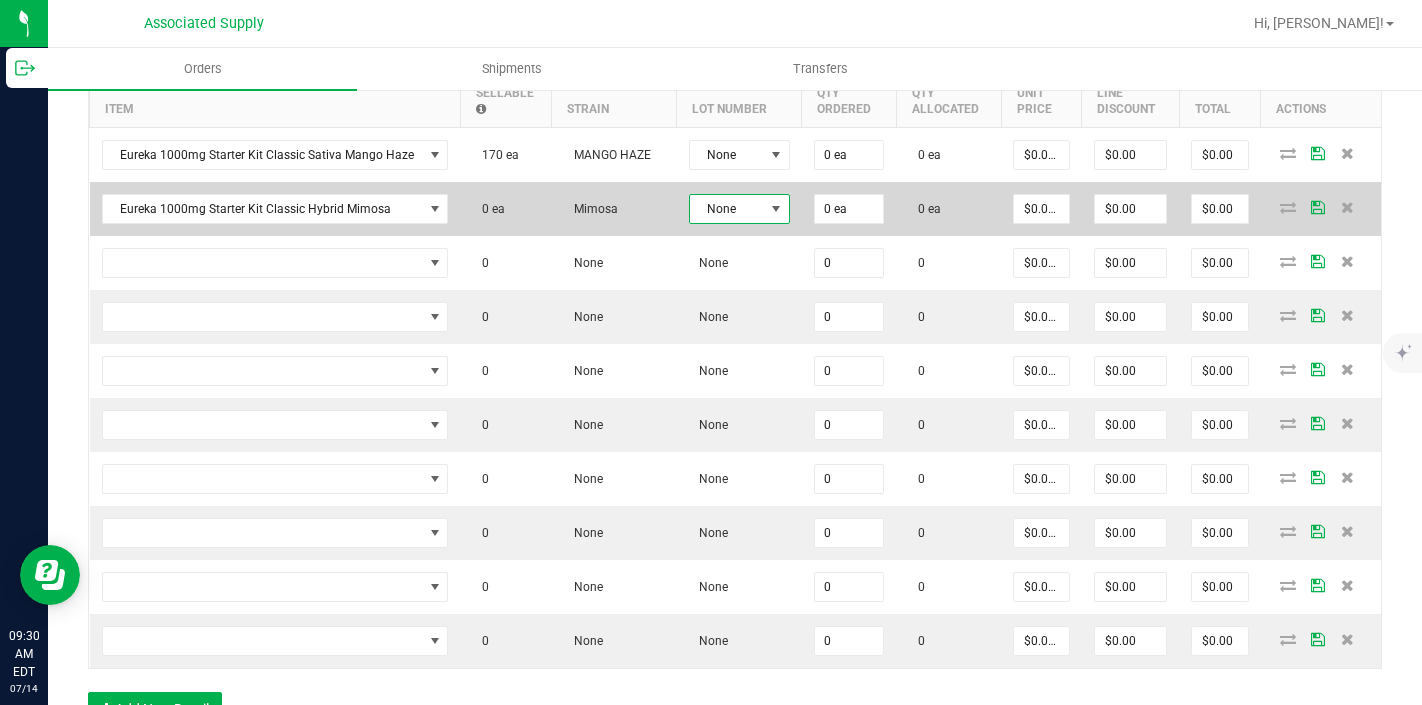 click at bounding box center [776, 209] 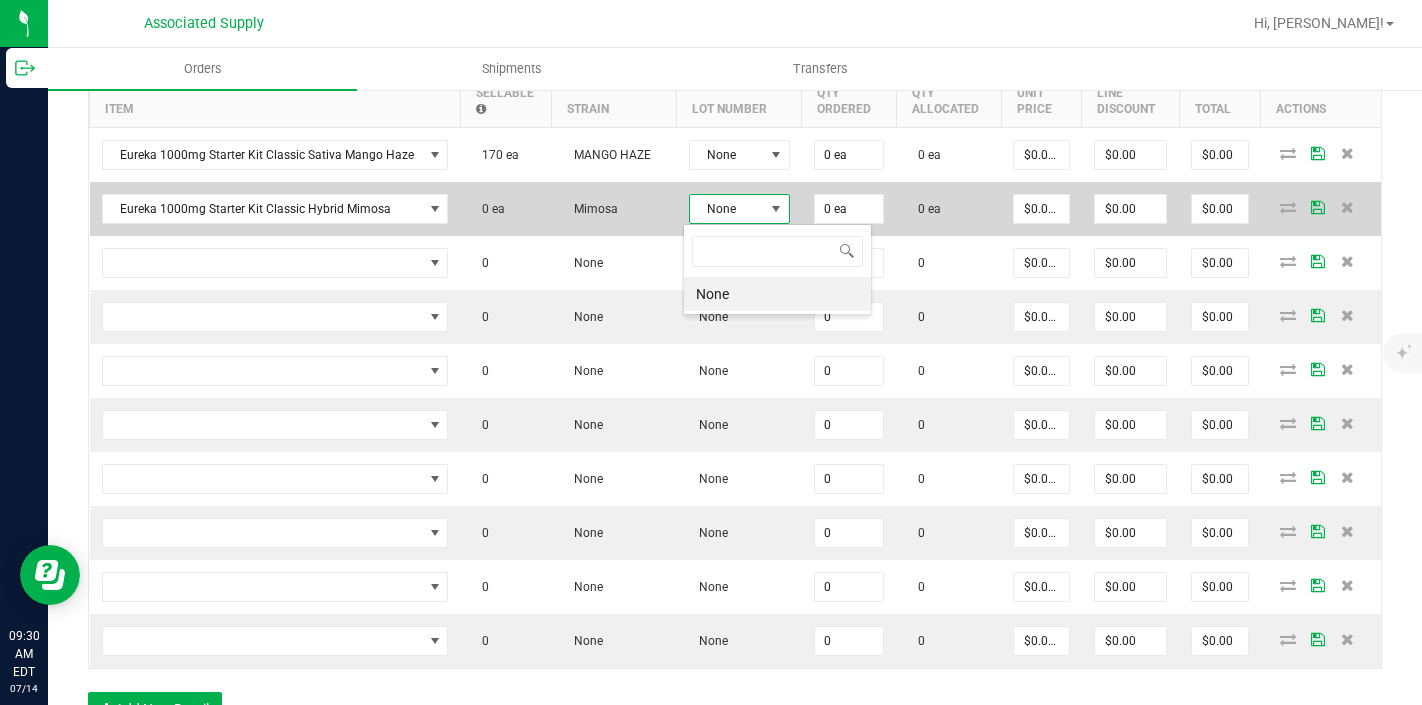 scroll, scrollTop: 99970, scrollLeft: 99899, axis: both 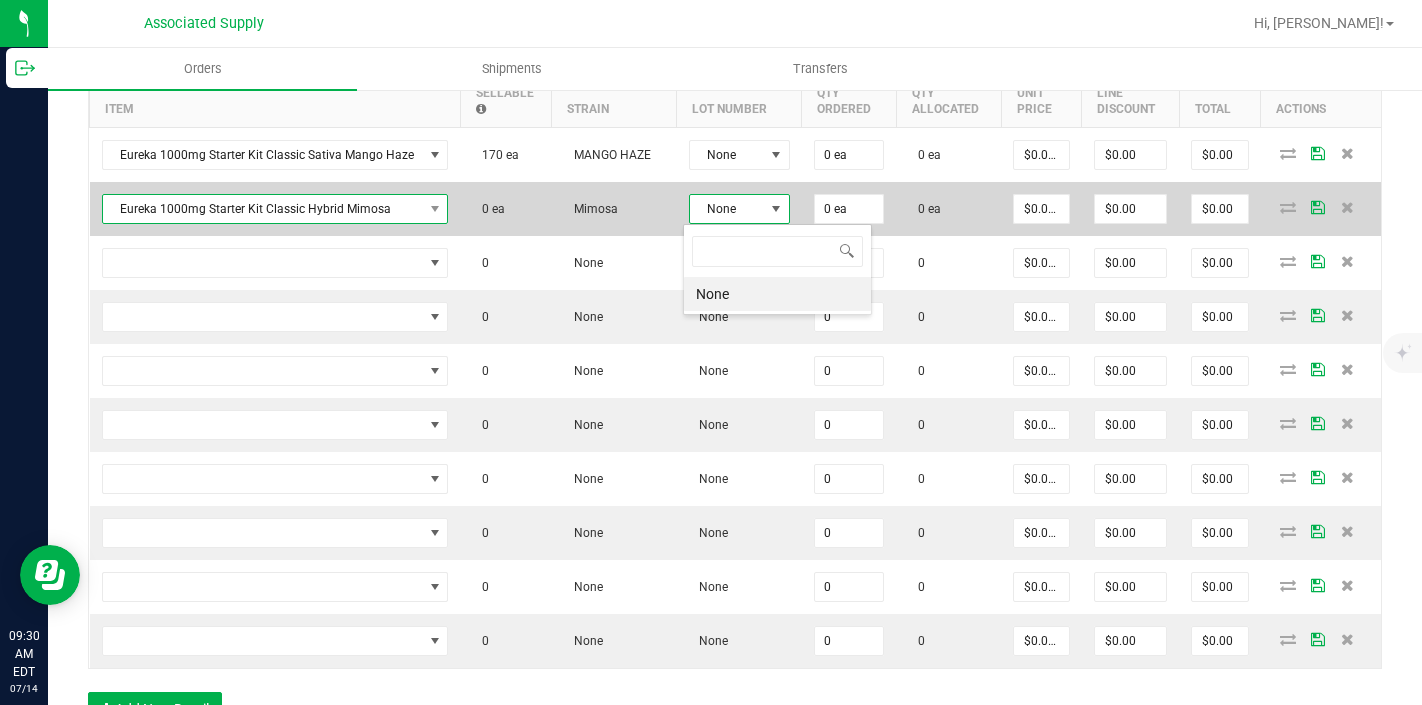 click on "Eureka 1000mg Starter Kit Classic Hybrid Mimosa" at bounding box center [263, 209] 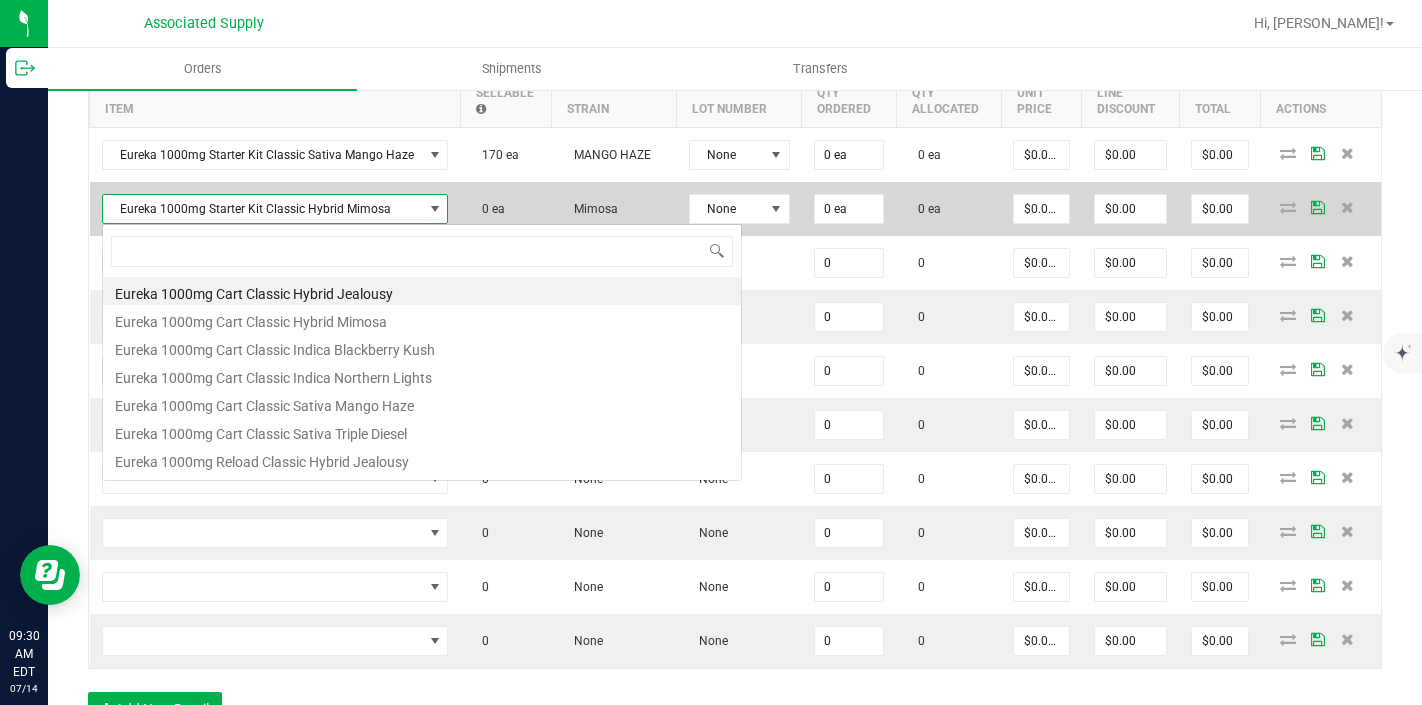 scroll, scrollTop: 99970, scrollLeft: 99659, axis: both 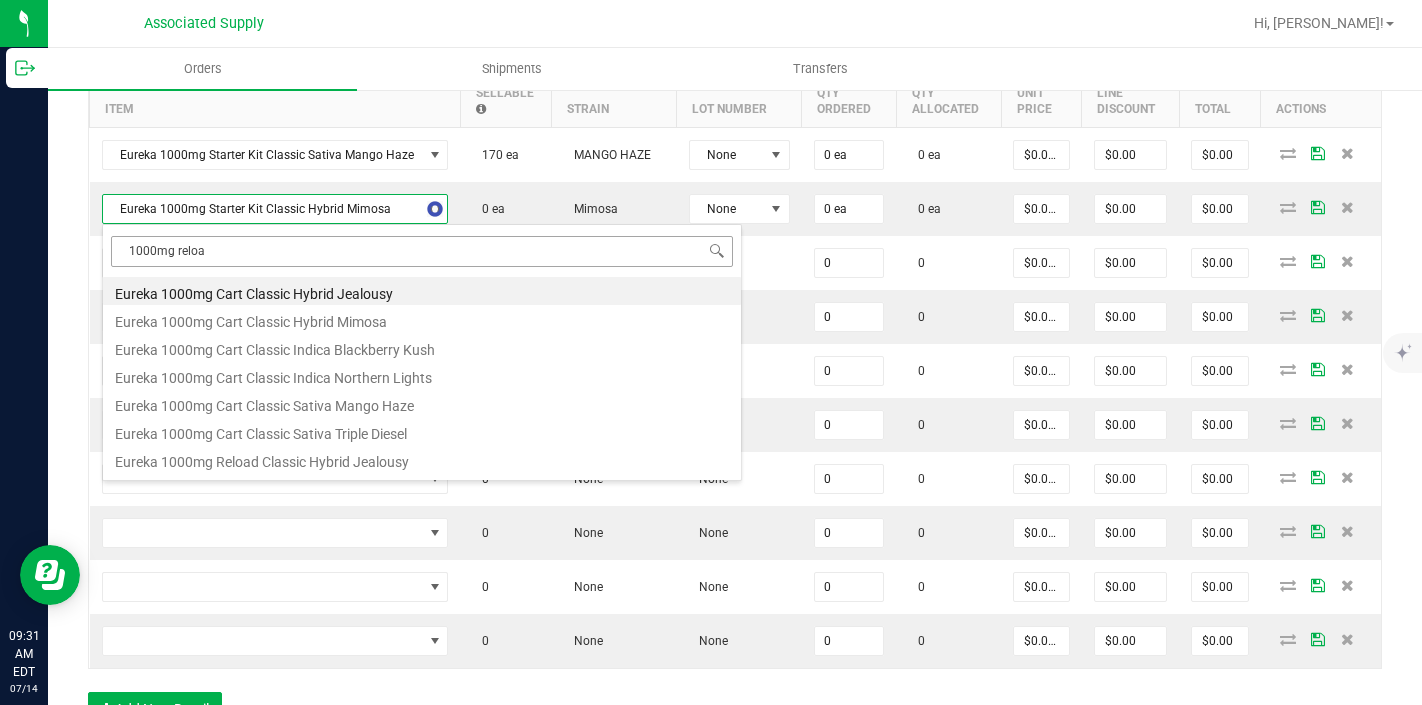 type on "1000mg reload" 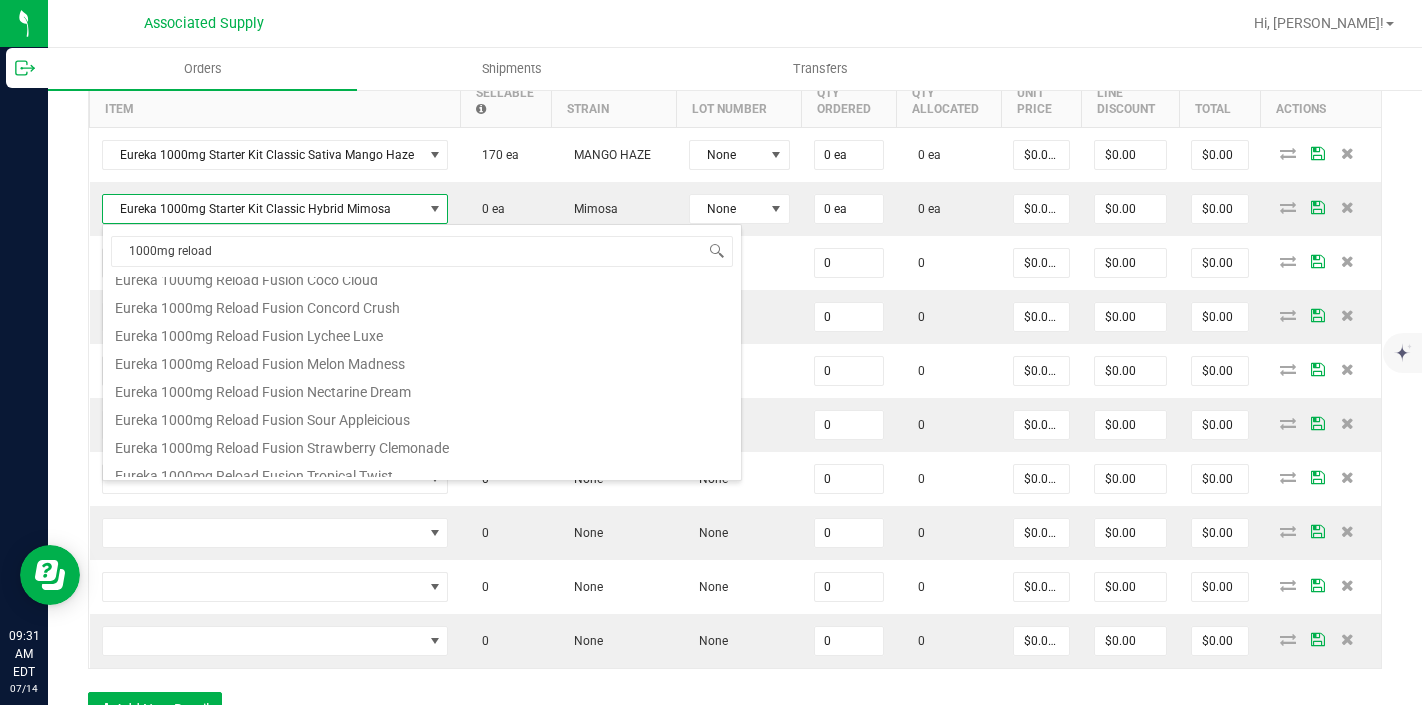 scroll, scrollTop: 235, scrollLeft: 0, axis: vertical 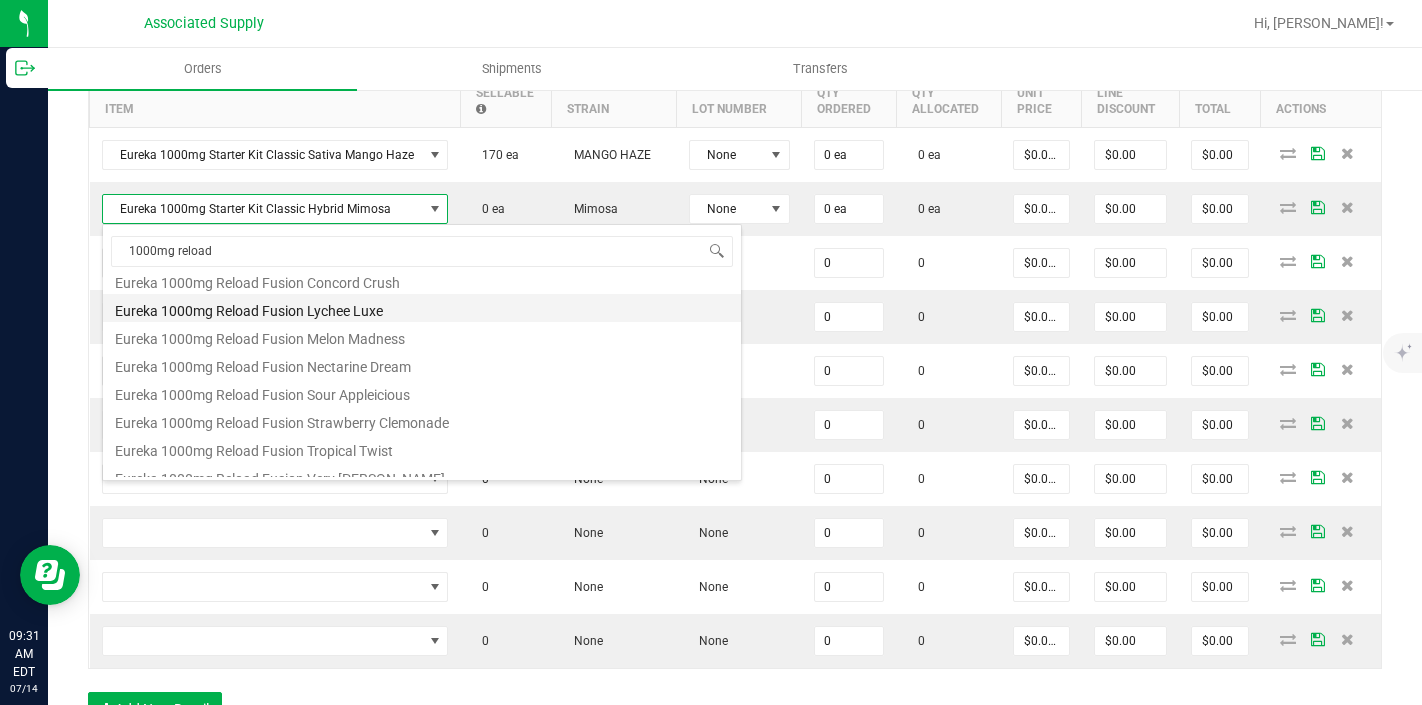 click on "Eureka 1000mg Reload Fusion Lychee Luxe" at bounding box center (422, 308) 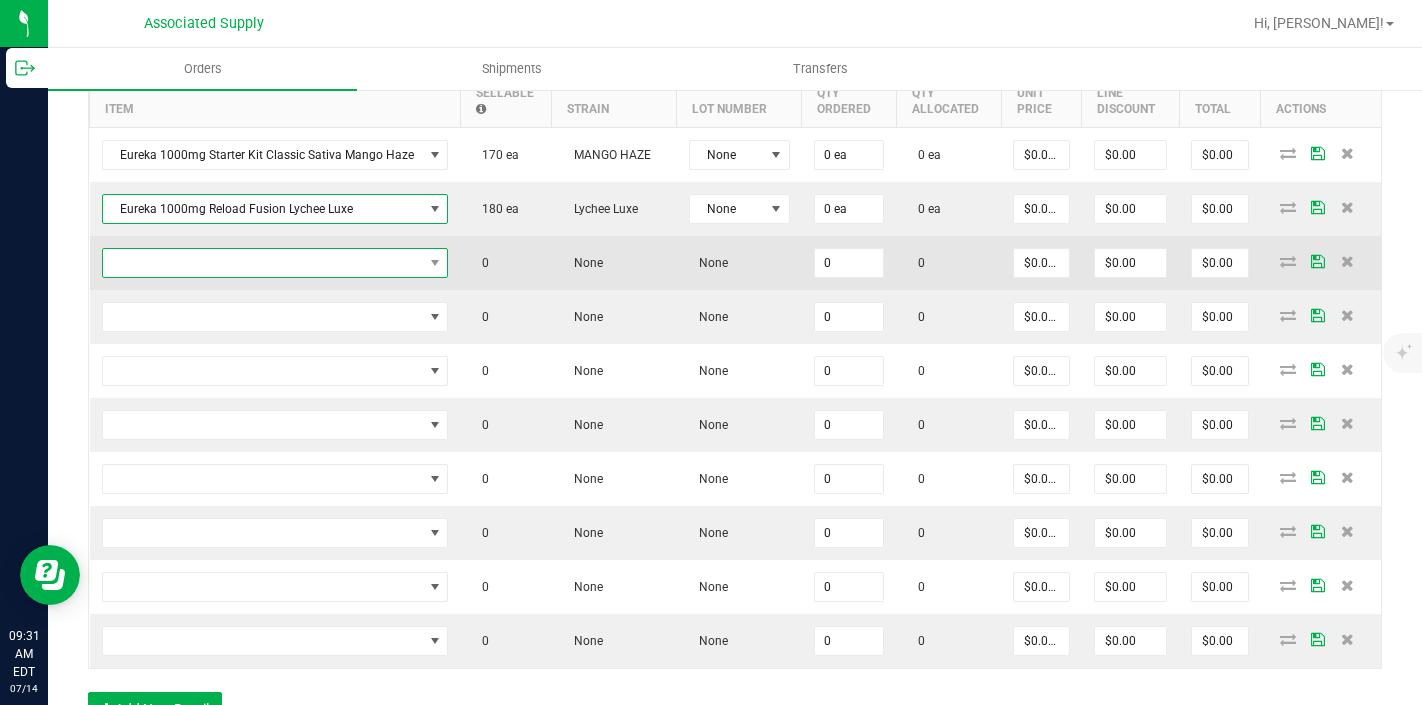 click at bounding box center (263, 263) 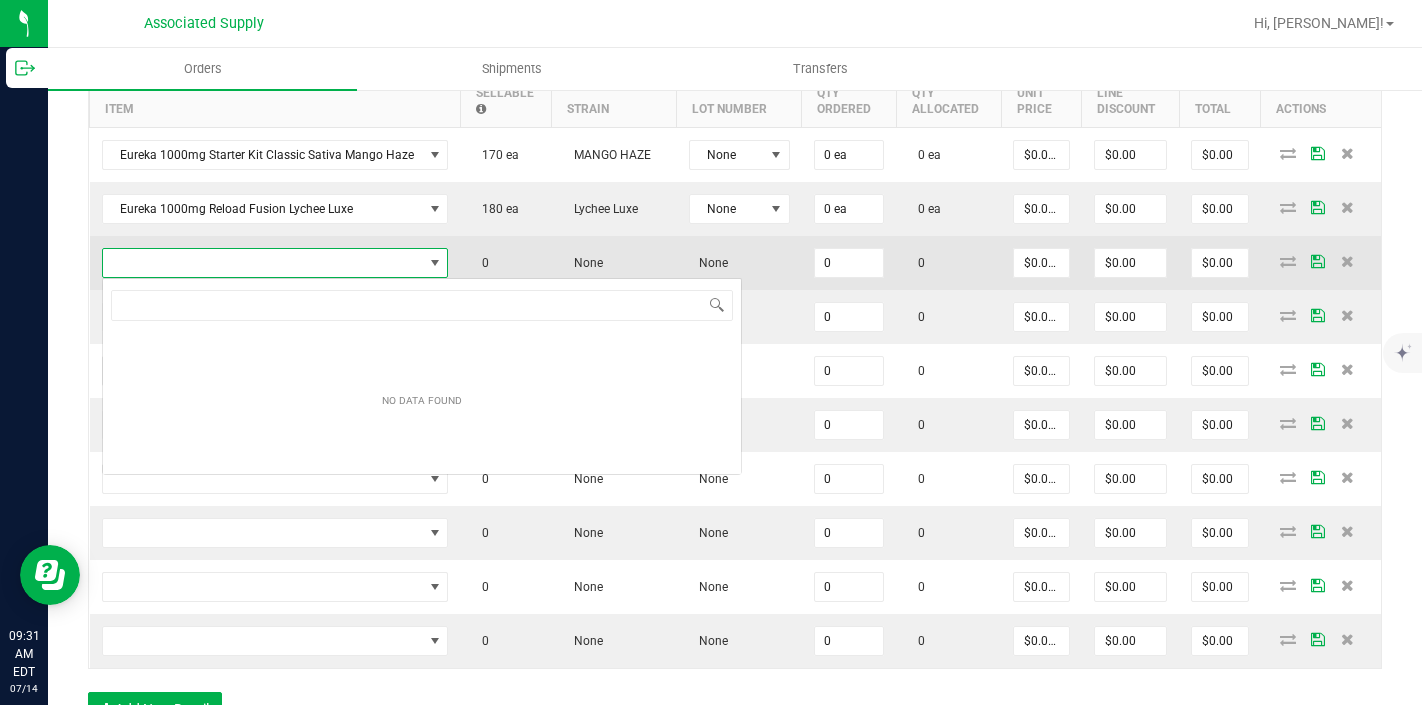 scroll, scrollTop: 99970, scrollLeft: 99659, axis: both 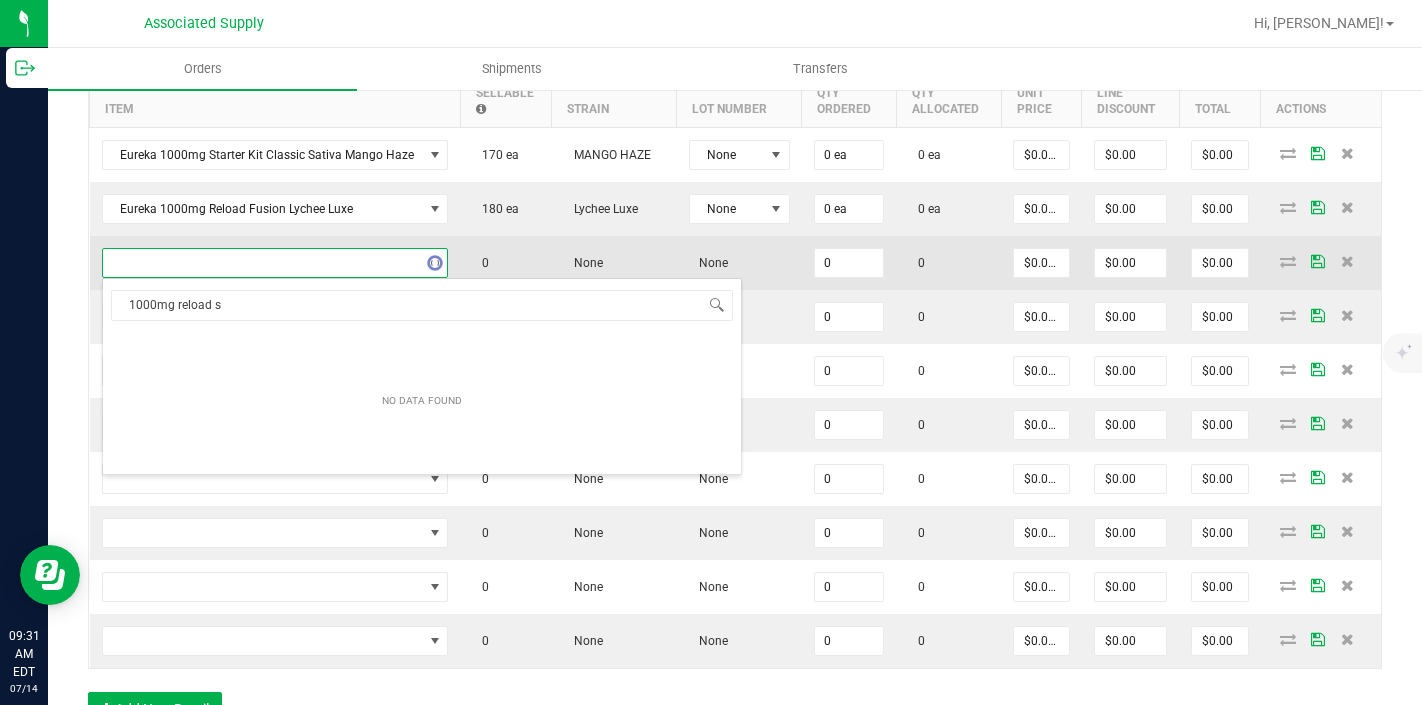 type on "1000mg reload" 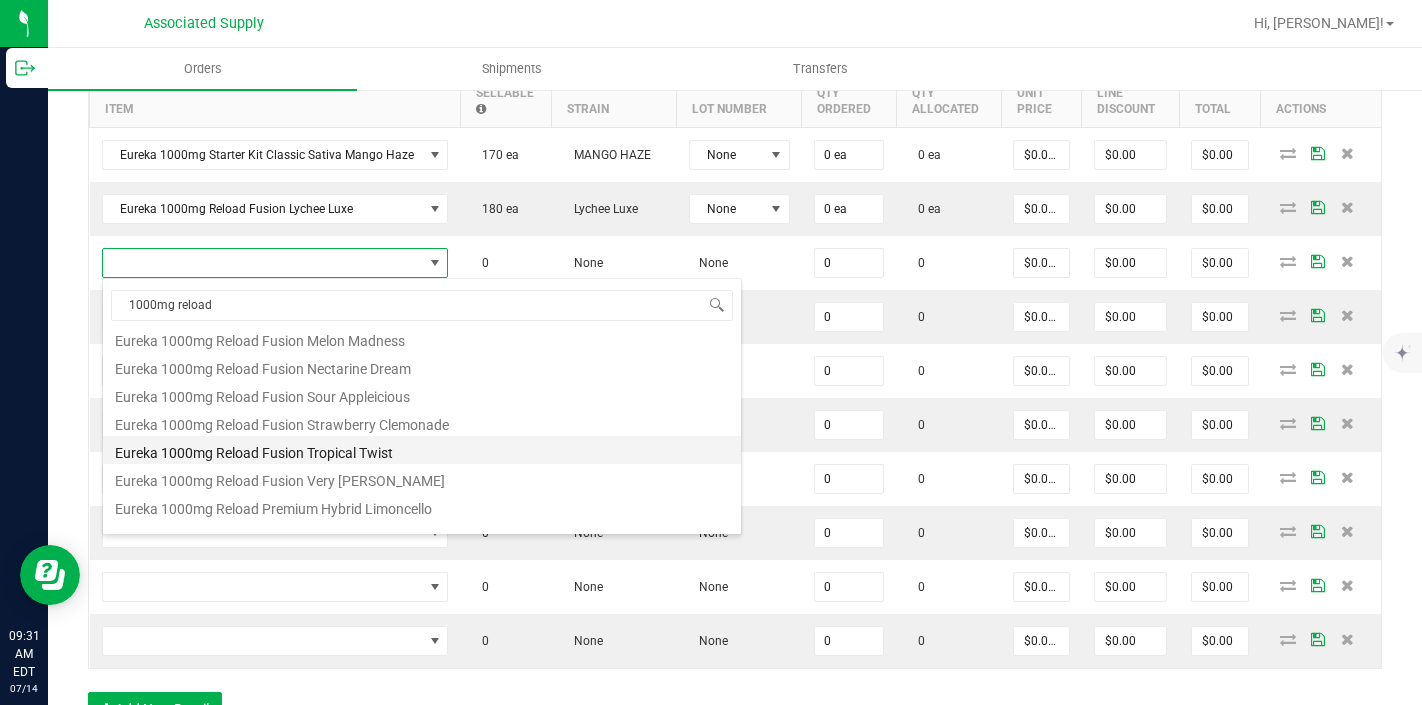 scroll, scrollTop: 303, scrollLeft: 0, axis: vertical 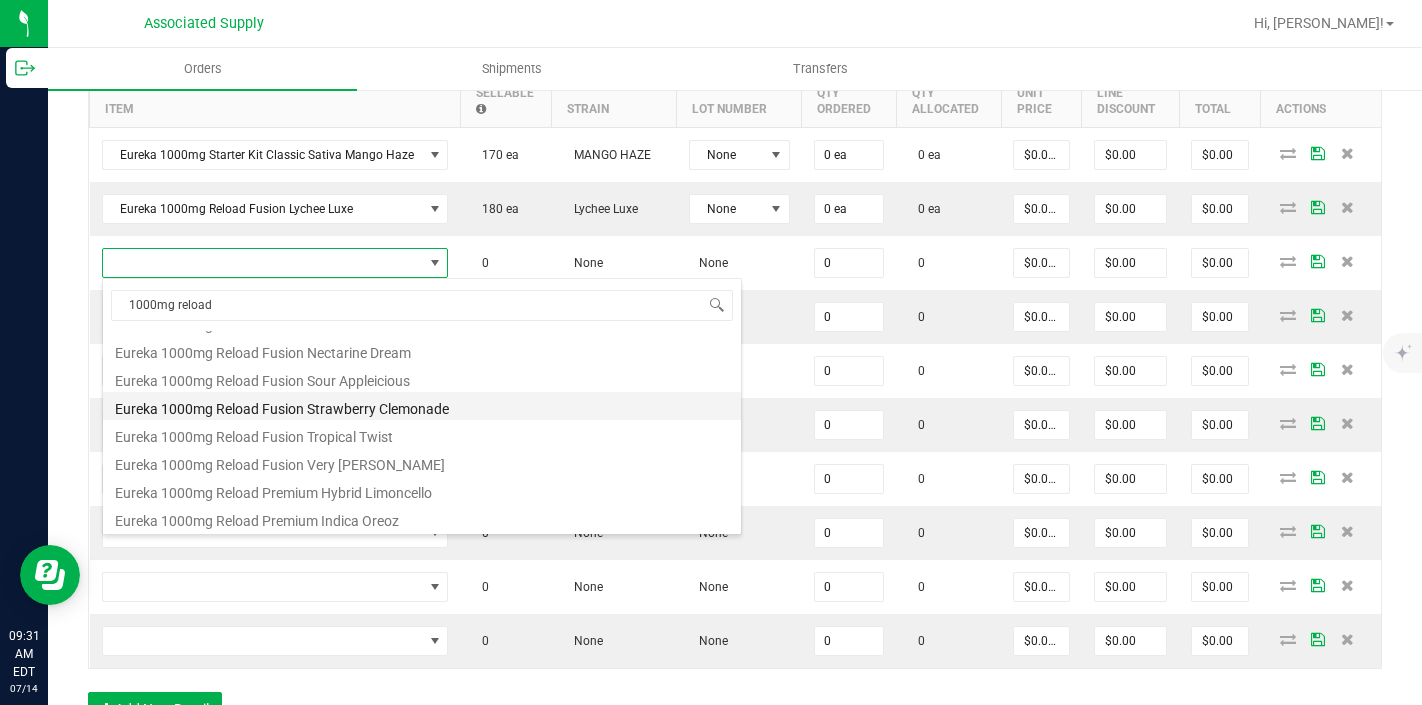 click on "Eureka 1000mg Reload Fusion Strawberry Clemonade" at bounding box center (422, 406) 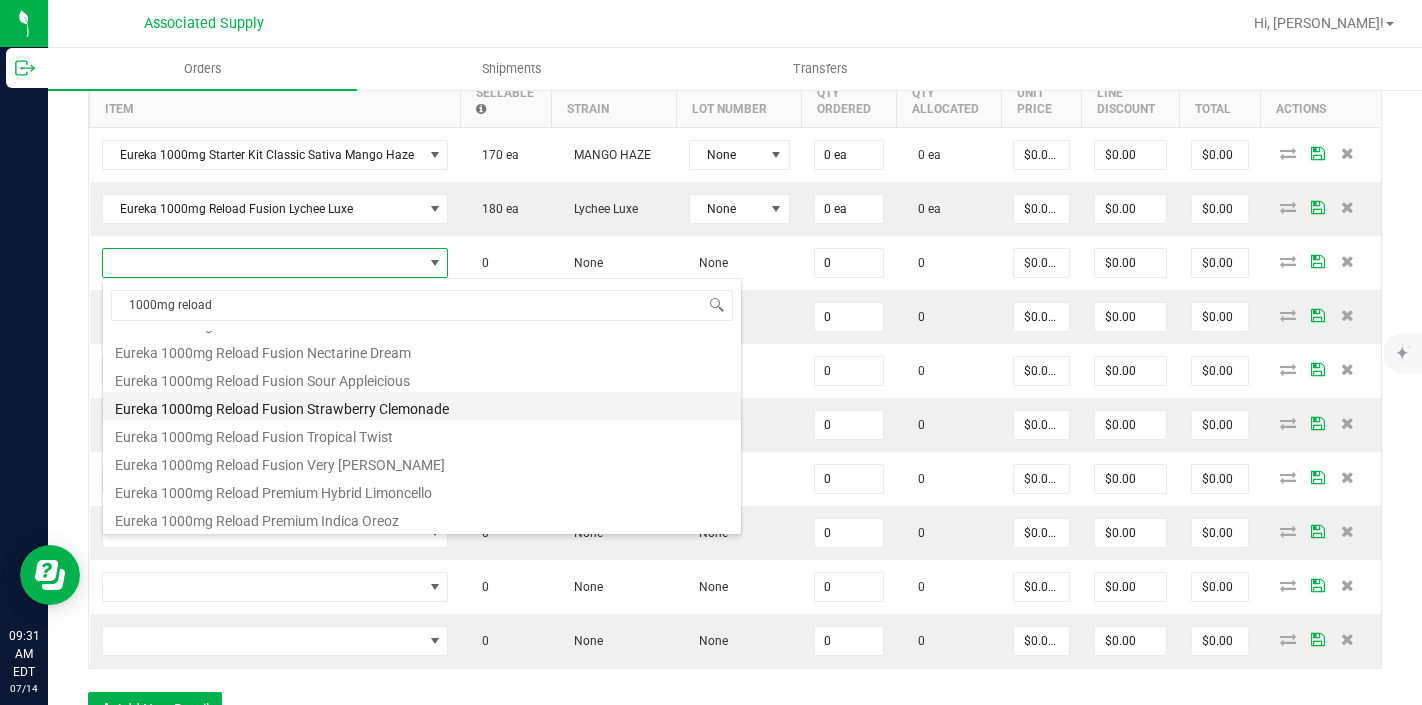 type on "0 ea" 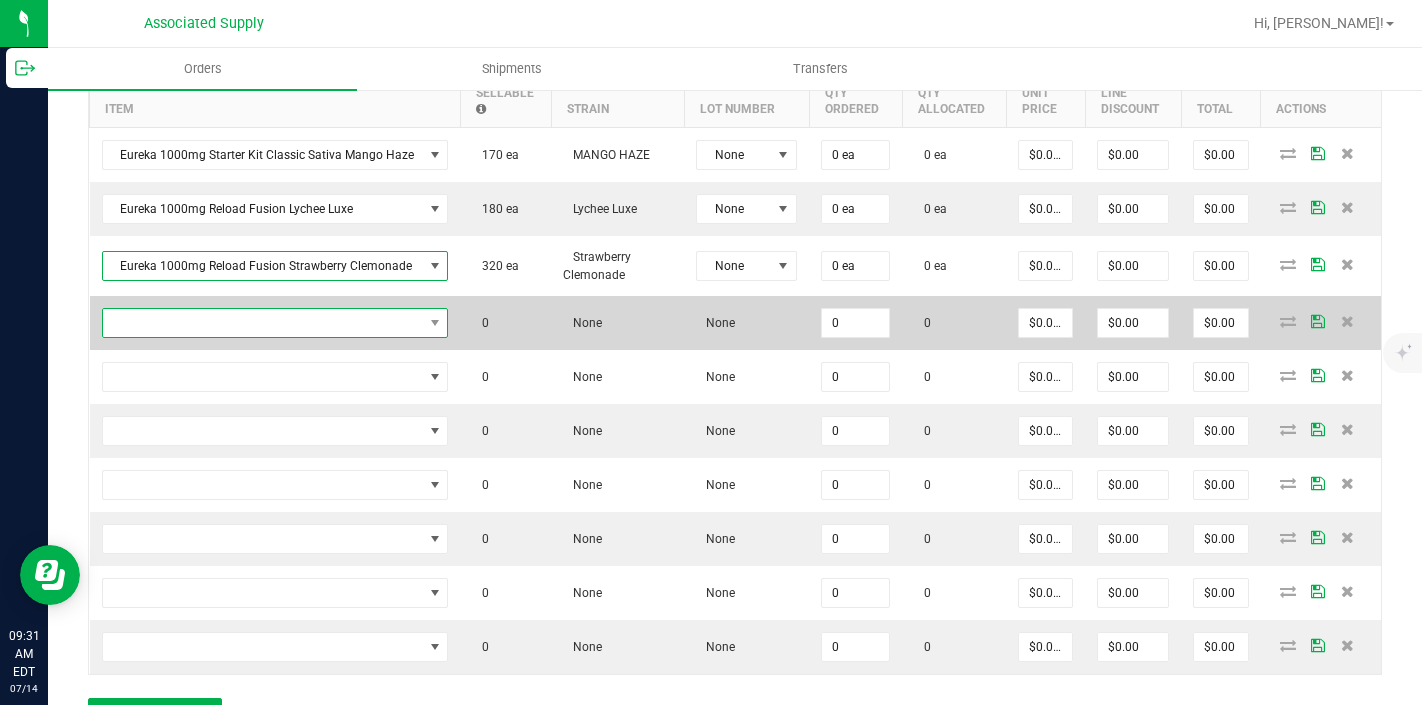 click at bounding box center [263, 323] 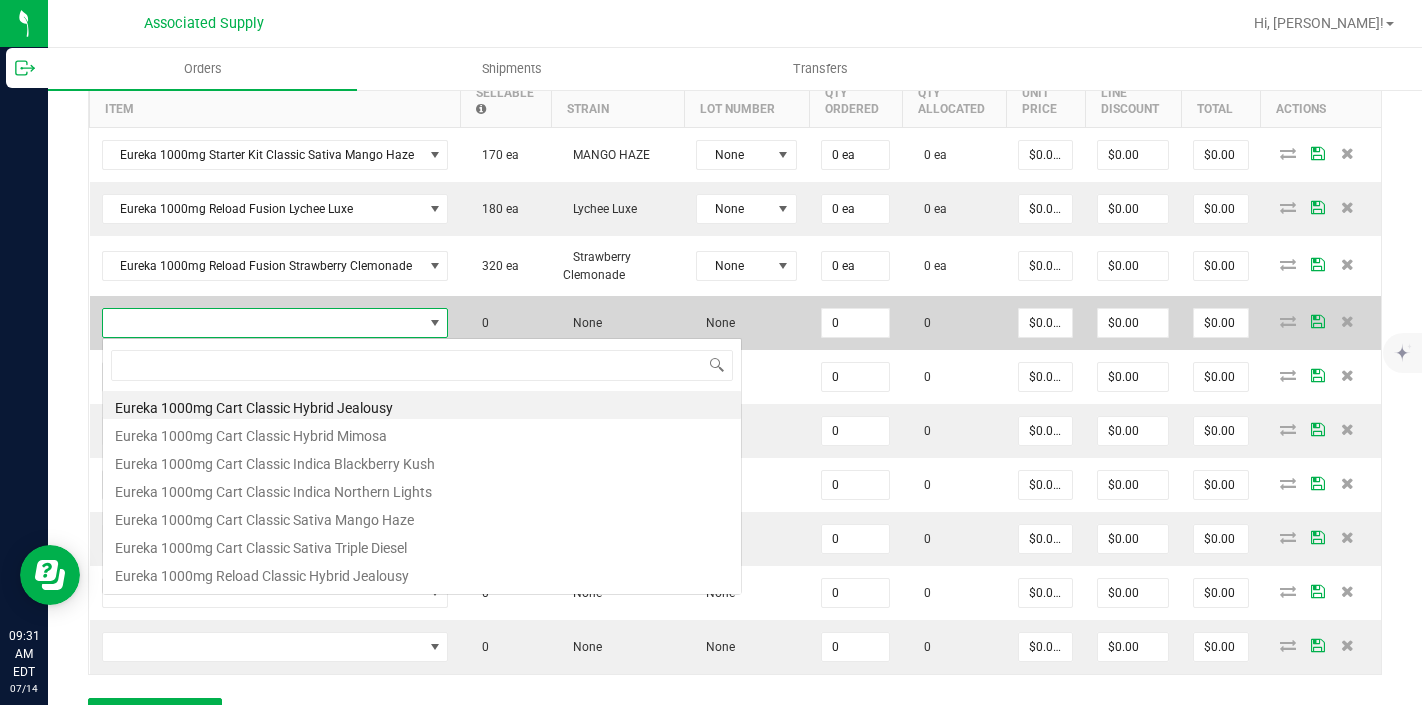 scroll, scrollTop: 99970, scrollLeft: 99659, axis: both 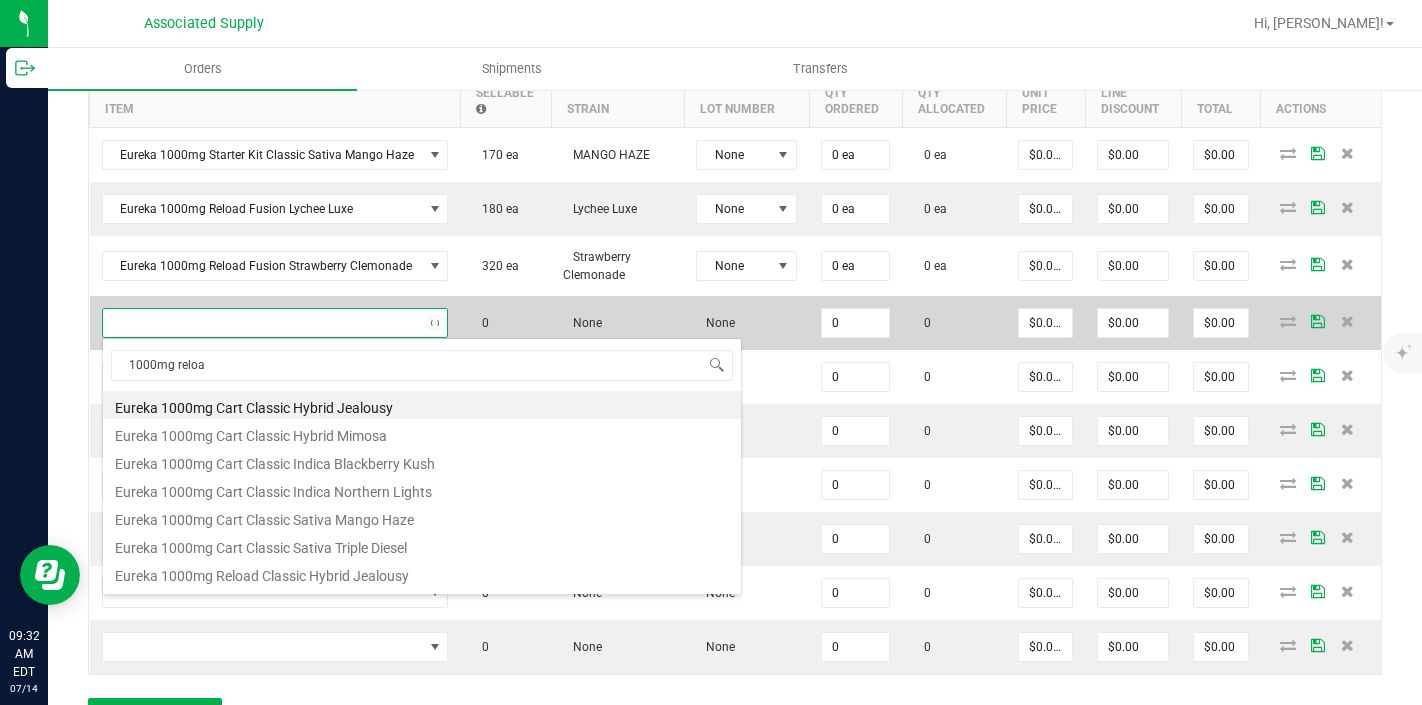 type on "1000mg reload" 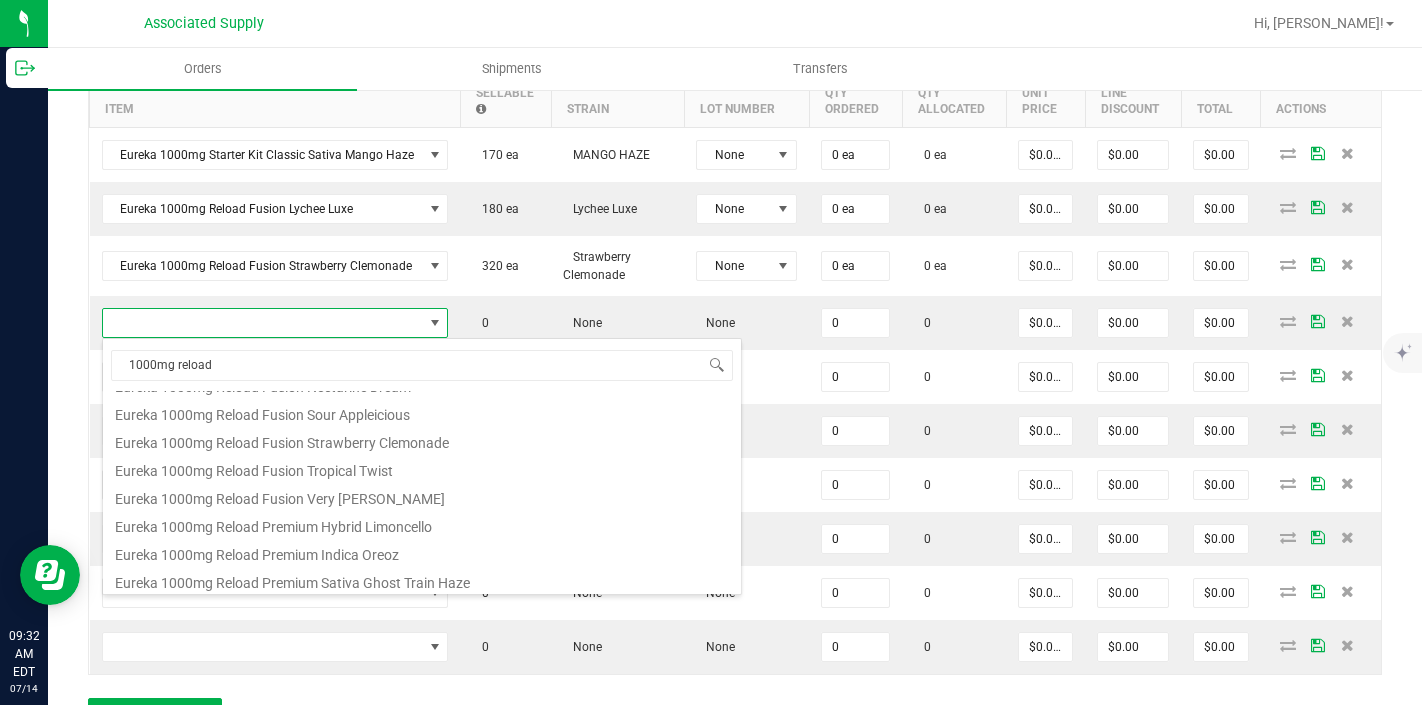 scroll, scrollTop: 332, scrollLeft: 0, axis: vertical 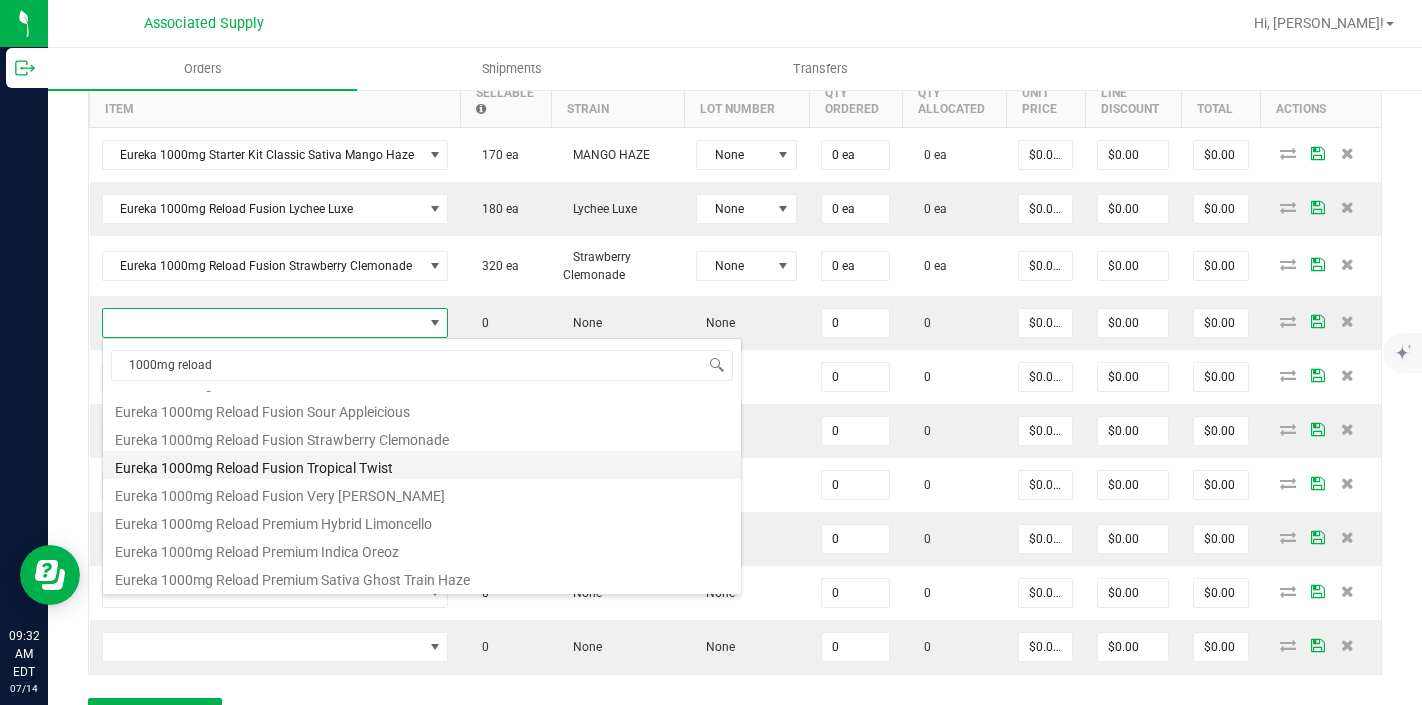 click on "Eureka 1000mg Reload Fusion Tropical Twist" at bounding box center [422, 465] 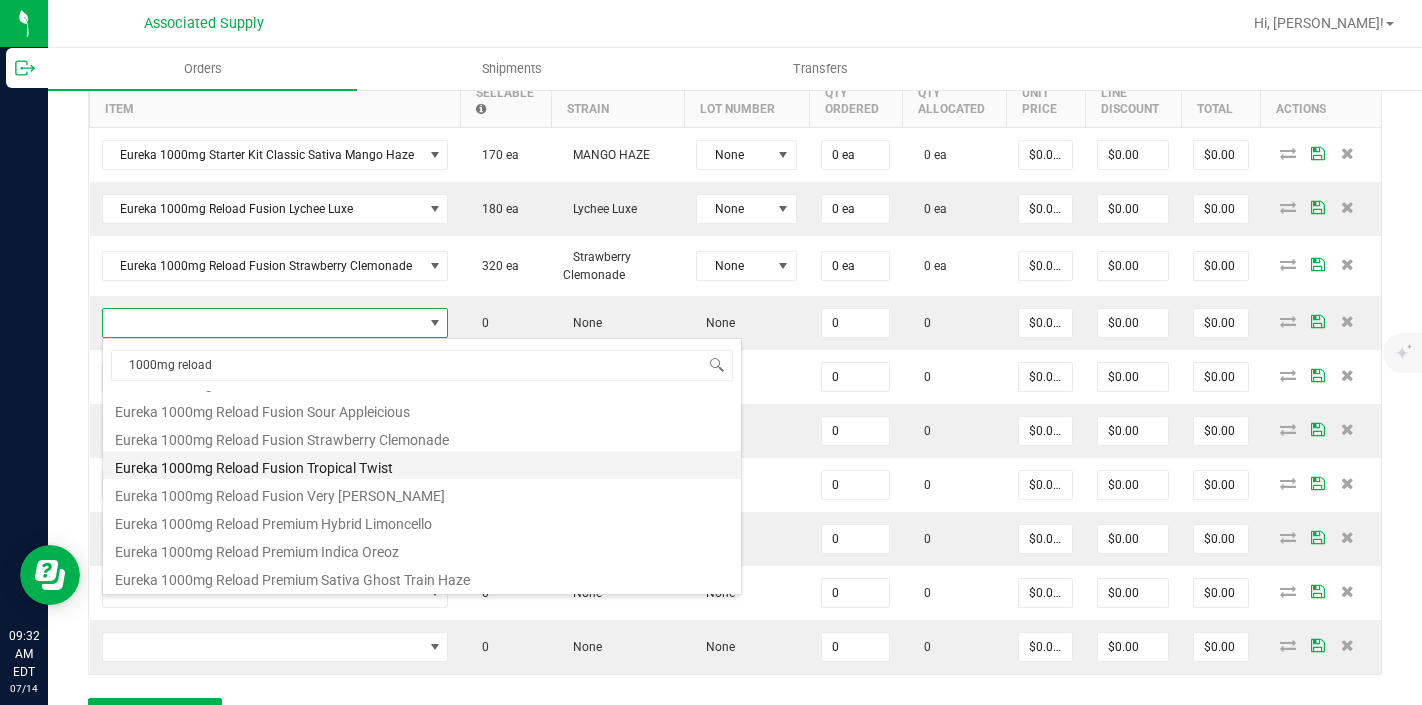 type on "0 ea" 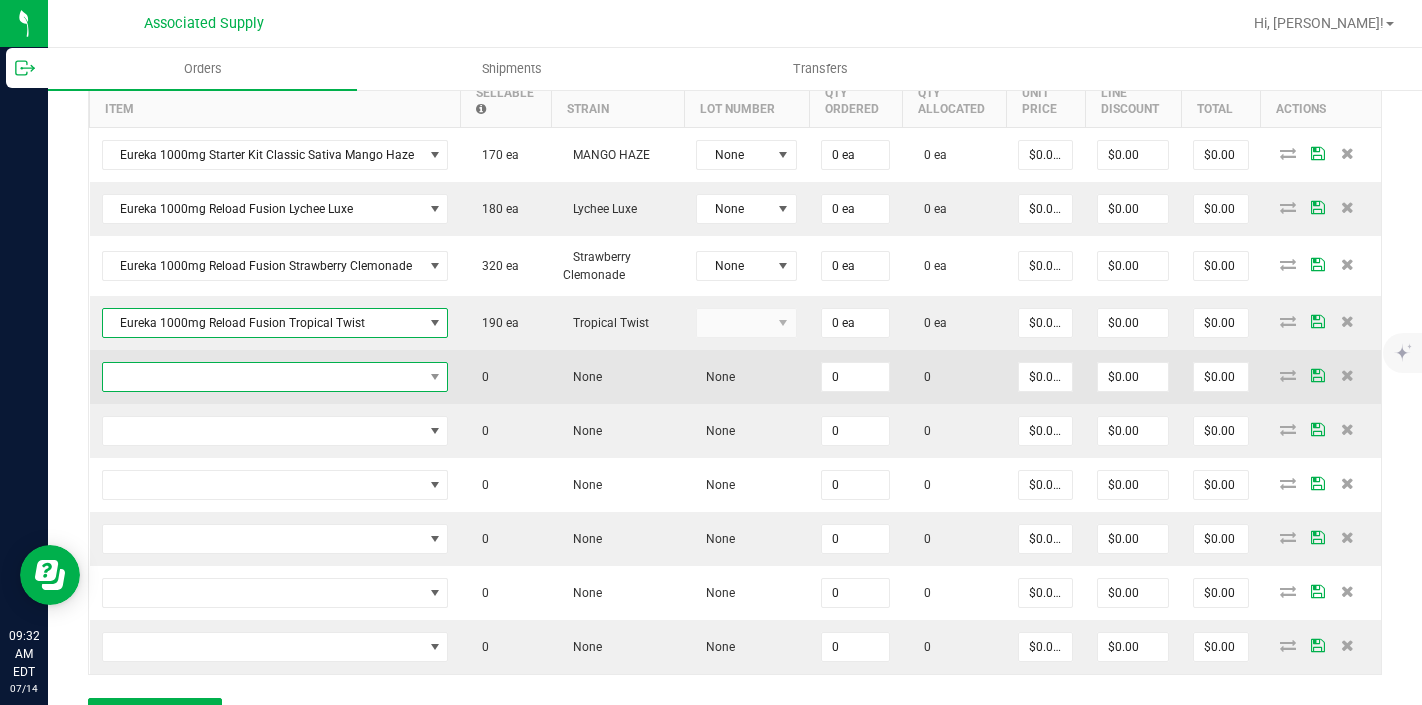 click at bounding box center (263, 377) 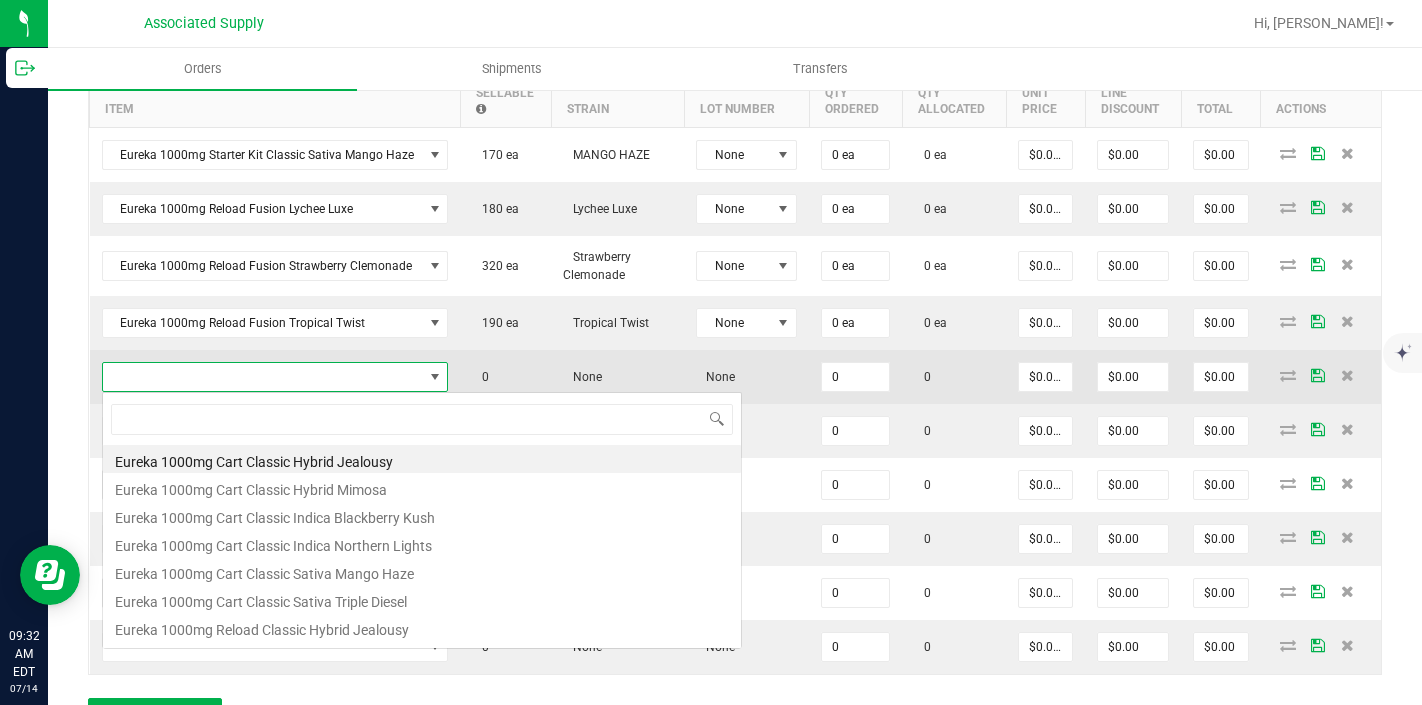scroll, scrollTop: 99970, scrollLeft: 99659, axis: both 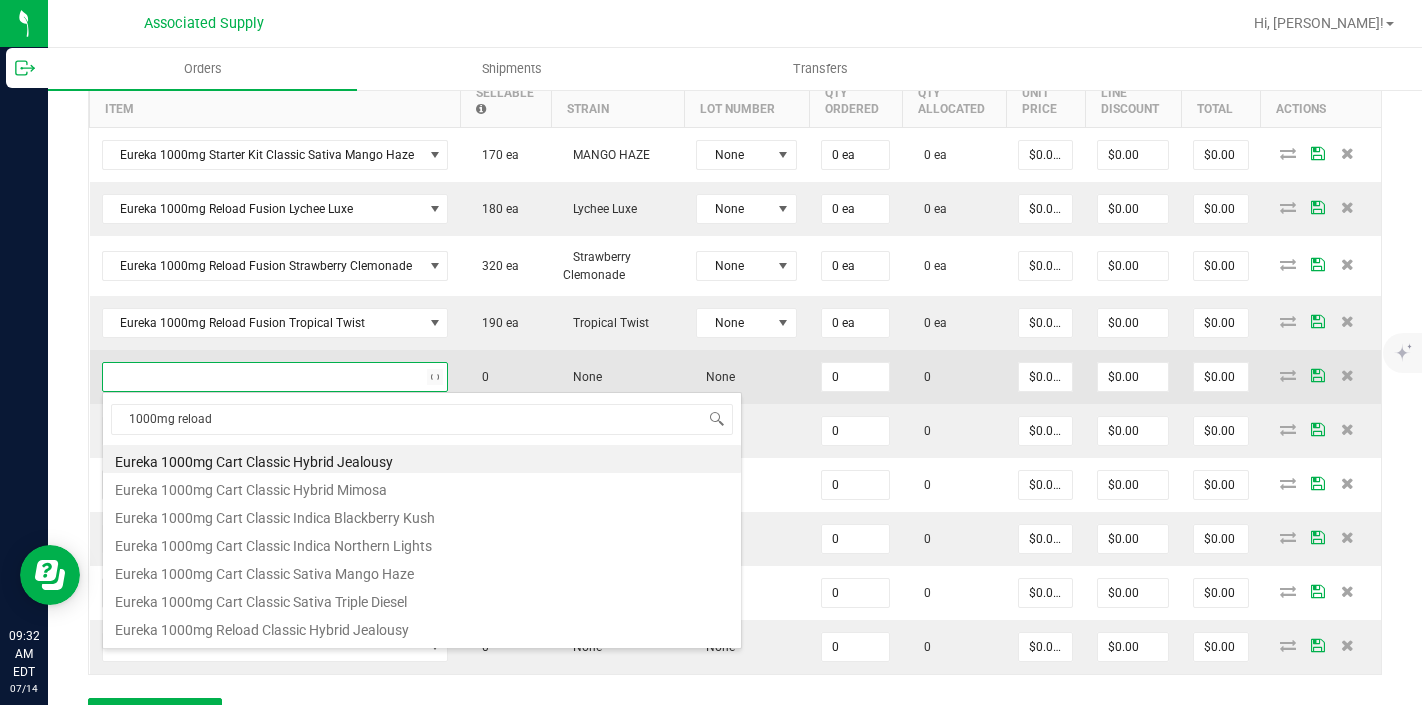 type on "1000mg reload" 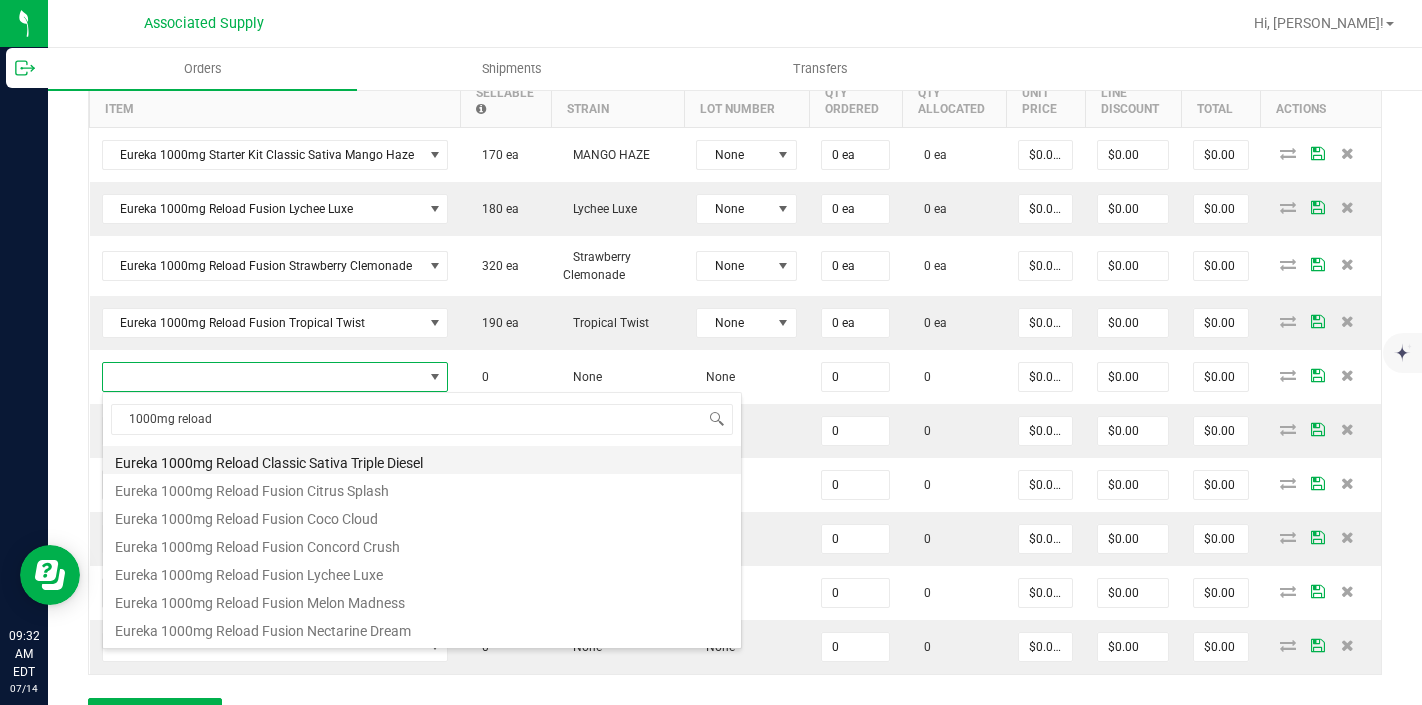 scroll, scrollTop: 198, scrollLeft: 0, axis: vertical 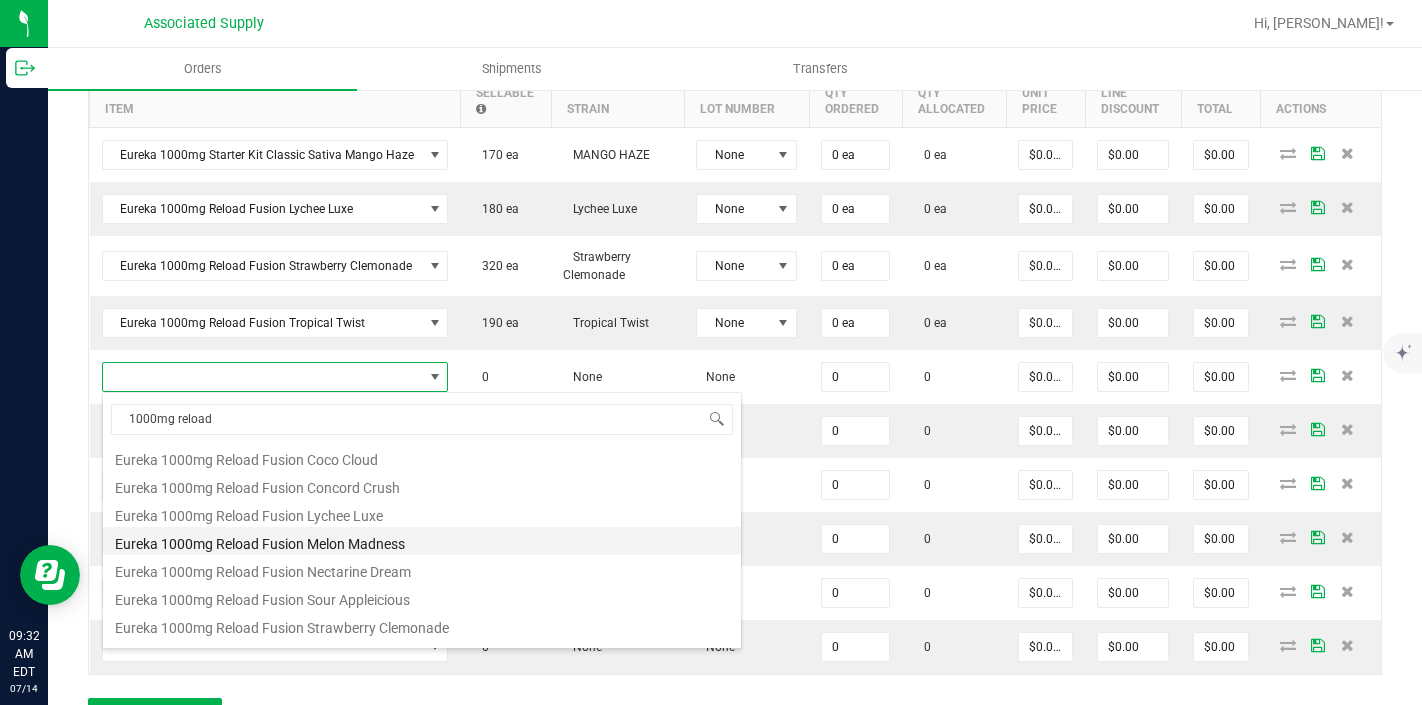 click on "Eureka 1000mg Reload Fusion Melon Madness" at bounding box center (422, 541) 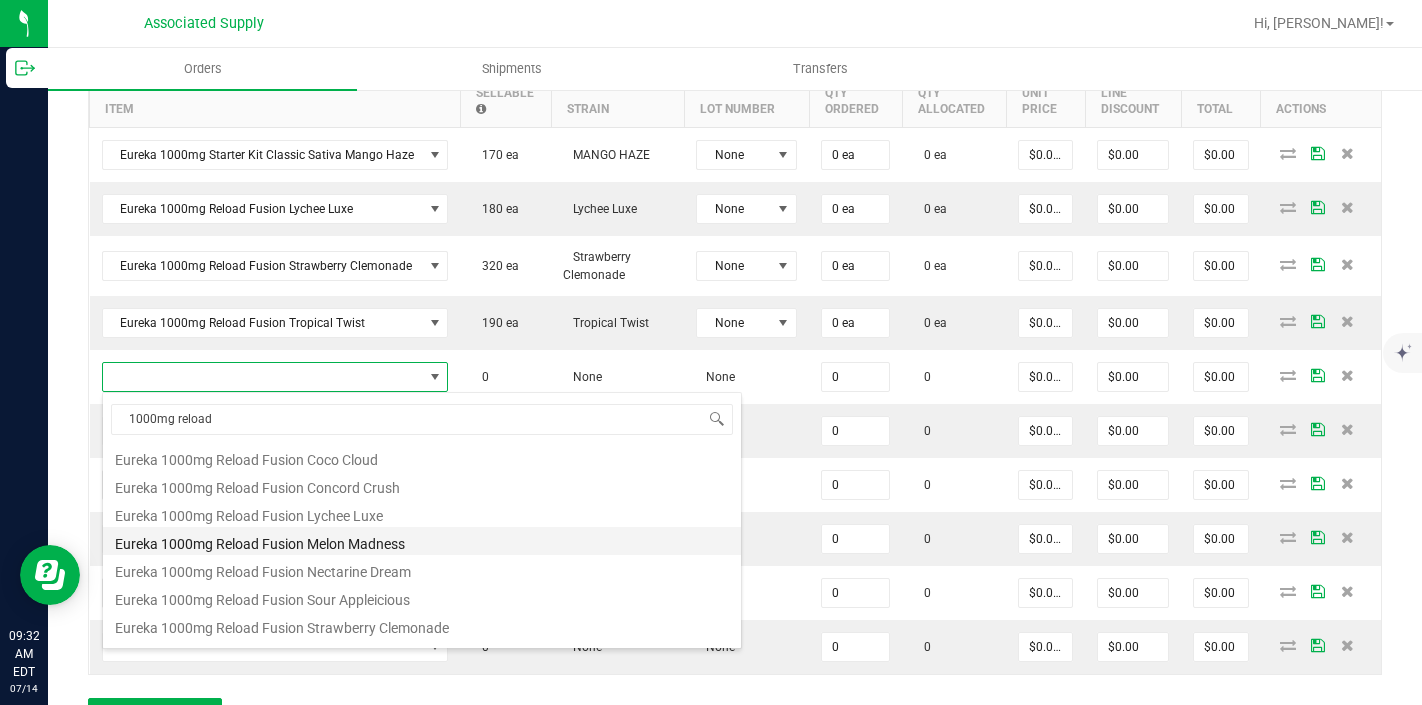 type on "0 ea" 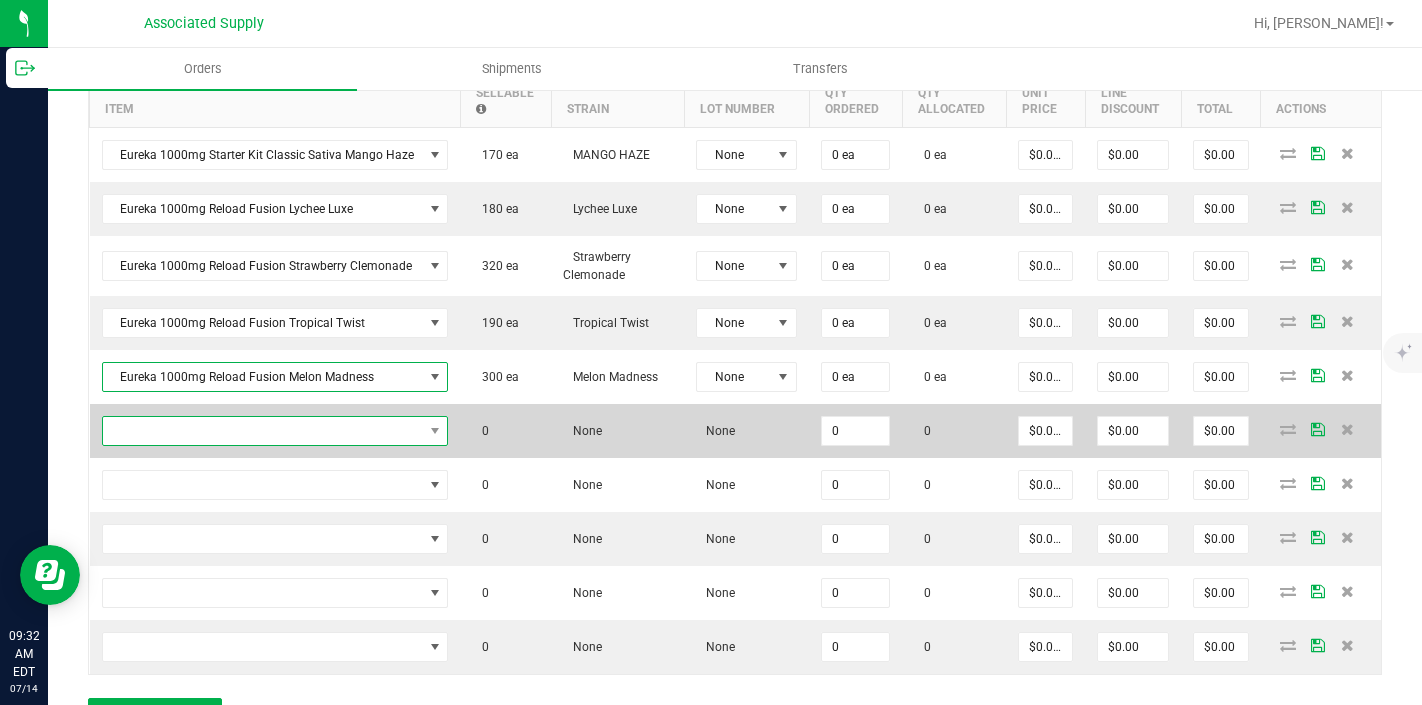 click at bounding box center (263, 431) 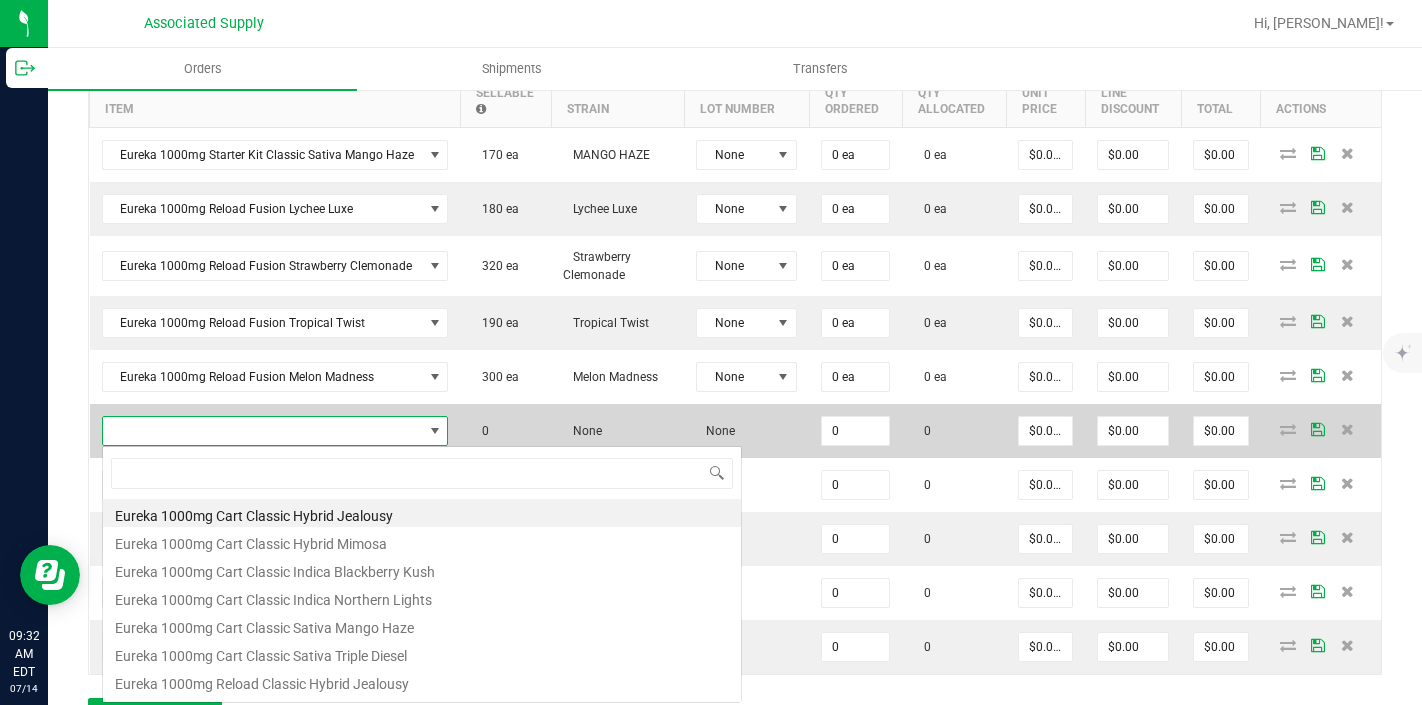 scroll, scrollTop: 99970, scrollLeft: 99659, axis: both 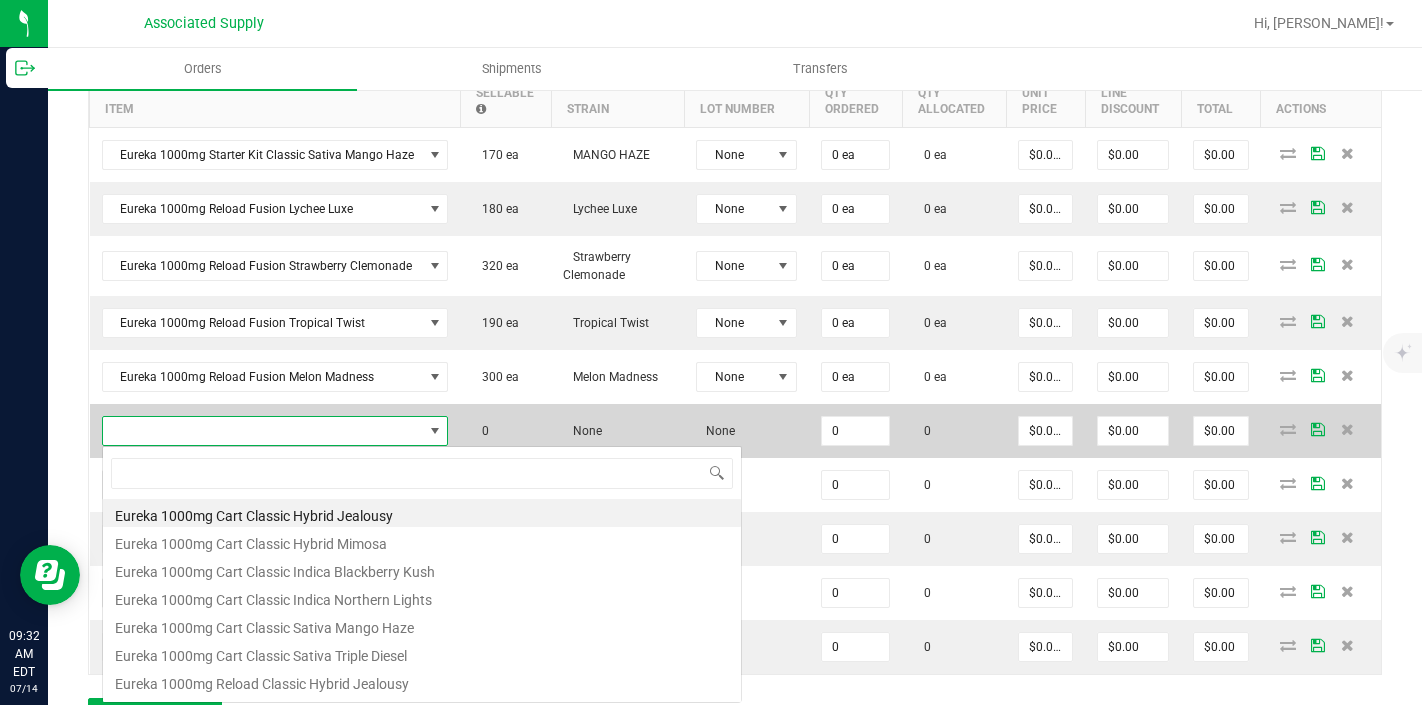 type on "q" 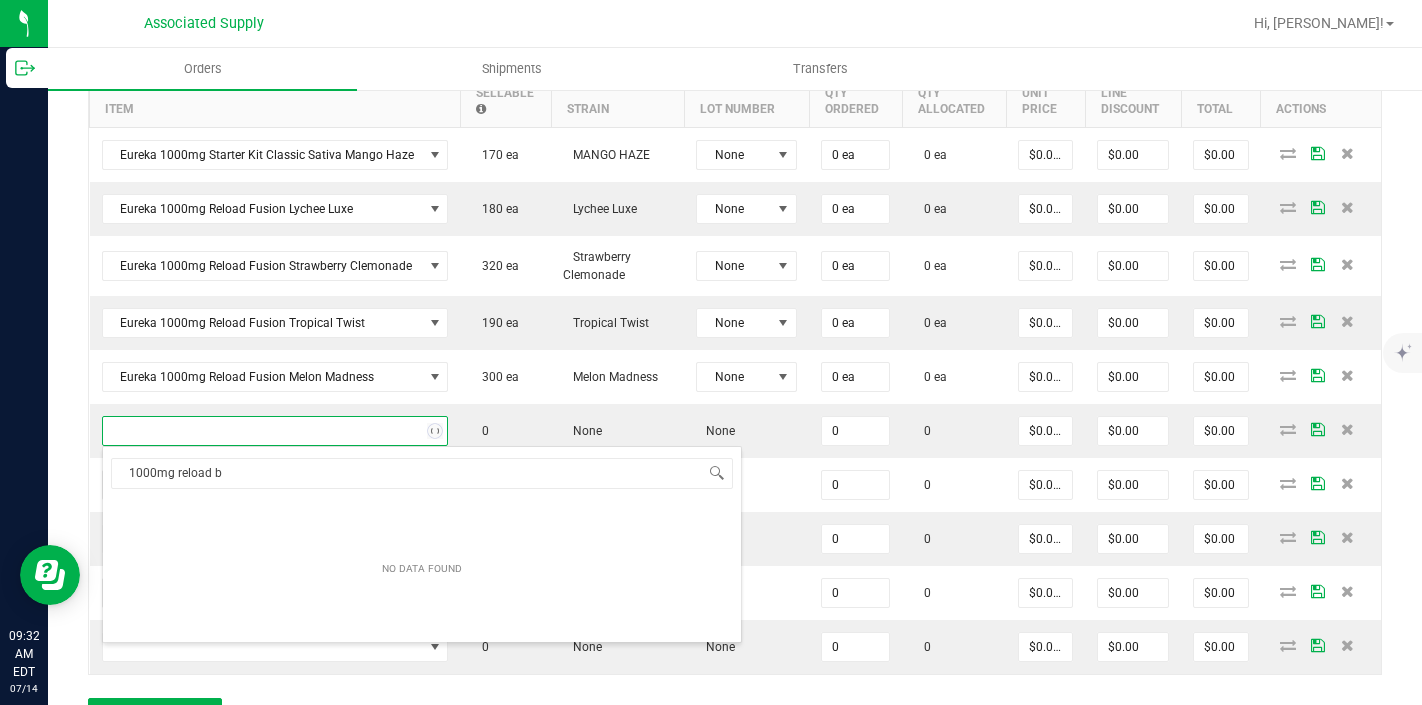 type on "1000mg reload" 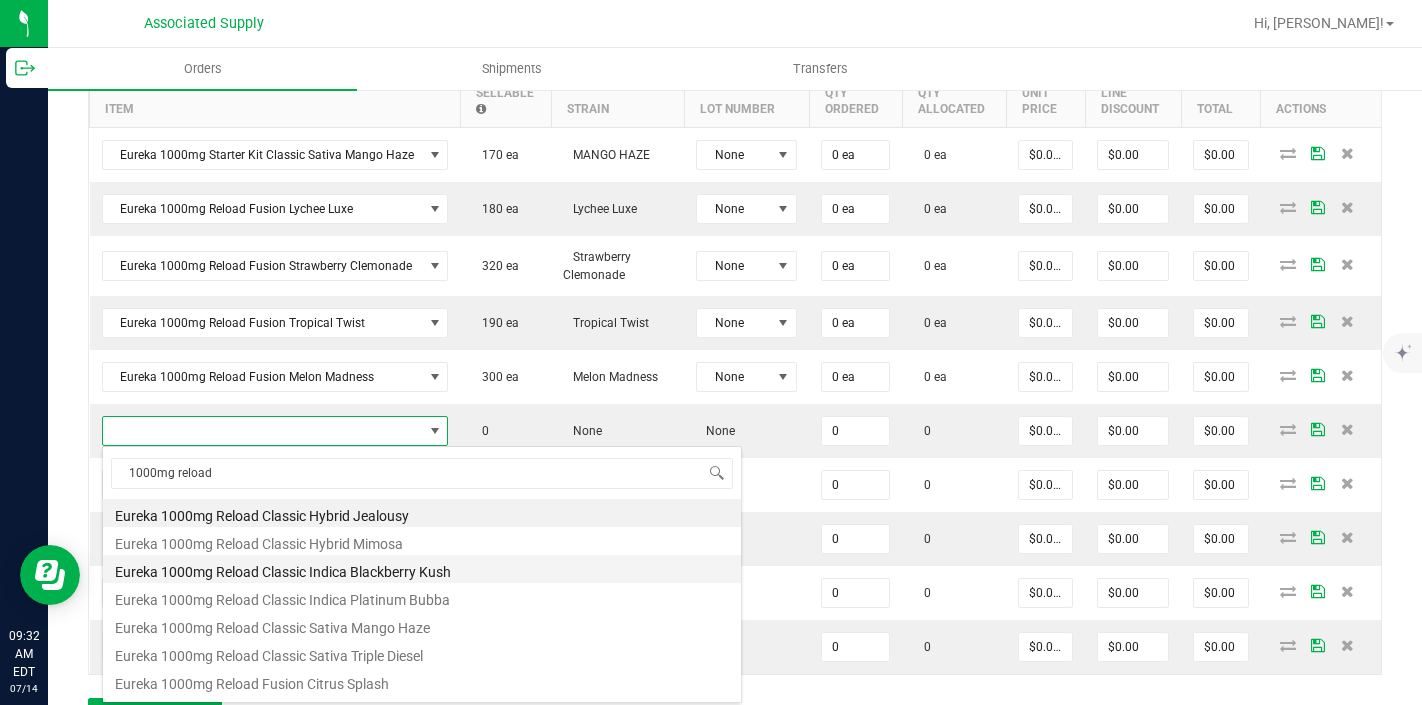 click on "Eureka 1000mg Reload Classic Indica Blackberry Kush" at bounding box center (422, 569) 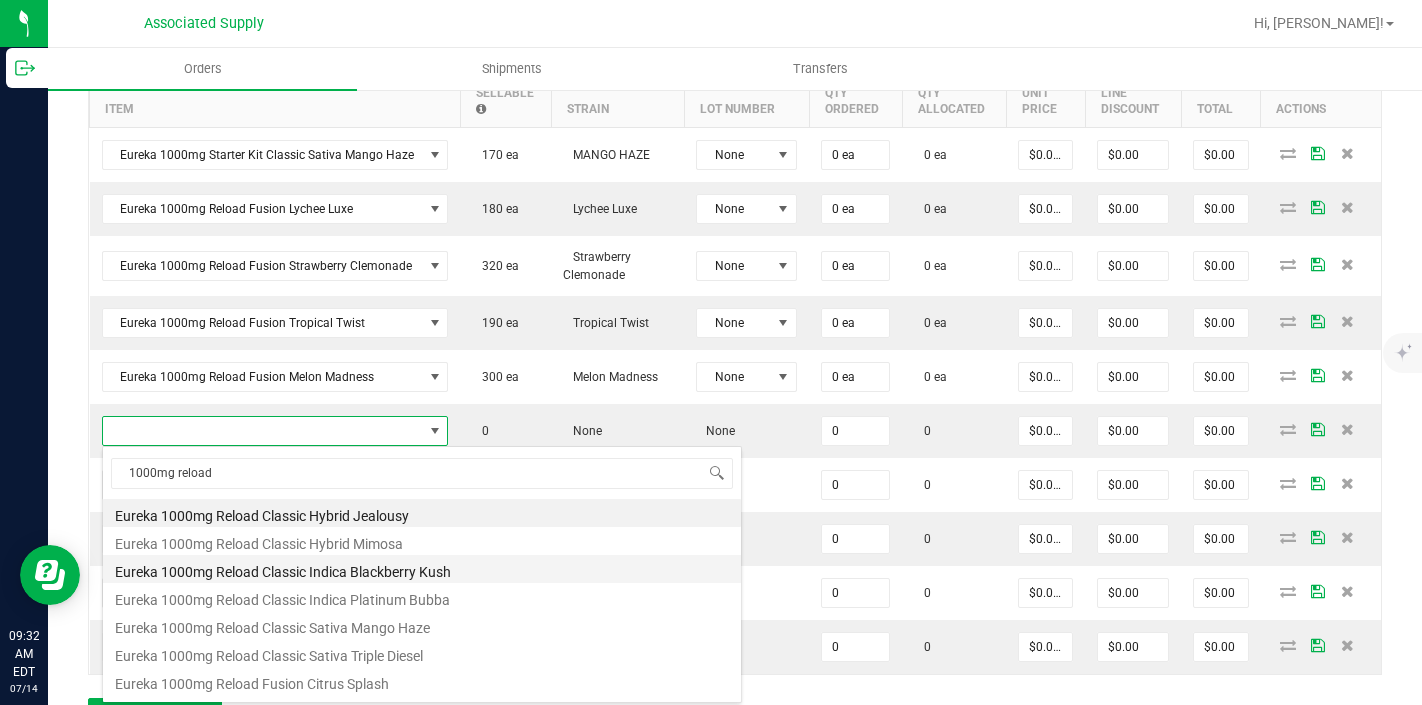 type on "0 ea" 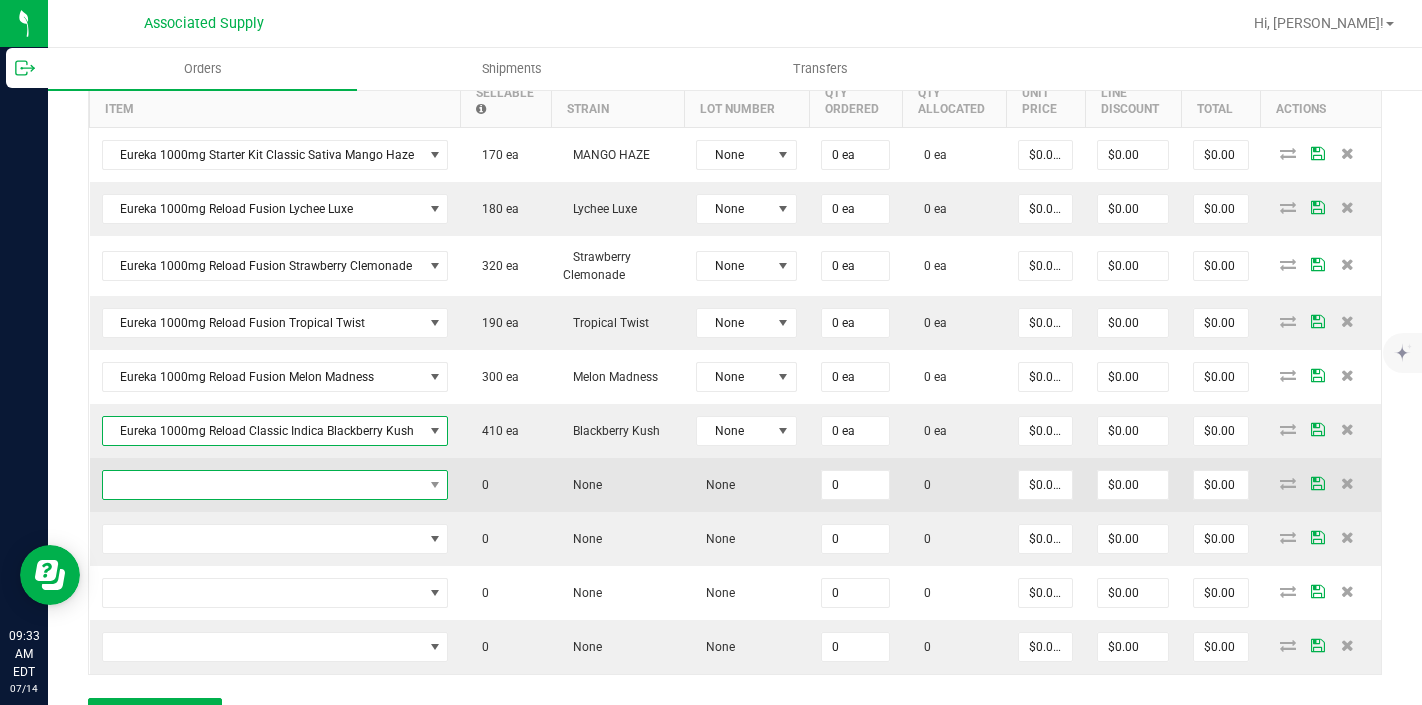 click at bounding box center (263, 485) 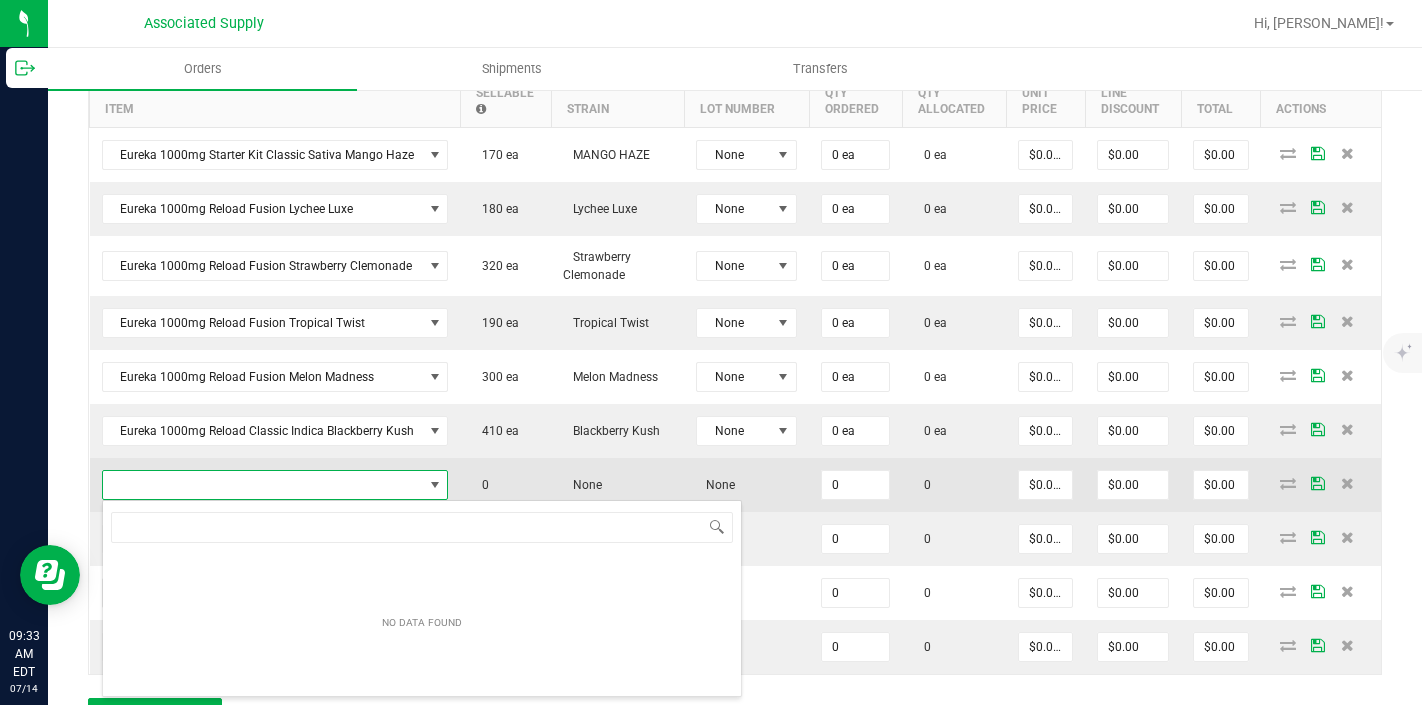 scroll, scrollTop: 99970, scrollLeft: 99658, axis: both 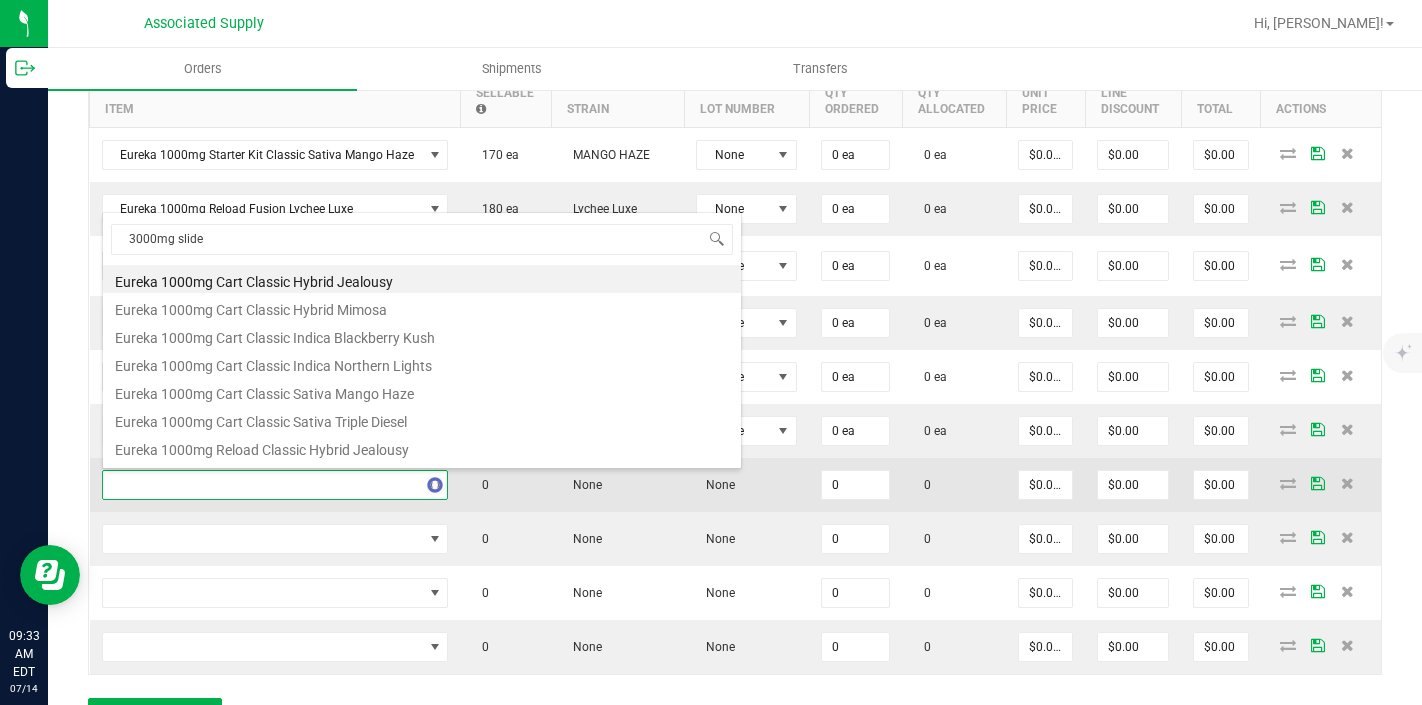 type on "3000mg slide" 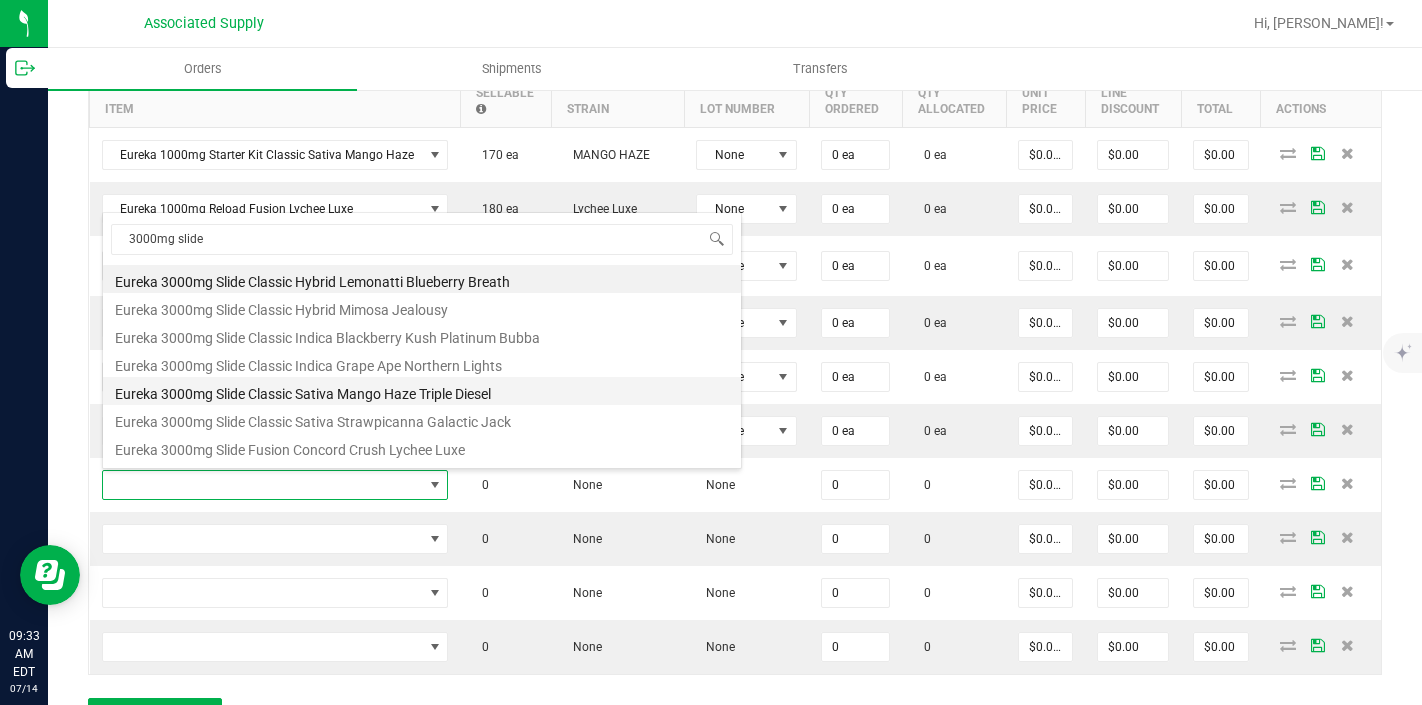 scroll, scrollTop: 108, scrollLeft: 0, axis: vertical 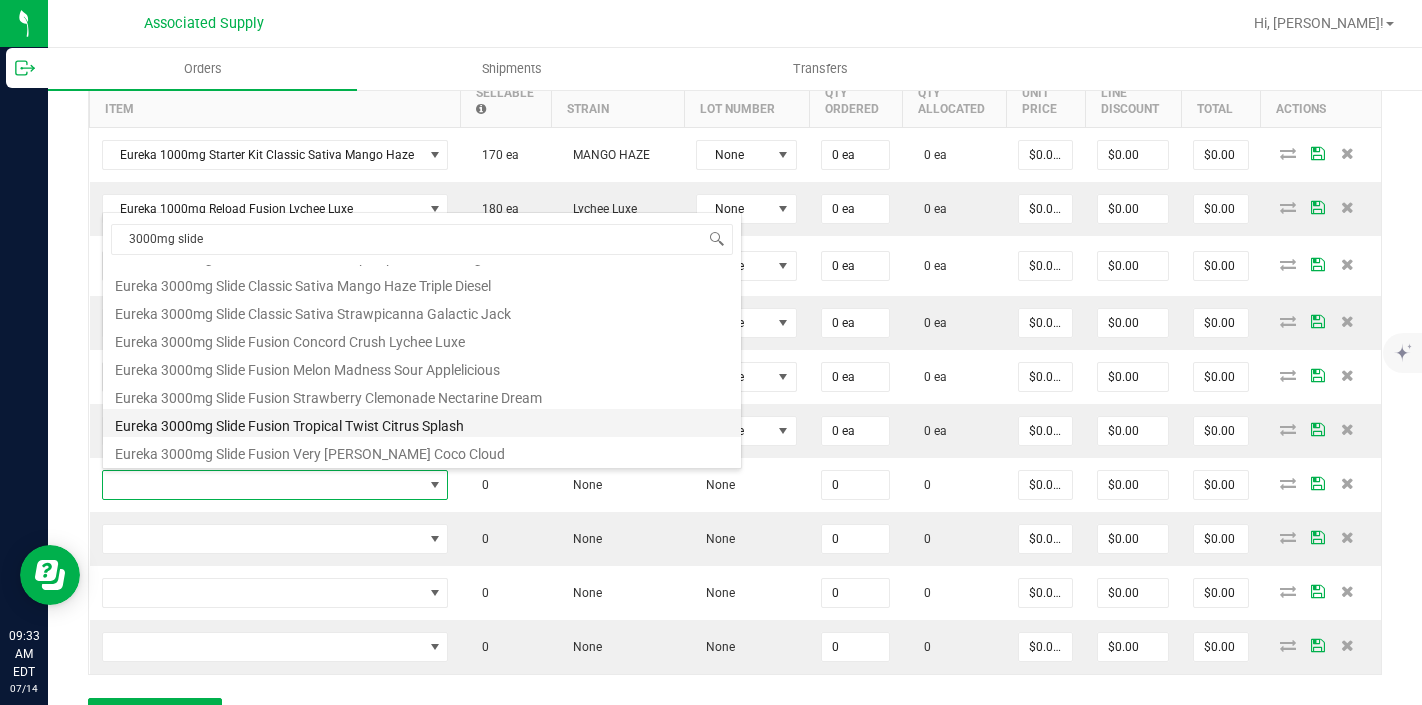 click on "Eureka 3000mg Slide Fusion Tropical Twist Citrus Splash" at bounding box center [422, 423] 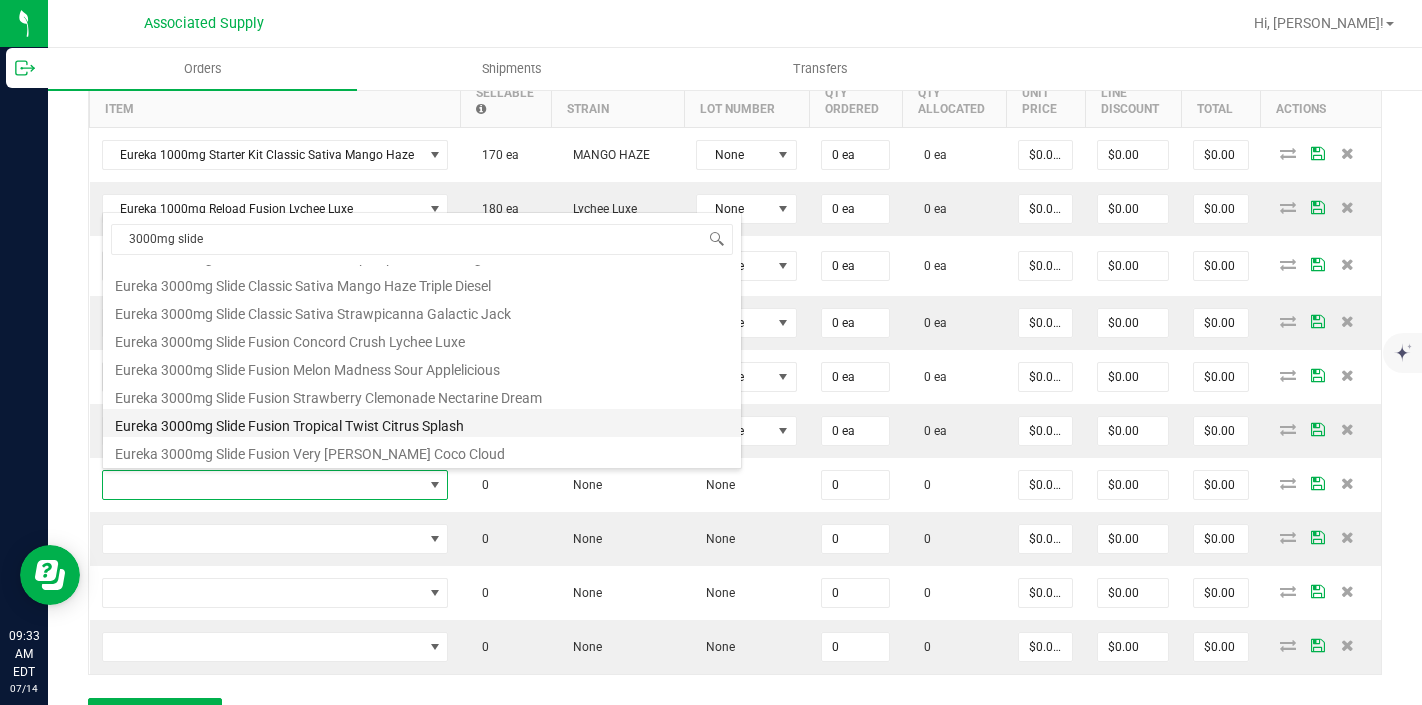 type on "0 ea" 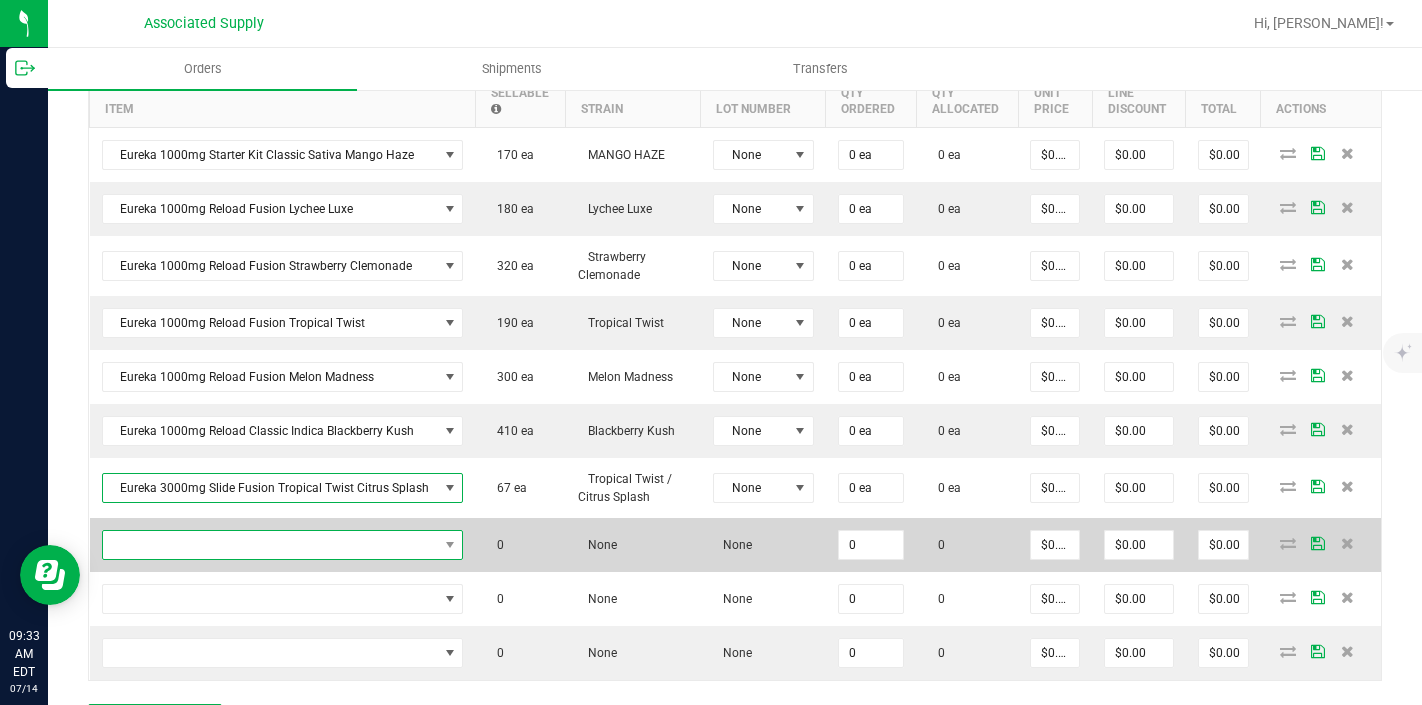 click at bounding box center (270, 545) 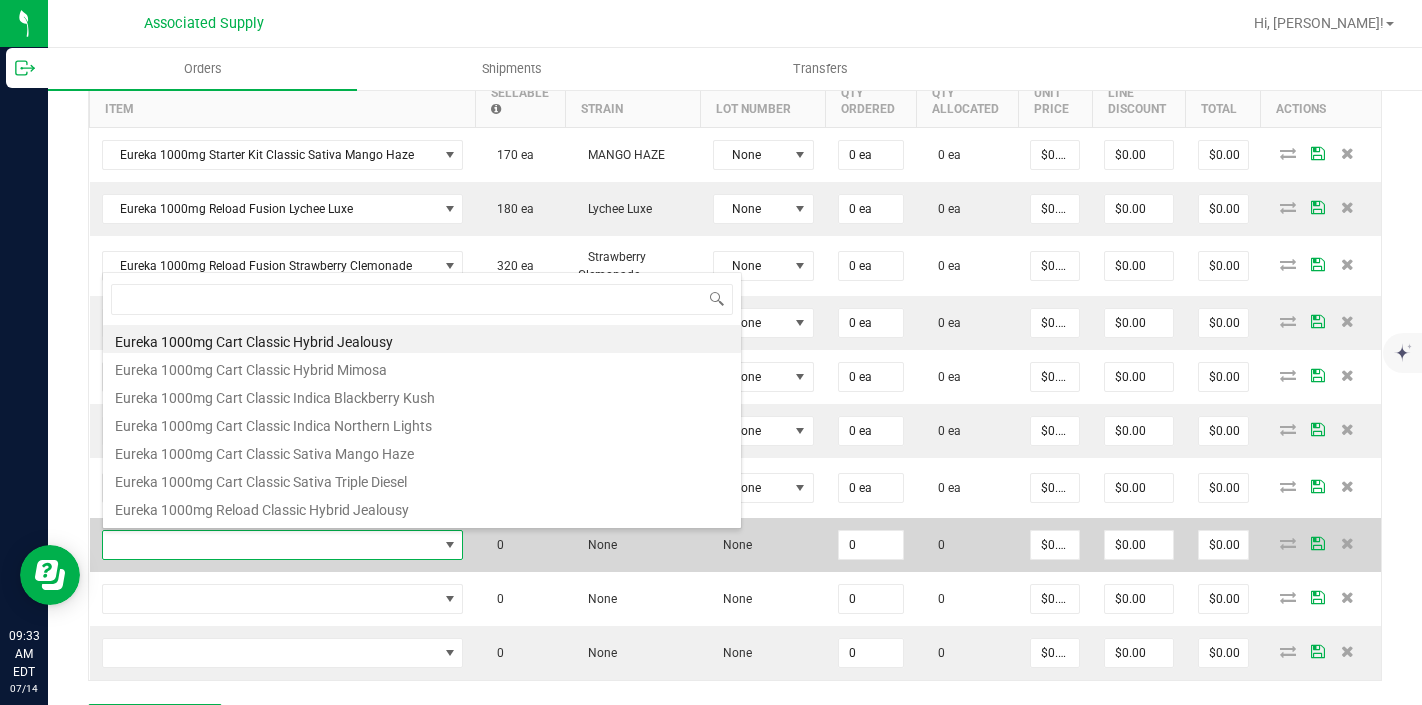 scroll, scrollTop: 99970, scrollLeft: 99645, axis: both 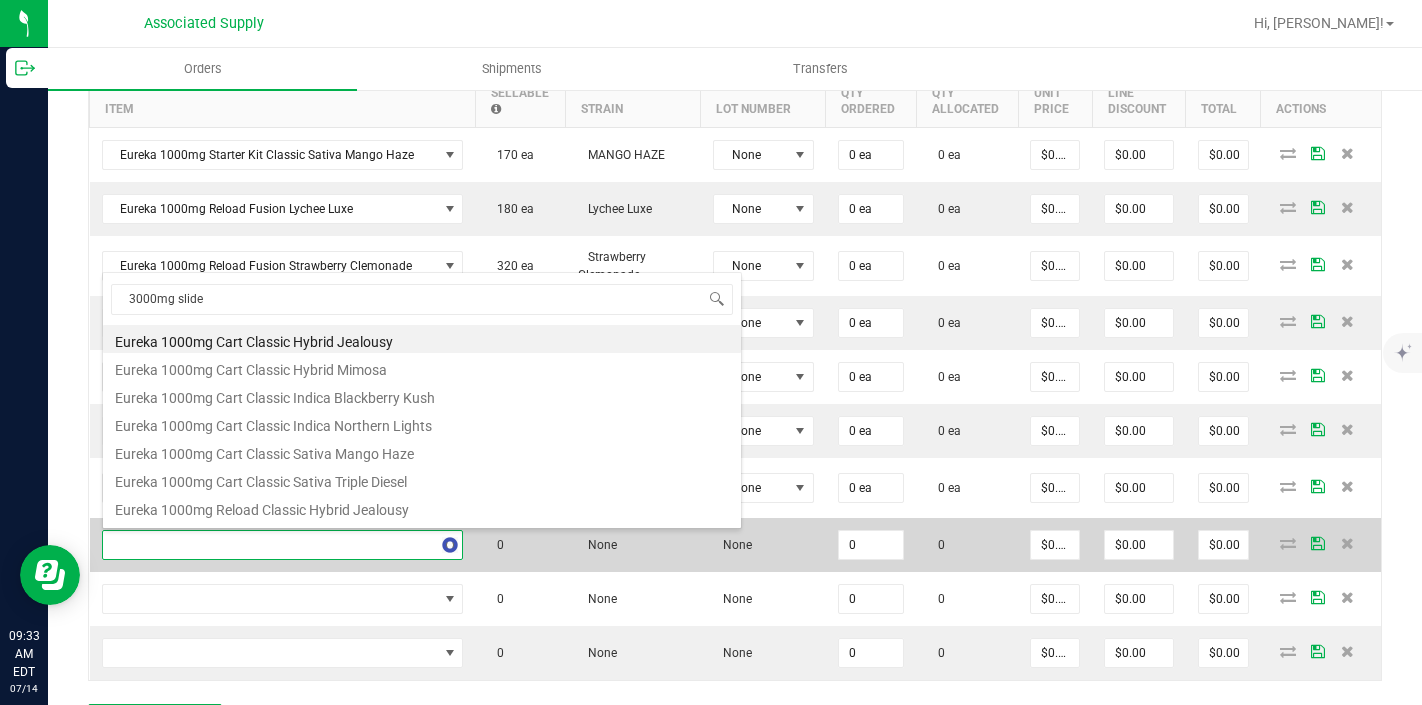 type on "3000mg slide" 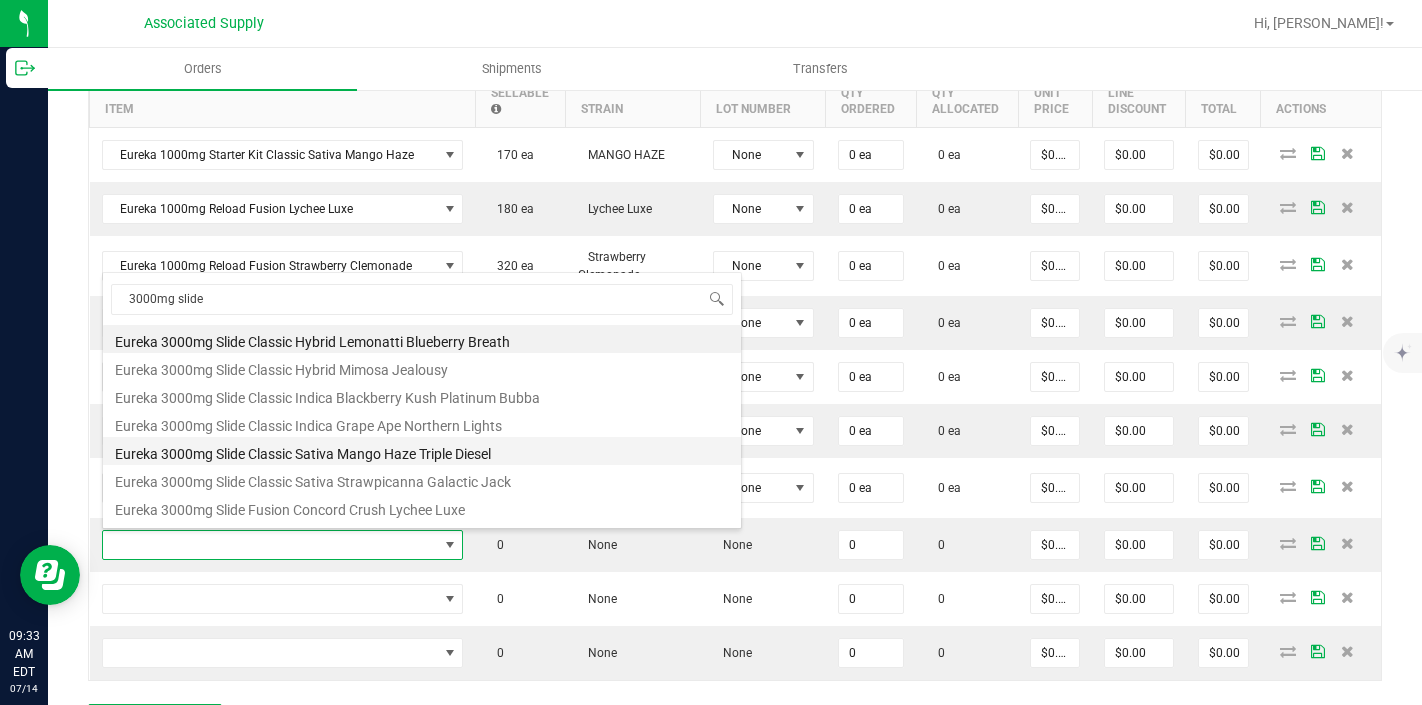 scroll, scrollTop: 108, scrollLeft: 0, axis: vertical 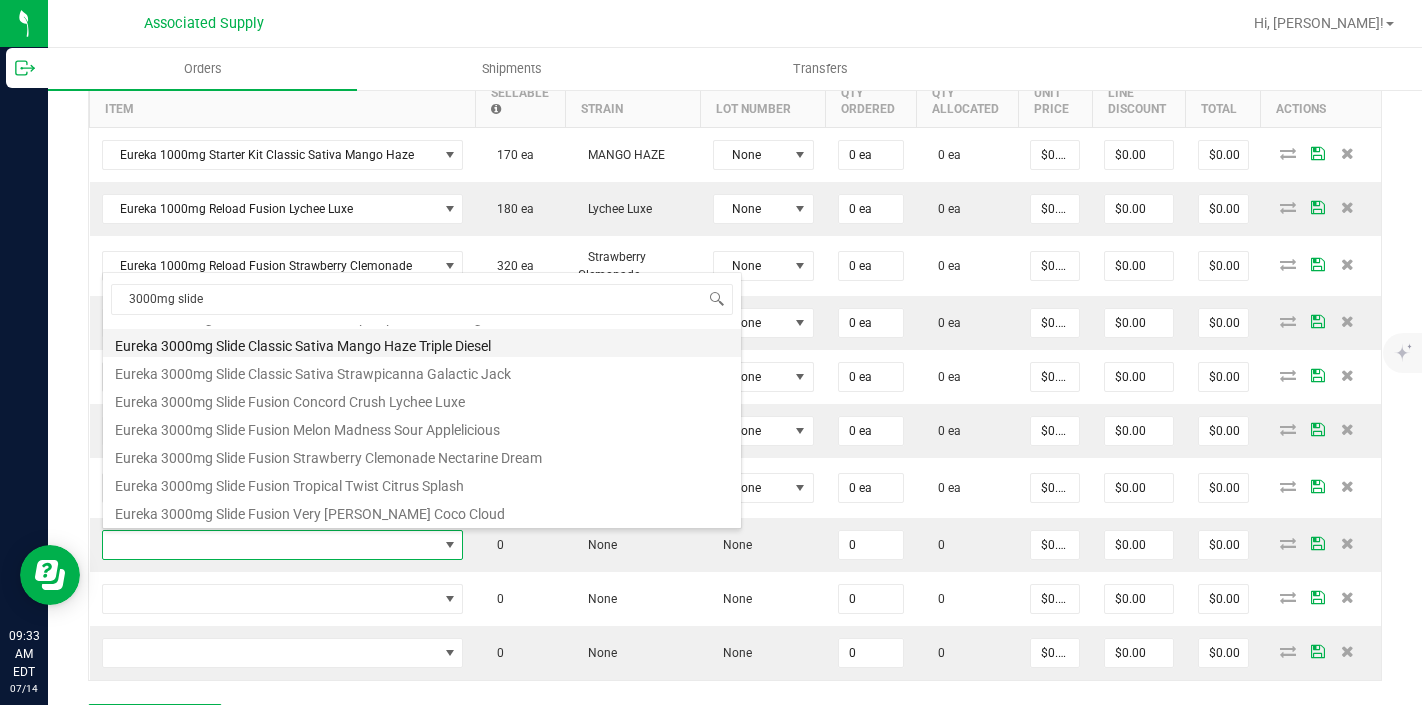 click on "Eureka 3000mg Slide Fusion Strawberry Clemonade Nectarine Dream" at bounding box center [422, 455] 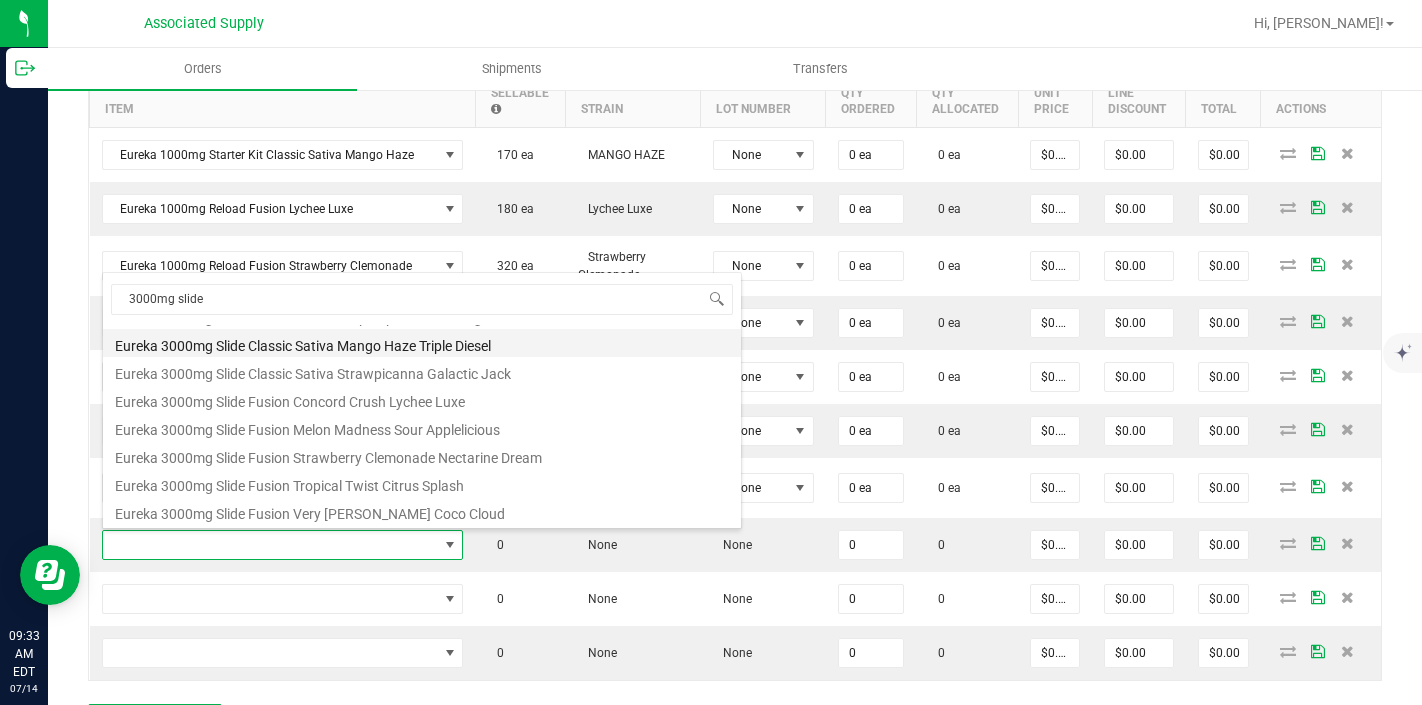 type on "0 ea" 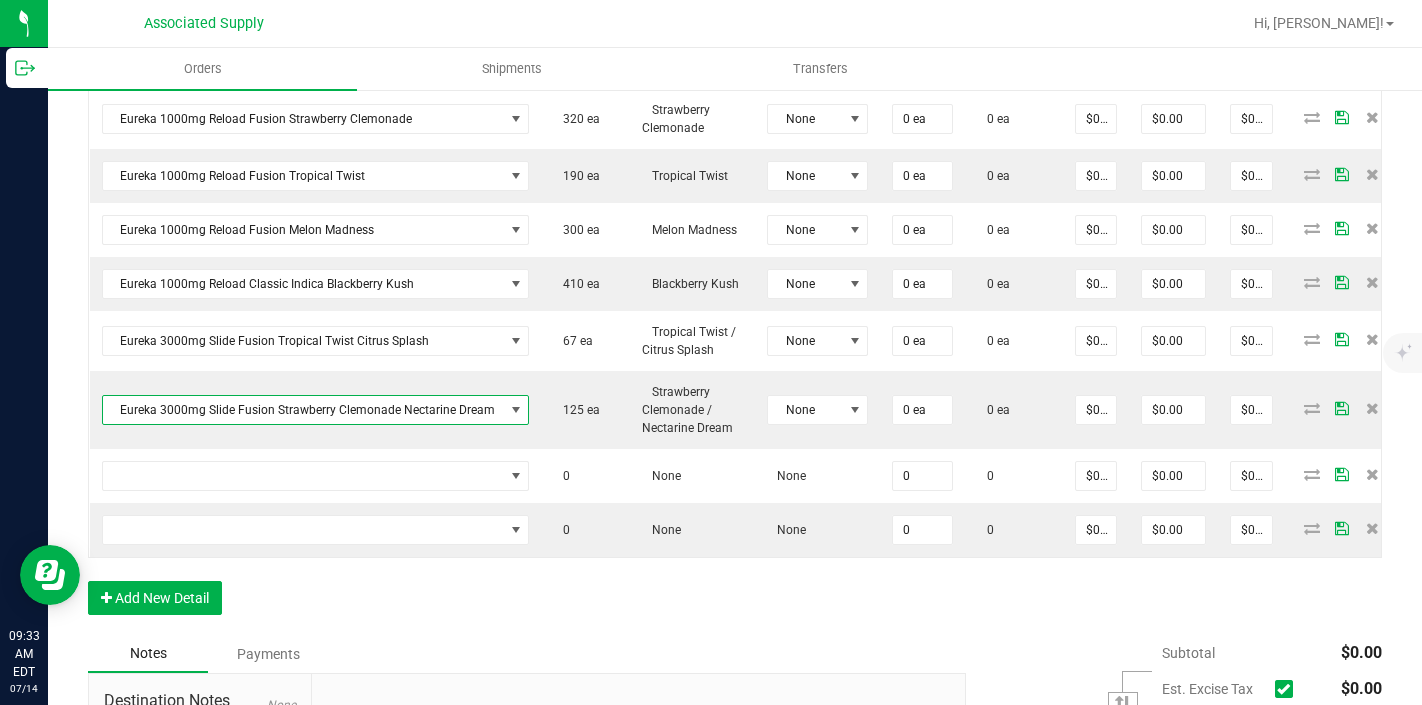 scroll, scrollTop: 723, scrollLeft: 0, axis: vertical 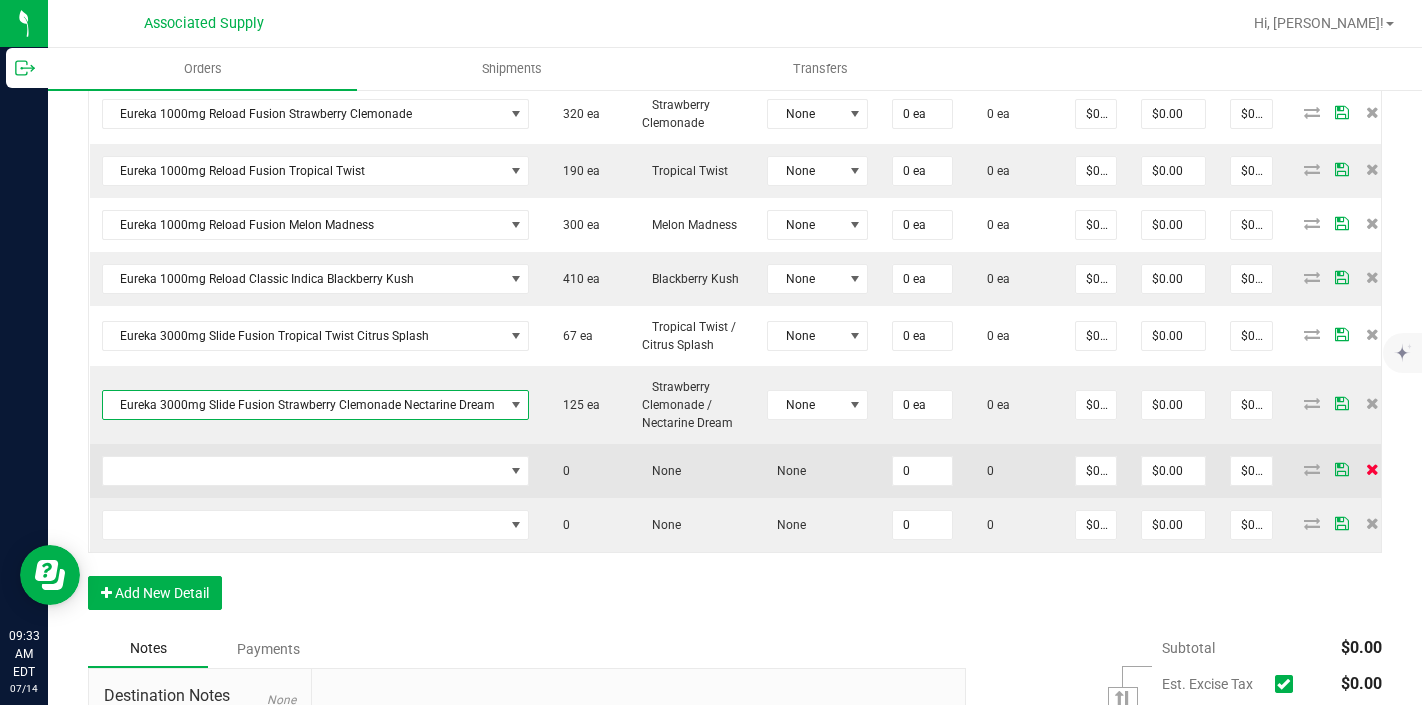 click at bounding box center (1372, 469) 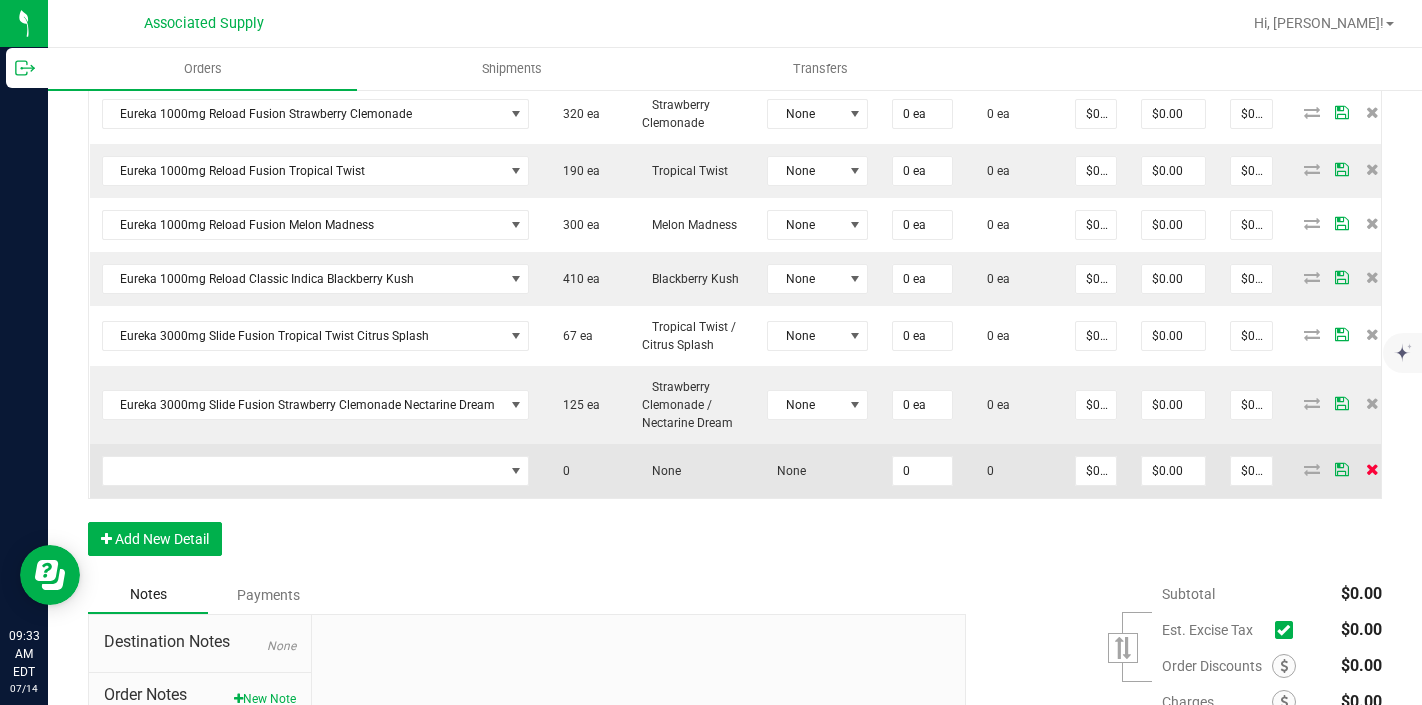 click at bounding box center [1372, 469] 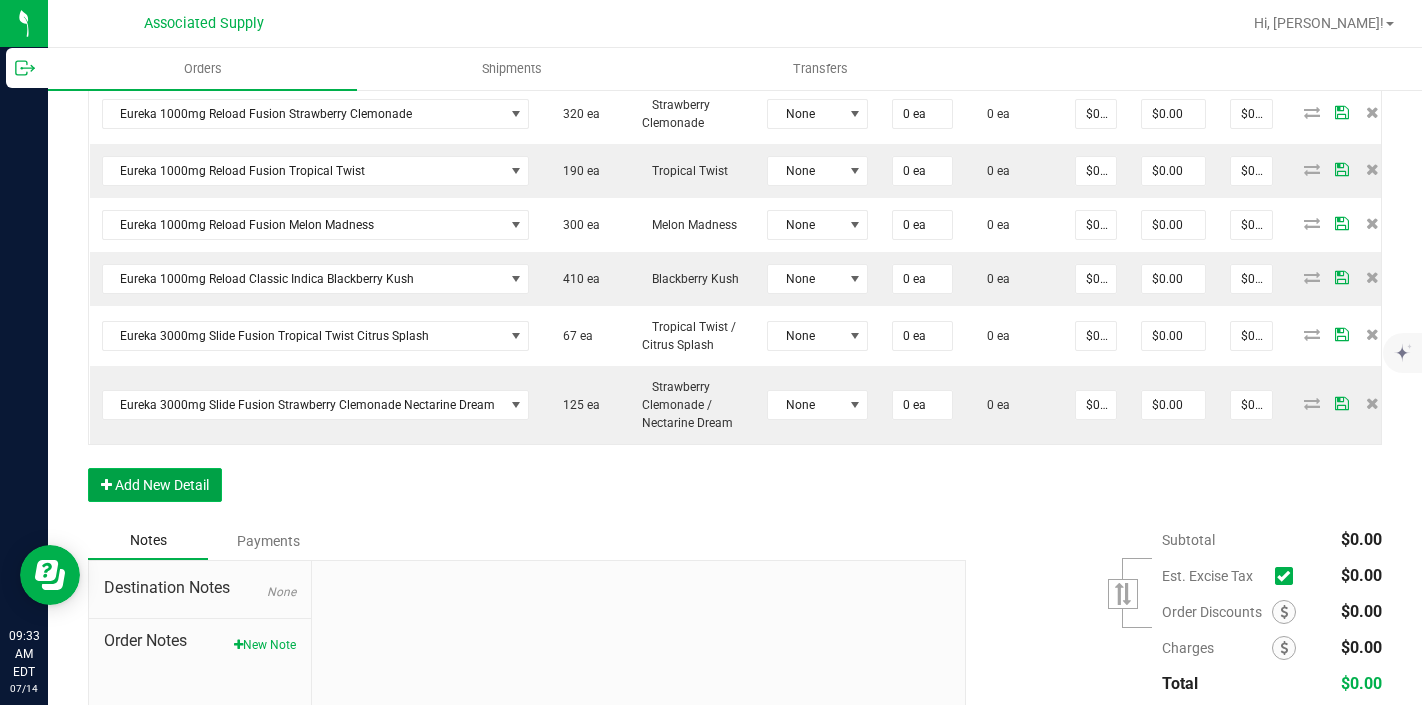 click on "Add New Detail" at bounding box center [155, 485] 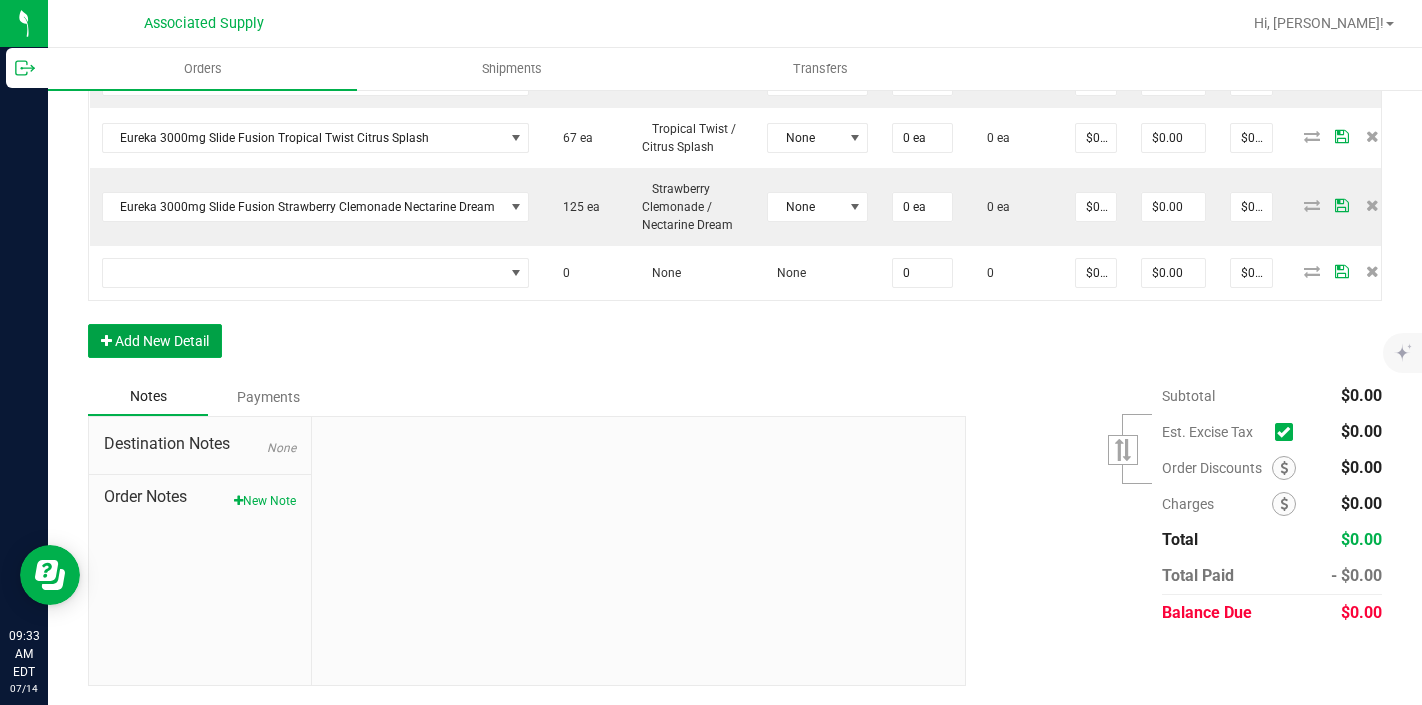 scroll, scrollTop: 921, scrollLeft: 0, axis: vertical 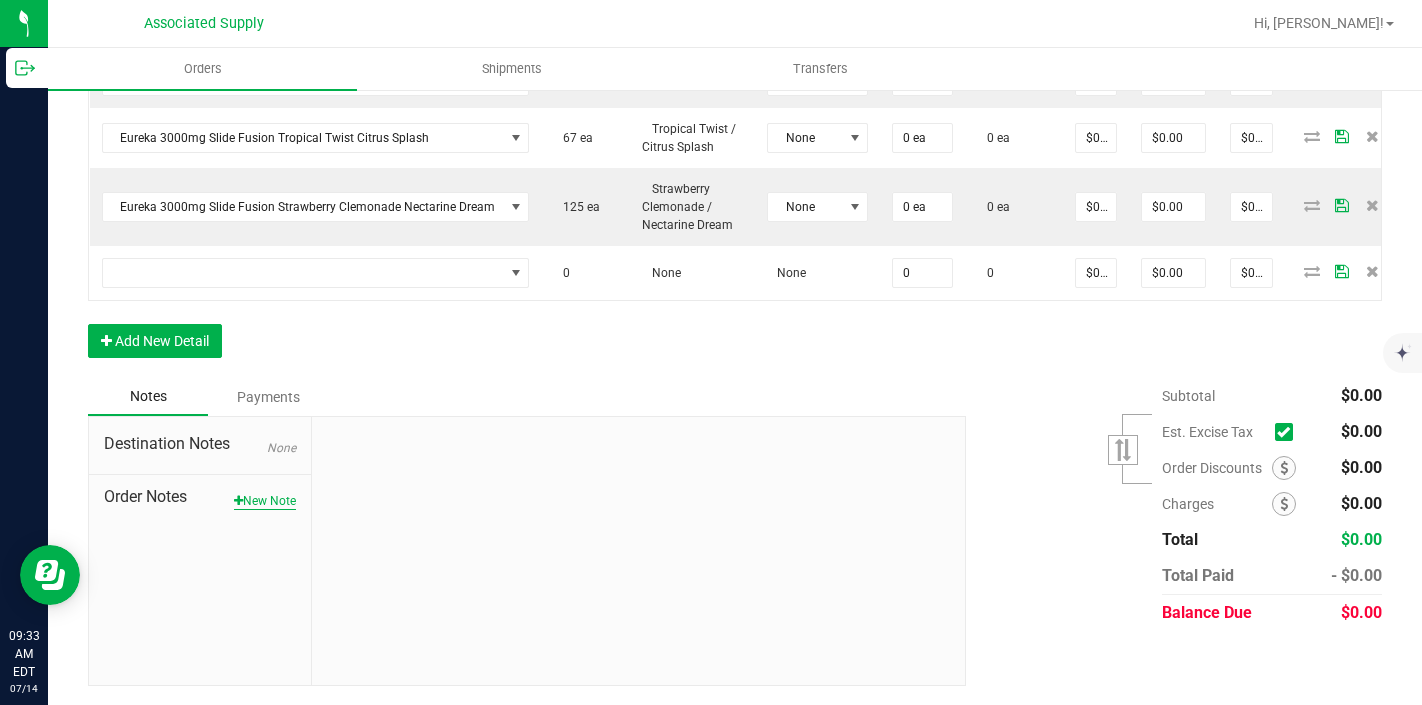 click on "New Note" at bounding box center (265, 501) 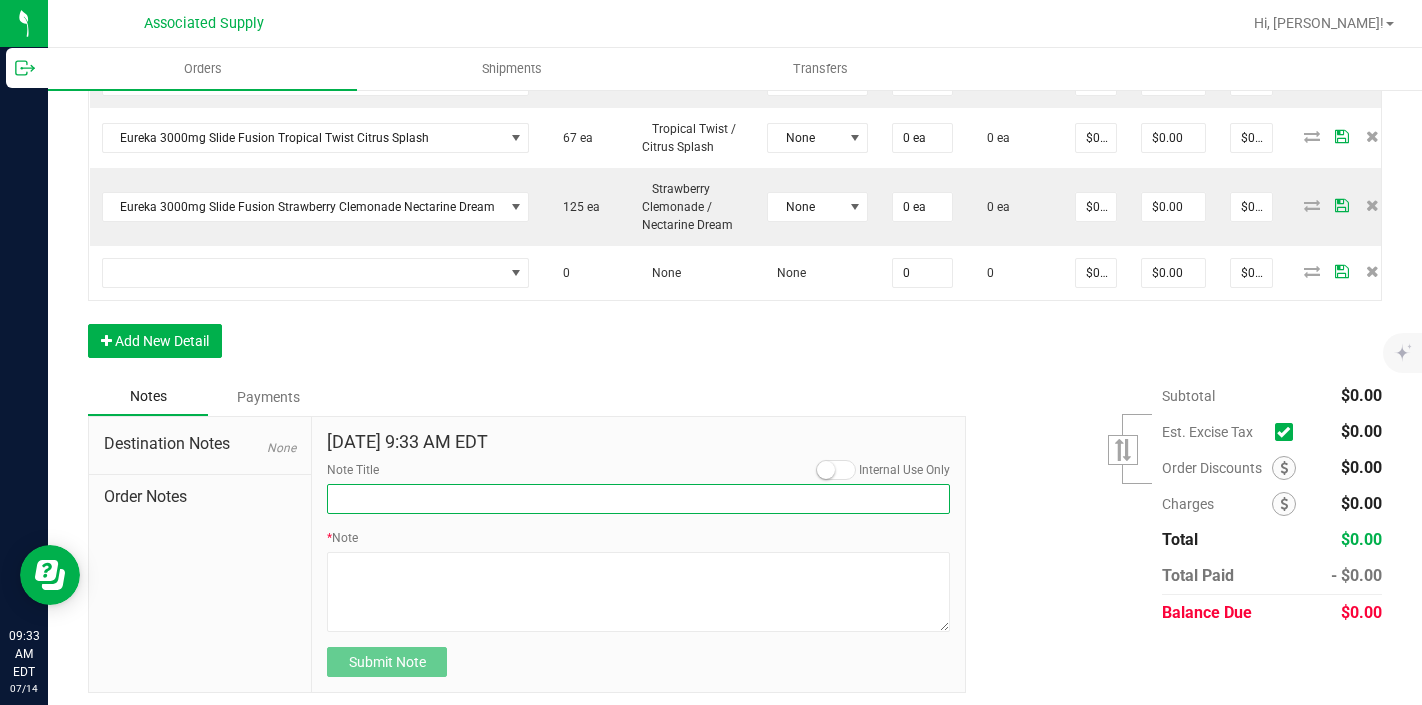 click on "Note Title" at bounding box center (638, 499) 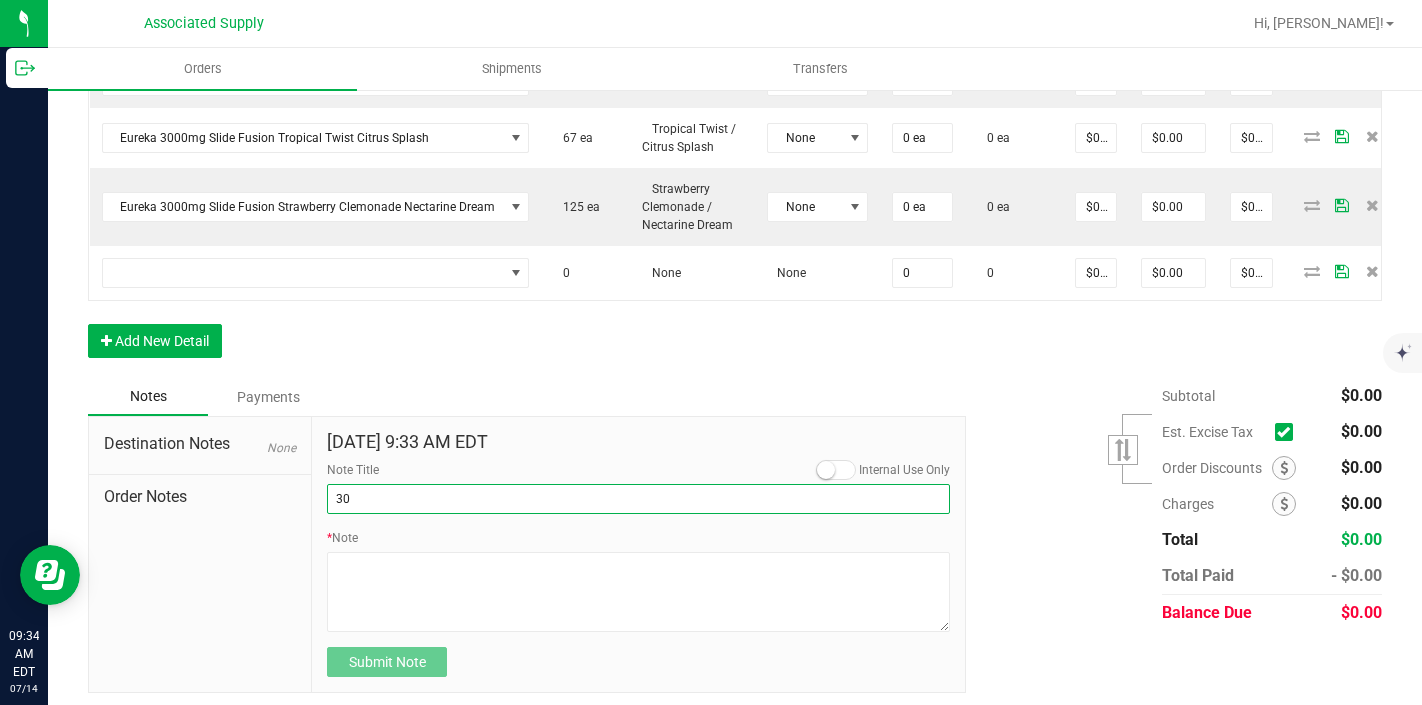 type on "3" 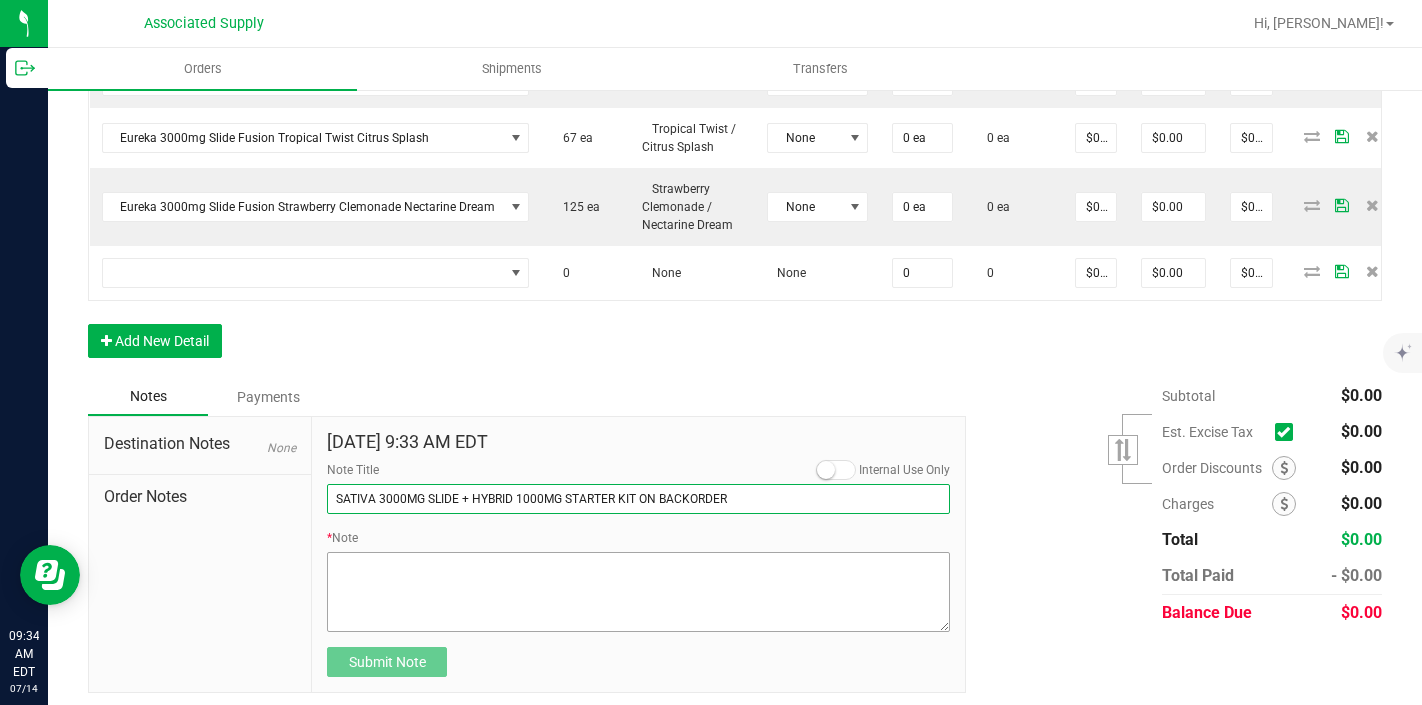 type on "SATIVA 3000MG SLIDE + HYBRID 1000MG STARTER KIT ON BACKORDER" 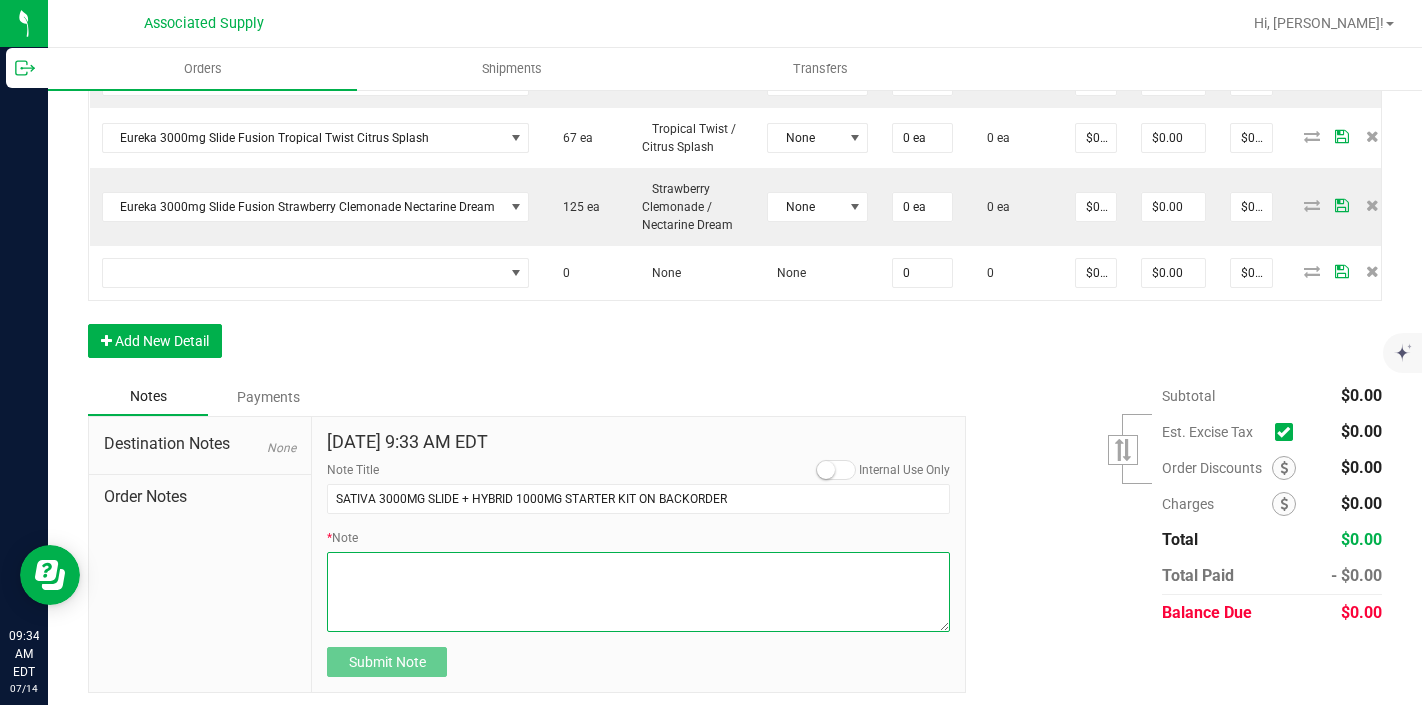 click on "*
Note" at bounding box center (638, 592) 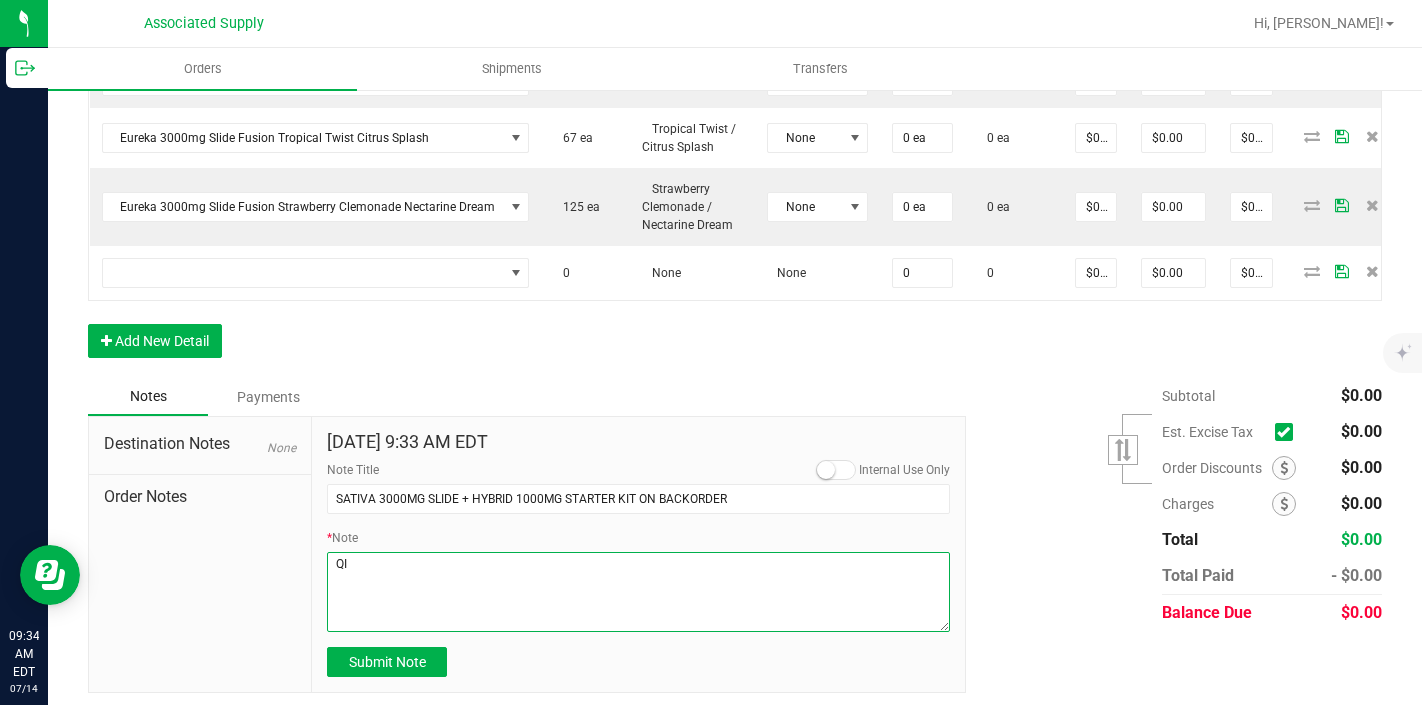 type on "Q" 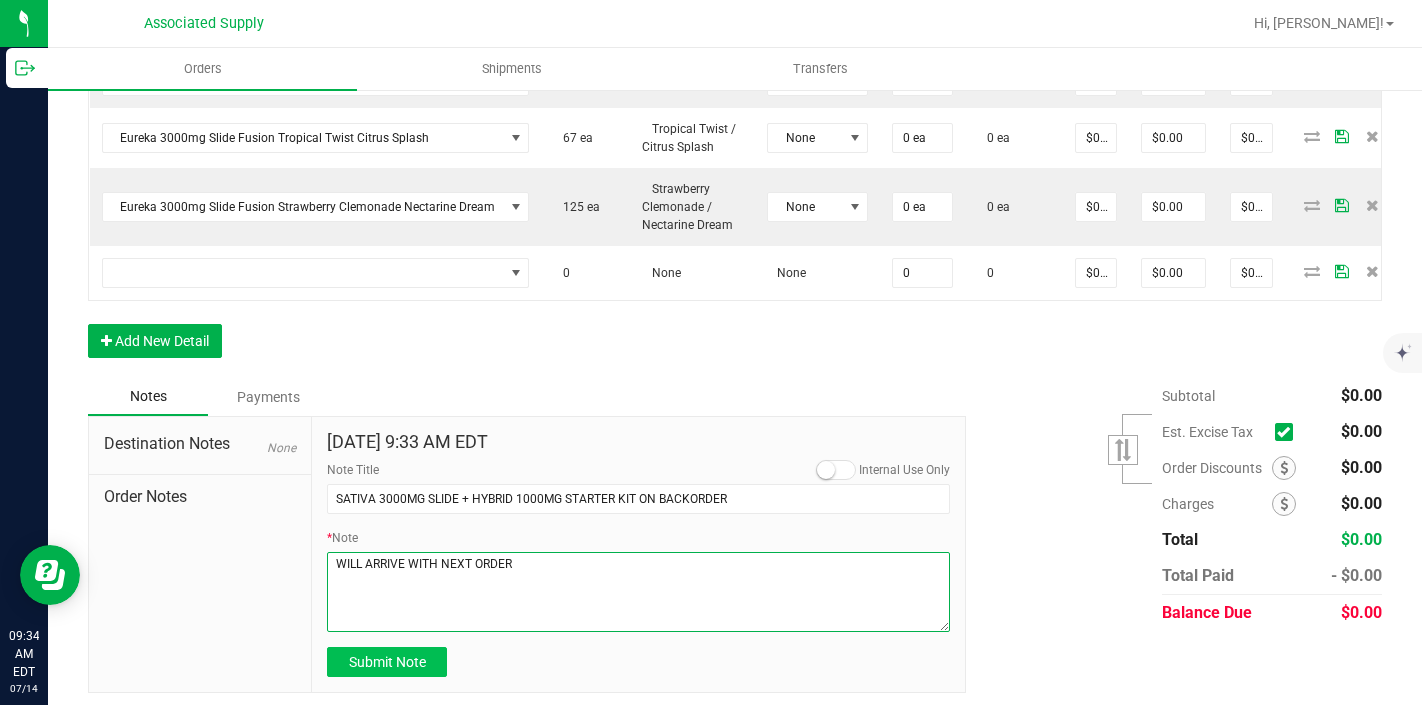 type on "WILL ARRIVE WITH NEXT ORDER" 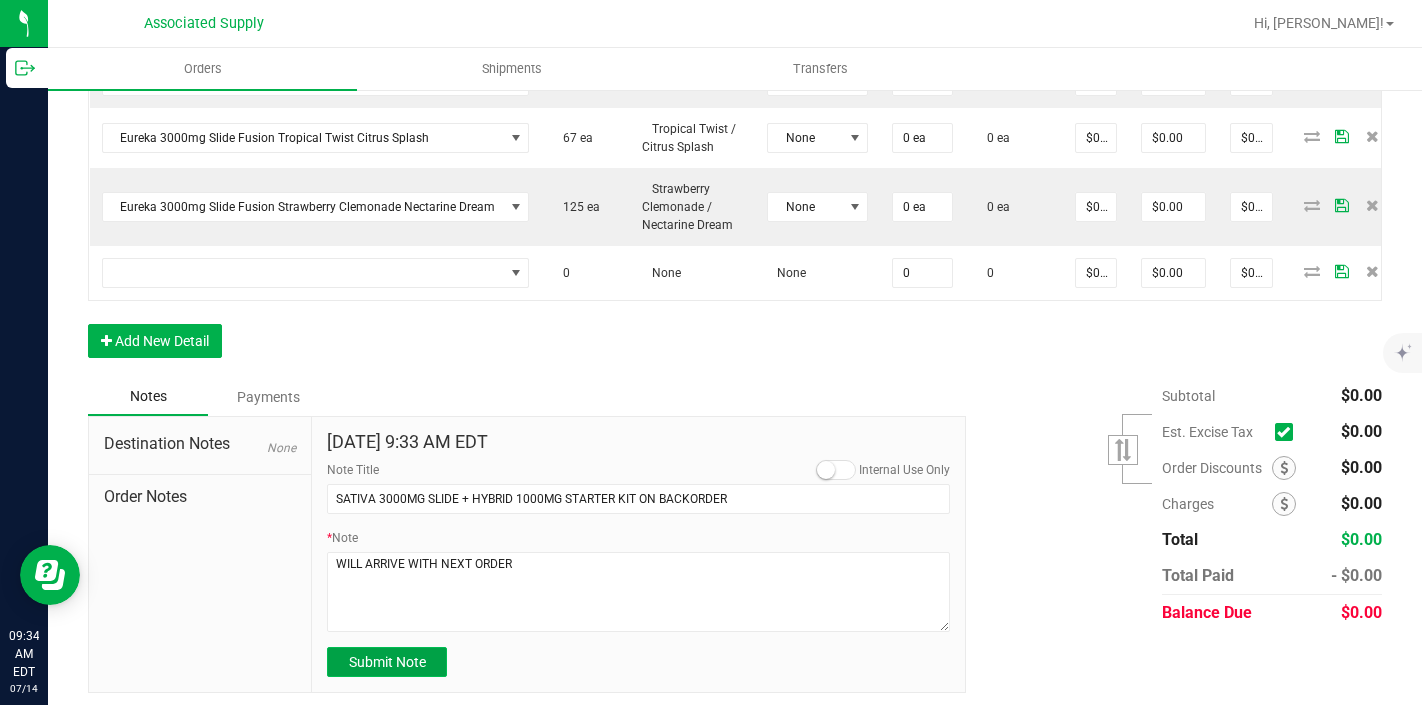 click on "Submit Note" at bounding box center (387, 662) 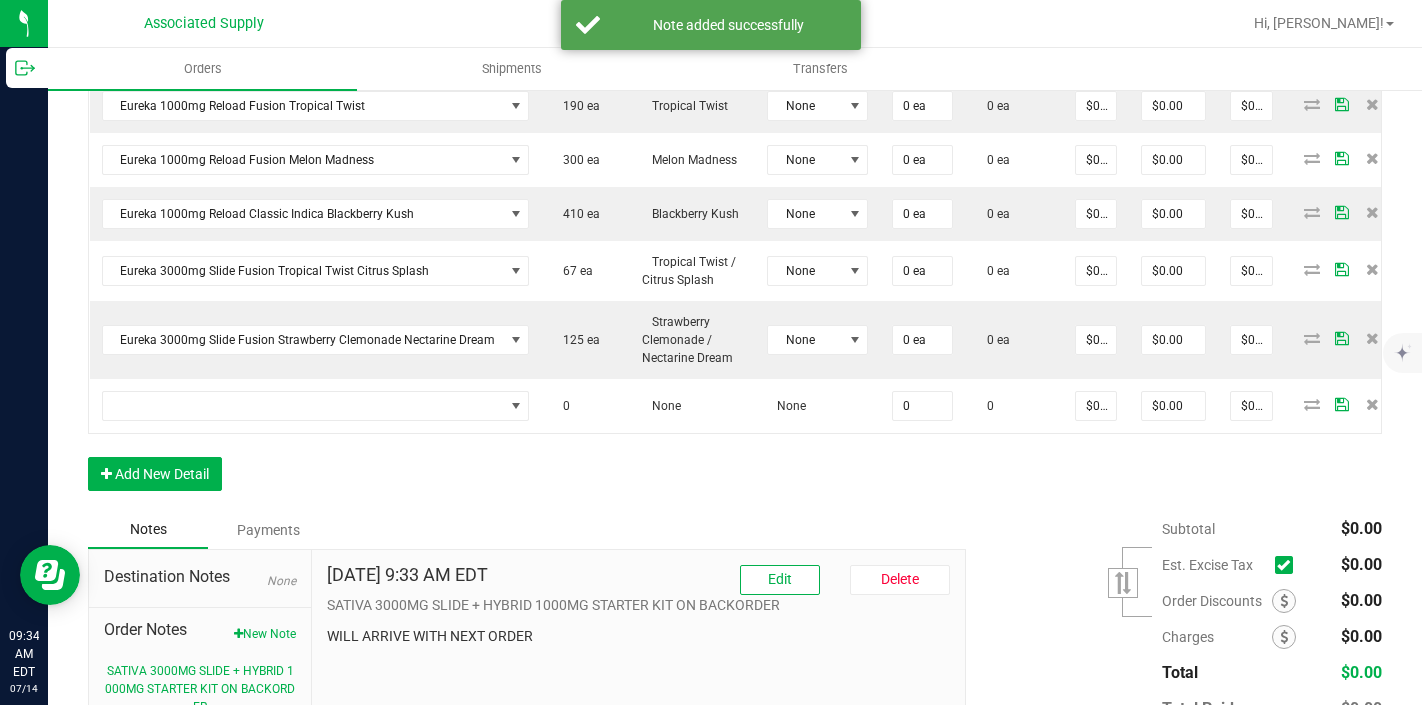 scroll, scrollTop: 848, scrollLeft: 0, axis: vertical 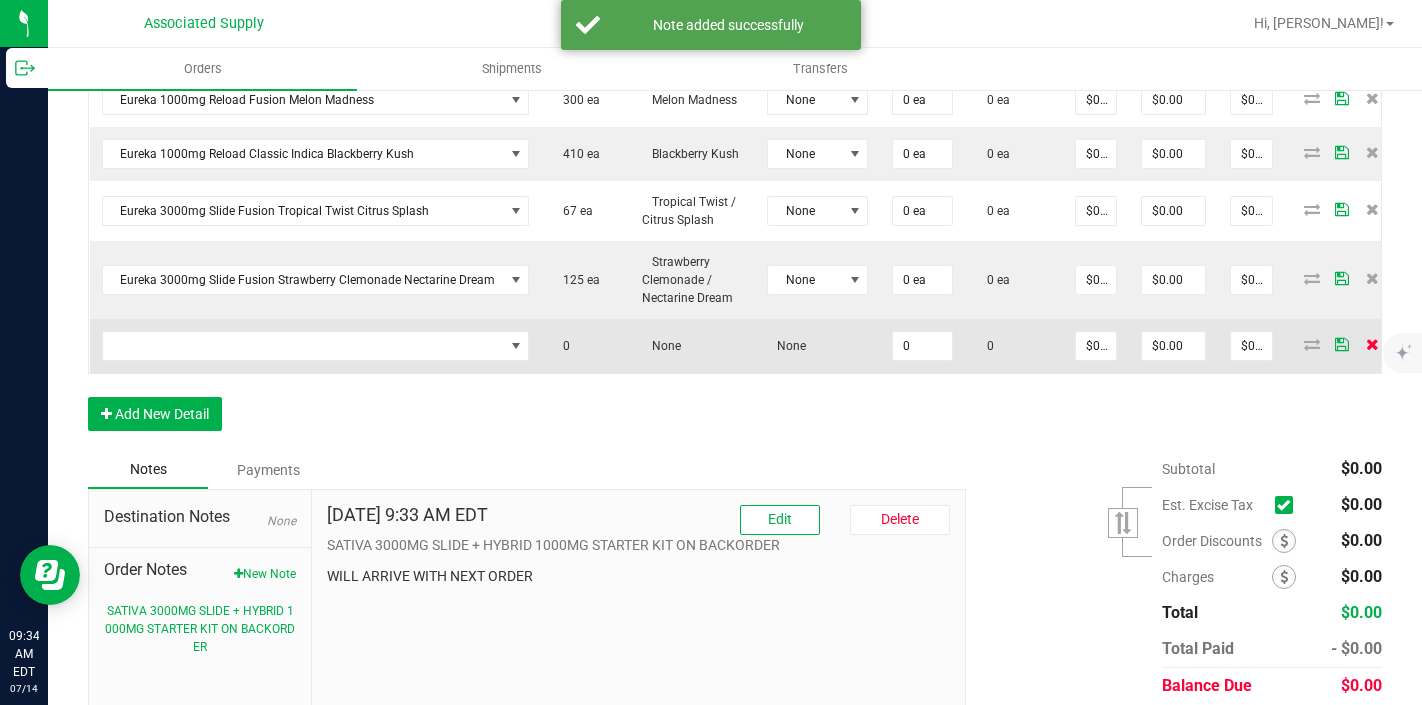 click at bounding box center (1372, 344) 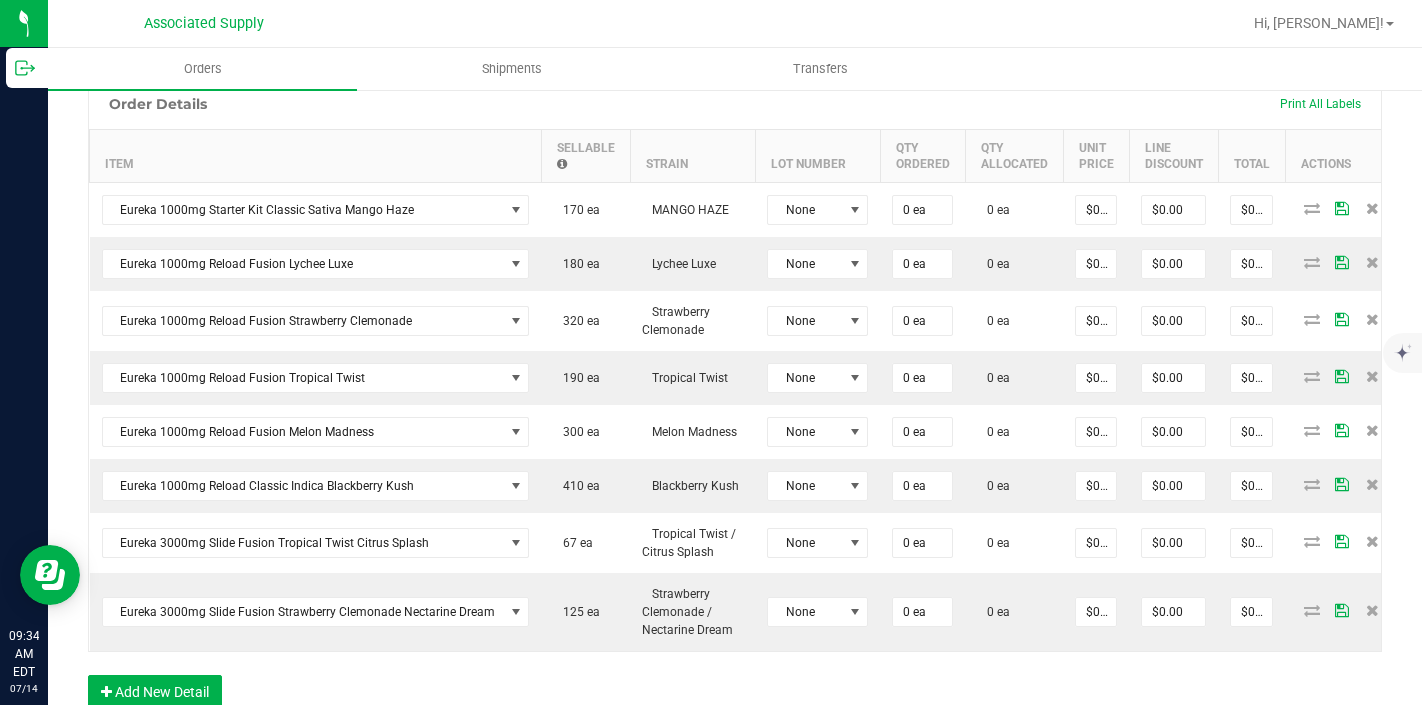 scroll, scrollTop: 526, scrollLeft: 0, axis: vertical 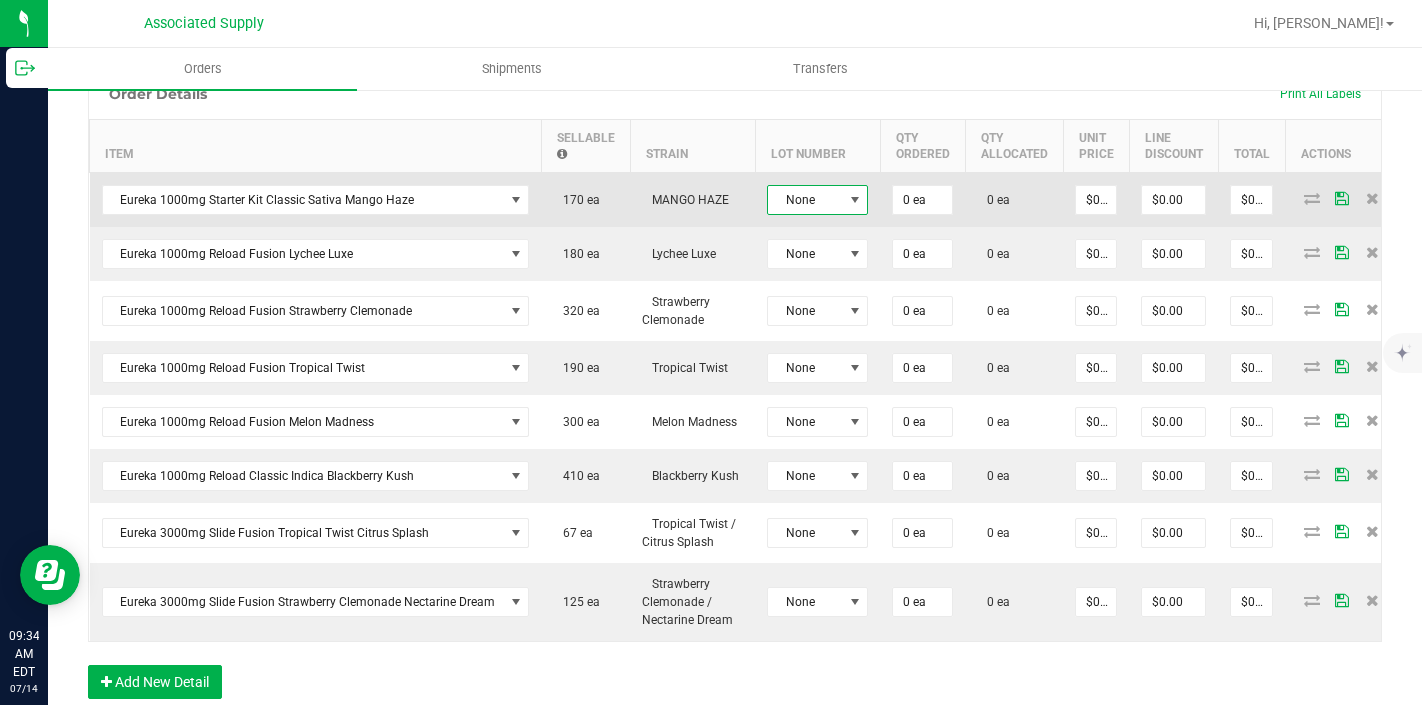 click on "None" at bounding box center (805, 200) 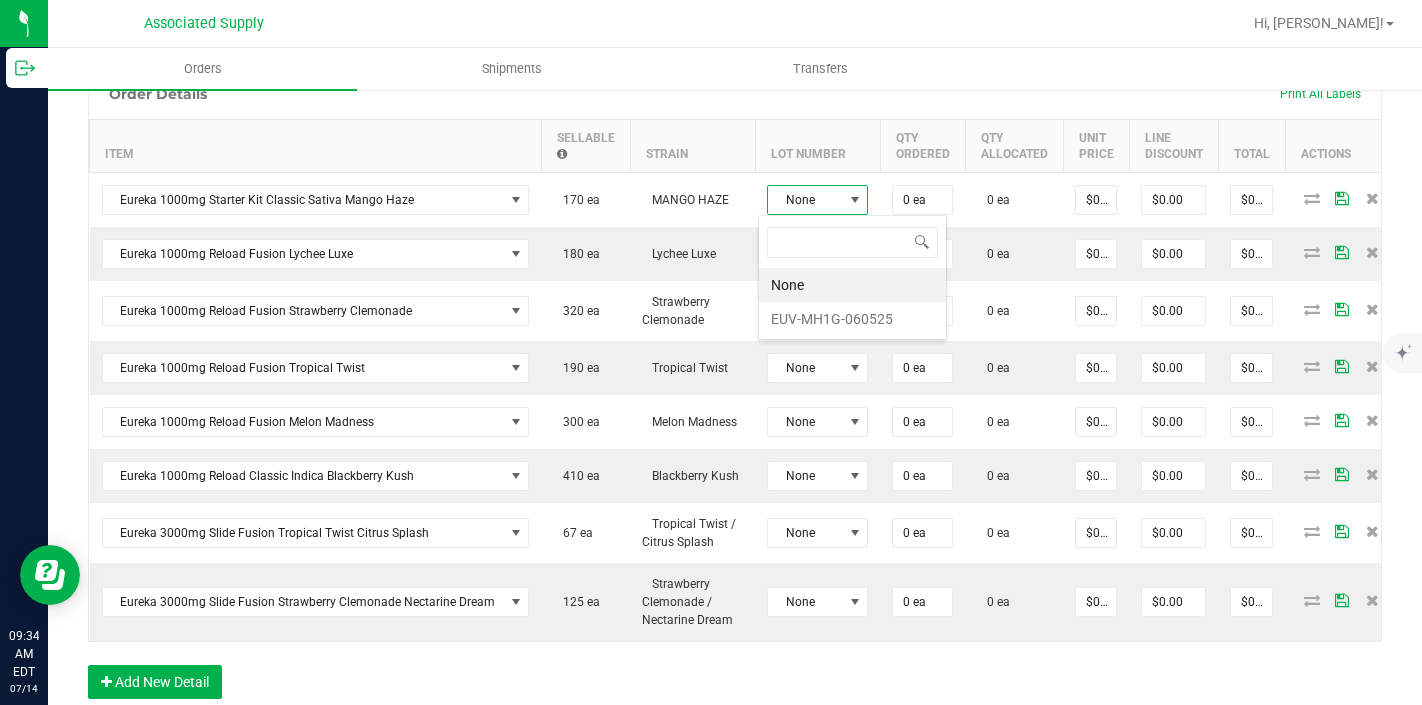 scroll, scrollTop: 99970, scrollLeft: 99899, axis: both 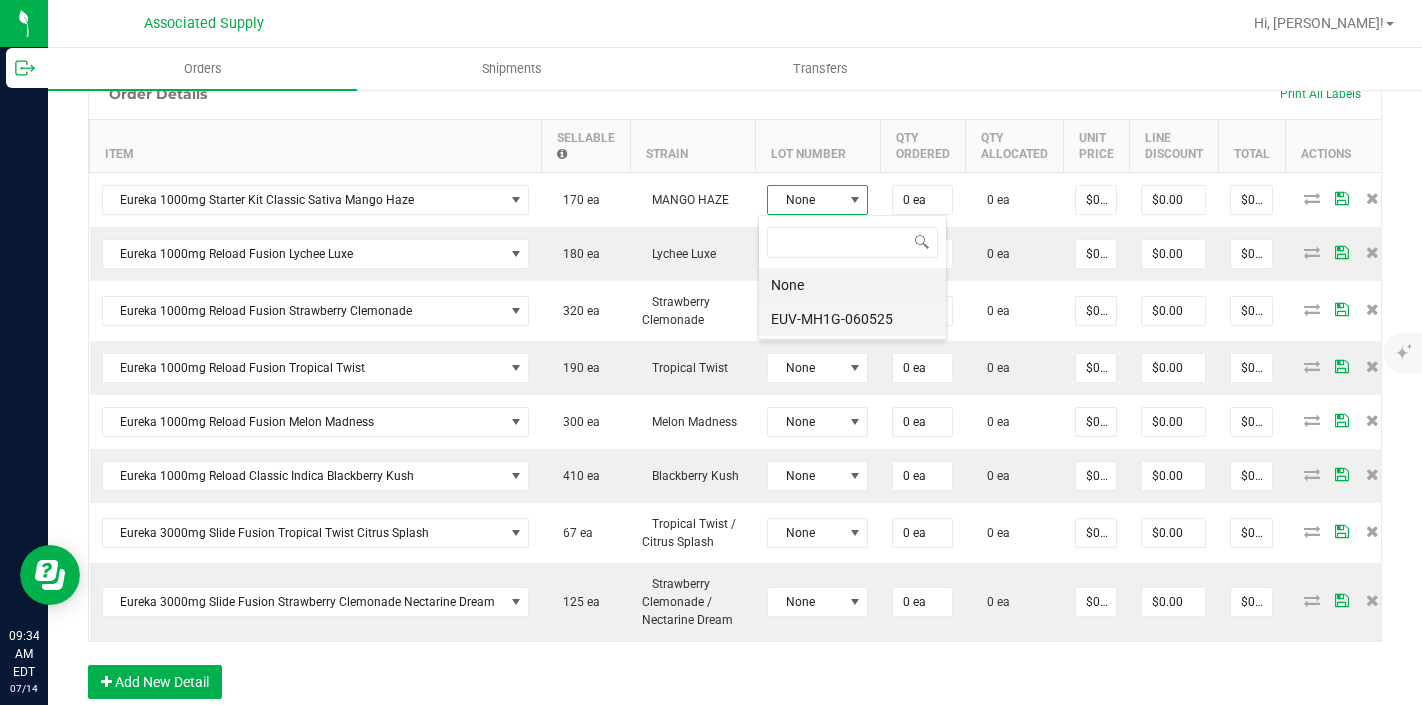 click on "EUV-MH1G-060525" at bounding box center [852, 319] 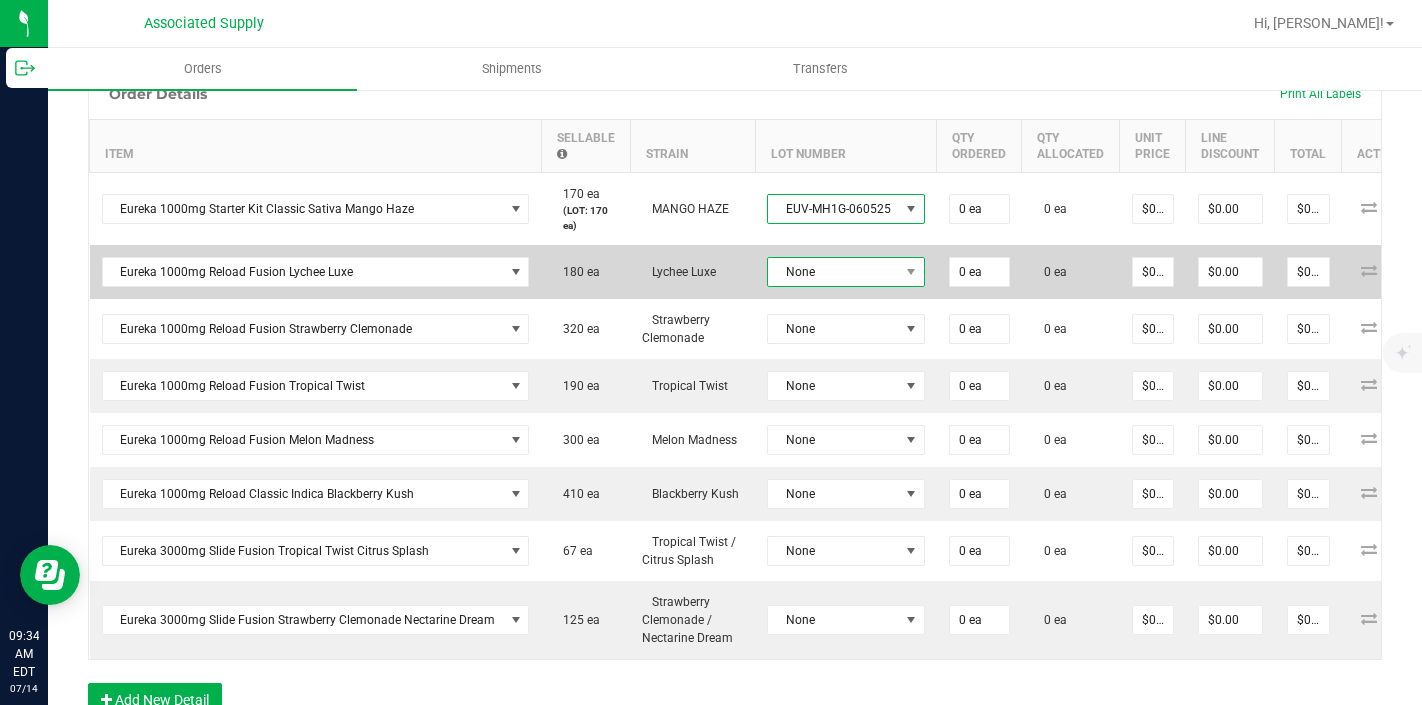 click on "None" at bounding box center [833, 272] 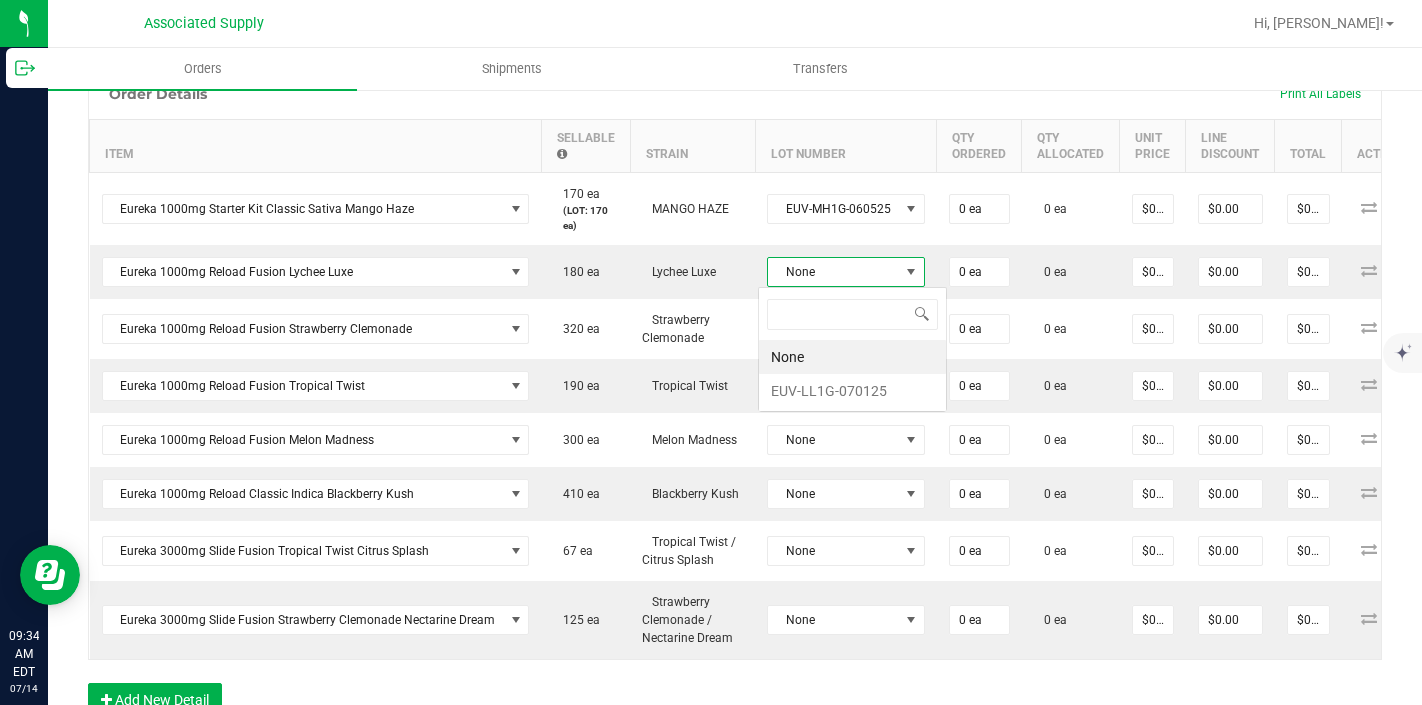 scroll, scrollTop: 99970, scrollLeft: 99844, axis: both 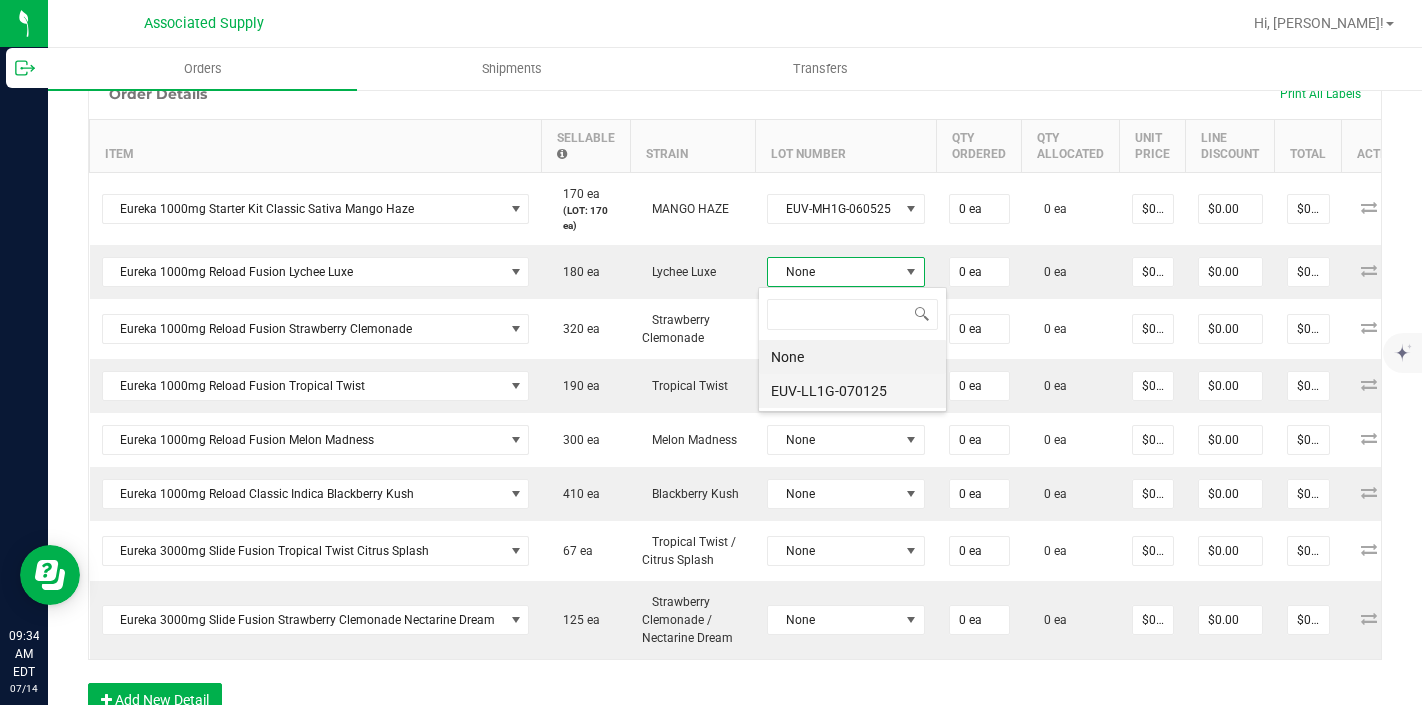 drag, startPoint x: 828, startPoint y: 380, endPoint x: 834, endPoint y: 343, distance: 37.48333 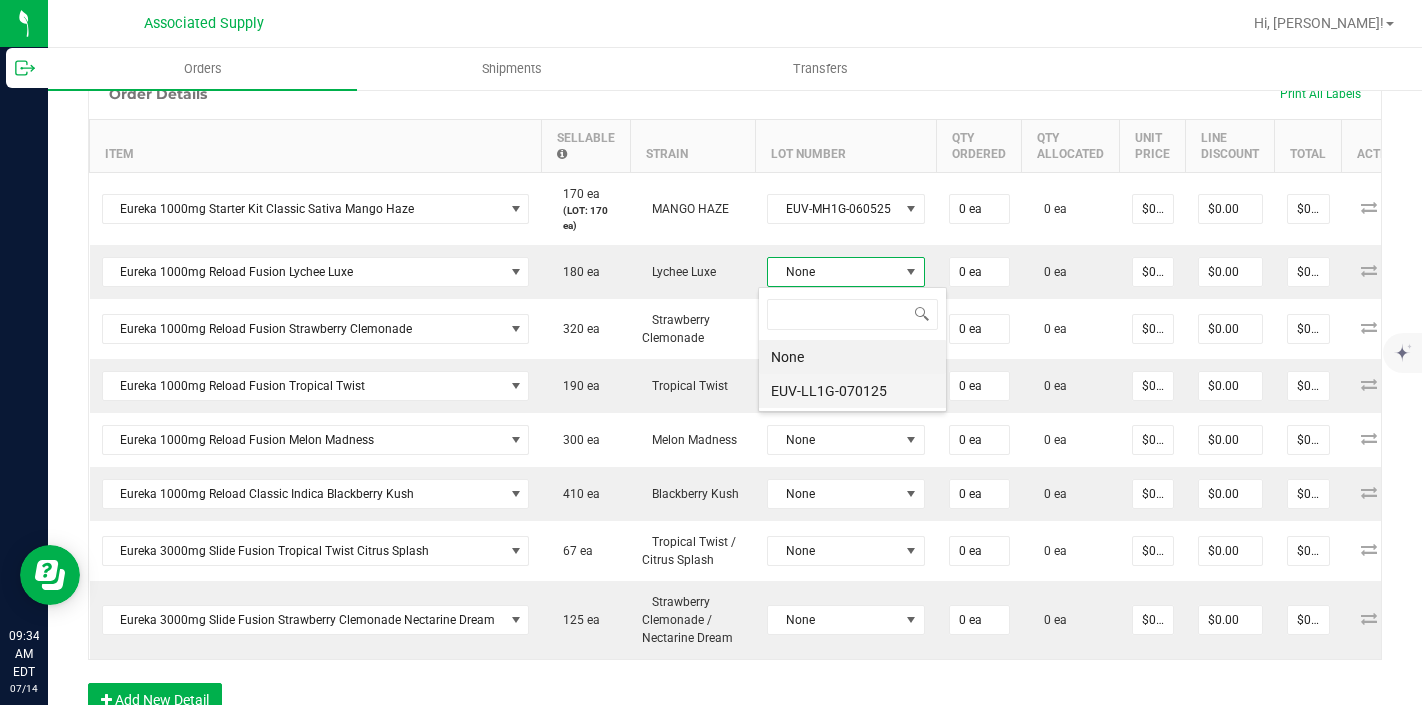 click on "EUV-LL1G-070125" at bounding box center [852, 391] 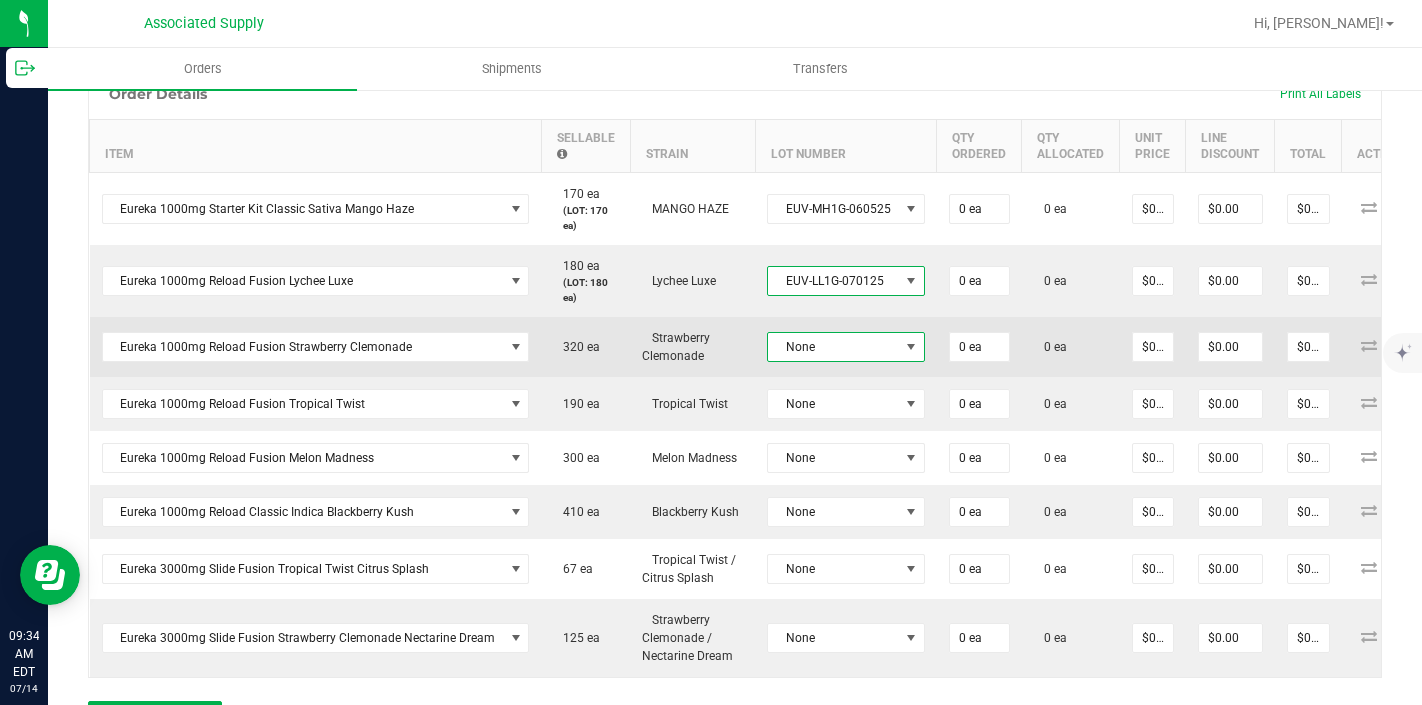 click on "None" at bounding box center (833, 347) 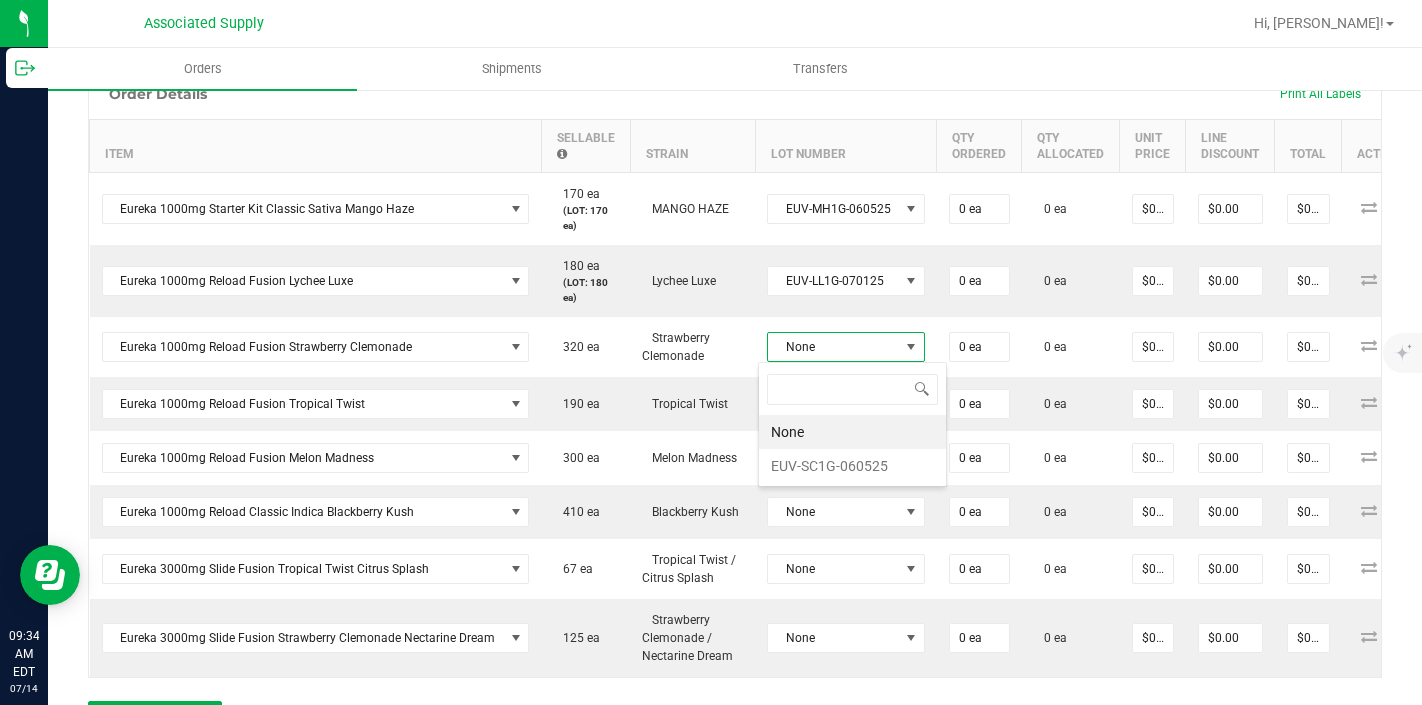 scroll, scrollTop: 99970, scrollLeft: 99844, axis: both 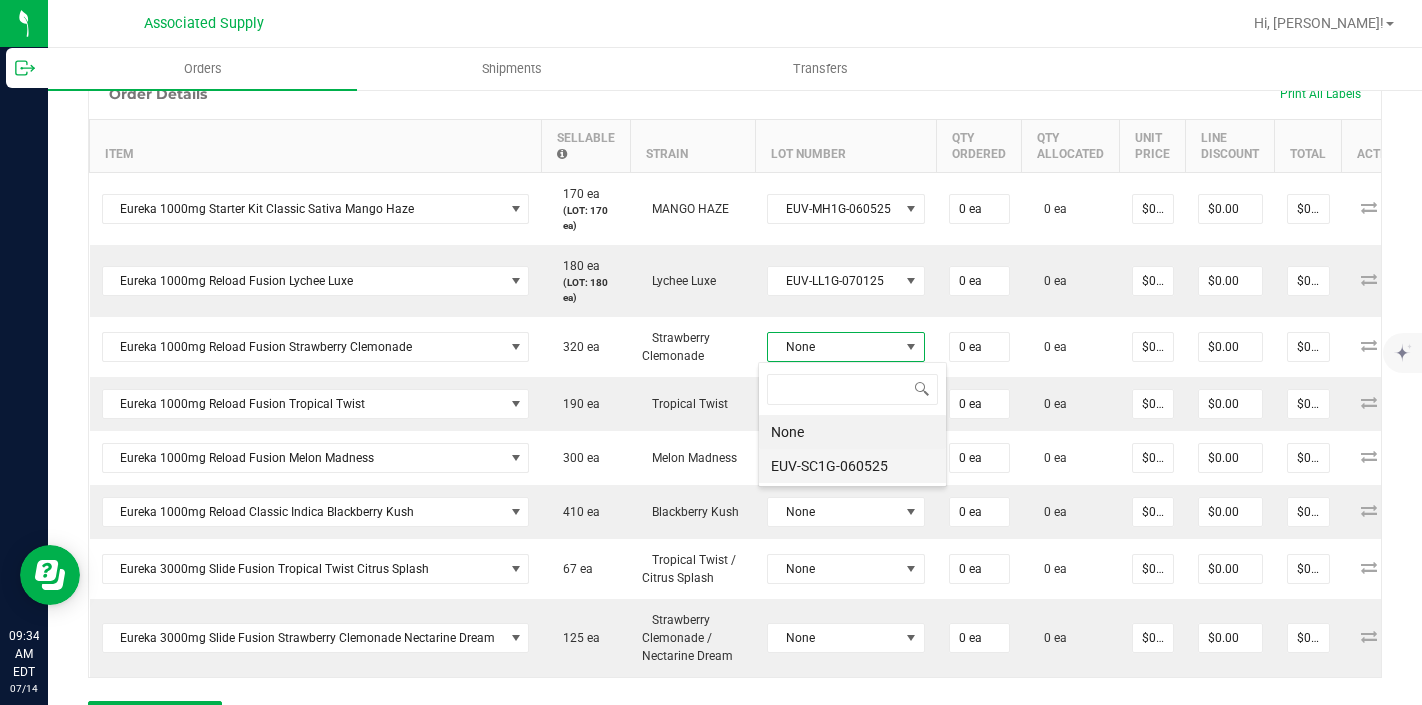 click on "EUV-SC1G-060525" at bounding box center (852, 466) 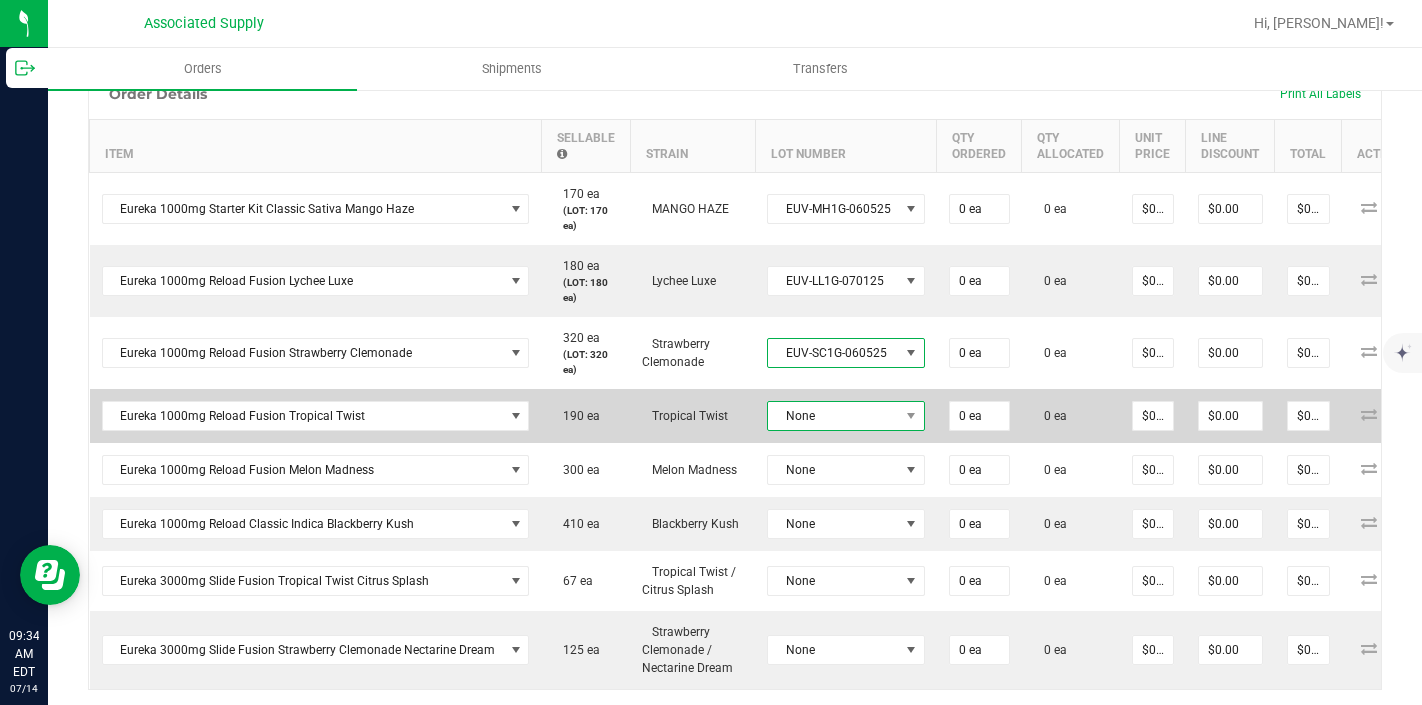 click on "None" at bounding box center [833, 416] 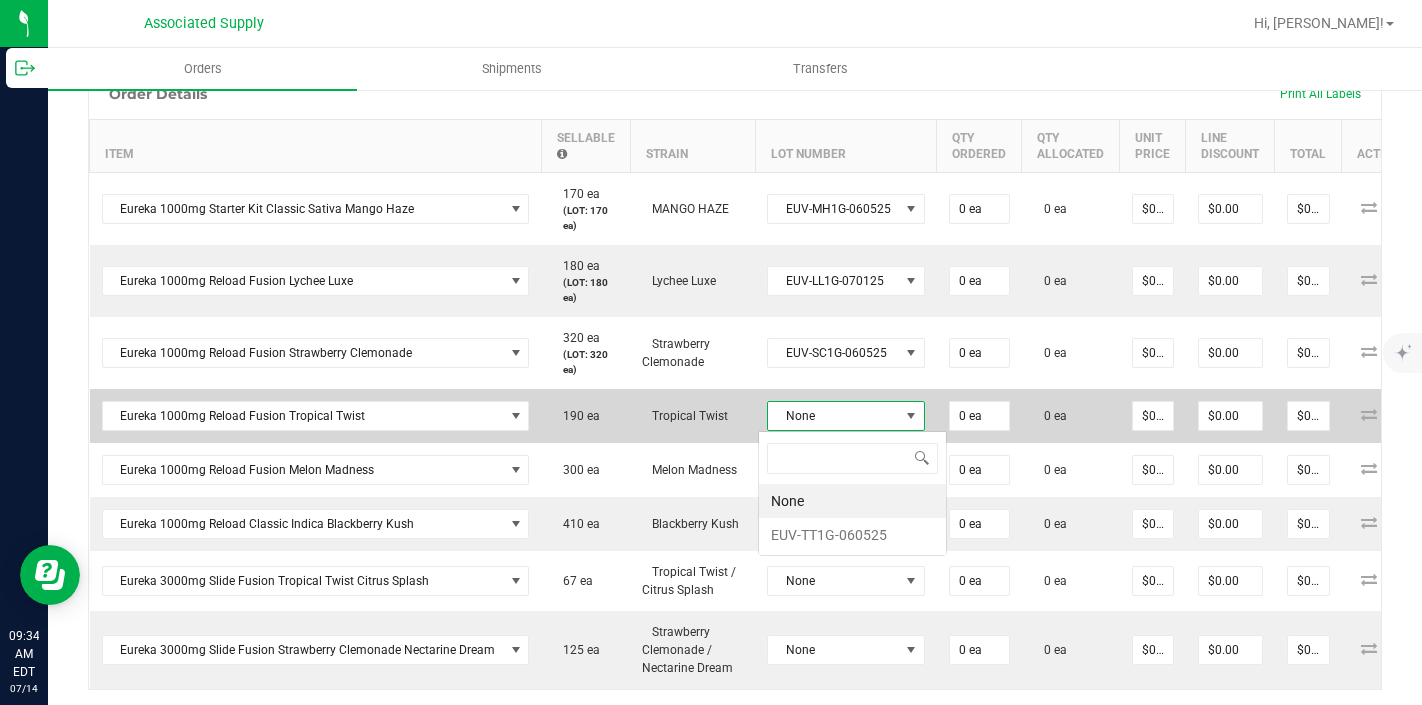 scroll, scrollTop: 99970, scrollLeft: 99844, axis: both 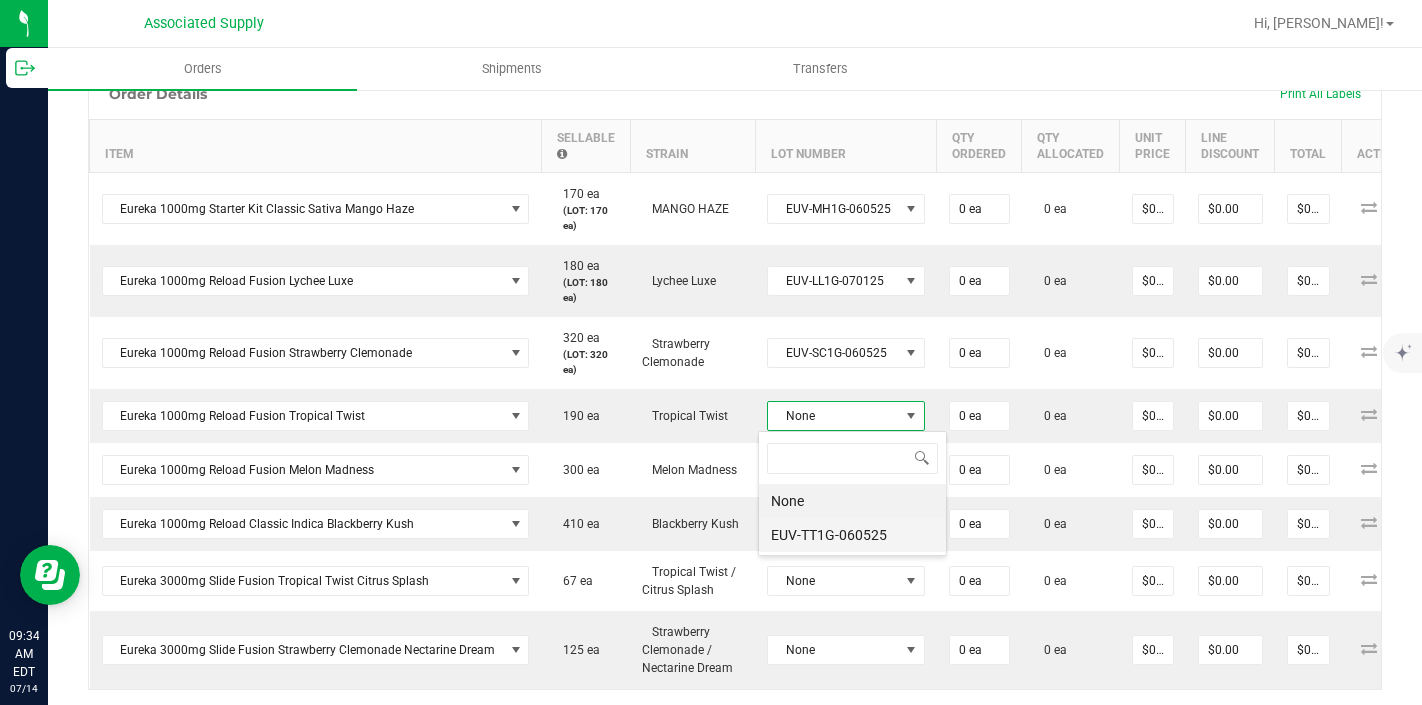 click on "EUV-TT1G-060525" at bounding box center (852, 535) 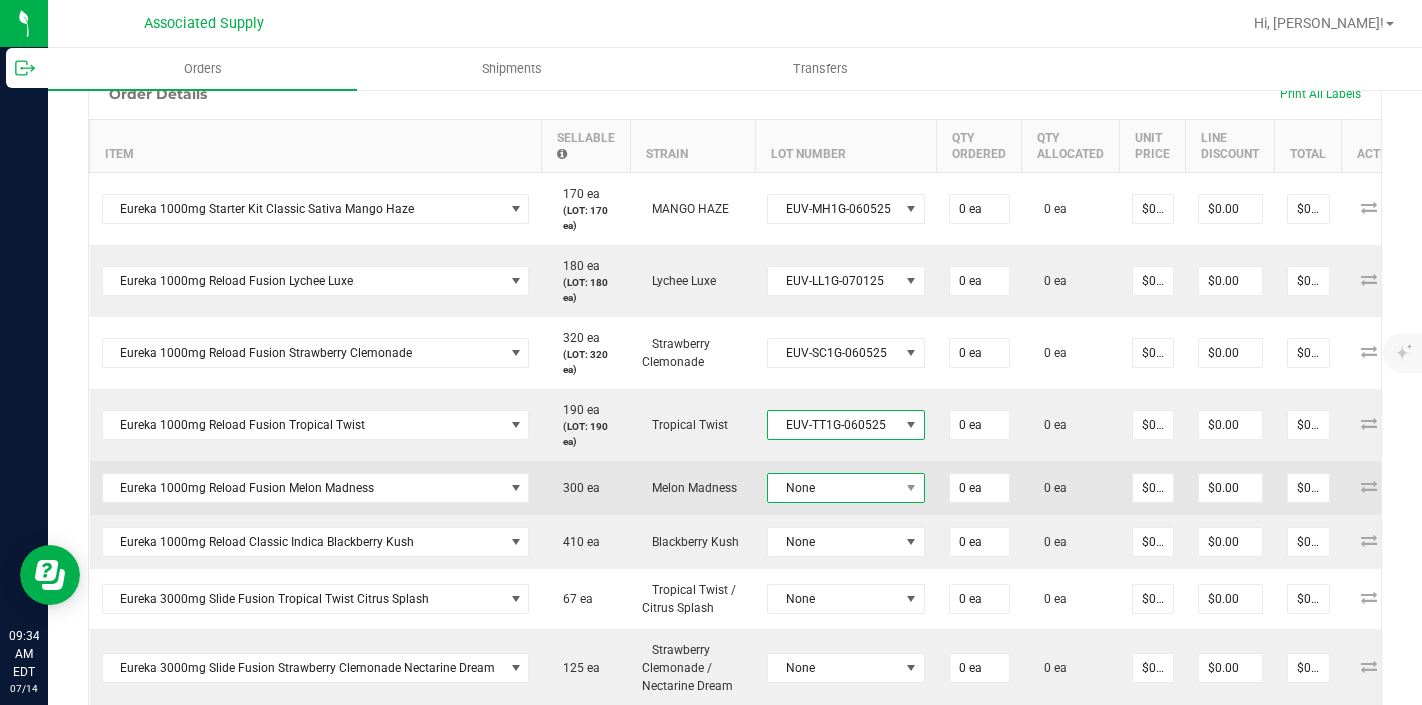 click on "None" at bounding box center [833, 488] 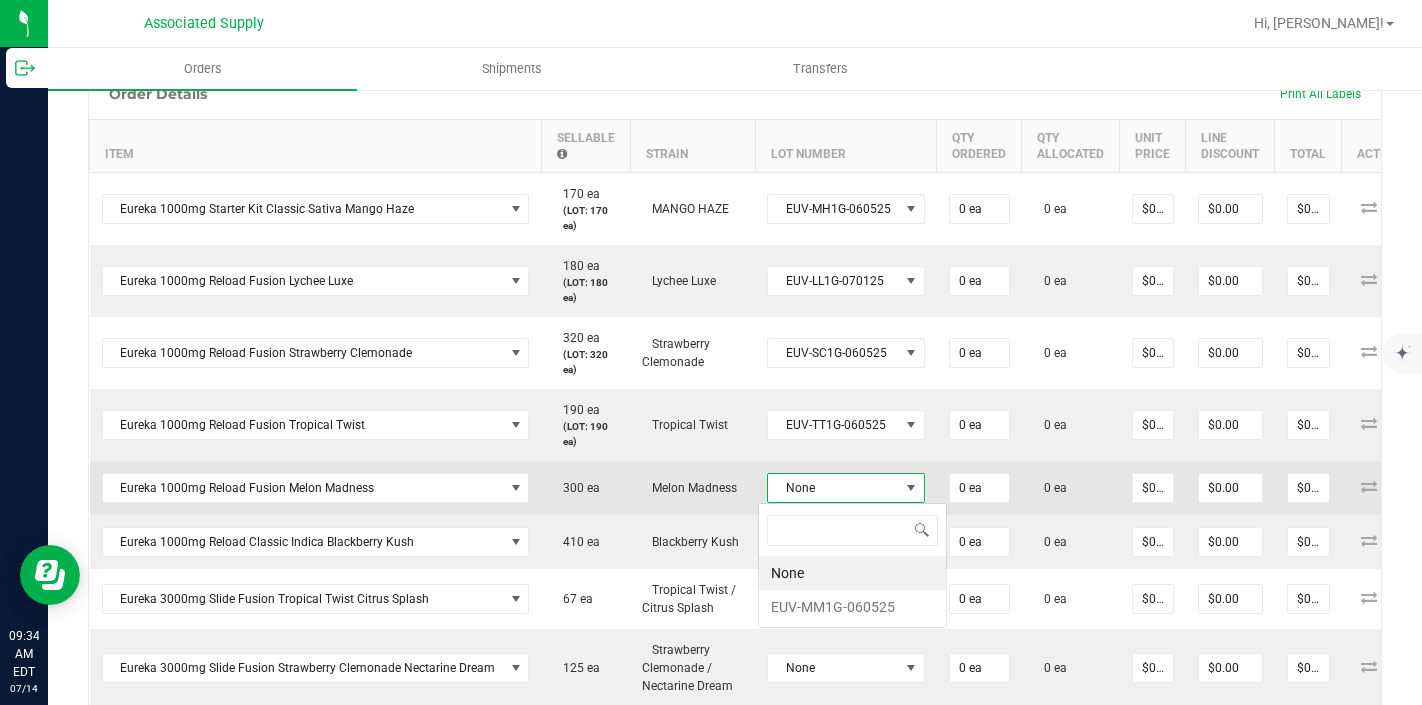 scroll, scrollTop: 99970, scrollLeft: 99844, axis: both 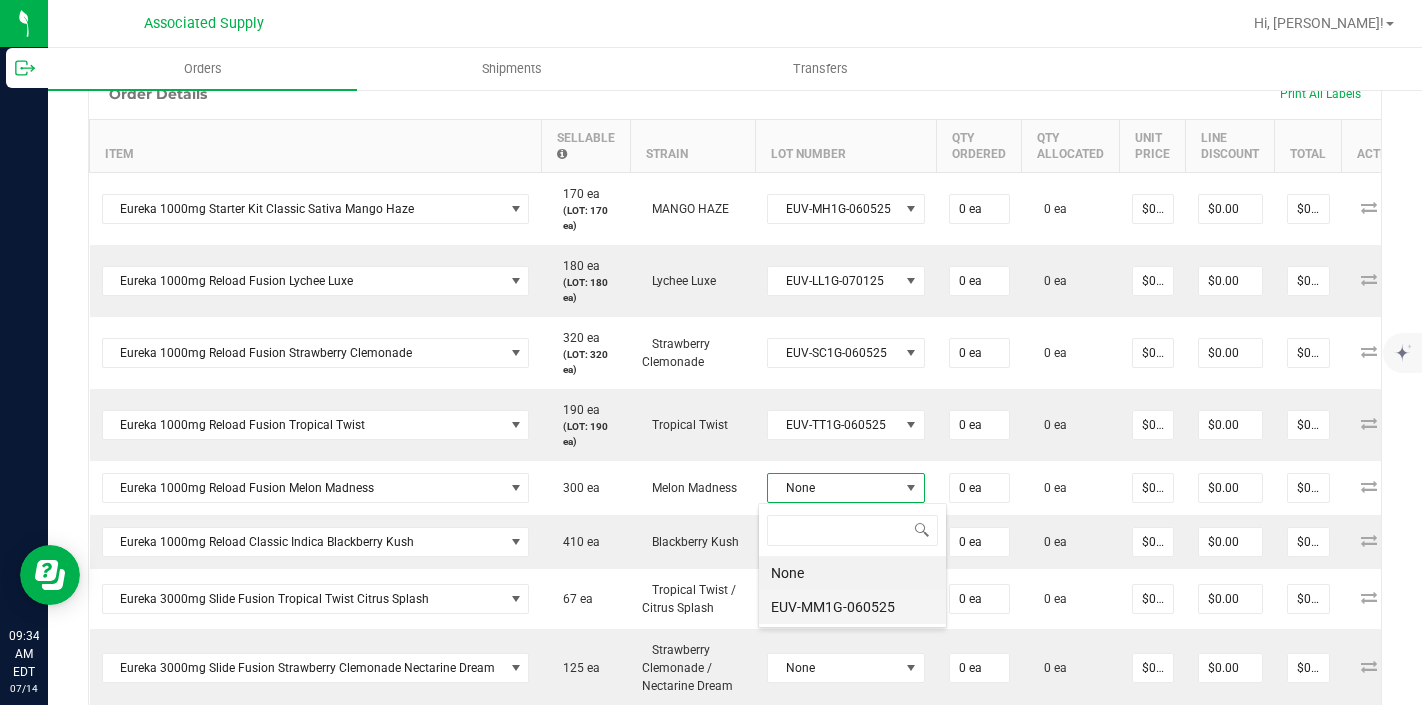 click on "EUV-MM1G-060525" at bounding box center (852, 607) 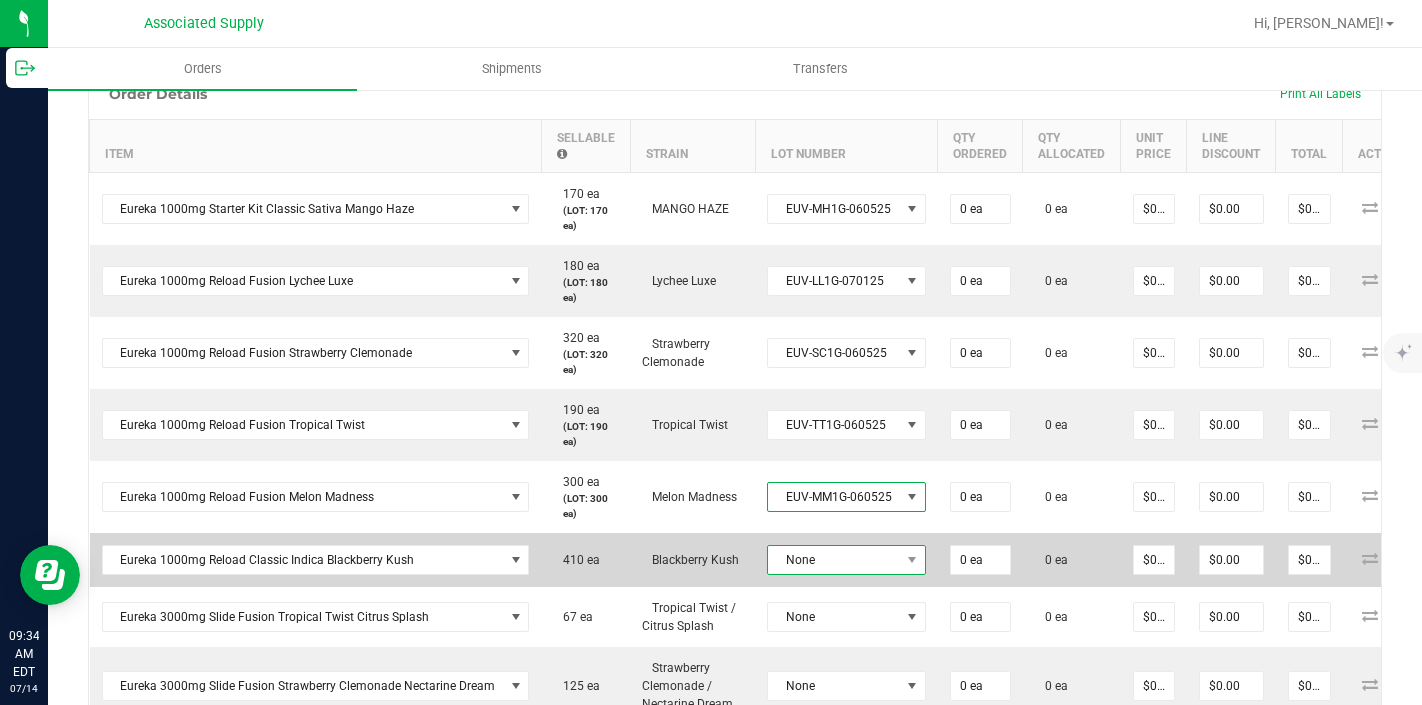 click on "None" at bounding box center [834, 560] 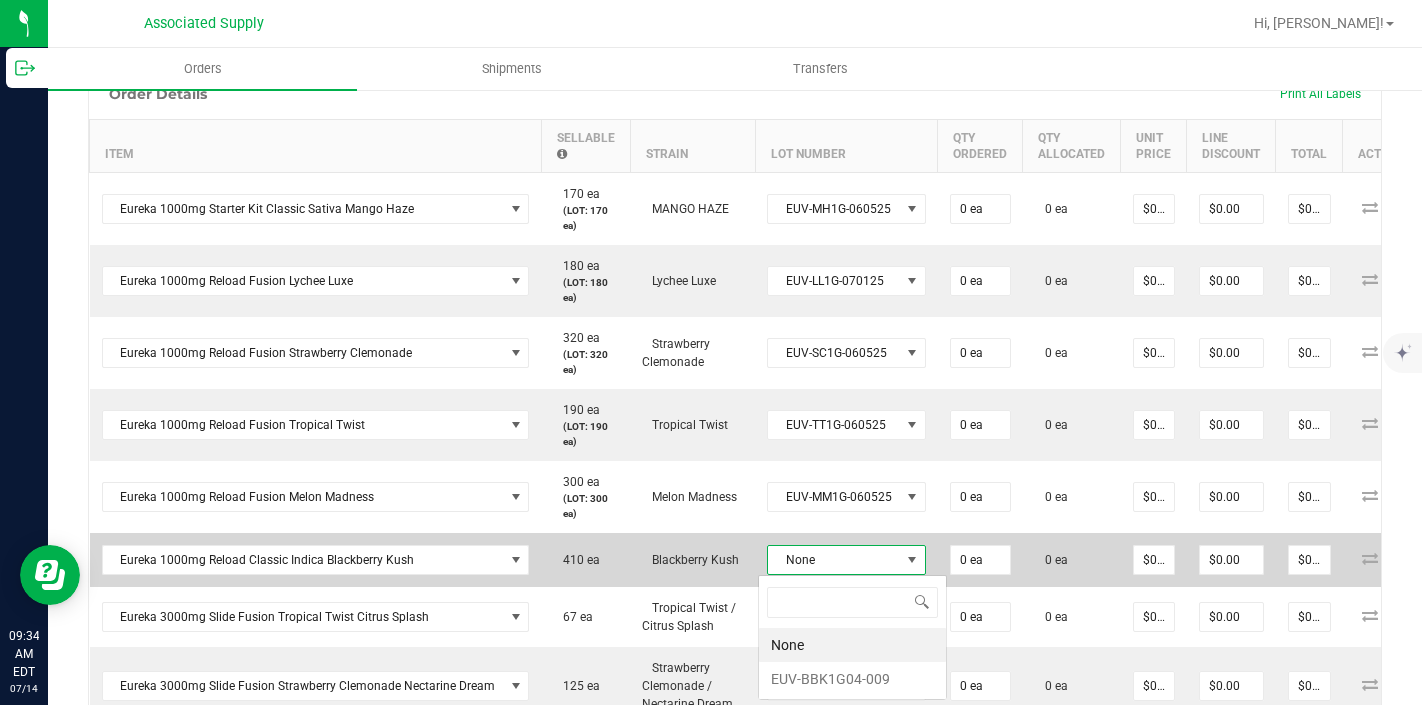 scroll, scrollTop: 99970, scrollLeft: 99842, axis: both 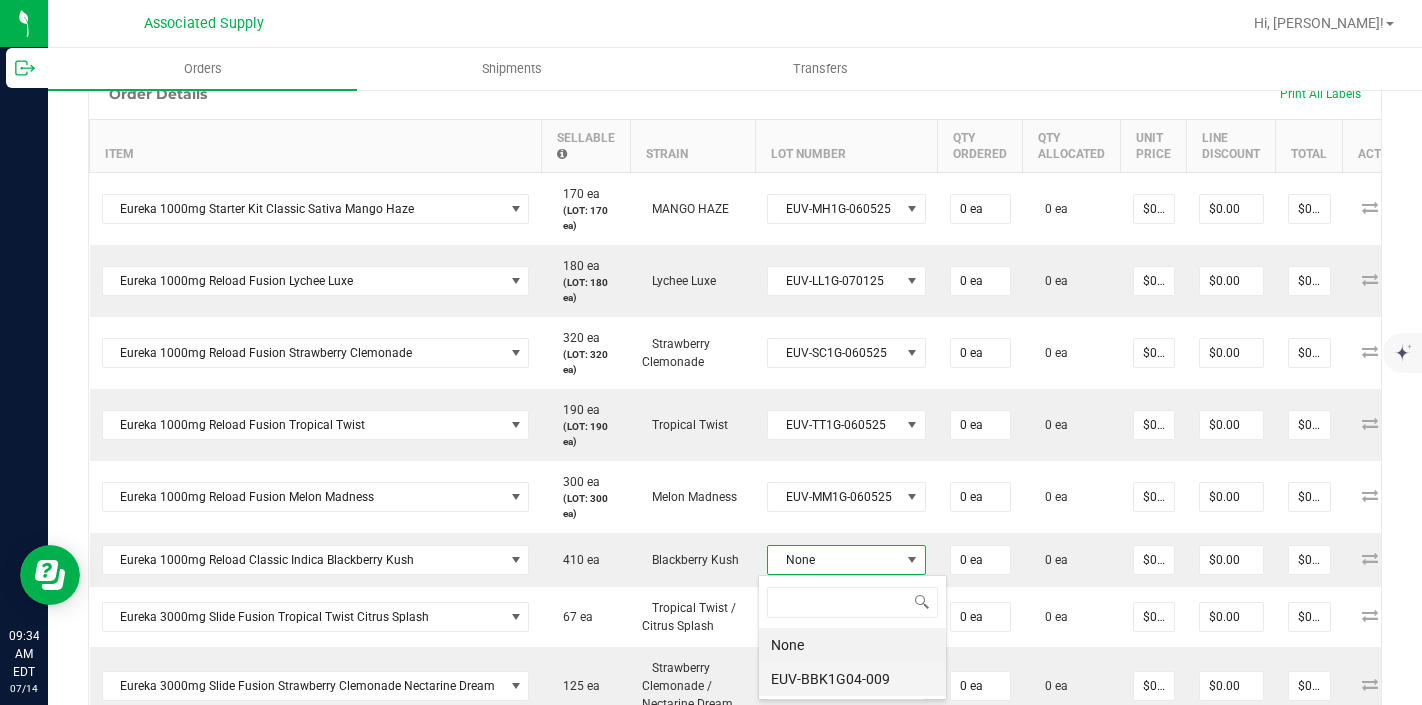 click on "EUV-BBK1G04-009" at bounding box center (852, 679) 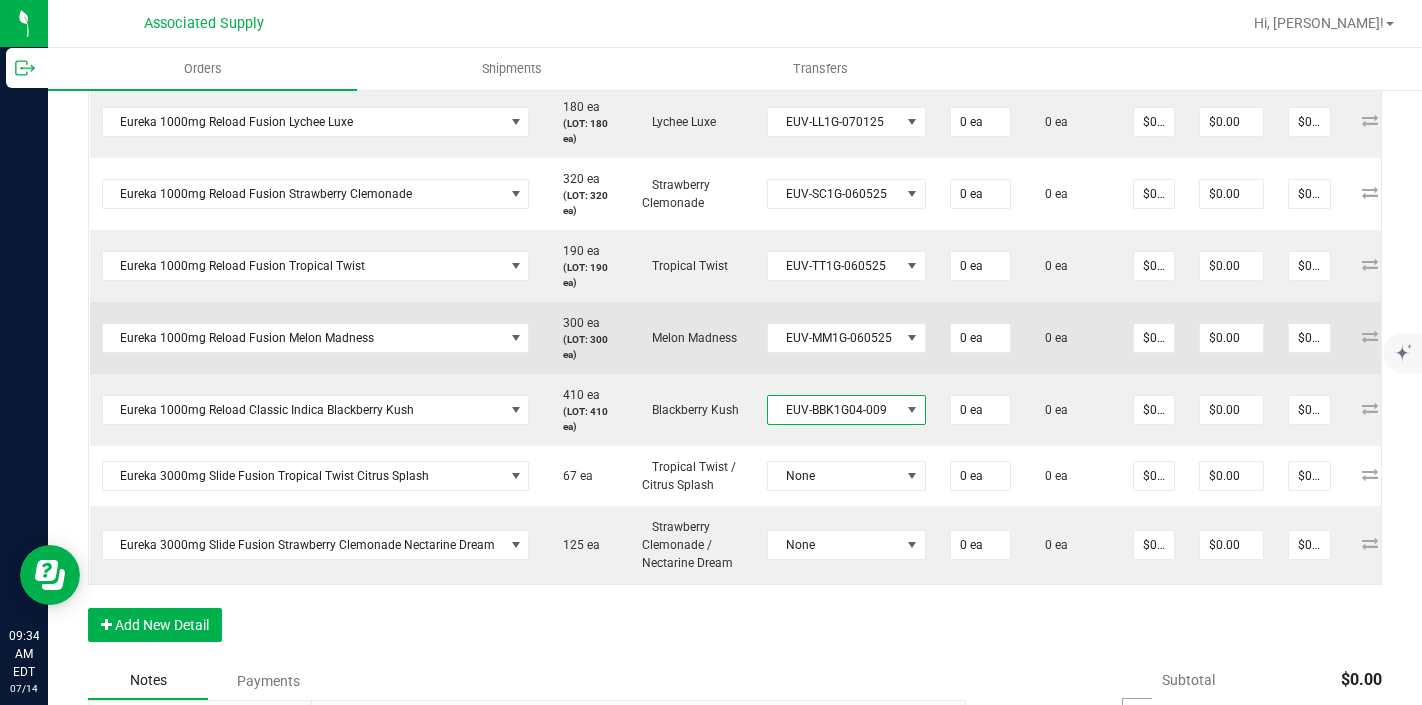 scroll, scrollTop: 745, scrollLeft: 0, axis: vertical 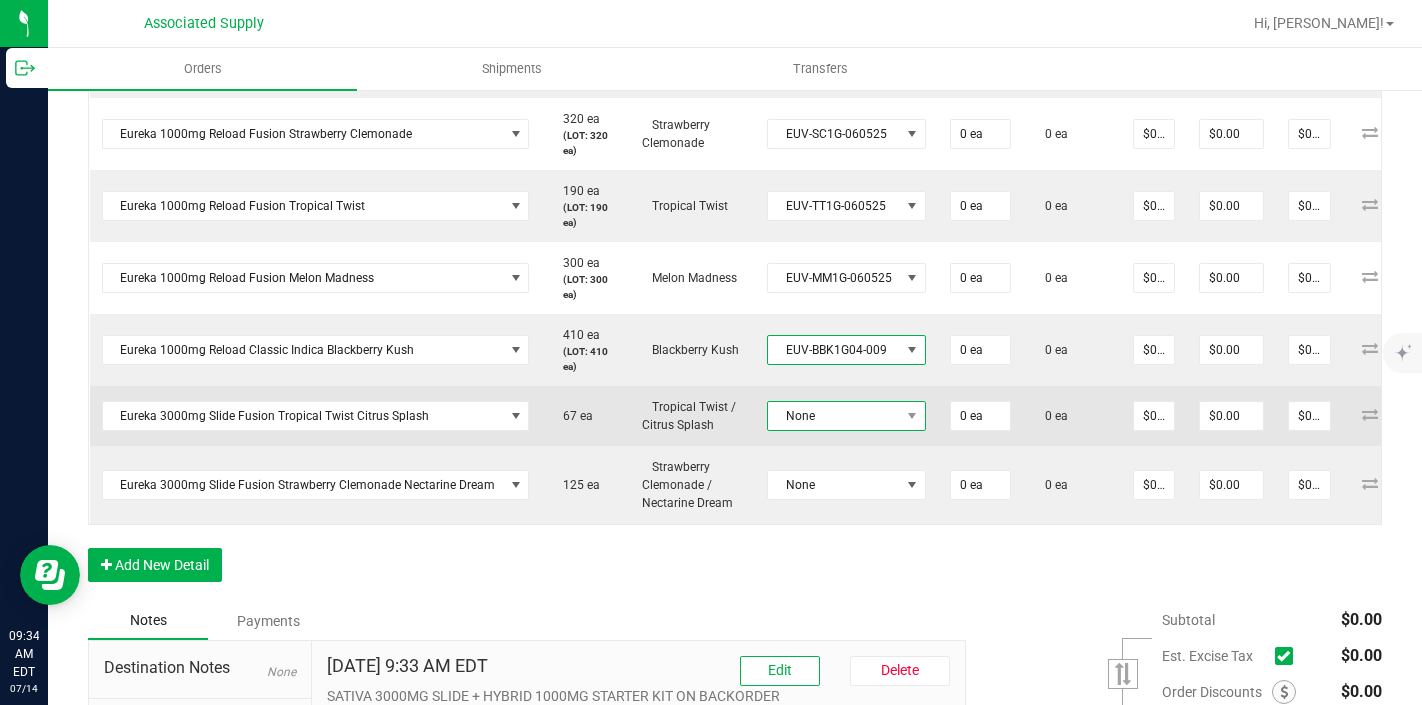 click on "None" at bounding box center [834, 416] 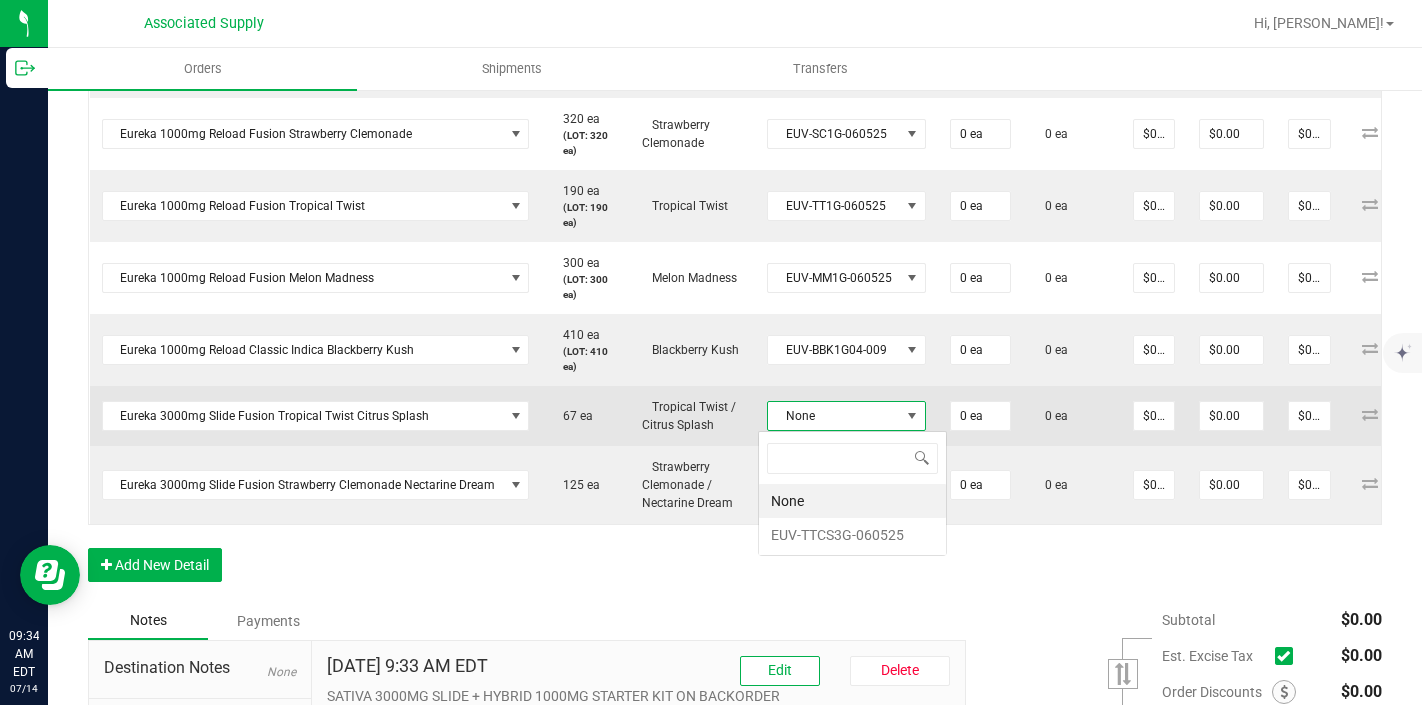 scroll, scrollTop: 99970, scrollLeft: 99842, axis: both 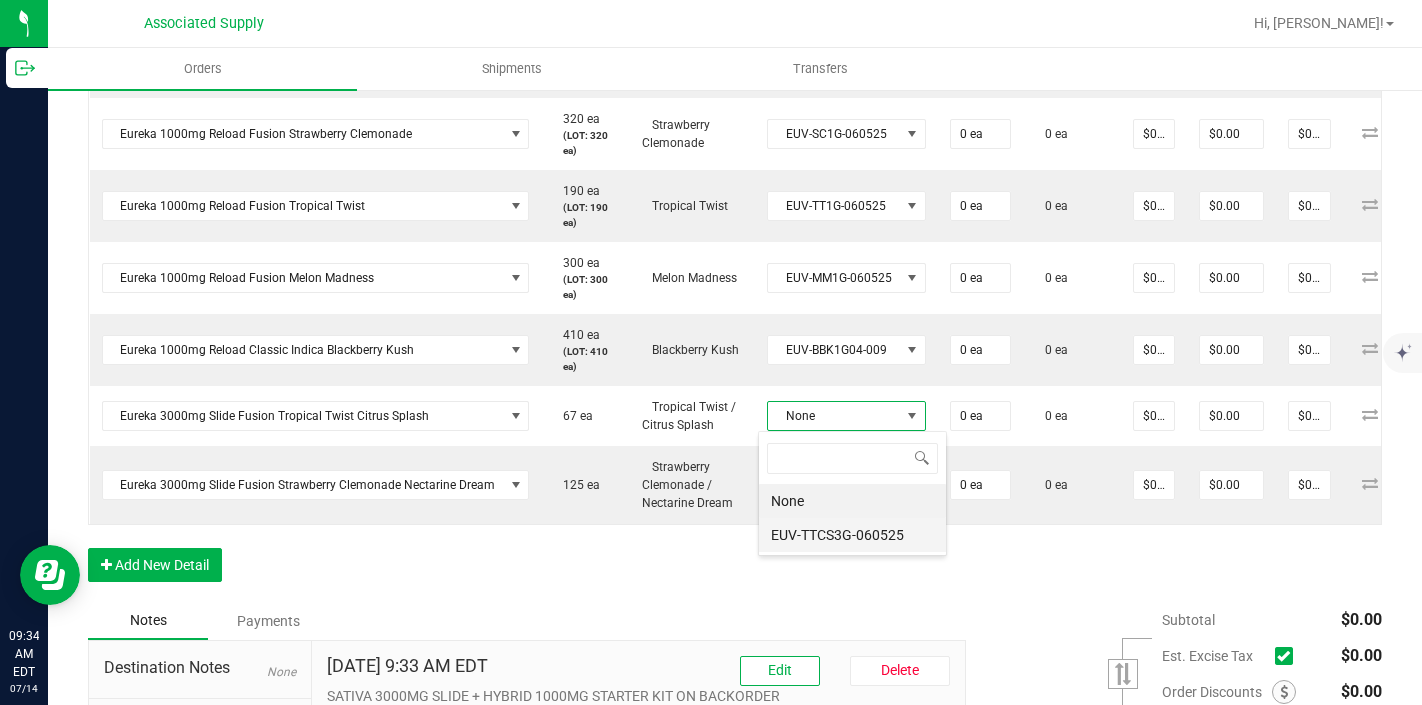 click on "EUV-TTCS3G-060525" at bounding box center [852, 535] 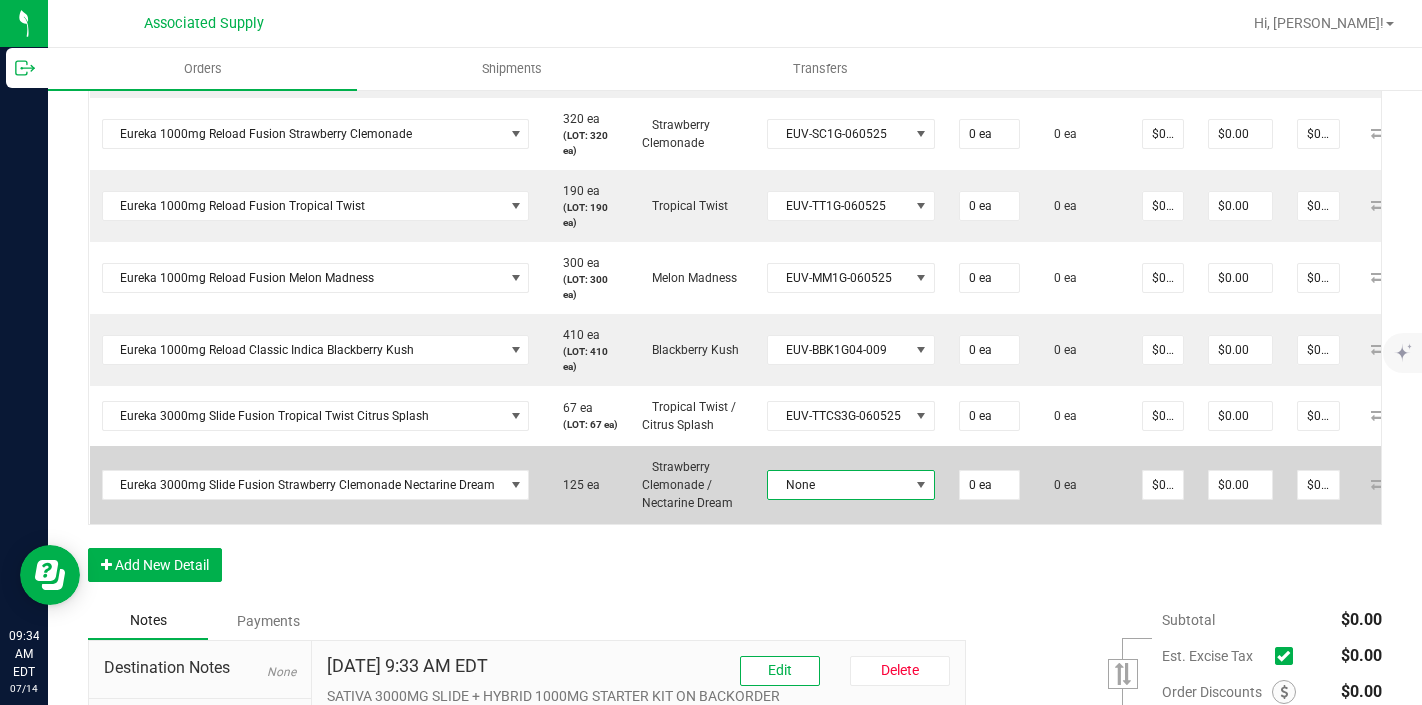 click on "None" at bounding box center (838, 485) 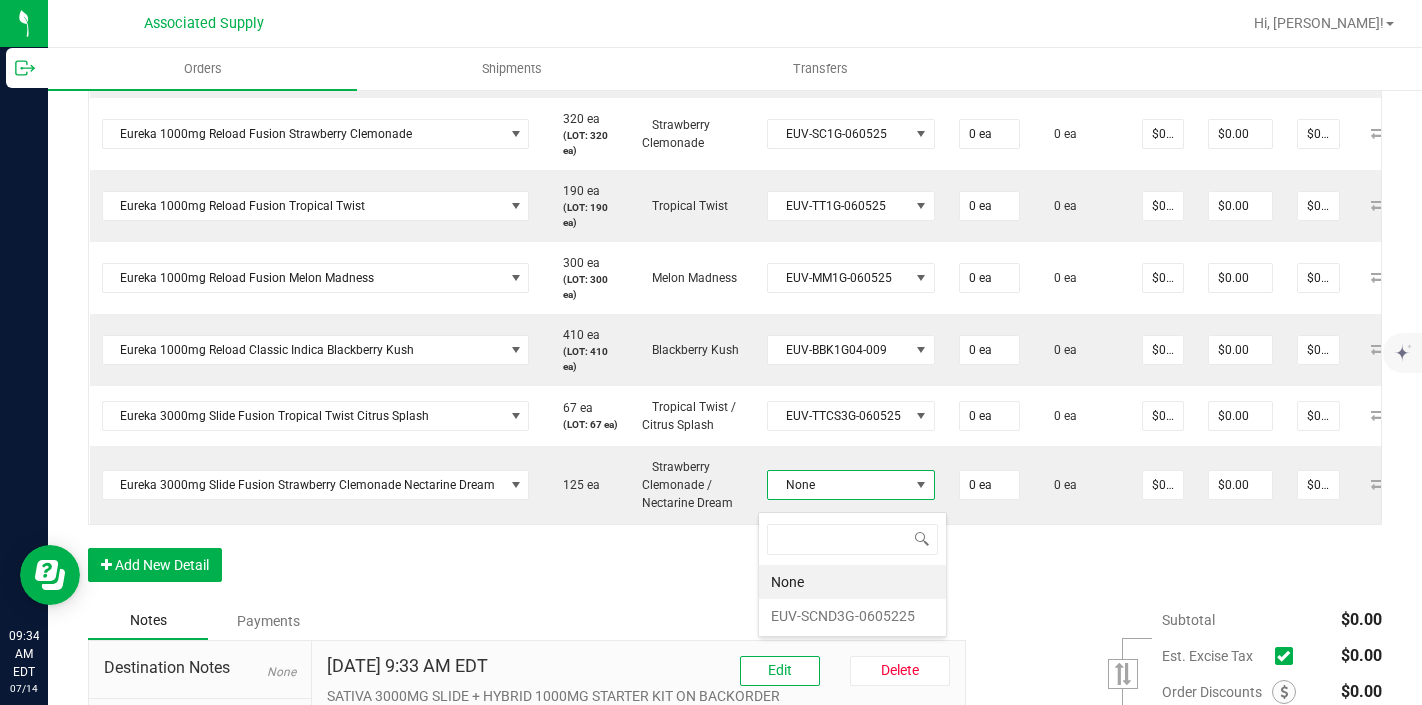 scroll, scrollTop: 99970, scrollLeft: 99834, axis: both 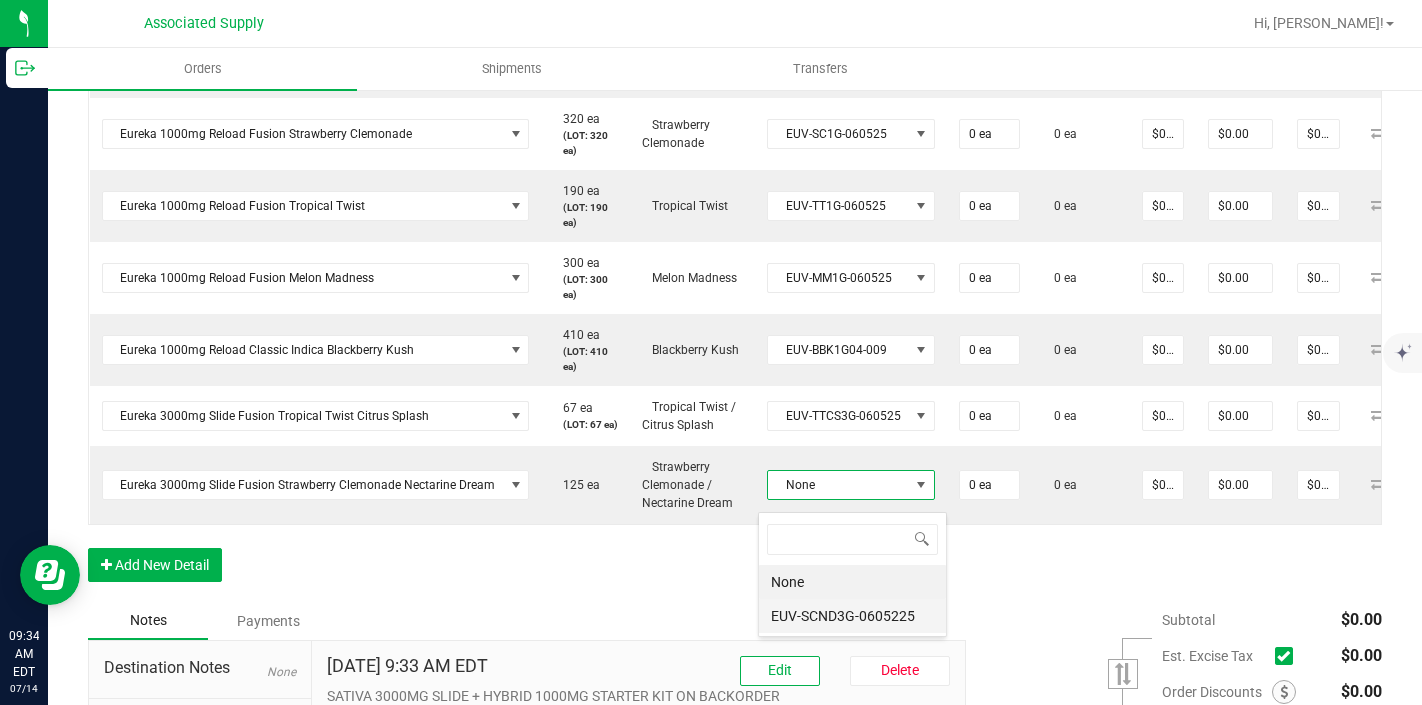 click on "EUV-SCND3G-0605225" at bounding box center (852, 616) 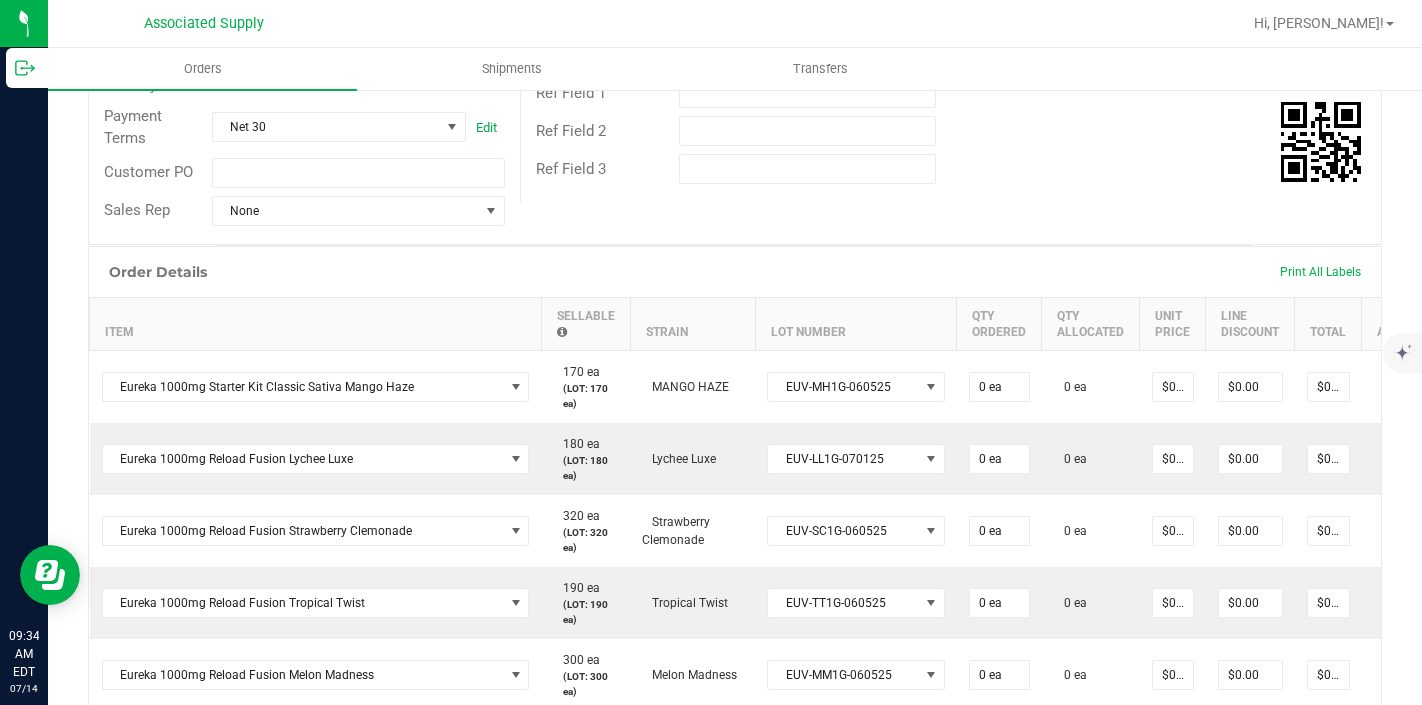 scroll, scrollTop: 287, scrollLeft: 0, axis: vertical 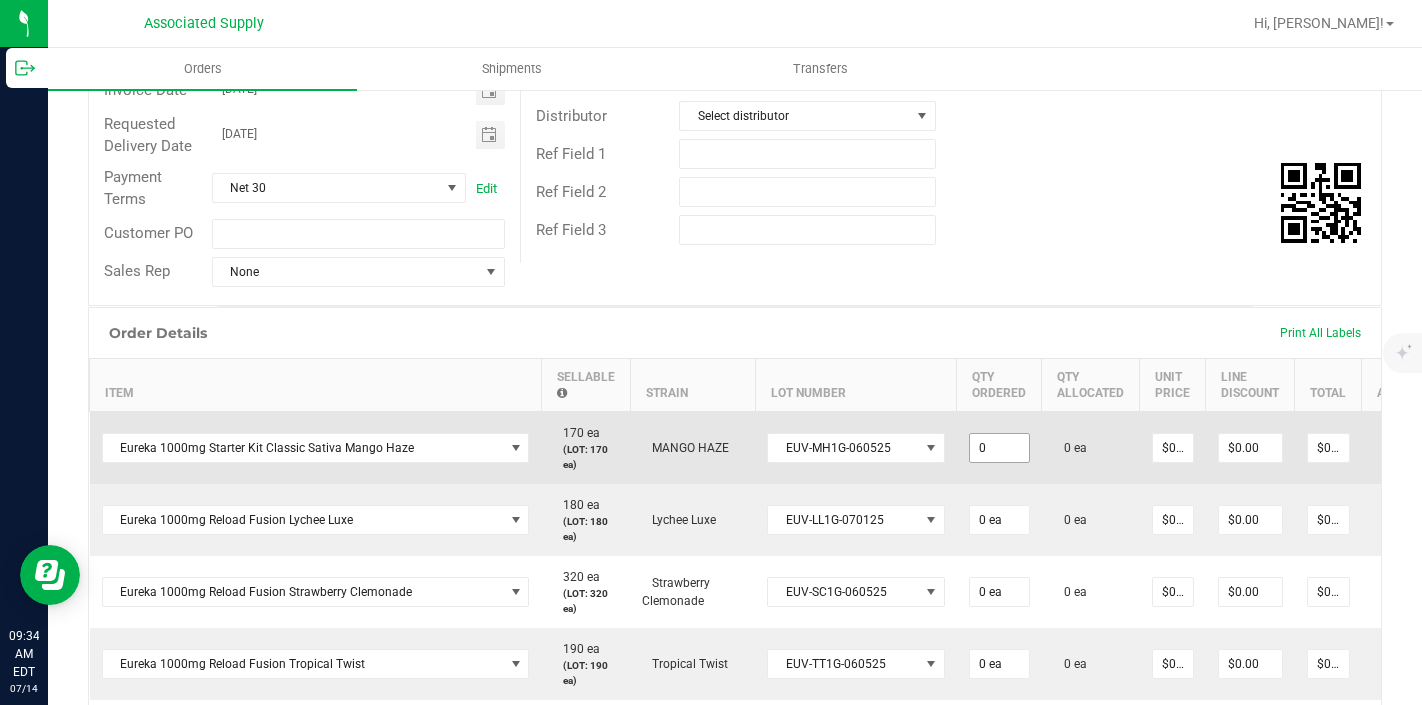 click on "0" at bounding box center (999, 448) 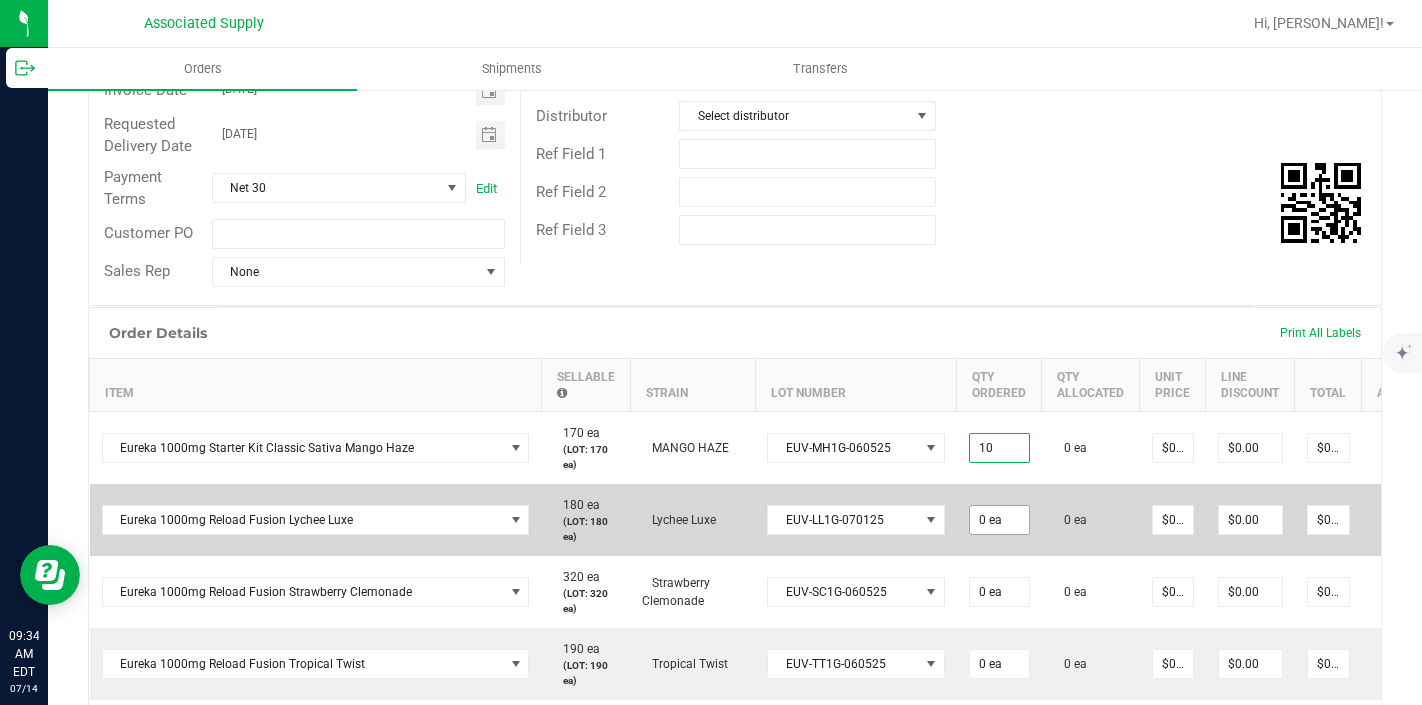 click on "0 ea" at bounding box center [999, 520] 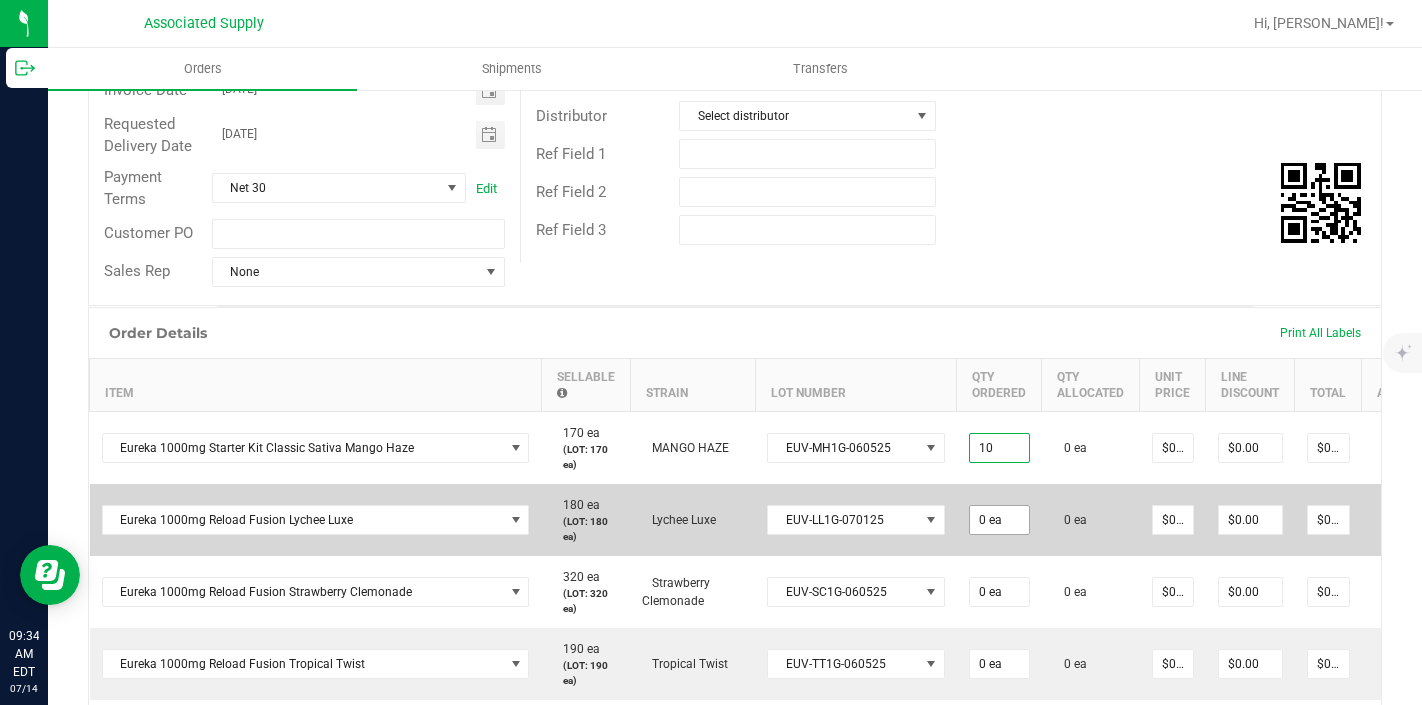 type on "10 ea" 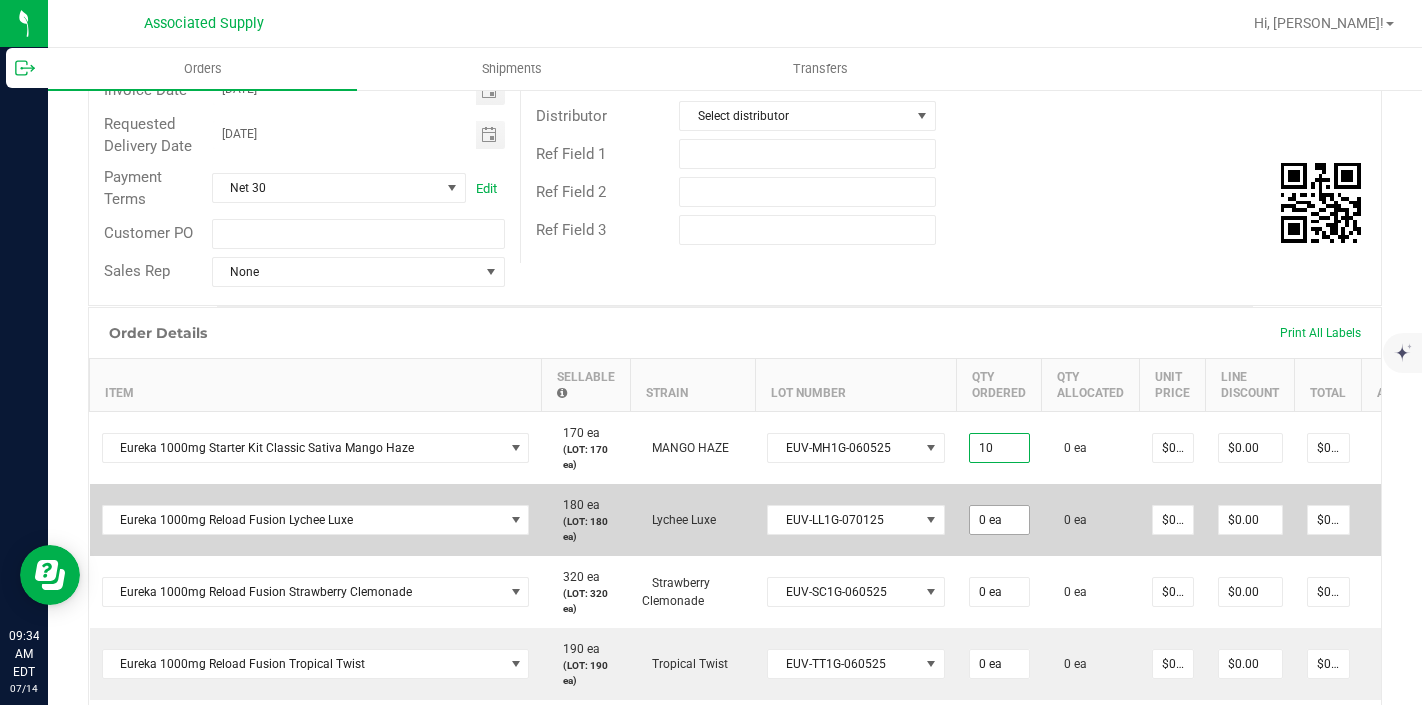 type on "0" 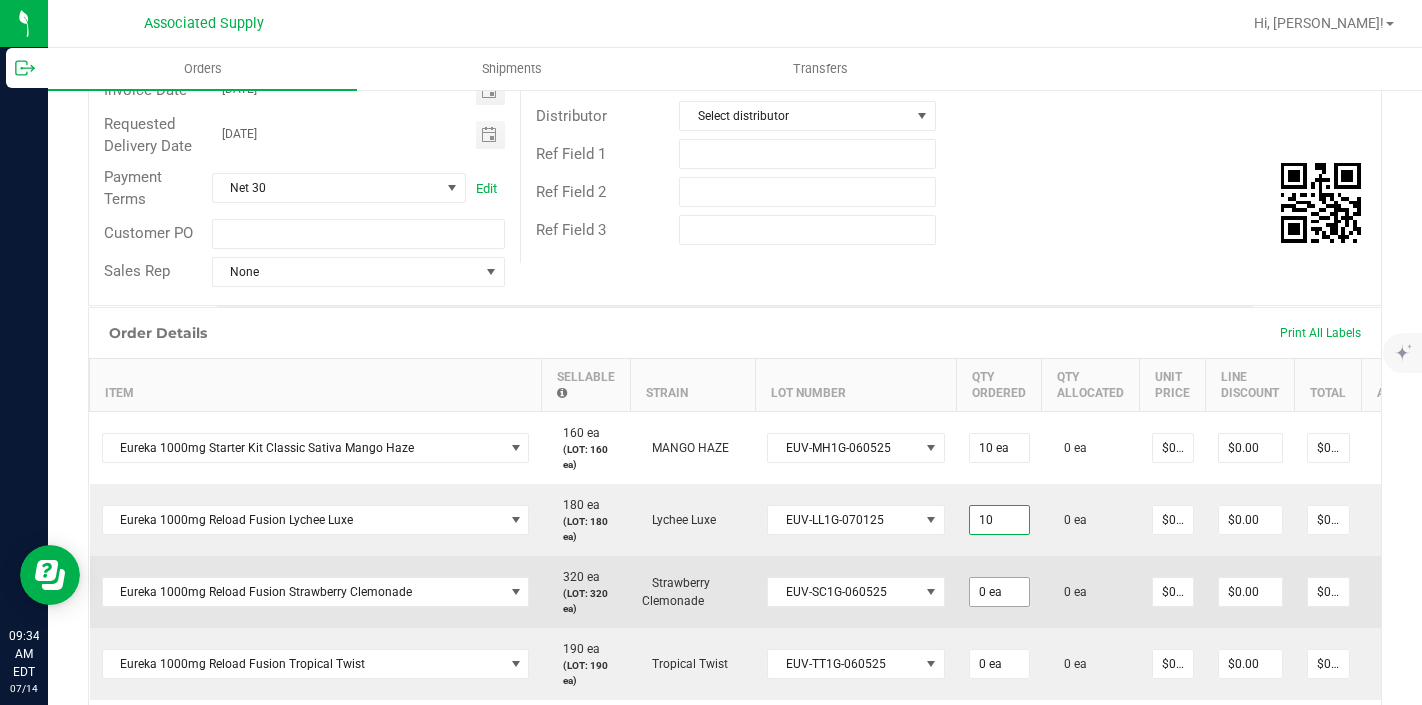 type on "10 ea" 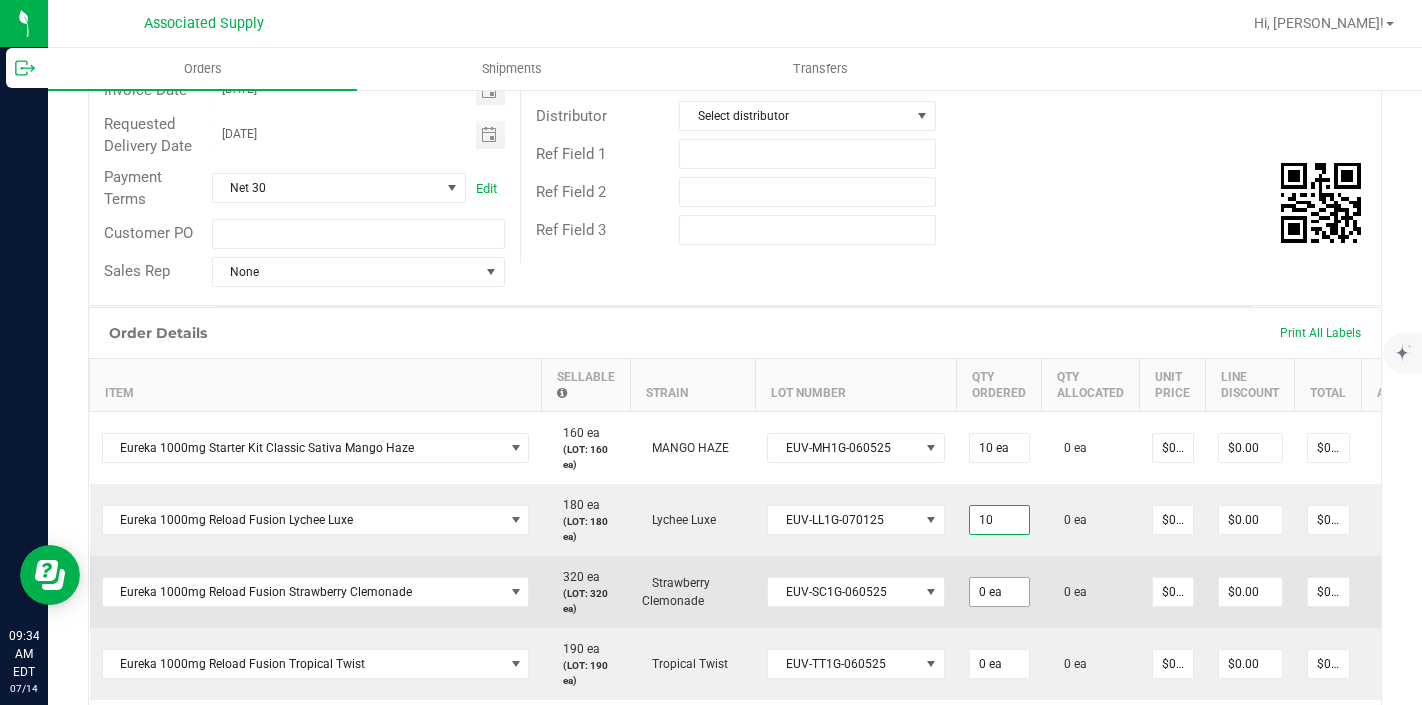 type on "0" 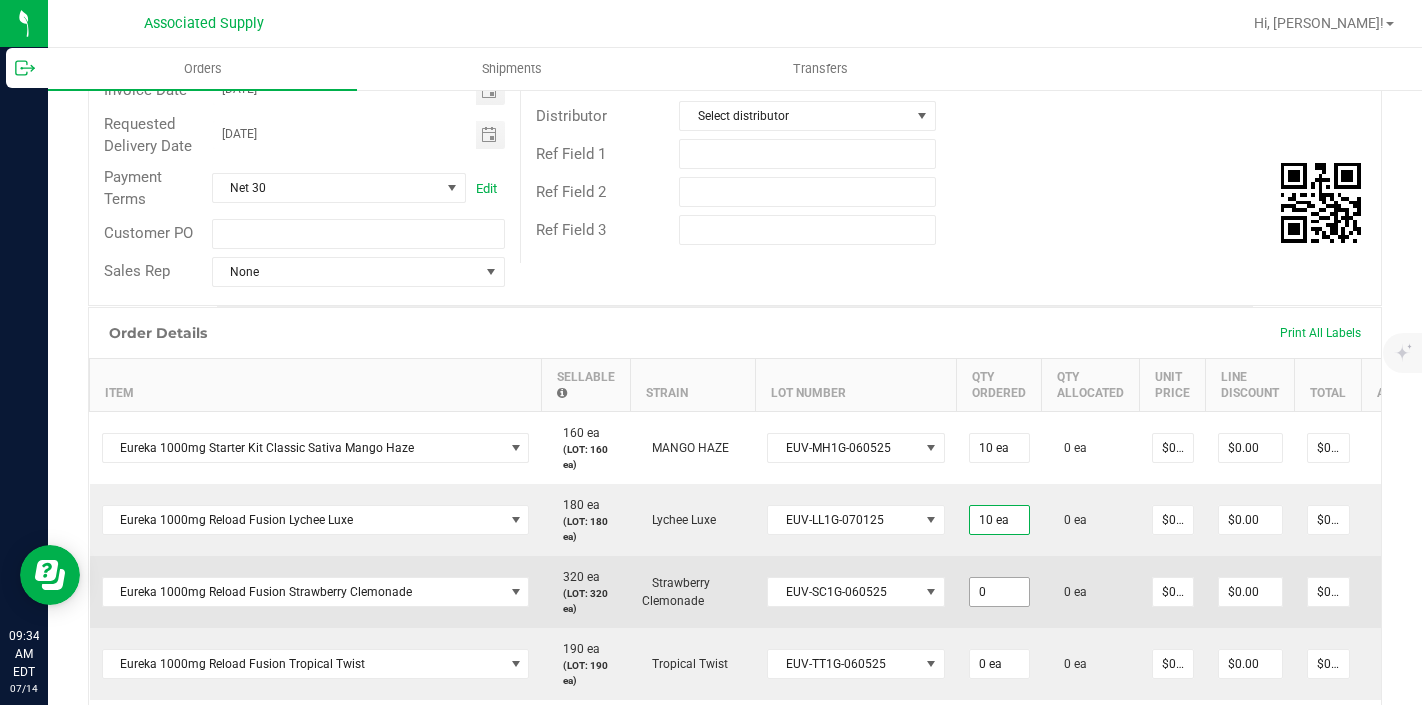 click on "0" at bounding box center [999, 592] 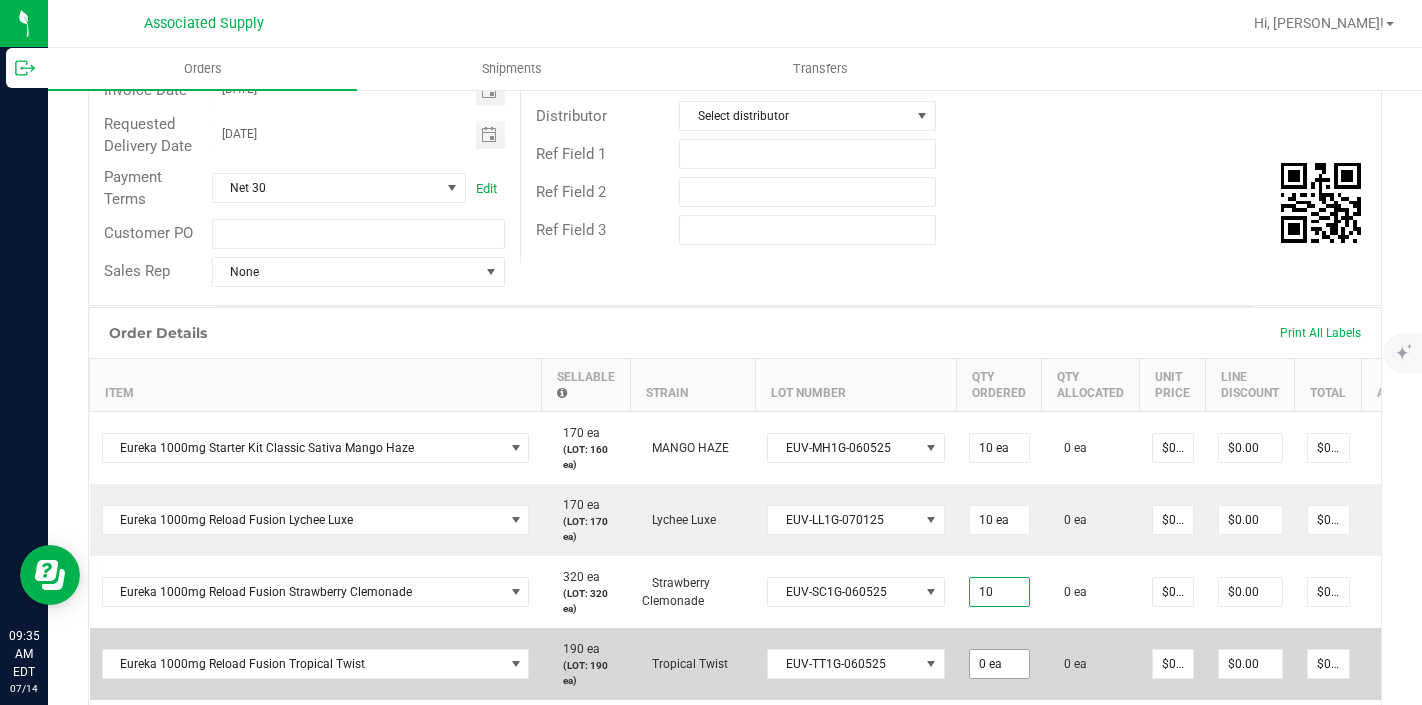 click on "0 ea" at bounding box center (999, 664) 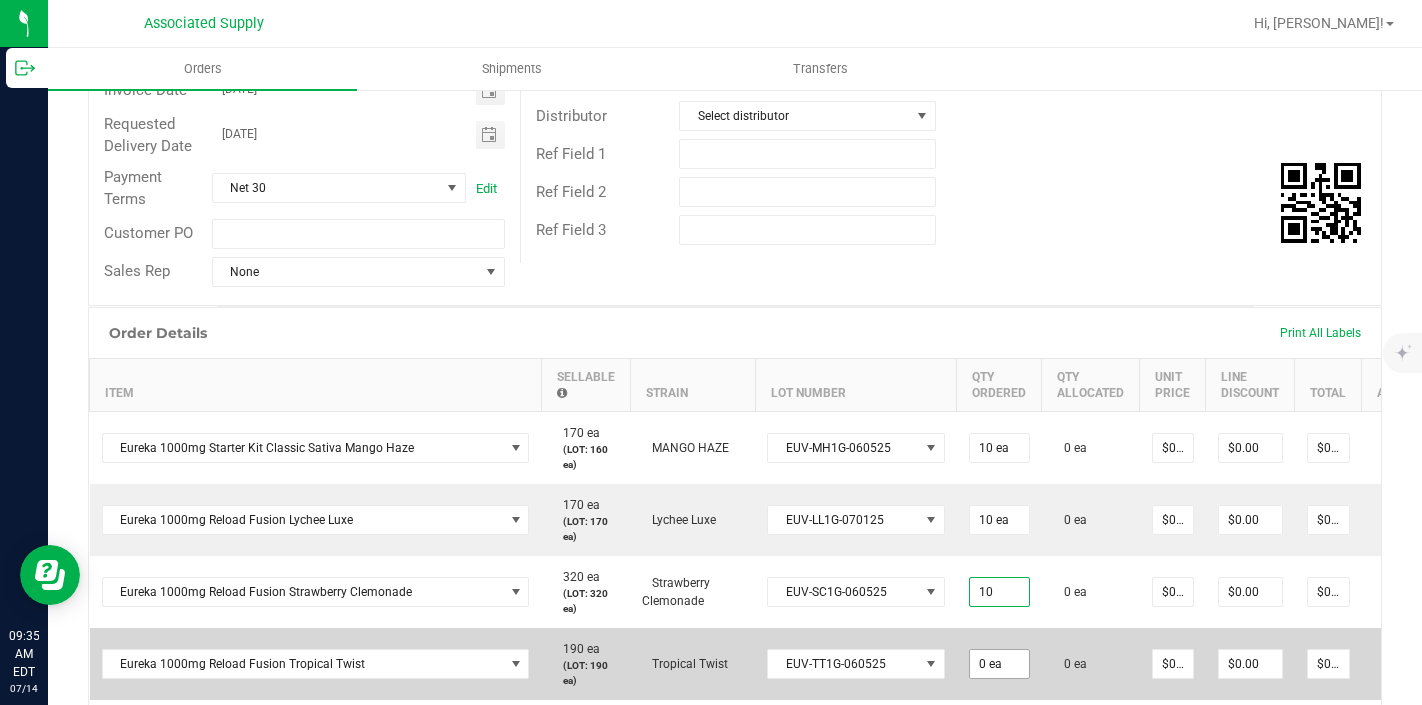 type on "10 ea" 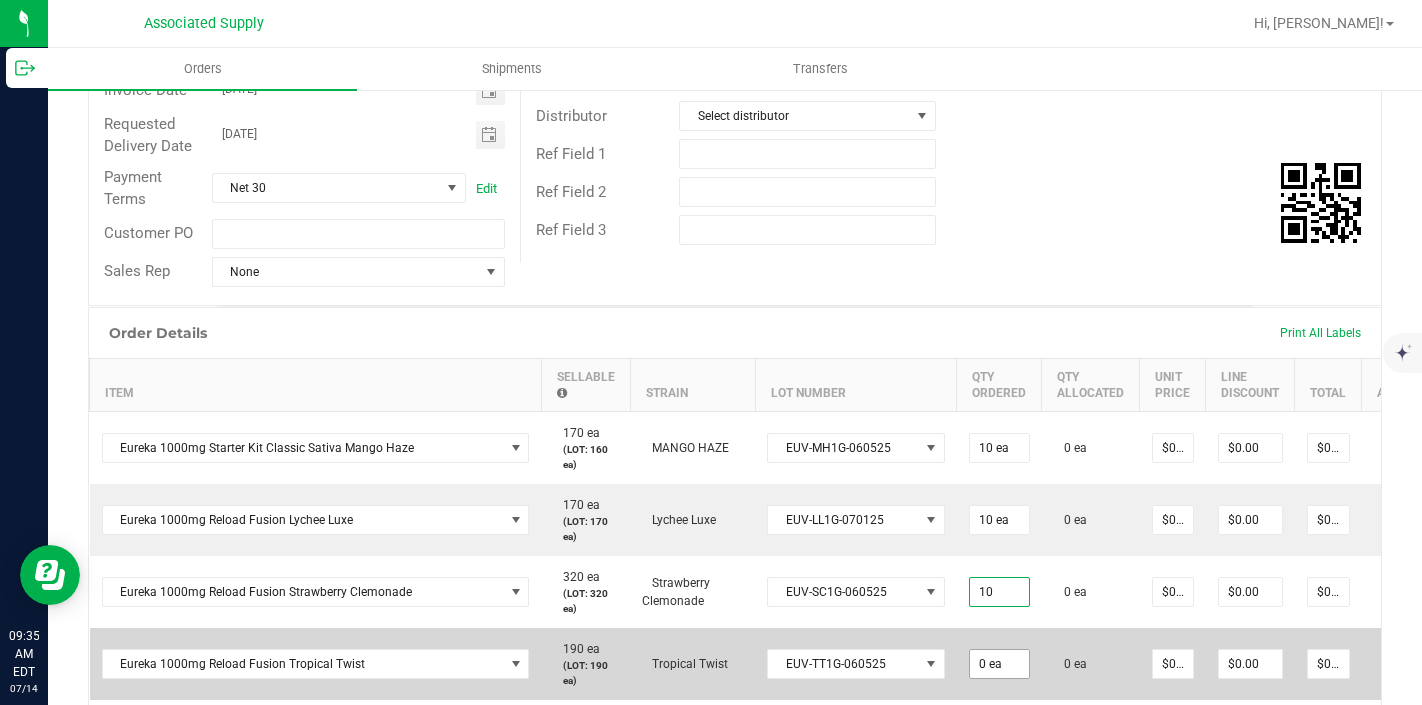 type on "0" 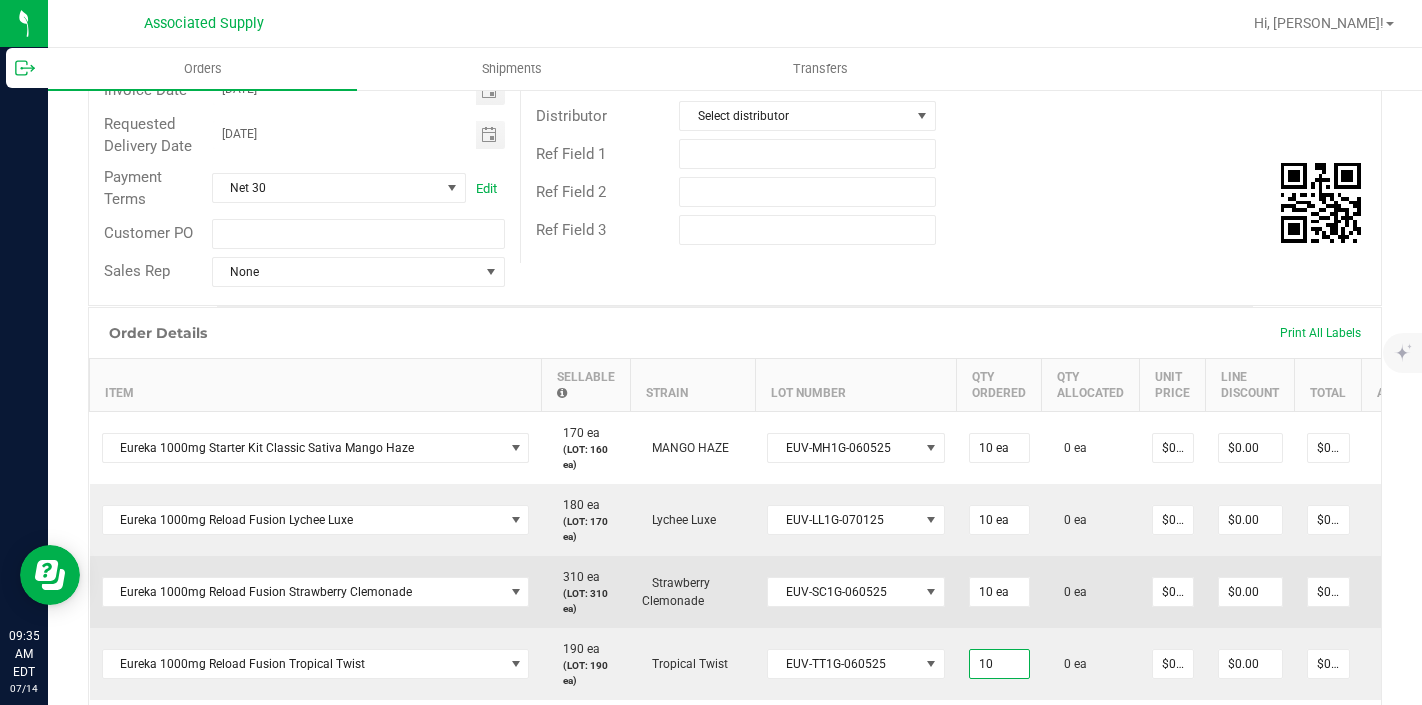 click on "10 ea" at bounding box center [999, 592] 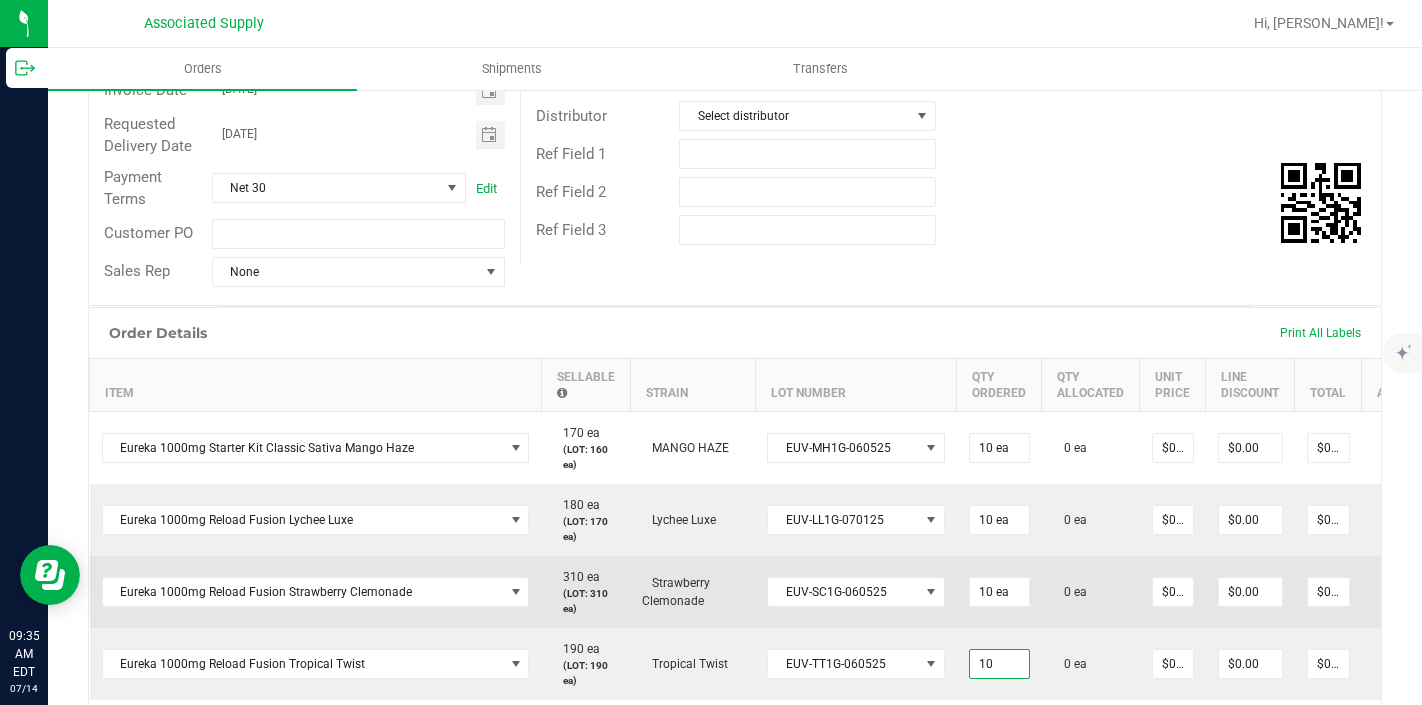 type on "10 ea" 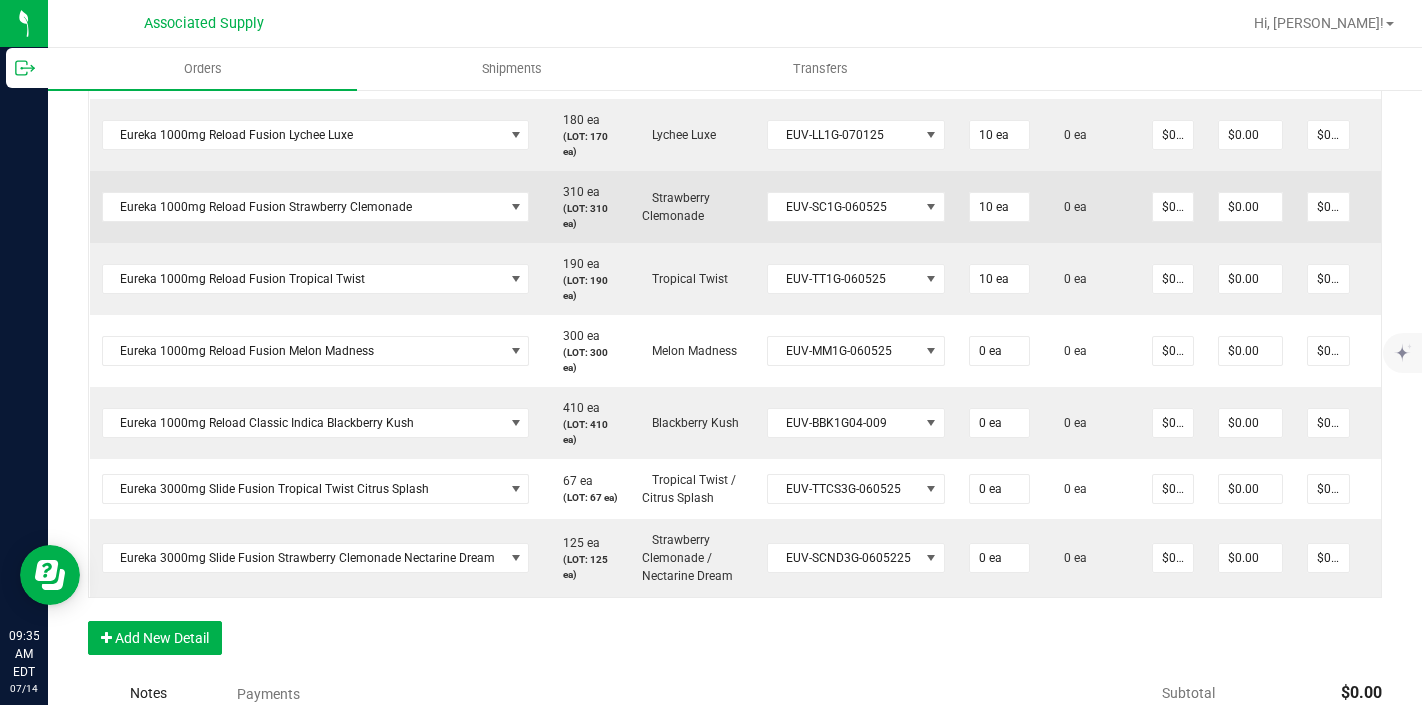 scroll, scrollTop: 707, scrollLeft: 0, axis: vertical 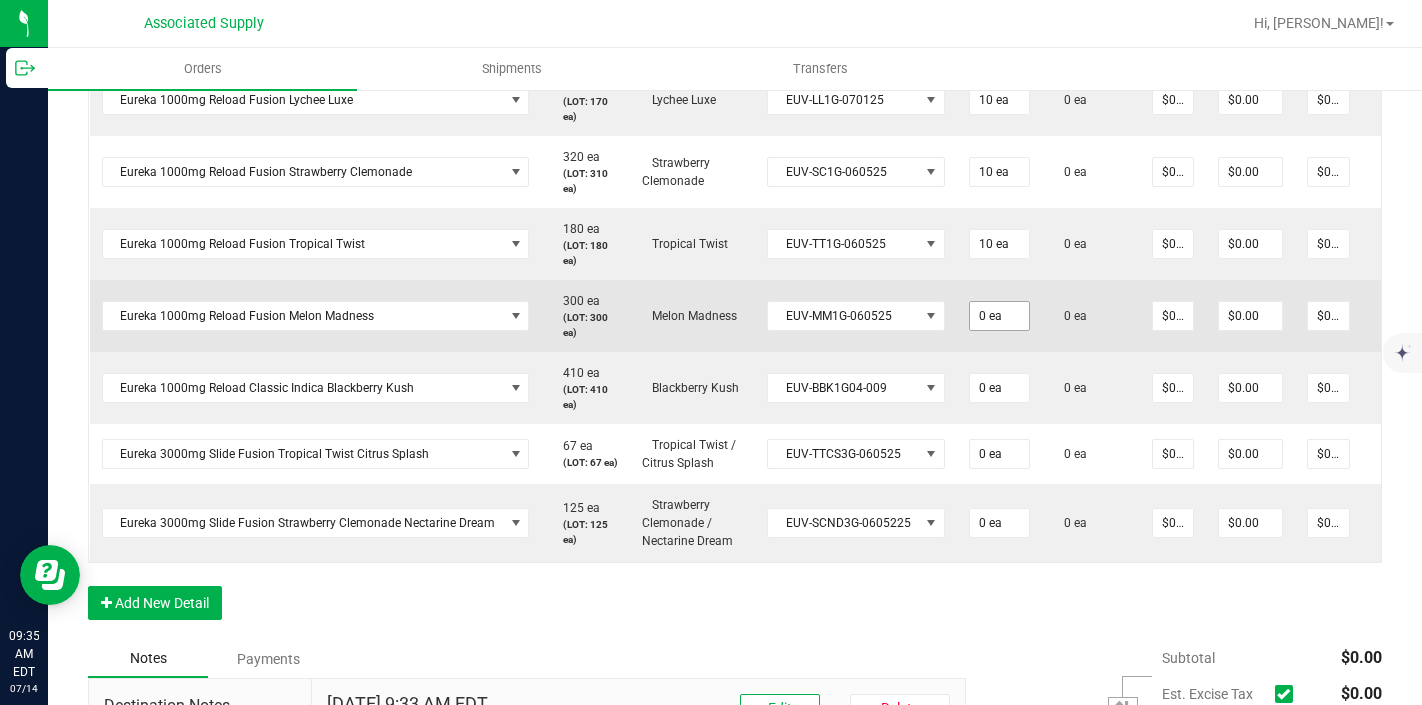 type on "0" 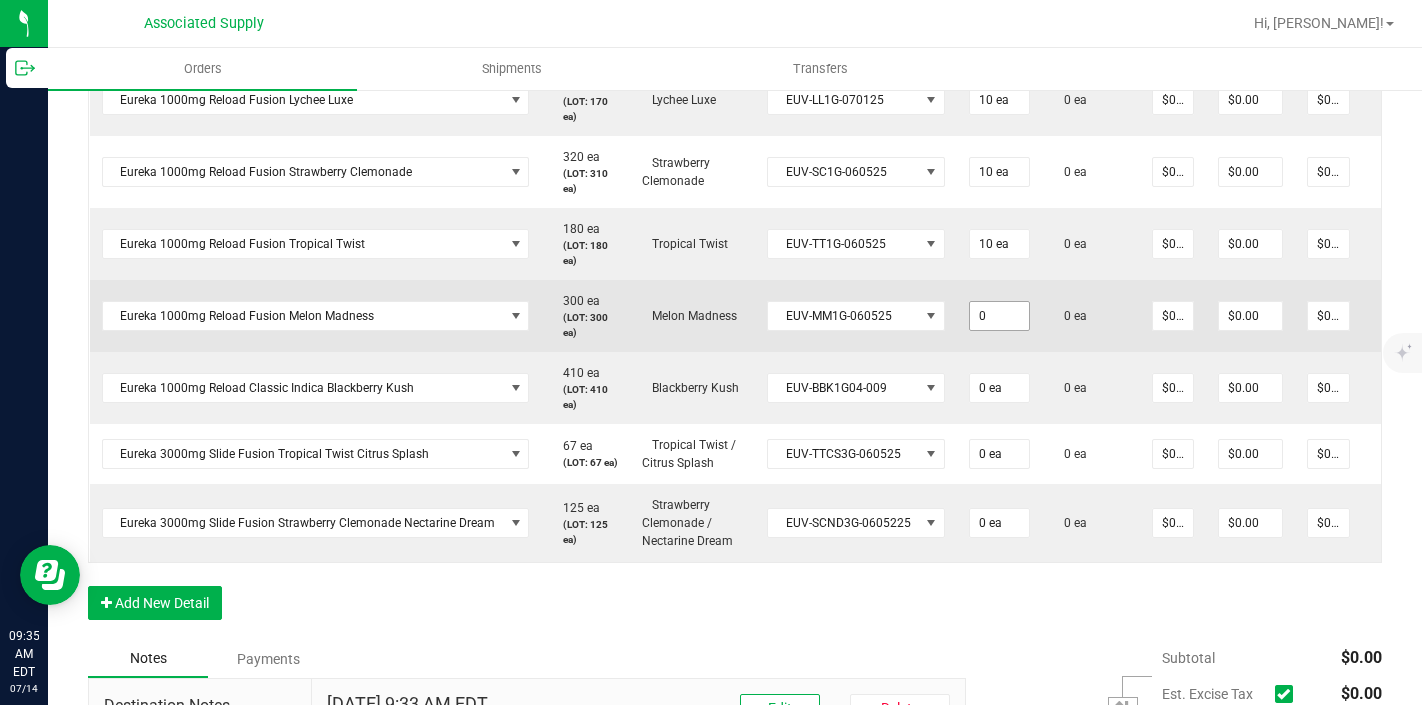 click on "0" at bounding box center (999, 316) 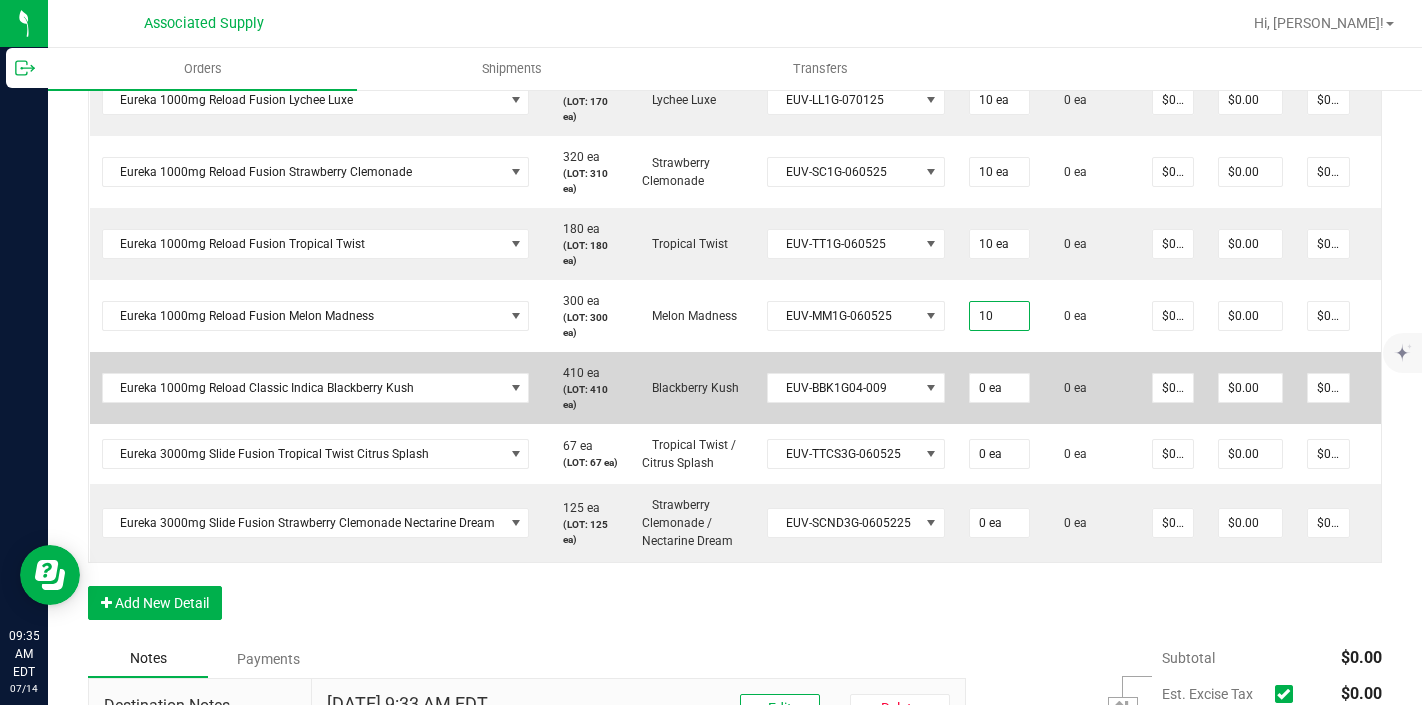 type on "10 ea" 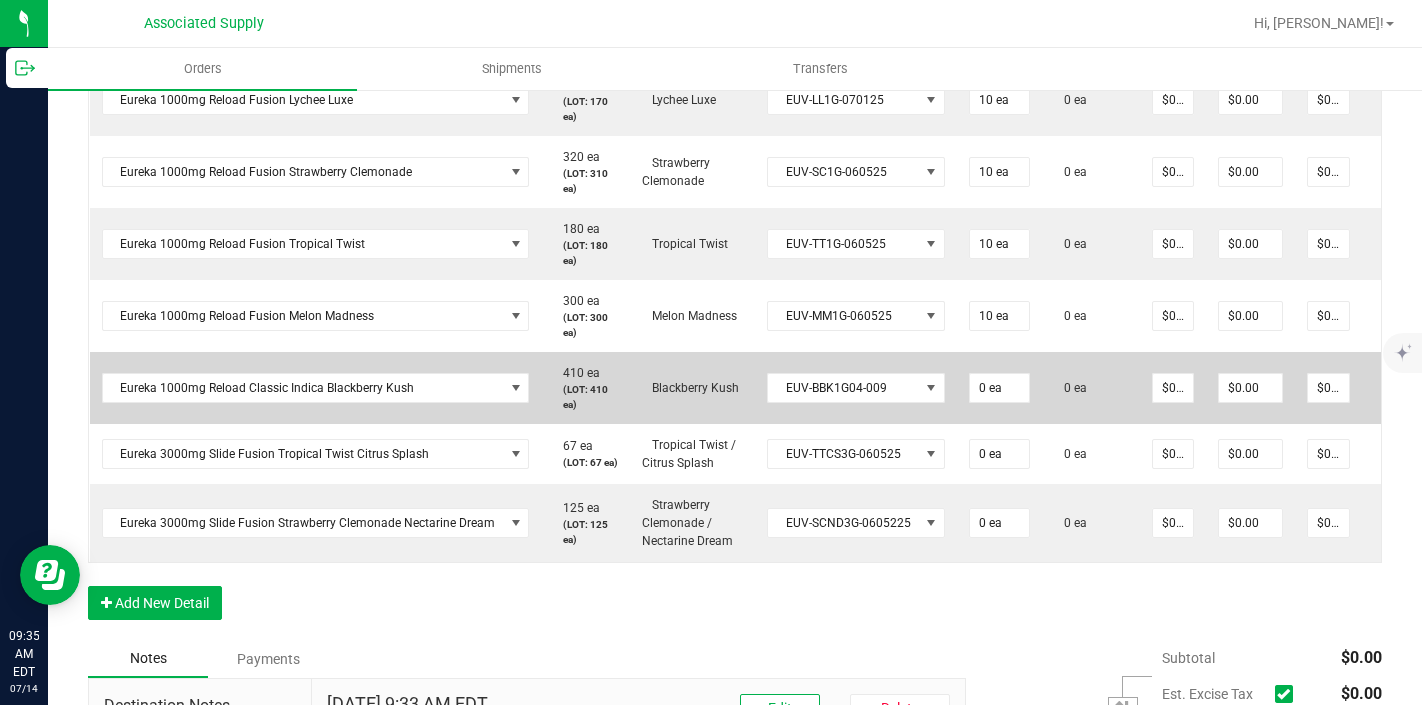 click on "0 ea" at bounding box center [999, 388] 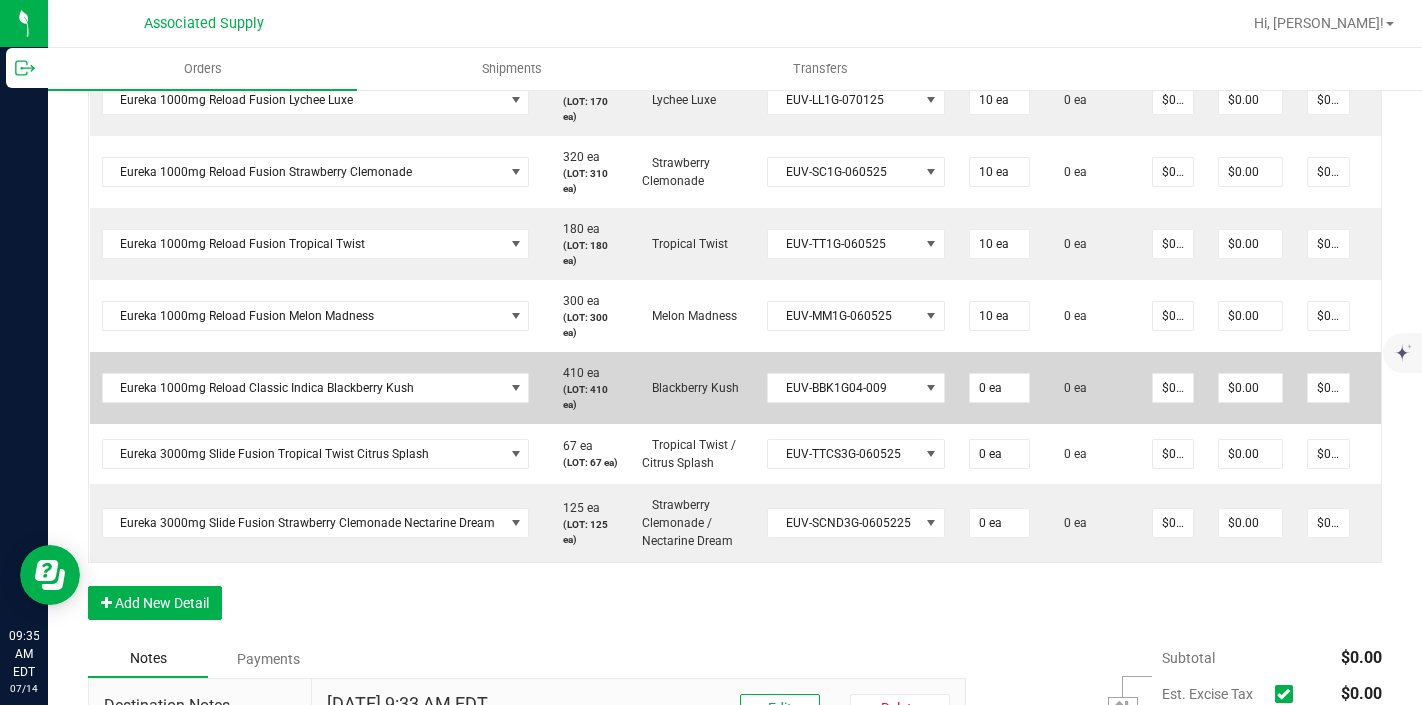 type on "0" 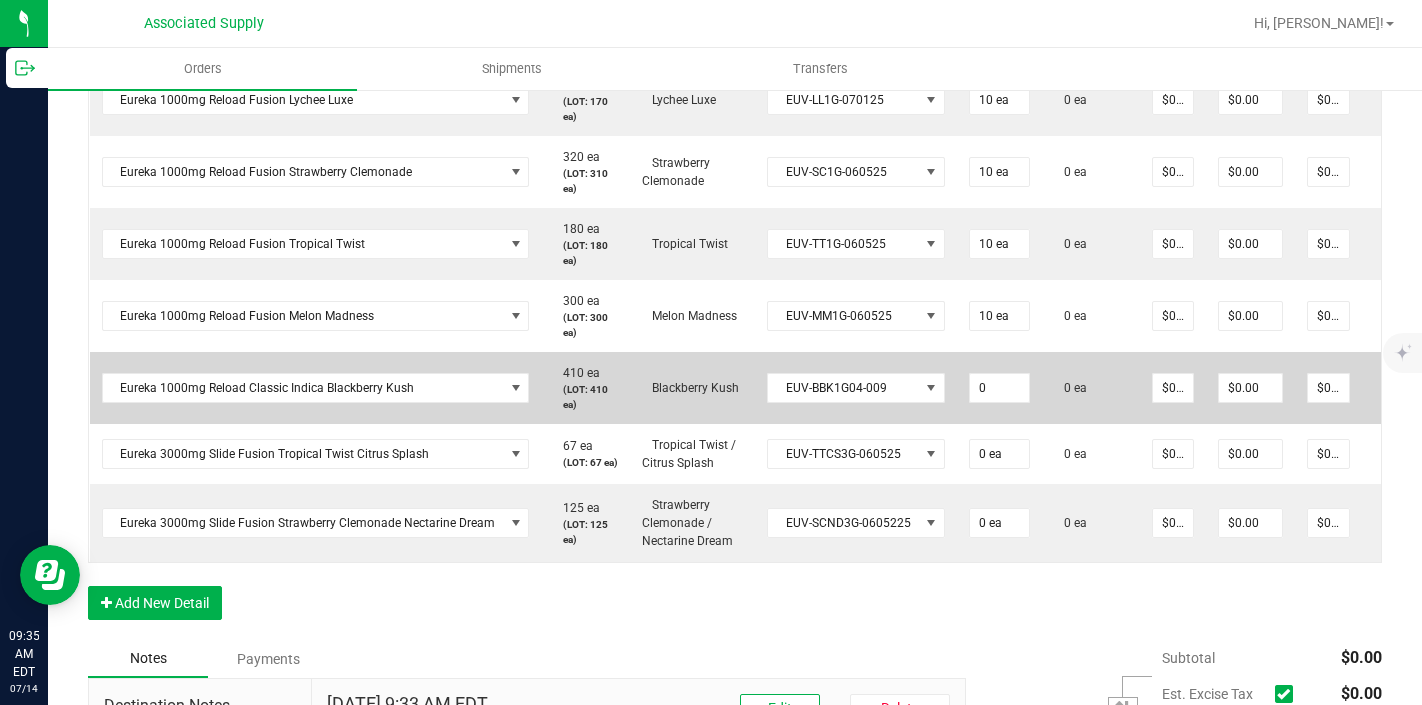 click on "0" at bounding box center (999, 388) 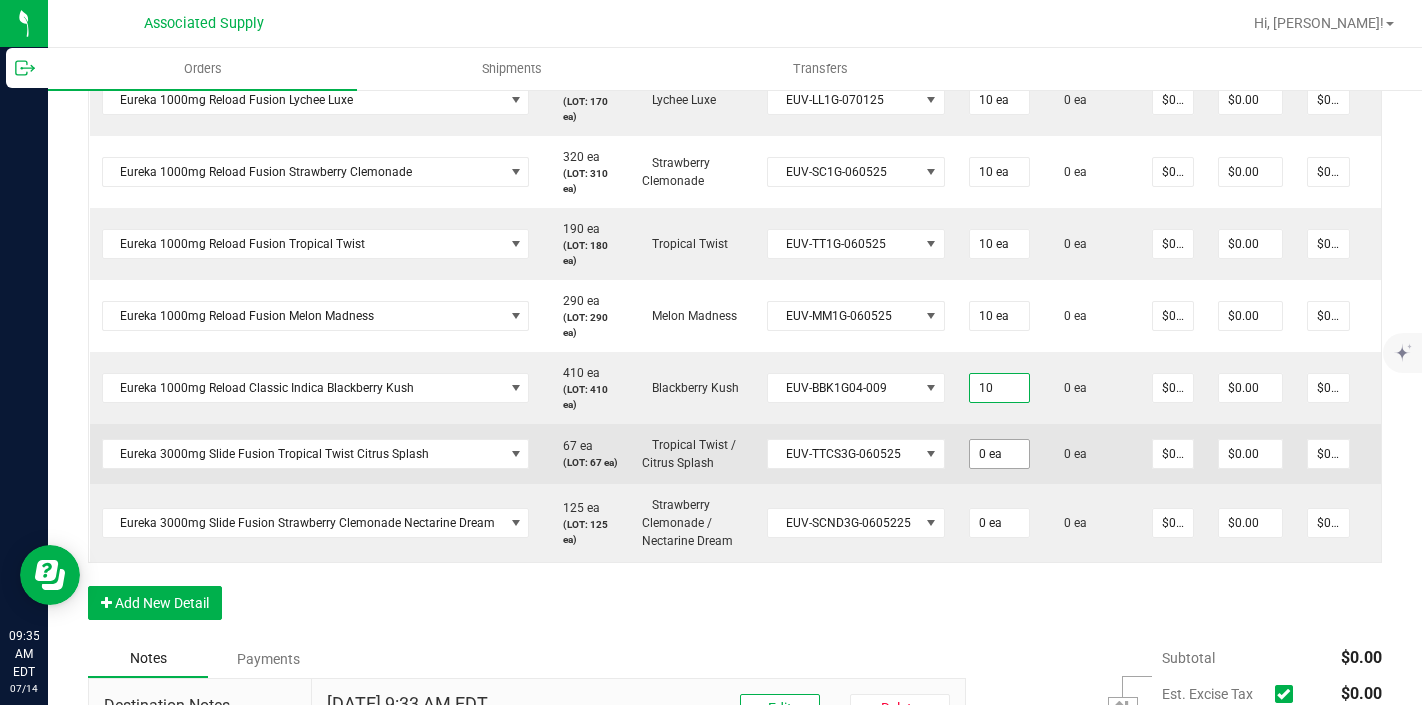 type on "10 ea" 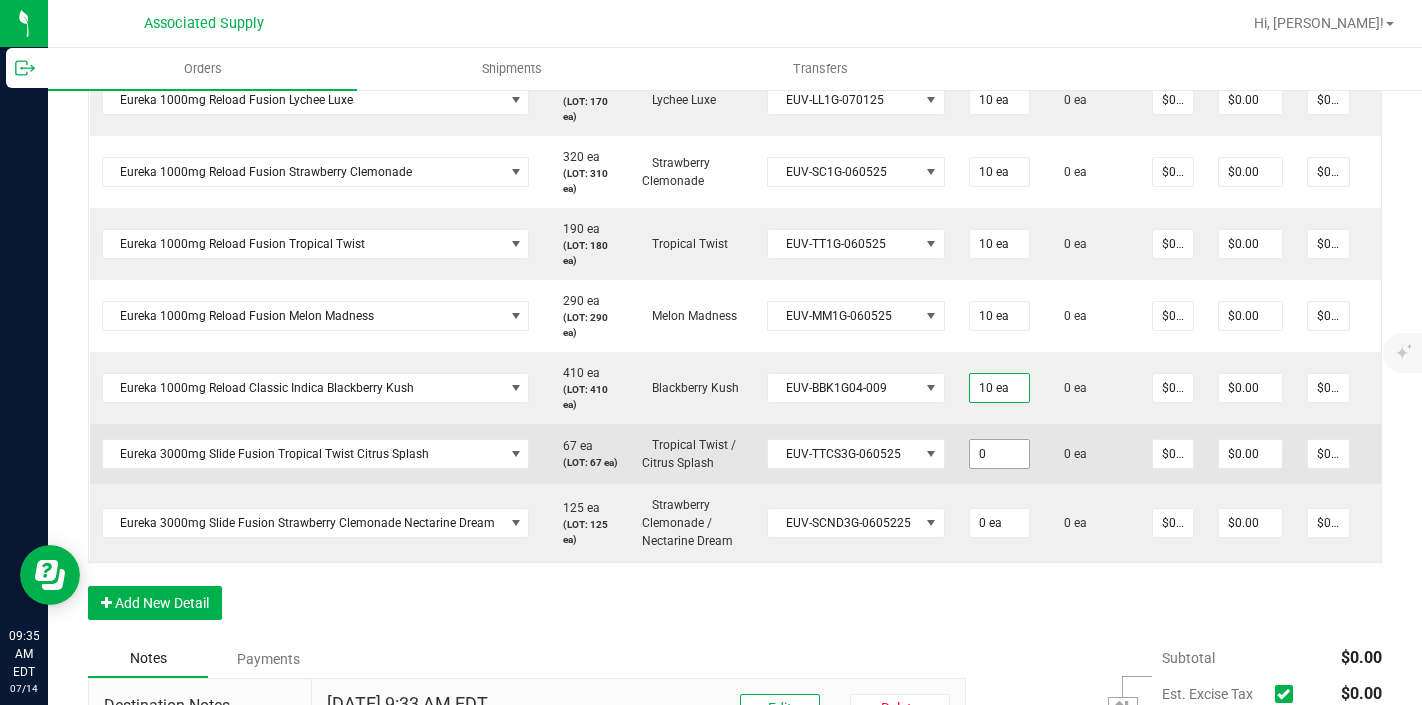 click on "0" at bounding box center [999, 454] 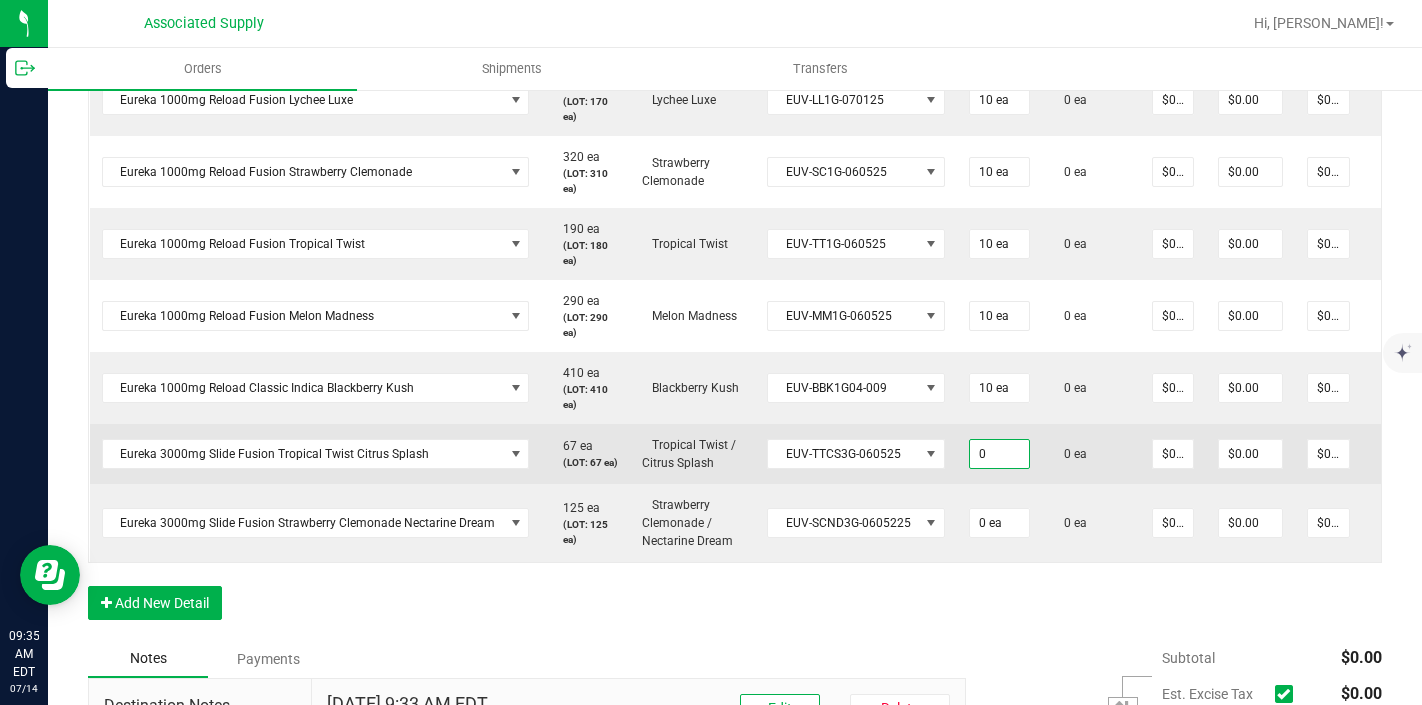 type on "1" 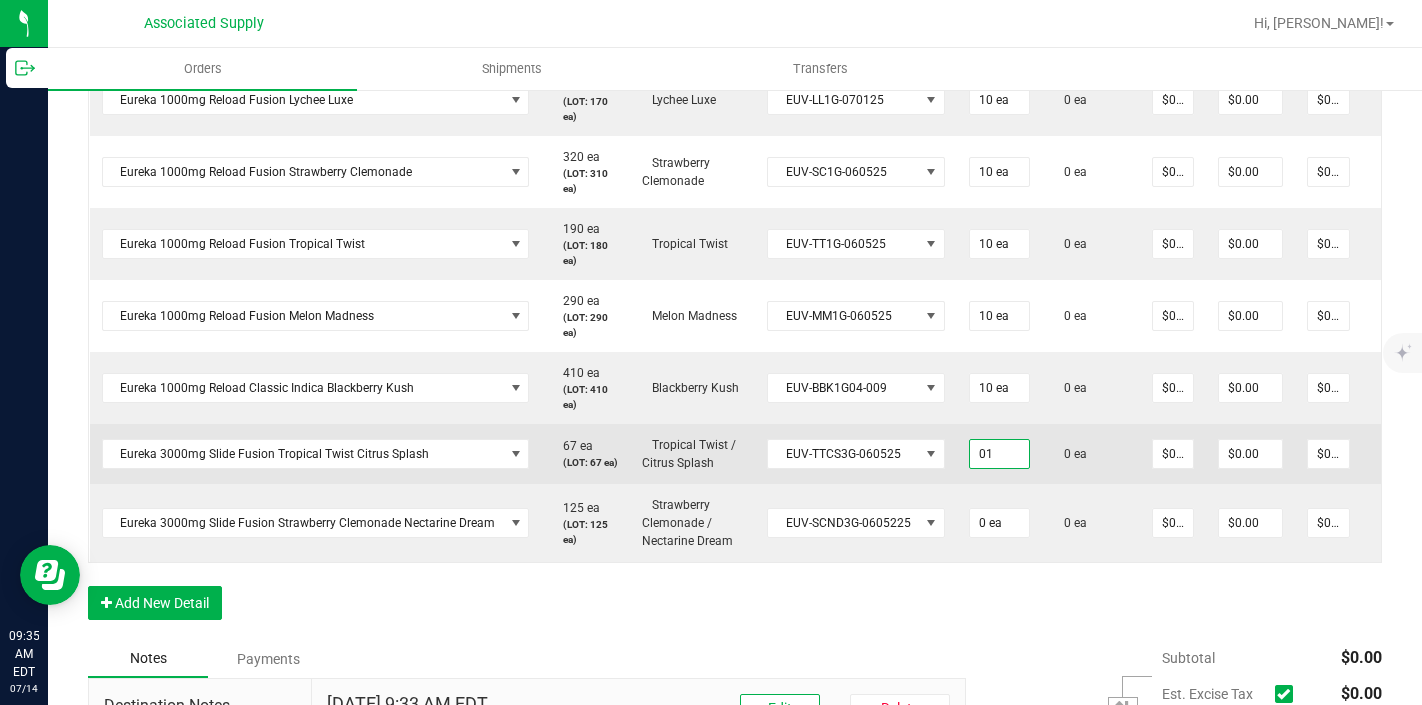 type on "0" 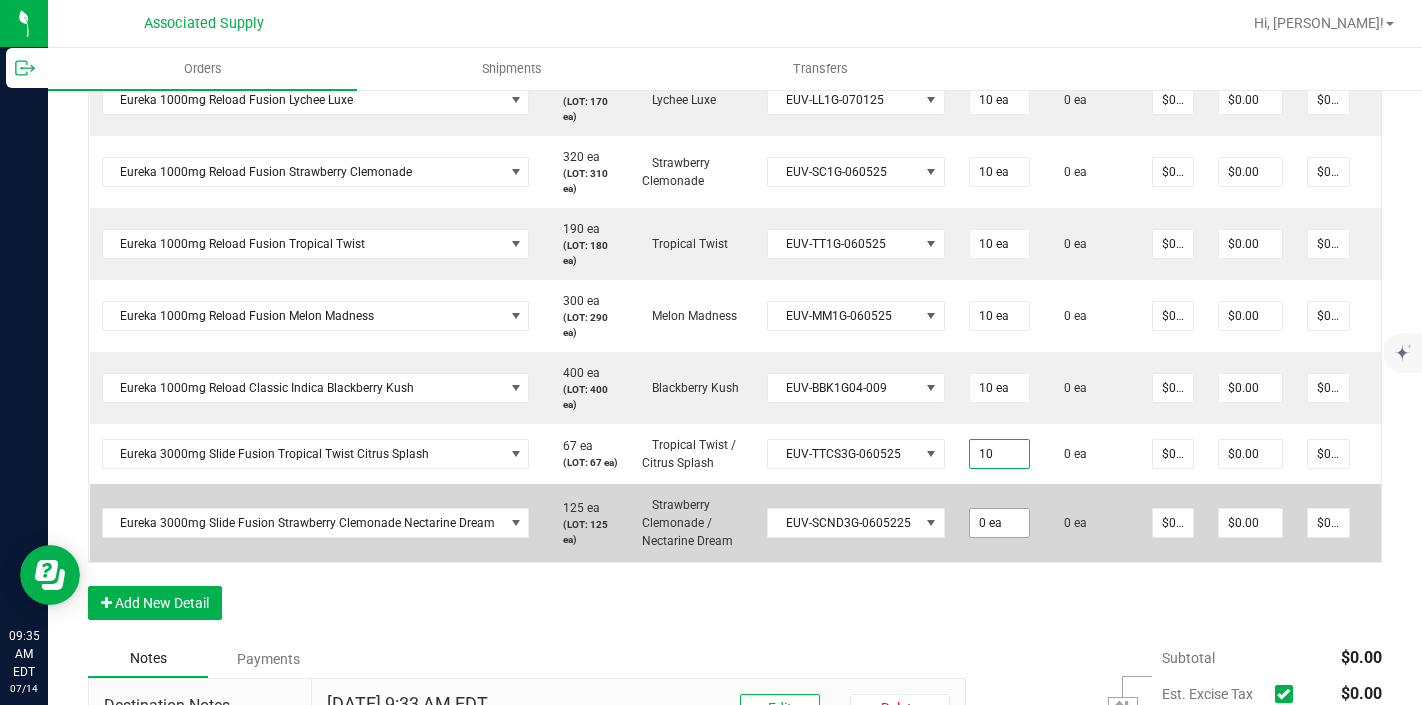 click on "0 ea" at bounding box center [999, 523] 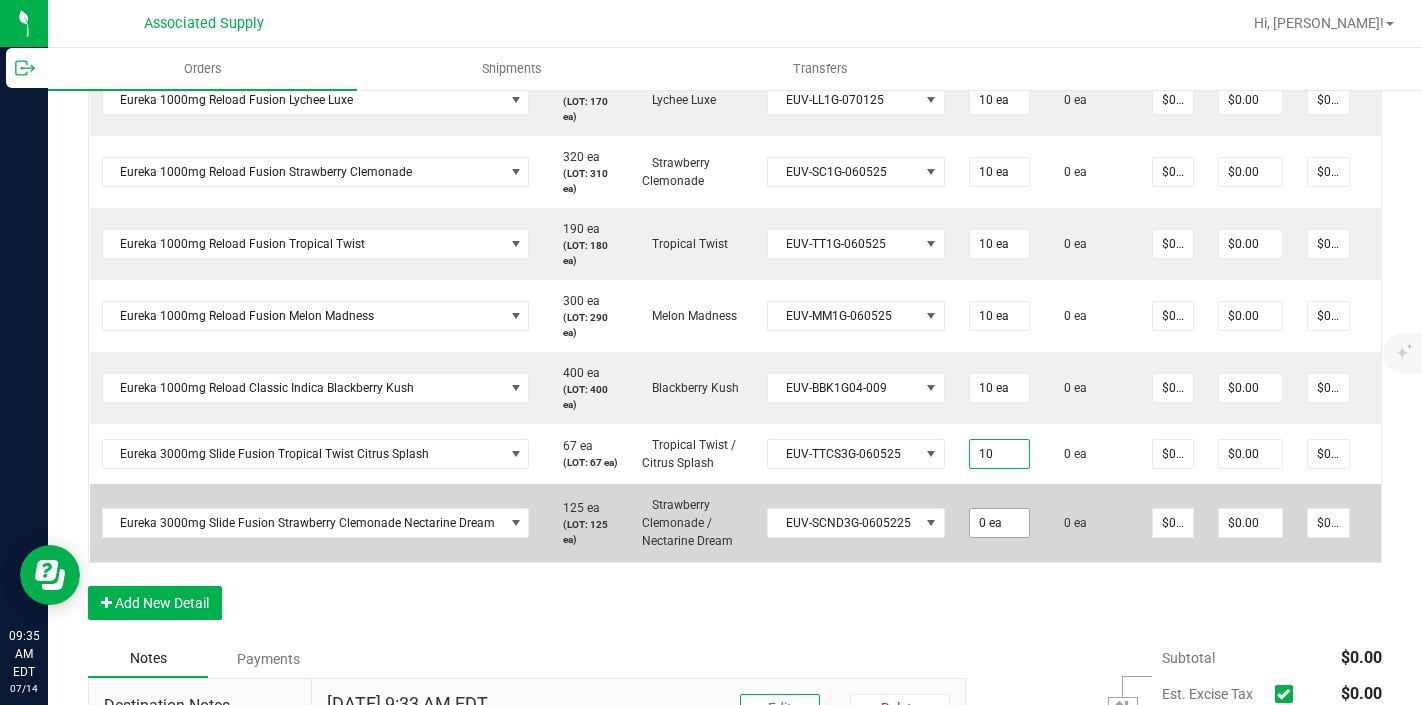 type on "10 ea" 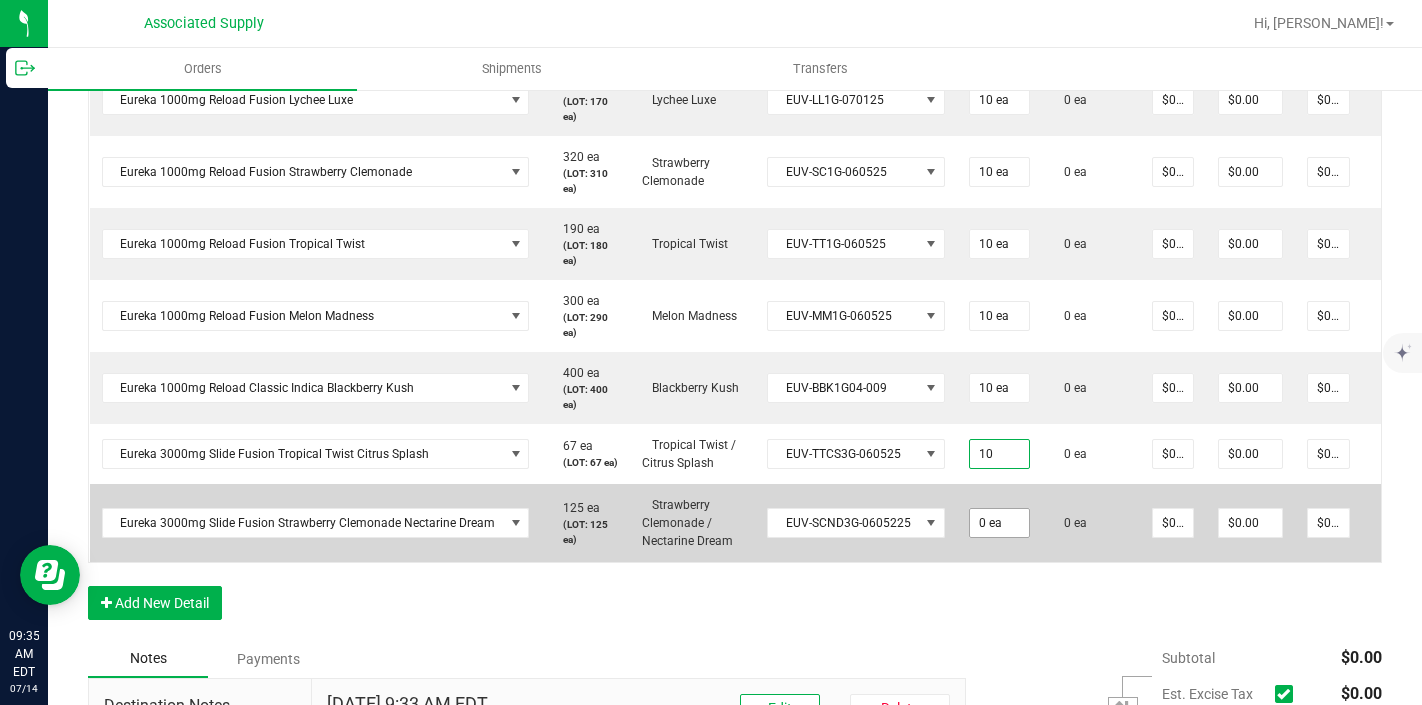 type on "0" 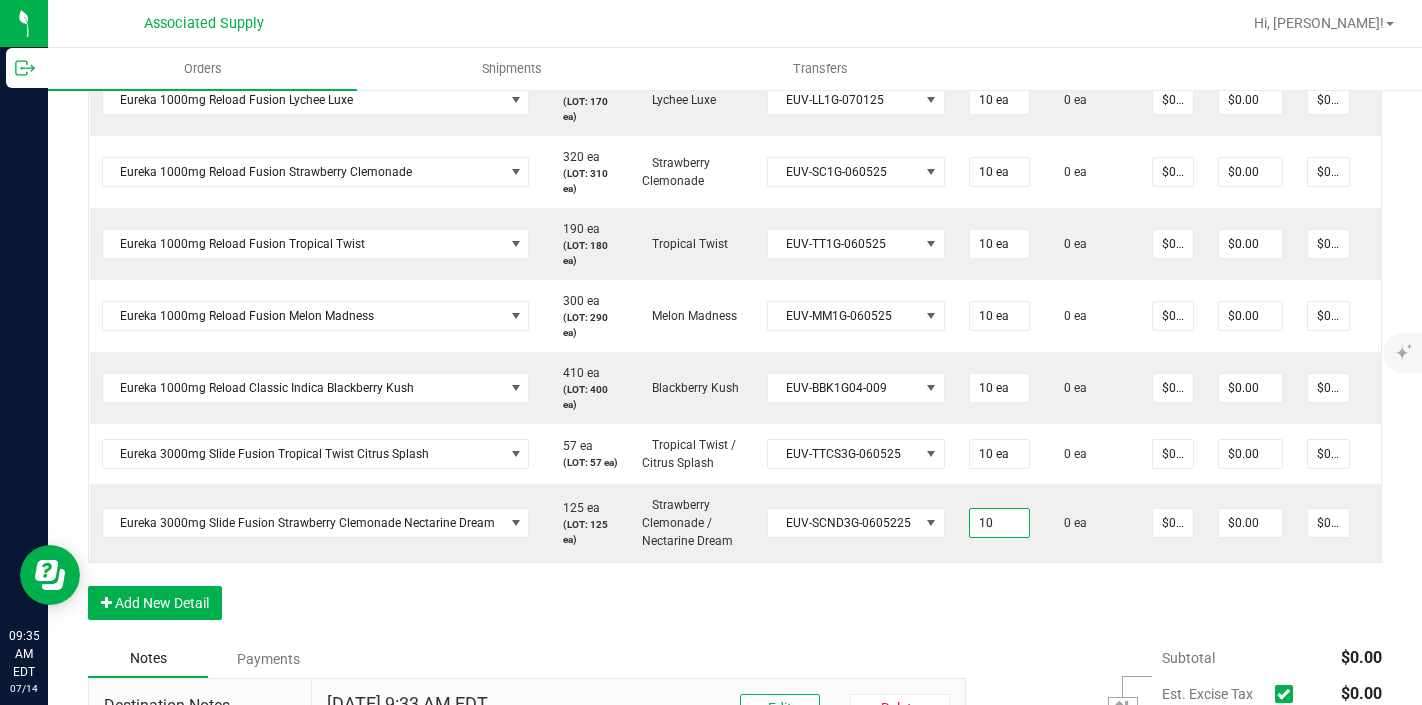 click on "Order Details Print All Labels Item  Sellable  Strain  Lot Number  Qty Ordered Qty Allocated Unit Price Line Discount Total Actions Eureka 1000mg Starter Kit Classic Sativa Mango Haze  170 ea   (LOT: 160 ea)   MANGO HAZE  EUV-MH1G-060525 10 ea  0 ea  $0.00000 $0.00 $0.00 Eureka 1000mg Reload Fusion Lychee Luxe  180 ea   (LOT: 170 ea)   Lychee Luxe  EUV-LL1G-070125 10 ea  0 ea  $0.00000 $0.00 $0.00 Eureka 1000mg Reload Fusion Strawberry Clemonade  320 ea   (LOT: 310 ea)   Strawberry Clemonade  EUV-SC1G-060525 10 ea  0 ea  $0.00000 $0.00 $0.00 Eureka 1000mg Reload Fusion Tropical Twist  190 ea   (LOT: 180 ea)   Tropical Twist  EUV-TT1G-060525 10 ea  0 ea  $0.00000 $0.00 $0.00 Eureka 1000mg Reload Fusion Melon Madness  300 ea   (LOT: 290 ea)   Melon Madness  EUV-MM1G-060525 10 ea  0 ea  $0.00000 $0.00 $0.00 Eureka 1000mg Reload Classic Indica Blackberry Kush  410 ea   (LOT: 400 ea)   Blackberry Kush  EUV-BBK1G04-009 10 ea  0 ea  $0.00000 $0.00 $0.00  57 ea   (LOT: 57 ea)  10 ea" at bounding box center [735, 263] 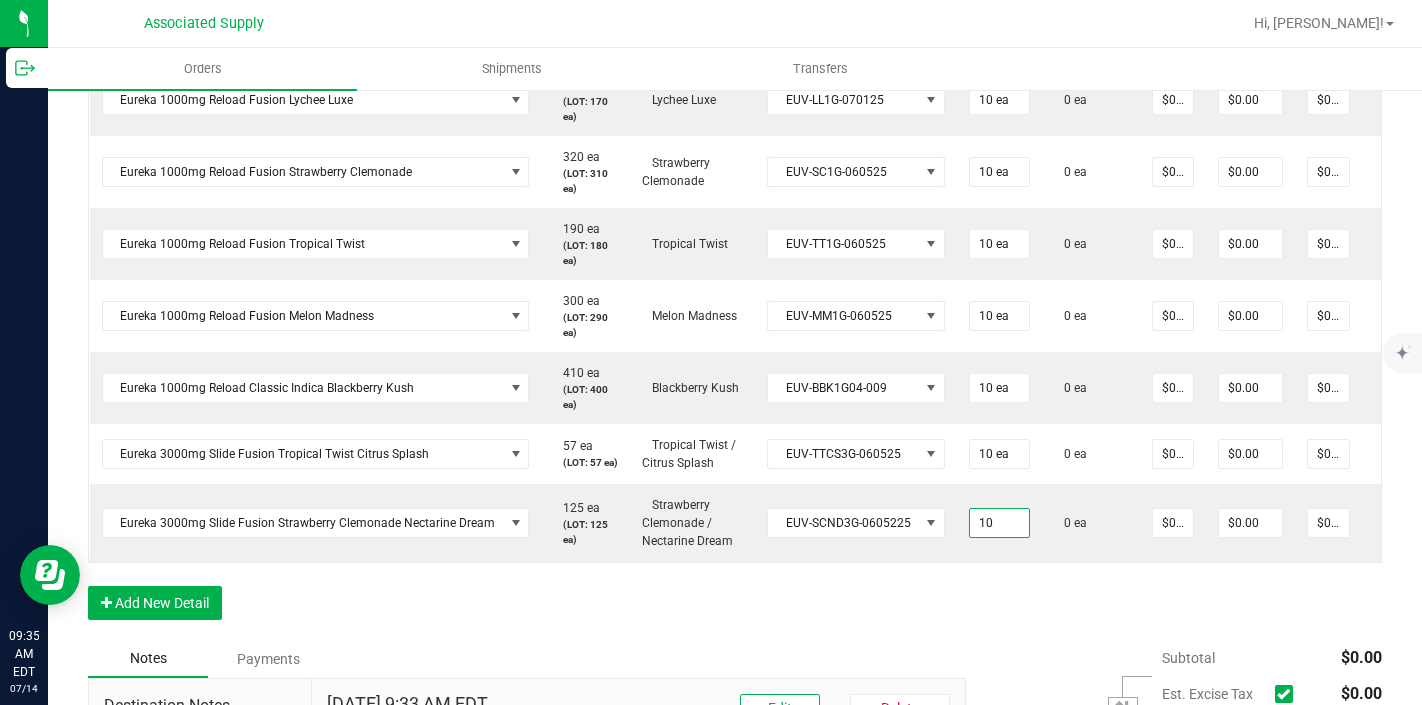 type on "10 ea" 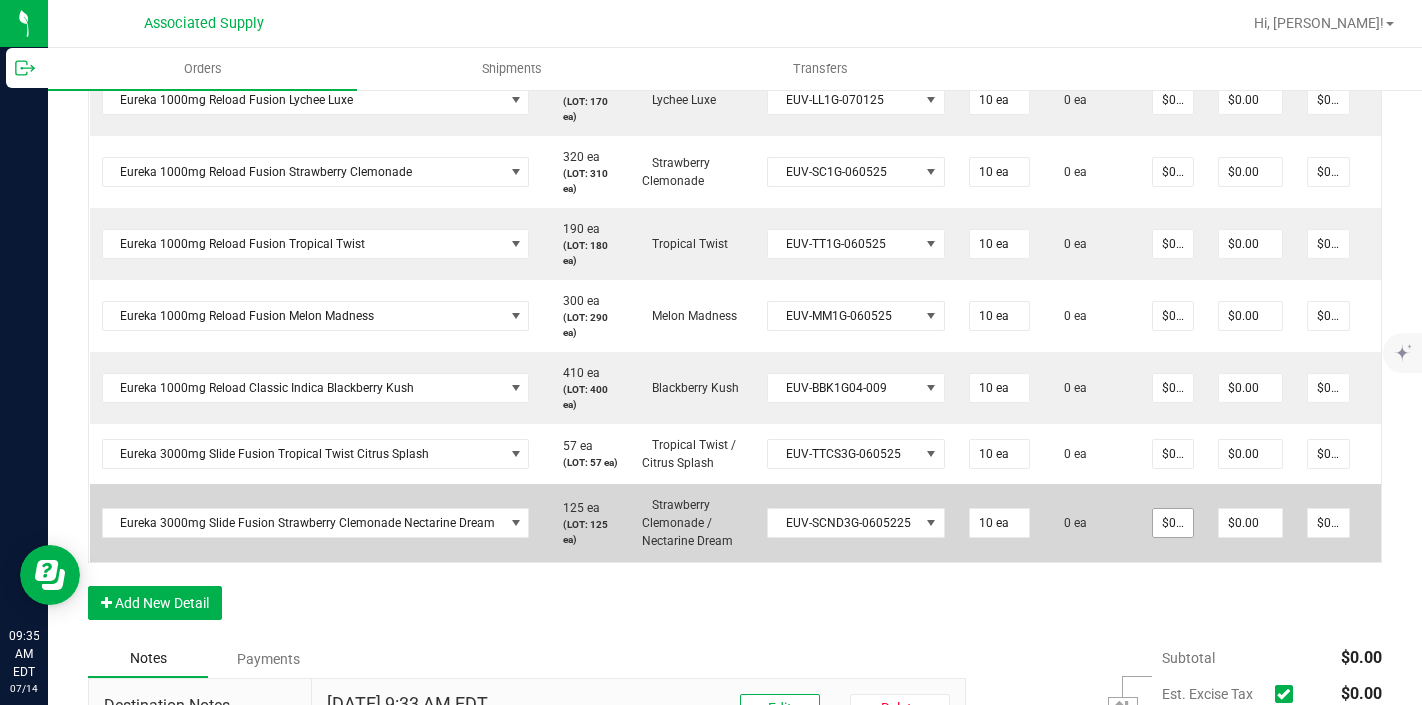 type on "0" 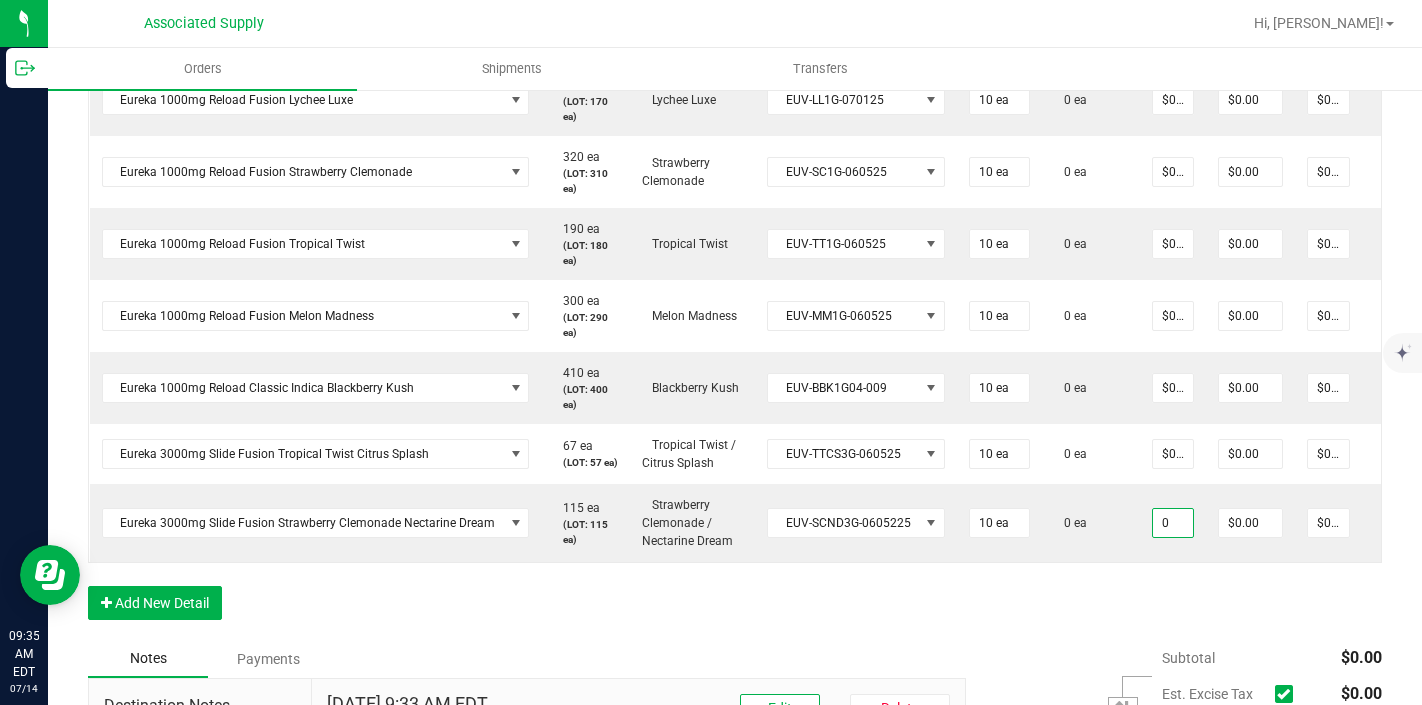 click on "0" at bounding box center [1173, 523] 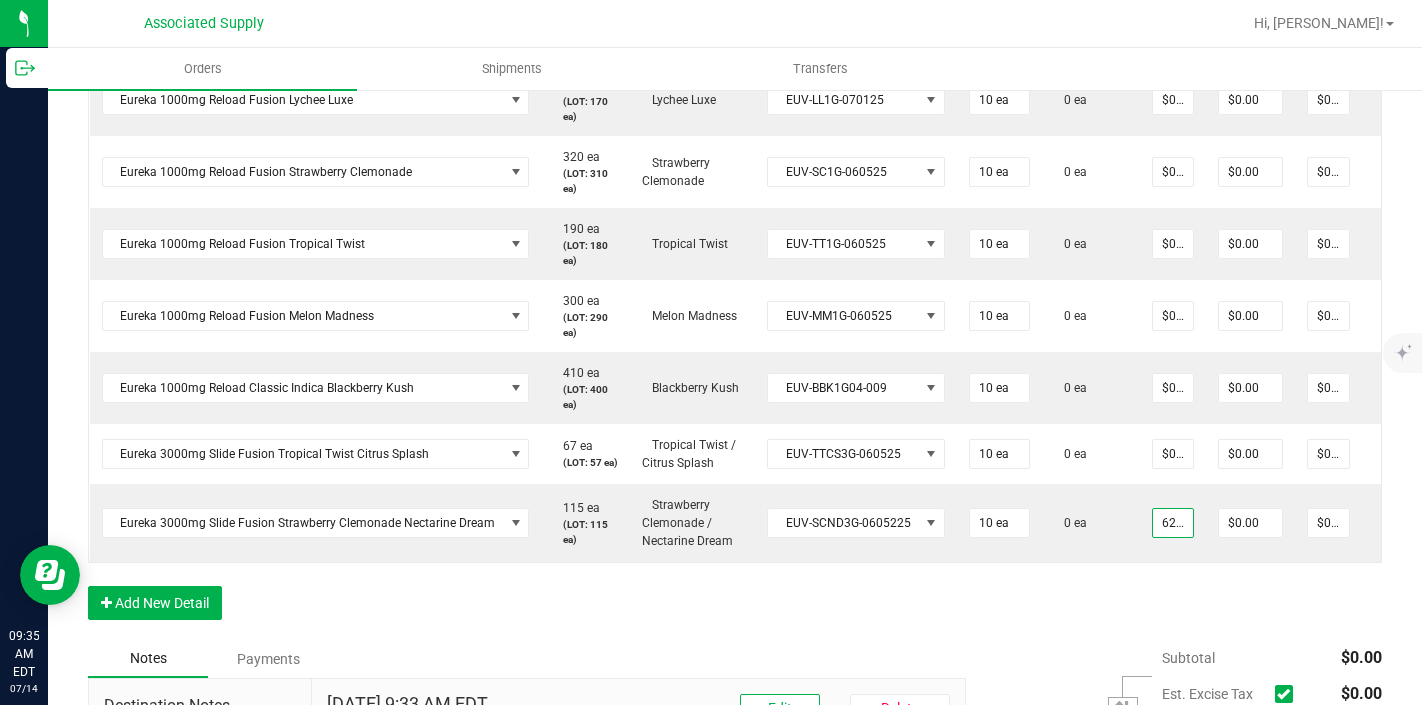 scroll, scrollTop: 0, scrollLeft: 2, axis: horizontal 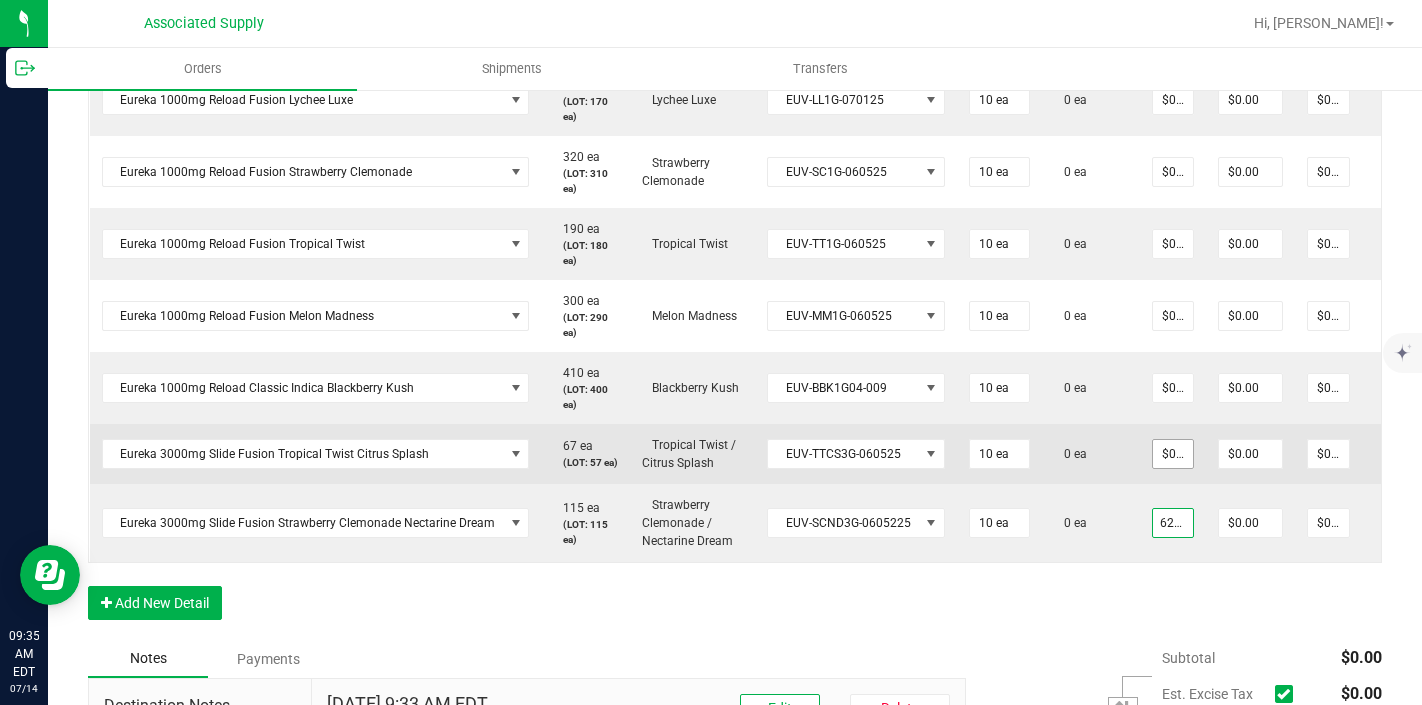 type on "62.5" 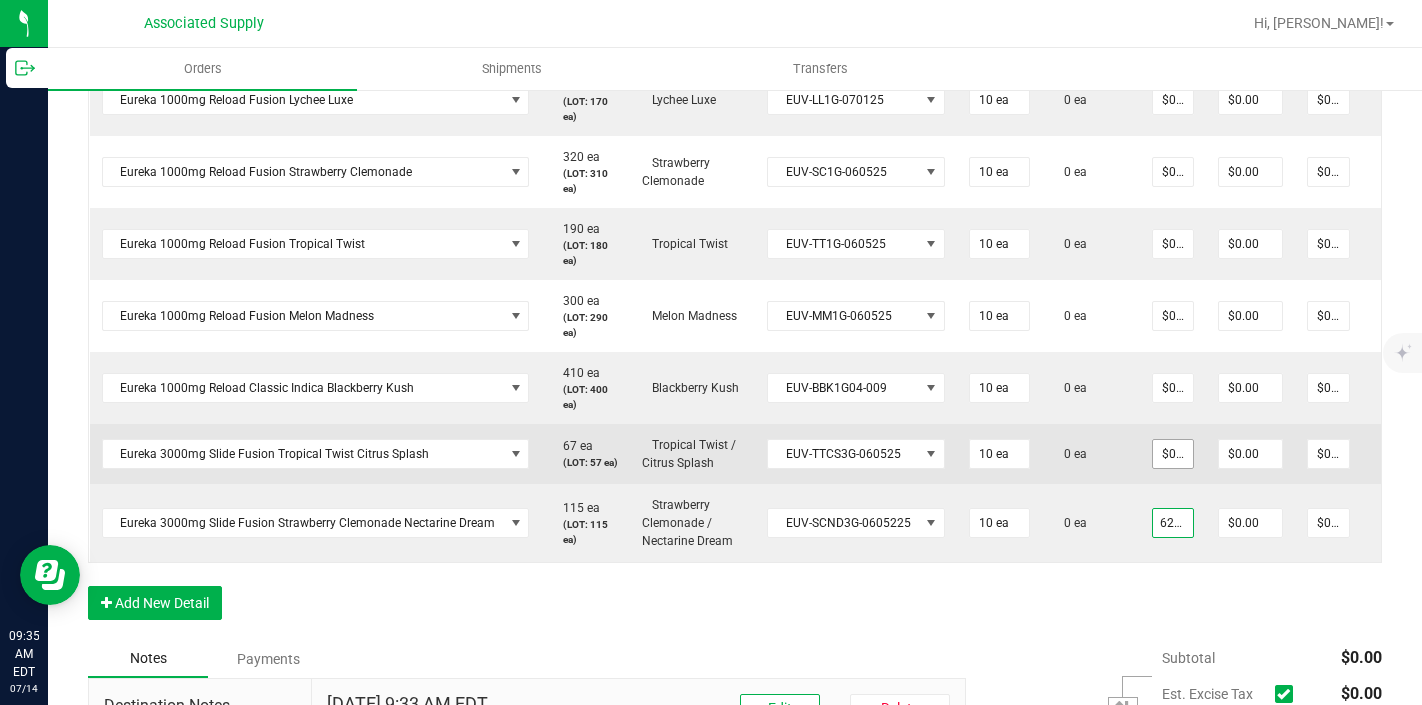 type on "0" 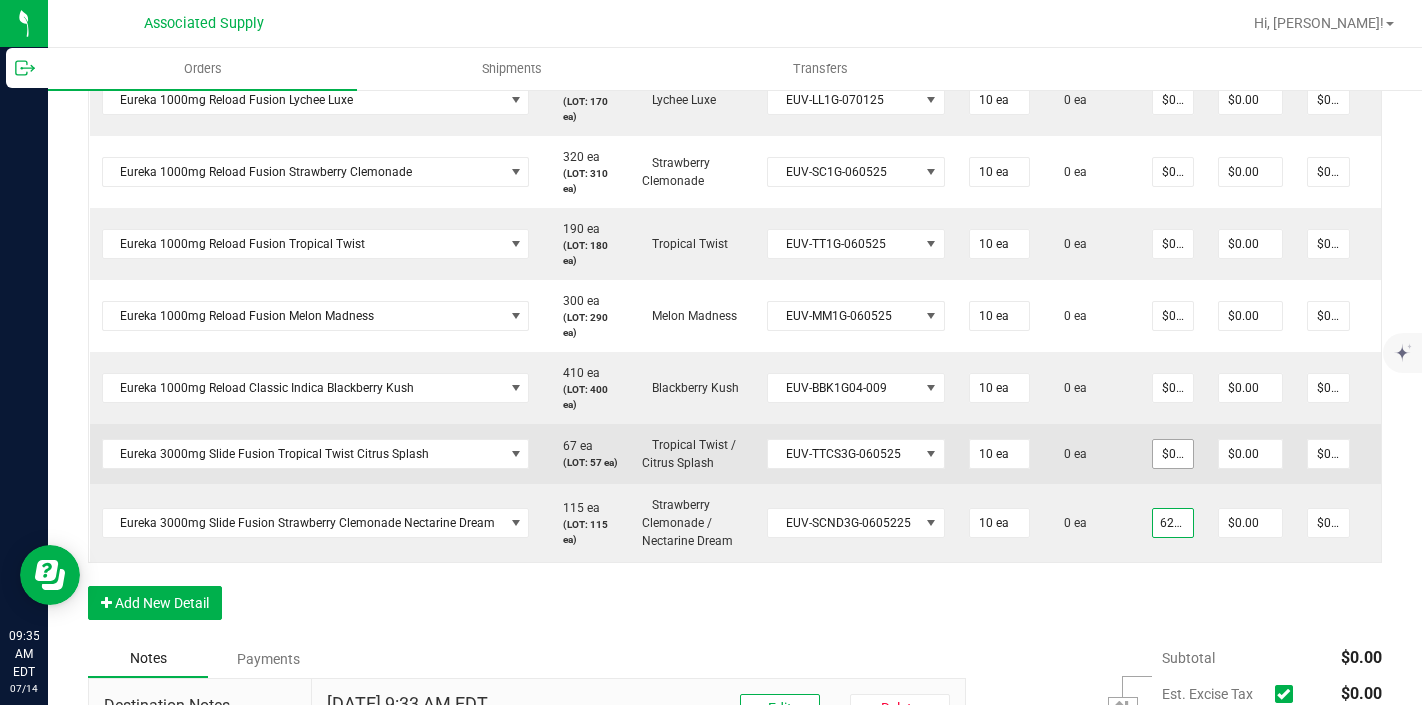 type on "$62.50000" 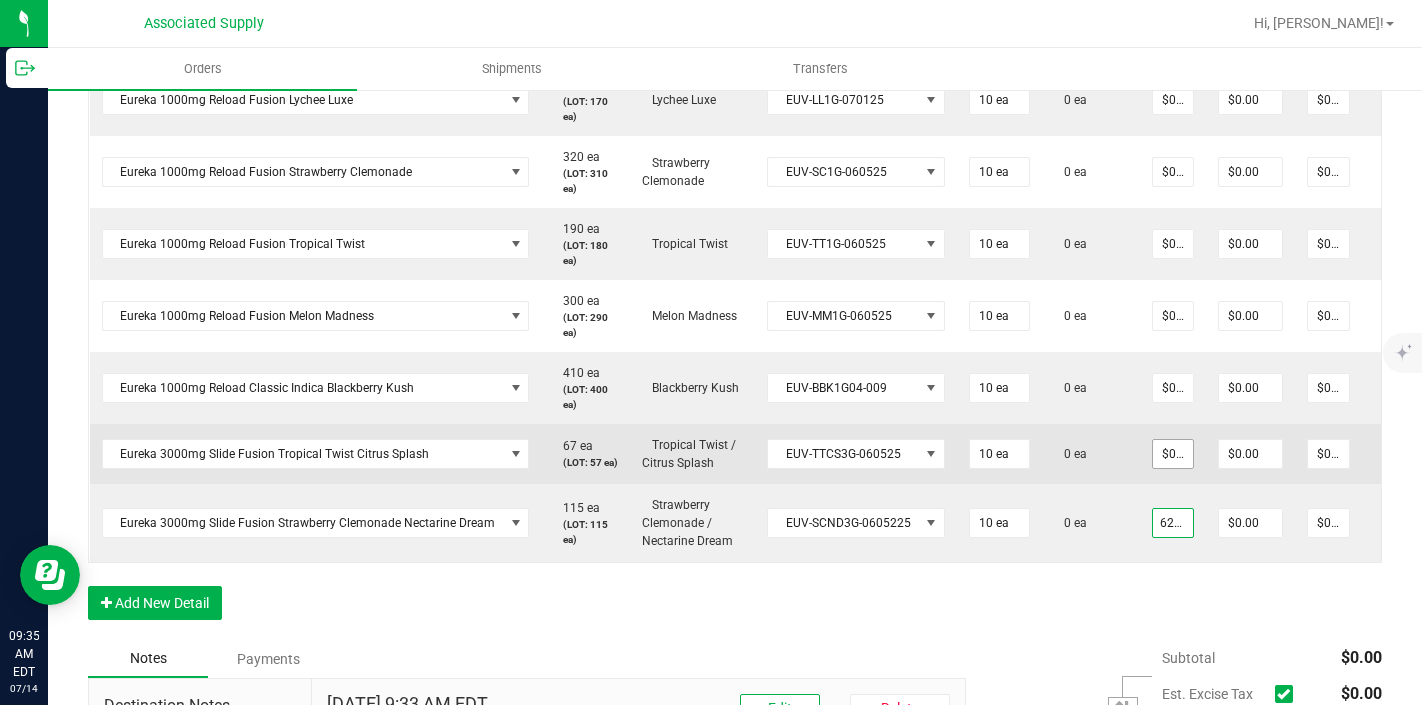 type on "$625.00" 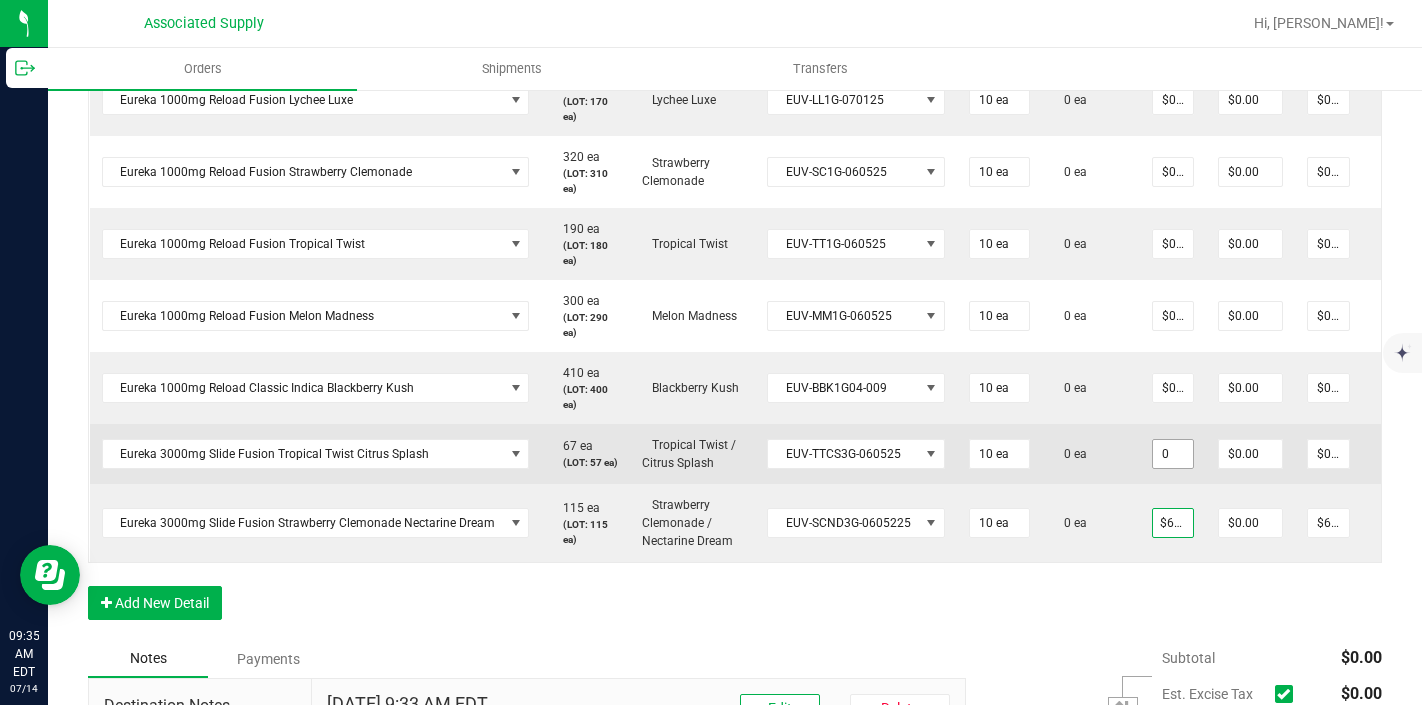 click on "0" at bounding box center (1173, 454) 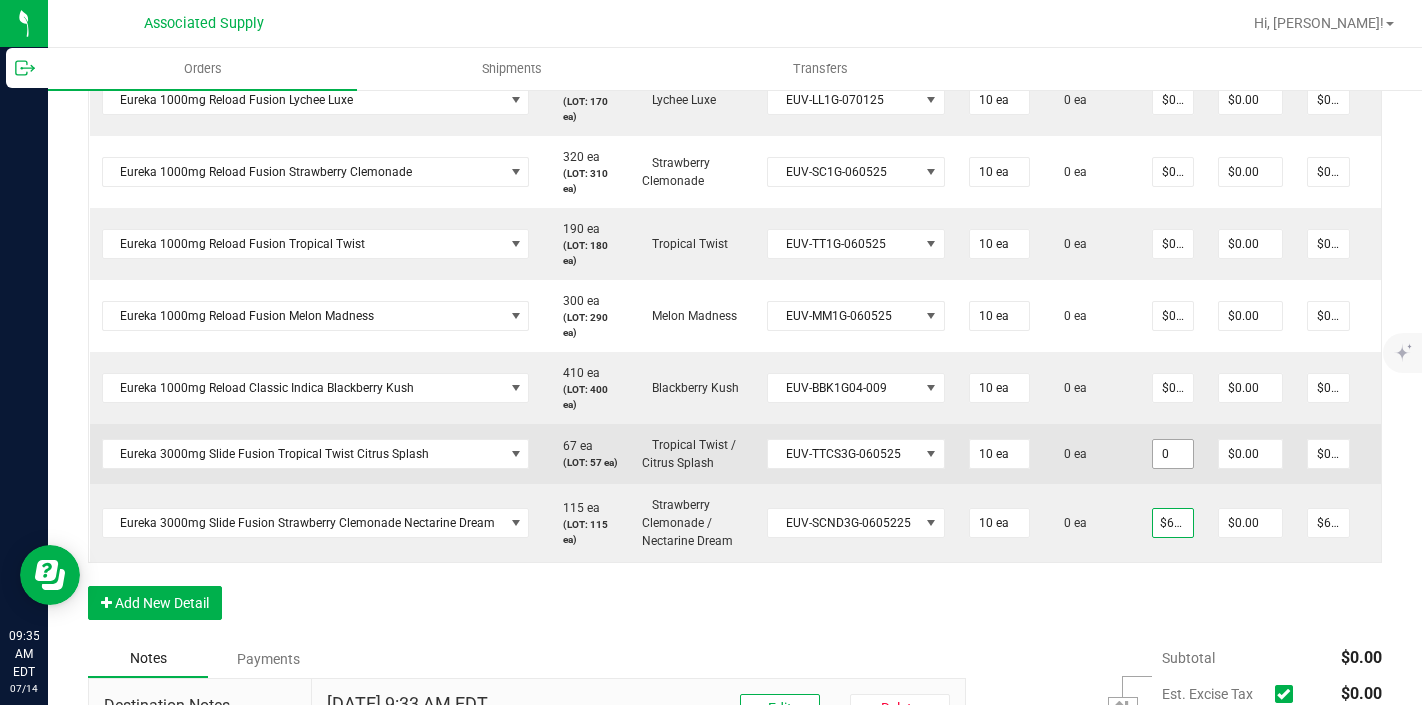 scroll, scrollTop: 0, scrollLeft: 0, axis: both 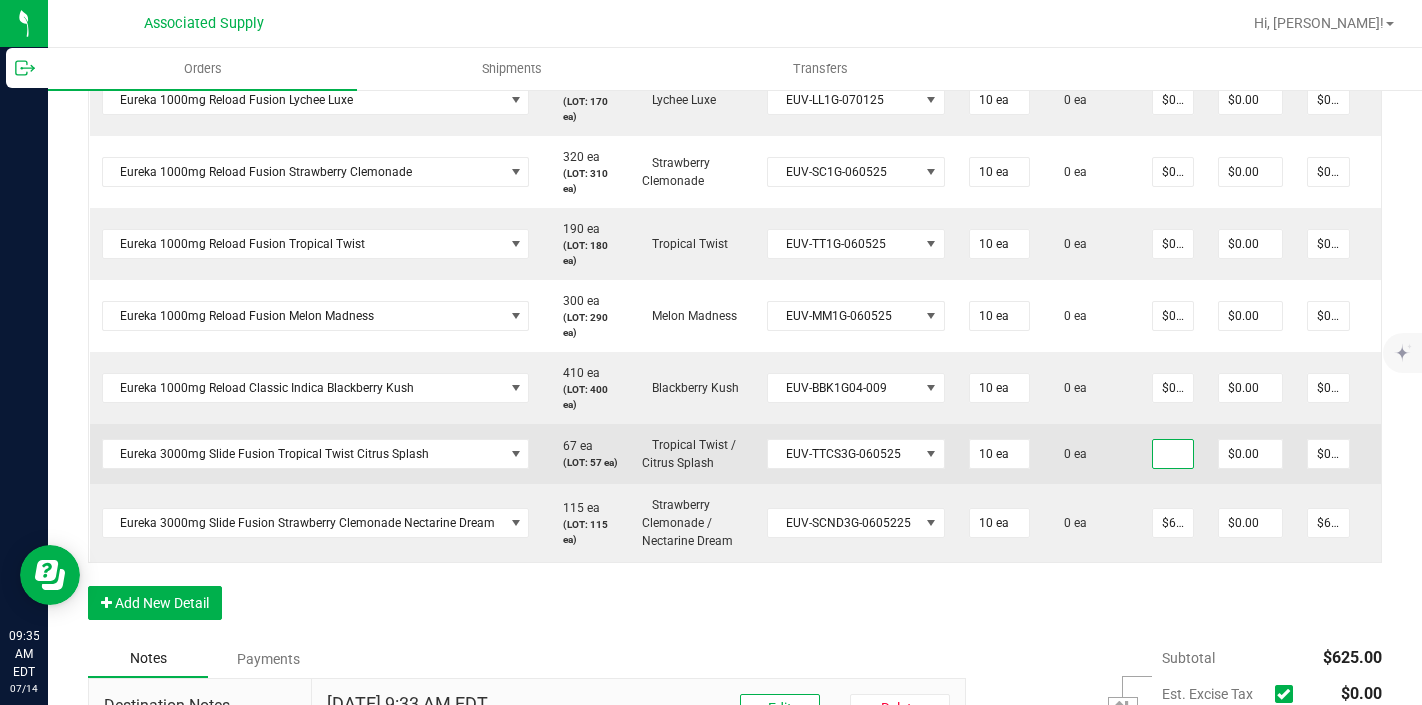 type on "5" 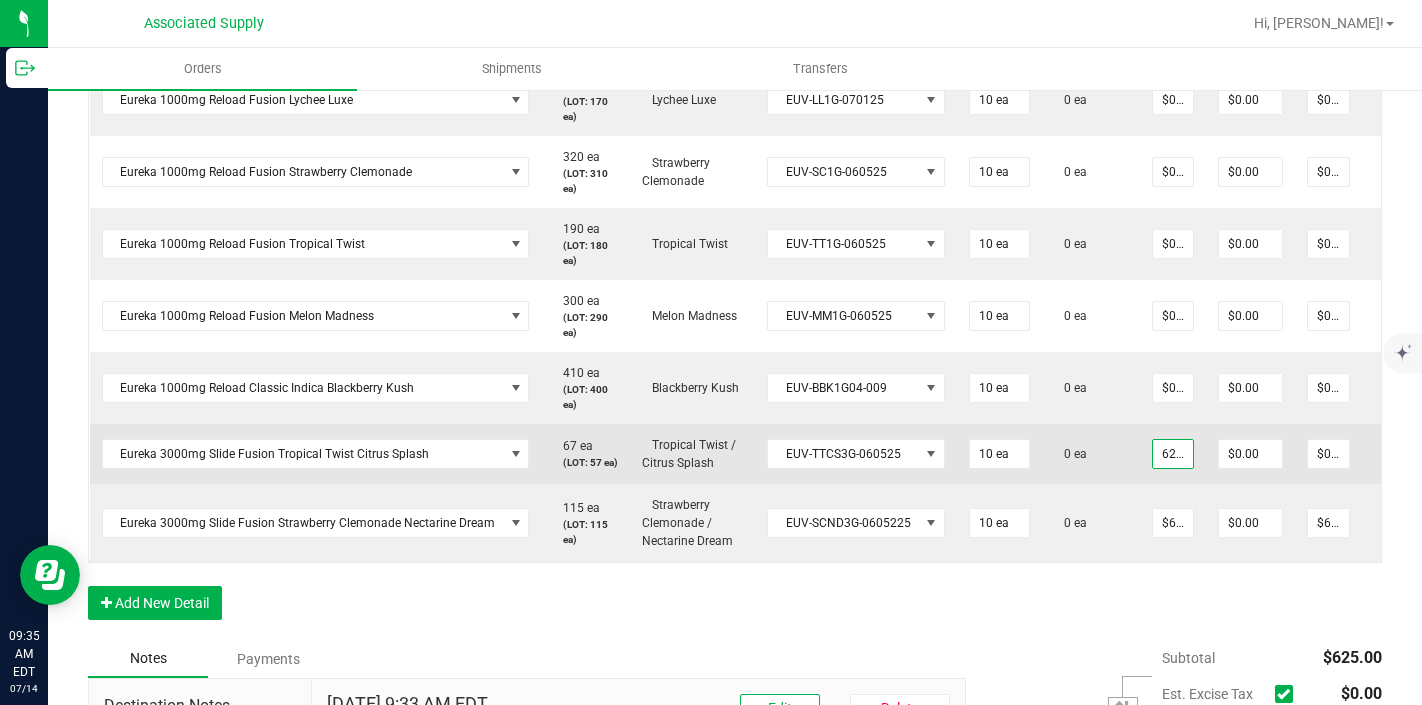 scroll, scrollTop: 0, scrollLeft: 2, axis: horizontal 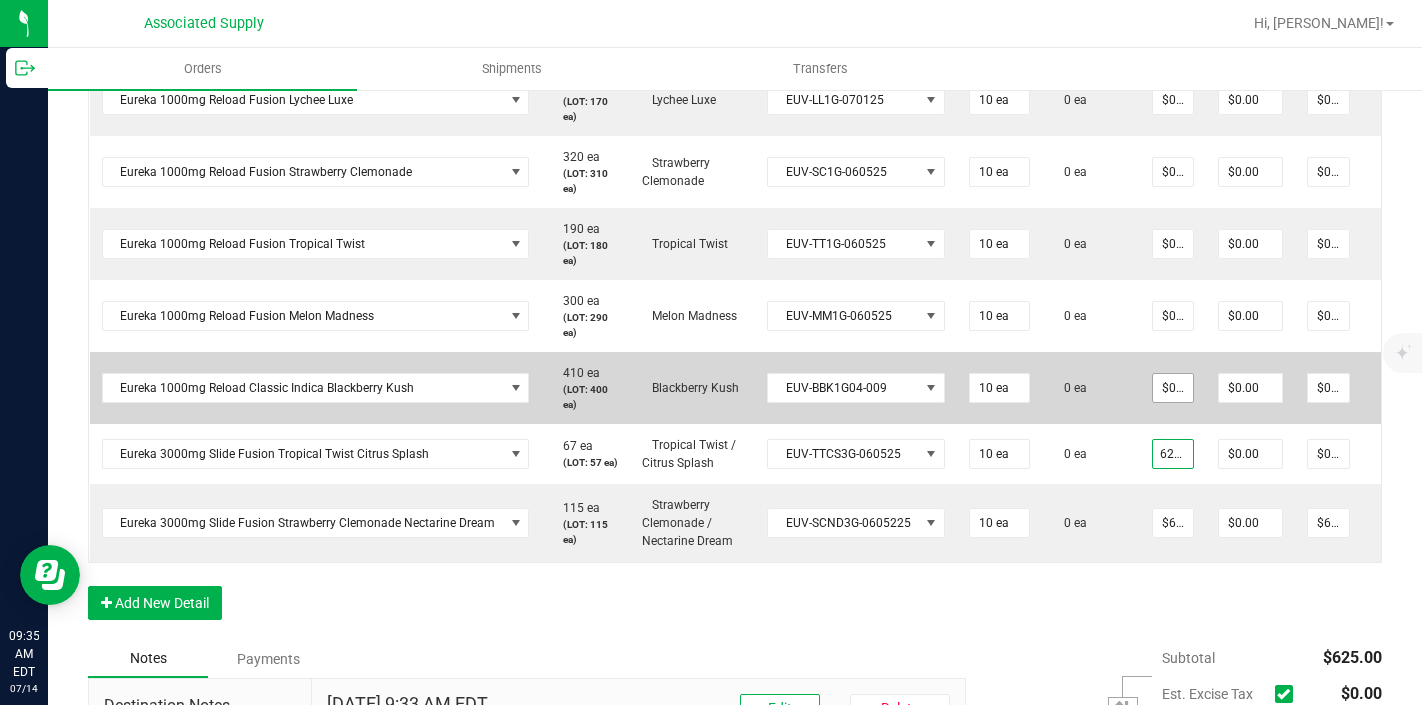 type on "62.5" 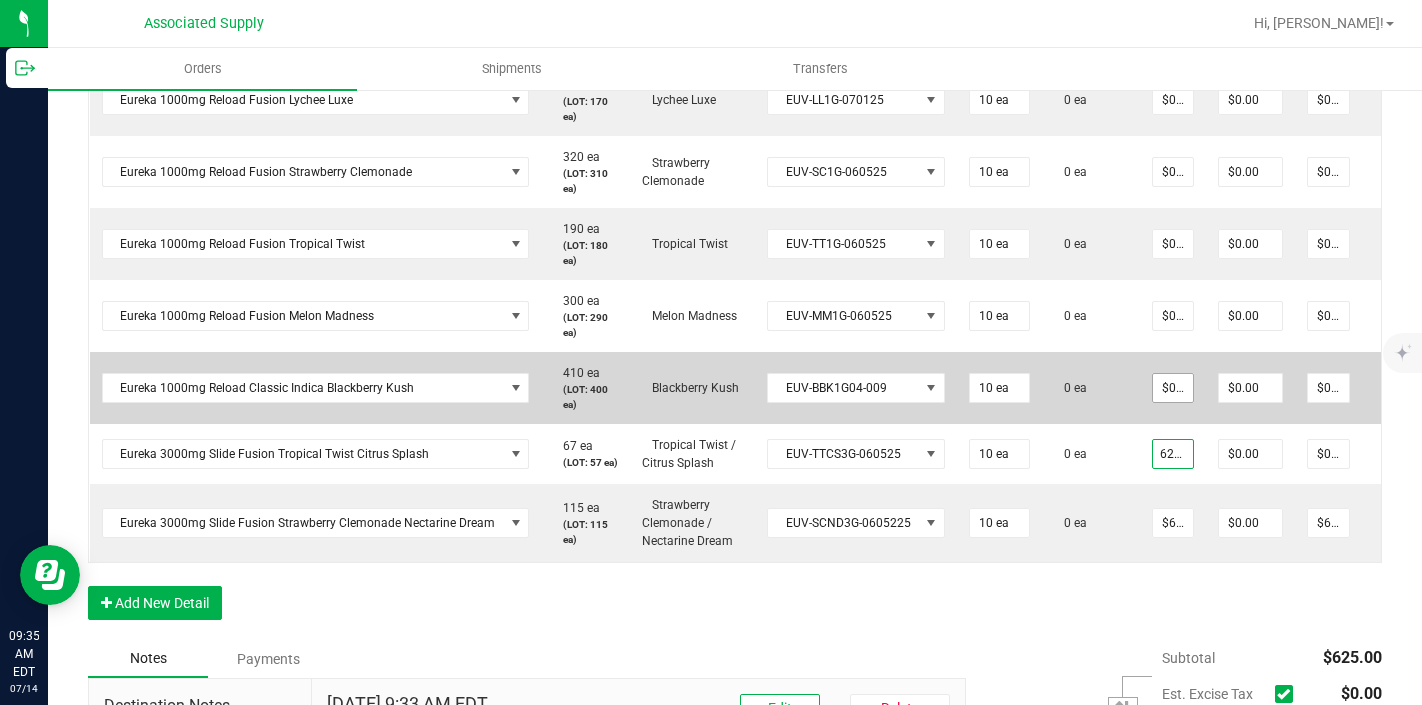 type on "0" 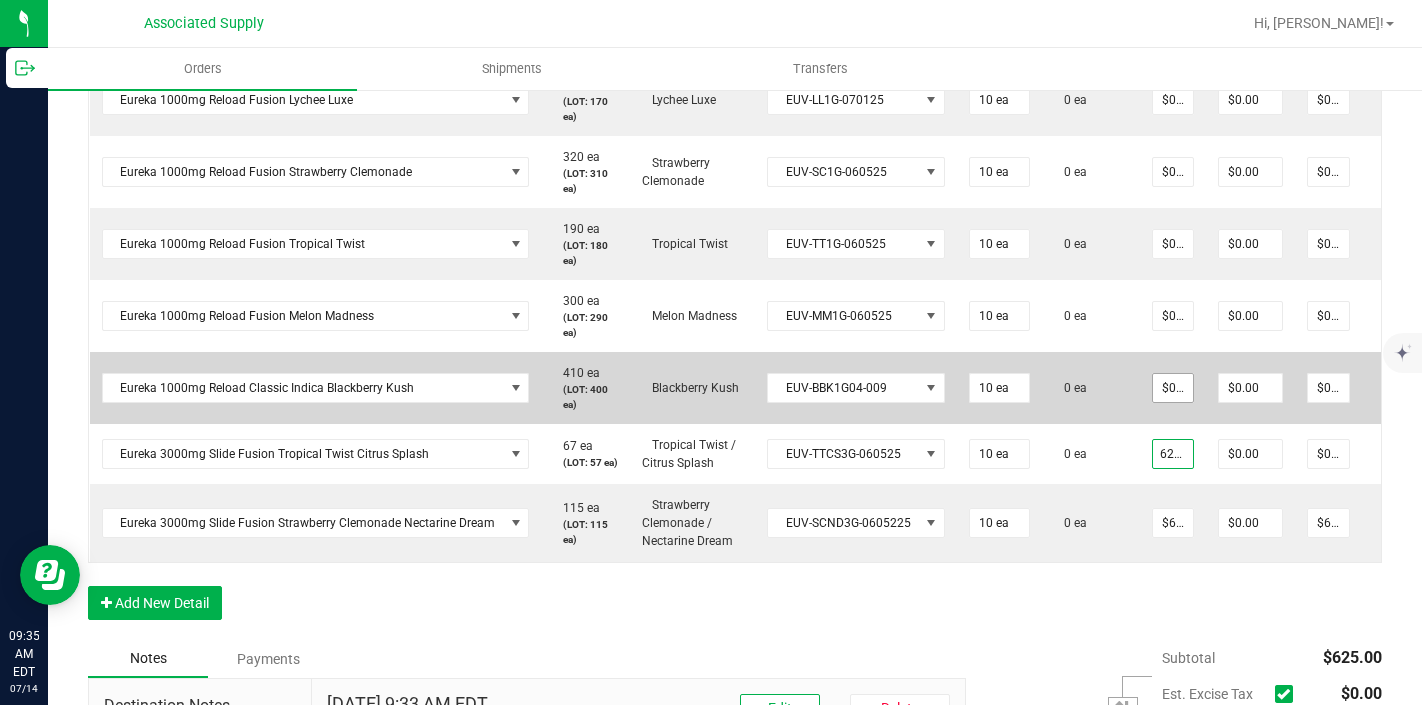 type on "$62.50000" 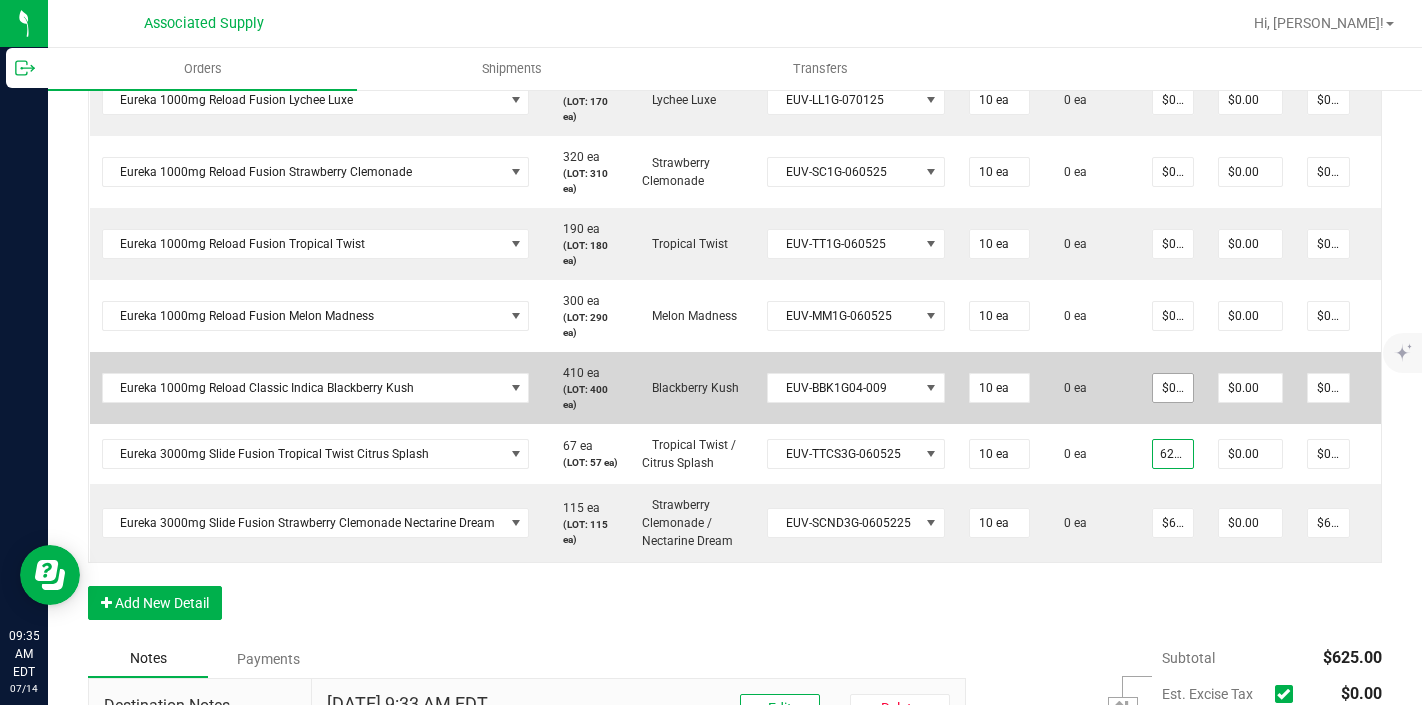 type on "$625.00" 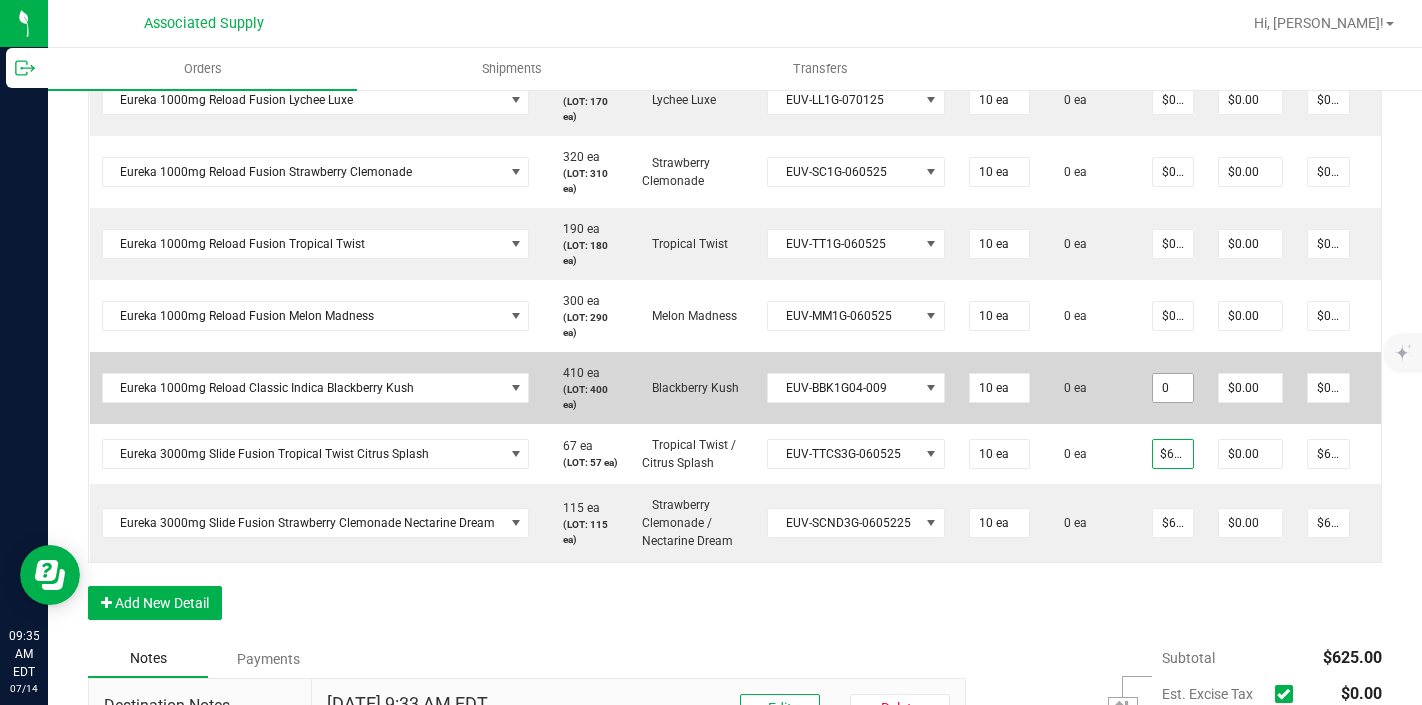 click on "0" at bounding box center [1173, 388] 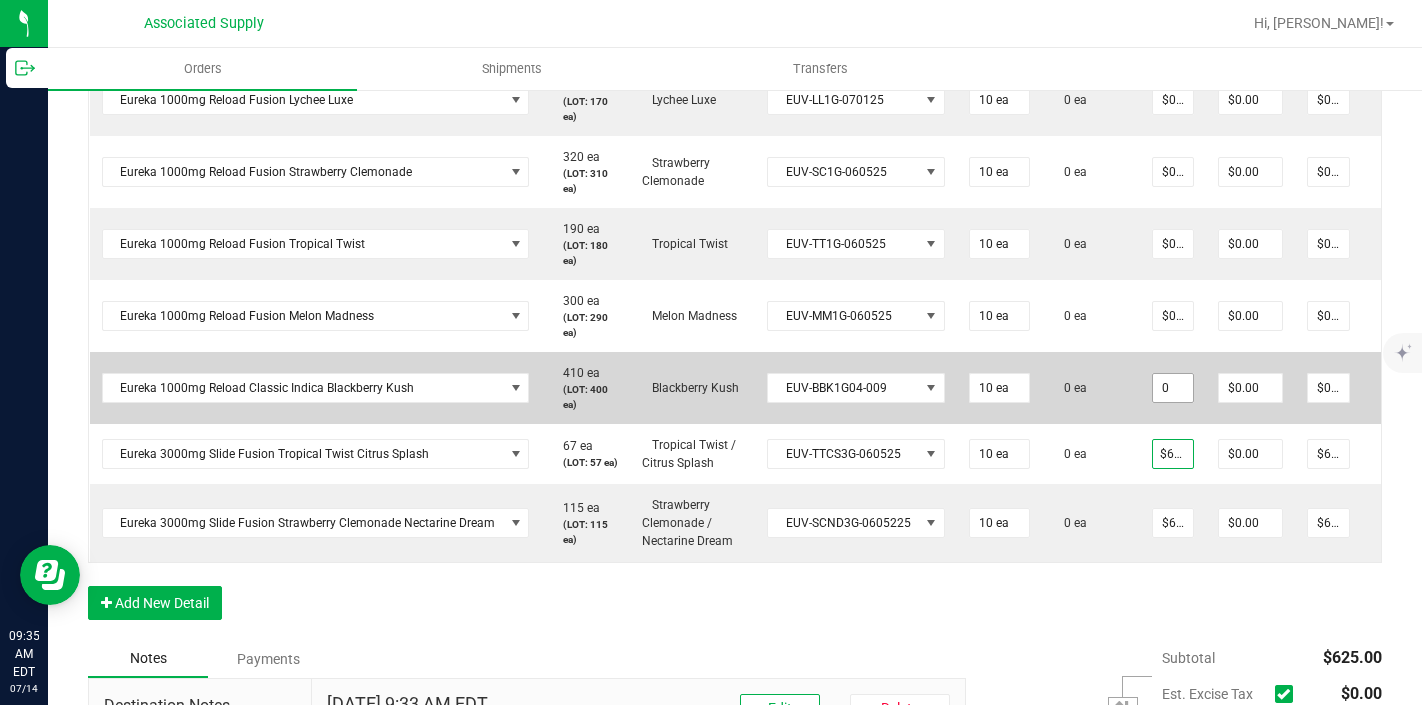 scroll, scrollTop: 0, scrollLeft: 0, axis: both 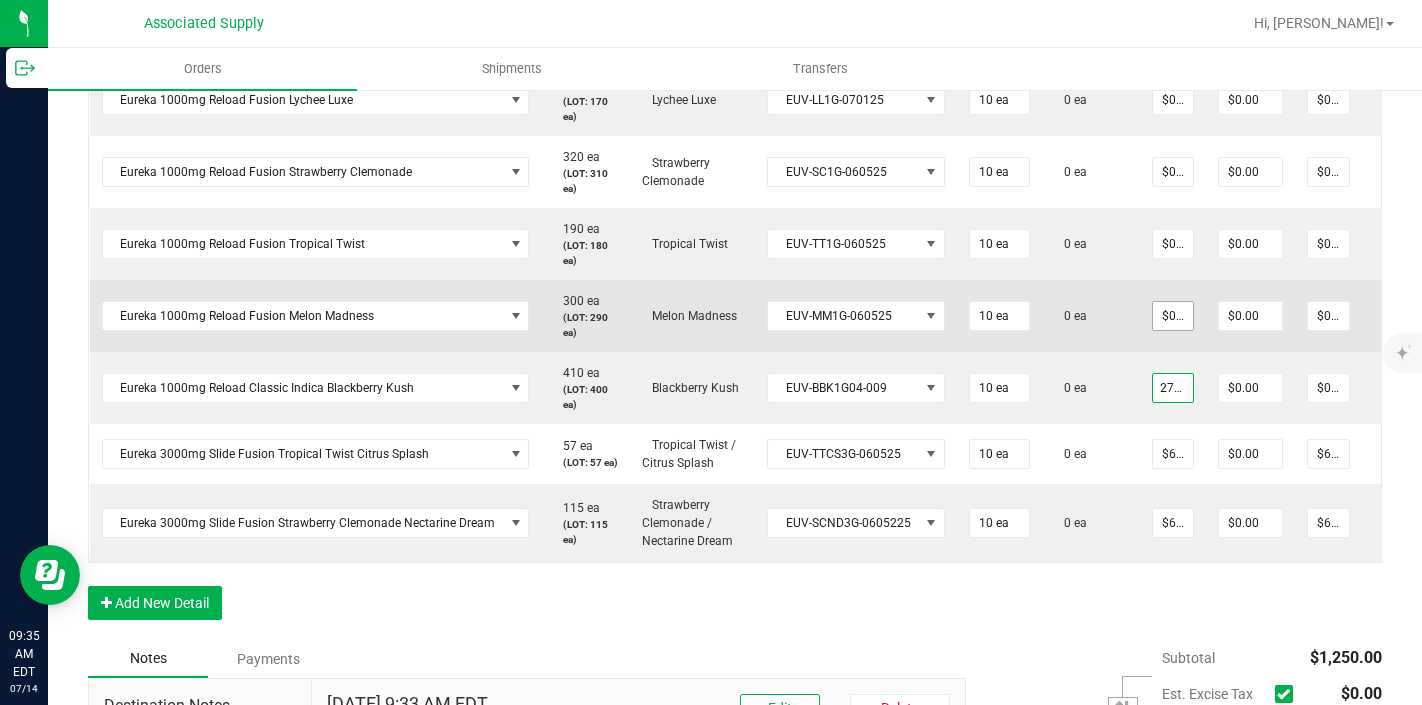 type on "27.5" 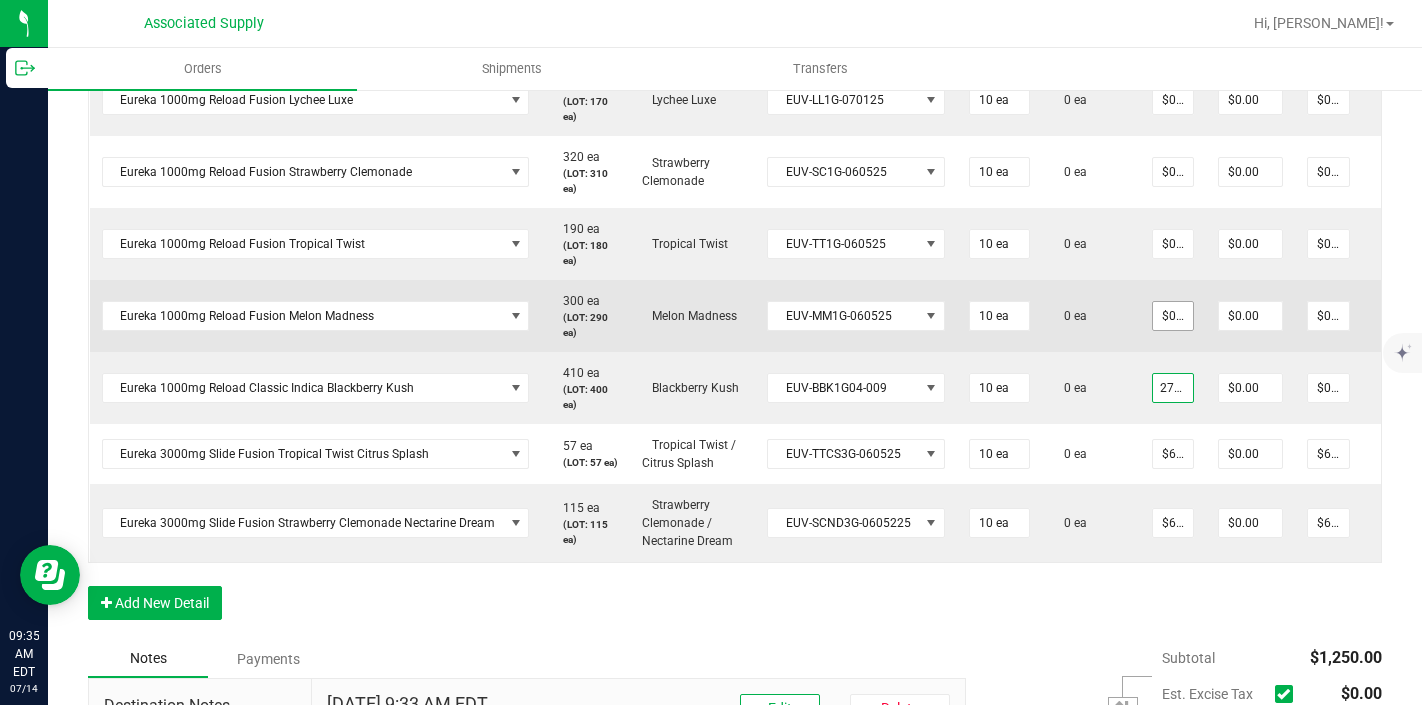 type on "0" 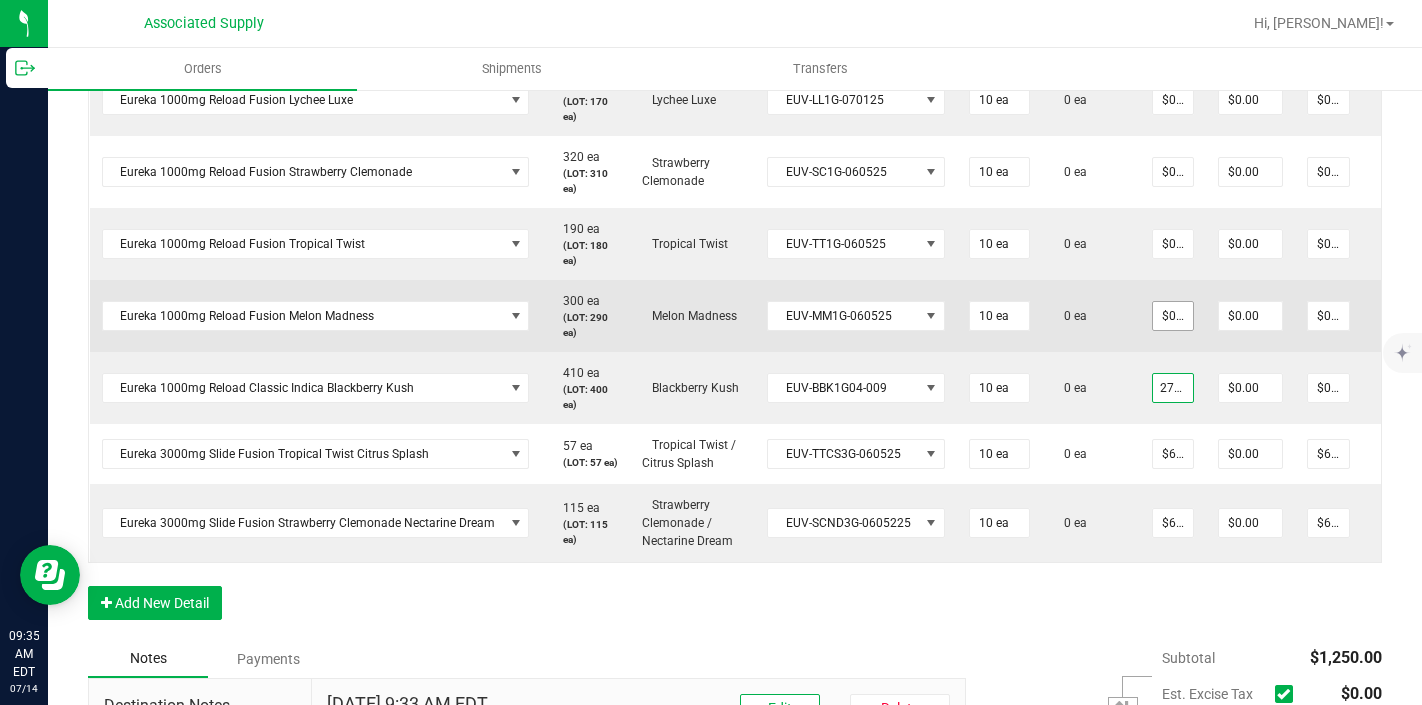type on "$27.50000" 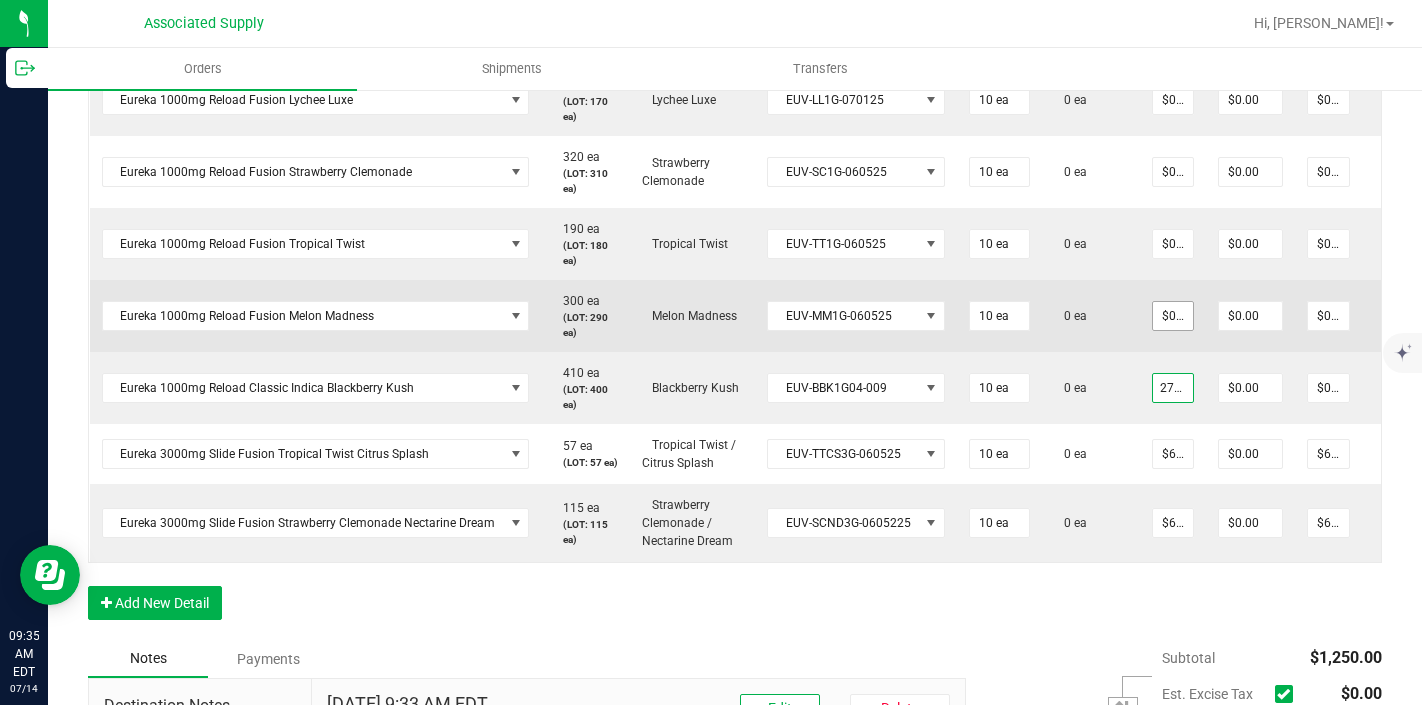 type on "$275.00" 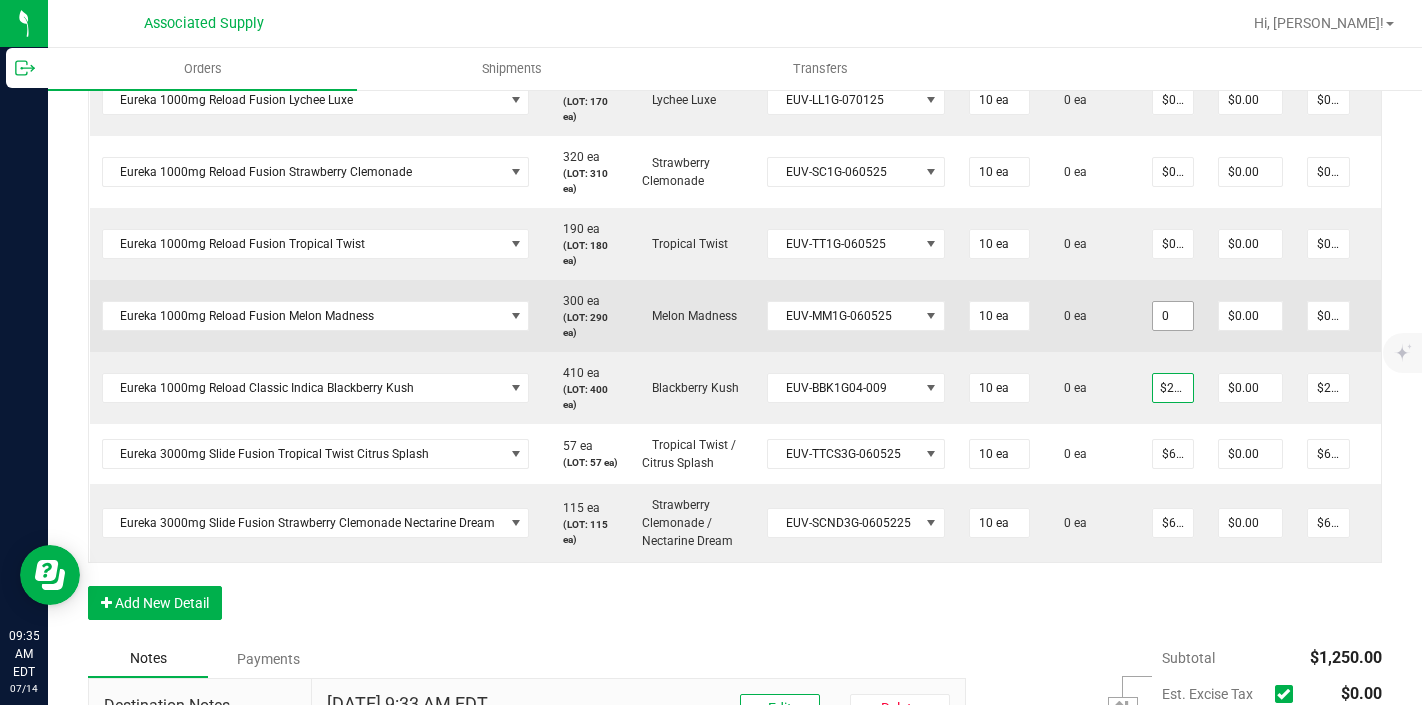 click on "0" at bounding box center (1173, 316) 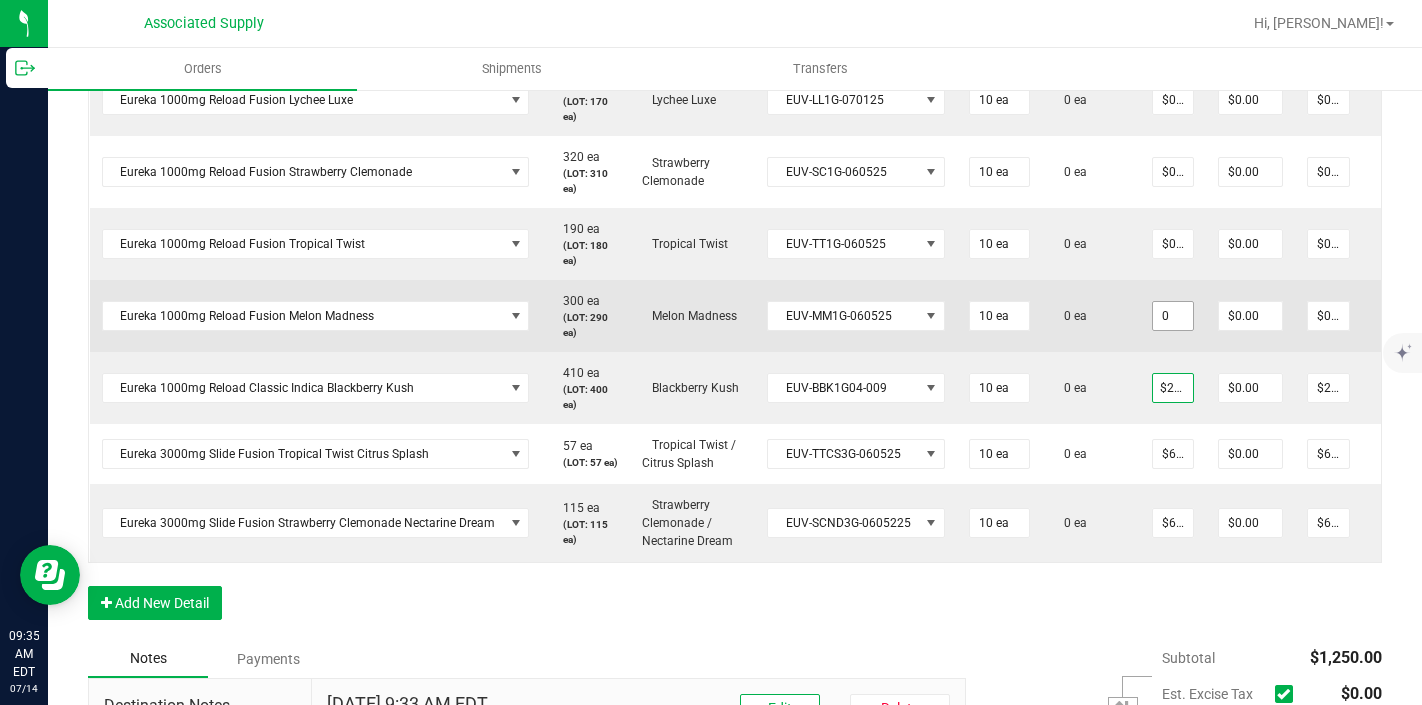 scroll, scrollTop: 0, scrollLeft: 0, axis: both 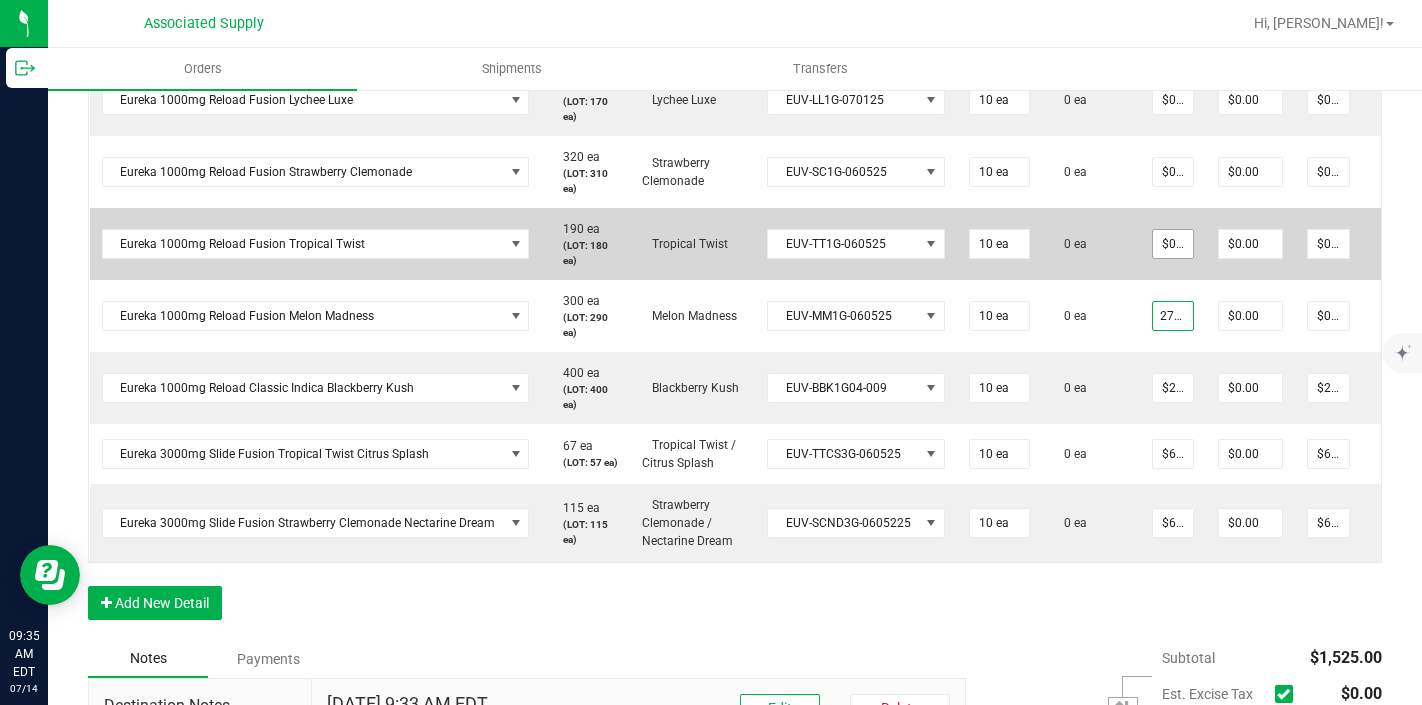 type on "27.5" 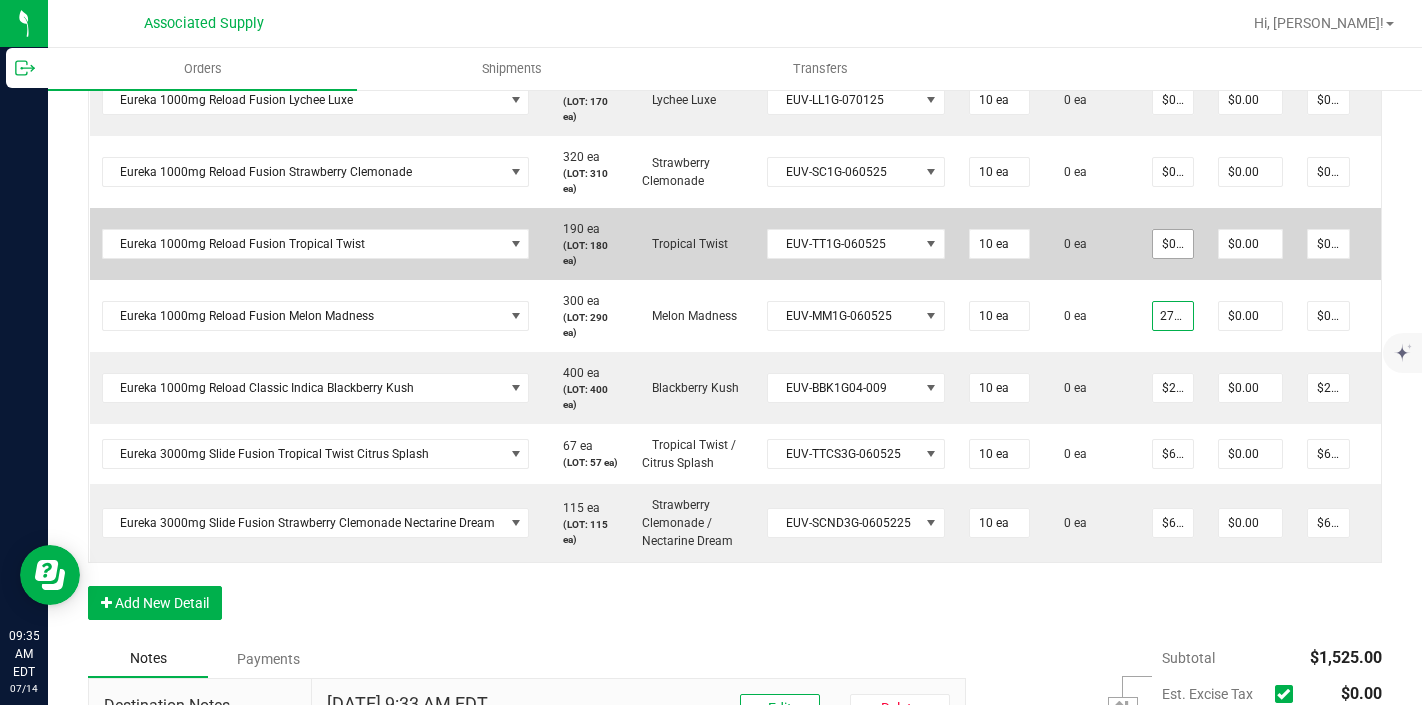 click on "$0.00000" at bounding box center [1173, 244] 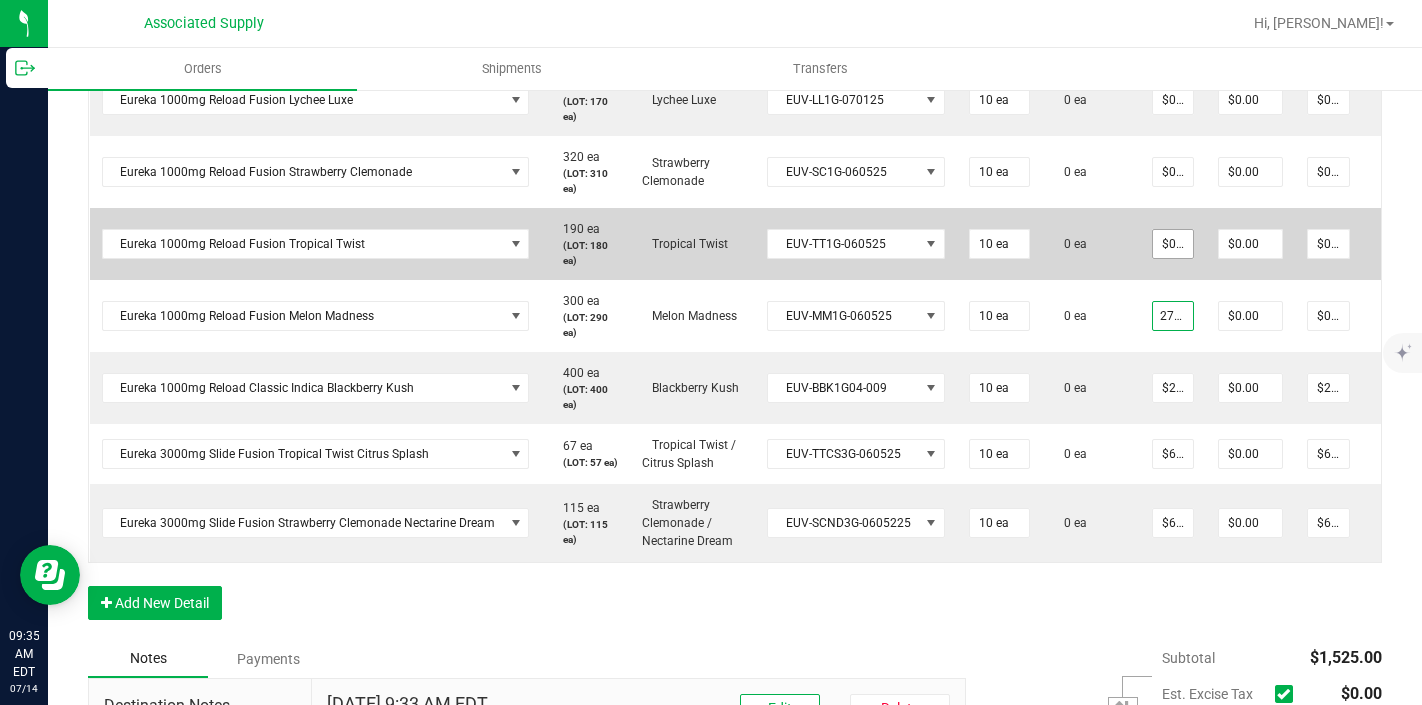 type on "0" 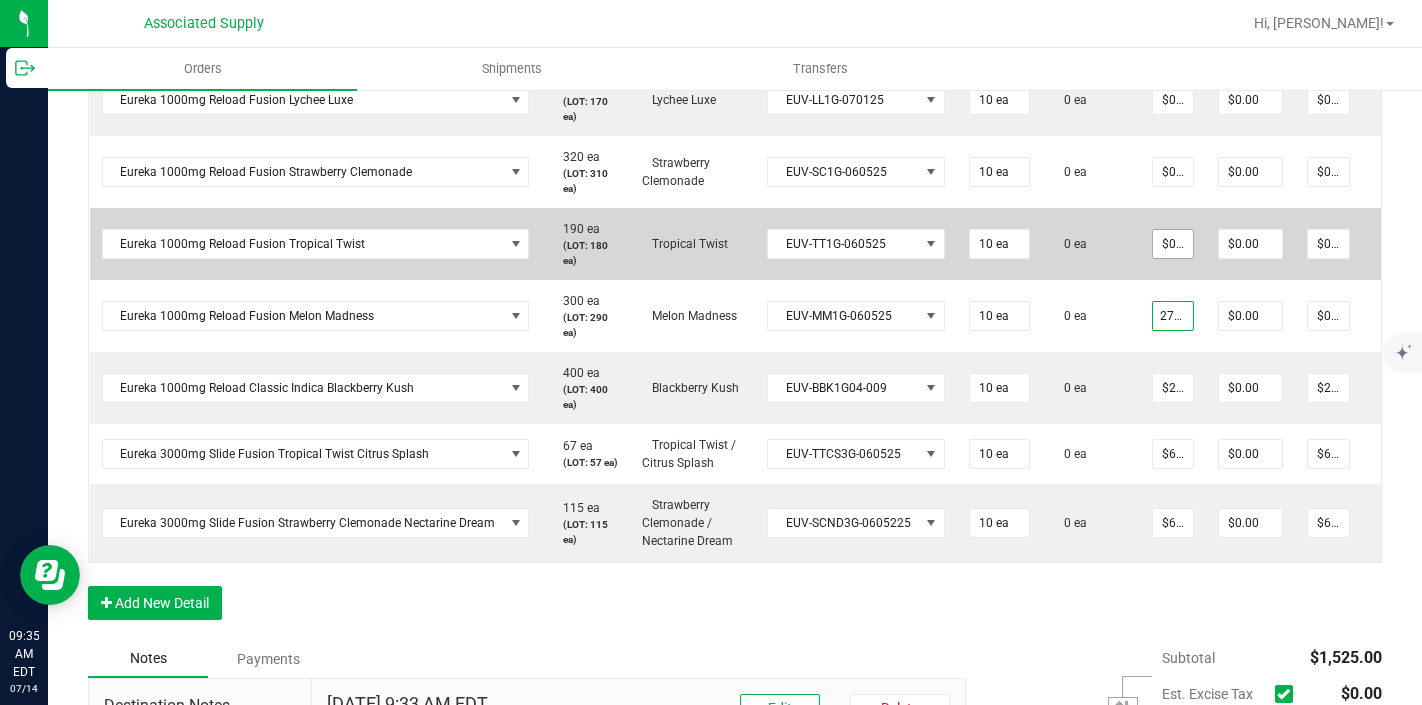 type on "$27.50000" 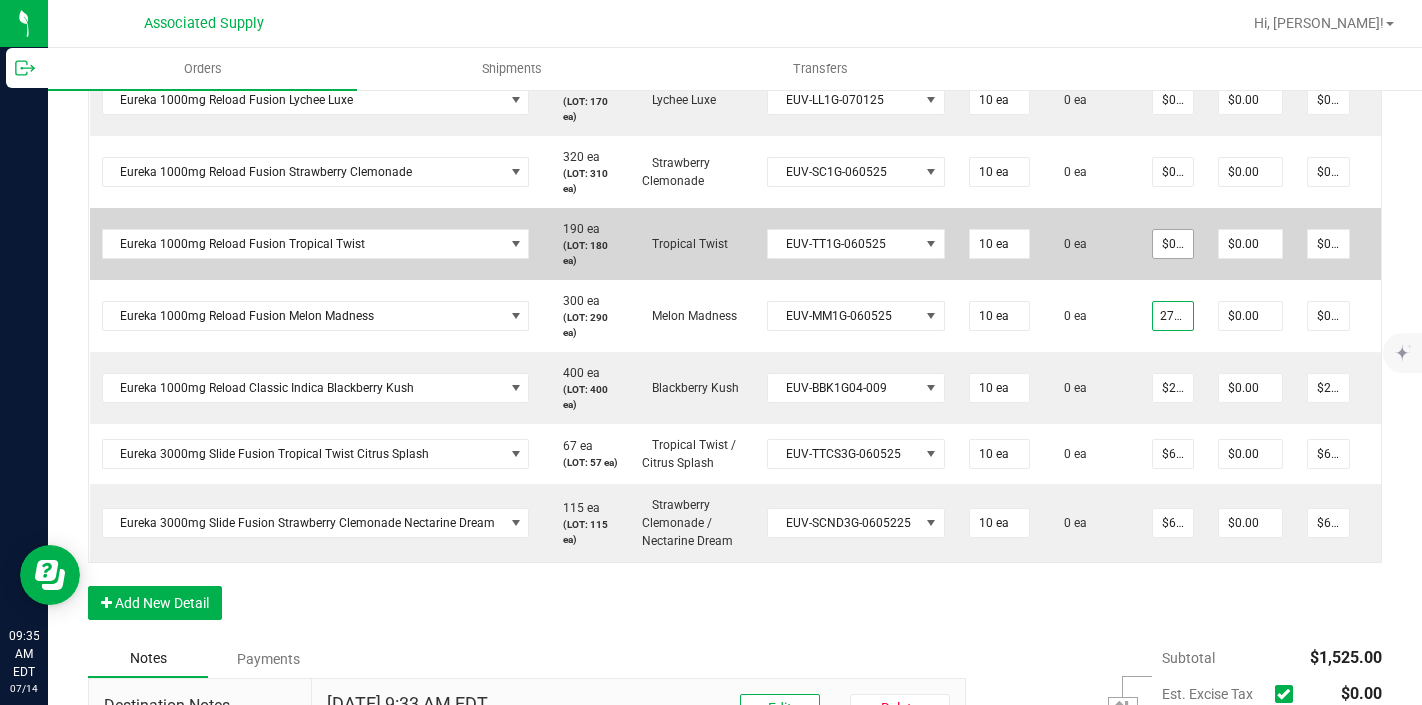 type on "$275.00" 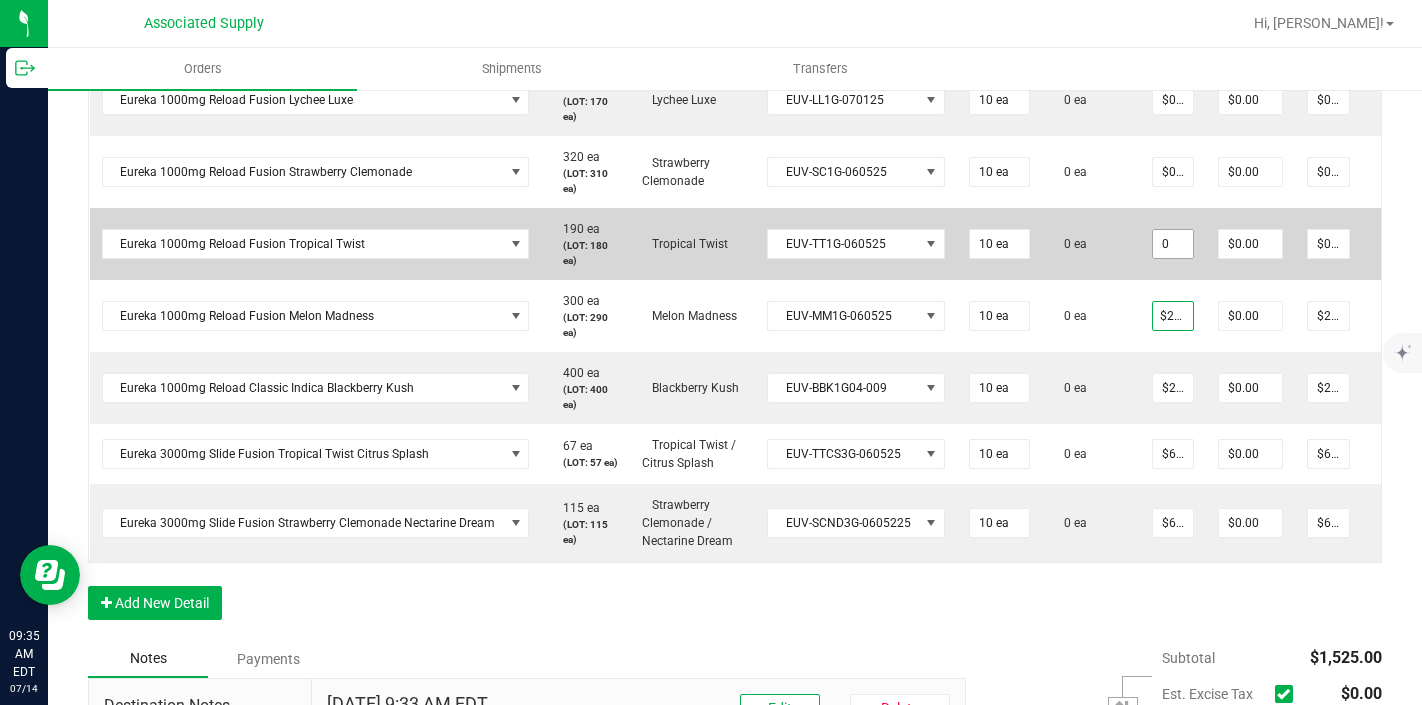 scroll, scrollTop: 0, scrollLeft: 0, axis: both 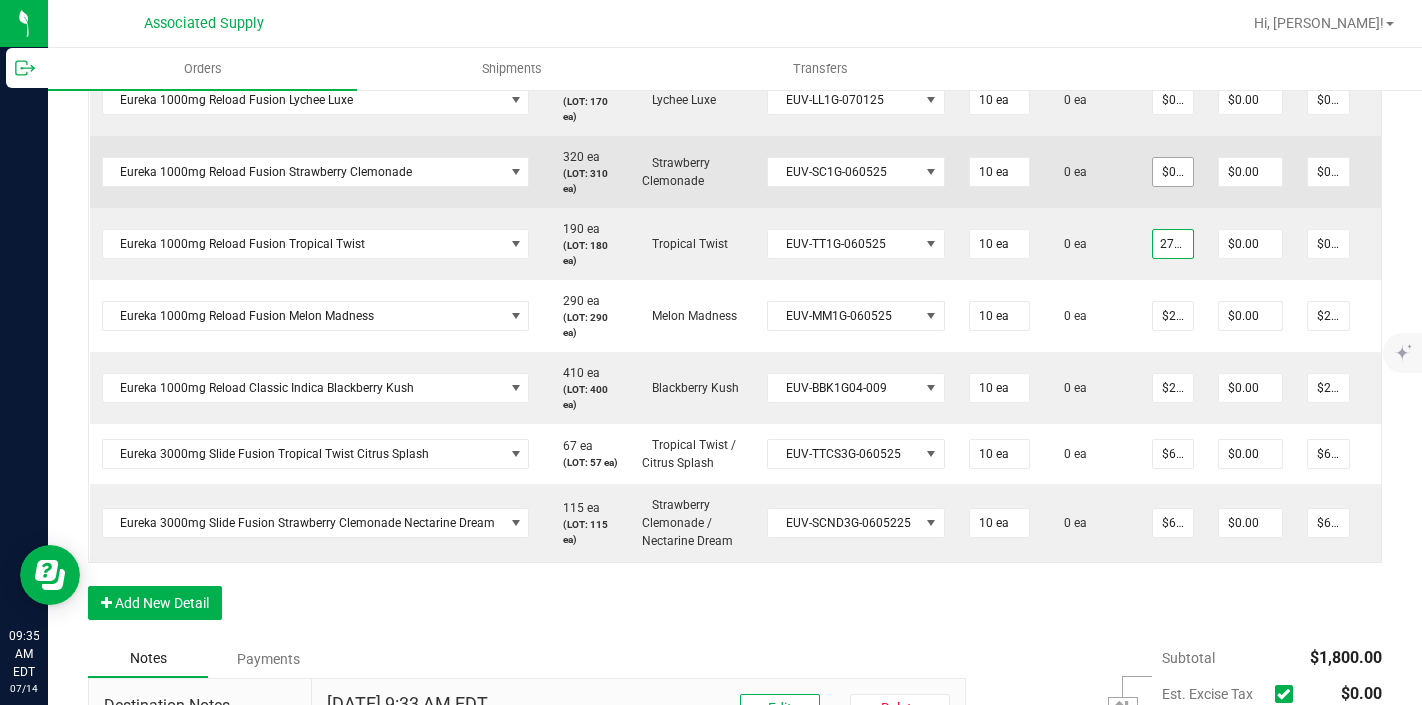type on "27.5" 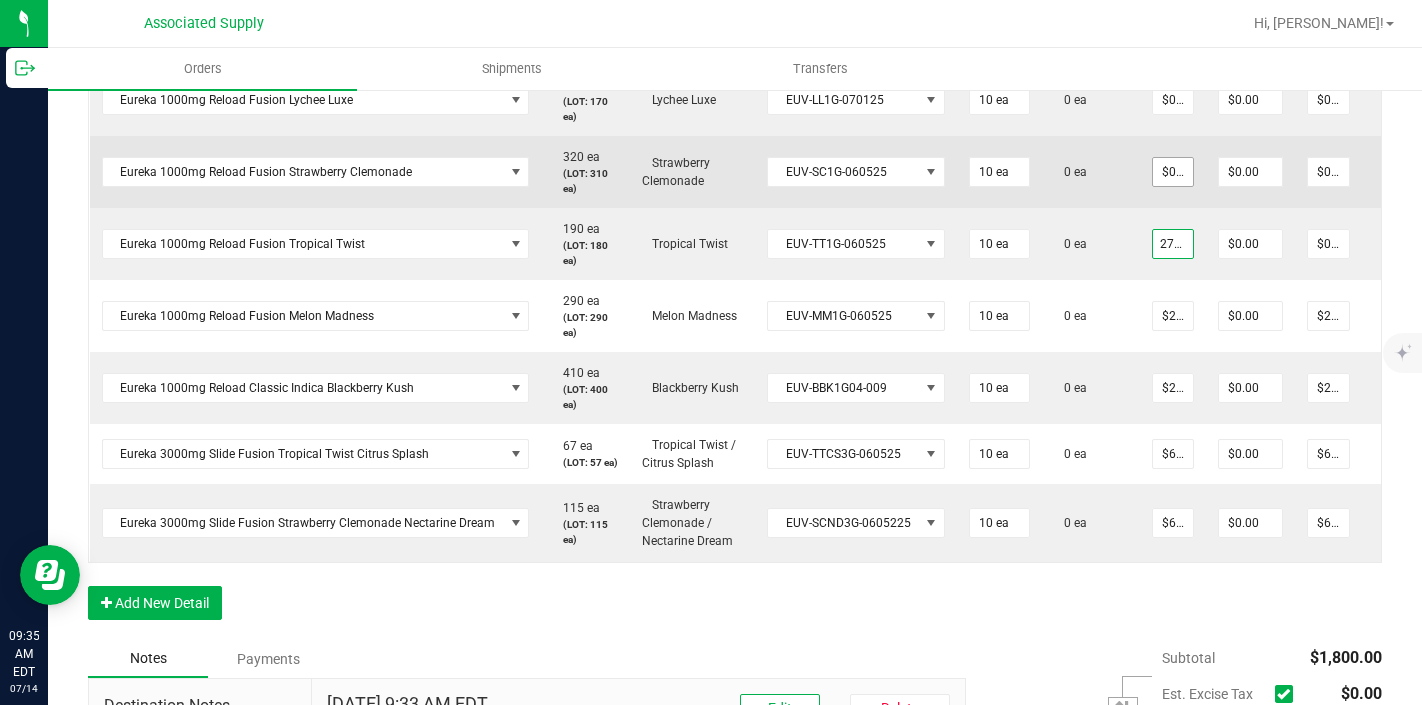 click on "$0.00000" at bounding box center [1173, 172] 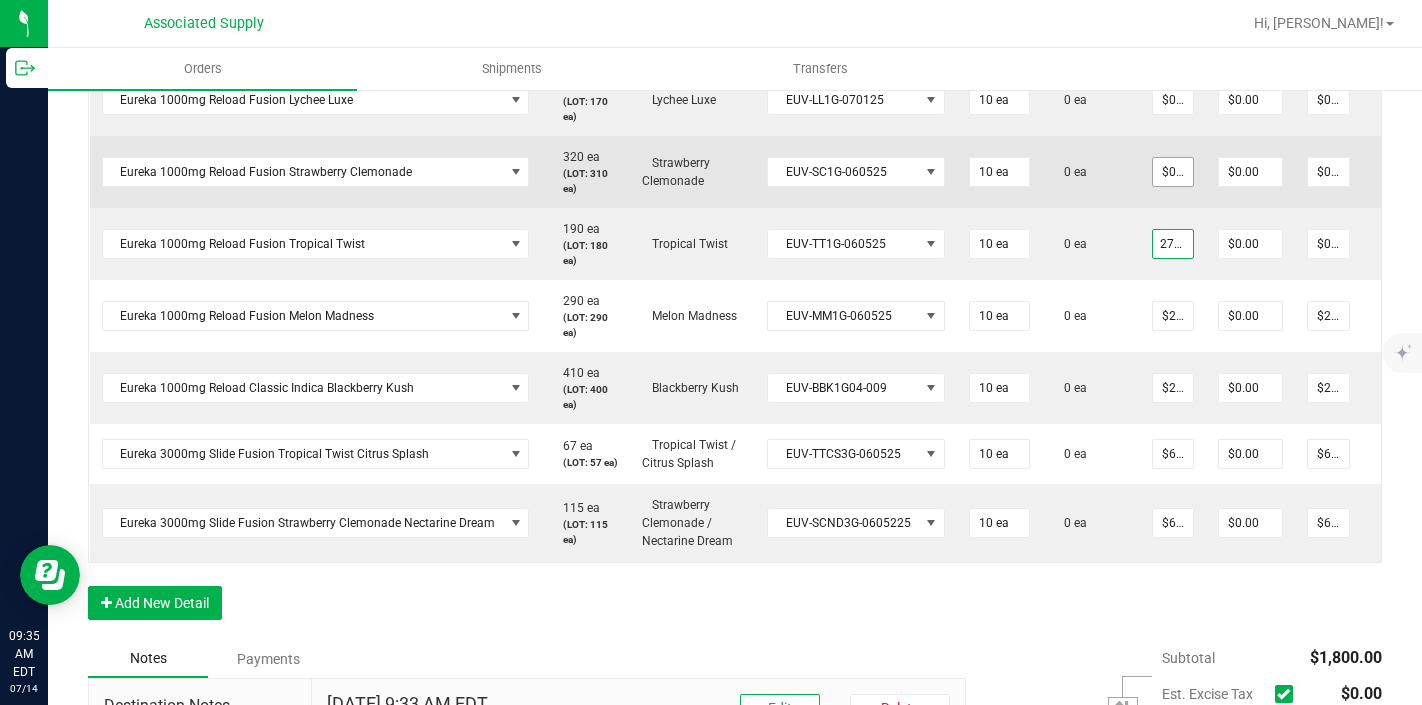 type on "0" 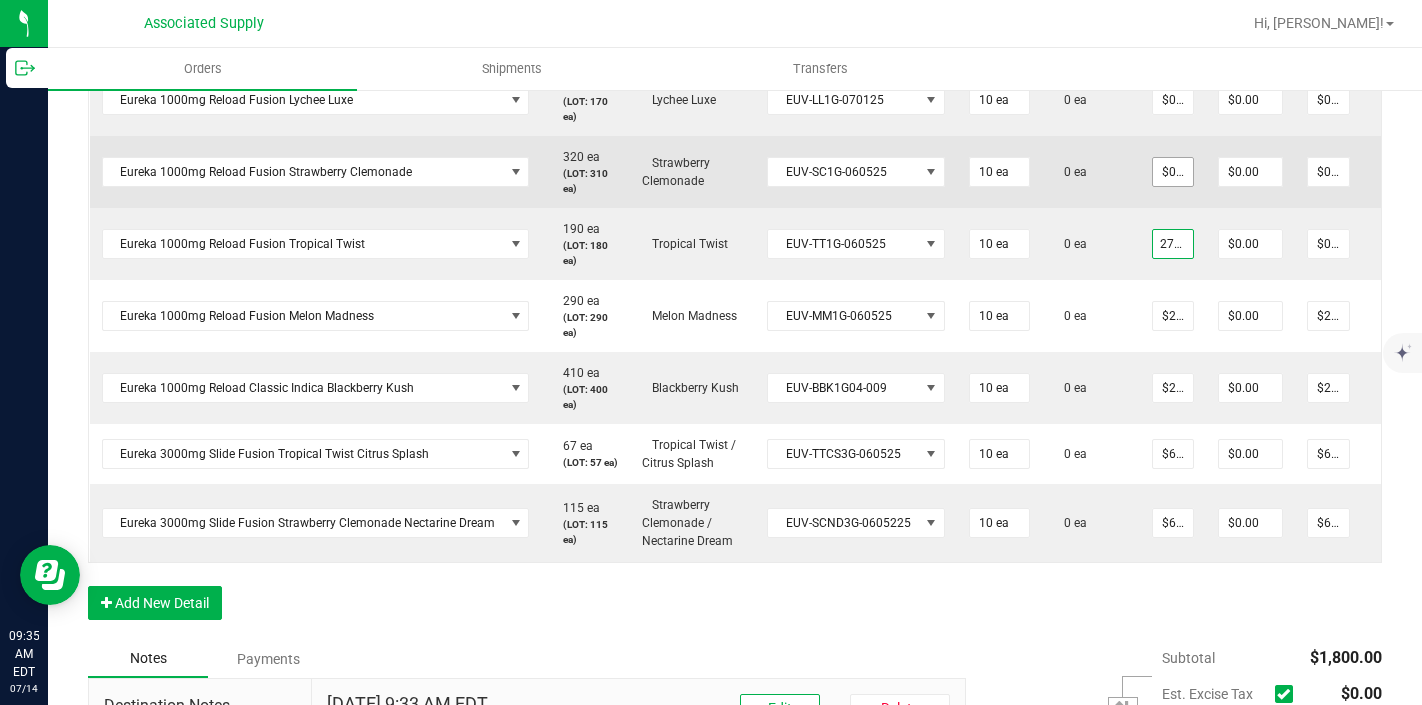 type on "$27.50000" 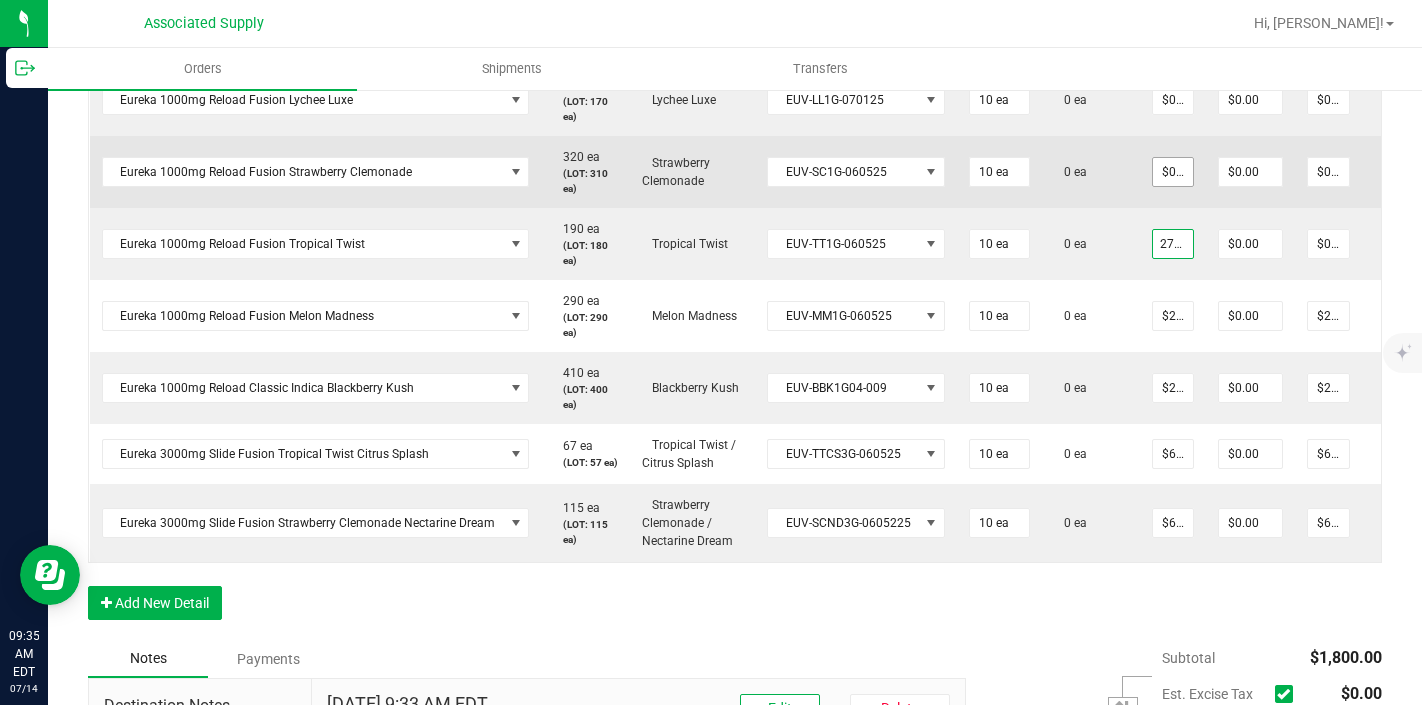 type on "$275.00" 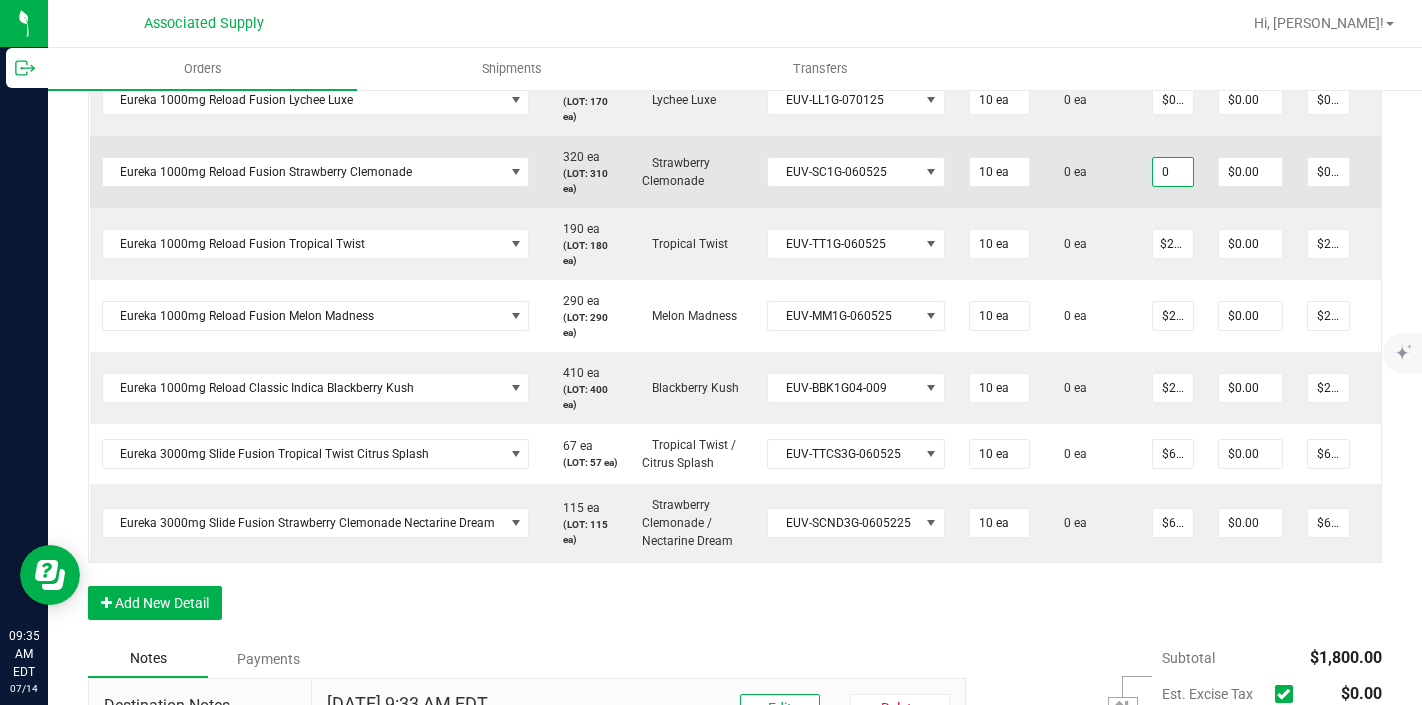 scroll, scrollTop: 0, scrollLeft: 0, axis: both 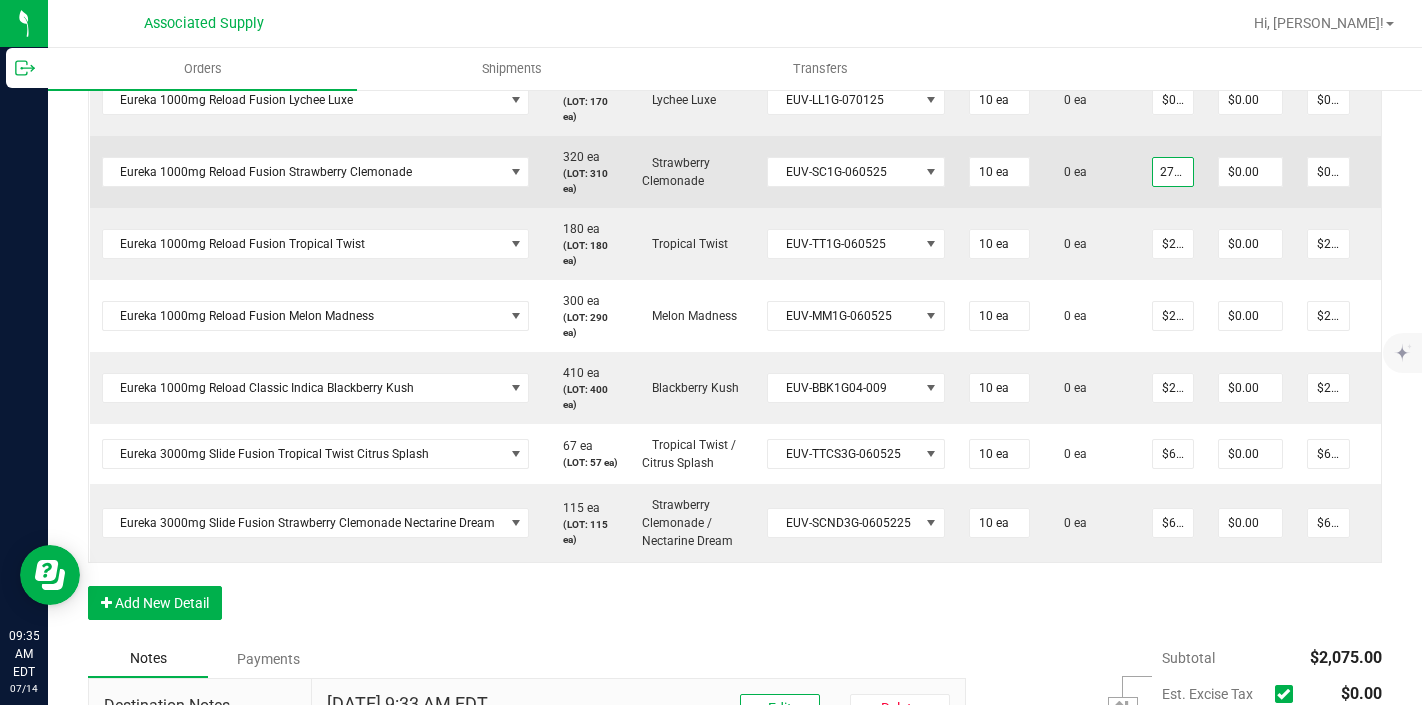 click on "27.5" at bounding box center [1173, 172] 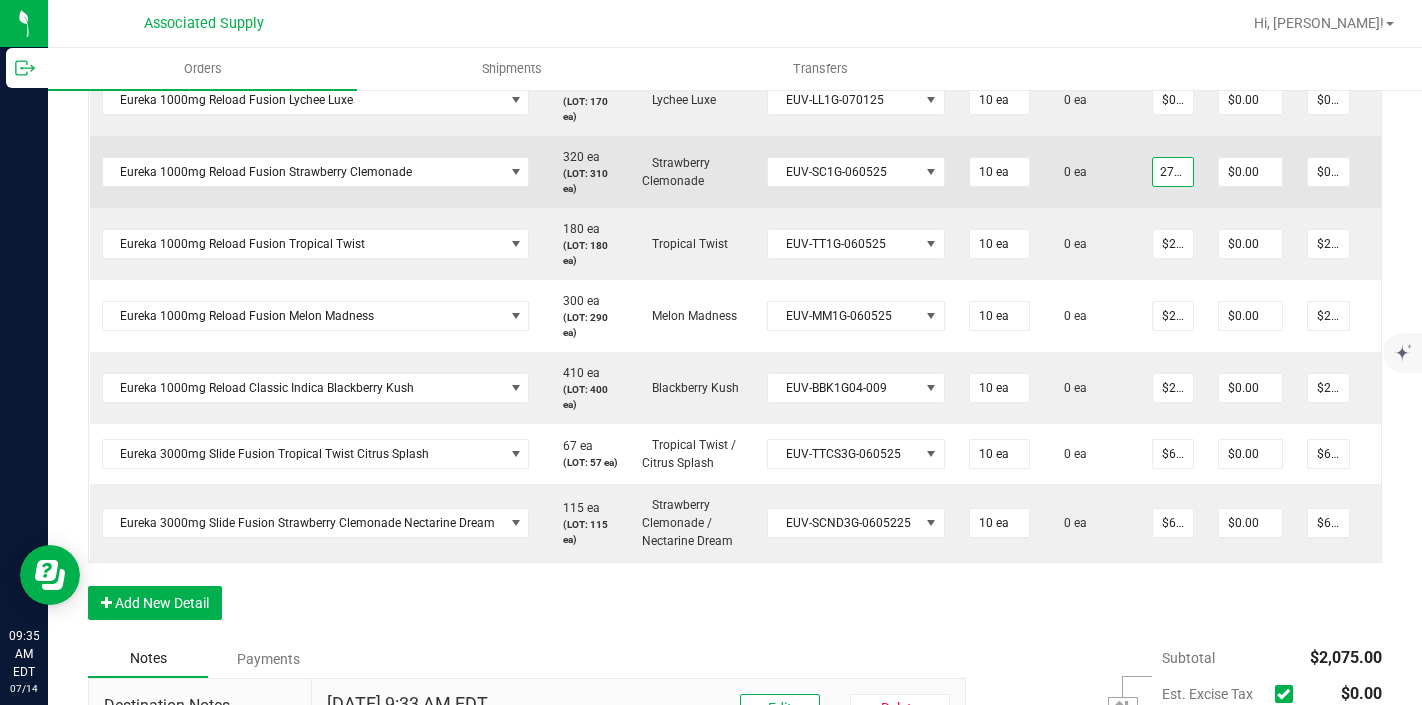 type on "$27.50000" 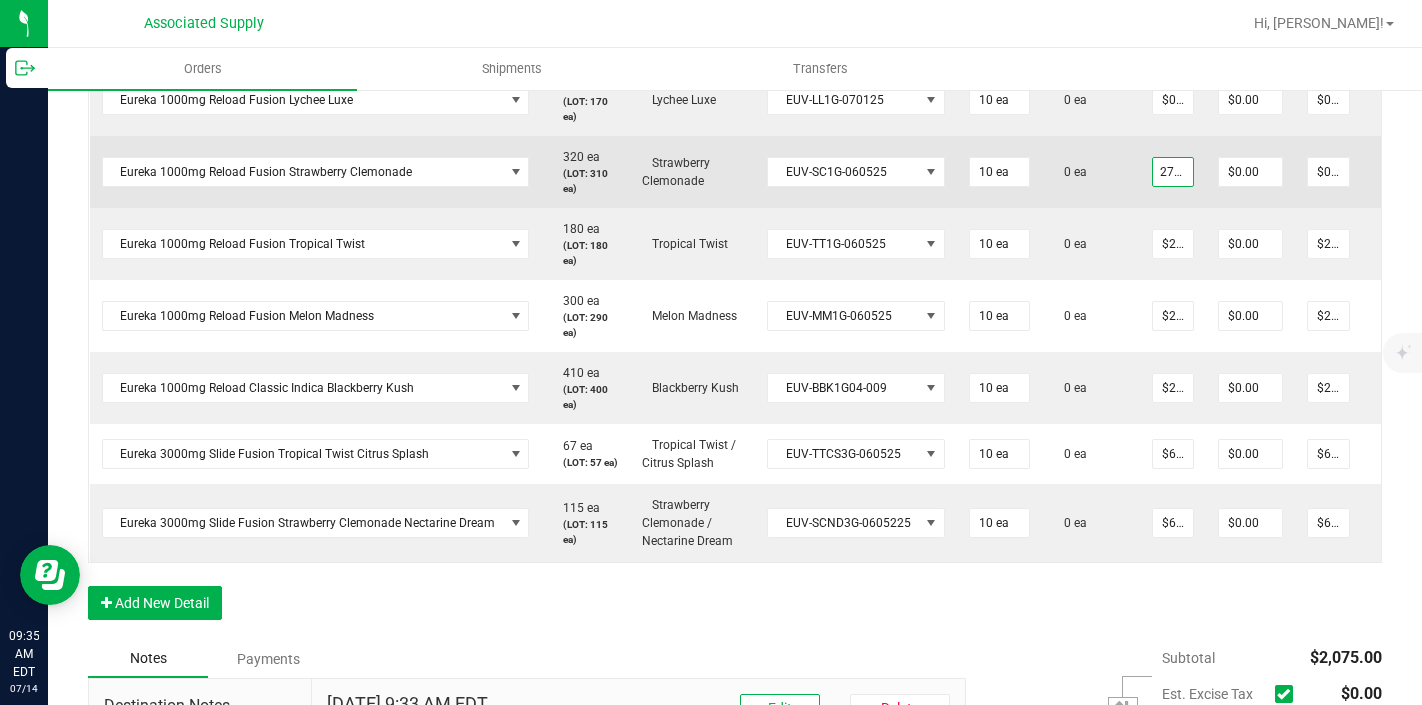type on "$275.00" 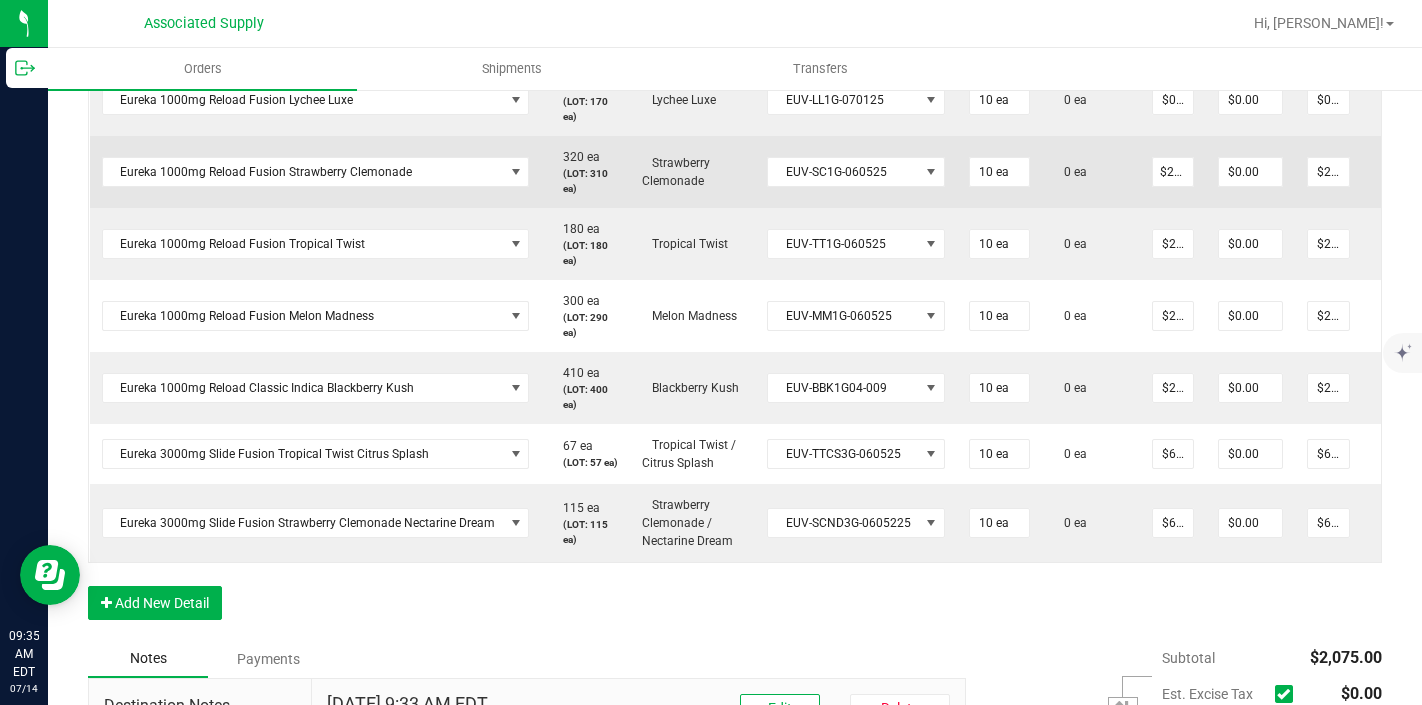 scroll, scrollTop: 0, scrollLeft: 0, axis: both 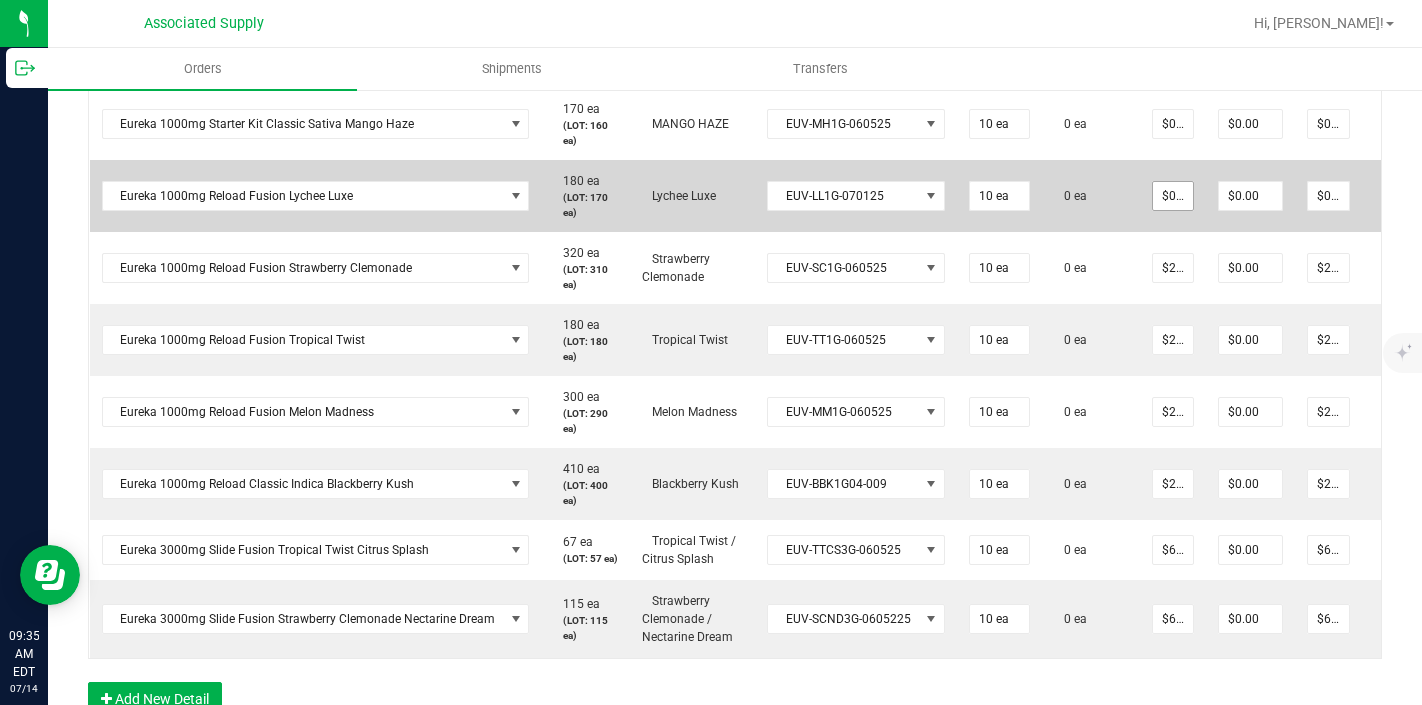 type on "0" 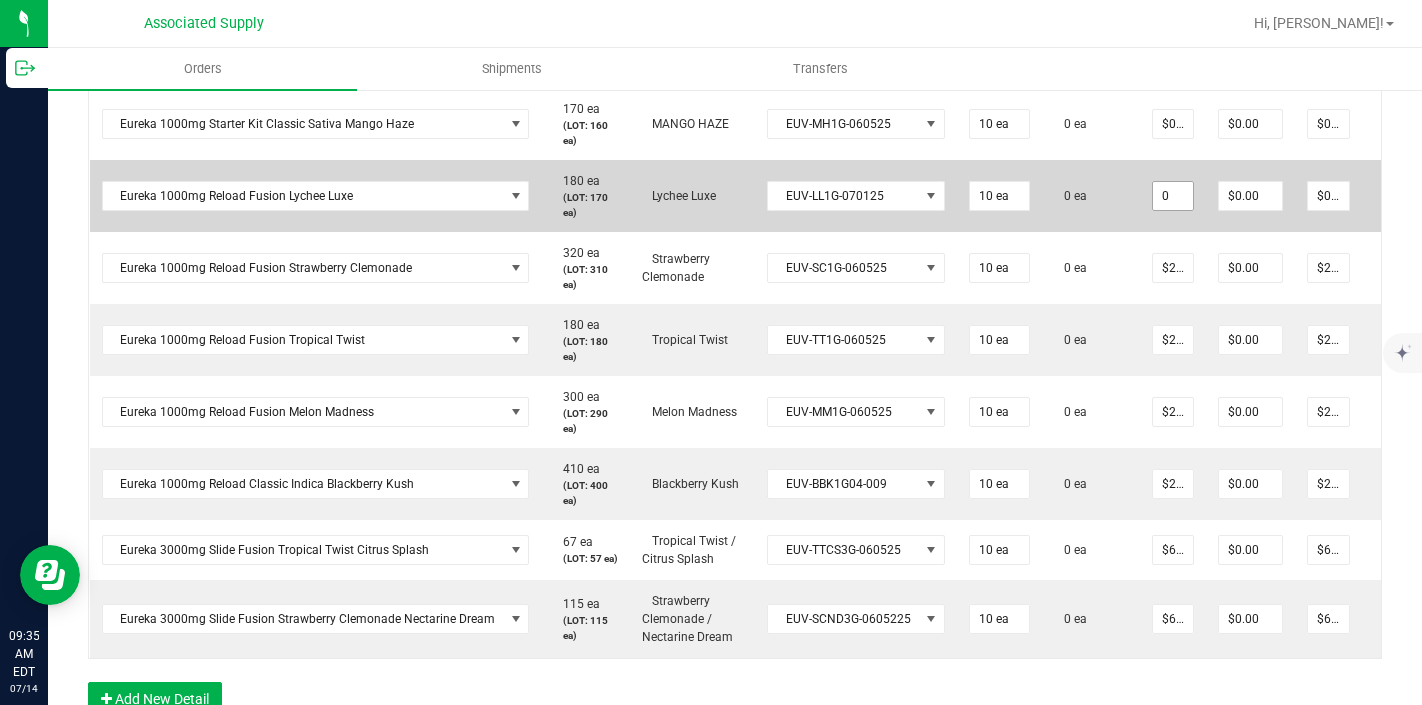 click on "0" at bounding box center (1173, 196) 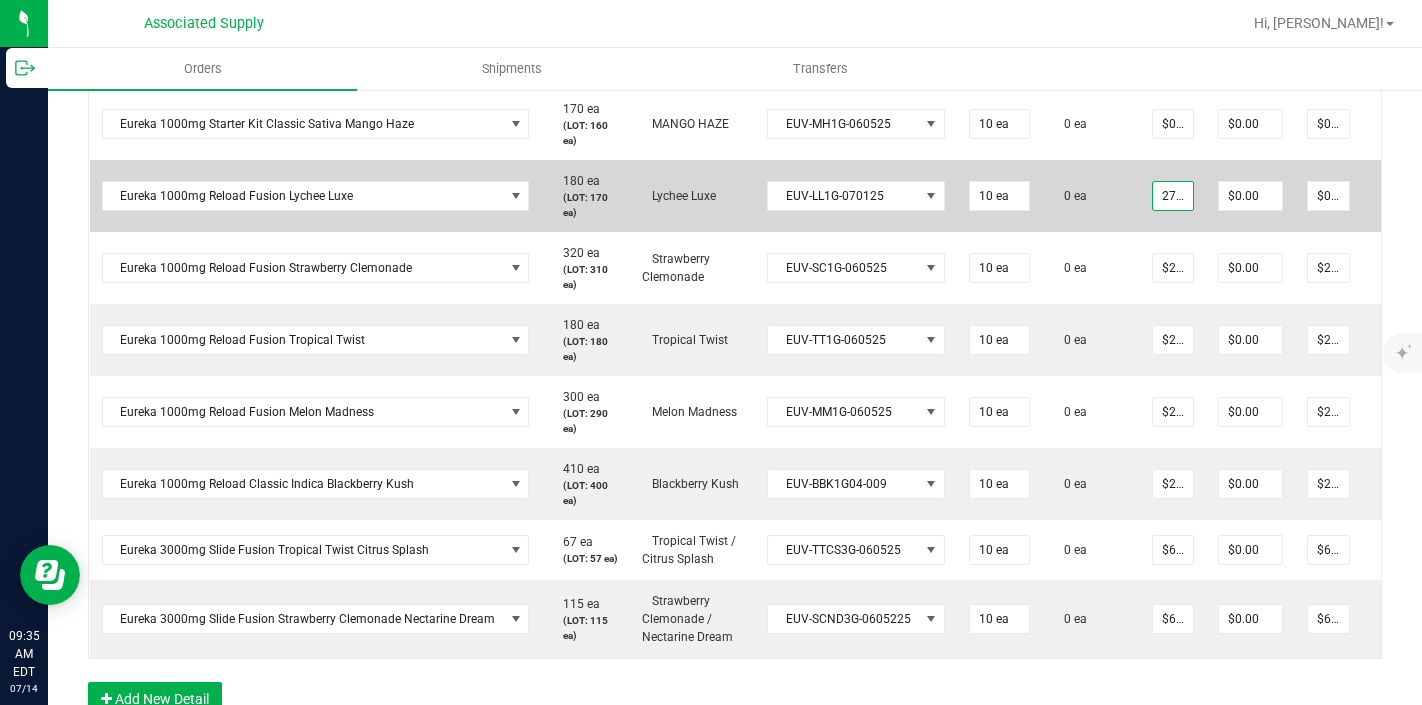 scroll, scrollTop: 0, scrollLeft: 2, axis: horizontal 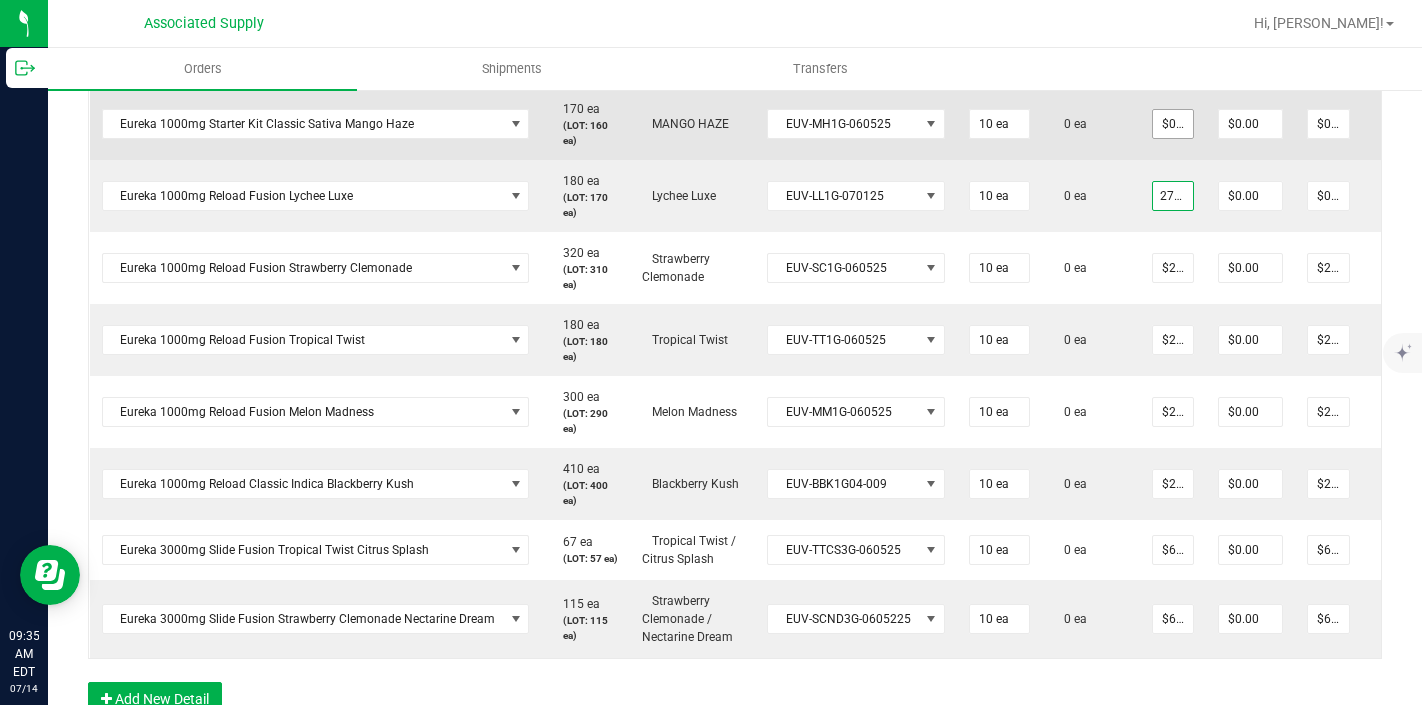 type on "27.5" 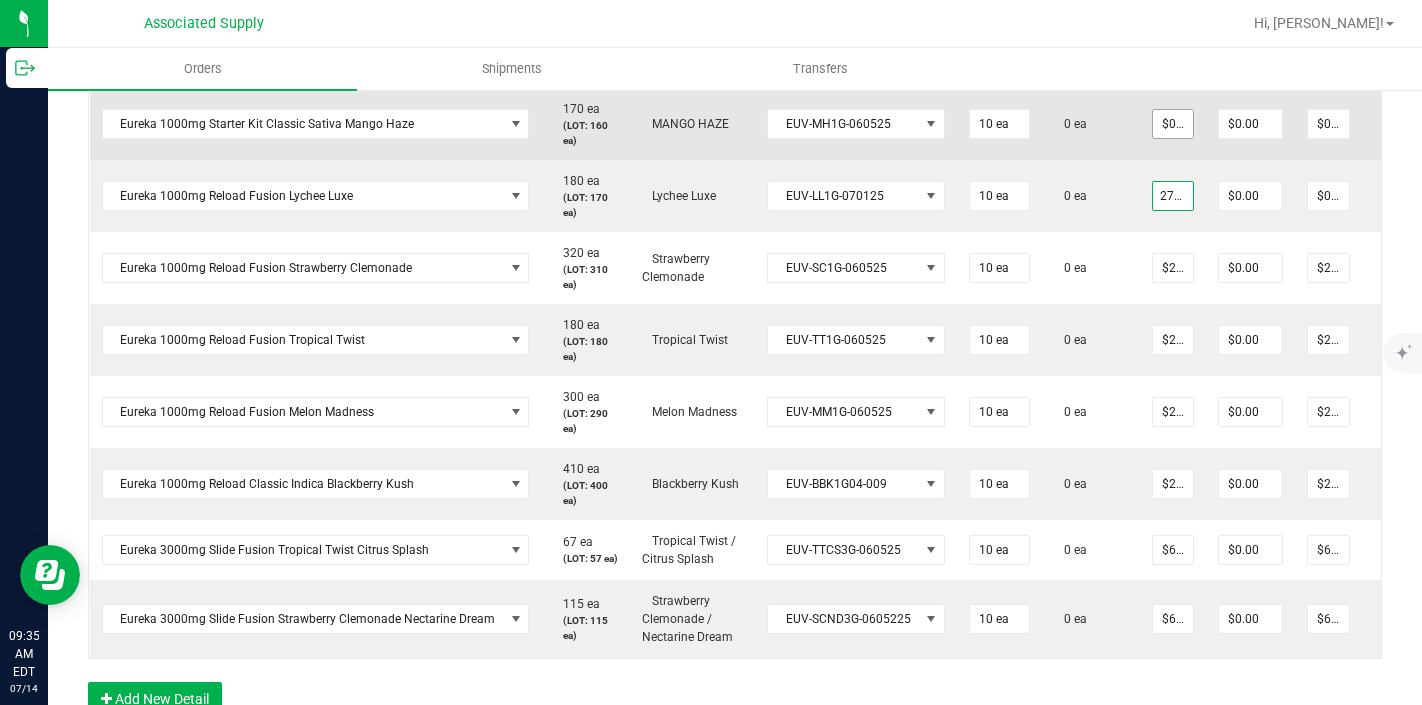 type on "0" 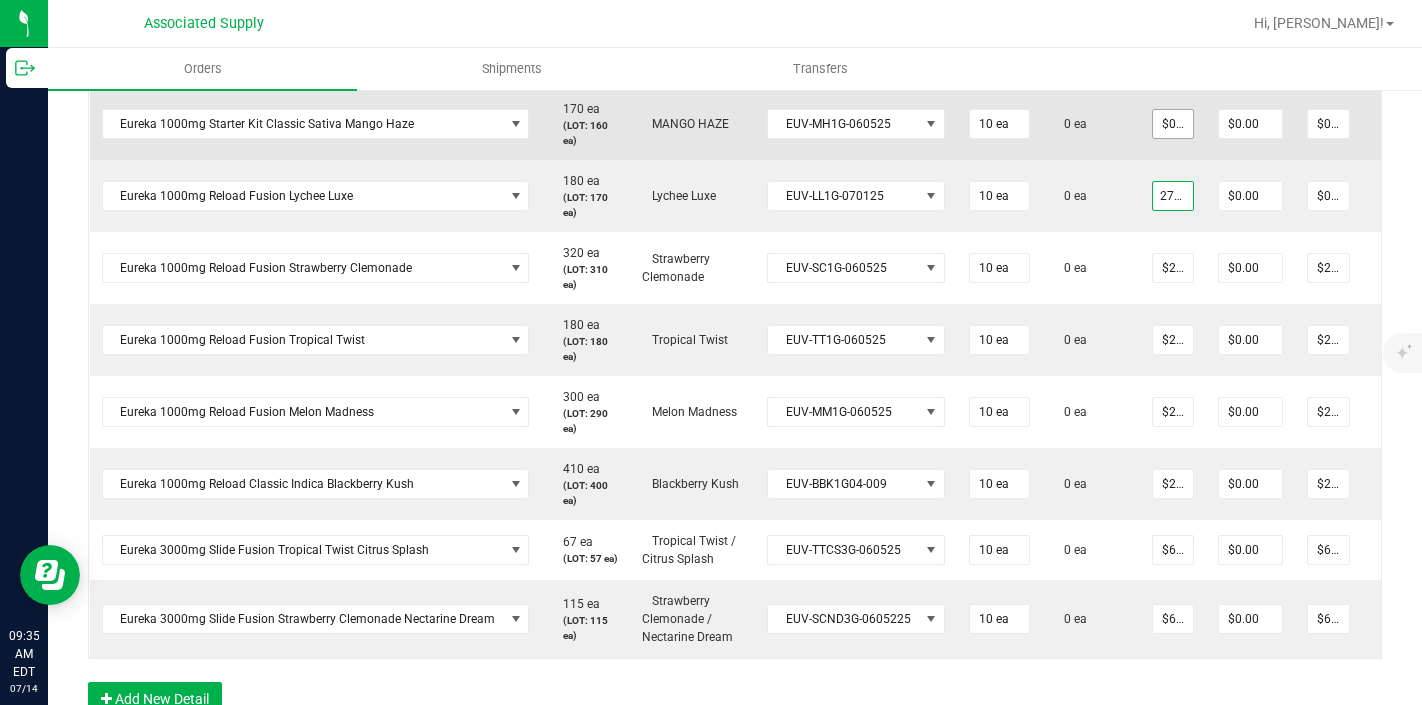 type on "$27.50000" 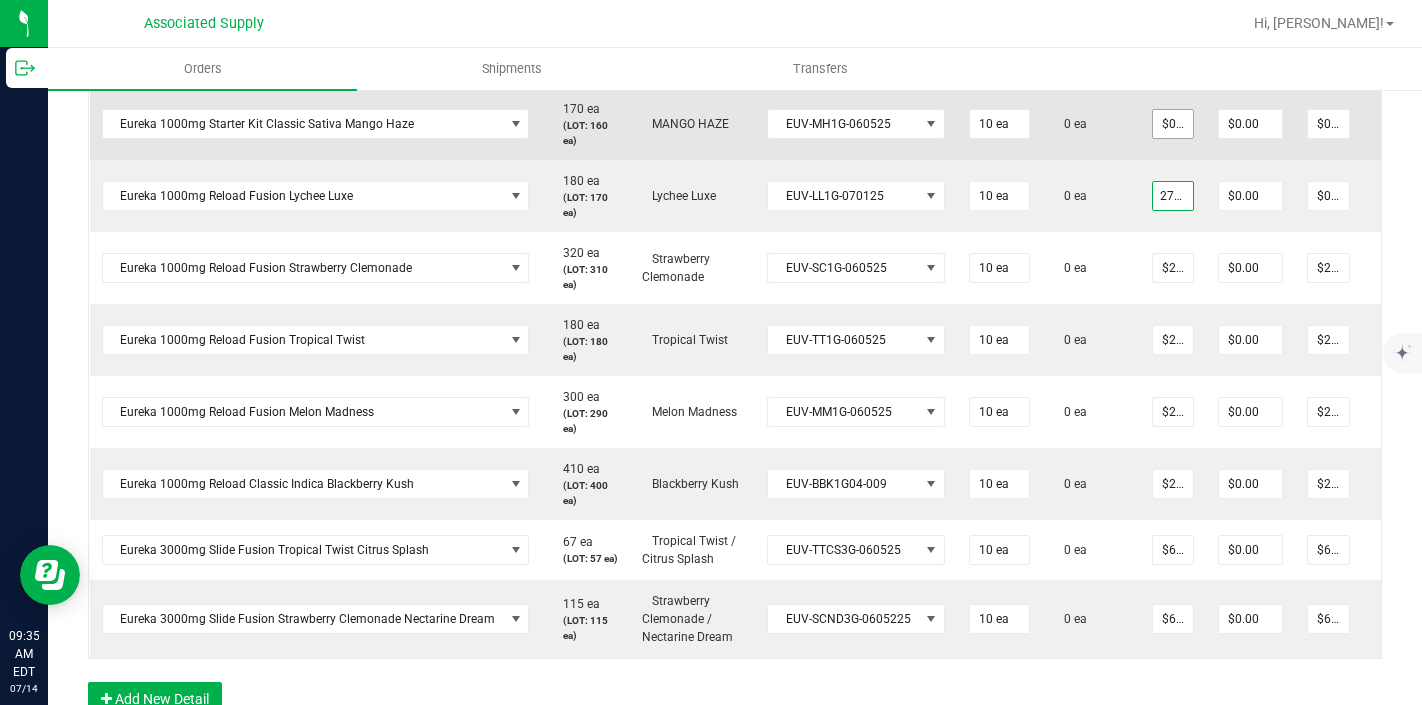 type on "$275.00" 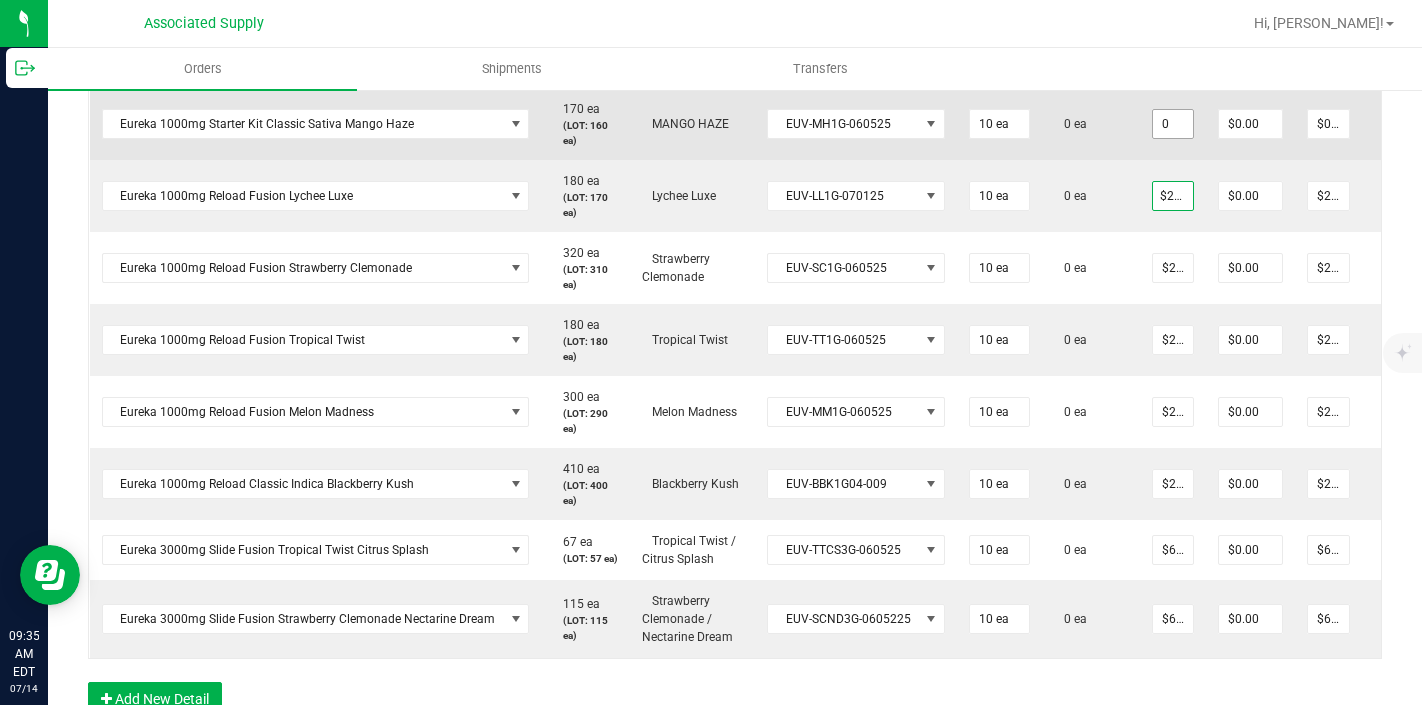 click on "0" at bounding box center (1173, 124) 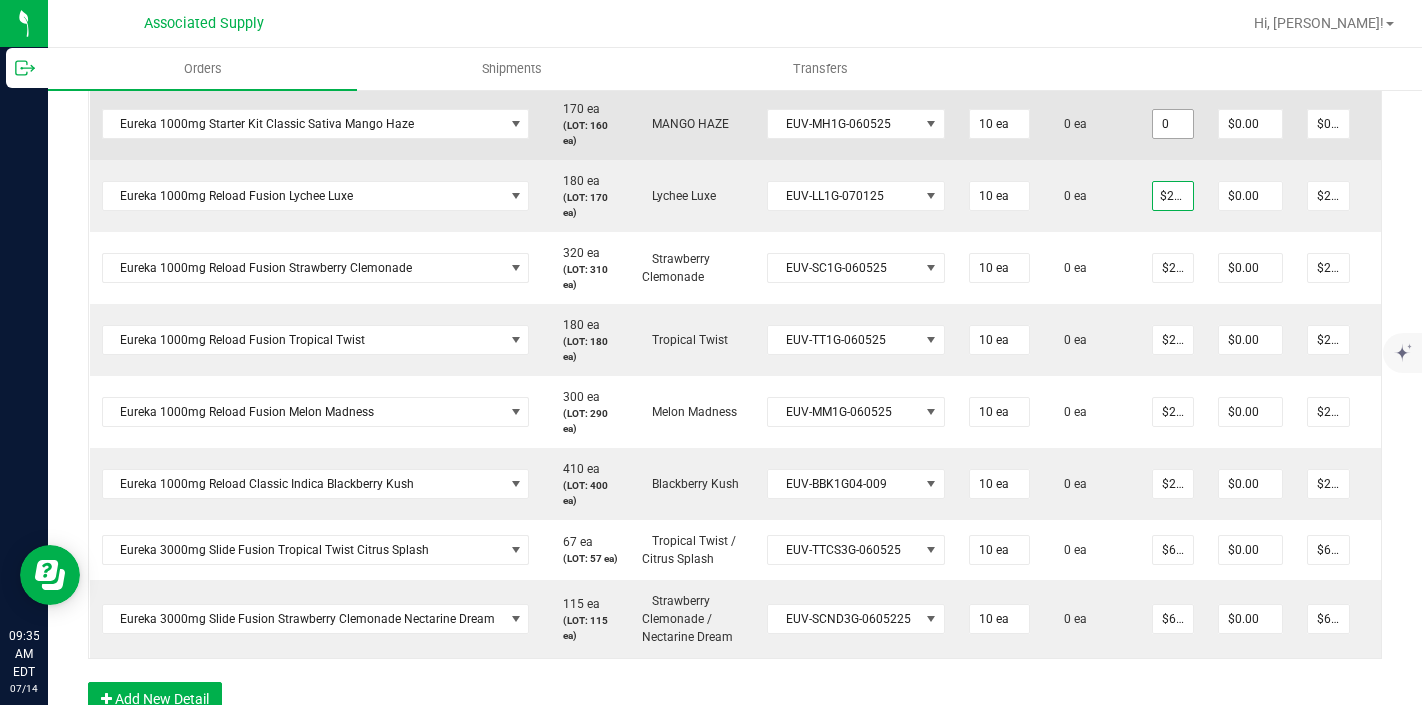 scroll, scrollTop: 0, scrollLeft: 0, axis: both 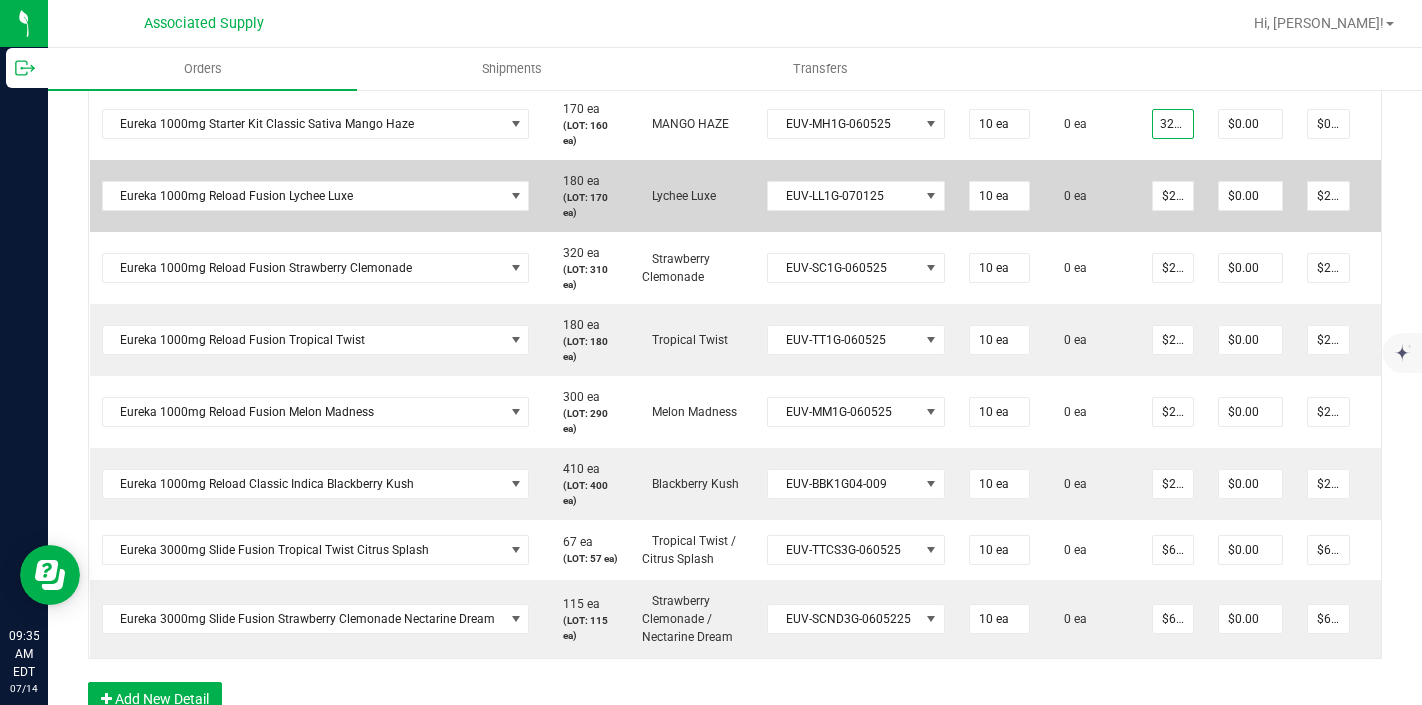 click on "0 ea" at bounding box center (1091, 196) 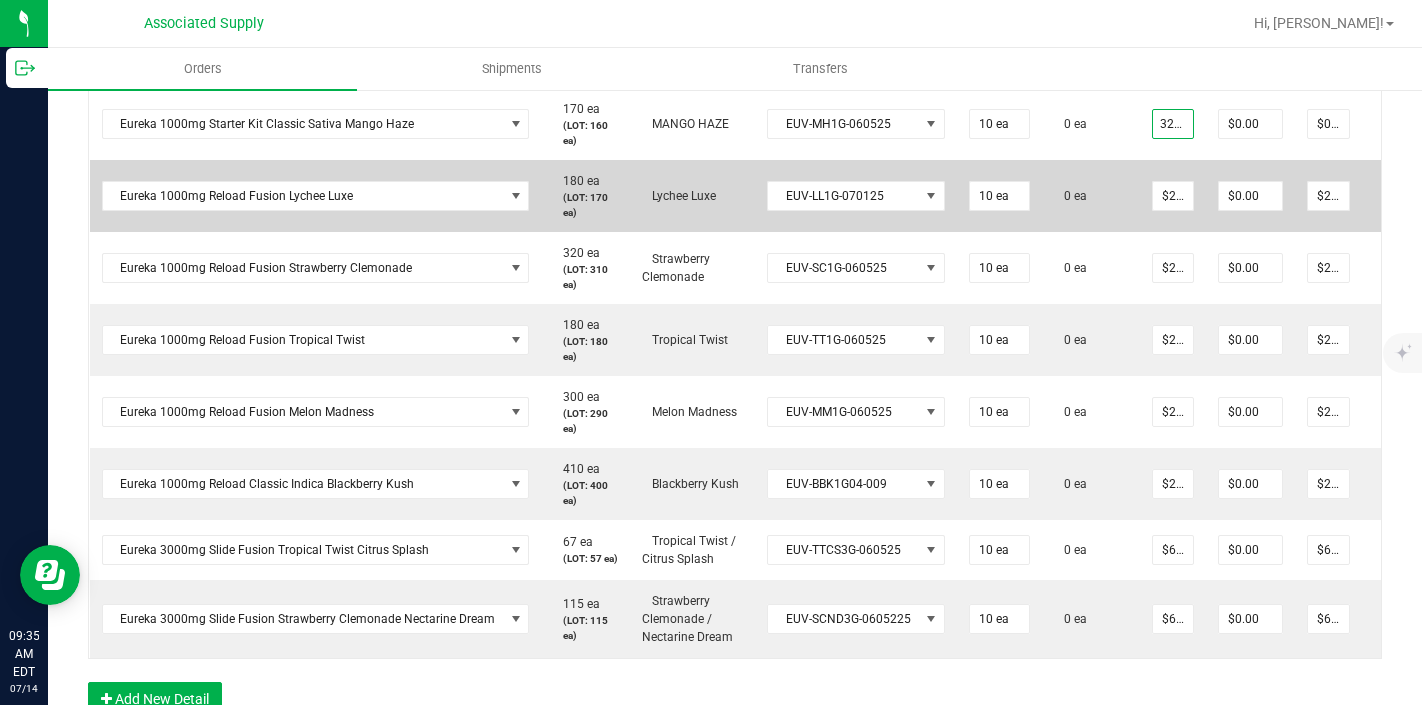 type on "$32.50000" 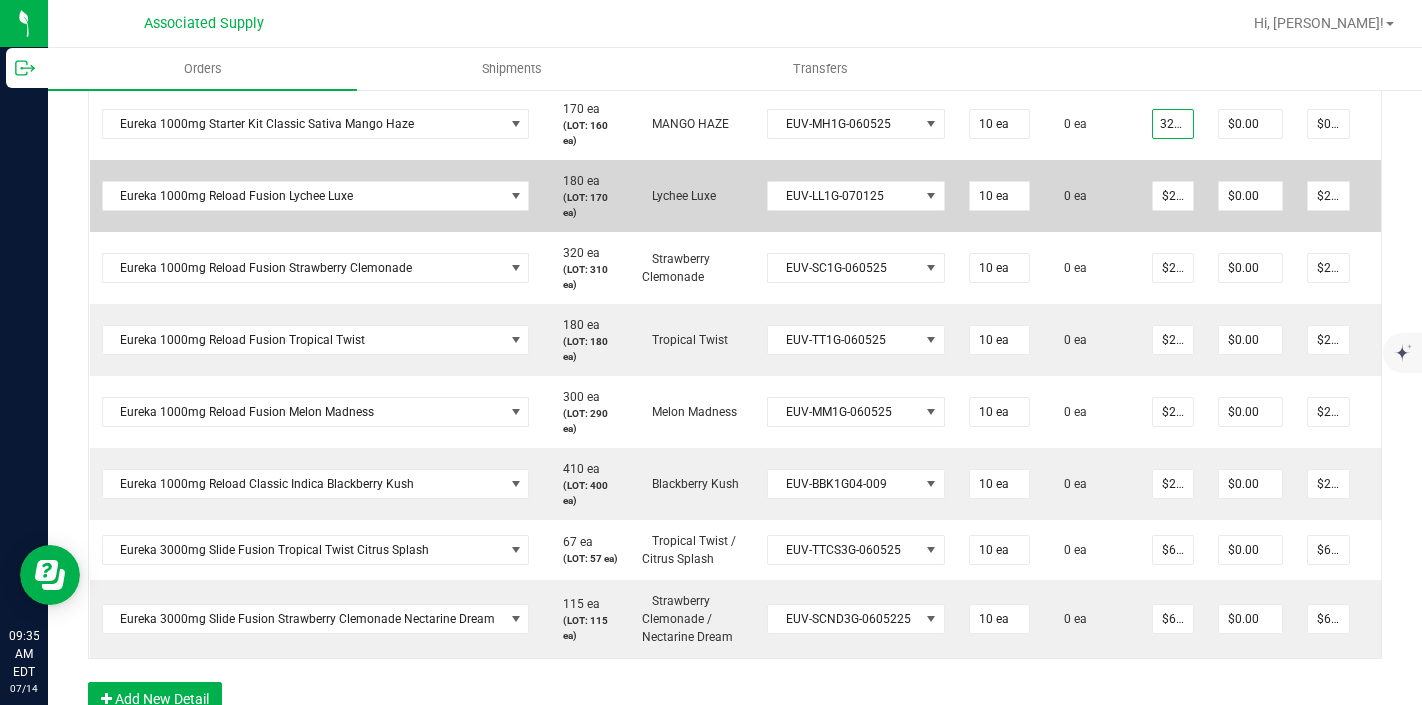 type on "$325.00" 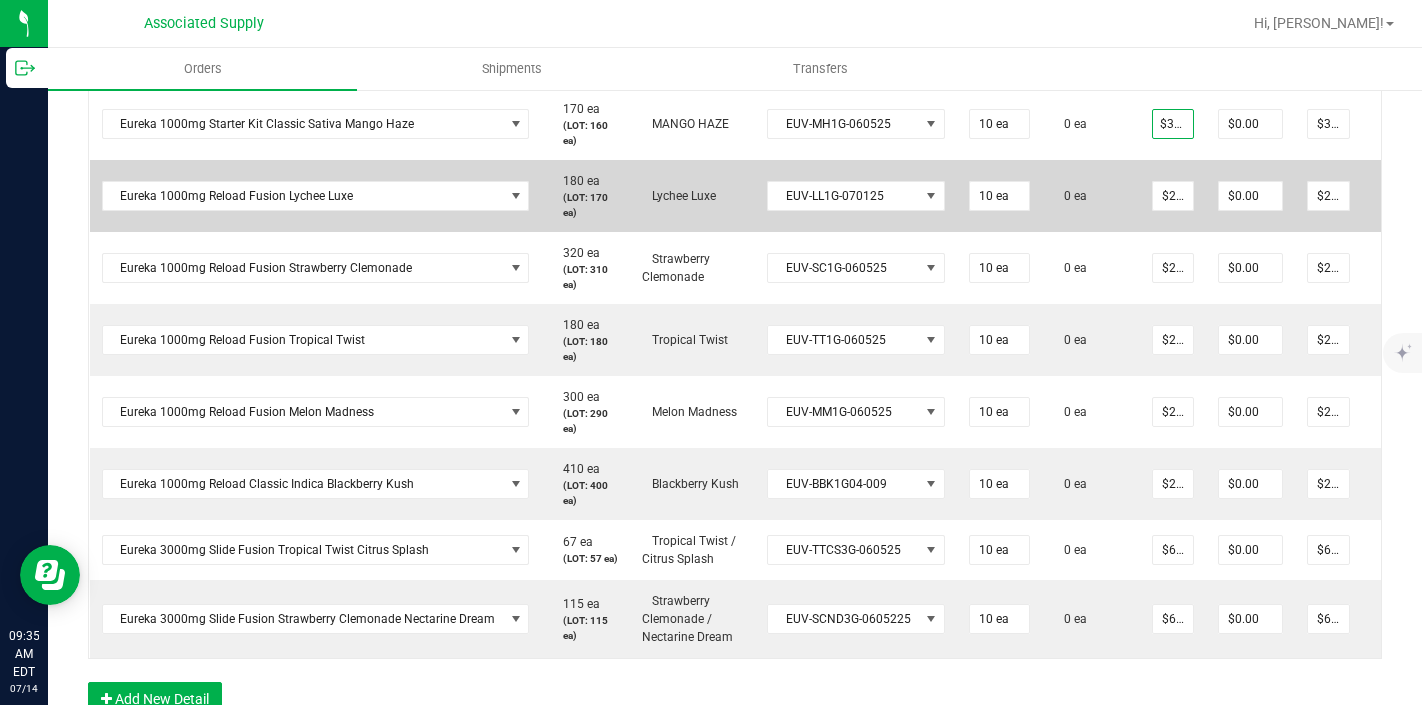 scroll, scrollTop: 0, scrollLeft: 0, axis: both 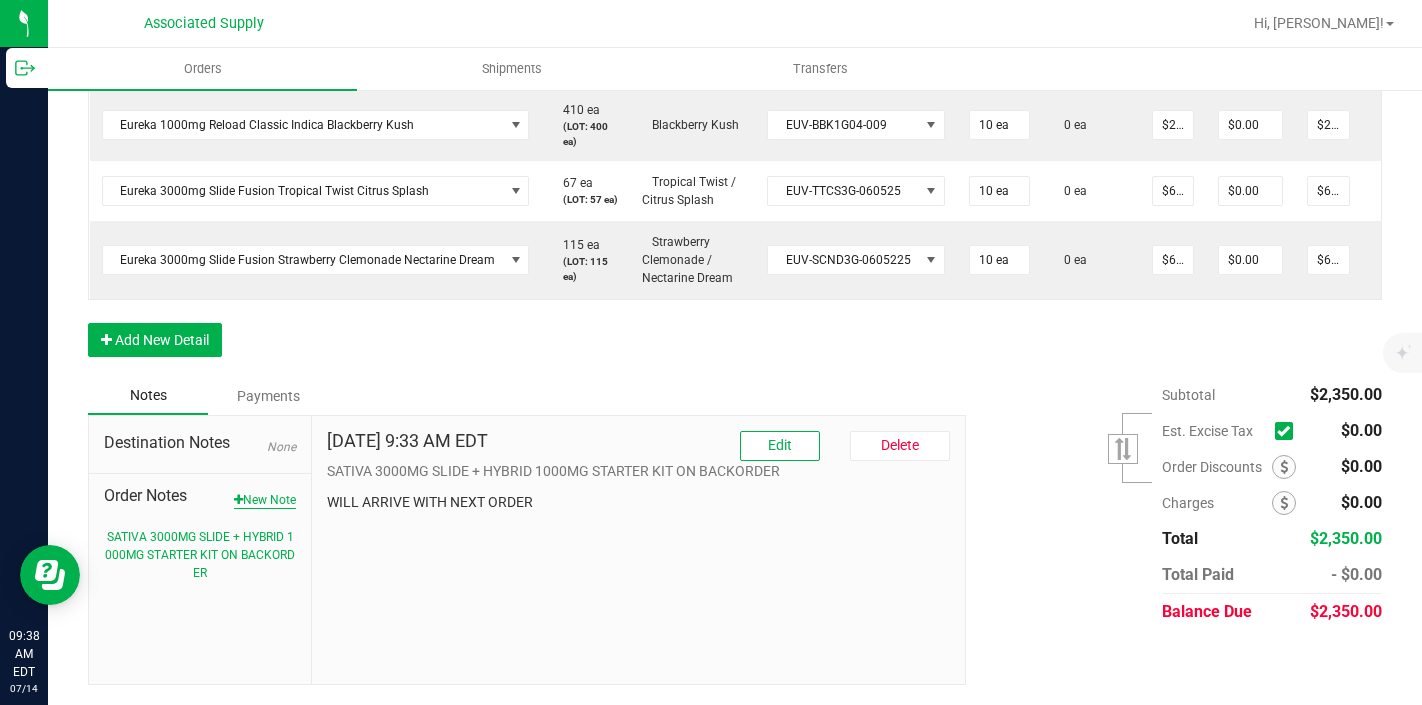 click on "New Note" at bounding box center [265, 500] 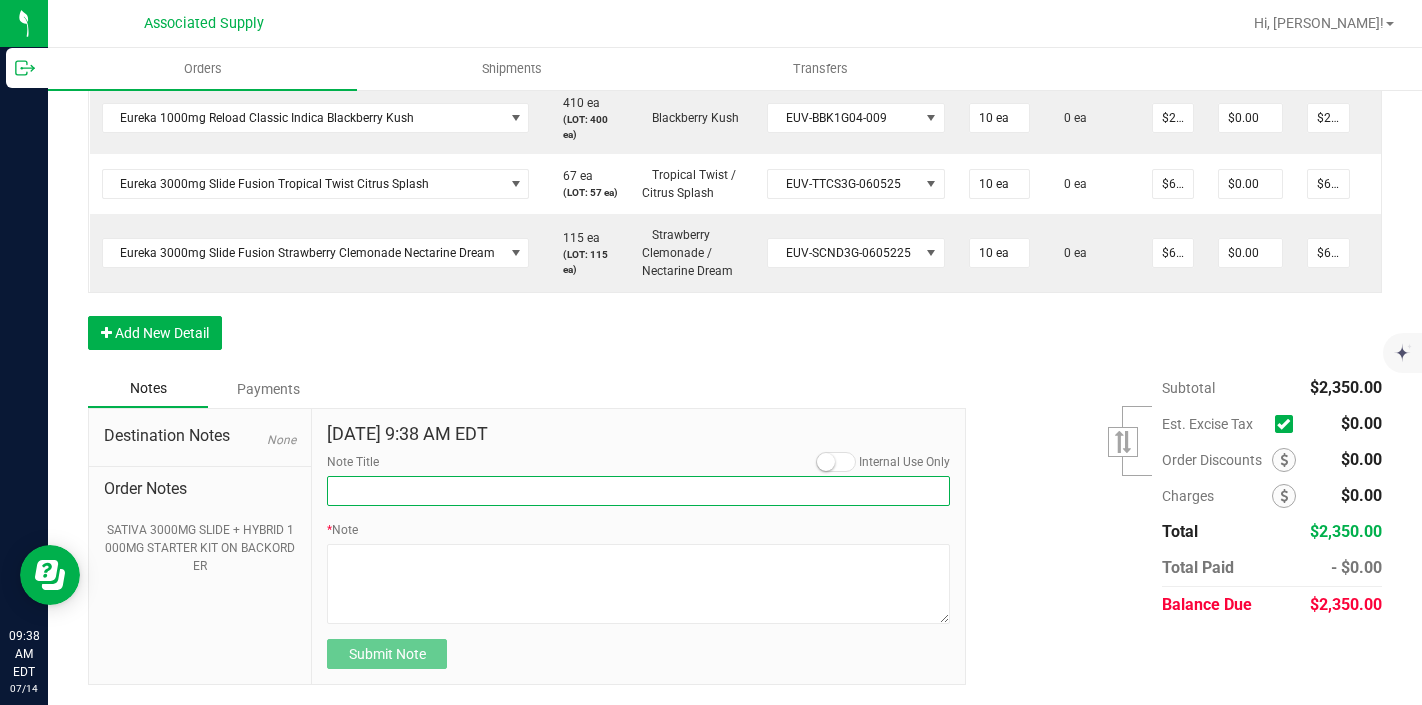 click on "Note Title" at bounding box center [638, 491] 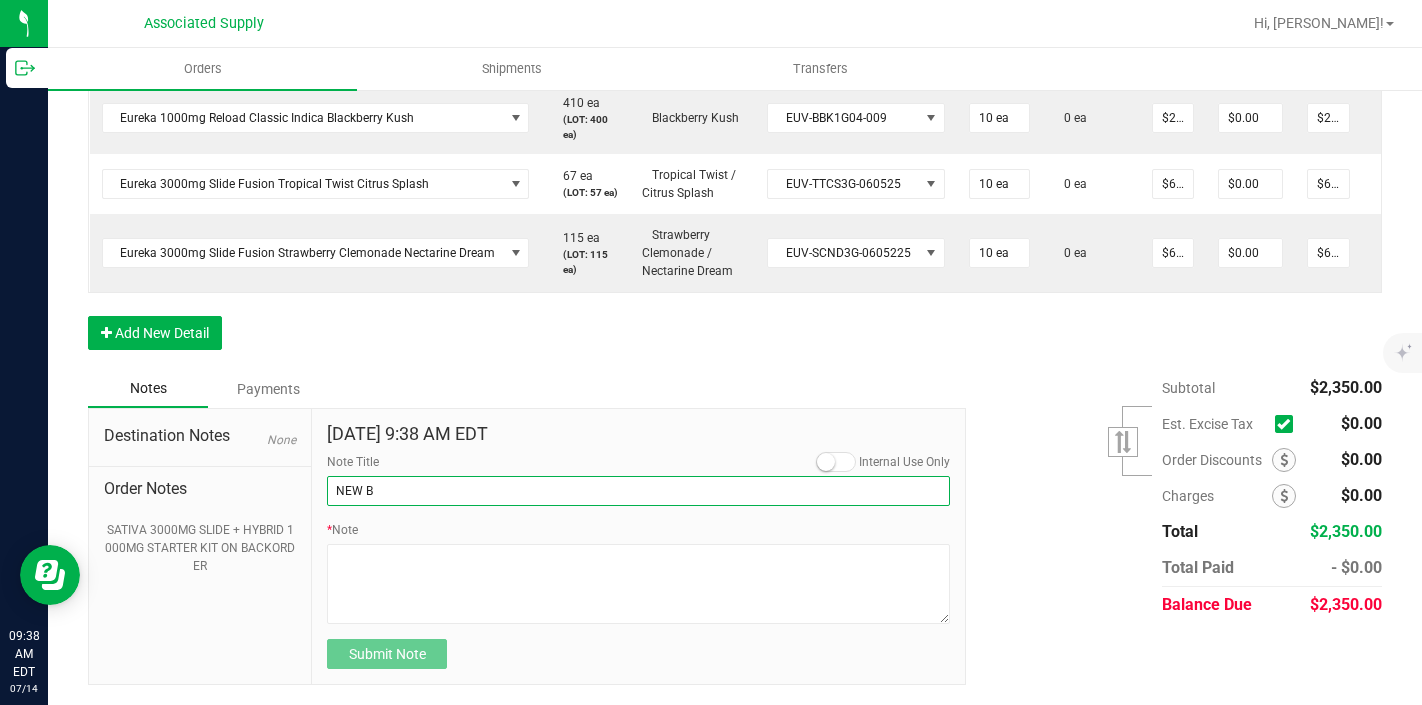 type on "NEW BANKING / WIRE INFO" 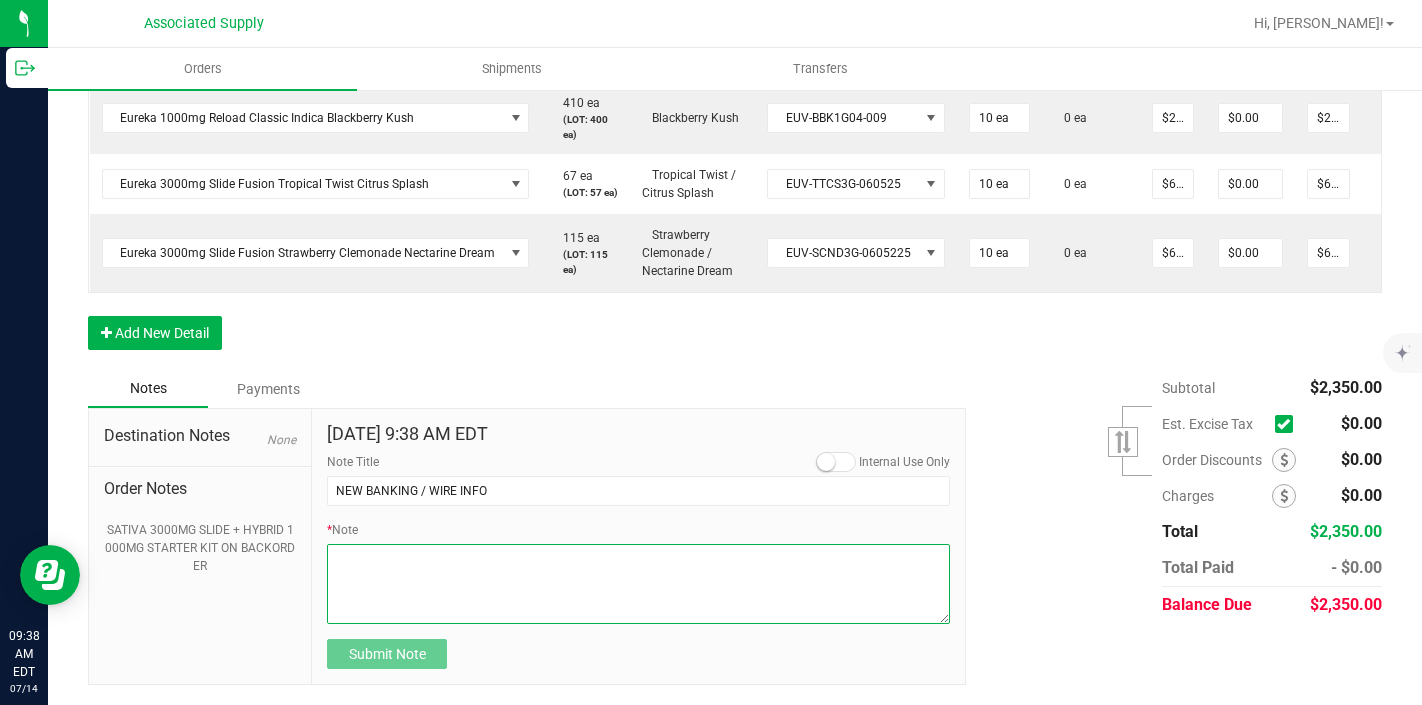 click on "*
Note" at bounding box center [638, 584] 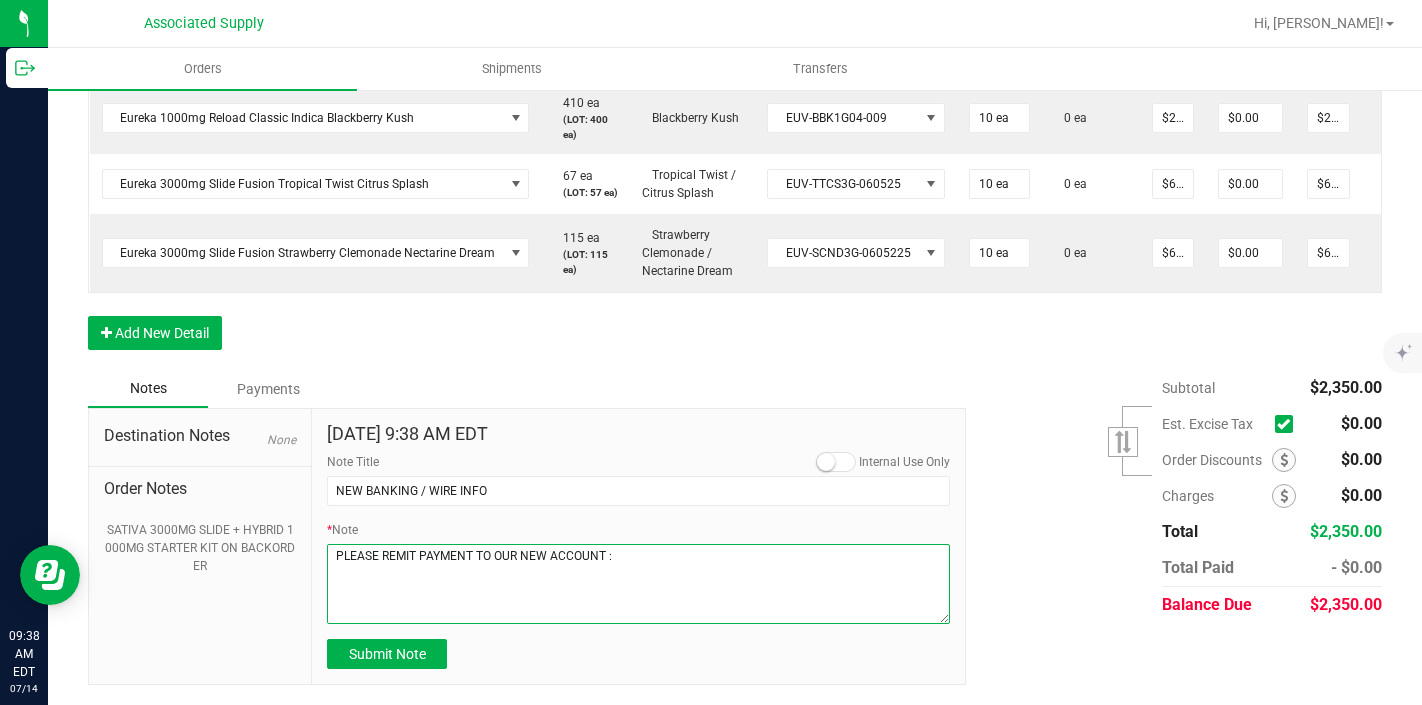 paste on "Dime Community bank
Routing # [US_BANK_ROUTING_MICR]
Account # 5000439298" 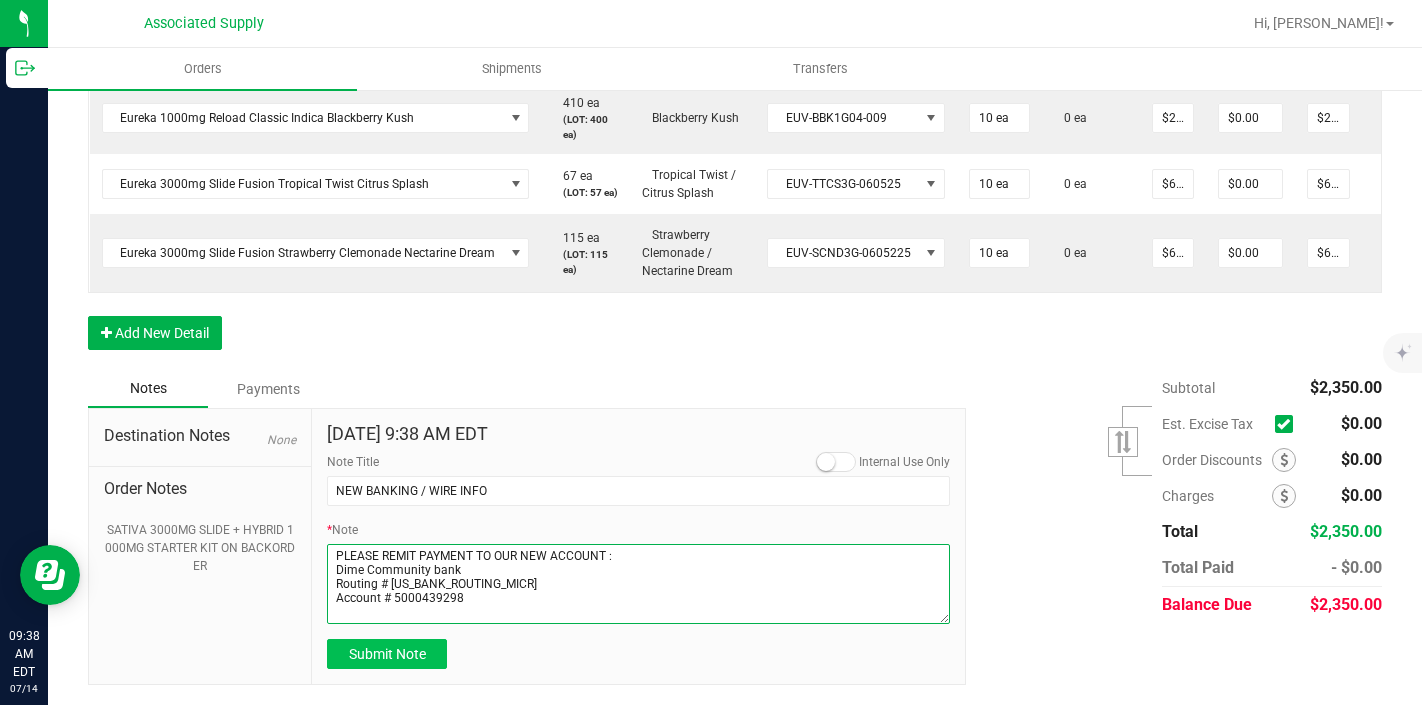 type on "PLEASE REMIT PAYMENT TO OUR NEW ACCOUNT :
Dime Community bank
Routing # [US_BANK_ROUTING_MICR]
Account # 5000439298" 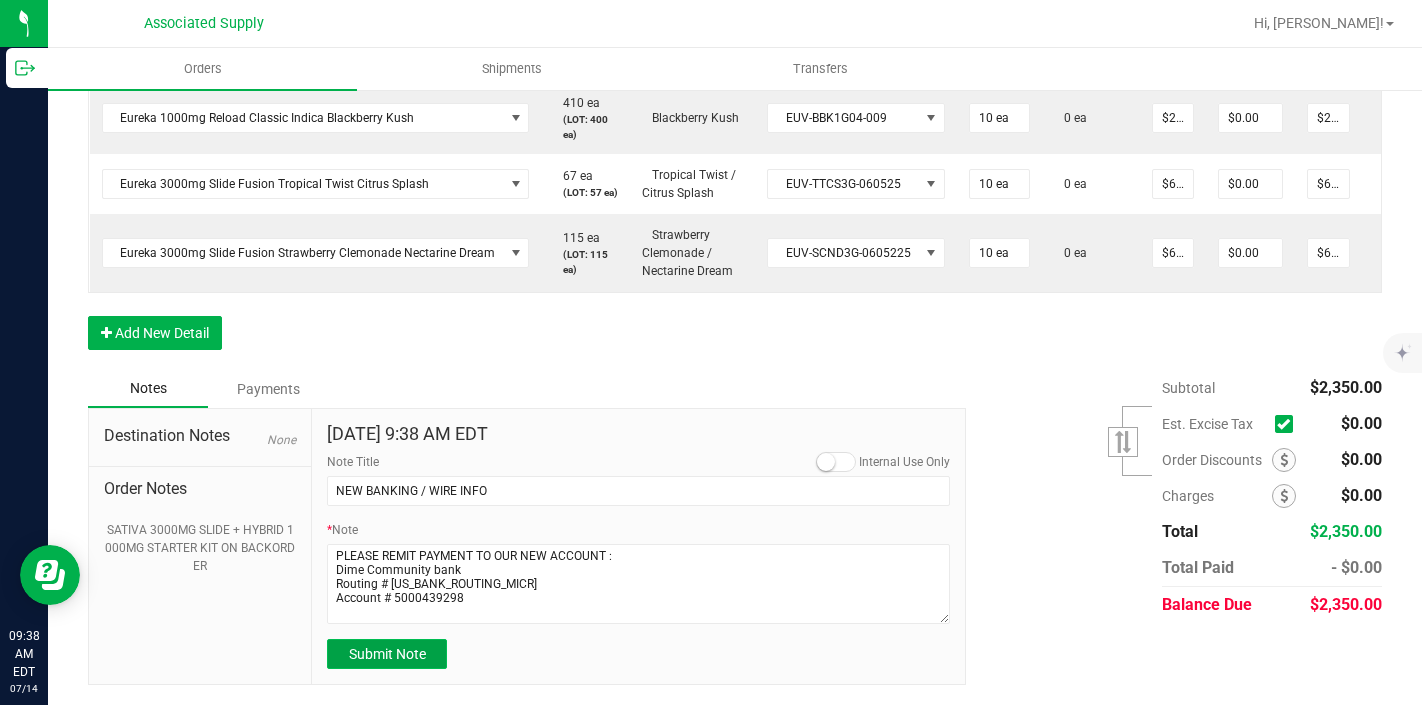 click on "Submit Note" at bounding box center (387, 654) 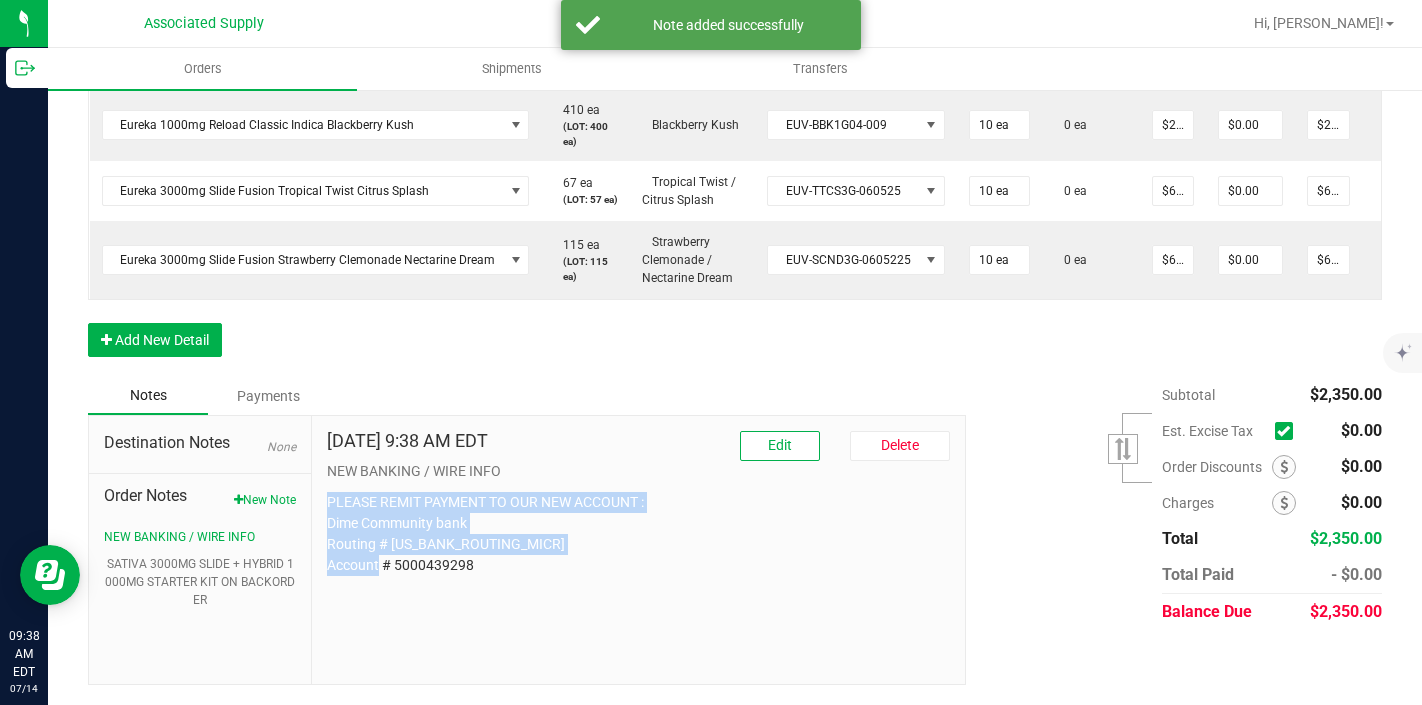 drag, startPoint x: 491, startPoint y: 570, endPoint x: 323, endPoint y: 498, distance: 182.77855 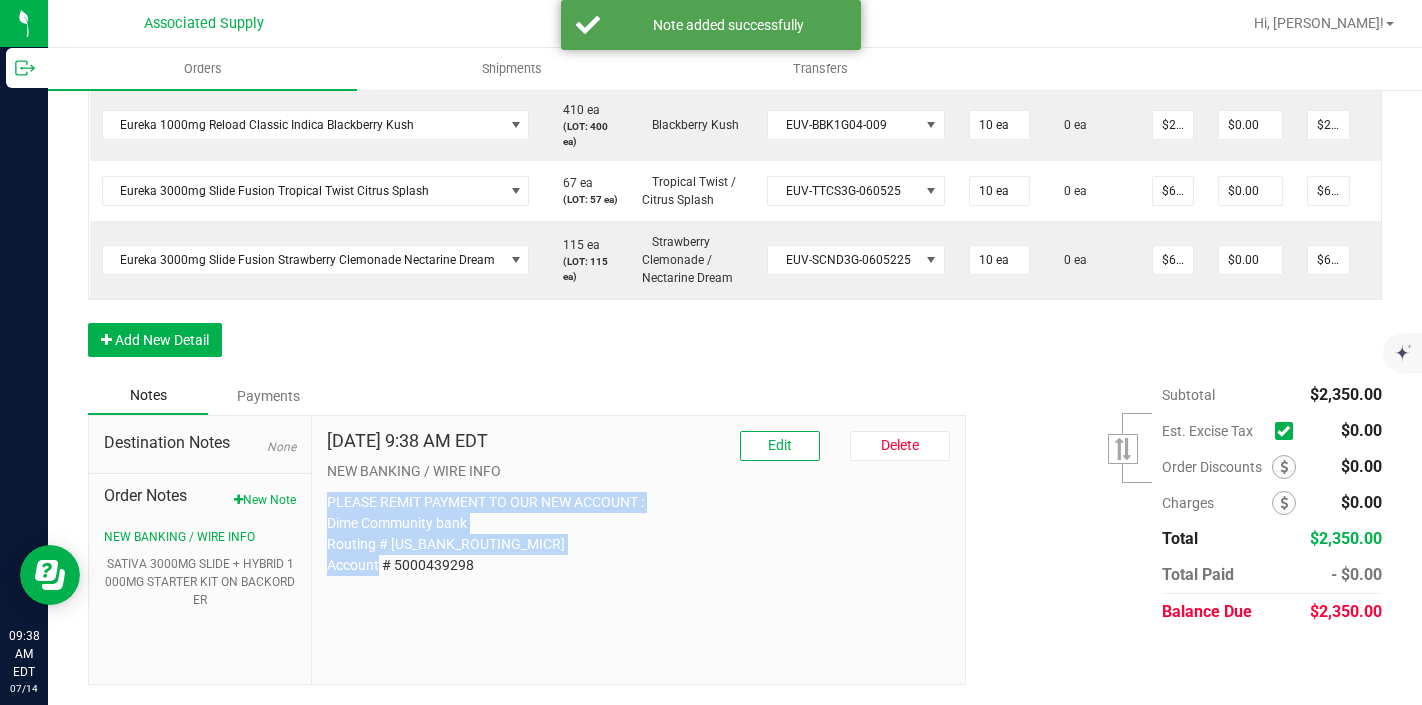 click on "[DATE] 9:38 AM EDT
Edit
[GEOGRAPHIC_DATA]
NEW BANKING / WIRE INFO
PLEASE REMIT PAYMENT TO OUR NEW ACCOUNT :
Dime Community bank
Routing # [US_BANK_ROUTING_MICR]
Account # 5000439298" at bounding box center [638, 550] 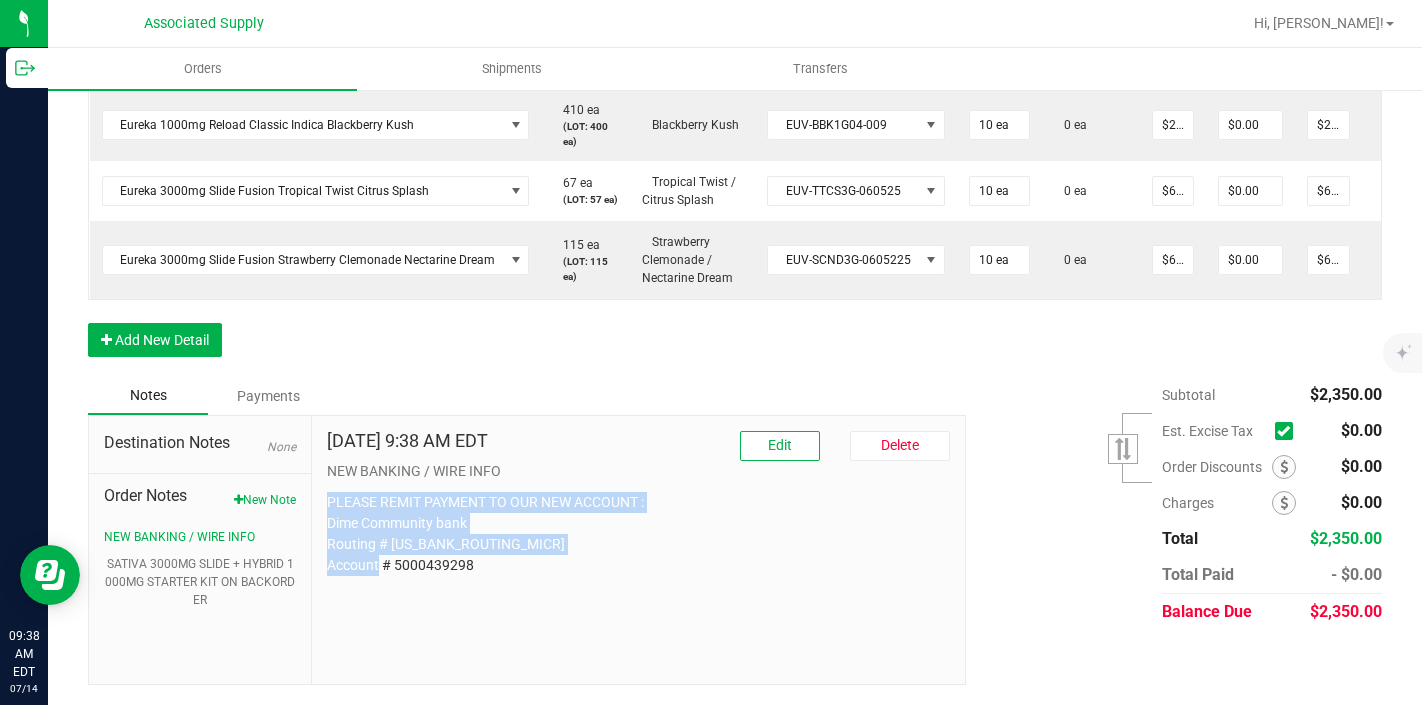 copy on "PLEASE REMIT PAYMENT TO OUR NEW ACCOUNT :
Dime Community bank
Routing # [US_BANK_ROUTING_MICR]
Account # 5000439298" 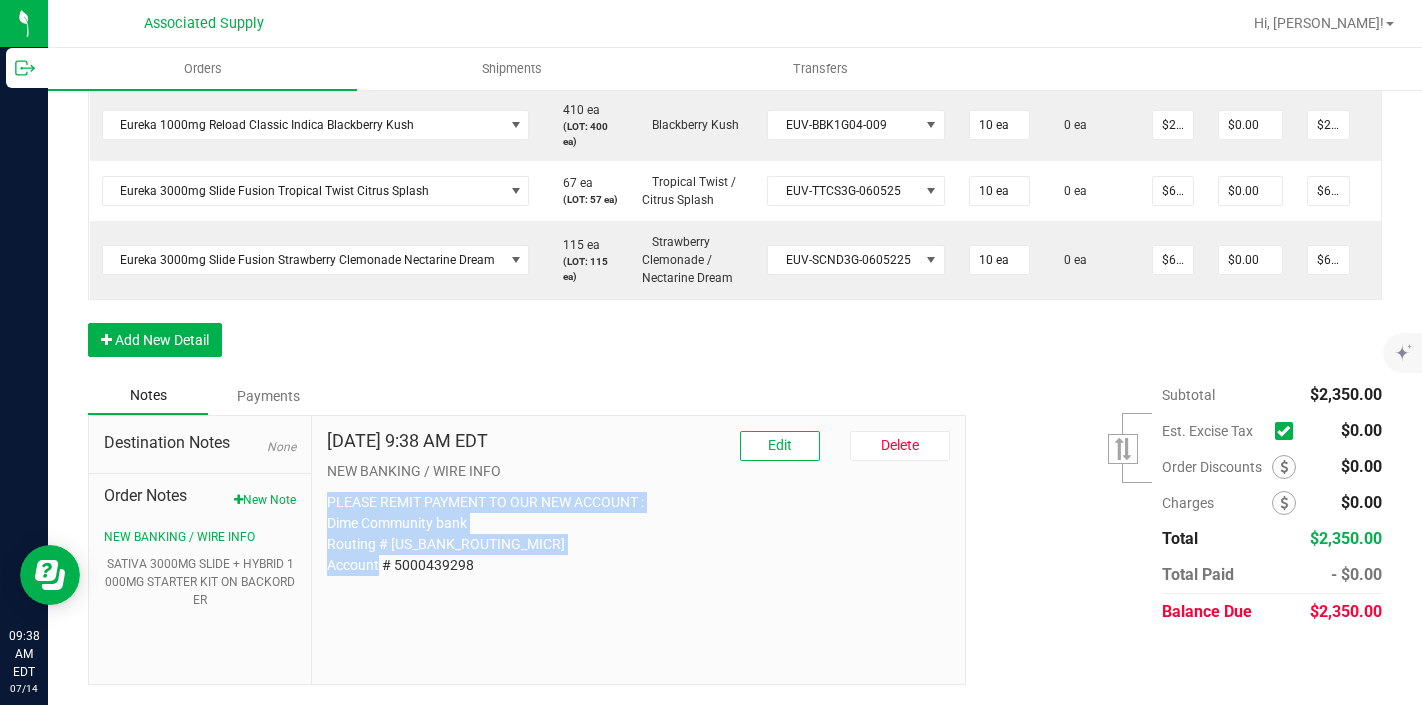 scroll, scrollTop: 0, scrollLeft: 0, axis: both 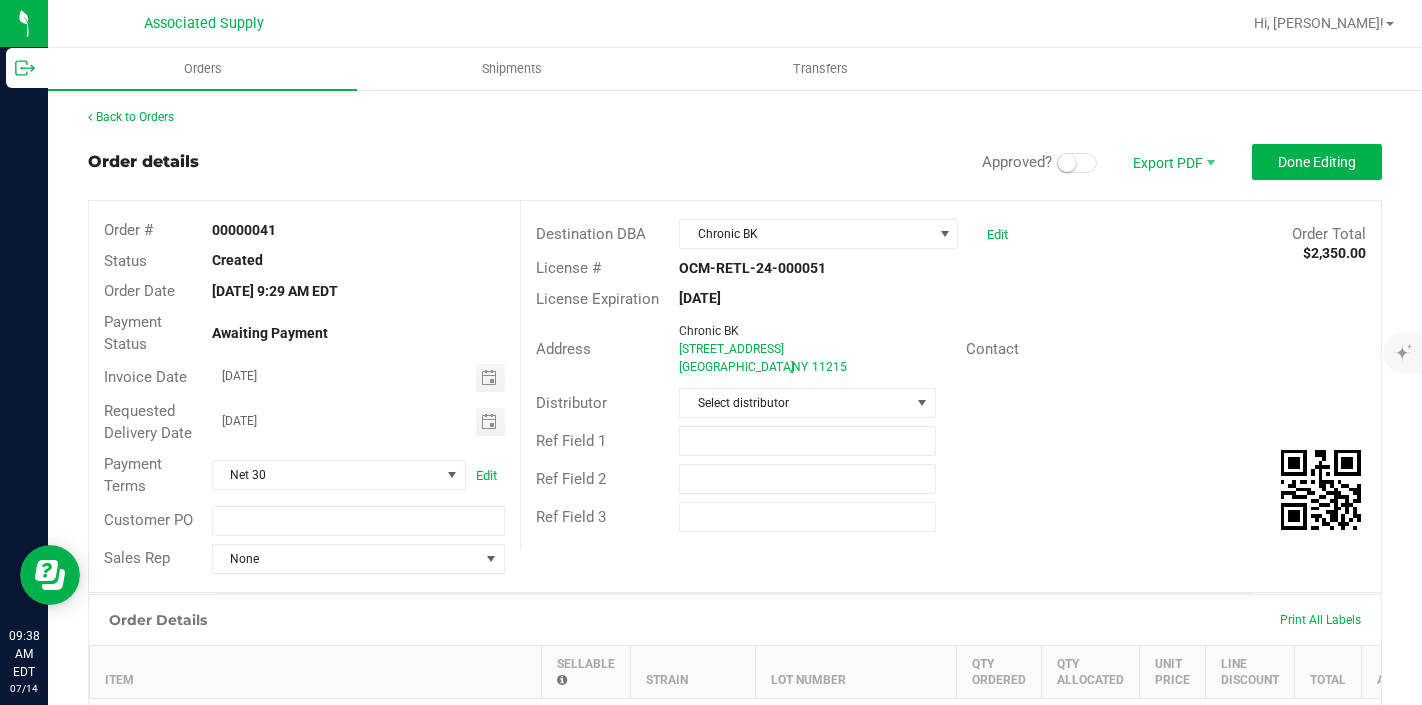 click on "Back to Orders" at bounding box center [735, 117] 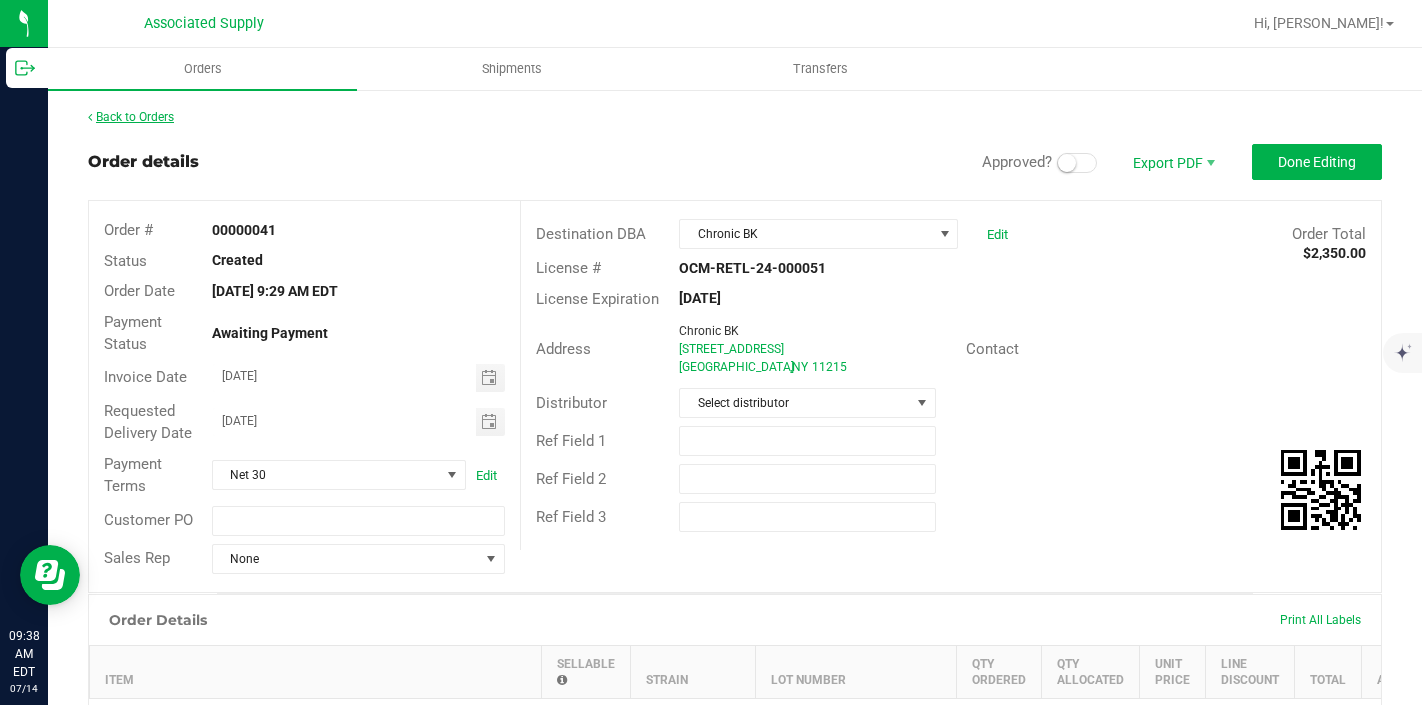 click on "Back to Orders" at bounding box center [131, 117] 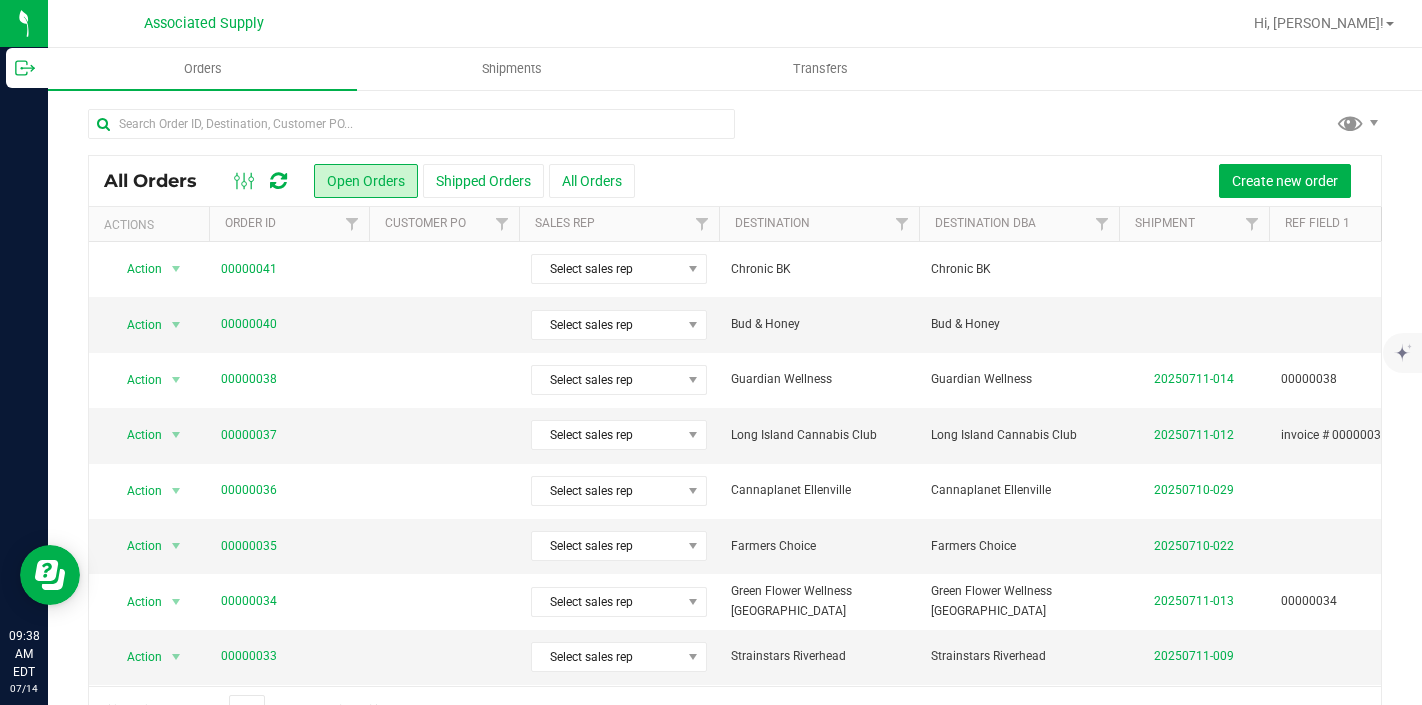 click on "All Orders
Open Orders
Shipped Orders
All Orders
Create new order" at bounding box center [735, 181] 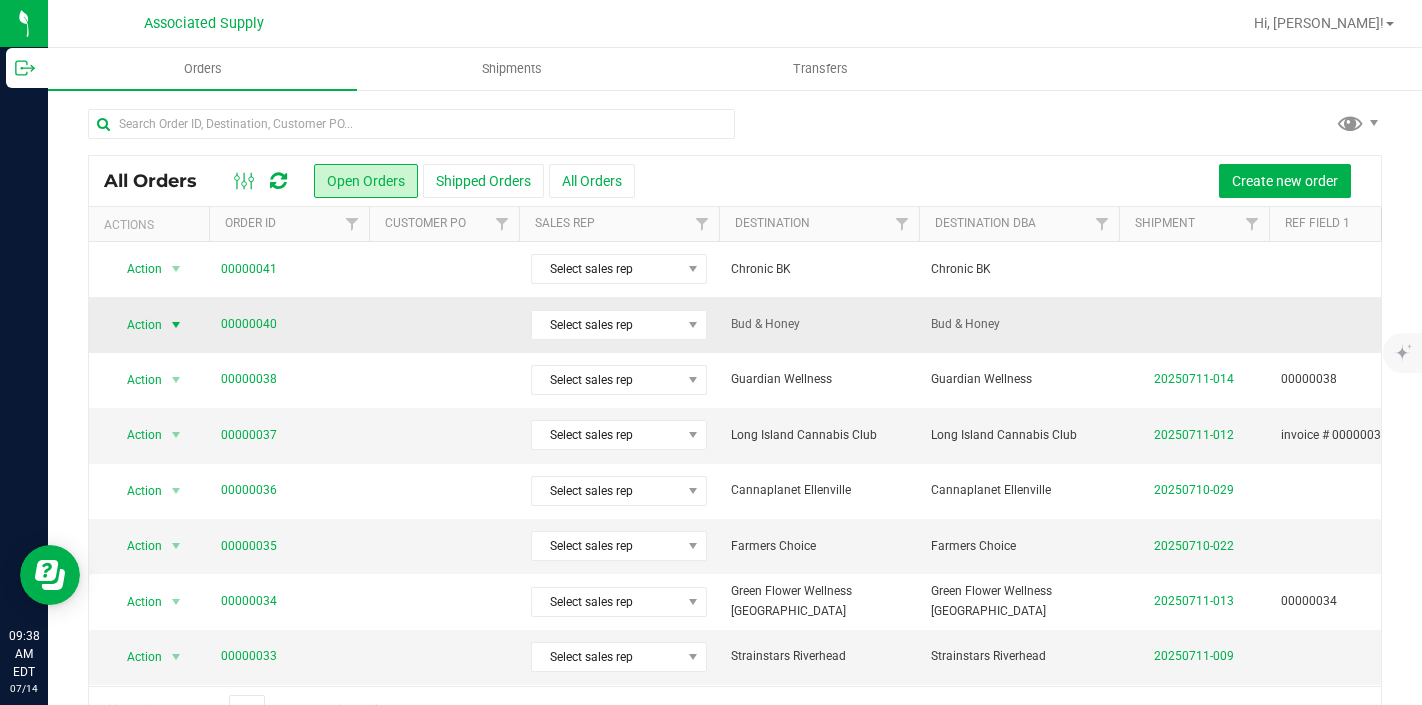 click at bounding box center (176, 325) 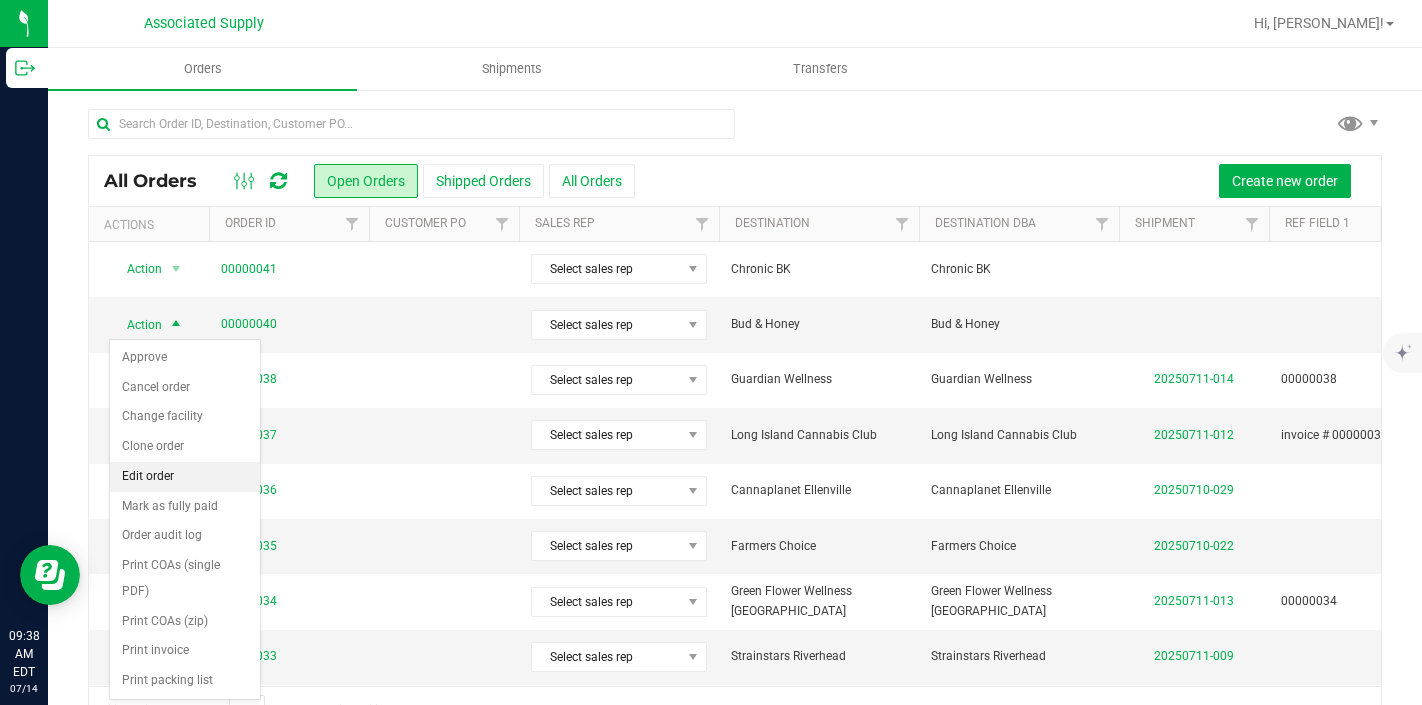 click on "Edit order" at bounding box center (185, 477) 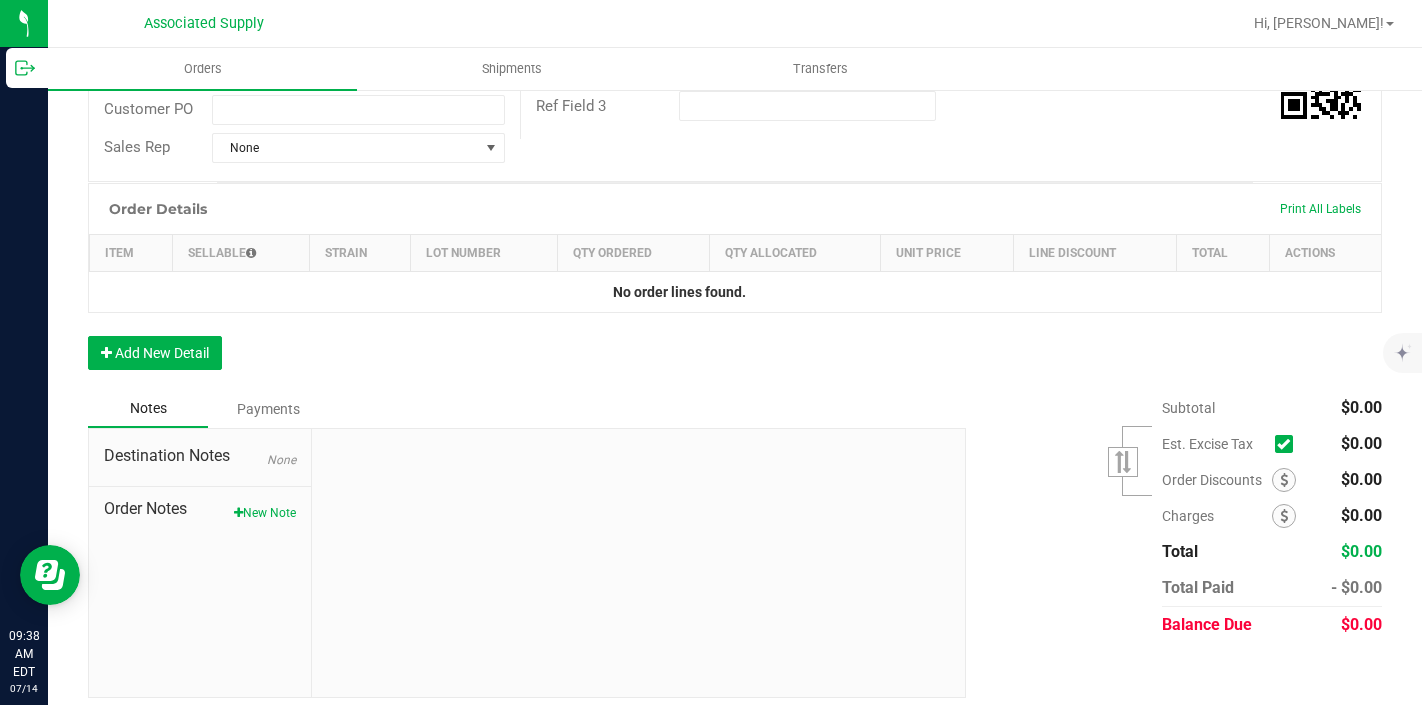 scroll, scrollTop: 423, scrollLeft: 0, axis: vertical 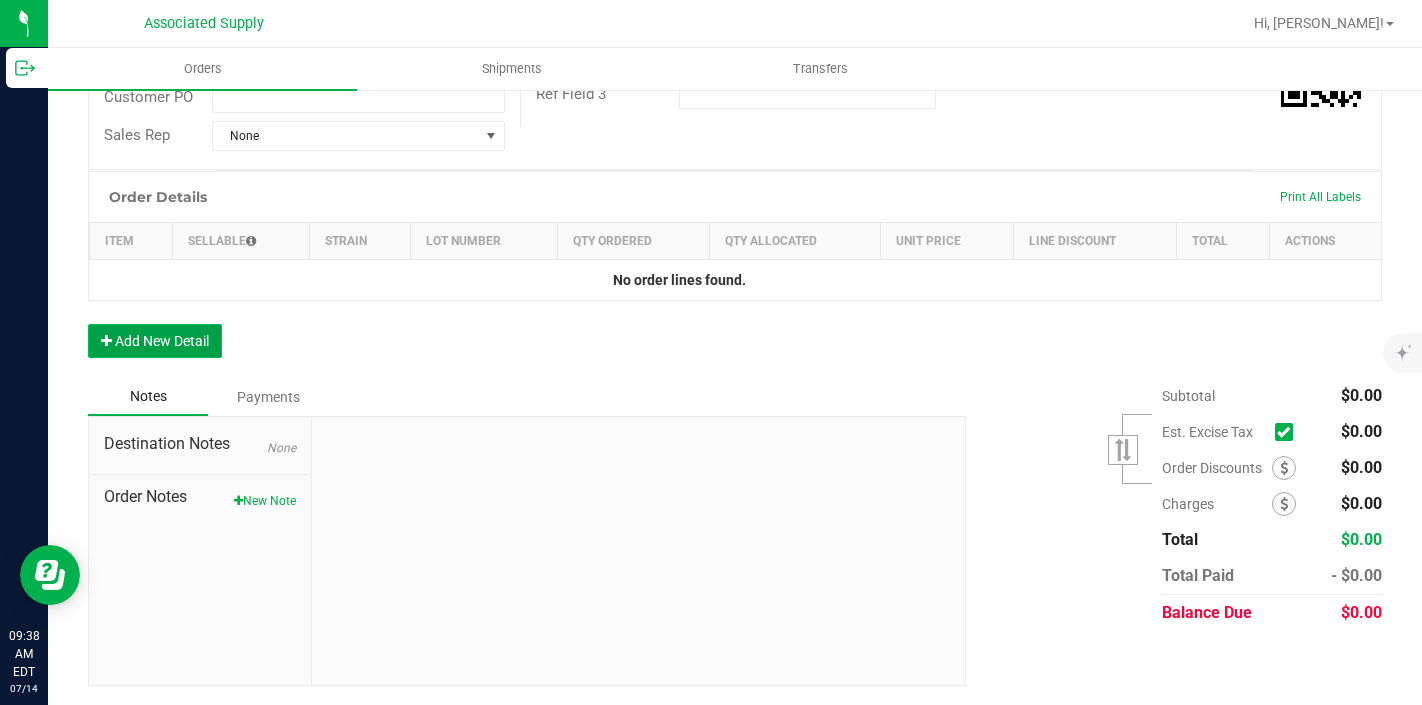 click on "Add New Detail" at bounding box center (155, 341) 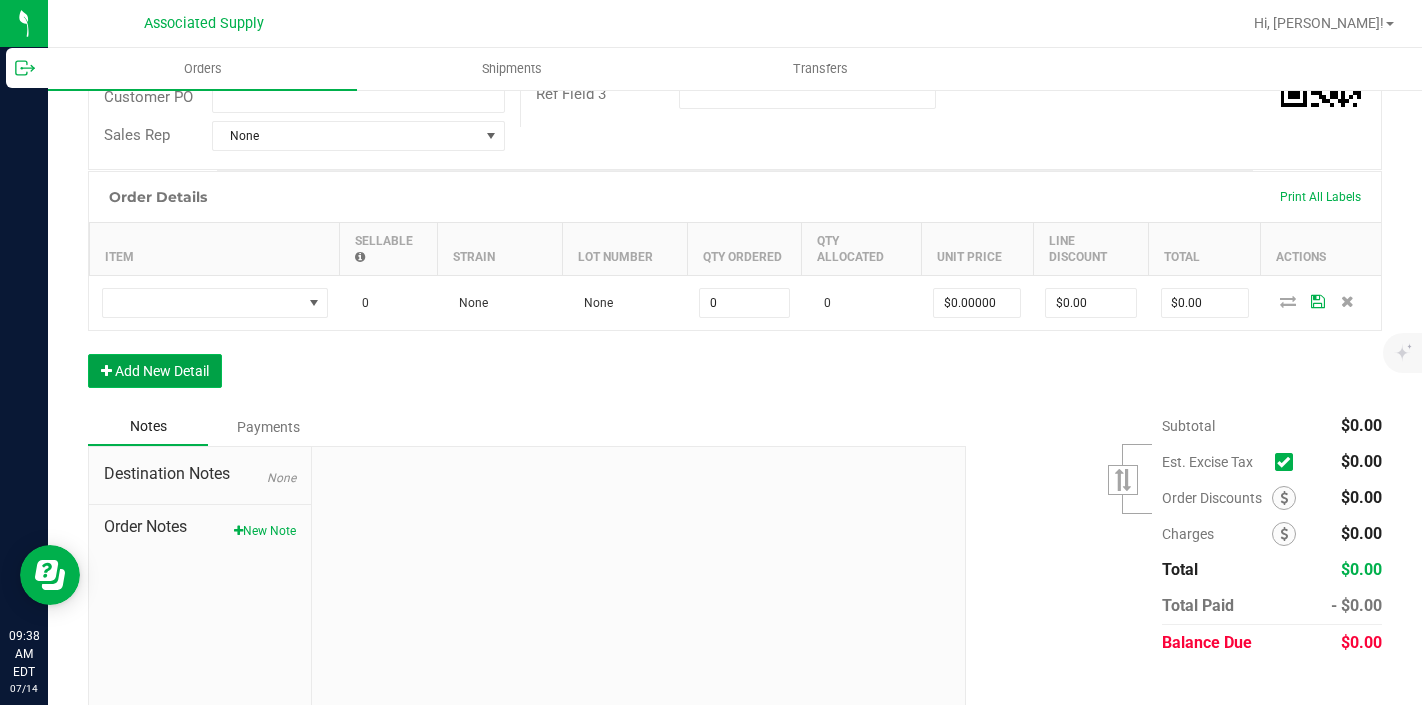 click on "Add New Detail" at bounding box center (155, 371) 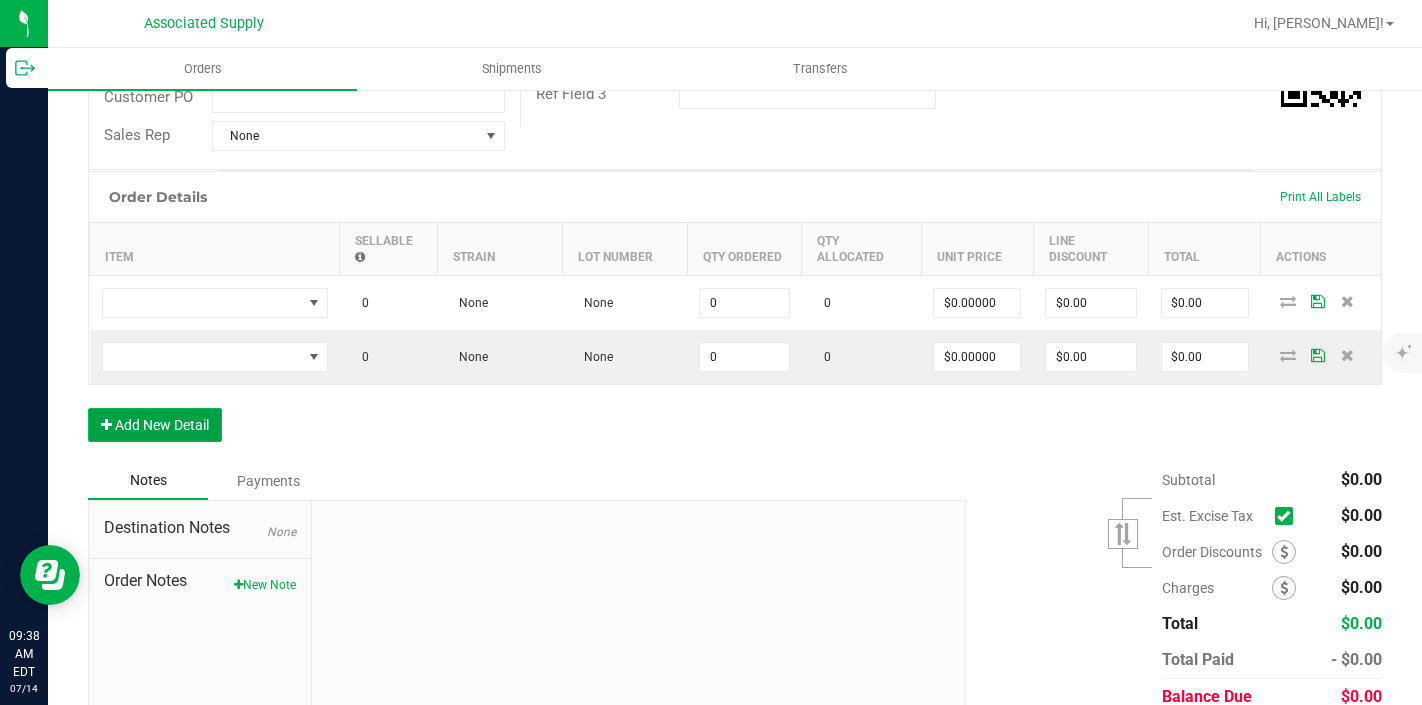 click on "Add New Detail" at bounding box center (155, 425) 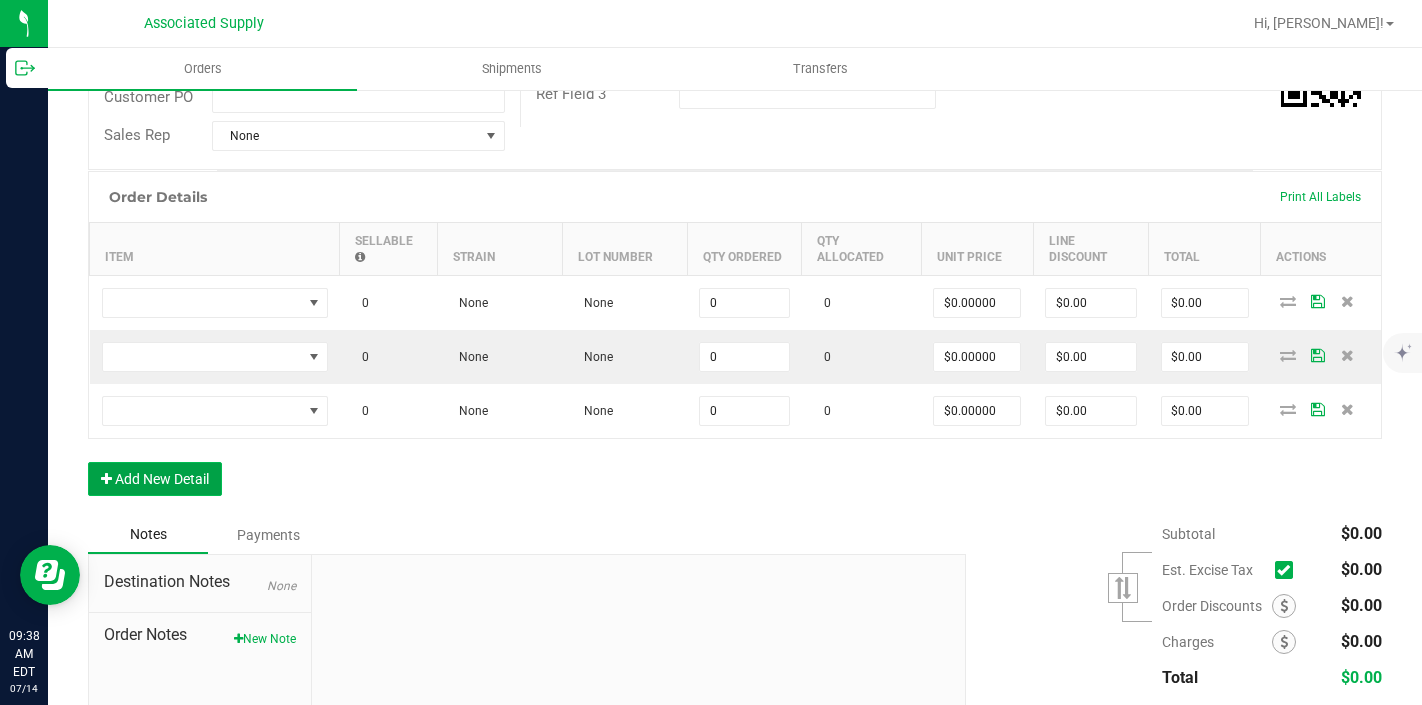 click on "Add New Detail" at bounding box center [155, 479] 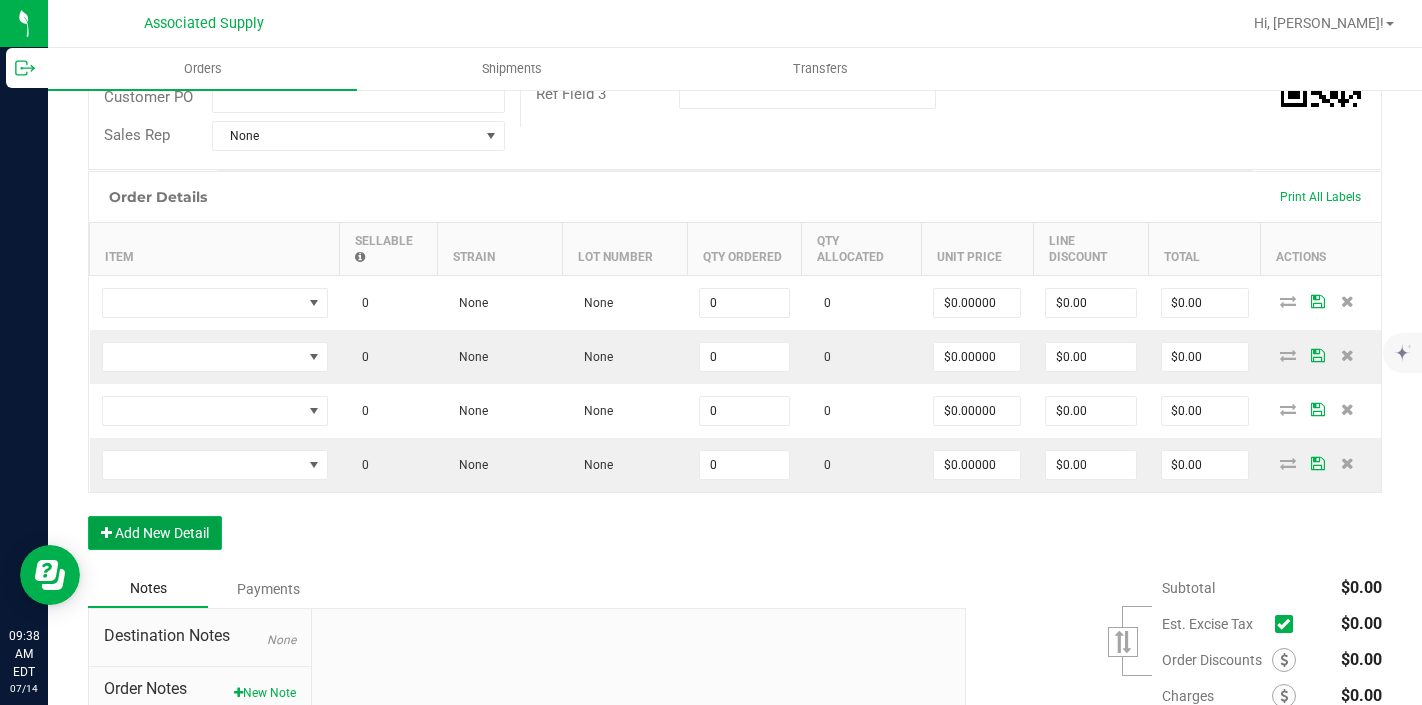 click on "Add New Detail" at bounding box center (155, 533) 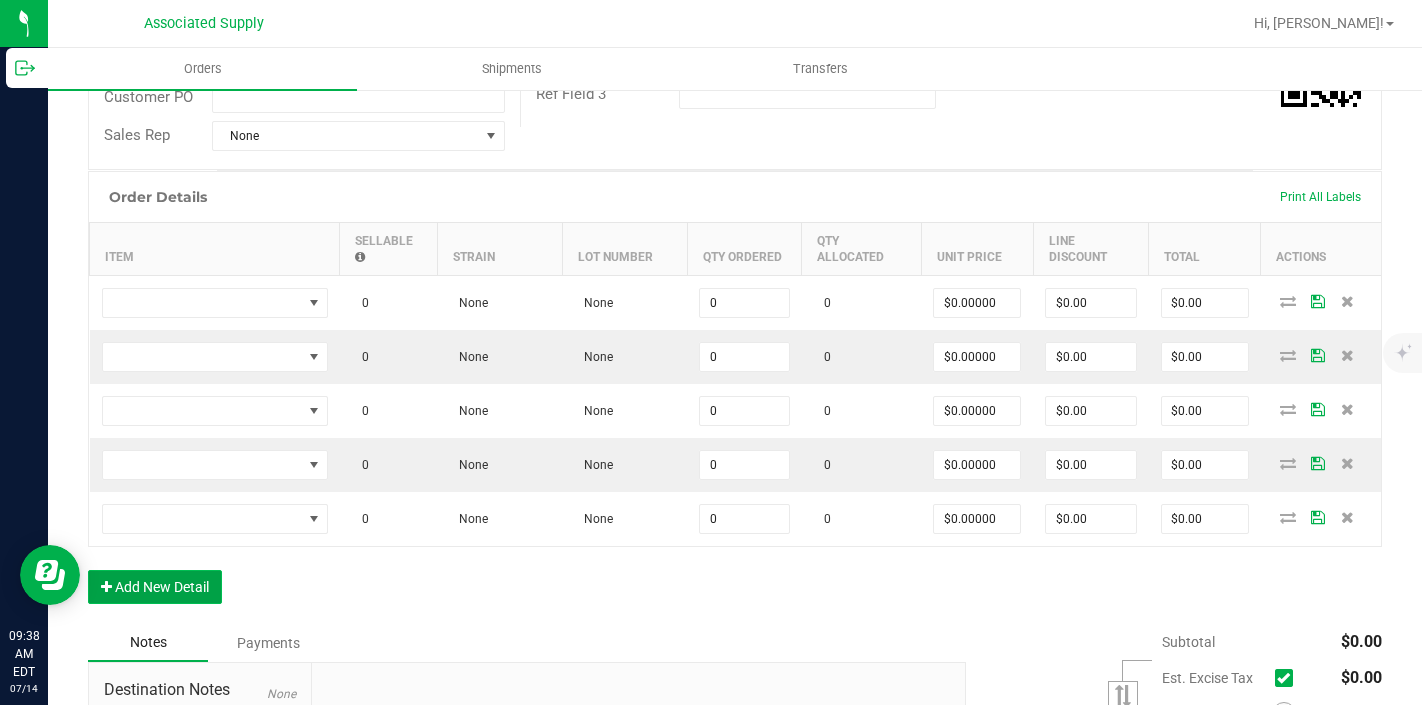 click on "Add New Detail" at bounding box center (155, 587) 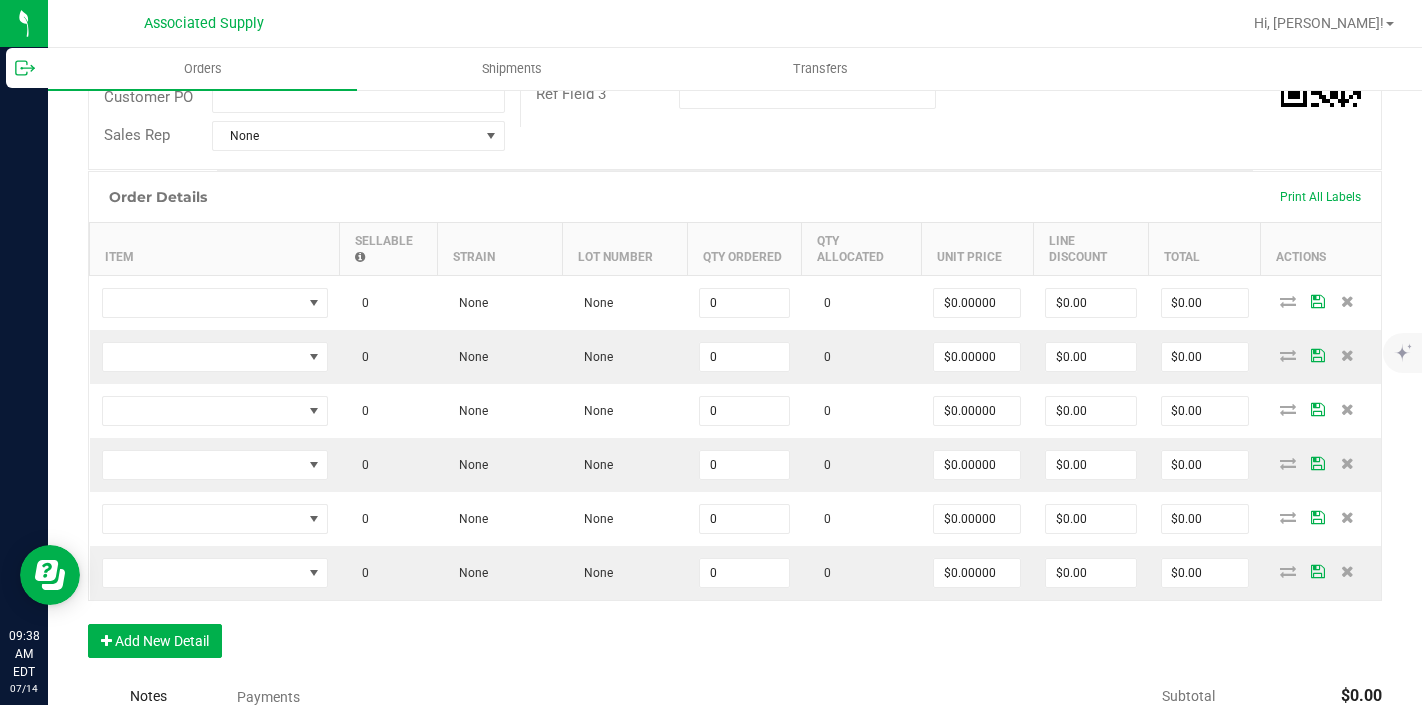 click on "Order Details Print All Labels Item  Sellable  Strain  Lot Number  Qty Ordered Qty Allocated Unit Price Line Discount Total Actions  0    None   None  0  0   $0.00000 $0.00 $0.00  0    None   None  0  0   $0.00000 $0.00 $0.00  0    None   None  0  0   $0.00000 $0.00 $0.00  0    None   None  0  0   $0.00000 $0.00 $0.00  0    None   None  0  0   $0.00000 $0.00 $0.00  0    None   None  0  0   $0.00000 $0.00 $0.00
Add New Detail" at bounding box center (735, 424) 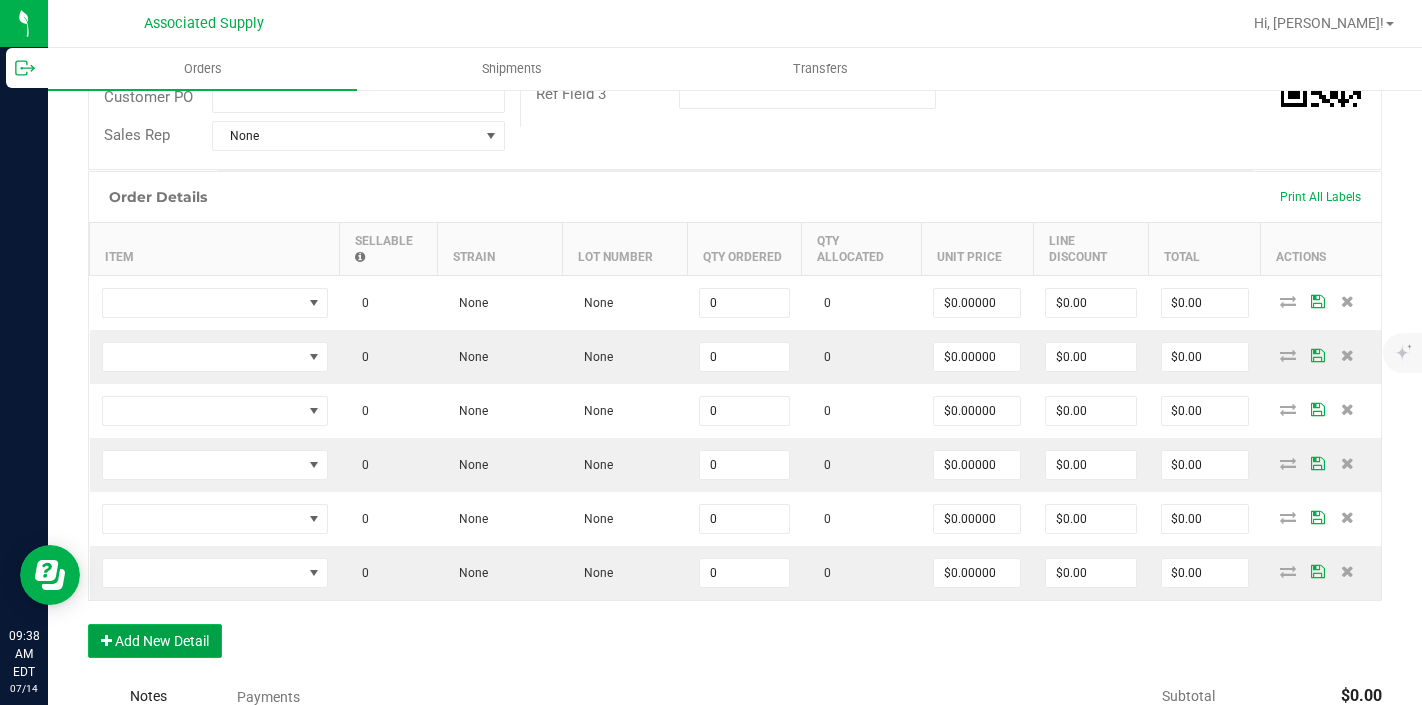 click on "Add New Detail" at bounding box center [155, 641] 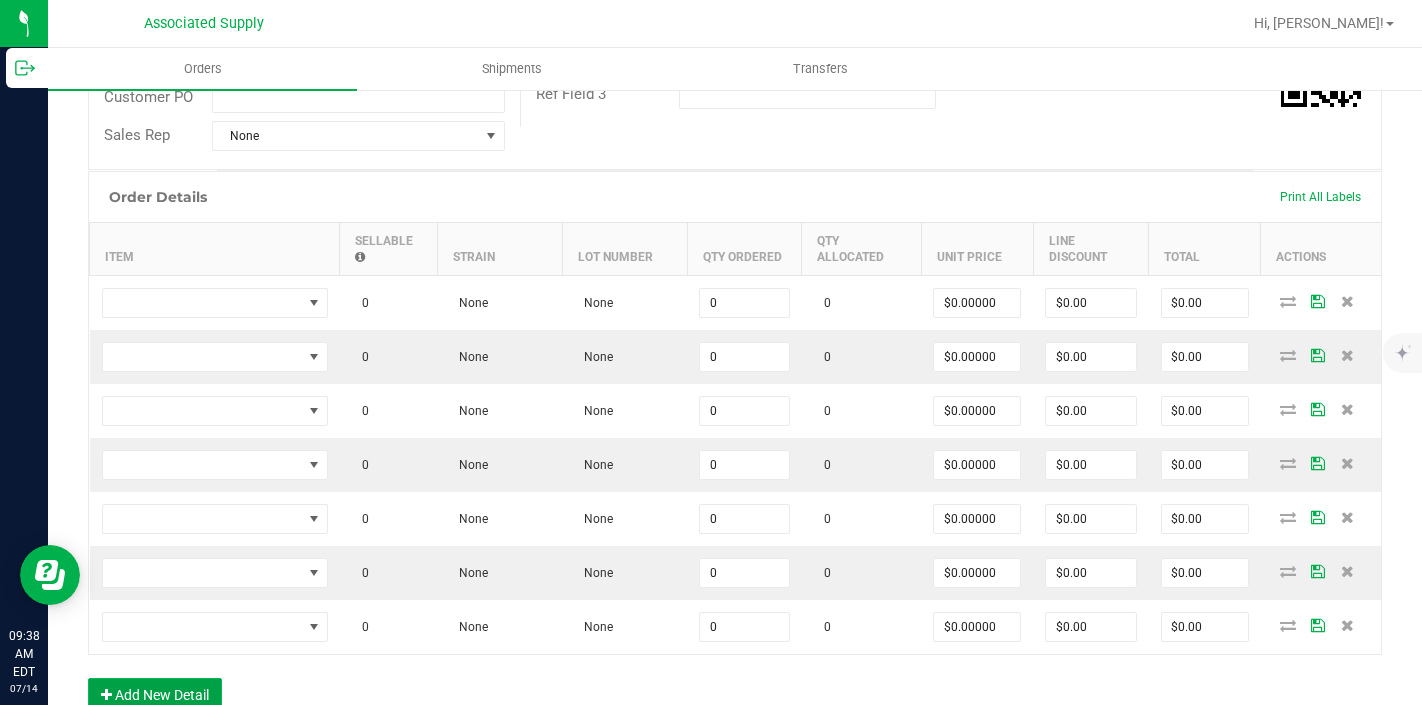 click on "Add New Detail" at bounding box center [155, 695] 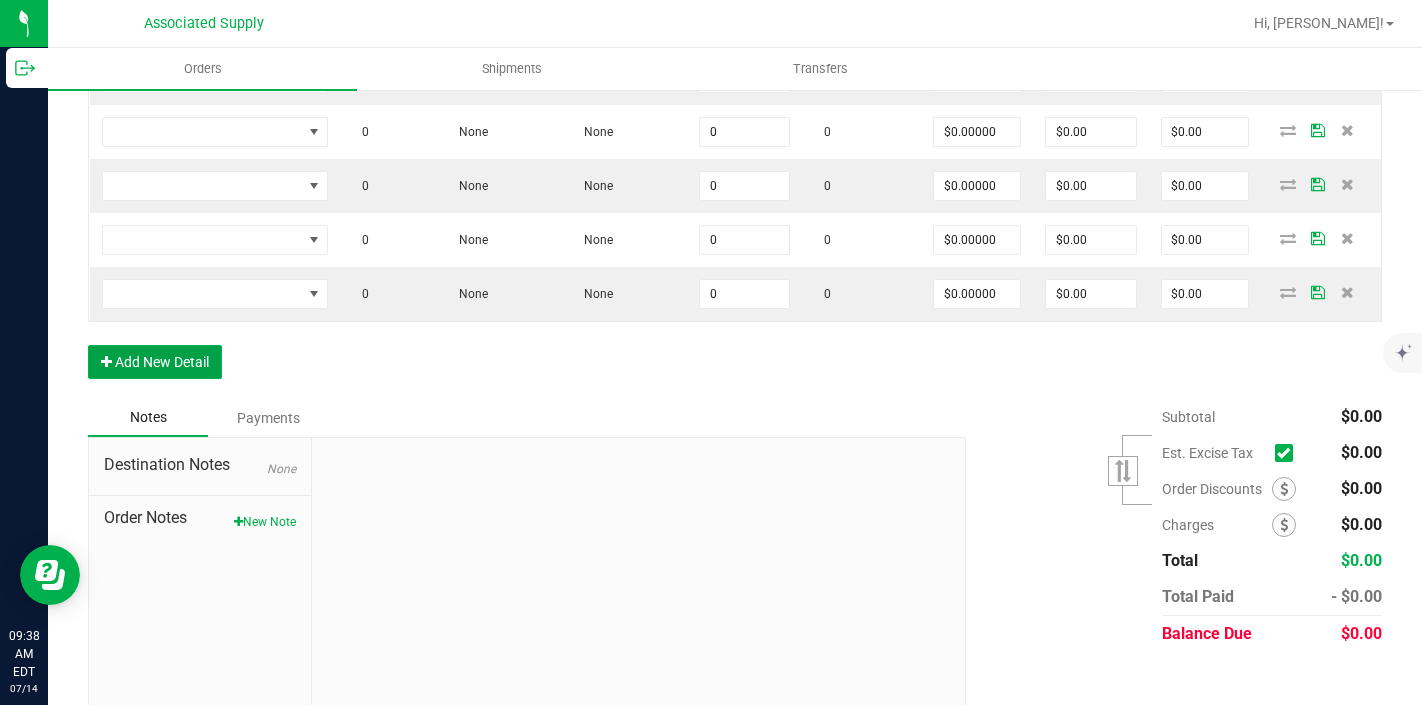 scroll, scrollTop: 831, scrollLeft: 0, axis: vertical 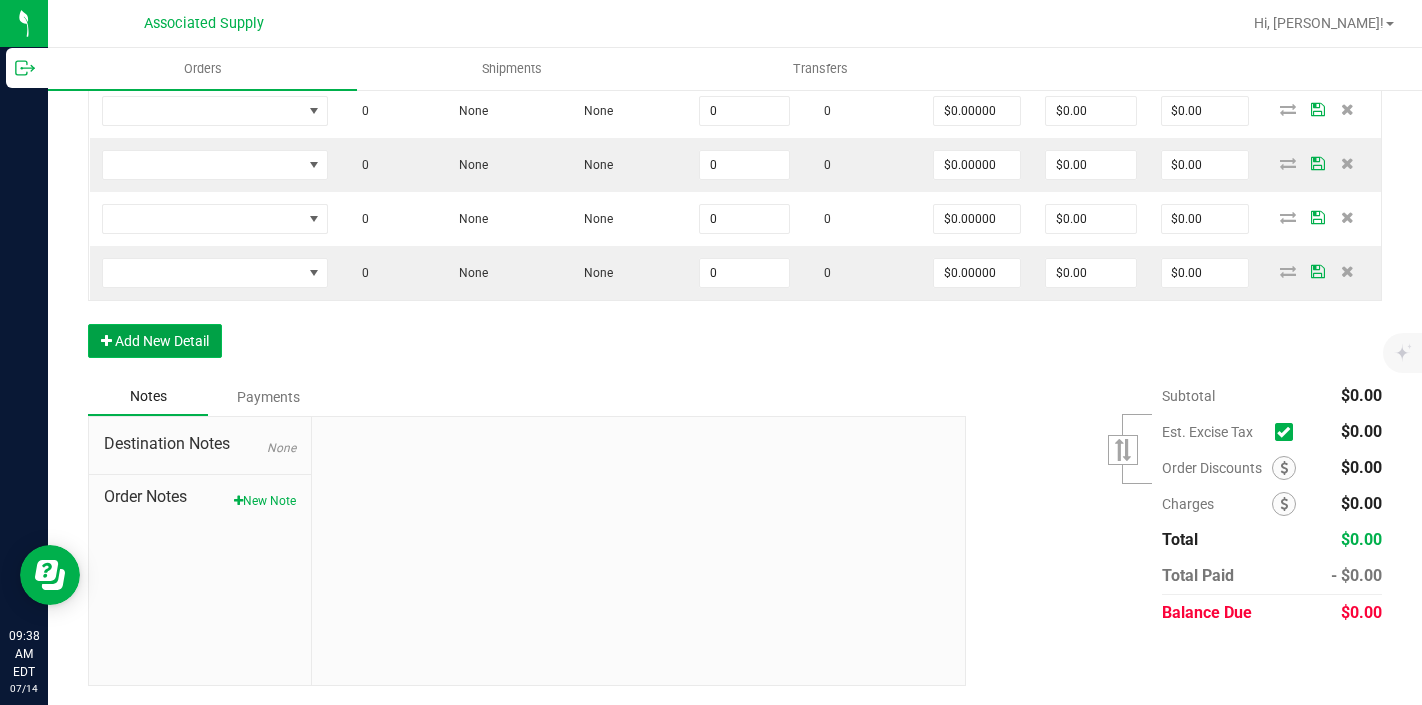 click on "Add New Detail" at bounding box center (155, 341) 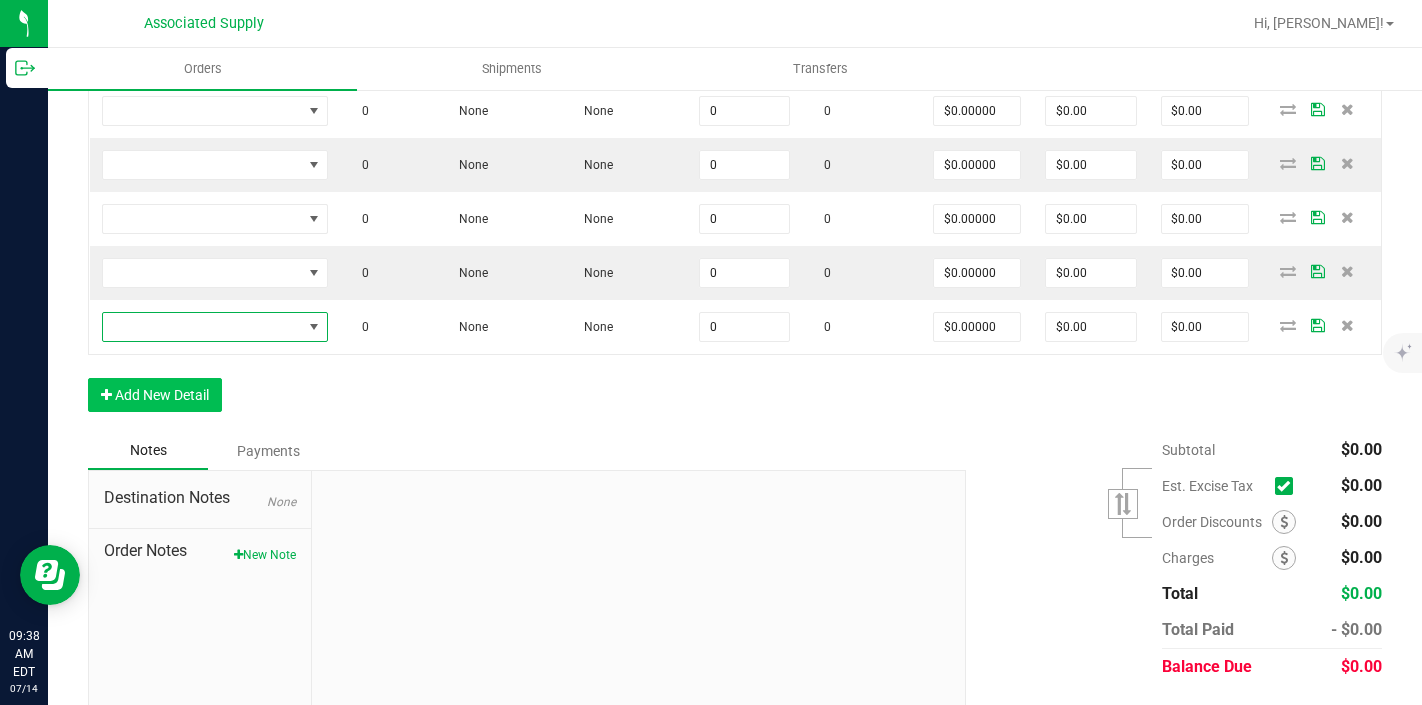 click at bounding box center (202, 327) 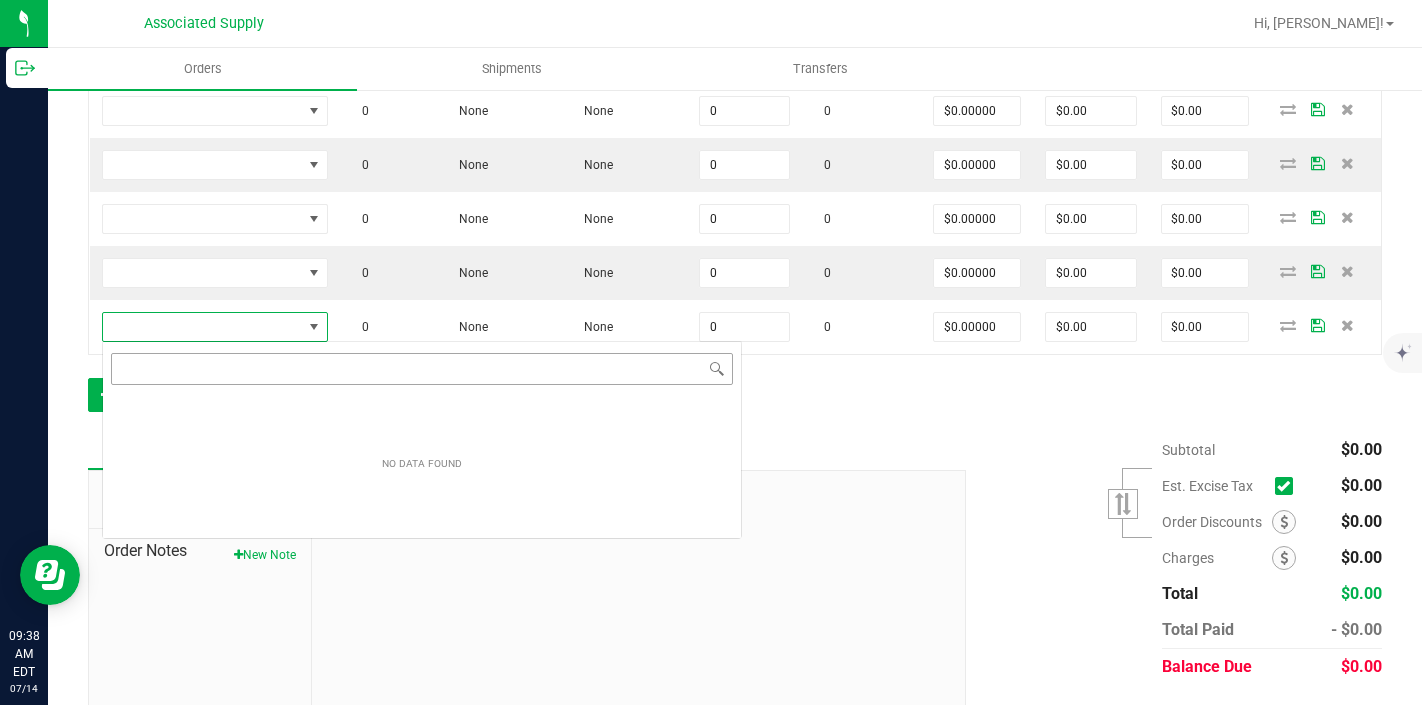 scroll, scrollTop: 99970, scrollLeft: 99774, axis: both 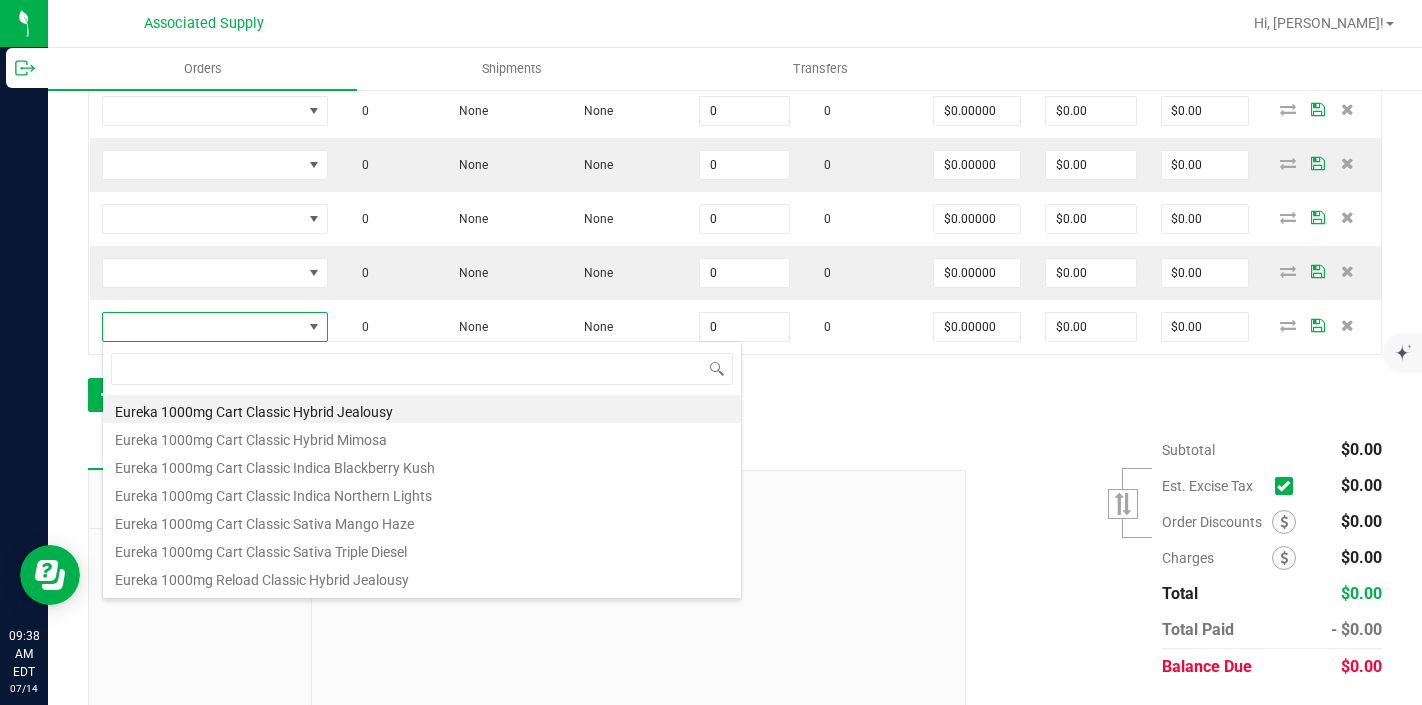 click on "Order Details Print All Labels Item  Sellable  Strain  Lot Number  Qty Ordered Qty Allocated Unit Price Line Discount Total Actions  0    None   None  0  0   $0.00000 $0.00 $0.00  0    None   None  0  0   $0.00000 $0.00 $0.00  0    None   None  0  0   $0.00000 $0.00 $0.00  0    None   None  0  0   $0.00000 $0.00 $0.00  0    None   None  0  0   $0.00000 $0.00 $0.00  0    None   None  0  0   $0.00000 $0.00 $0.00  0    None   None  0  0   $0.00000 $0.00 $0.00  0    None   None  0  0   $0.00000 $0.00 $0.00  0    None   None  0  0   $0.00000 $0.00 $0.00
Add New Detail" at bounding box center (735, 97) 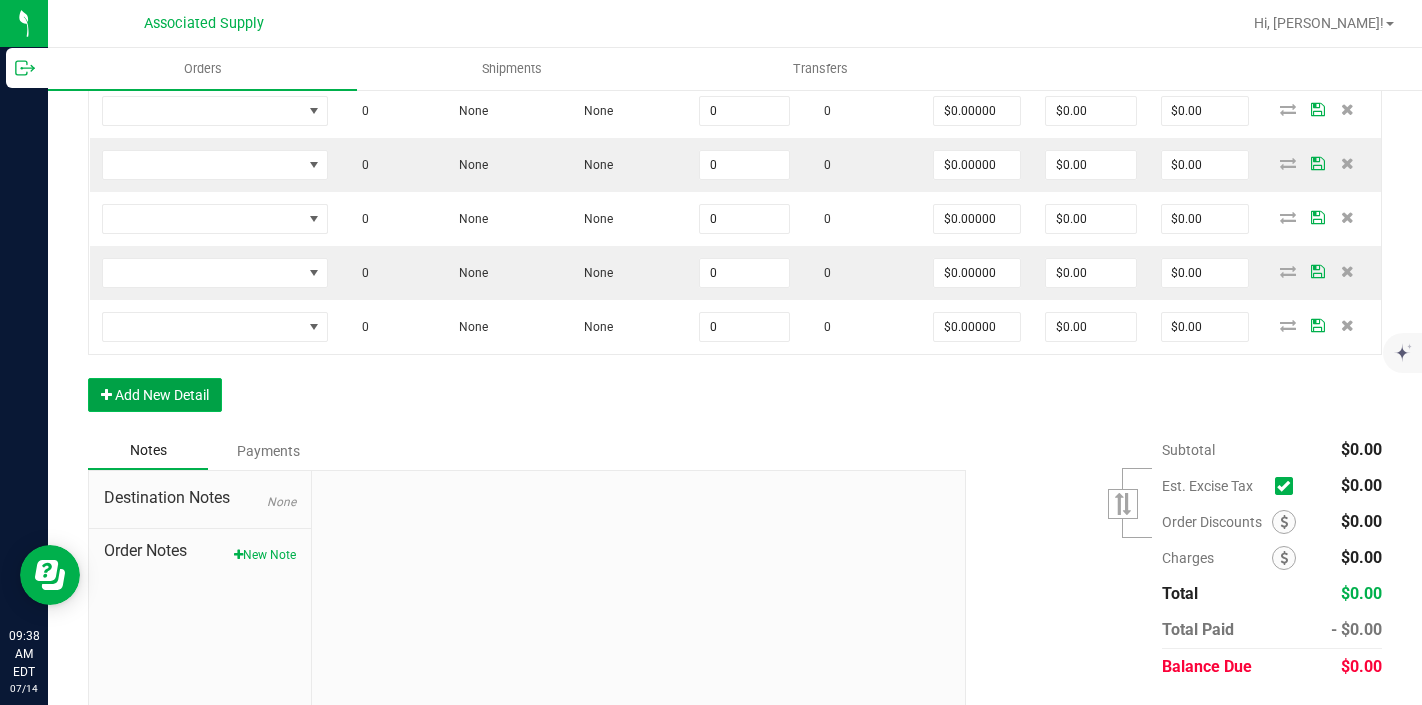 click on "Add New Detail" at bounding box center [155, 395] 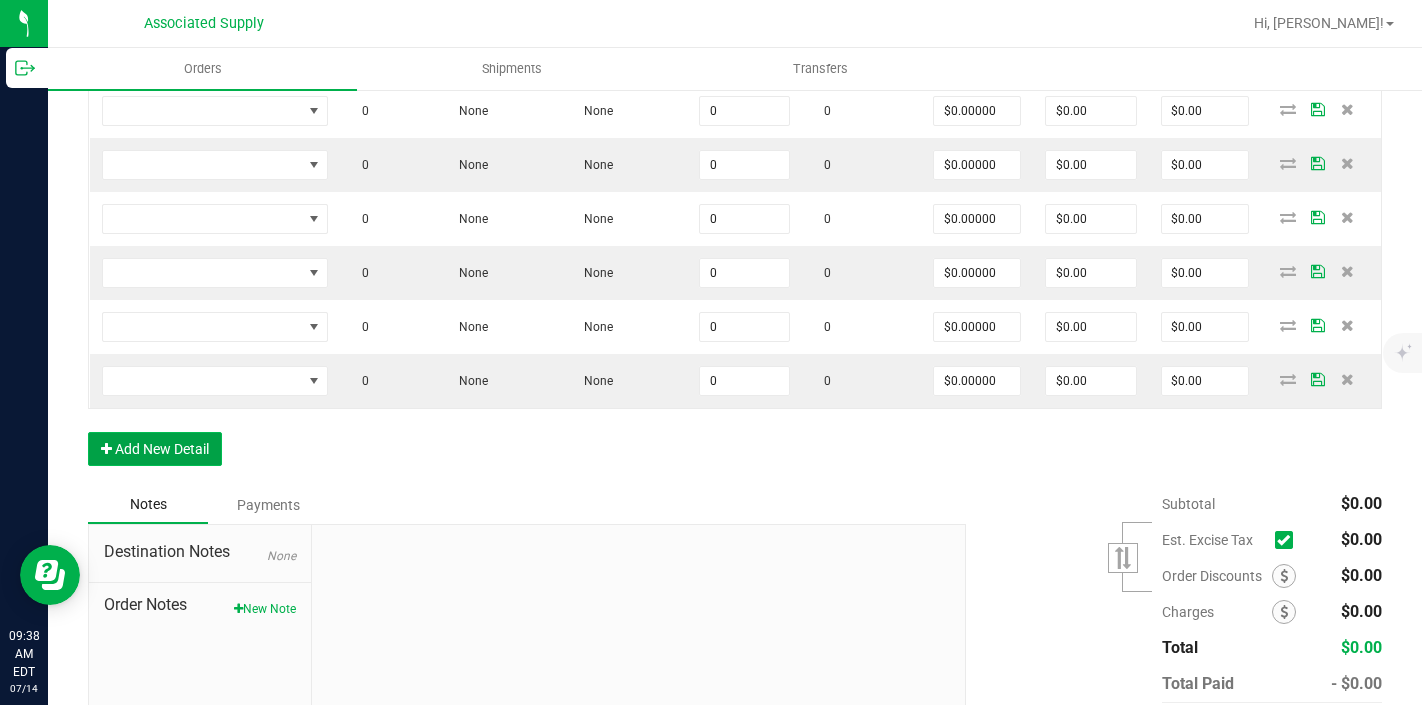 click on "Add New Detail" at bounding box center [155, 449] 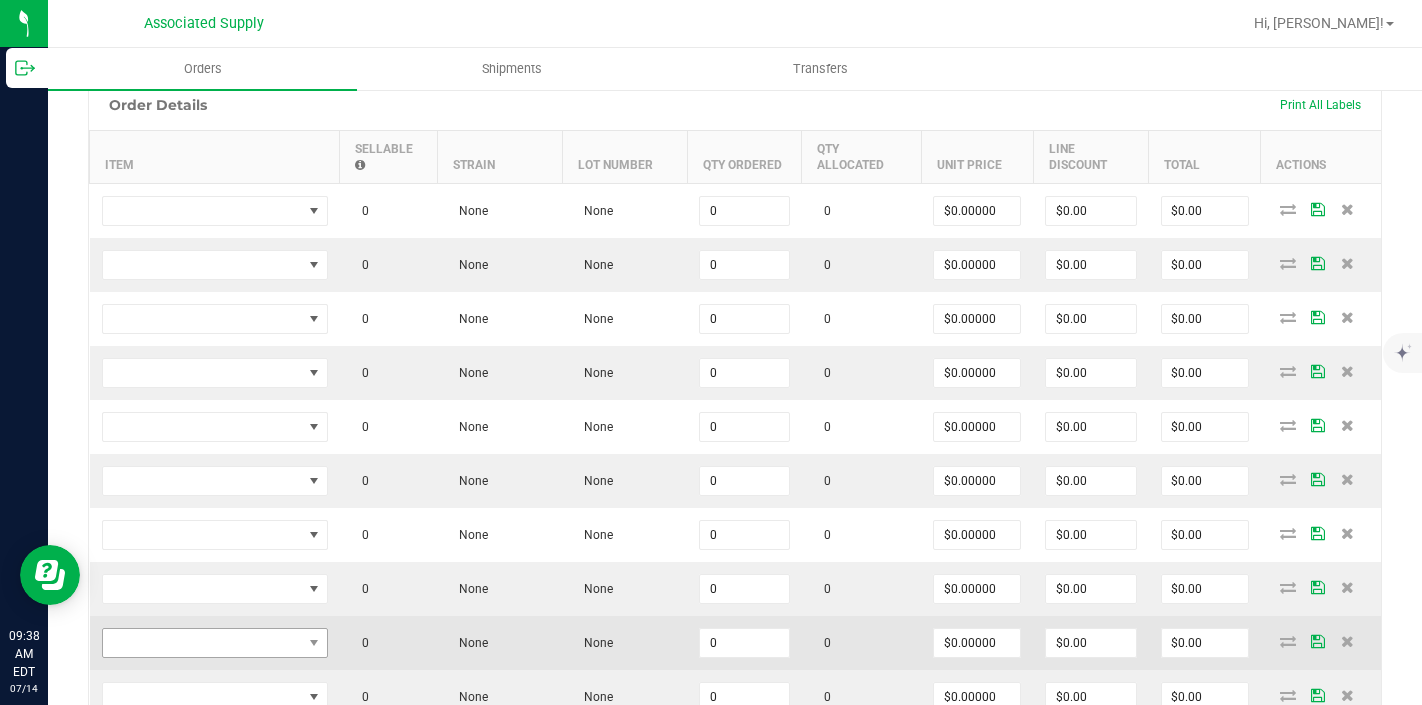 scroll, scrollTop: 465, scrollLeft: 0, axis: vertical 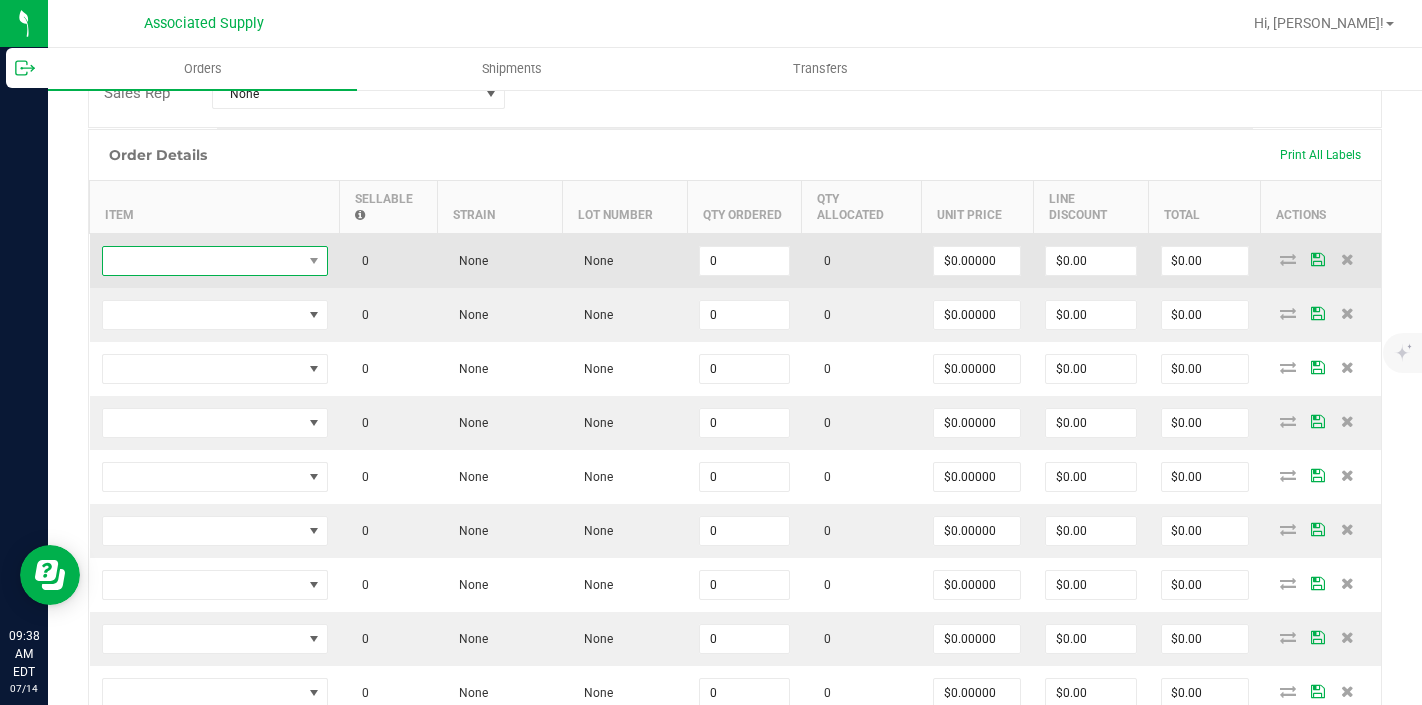 click at bounding box center (202, 261) 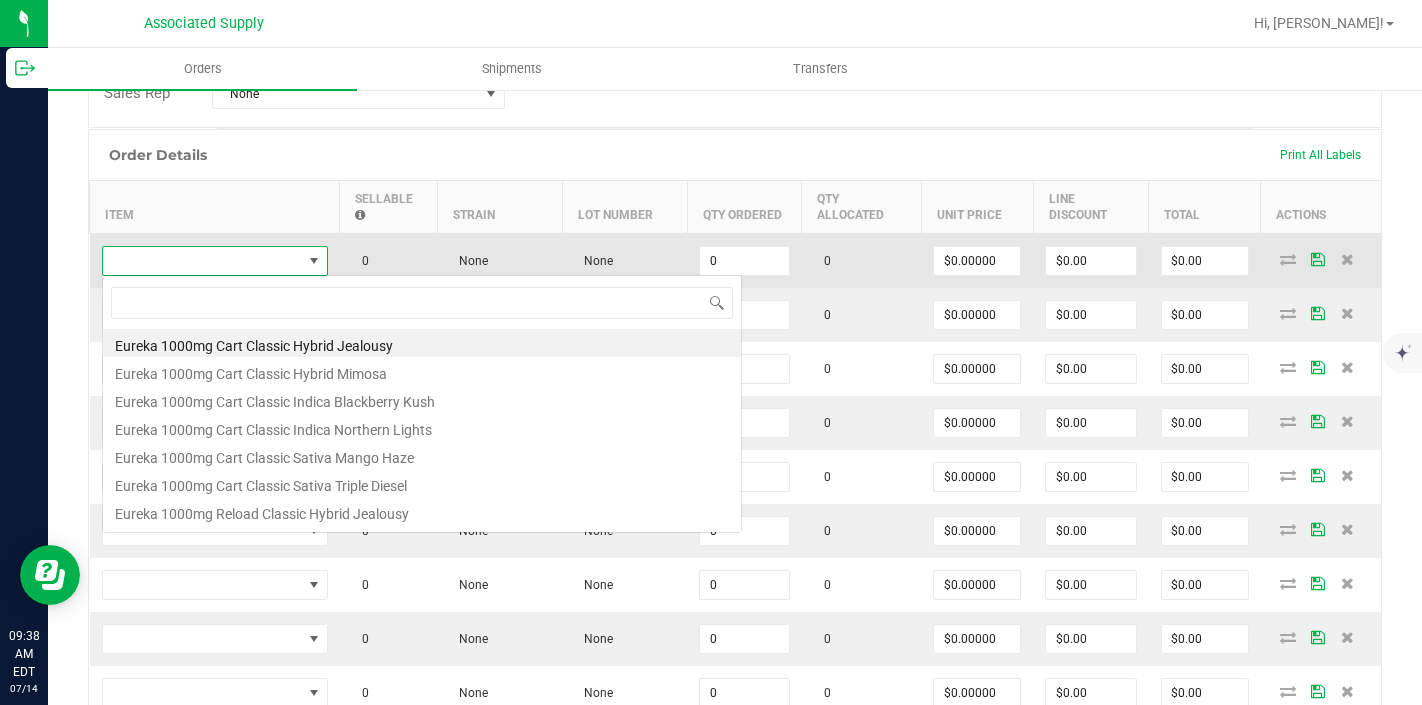 scroll, scrollTop: 99970, scrollLeft: 99774, axis: both 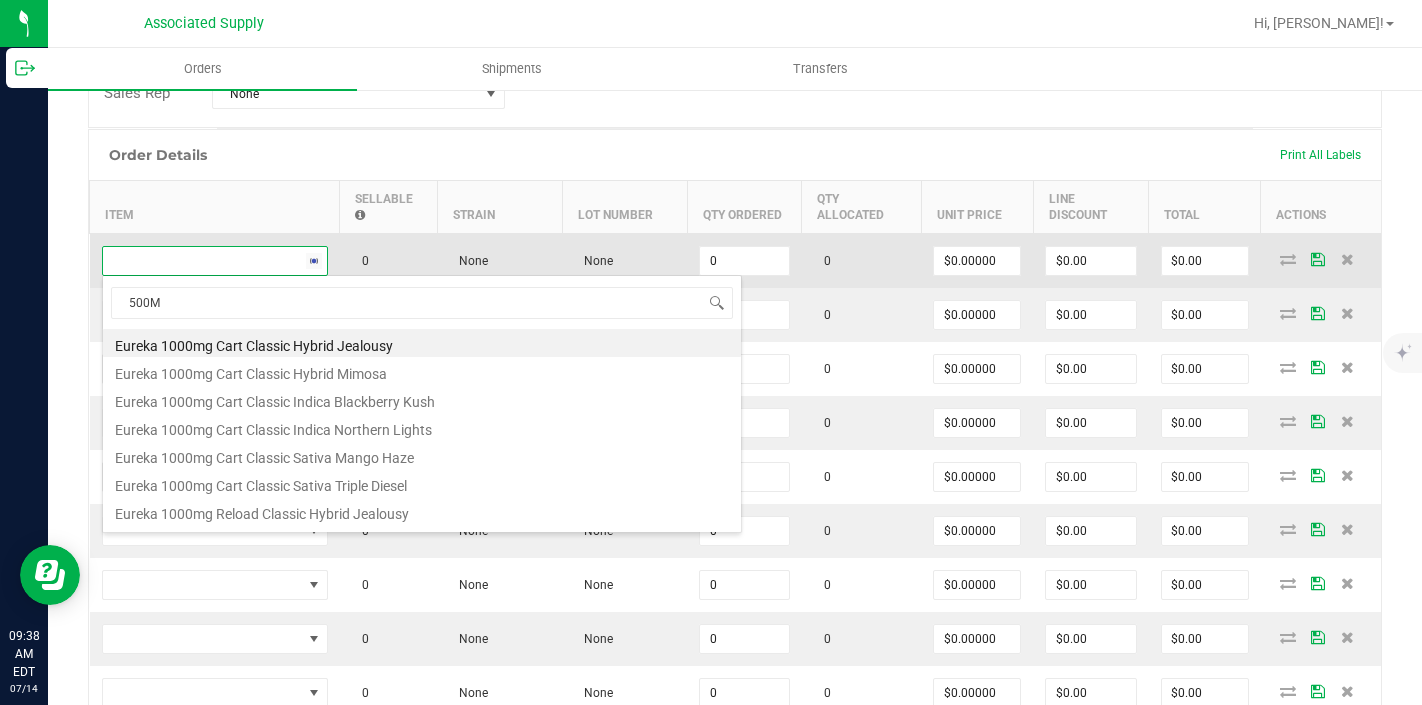 type on "500MG" 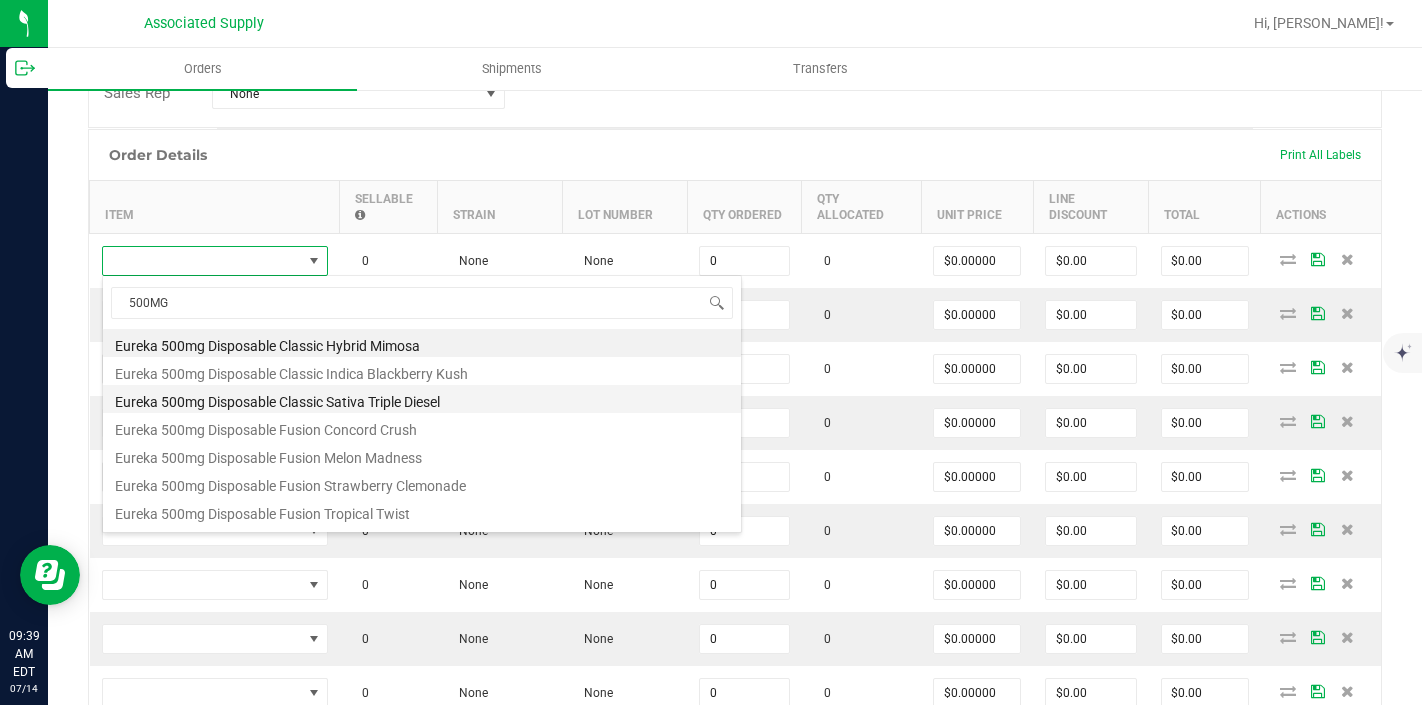 click on "Eureka 500mg Disposable Classic Sativa Triple Diesel" at bounding box center (422, 399) 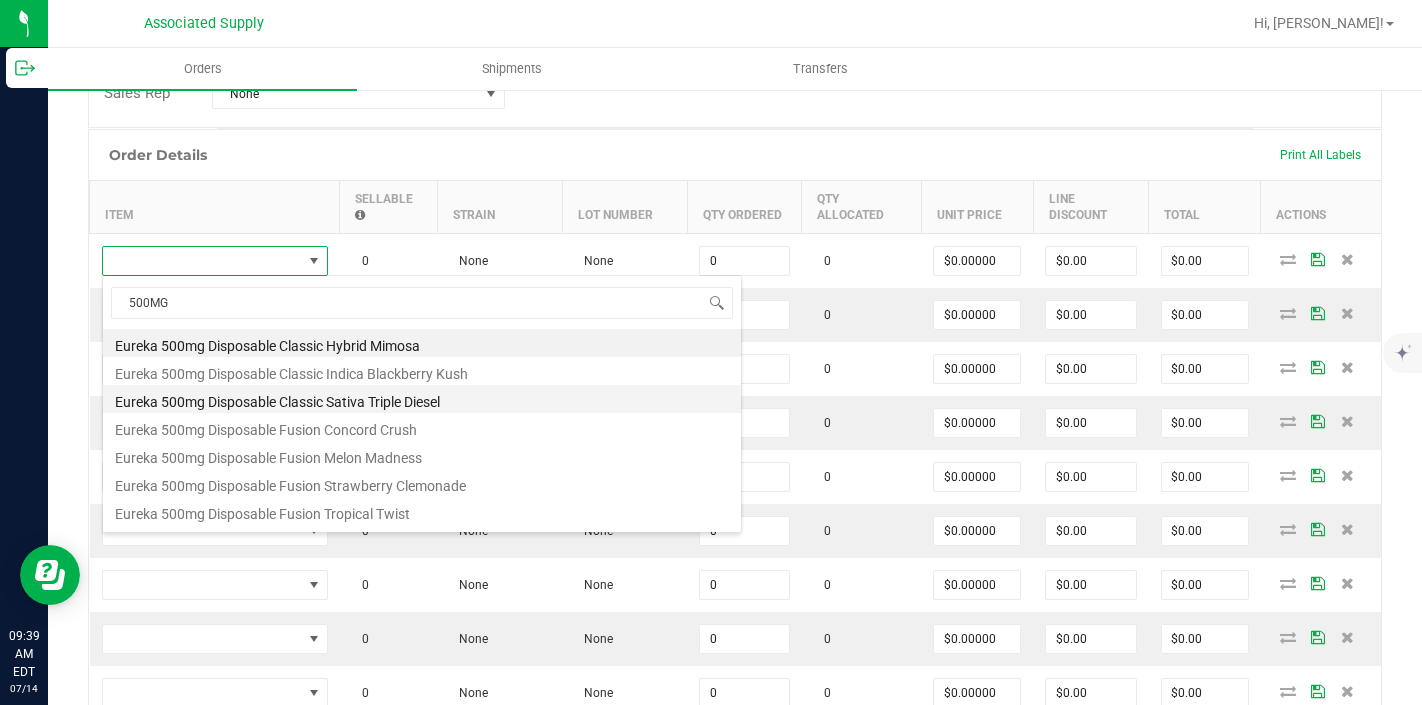 type on "0 ea" 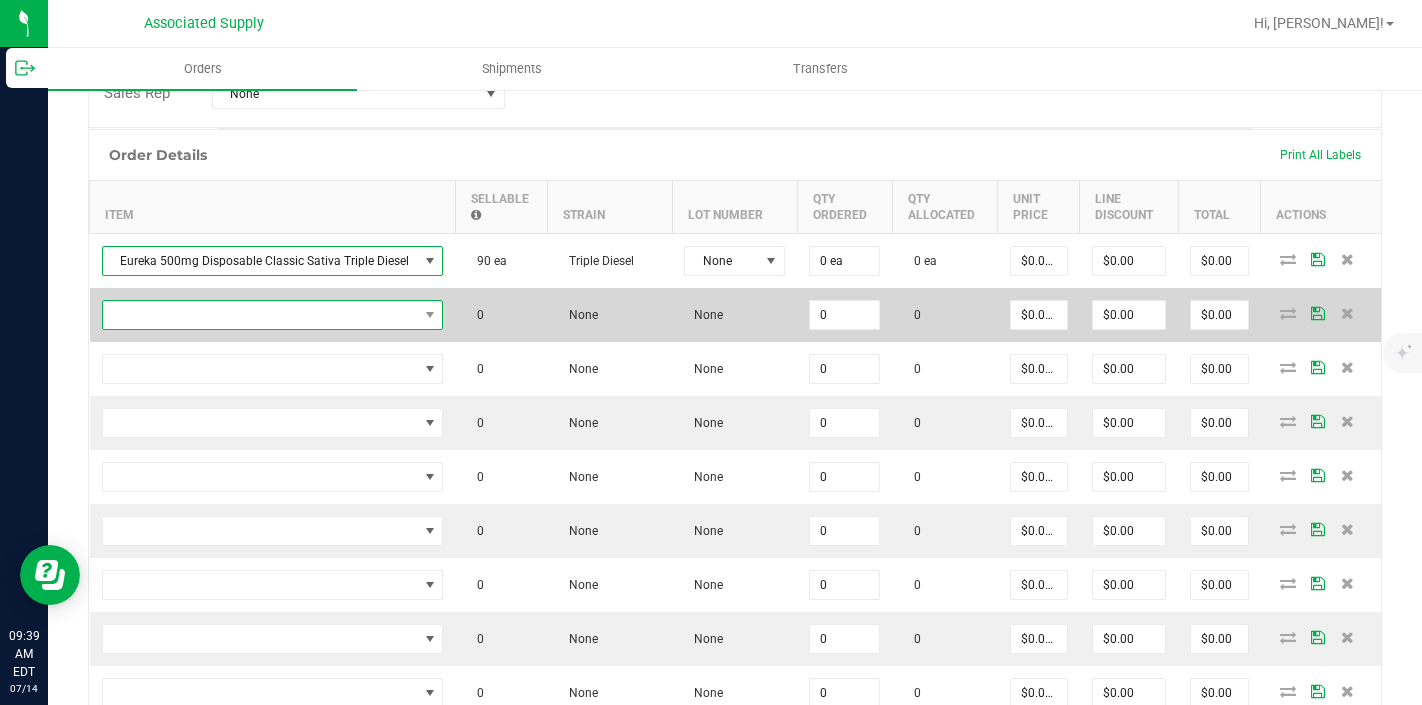 click at bounding box center (260, 315) 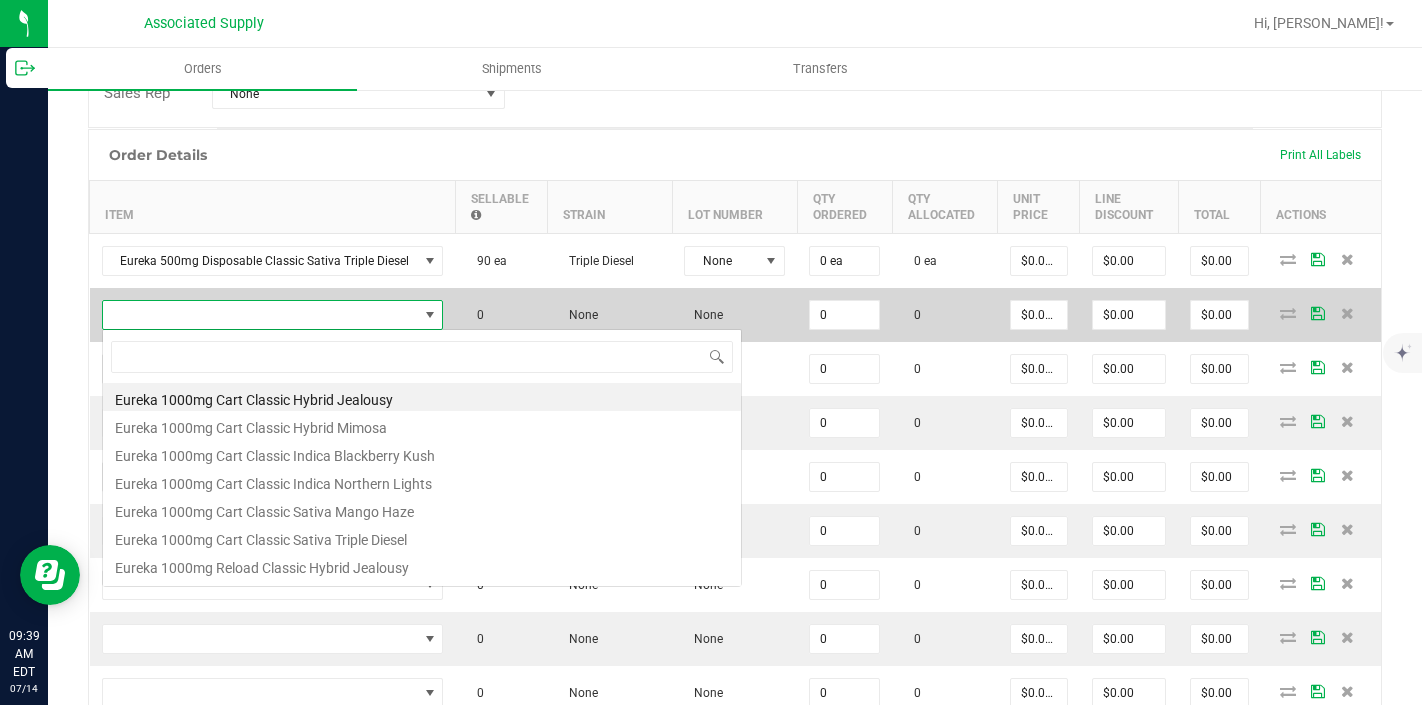scroll, scrollTop: 99970, scrollLeft: 99663, axis: both 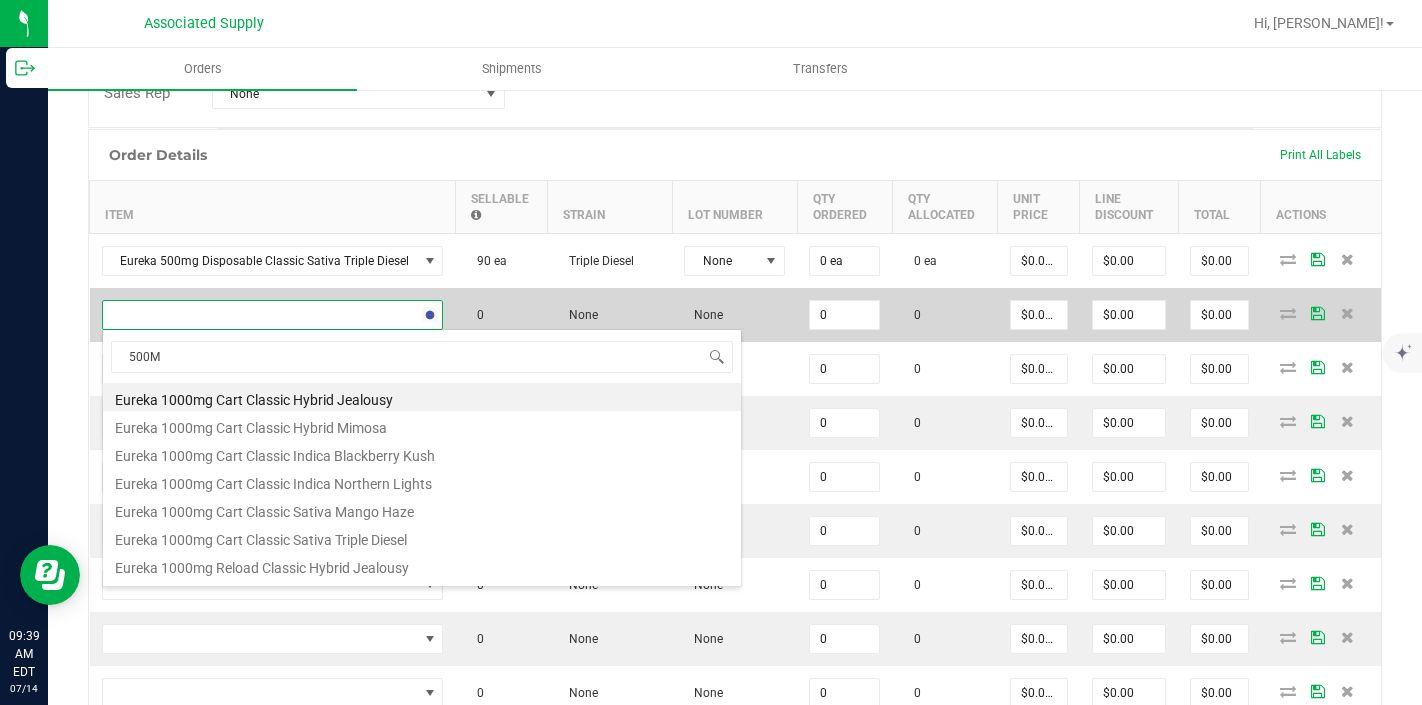 type on "500MG" 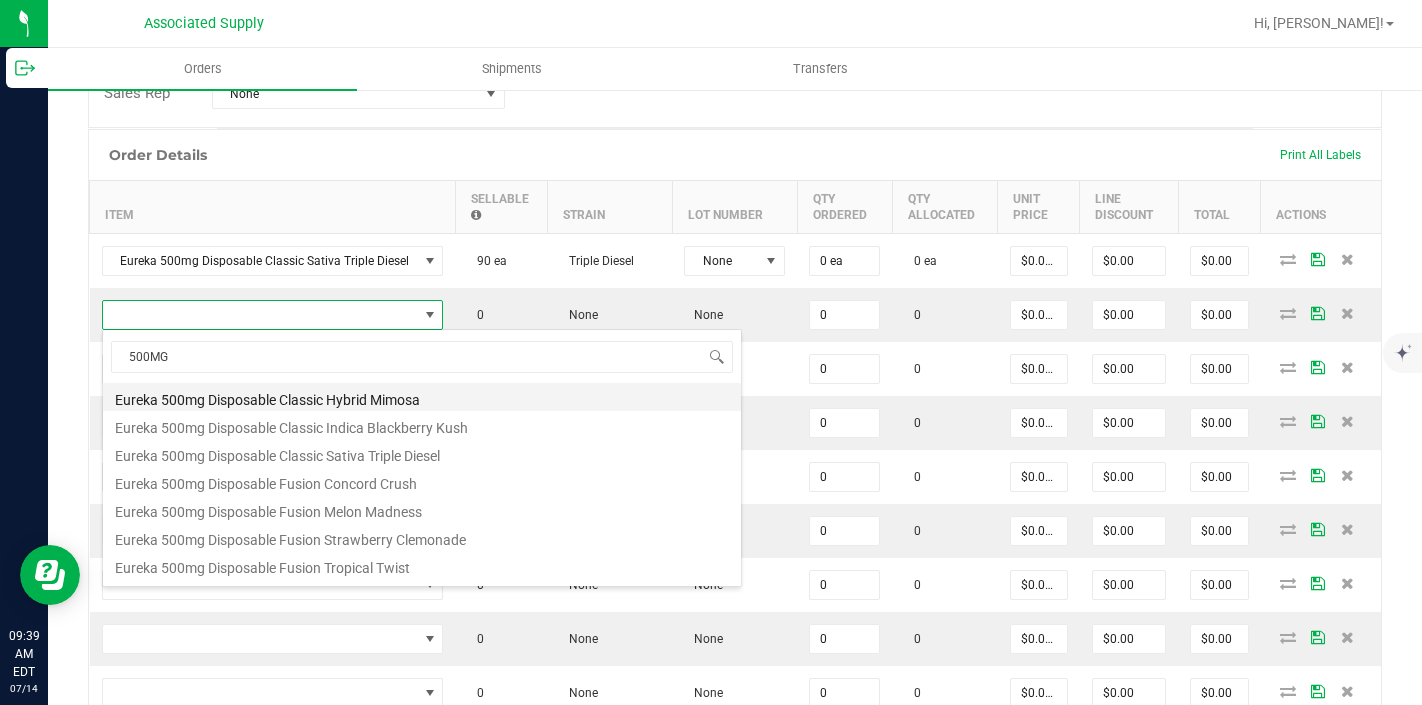 click on "Eureka 500mg Disposable Classic Hybrid Mimosa" at bounding box center [422, 397] 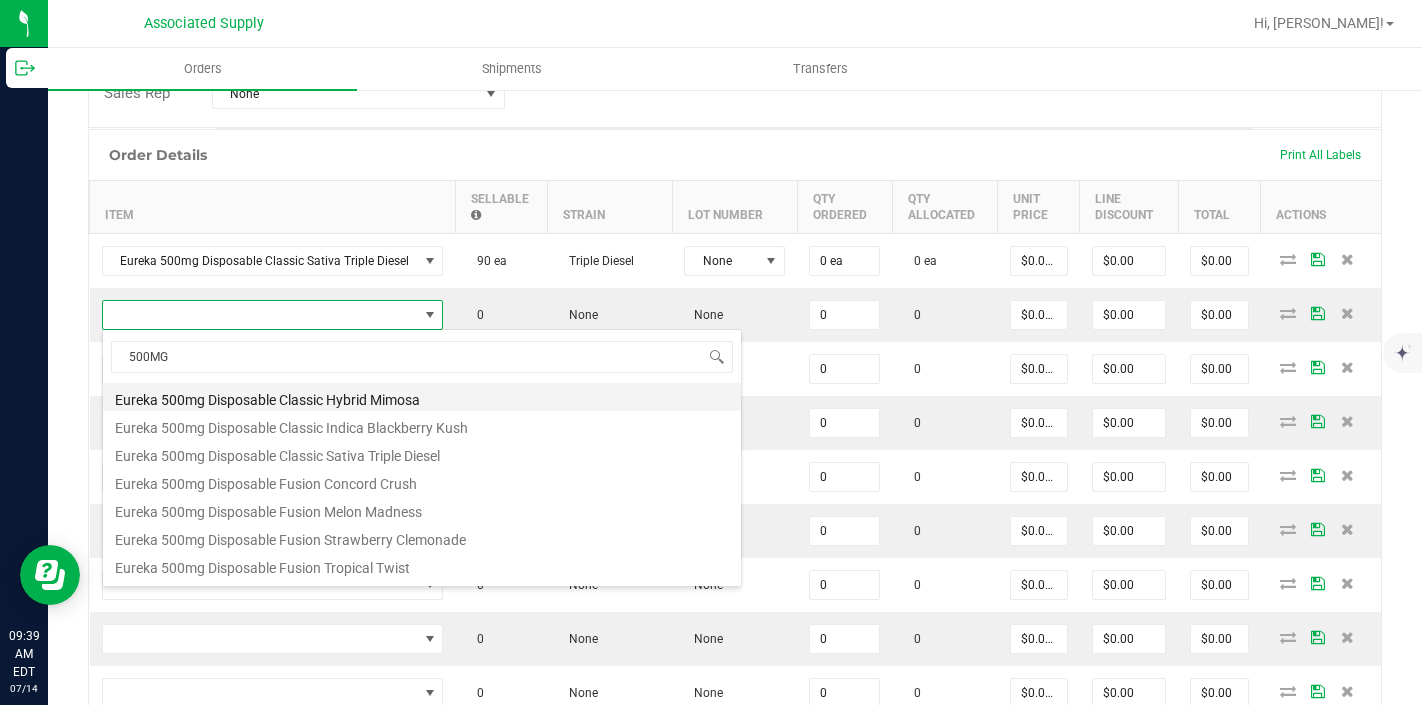 type on "0 ea" 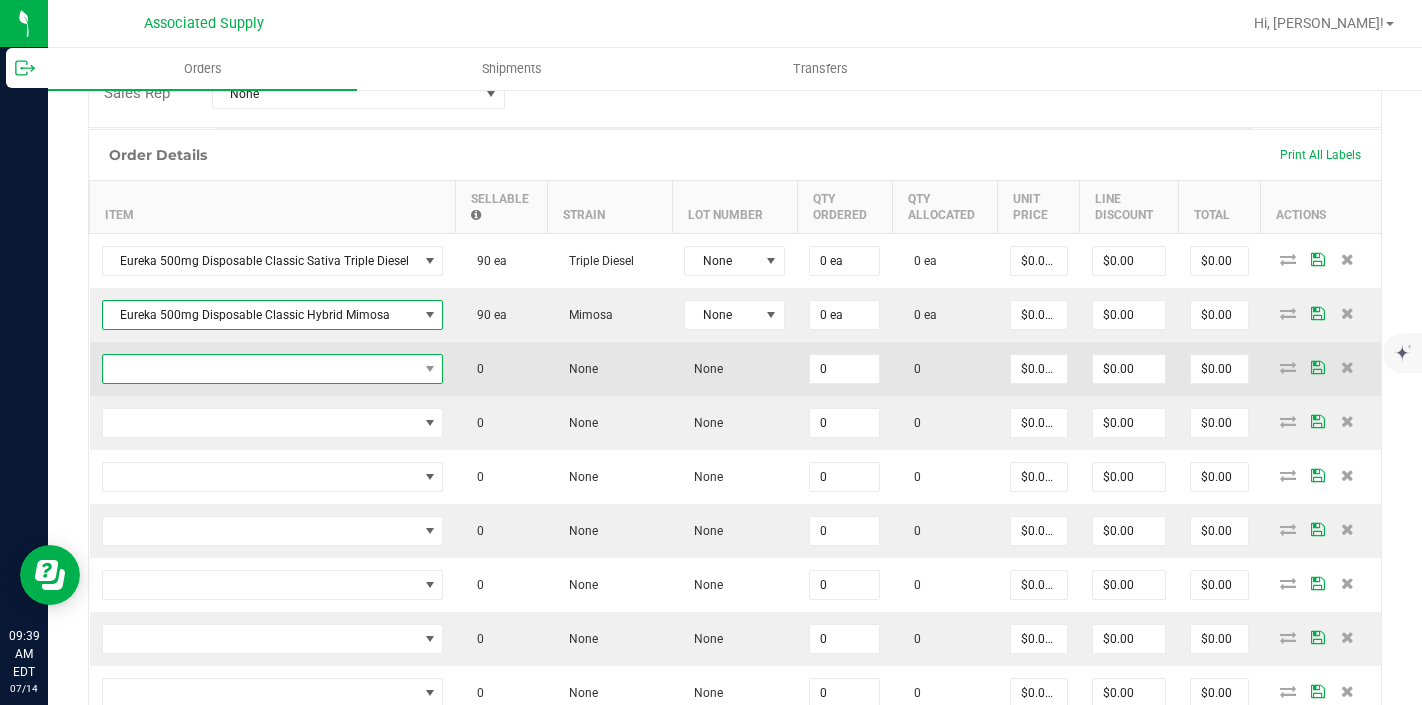 click at bounding box center [260, 369] 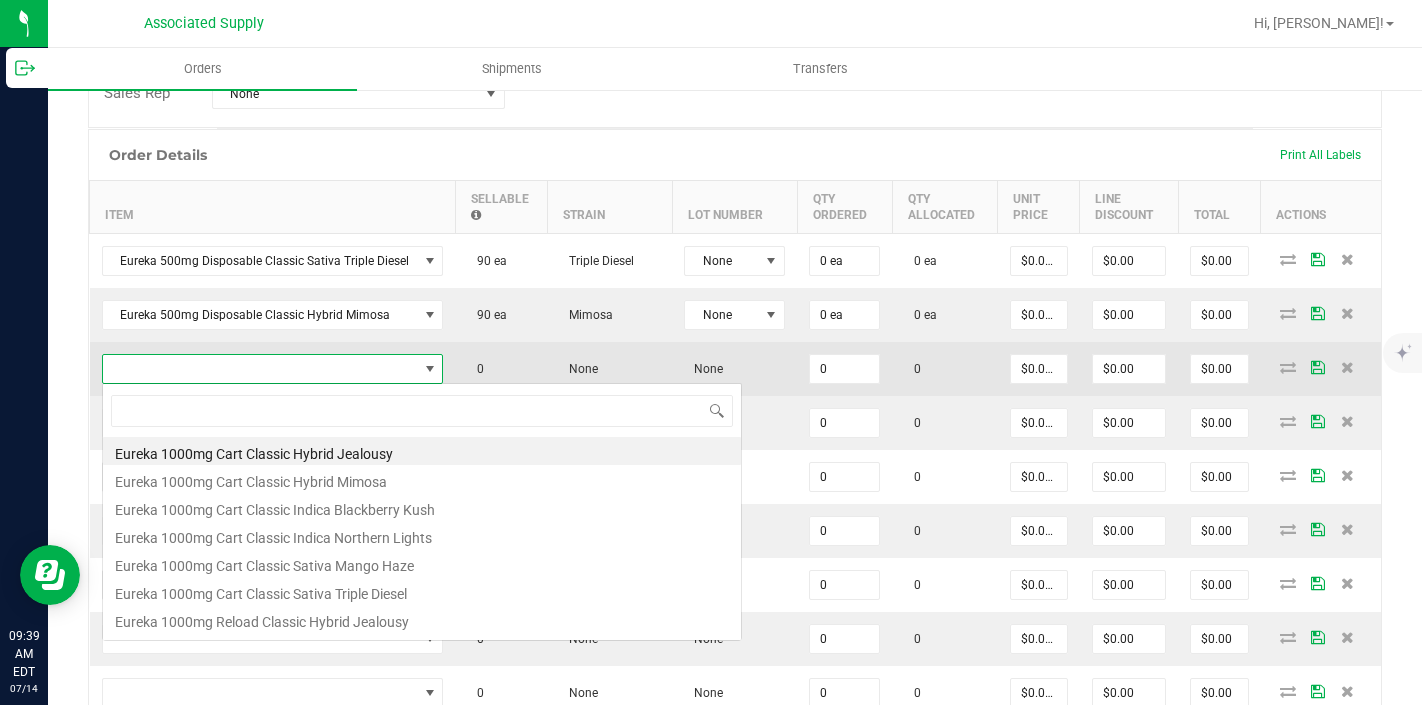 scroll, scrollTop: 99970, scrollLeft: 99663, axis: both 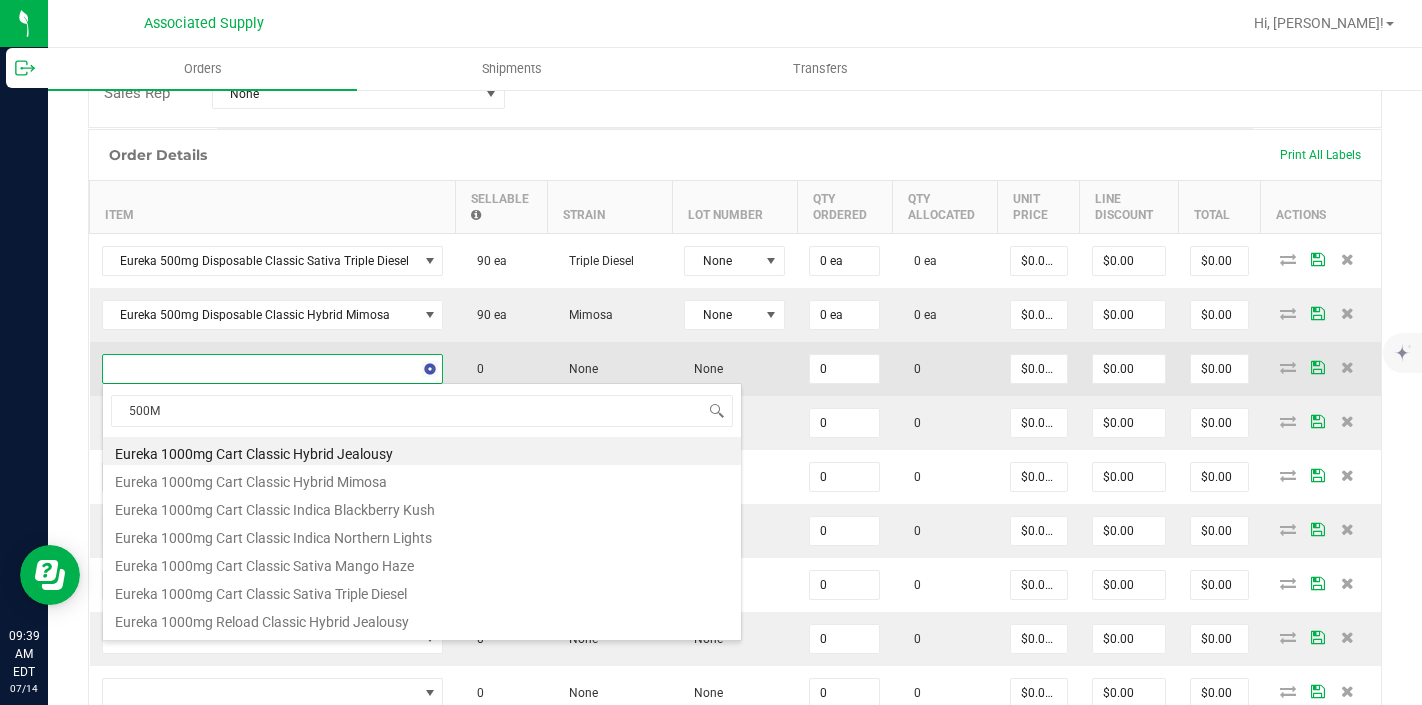type on "500MG" 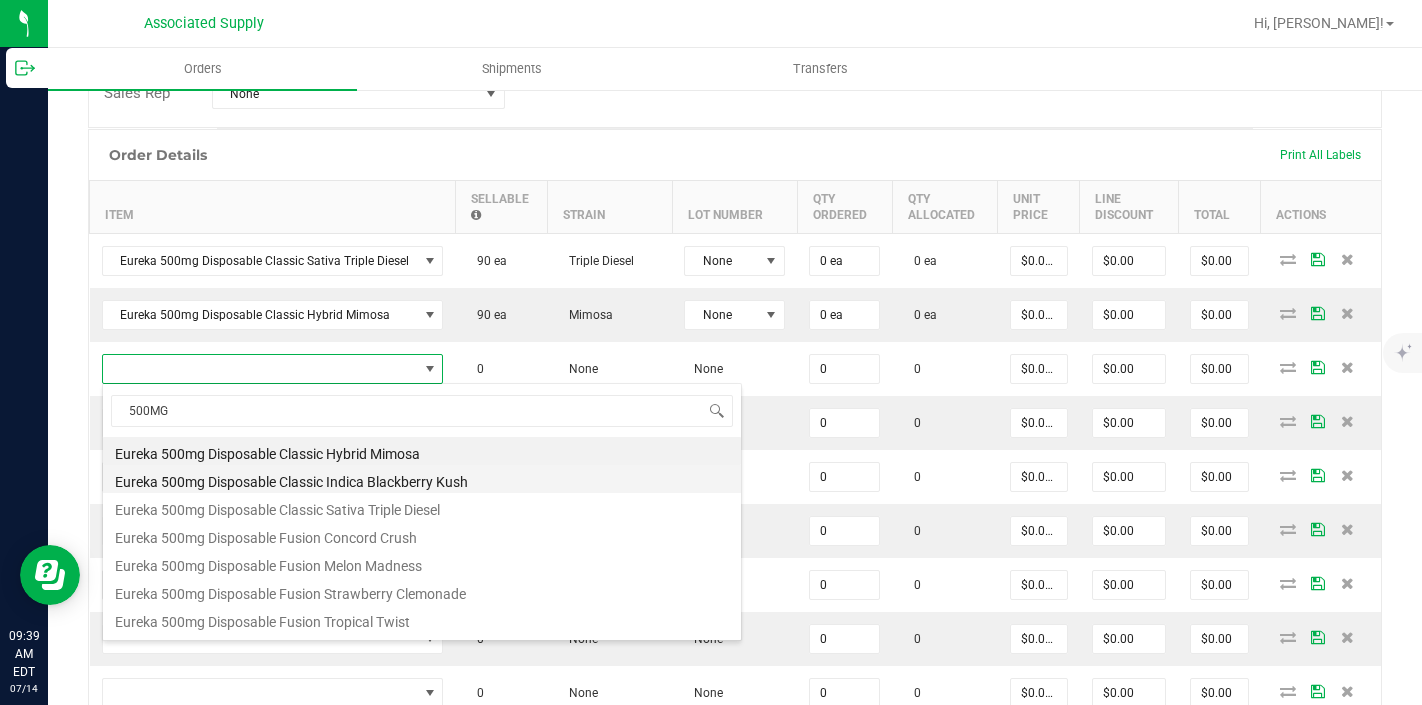 click on "Eureka 500mg Disposable Classic Indica Blackberry Kush" at bounding box center (422, 479) 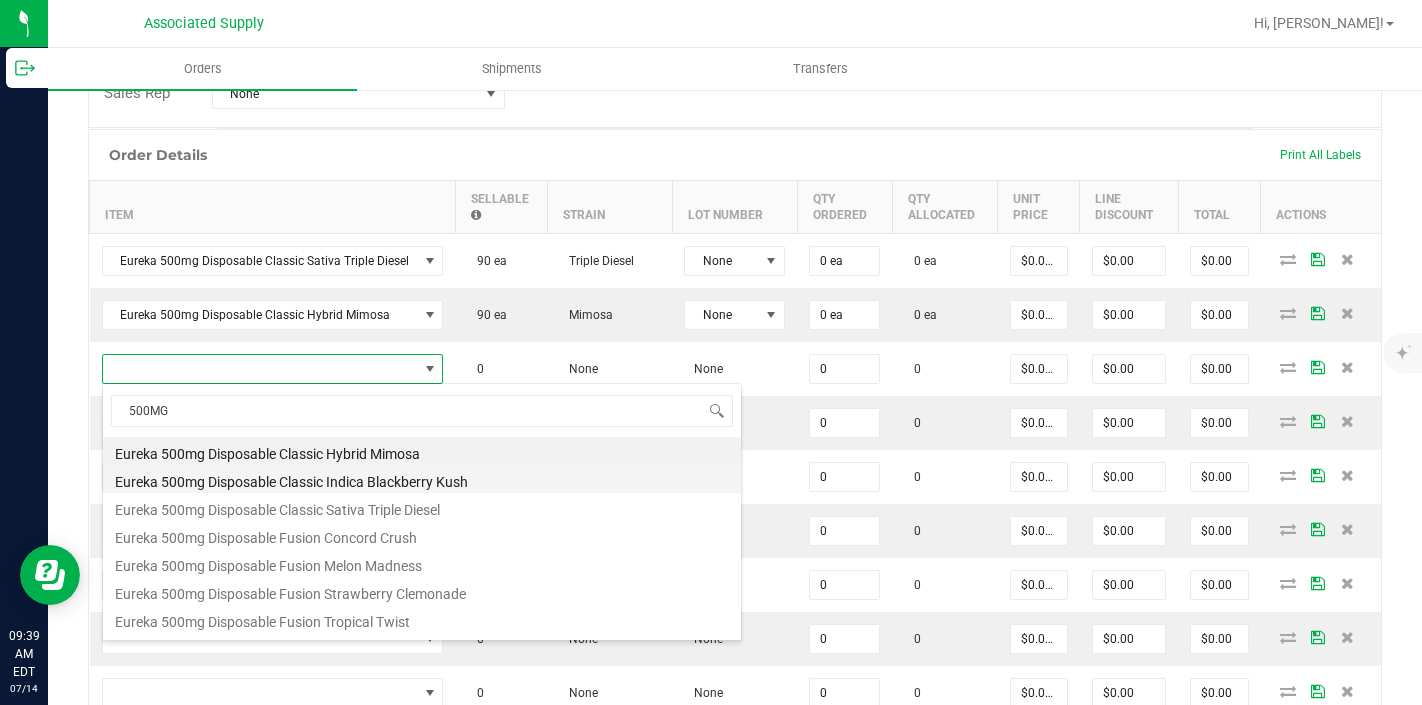 type on "0 ea" 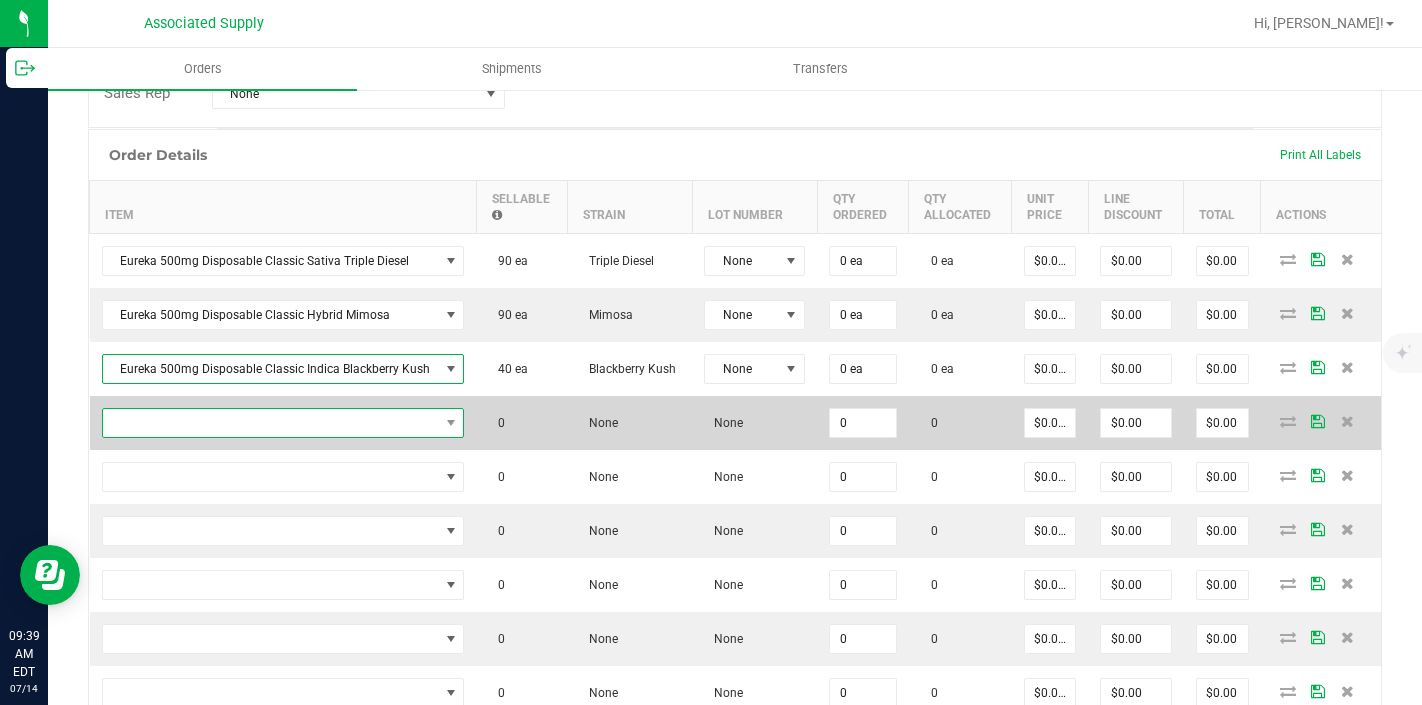click at bounding box center [271, 423] 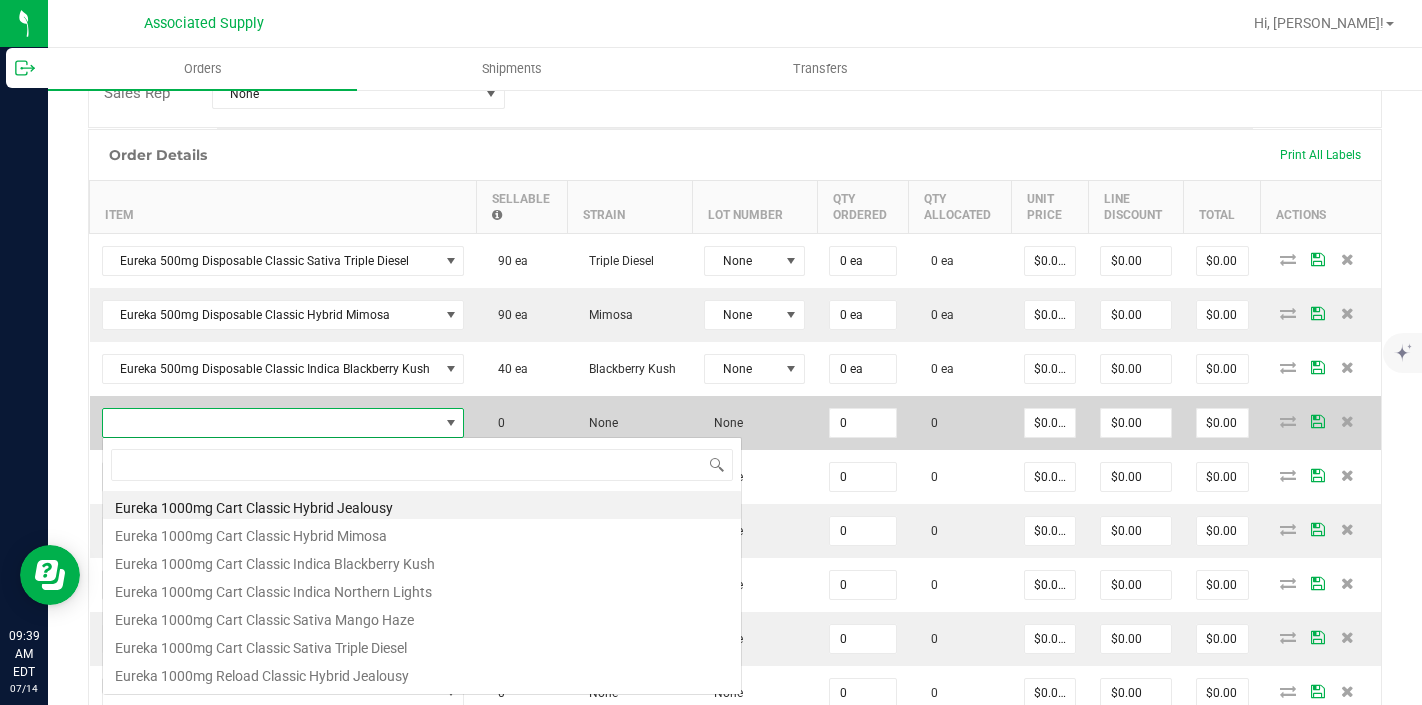 scroll, scrollTop: 99970, scrollLeft: 99642, axis: both 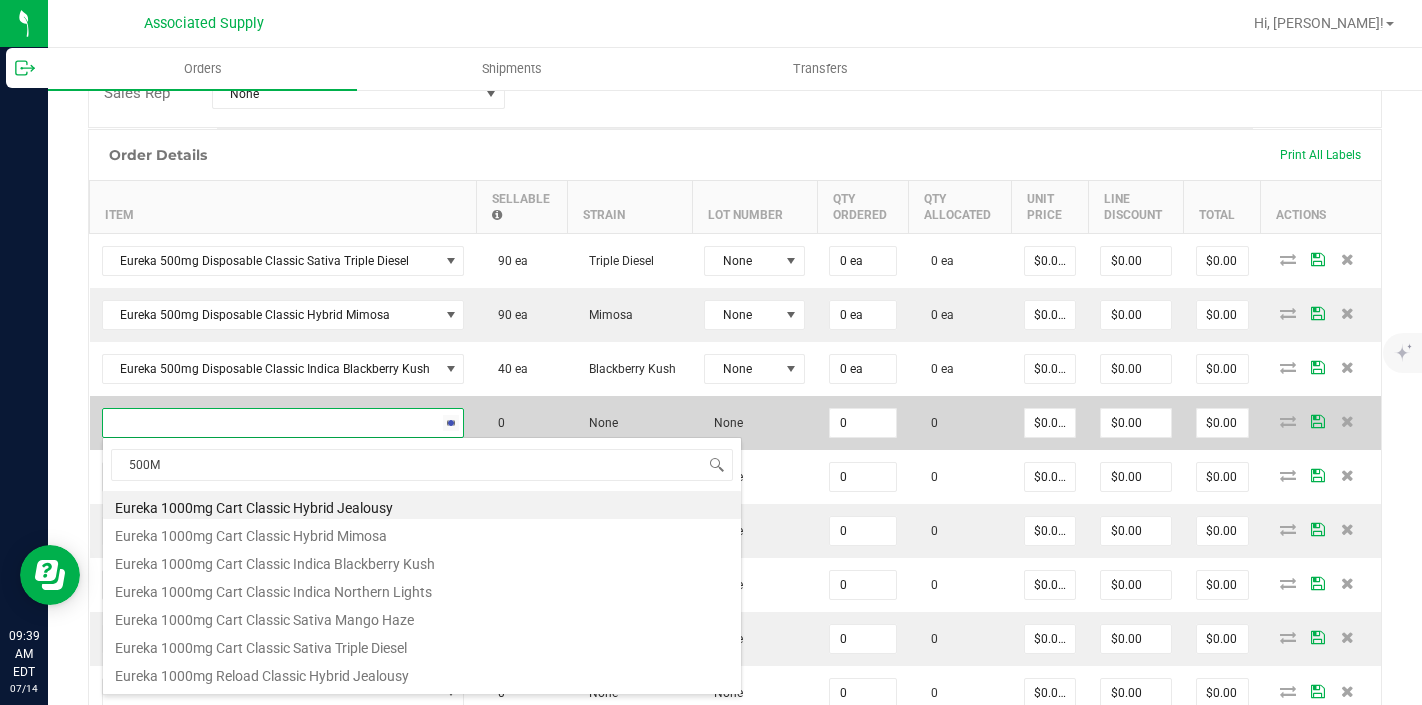 type on "500MG" 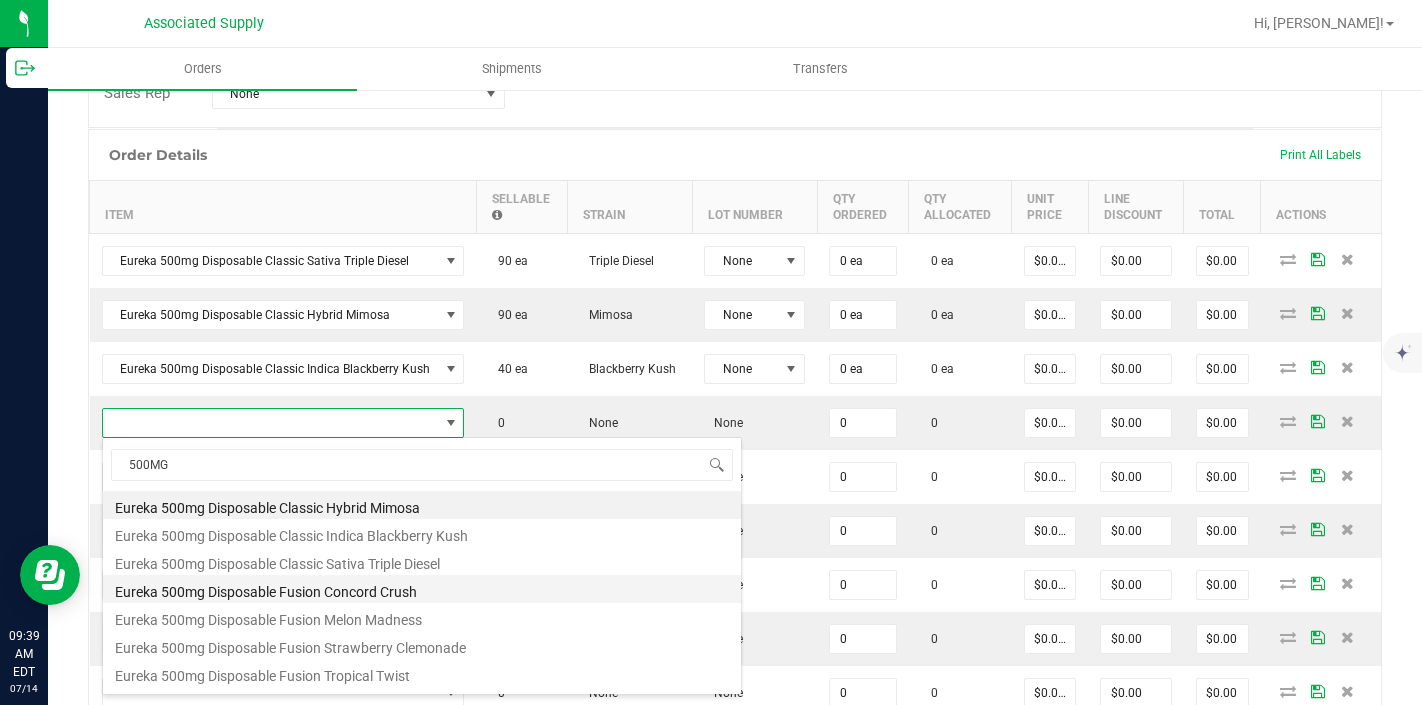 click on "Eureka 500mg Disposable Fusion Concord Crush" at bounding box center (422, 589) 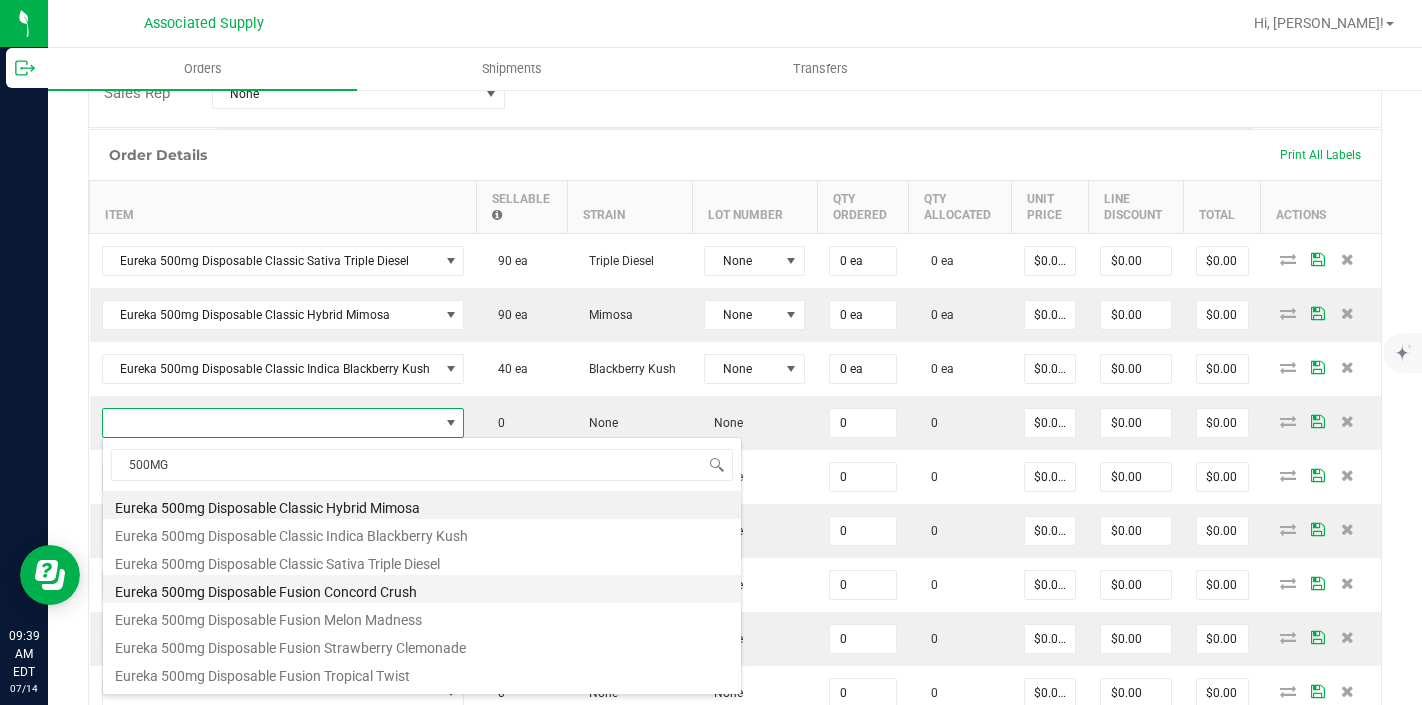 type on "0 ea" 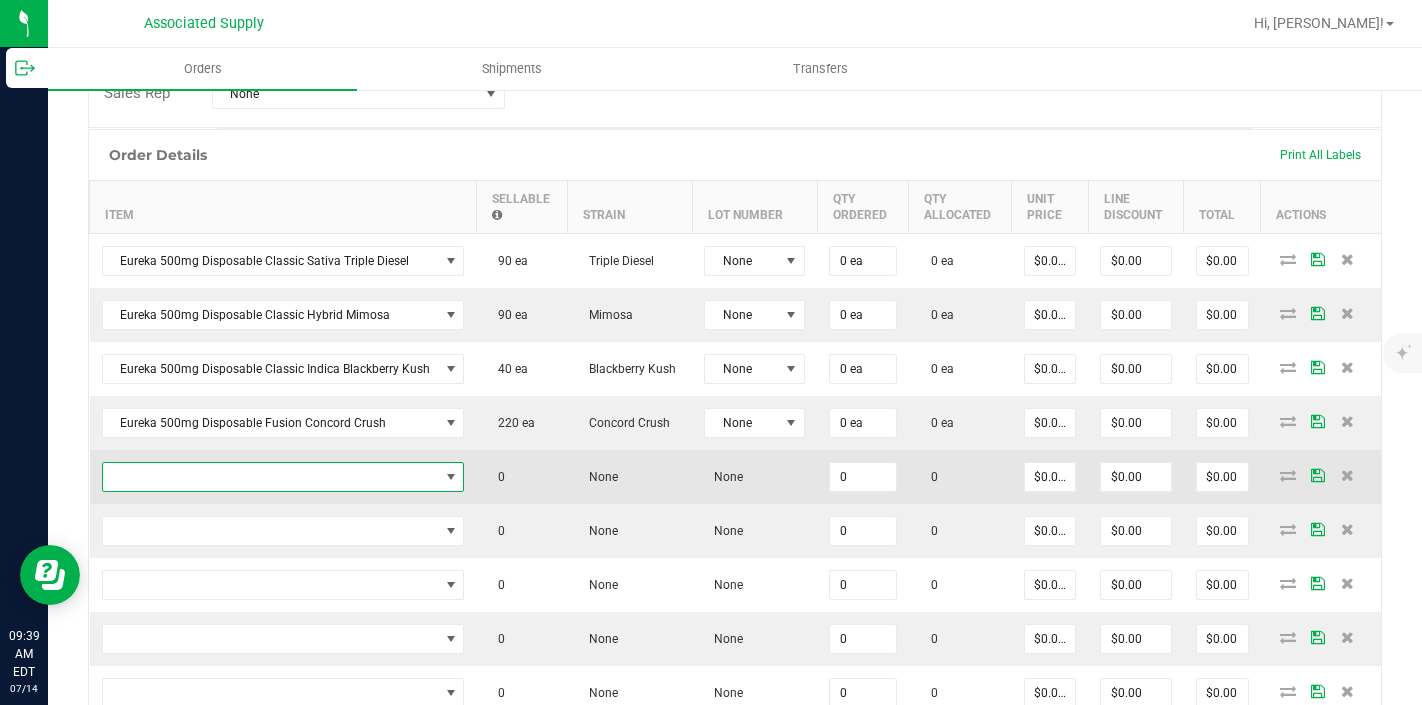 click at bounding box center (271, 477) 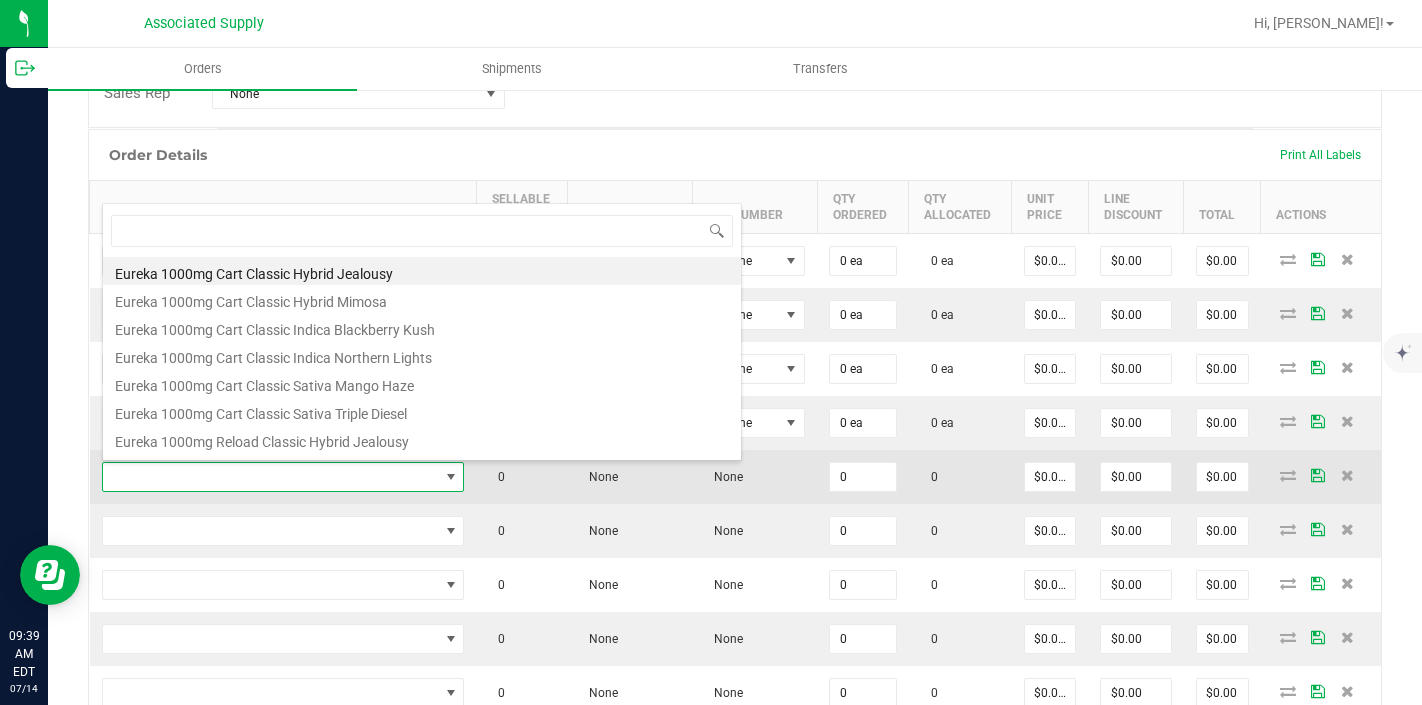 scroll, scrollTop: 99970, scrollLeft: 99642, axis: both 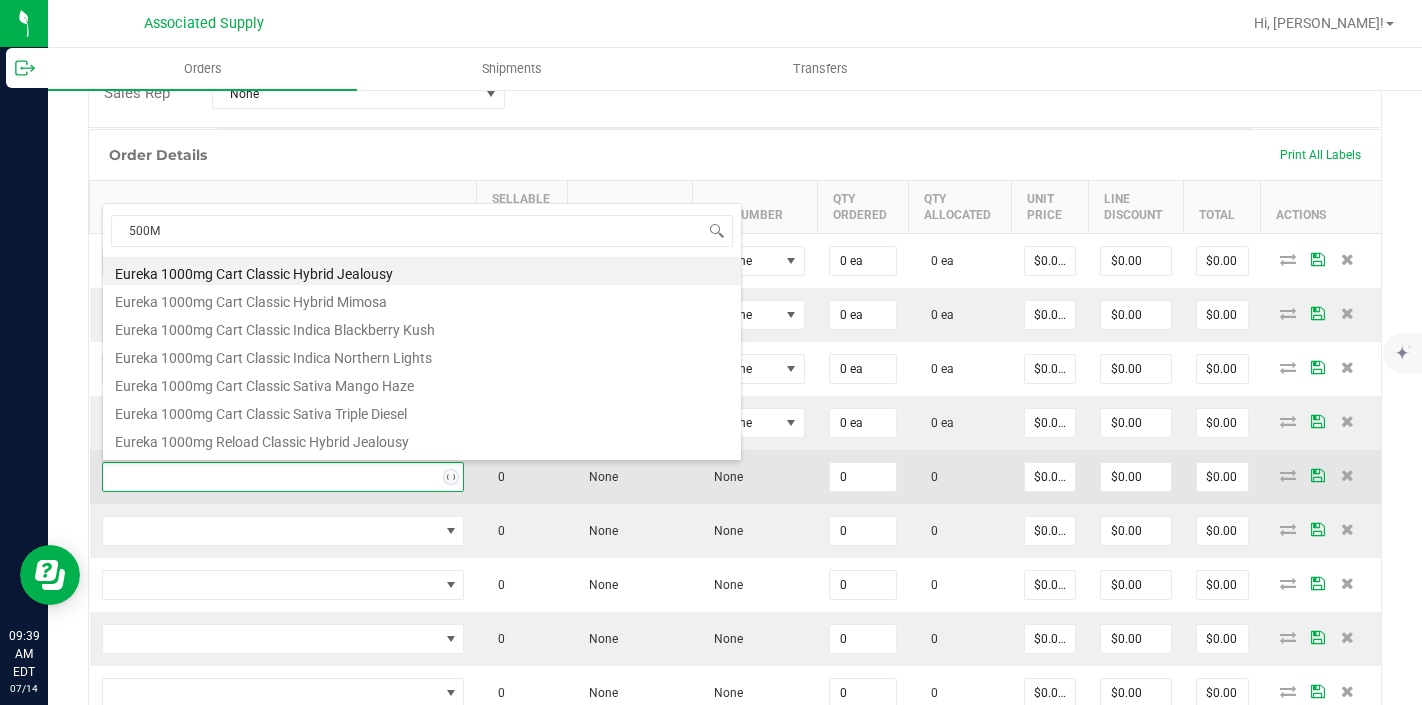 type on "500MG" 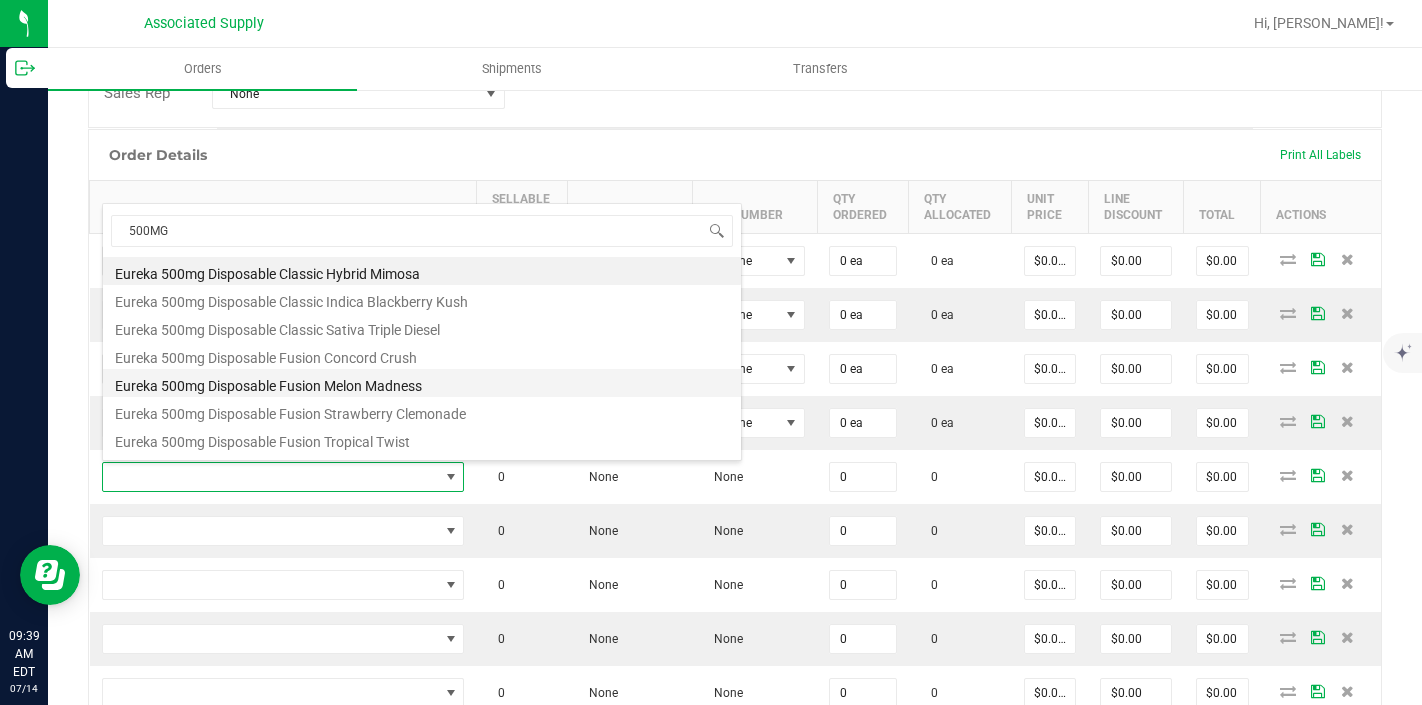 click on "Eureka 500mg Disposable Fusion Melon Madness" at bounding box center [422, 383] 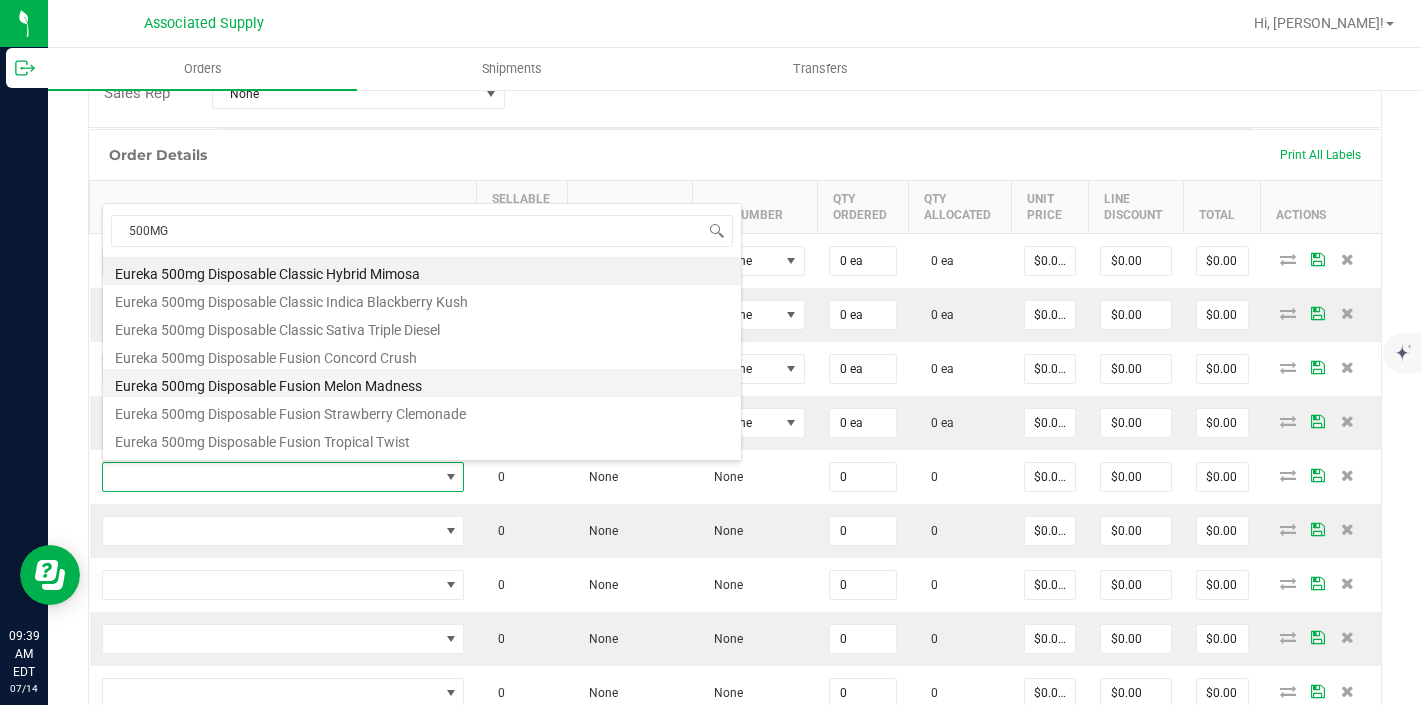 type on "0 ea" 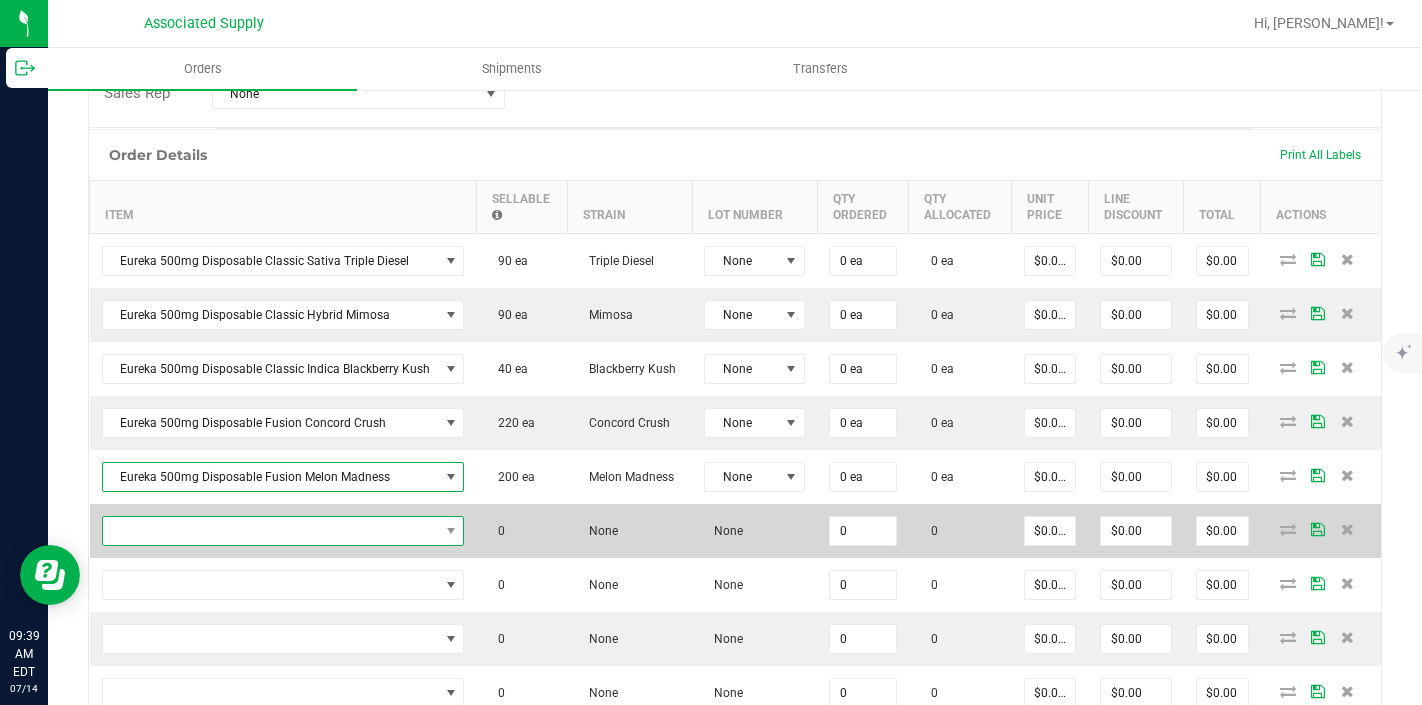 click at bounding box center [271, 531] 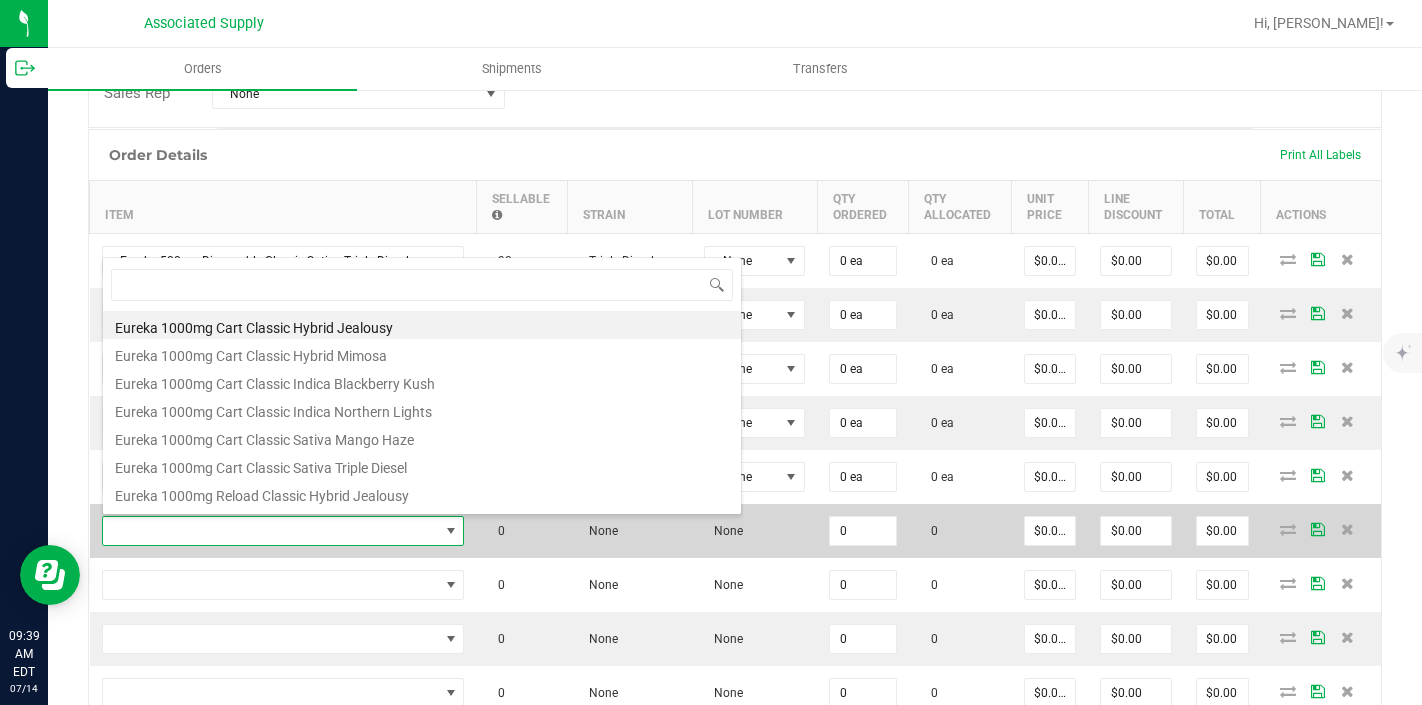 scroll, scrollTop: 99970, scrollLeft: 99642, axis: both 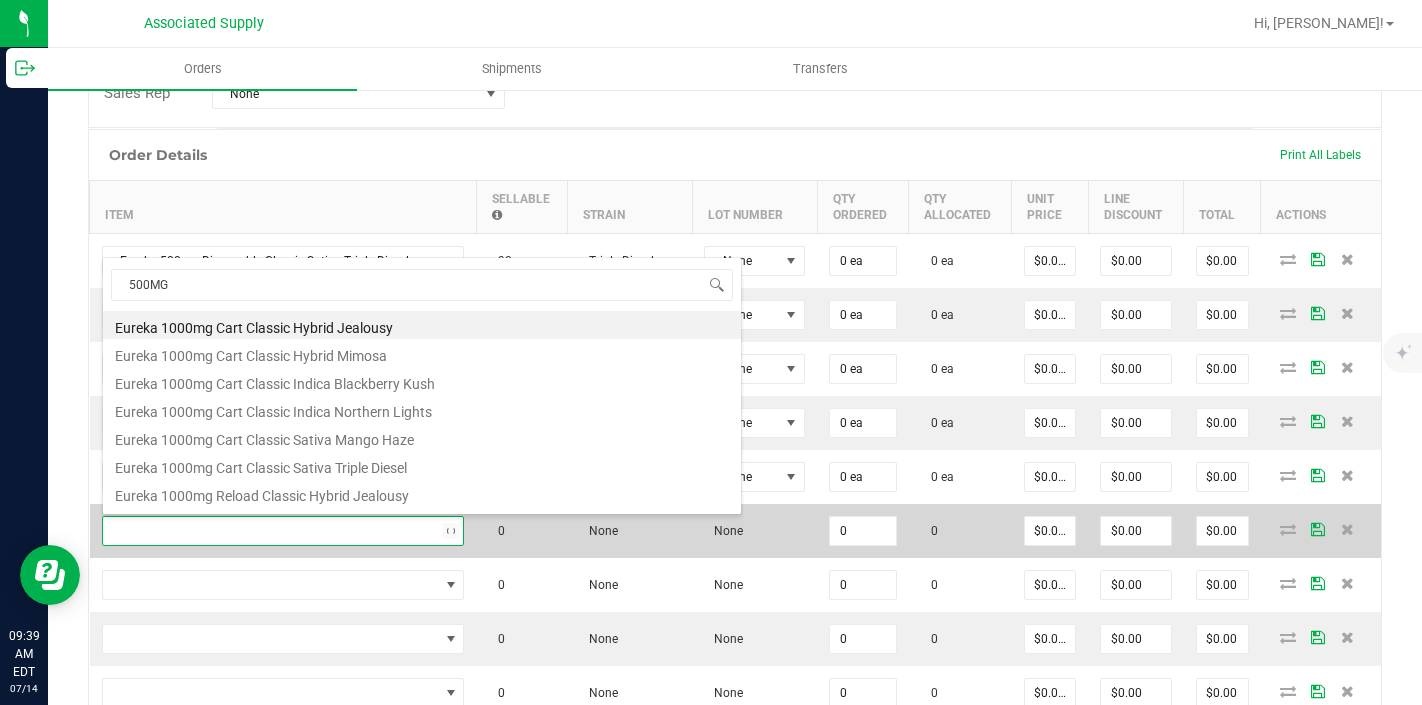 type on "500MG" 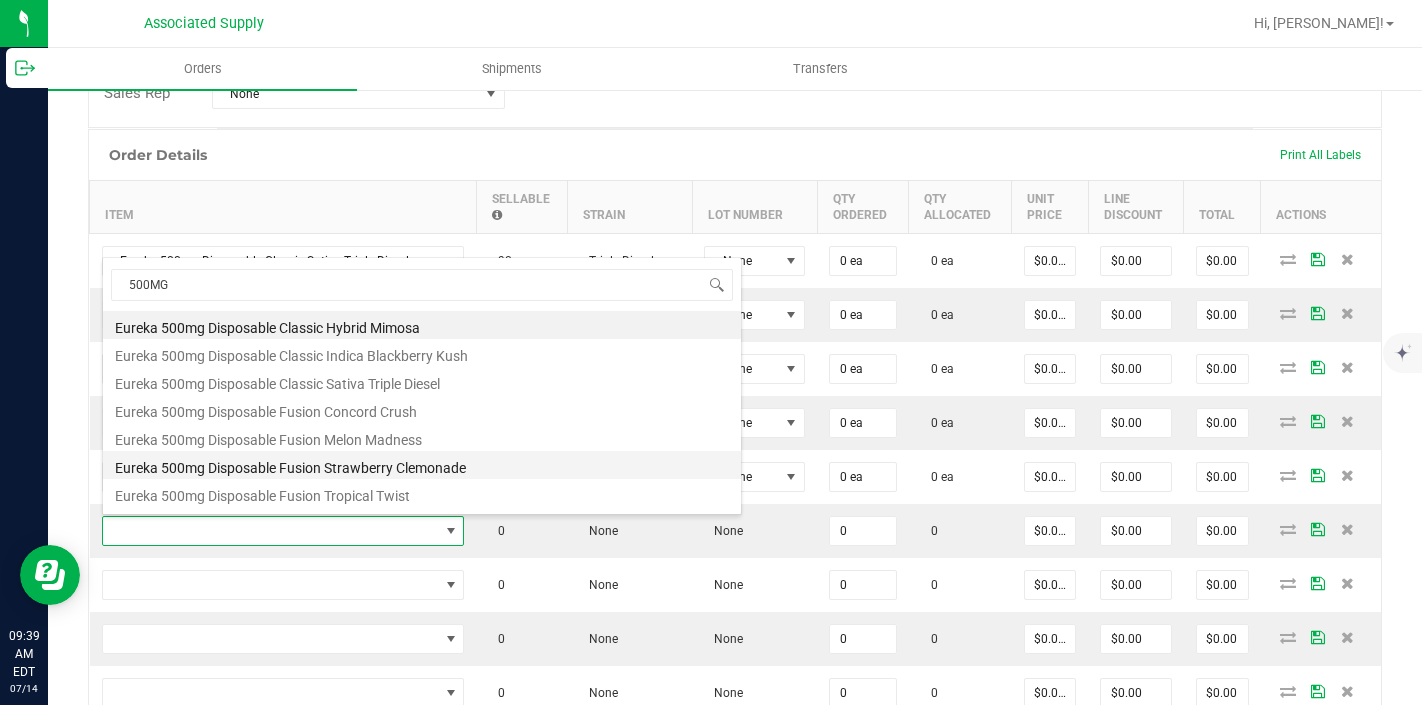 click on "Eureka 500mg Disposable Fusion Strawberry Clemonade" at bounding box center [422, 465] 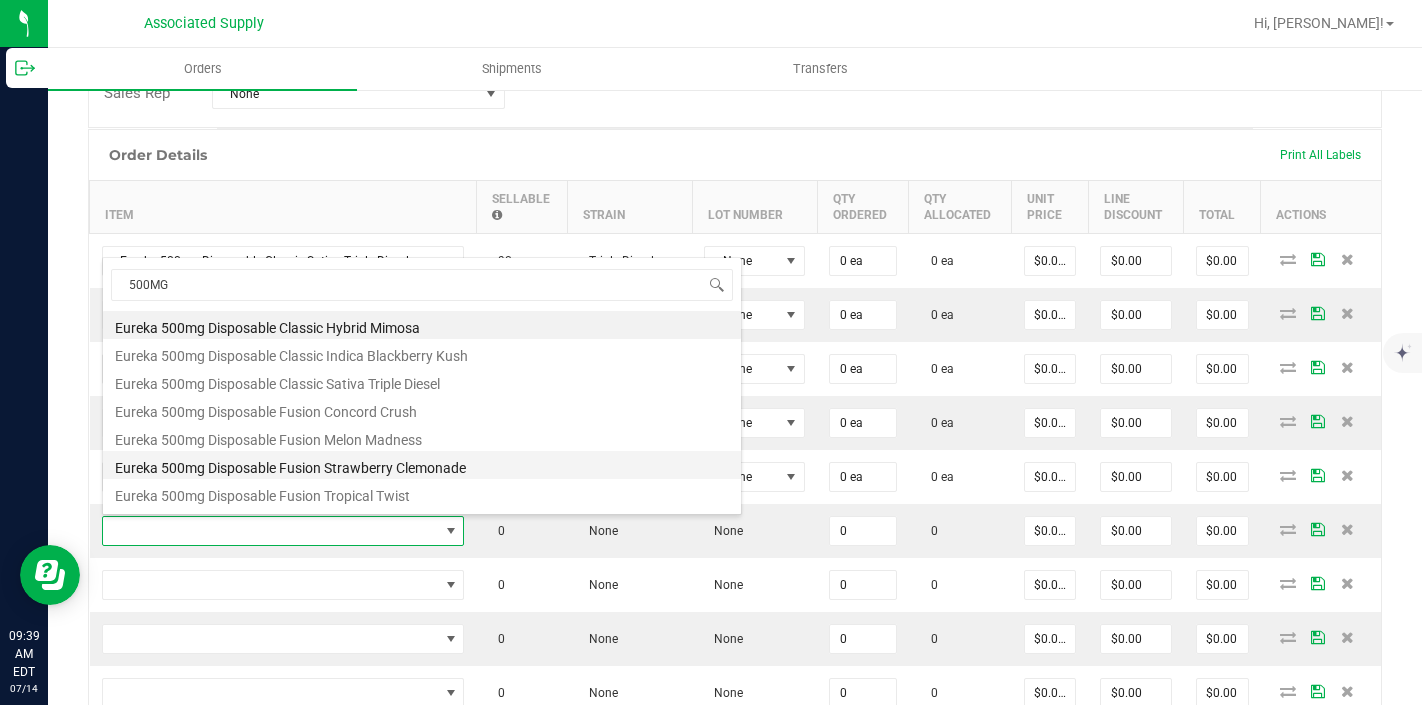 type on "0 ea" 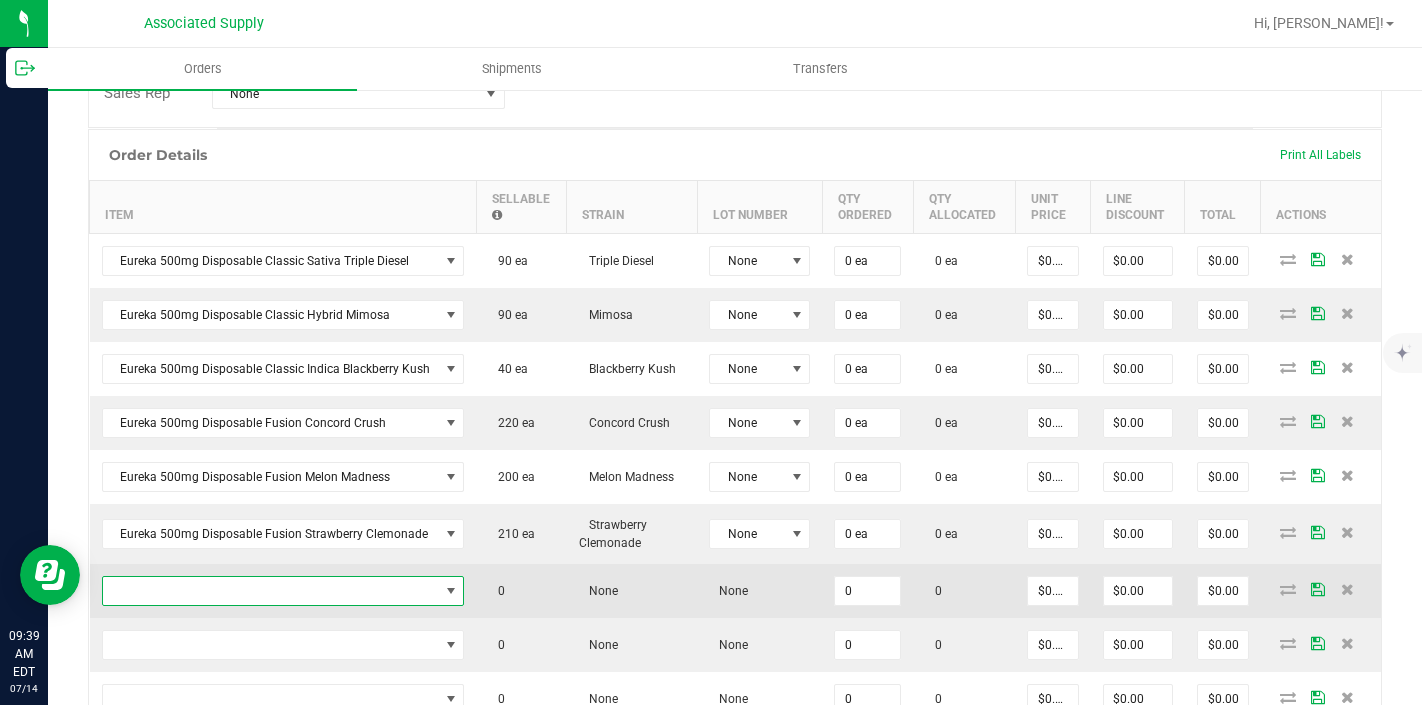 click at bounding box center (271, 591) 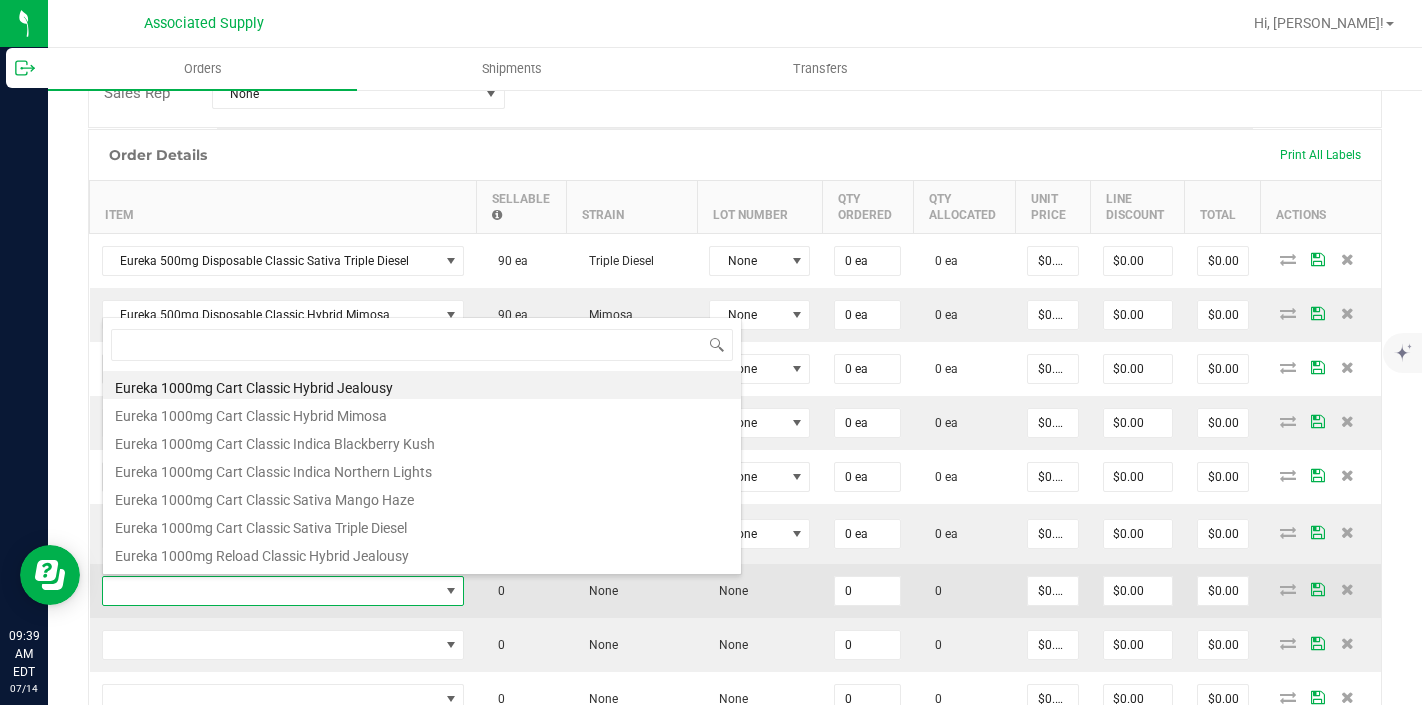 scroll, scrollTop: 99970, scrollLeft: 99642, axis: both 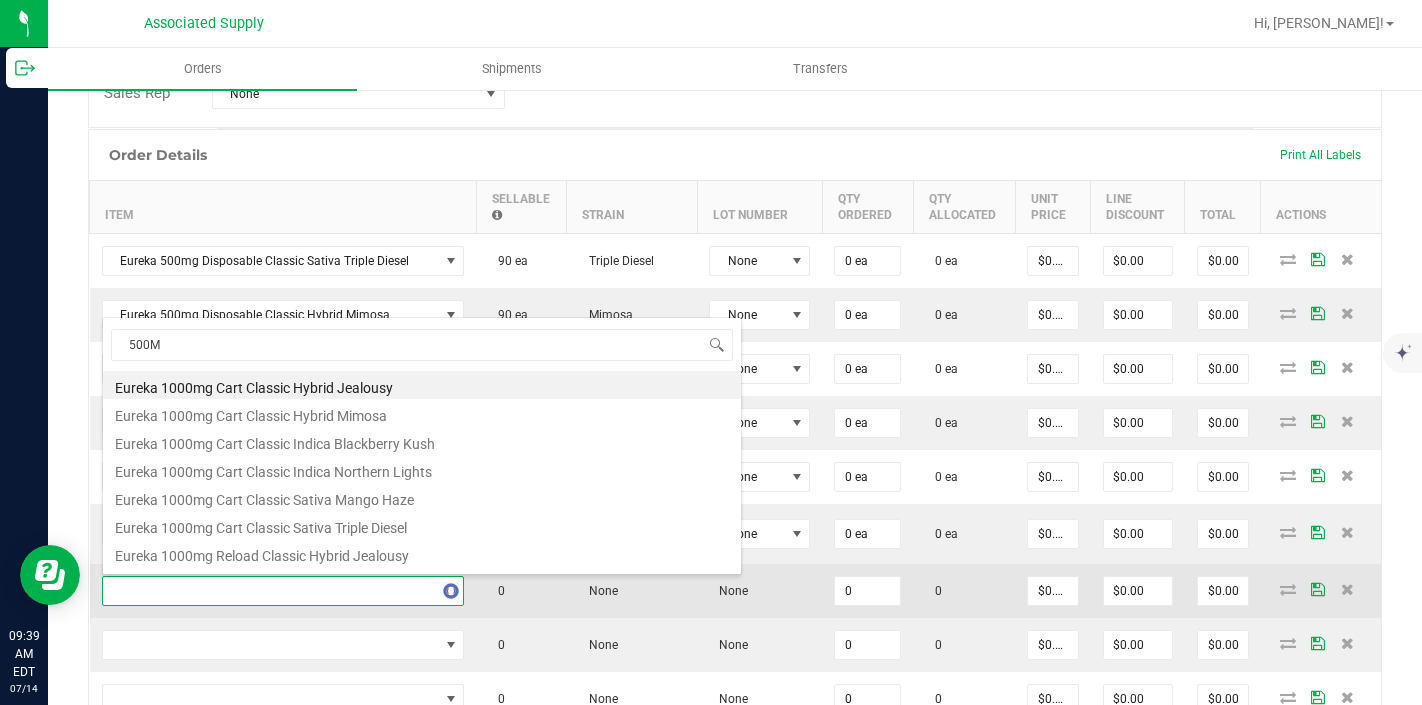 type on "500MG" 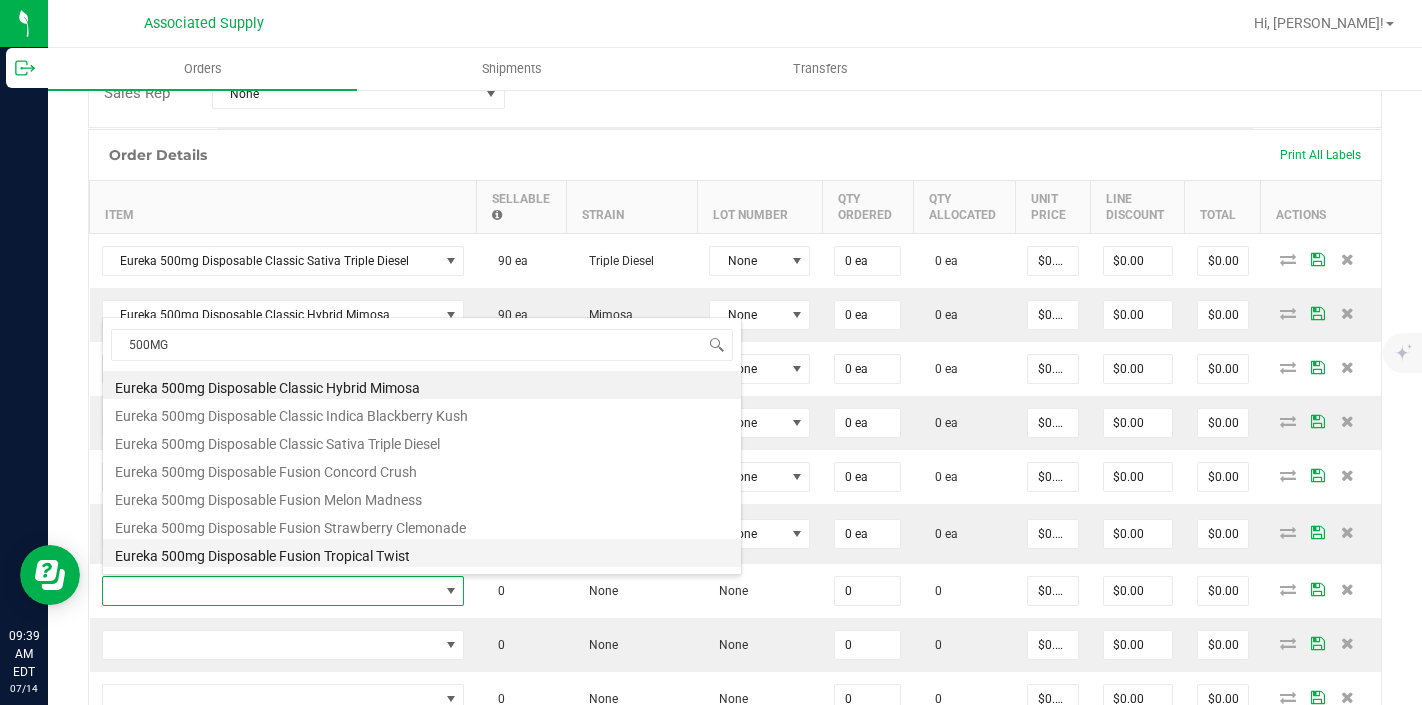 click on "Eureka 500mg Disposable Fusion Tropical Twist" at bounding box center (422, 553) 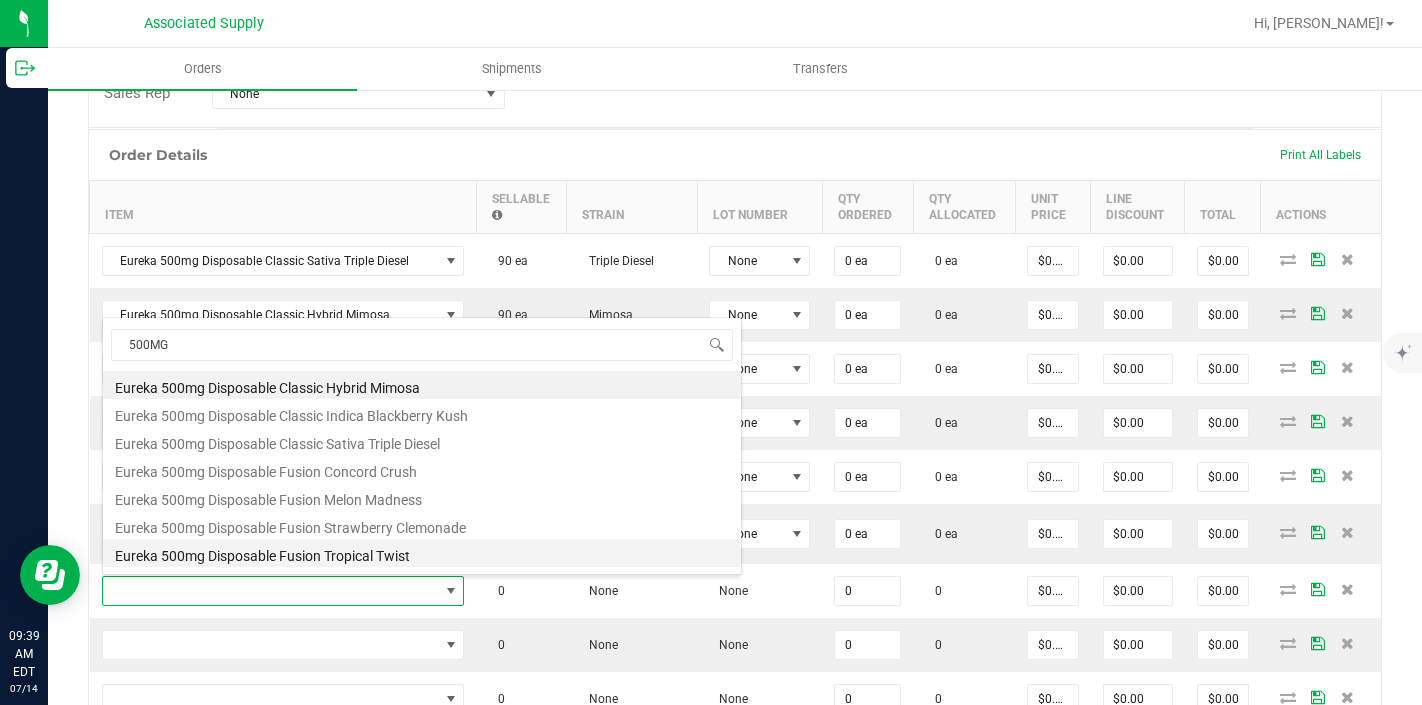 type on "0 ea" 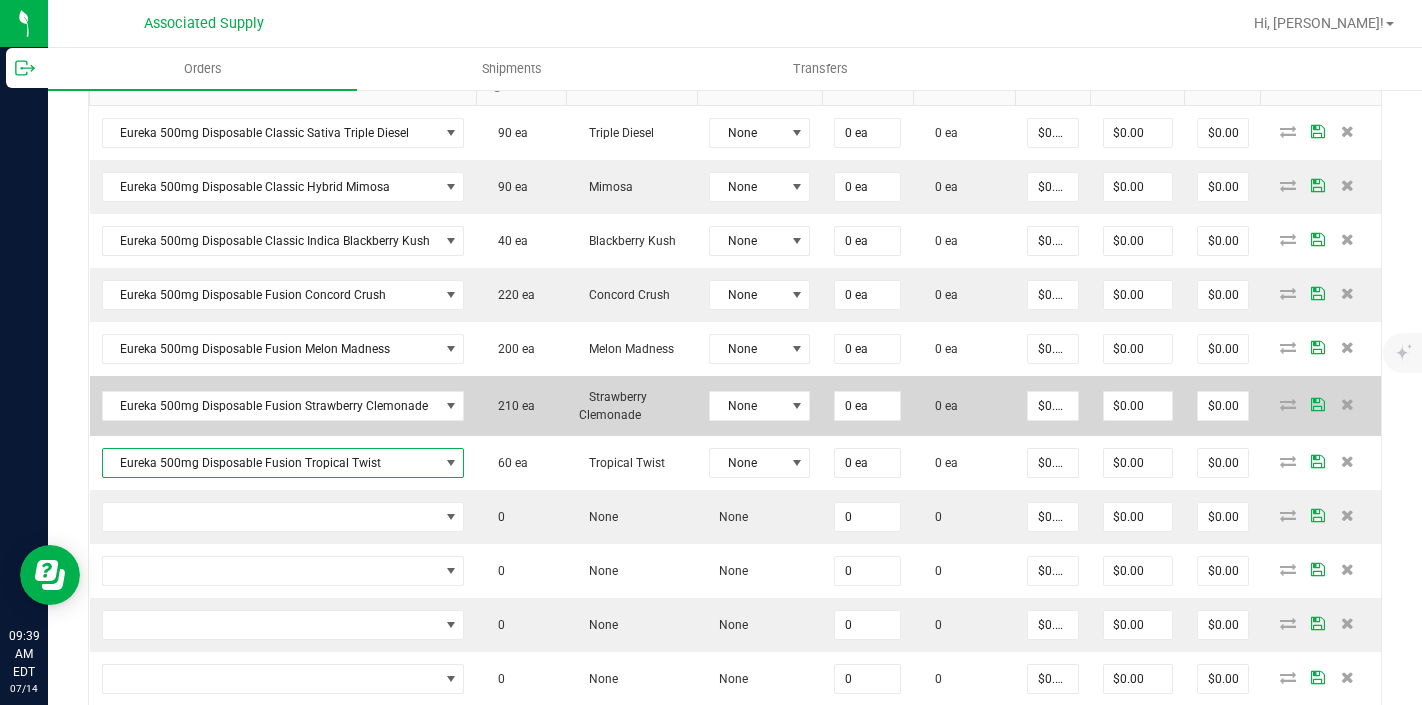 scroll, scrollTop: 658, scrollLeft: 0, axis: vertical 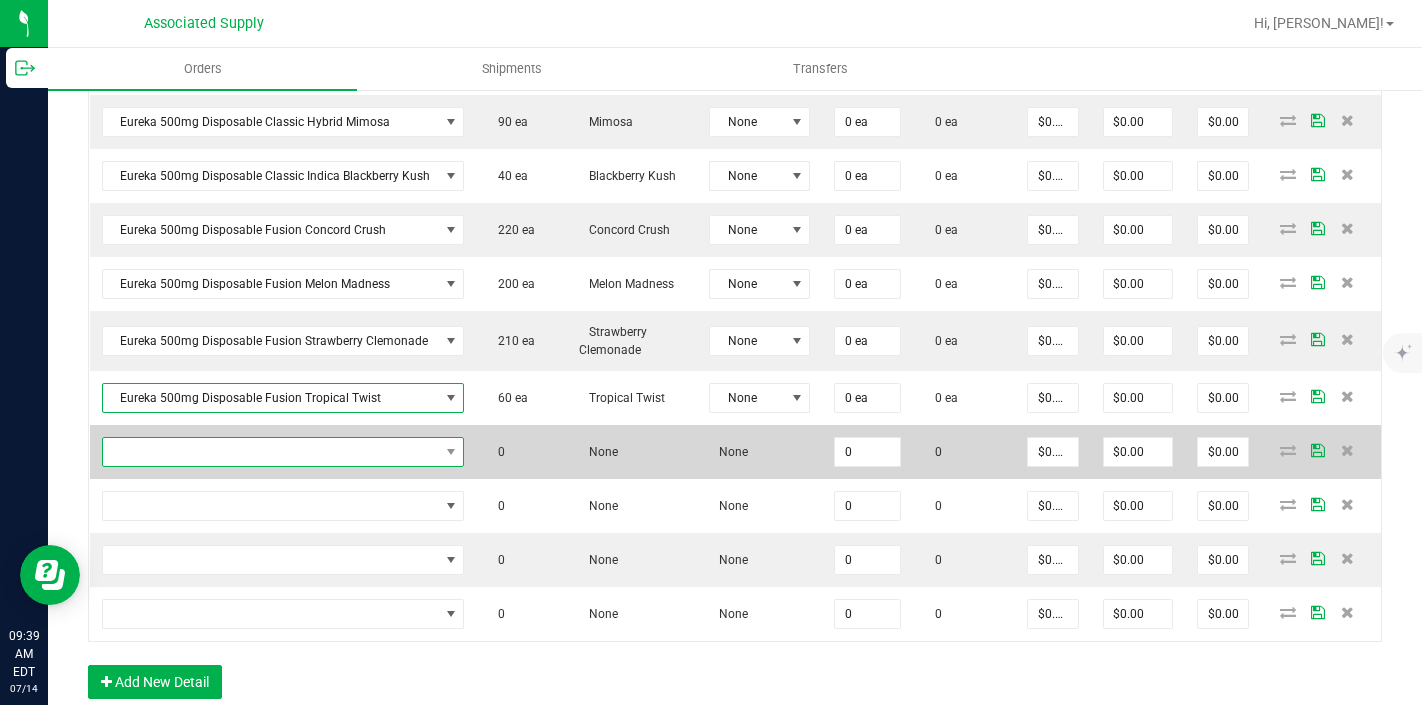 click at bounding box center [271, 452] 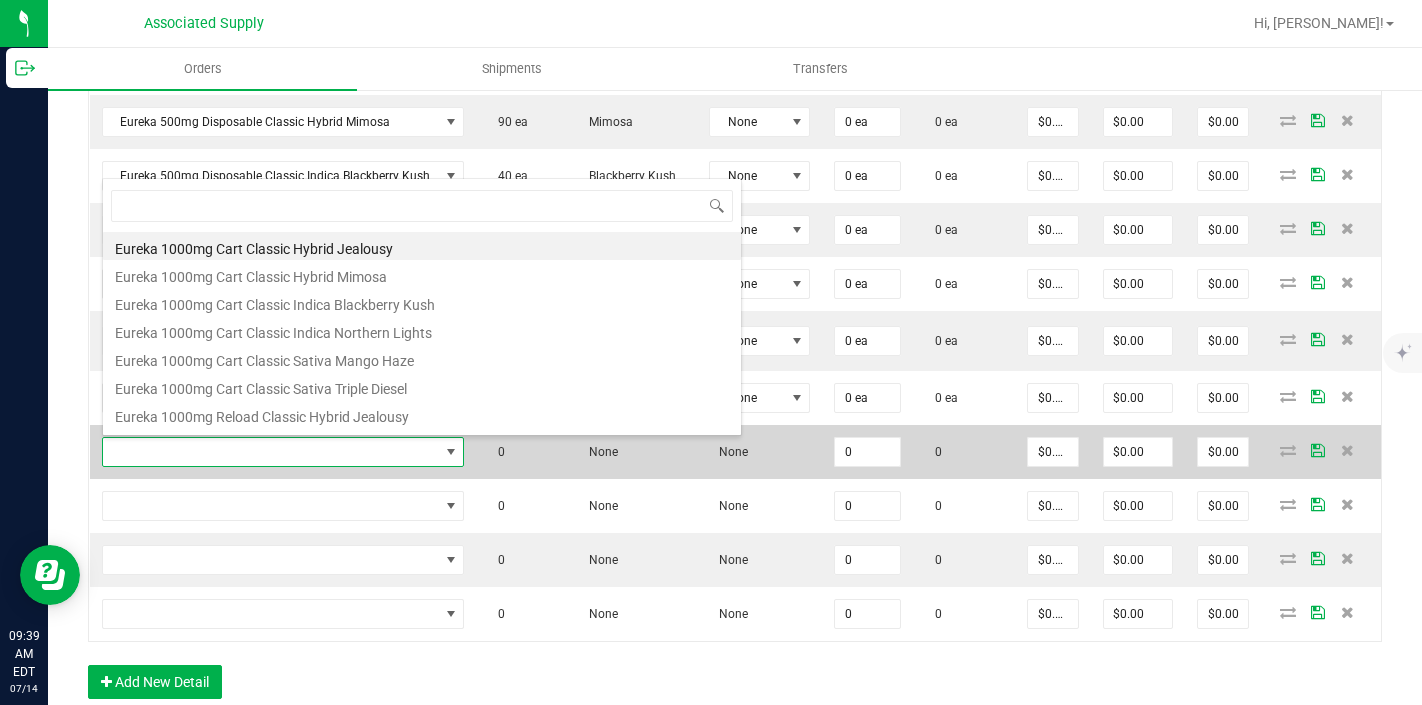 scroll, scrollTop: 99970, scrollLeft: 99642, axis: both 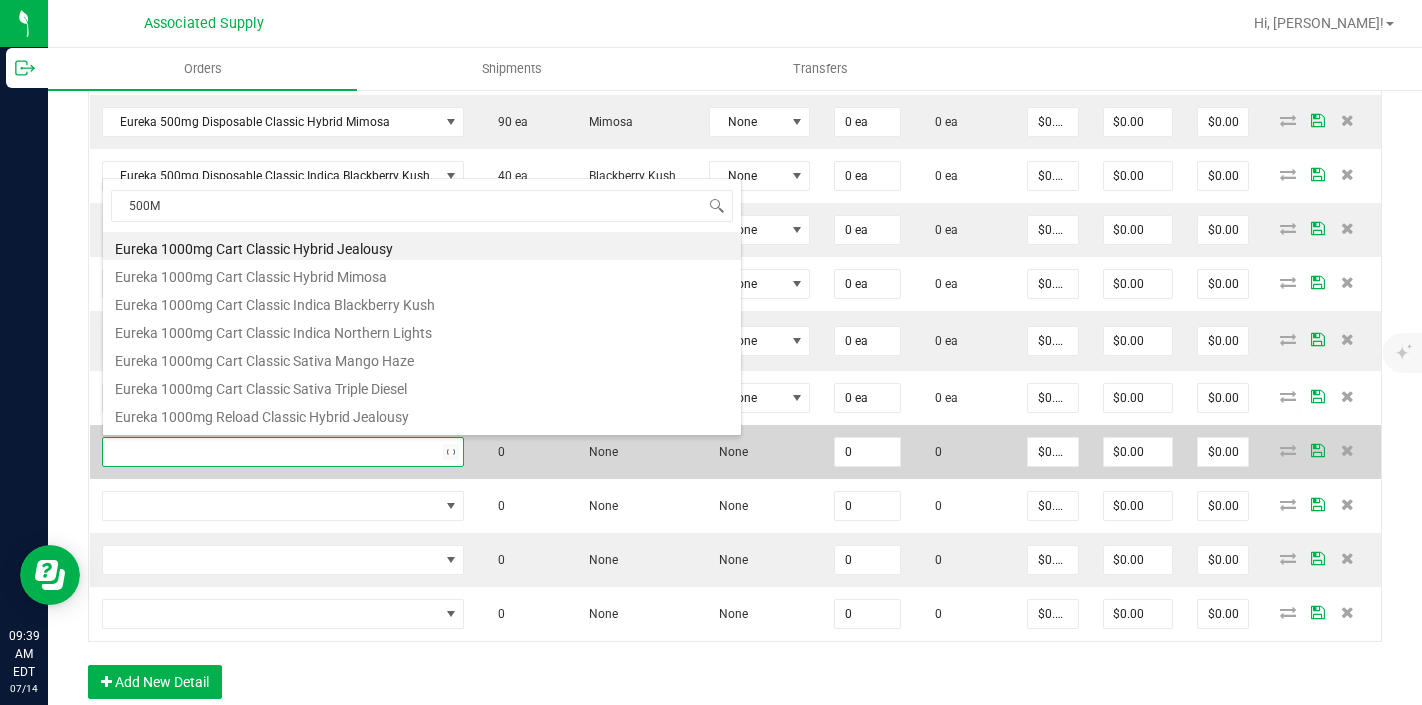 type on "500MG" 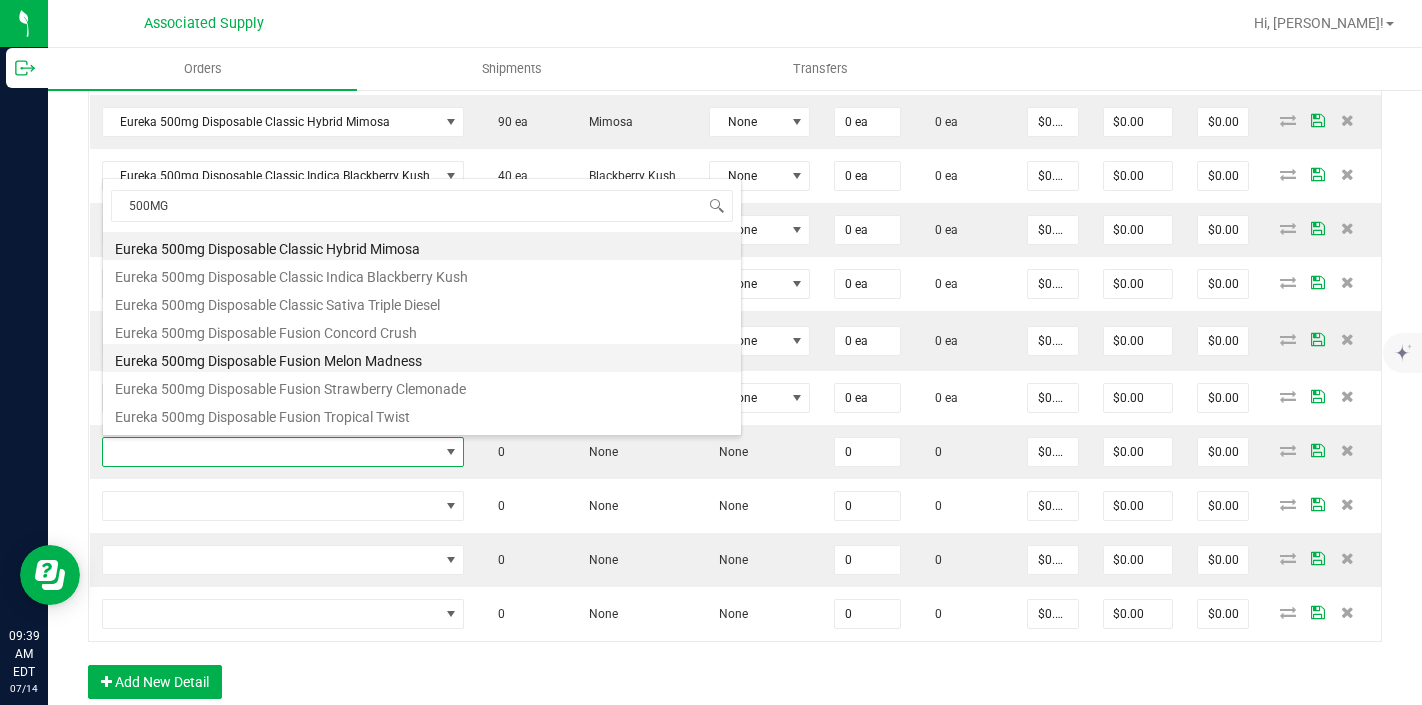 scroll, scrollTop: 24, scrollLeft: 0, axis: vertical 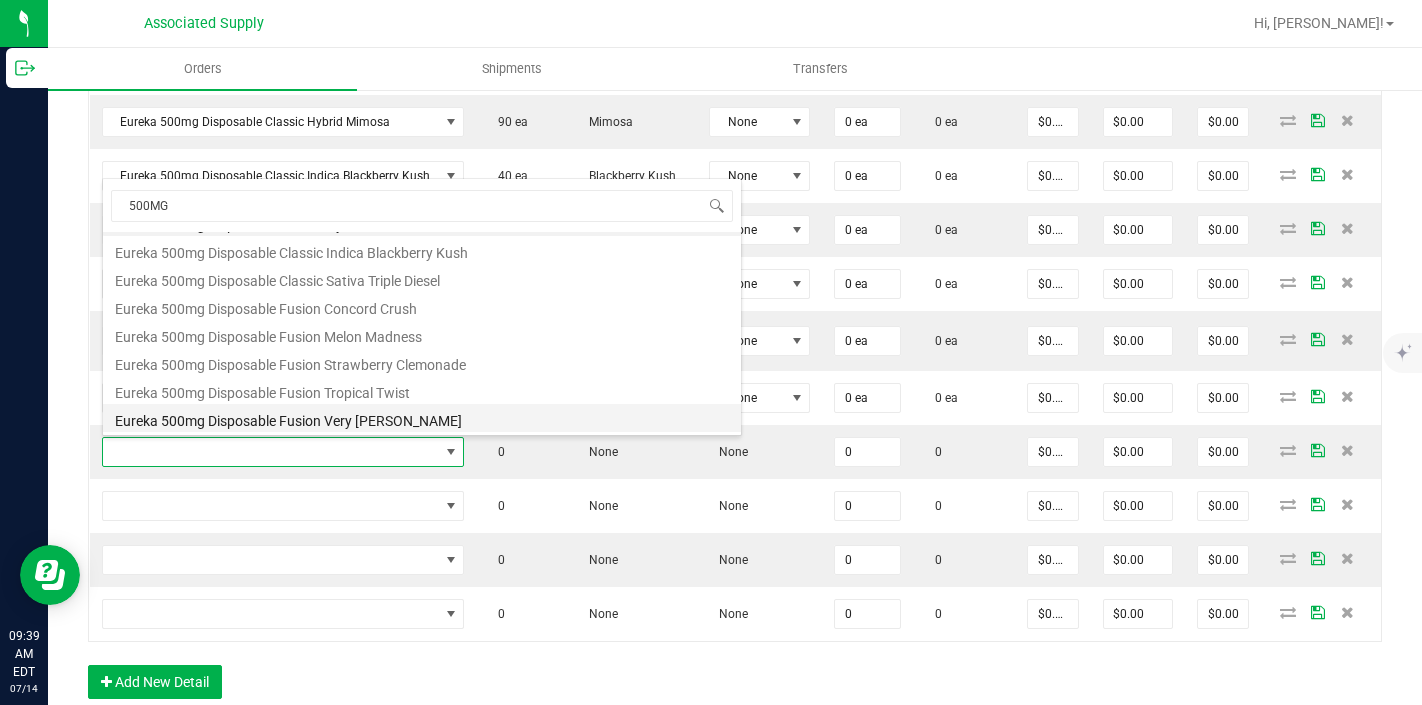 click on "Eureka 500mg Disposable Fusion Very [PERSON_NAME]" at bounding box center (422, 418) 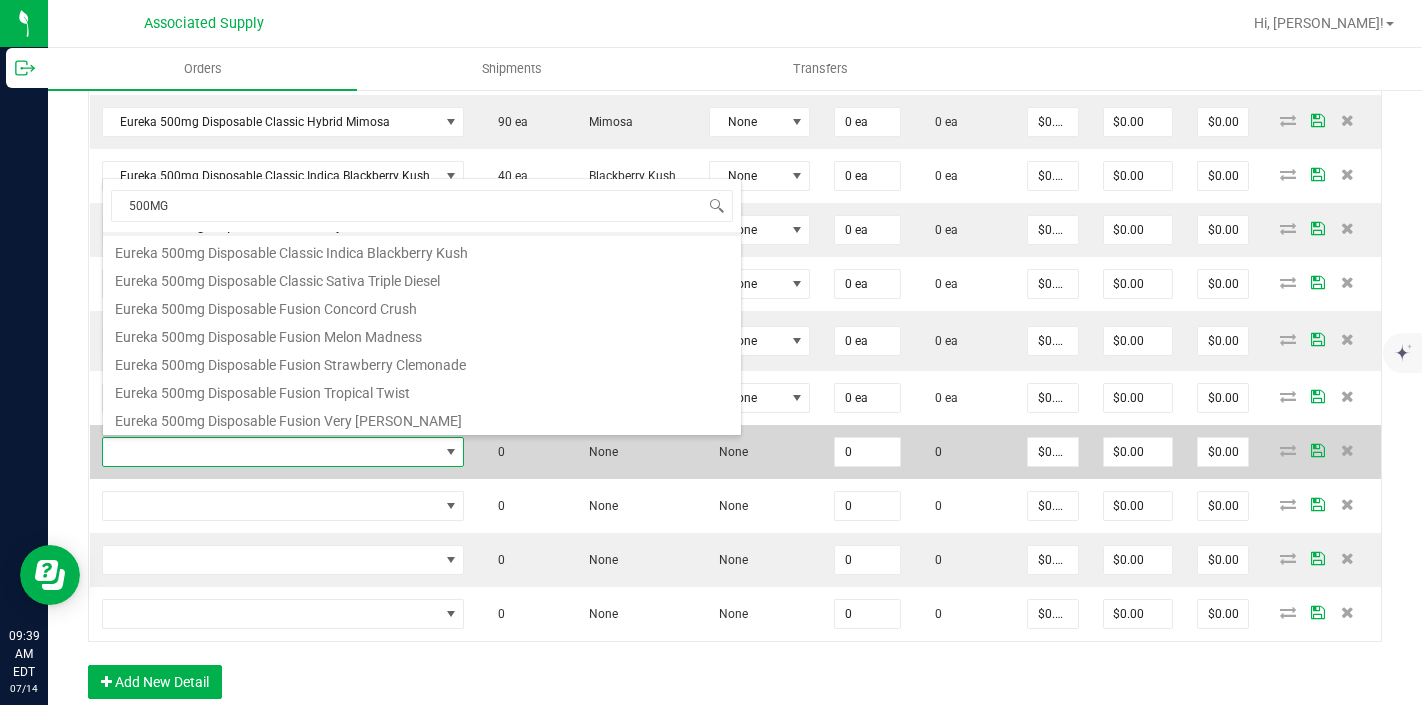 type on "0 ea" 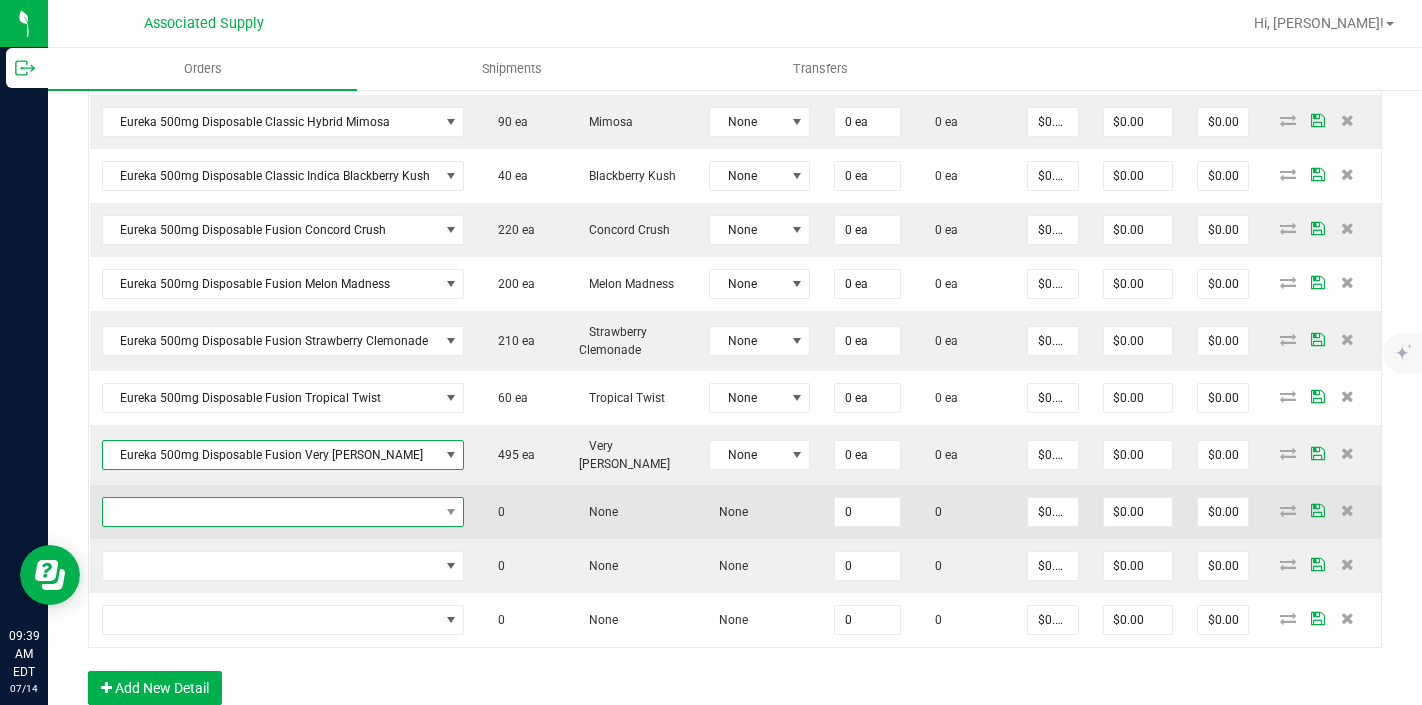 click at bounding box center (271, 512) 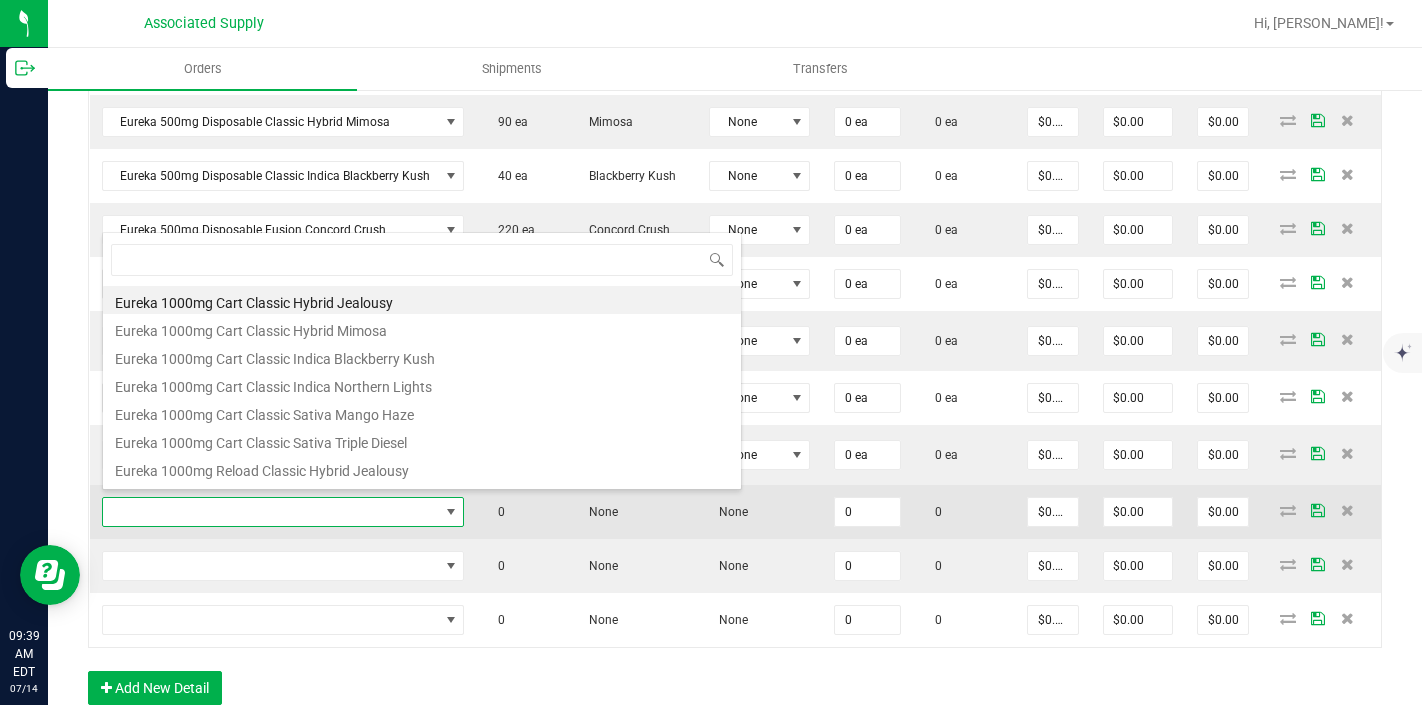 scroll, scrollTop: 99970, scrollLeft: 99642, axis: both 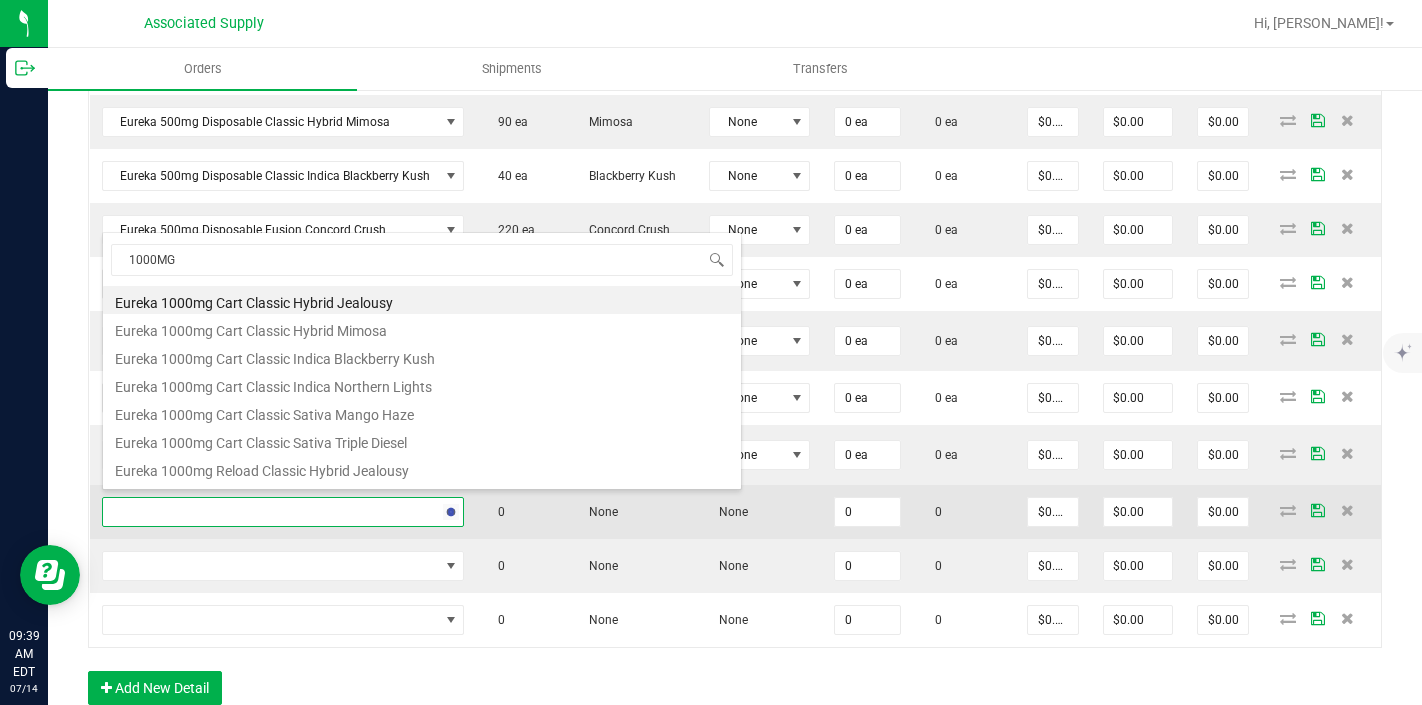type on "1000MG" 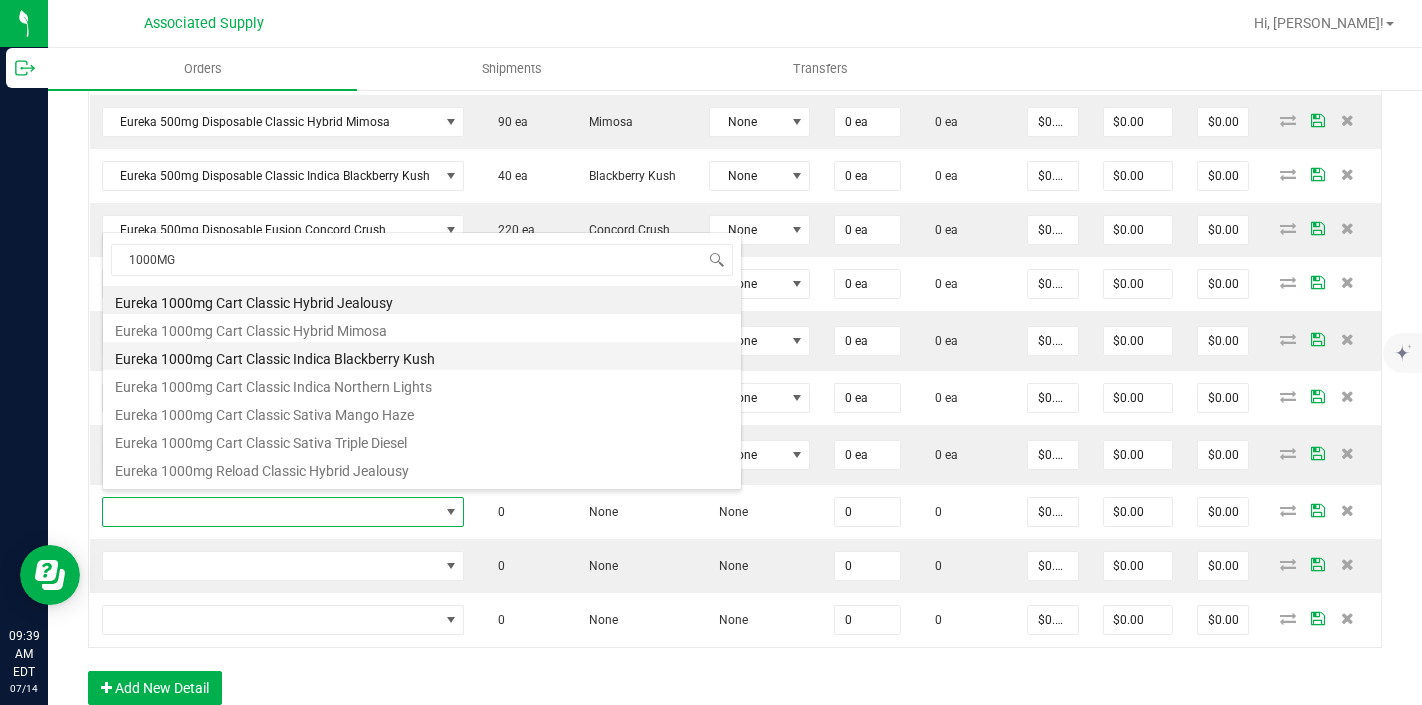 click on "Eureka 1000mg Cart Classic Indica Blackberry Kush" at bounding box center [422, 356] 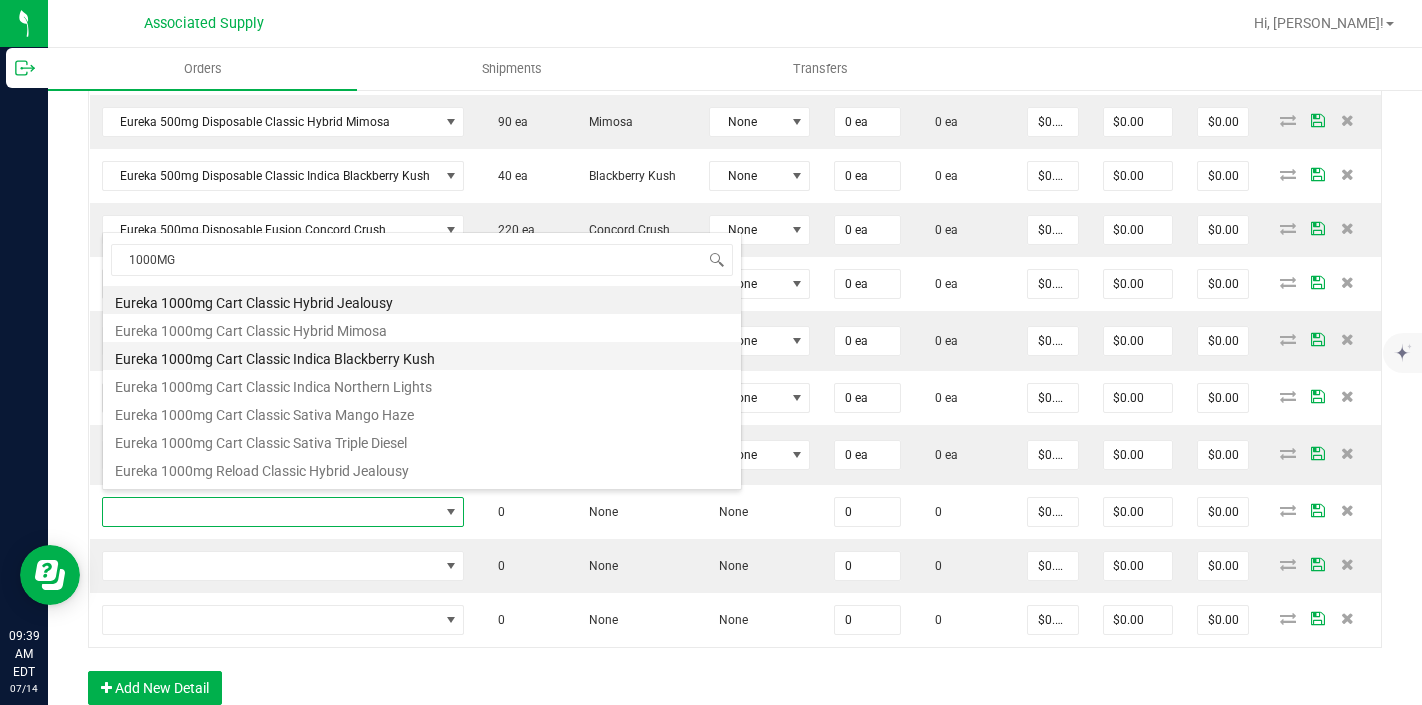 type on "0 ea" 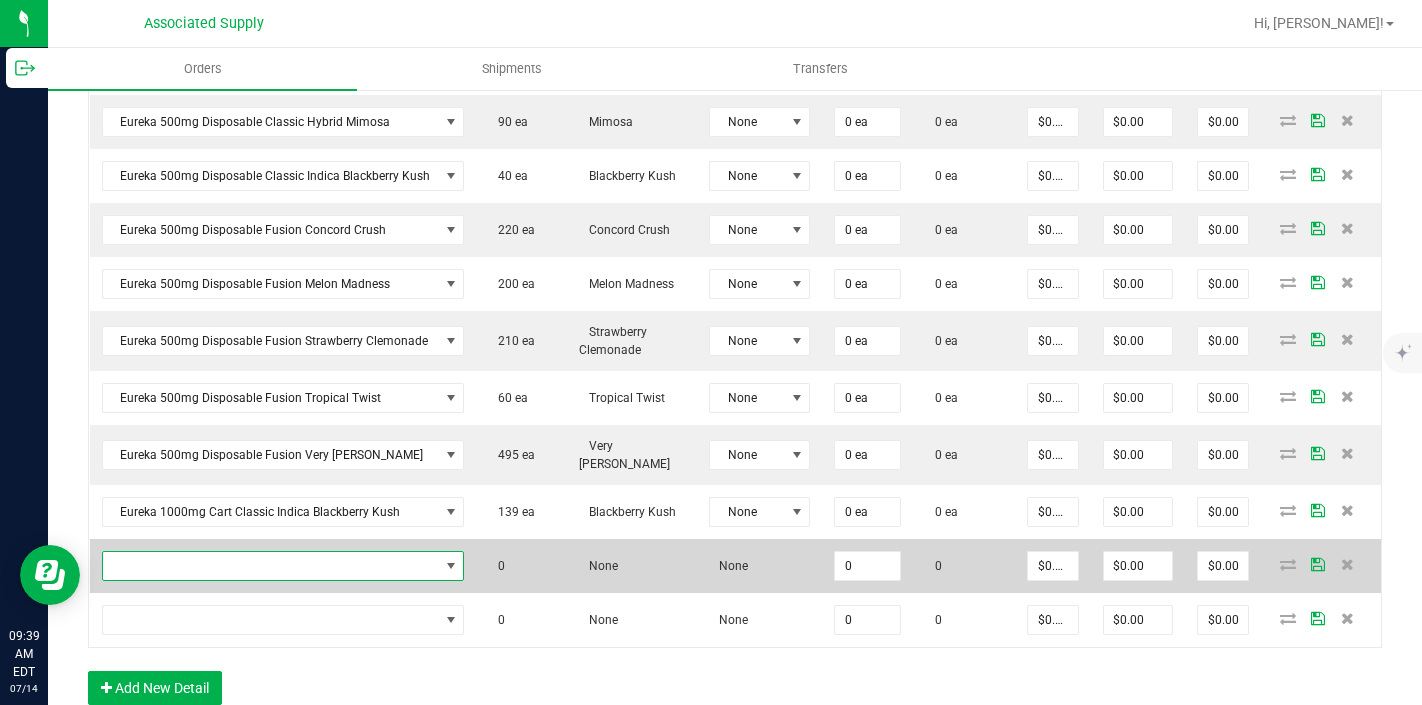click at bounding box center (271, 566) 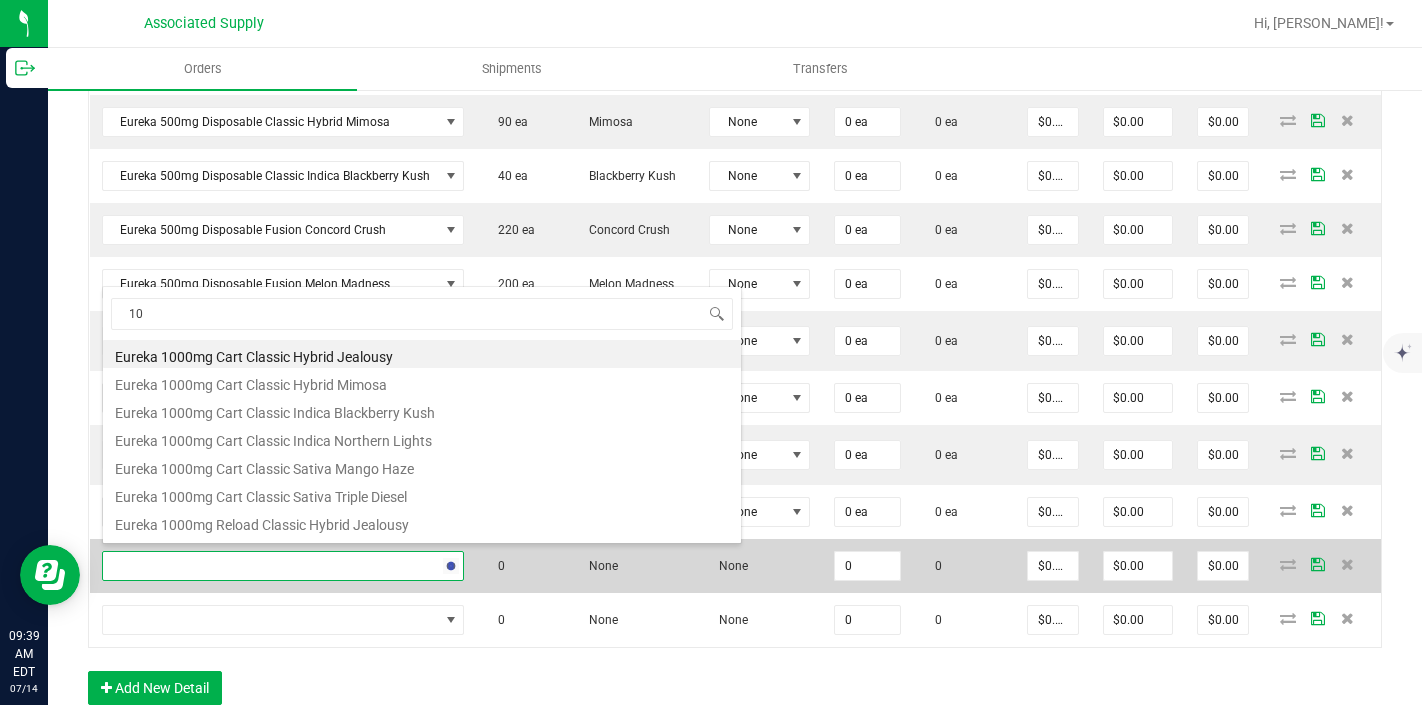 scroll, scrollTop: 99970, scrollLeft: 99642, axis: both 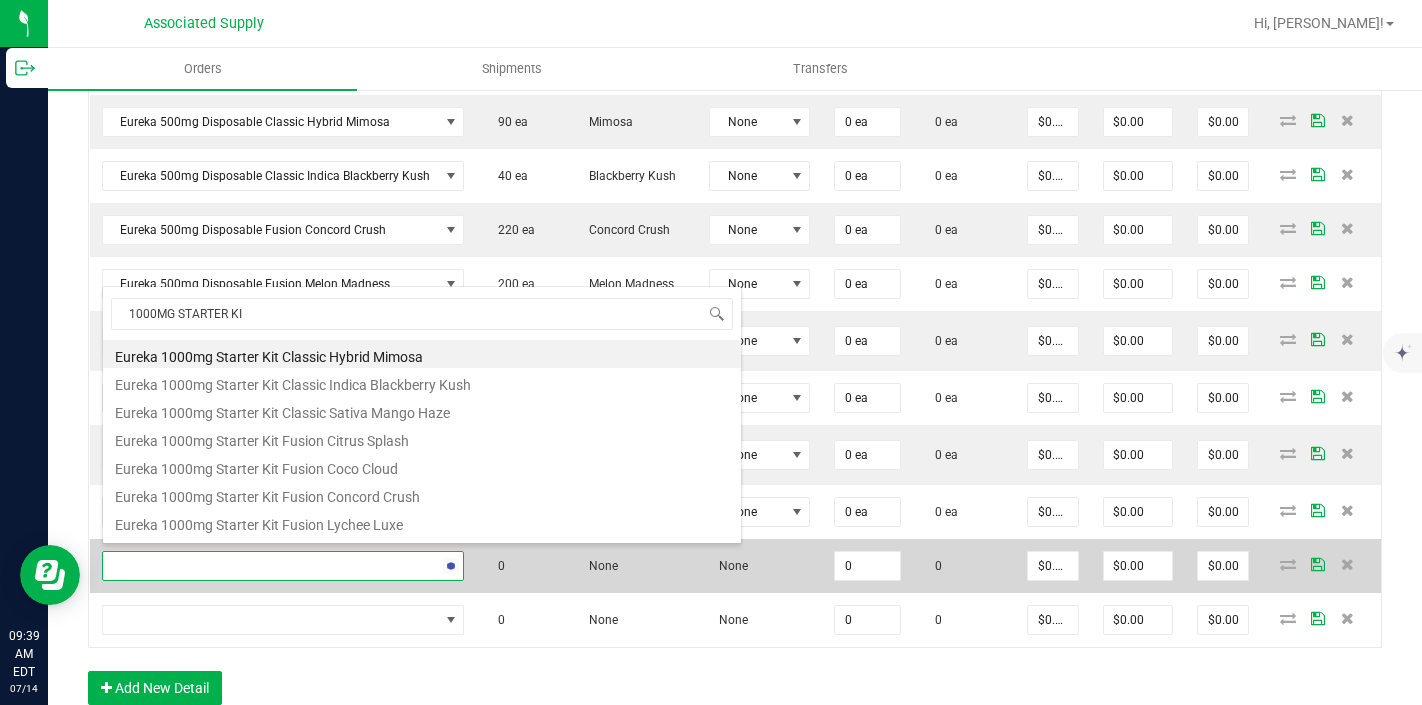 type on "1000MG STARTER KIT" 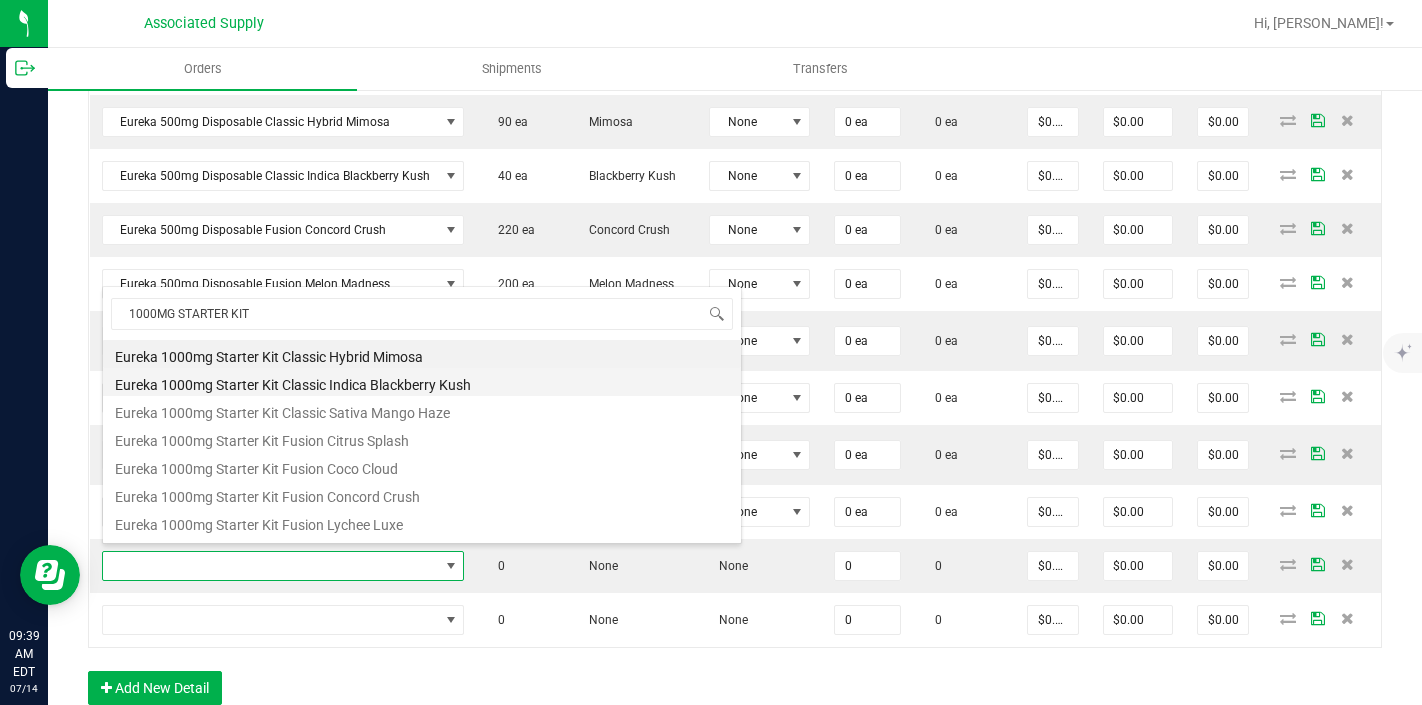 click on "Eureka 1000mg Starter Kit Classic Indica Blackberry Kush" at bounding box center [422, 382] 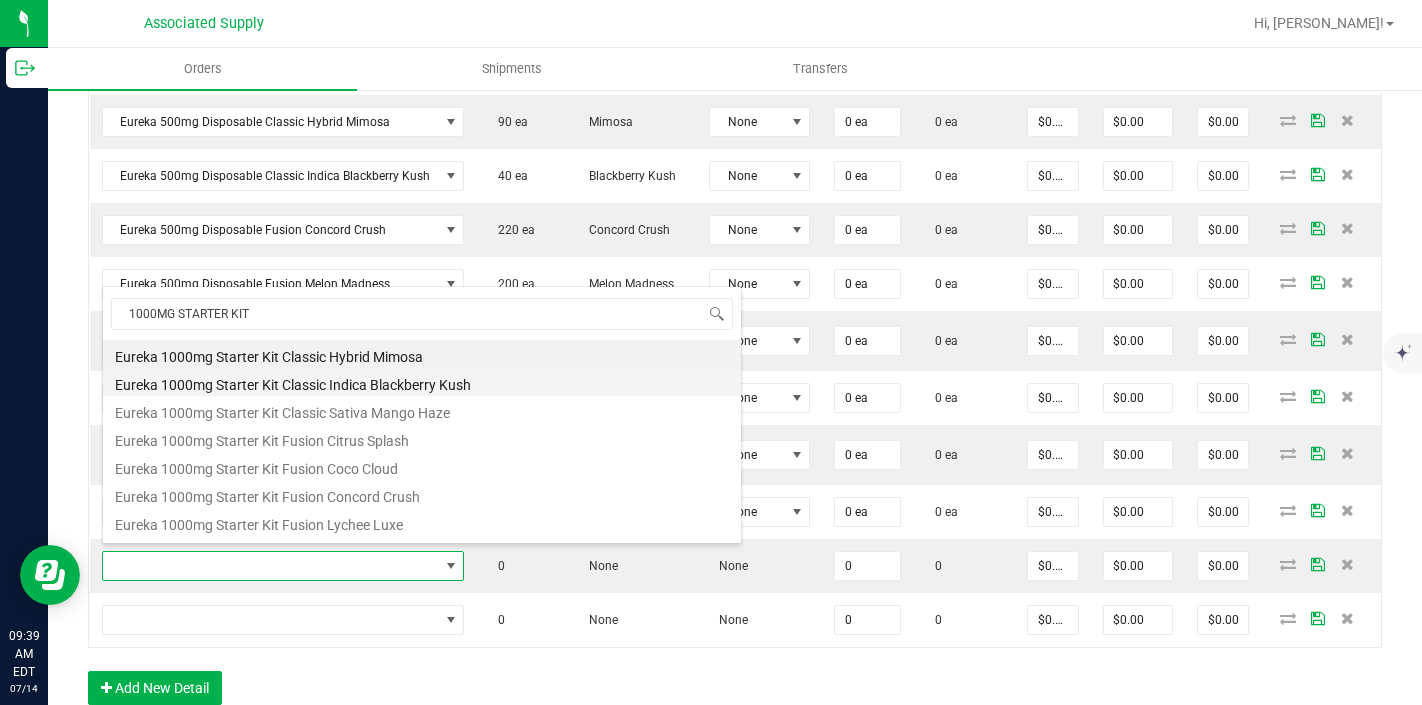 type on "0 ea" 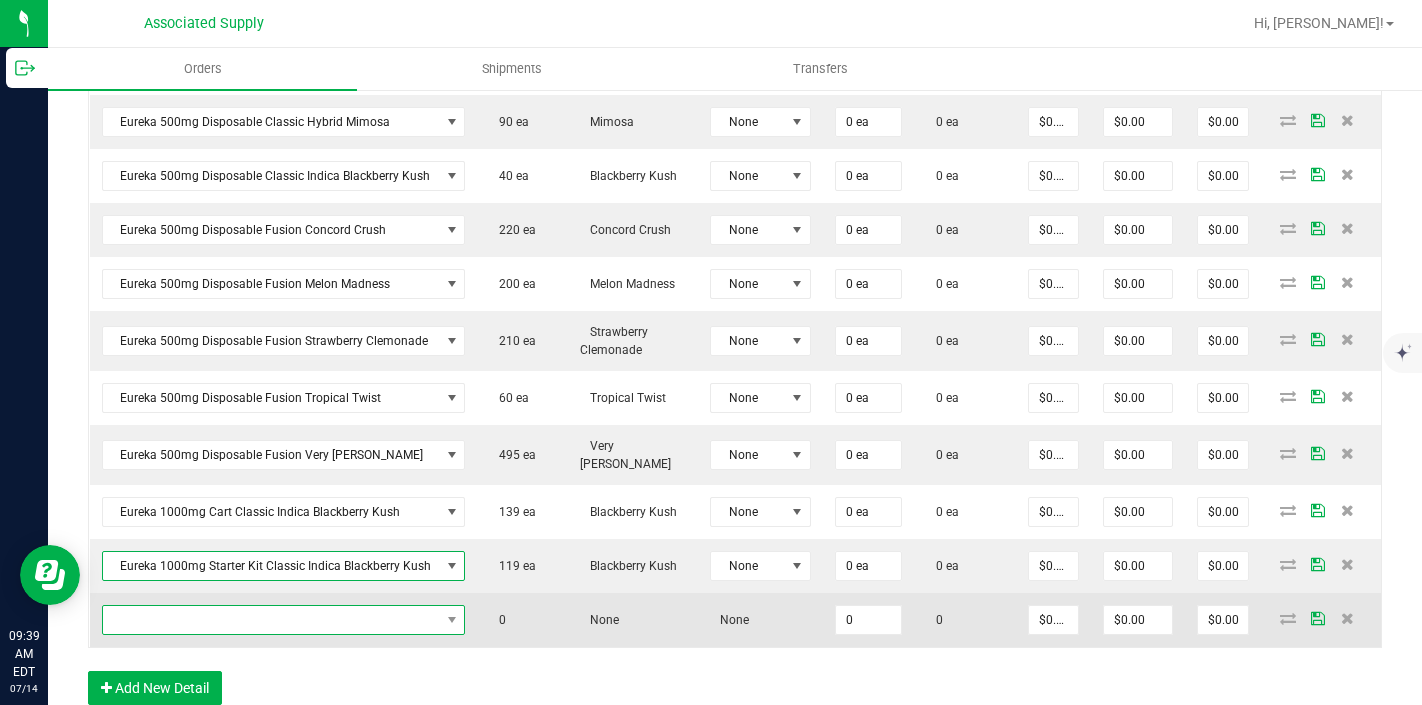 click at bounding box center (271, 620) 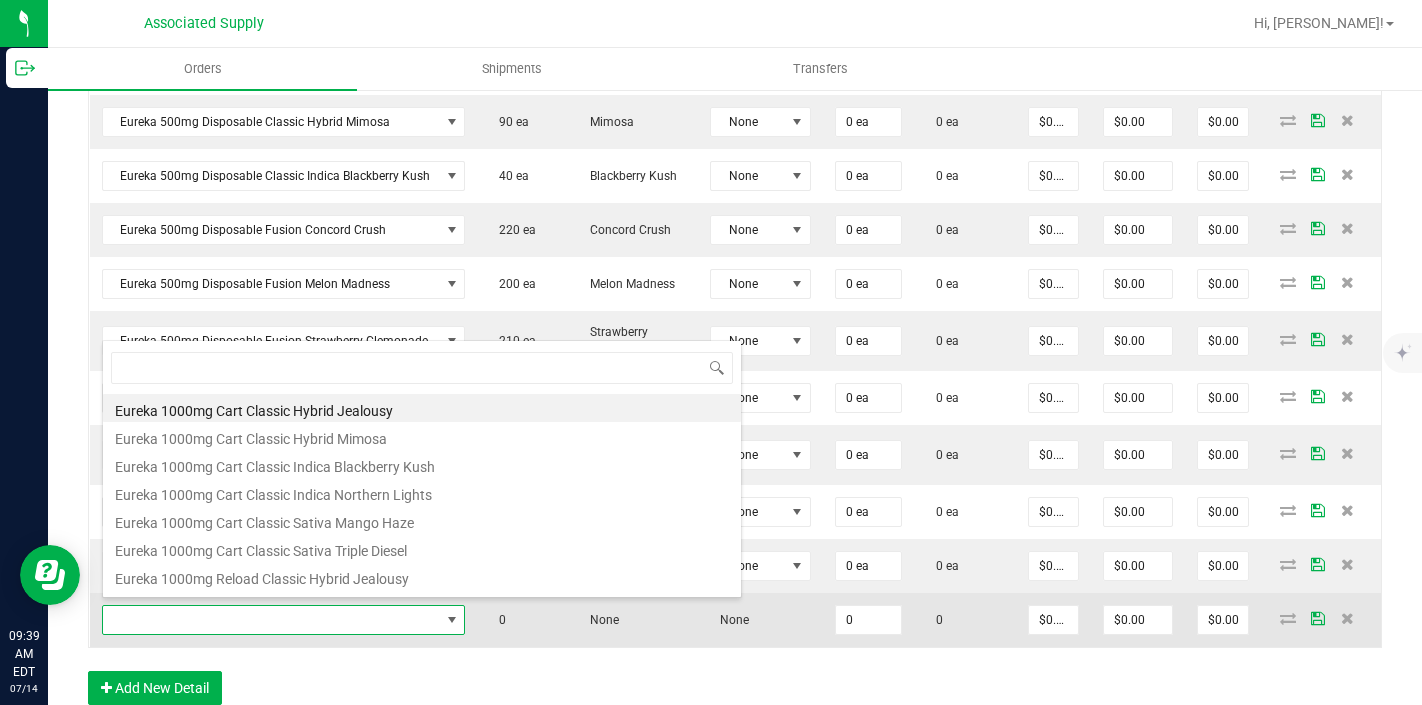scroll, scrollTop: 99970, scrollLeft: 99641, axis: both 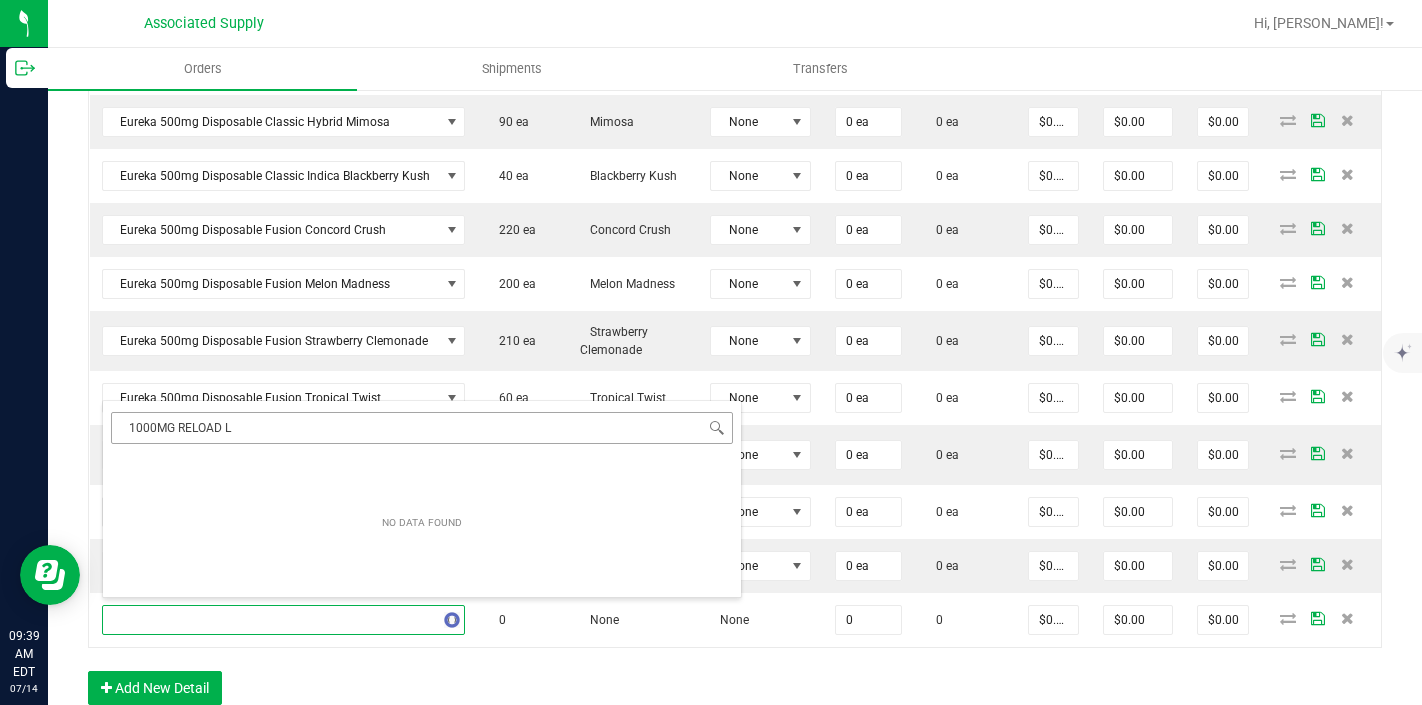 type on "1000MG RELOAD" 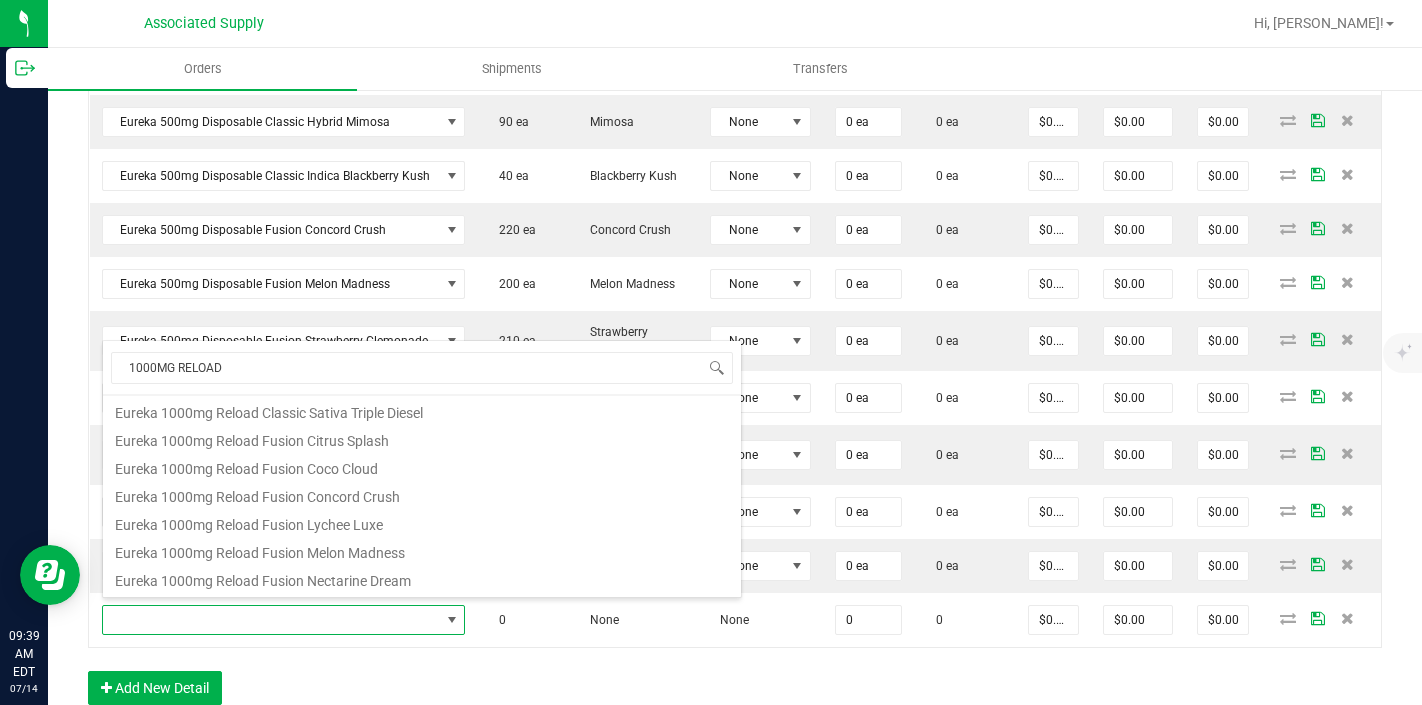 scroll, scrollTop: 151, scrollLeft: 0, axis: vertical 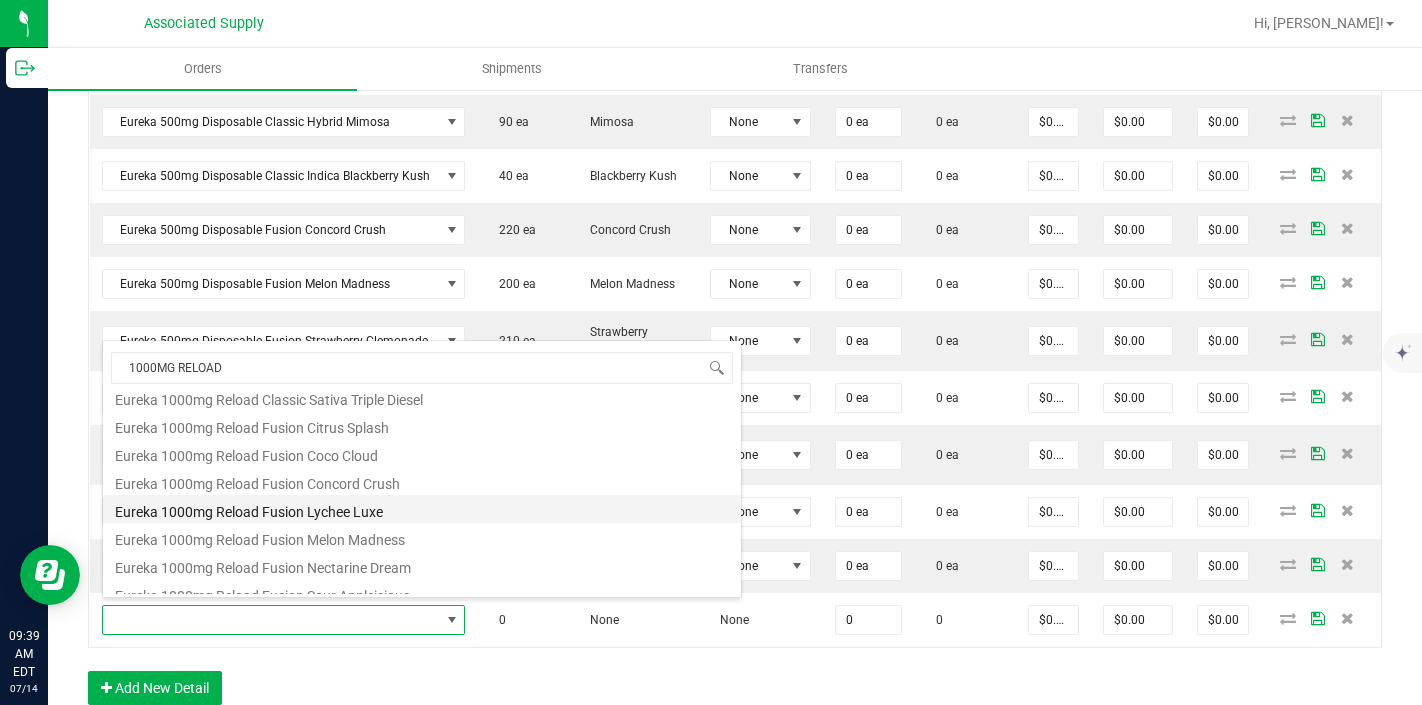 click on "Eureka 1000mg Reload Fusion Lychee Luxe" at bounding box center (422, 509) 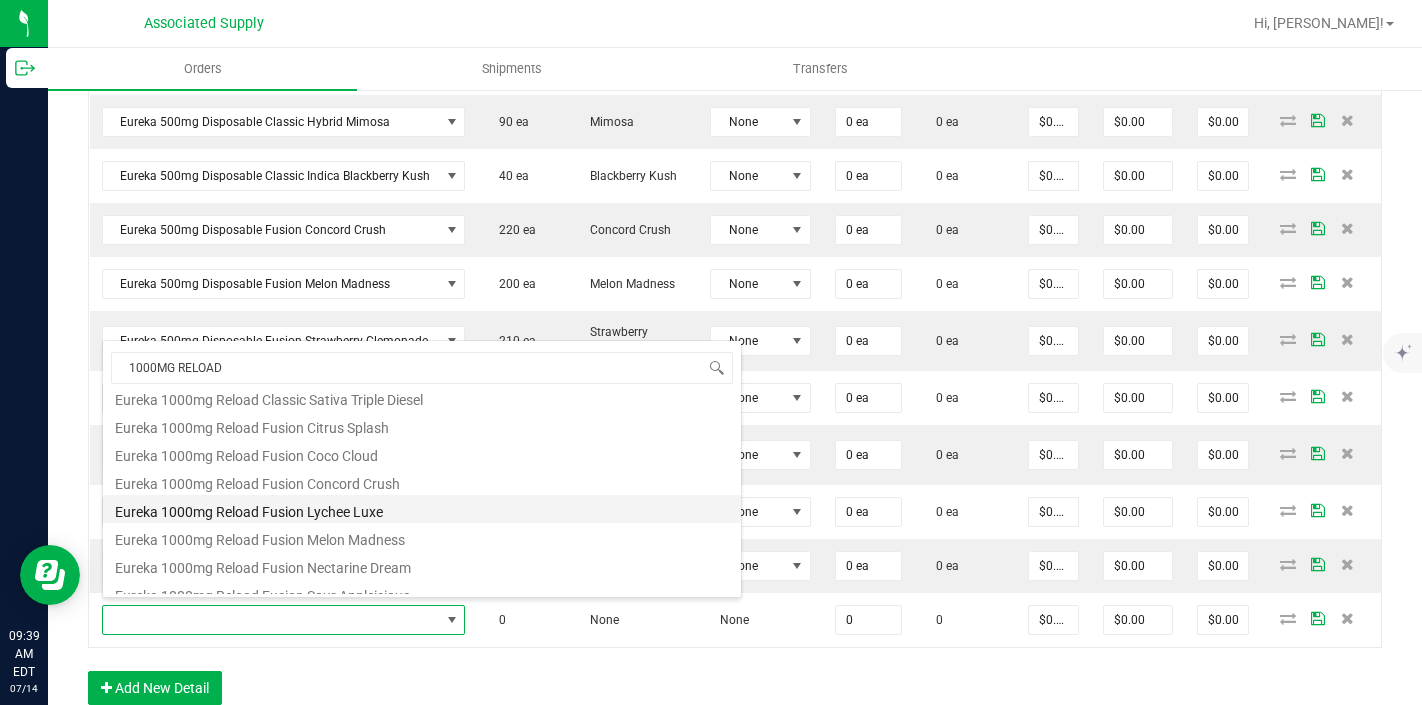 type on "0 ea" 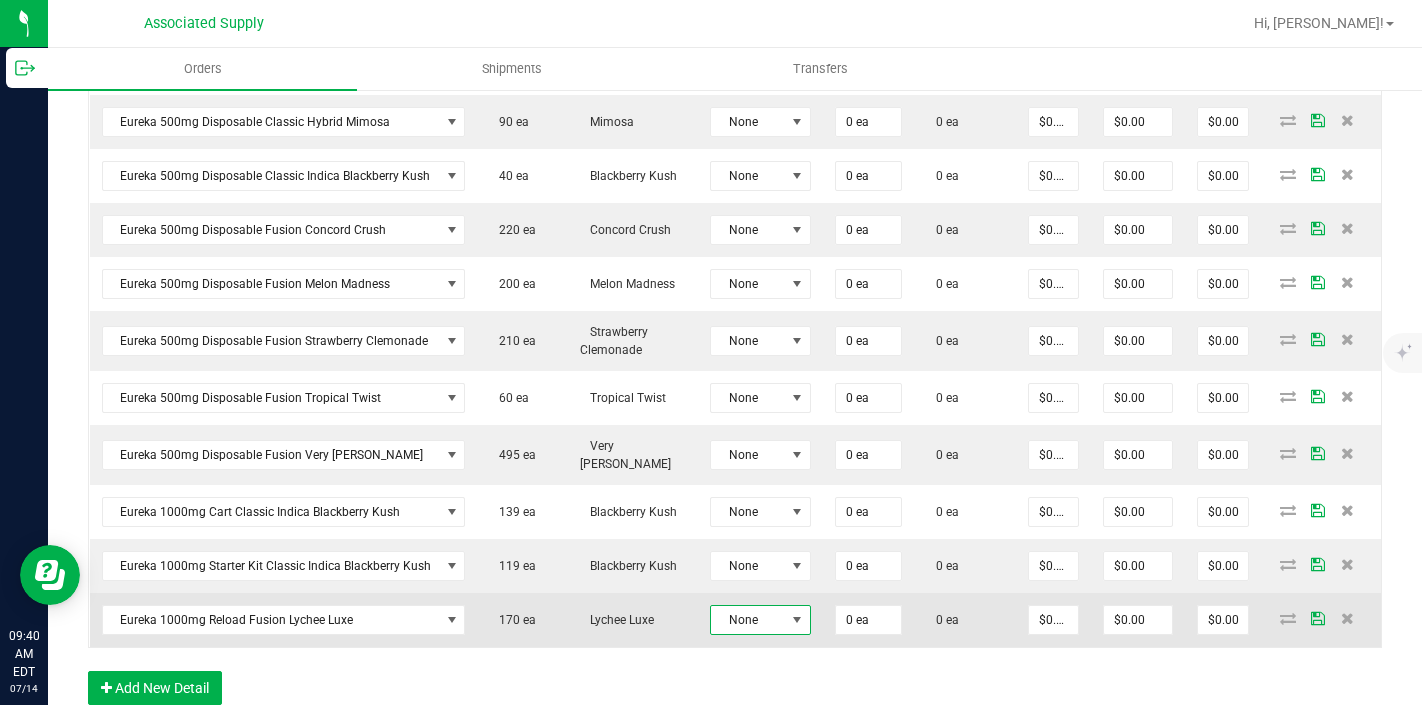 click on "None" at bounding box center [748, 620] 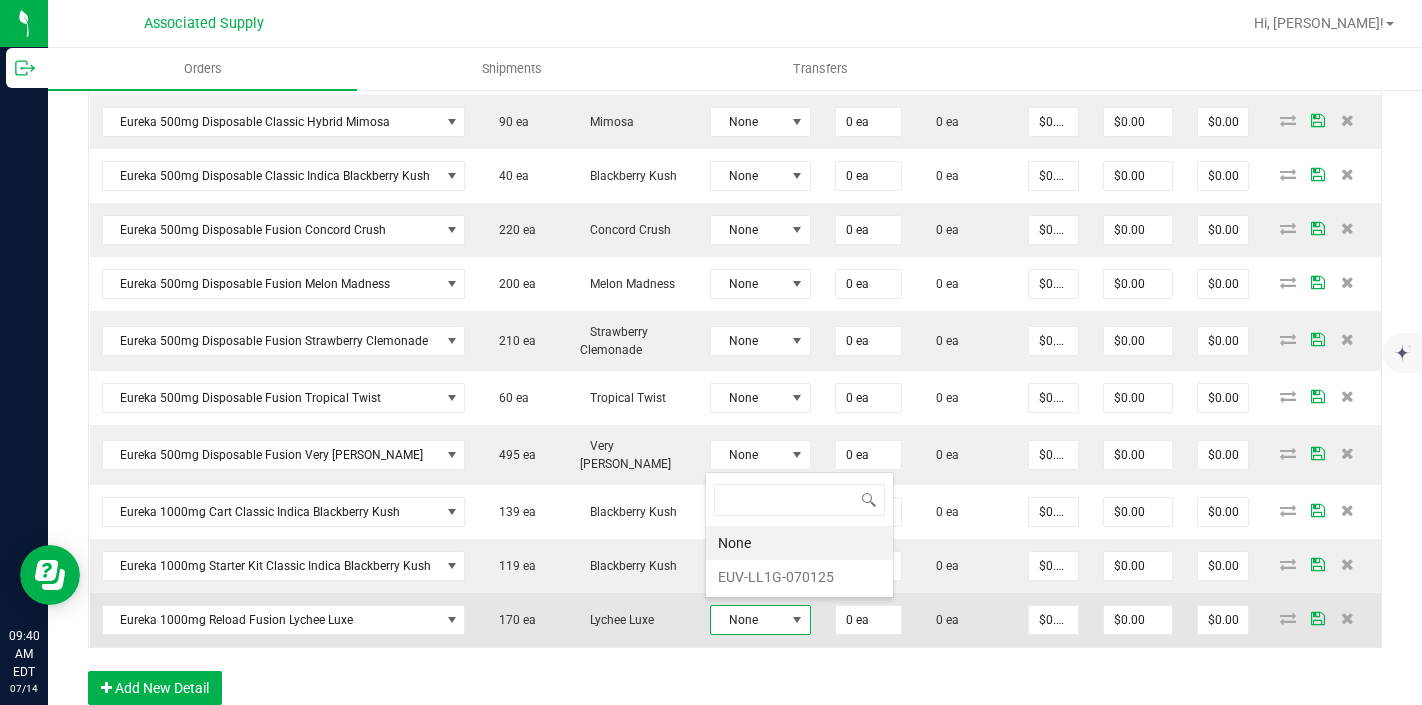 scroll, scrollTop: 99970, scrollLeft: 99899, axis: both 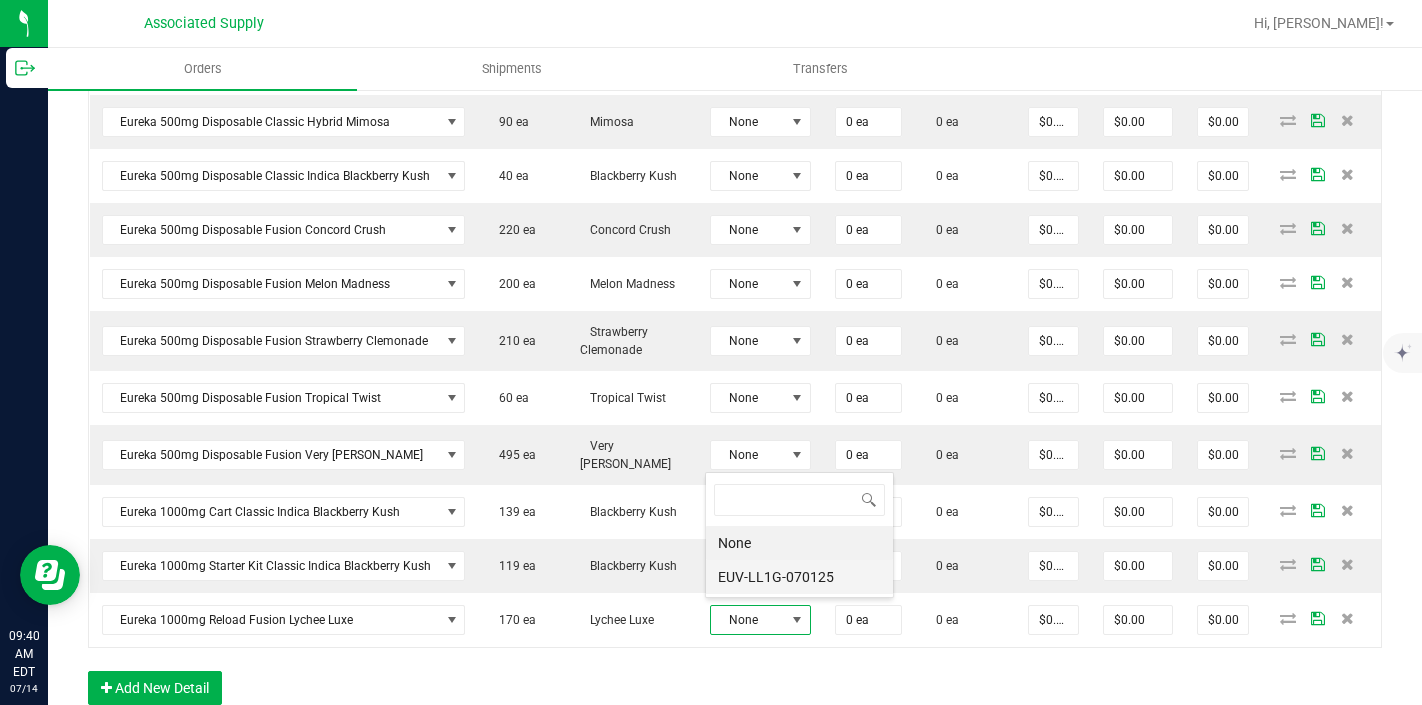 click on "EUV-LL1G-070125" at bounding box center [799, 577] 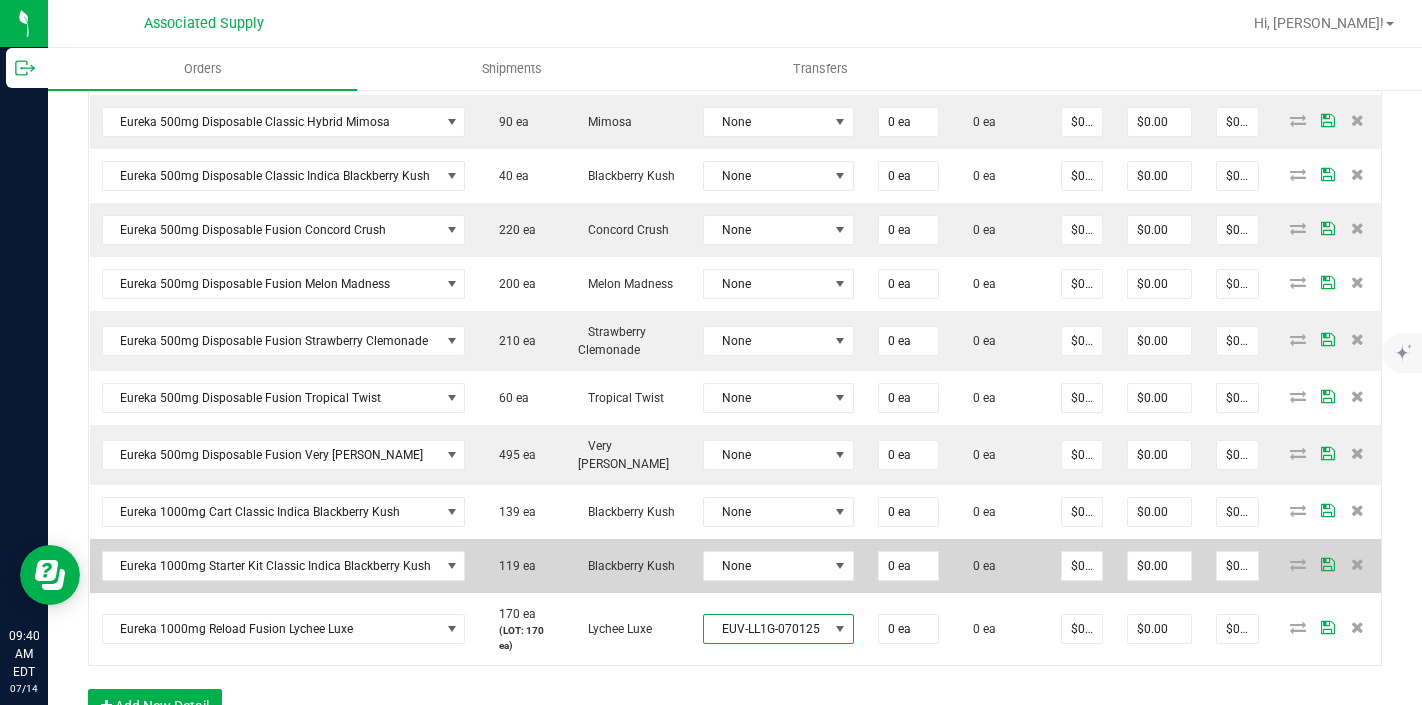 click on "None" at bounding box center (778, 566) 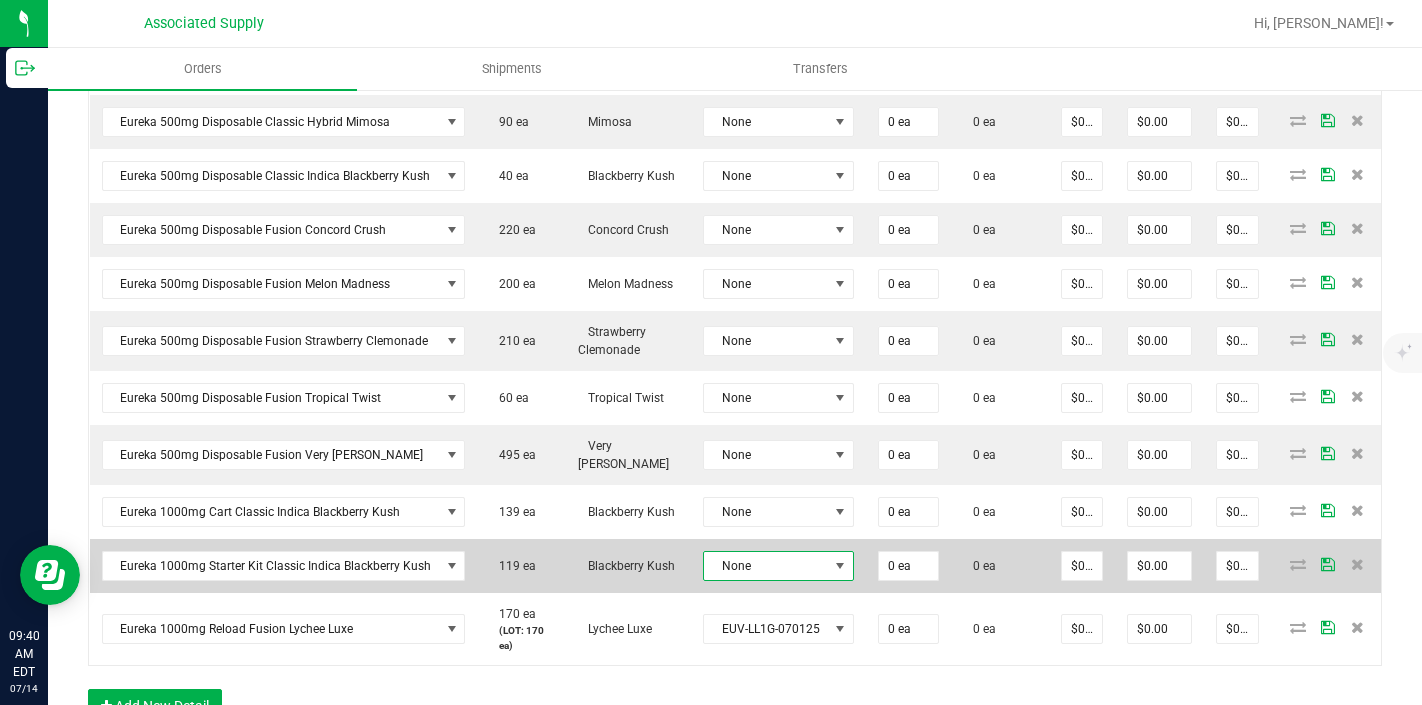 click on "None" at bounding box center [766, 566] 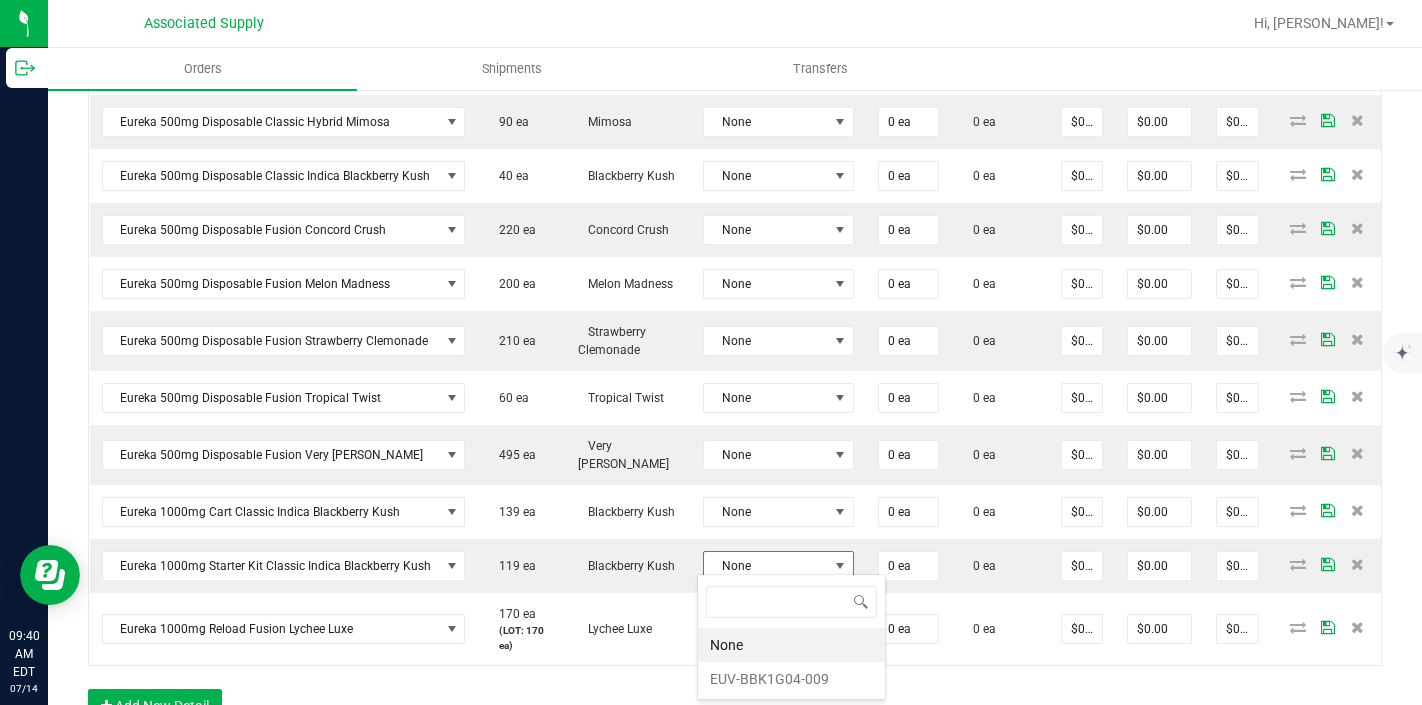 scroll, scrollTop: 99970, scrollLeft: 99850, axis: both 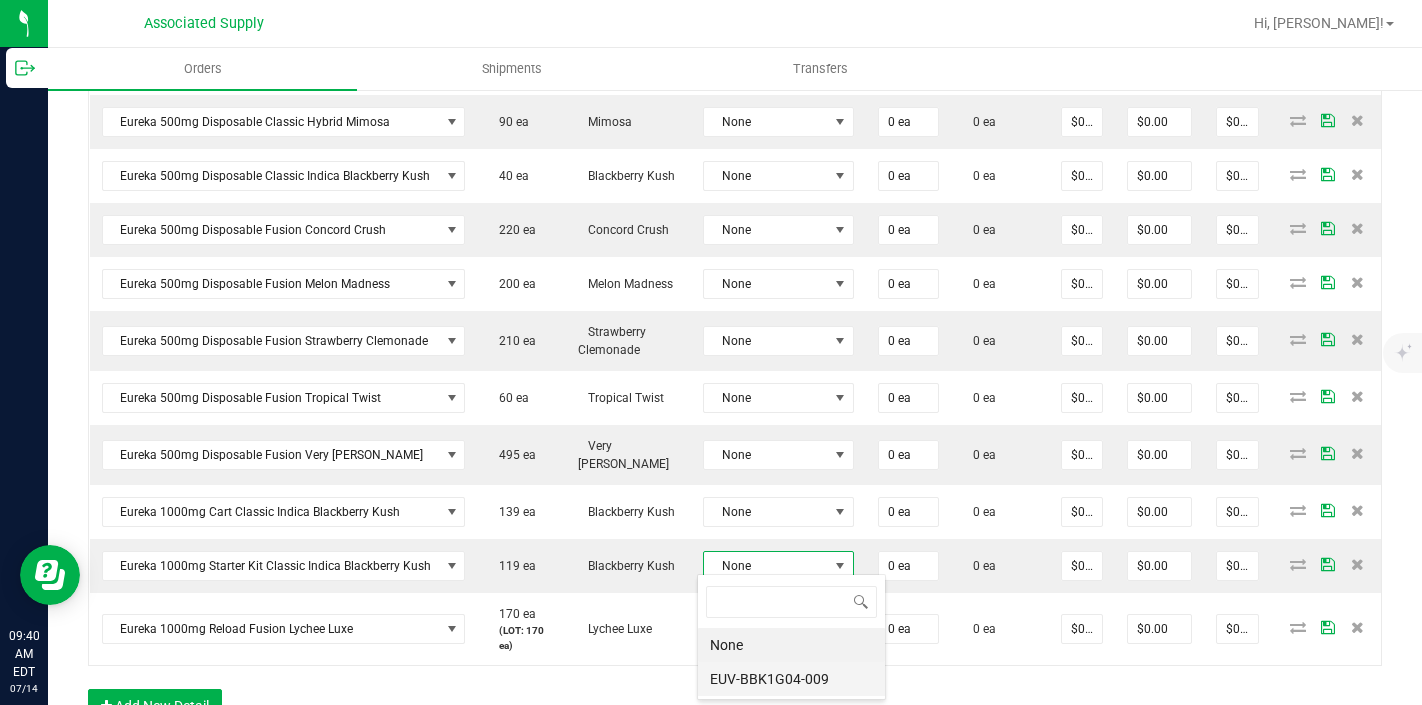 click on "EUV-BBK1G04-009" at bounding box center [791, 679] 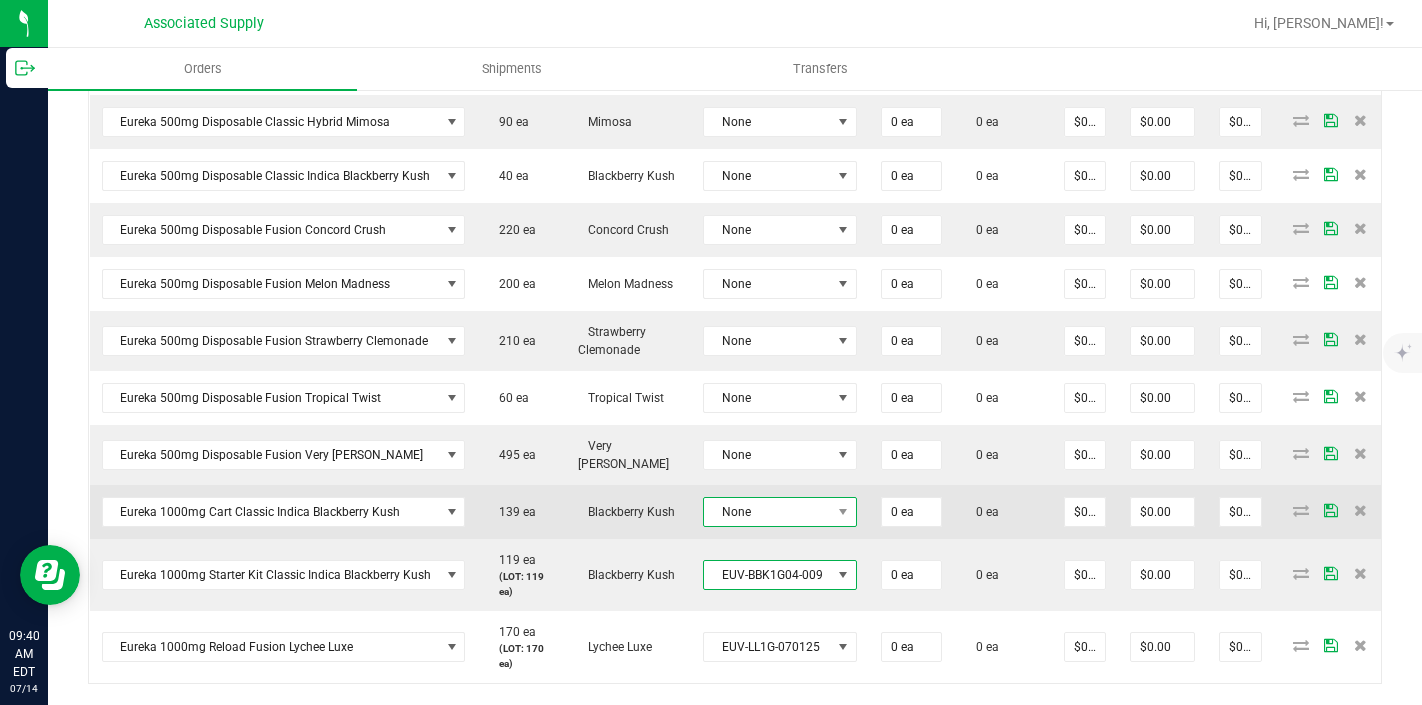 click on "None" at bounding box center [767, 512] 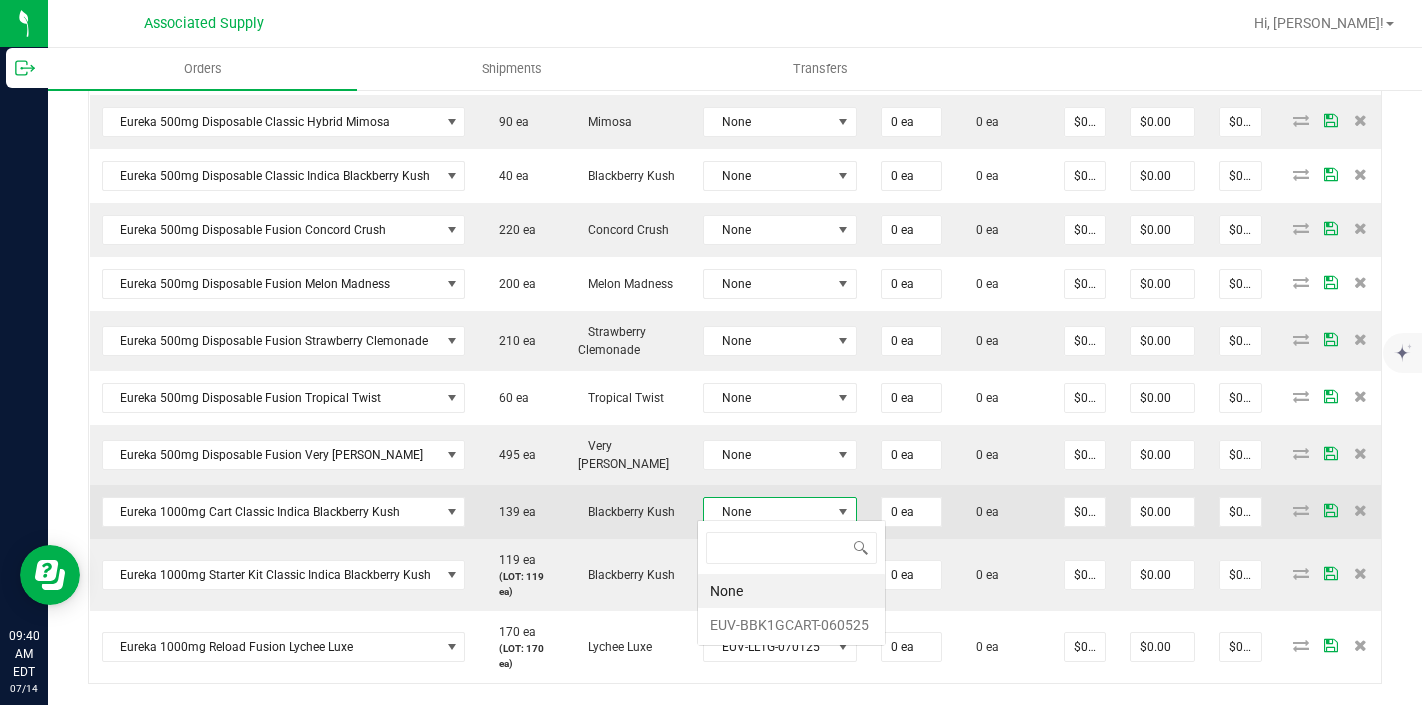 scroll, scrollTop: 99970, scrollLeft: 99847, axis: both 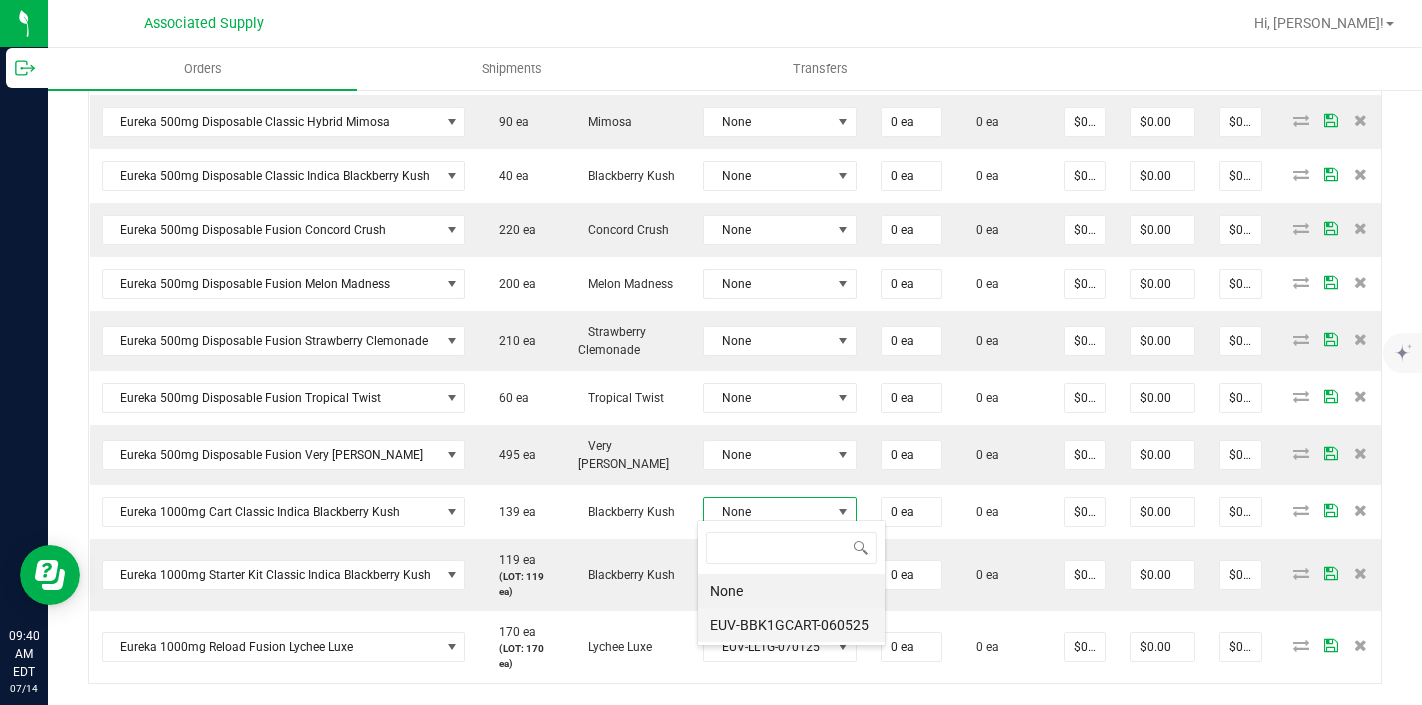 click on "EUV-BBK1GCART-060525" at bounding box center [791, 625] 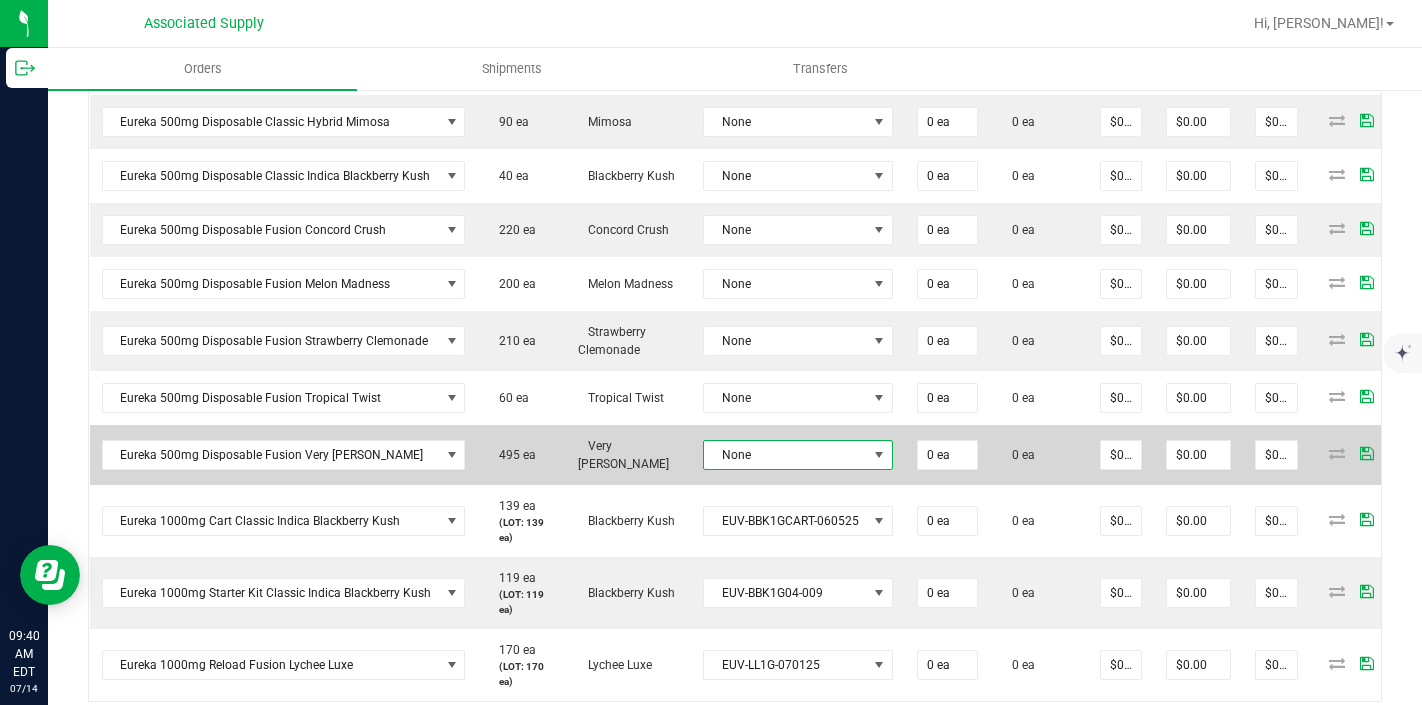 click on "None" at bounding box center (785, 455) 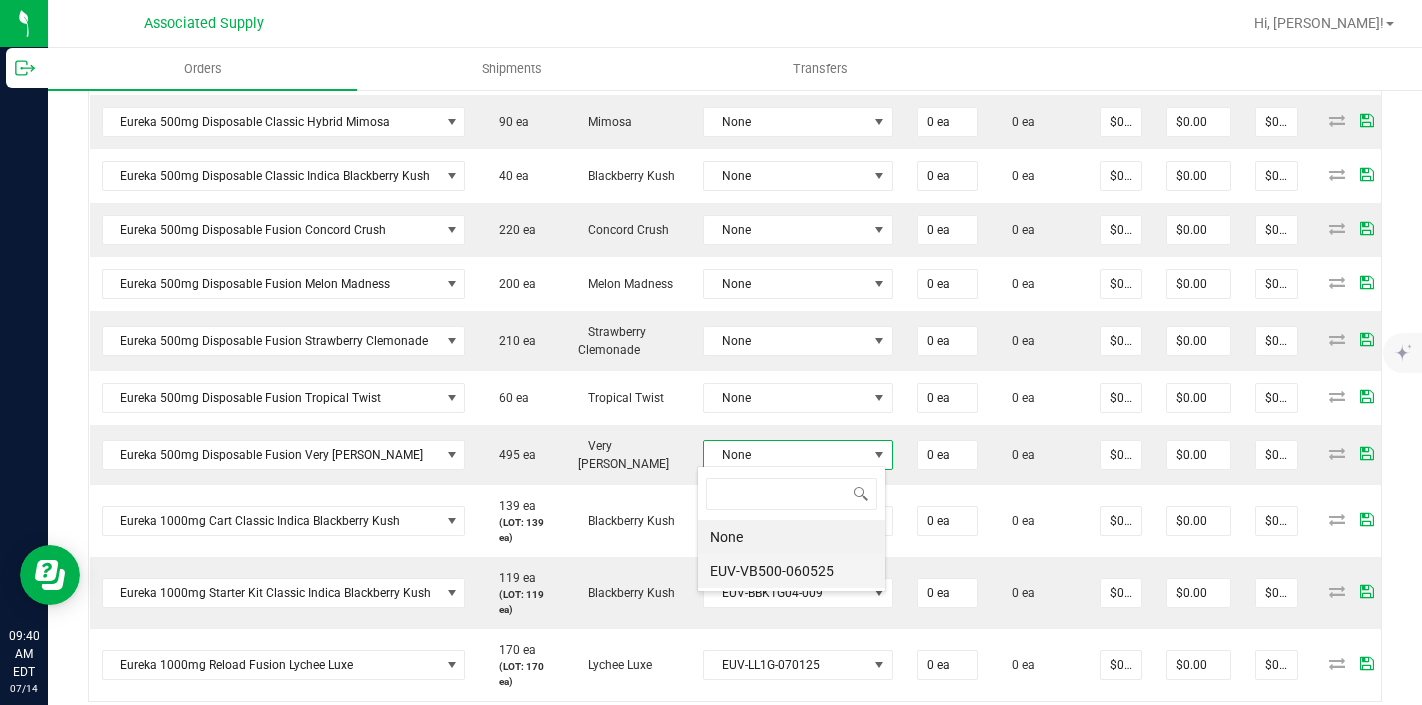 scroll, scrollTop: 99970, scrollLeft: 99812, axis: both 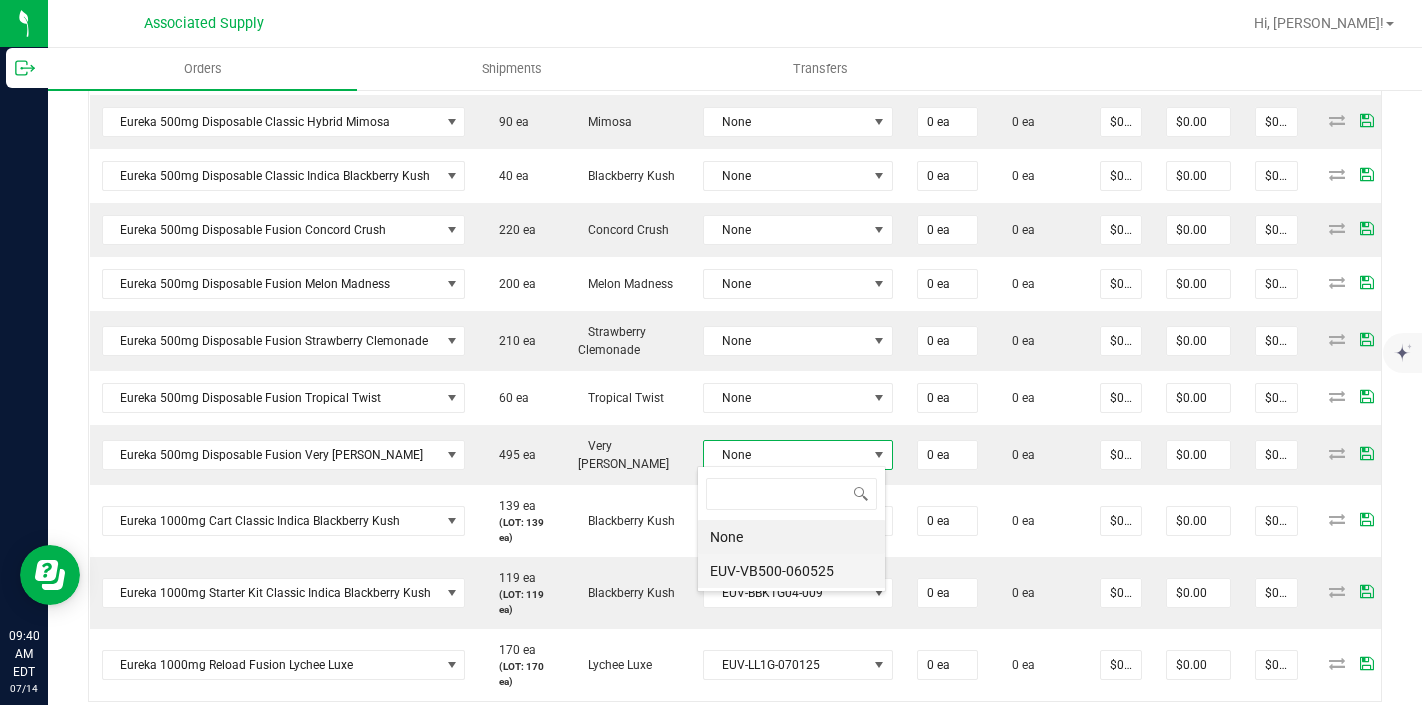 click on "EUV-VB500-060525" at bounding box center [791, 571] 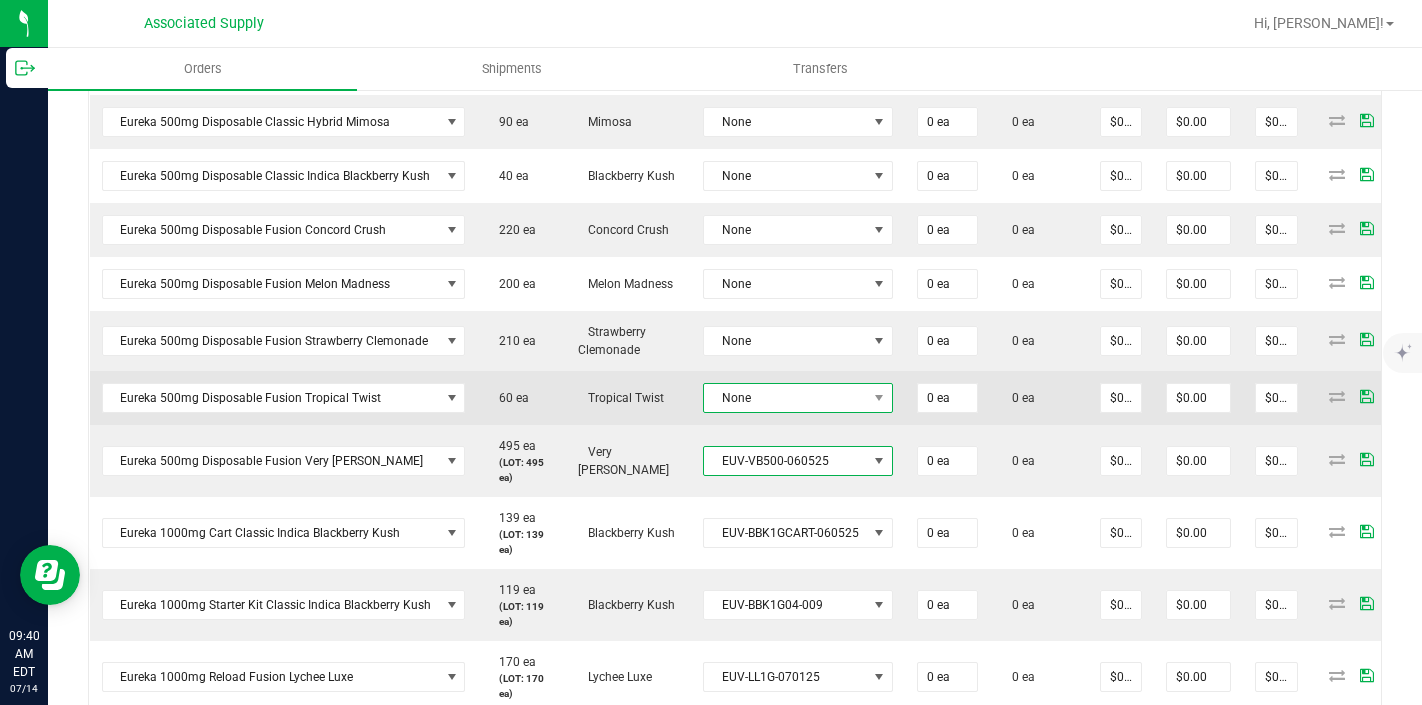 click on "None" at bounding box center [785, 398] 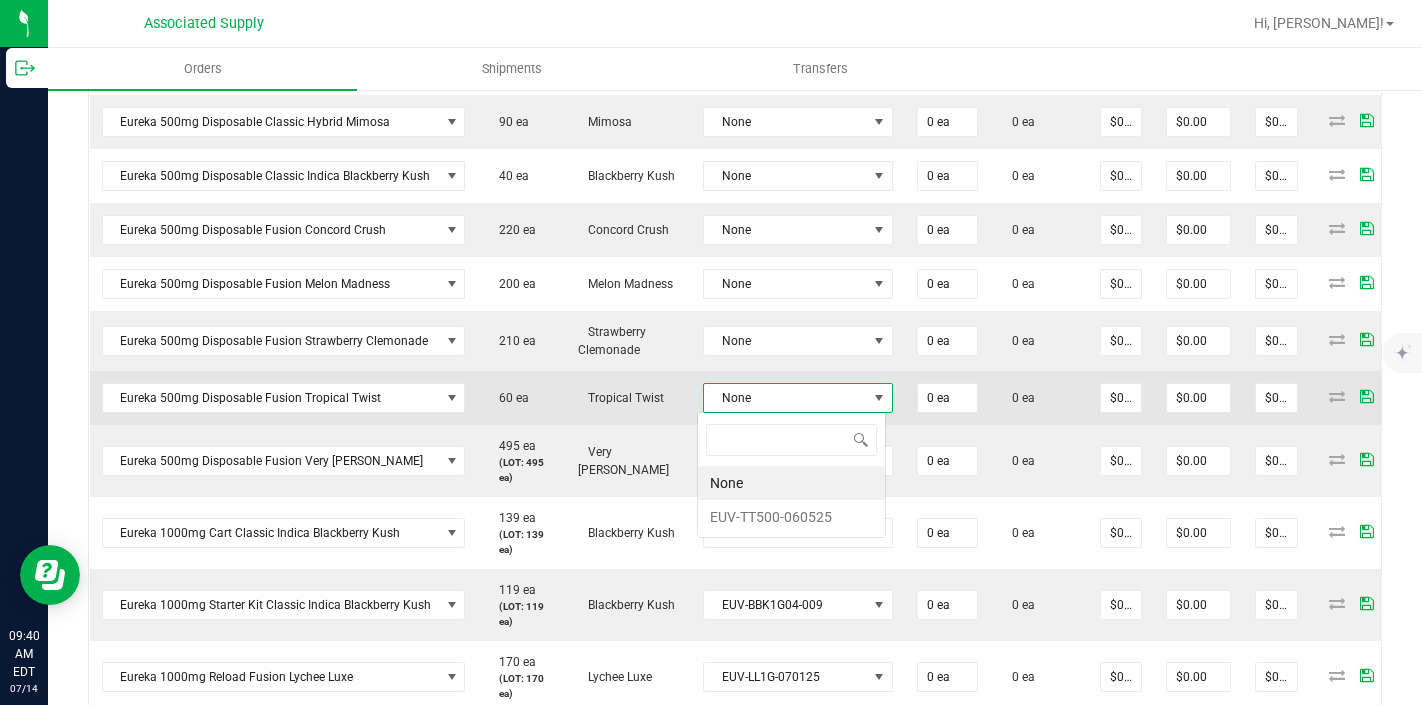 scroll, scrollTop: 99970, scrollLeft: 99812, axis: both 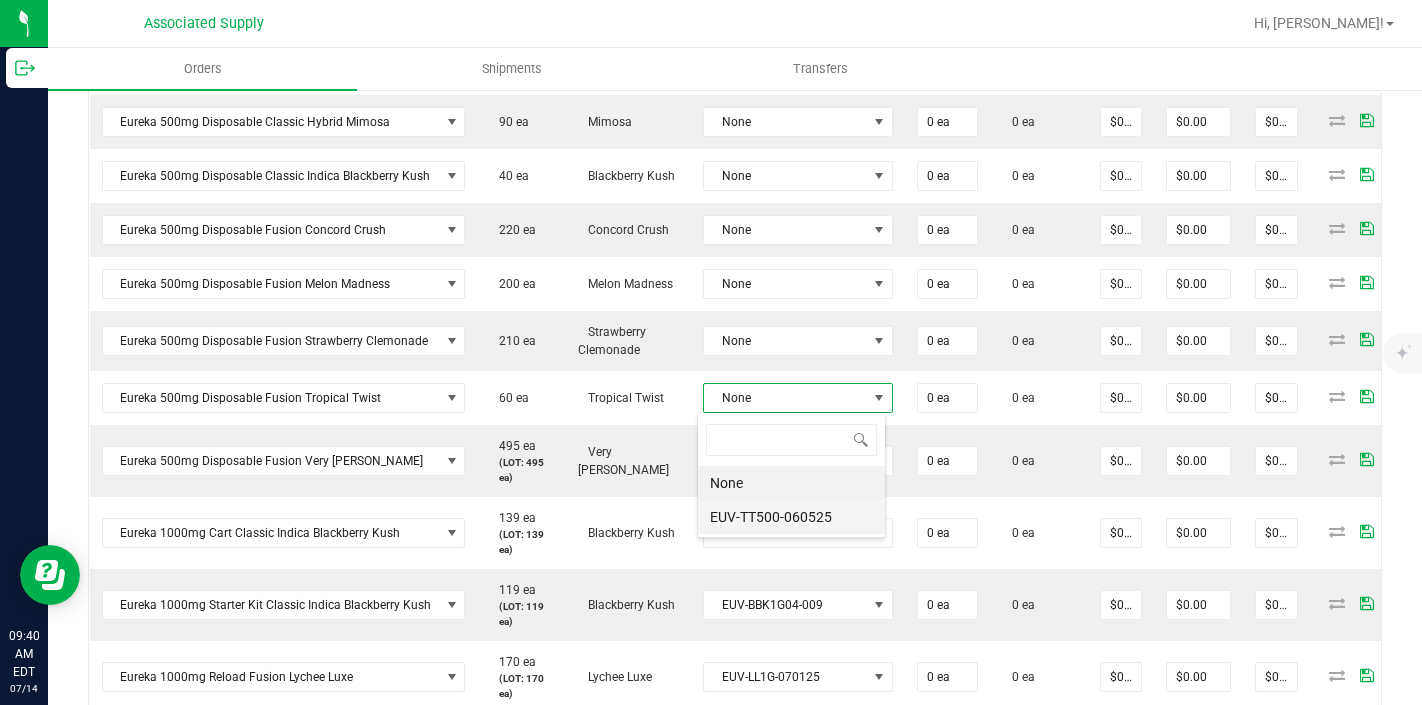 click on "EUV-TT500-060525" at bounding box center [791, 517] 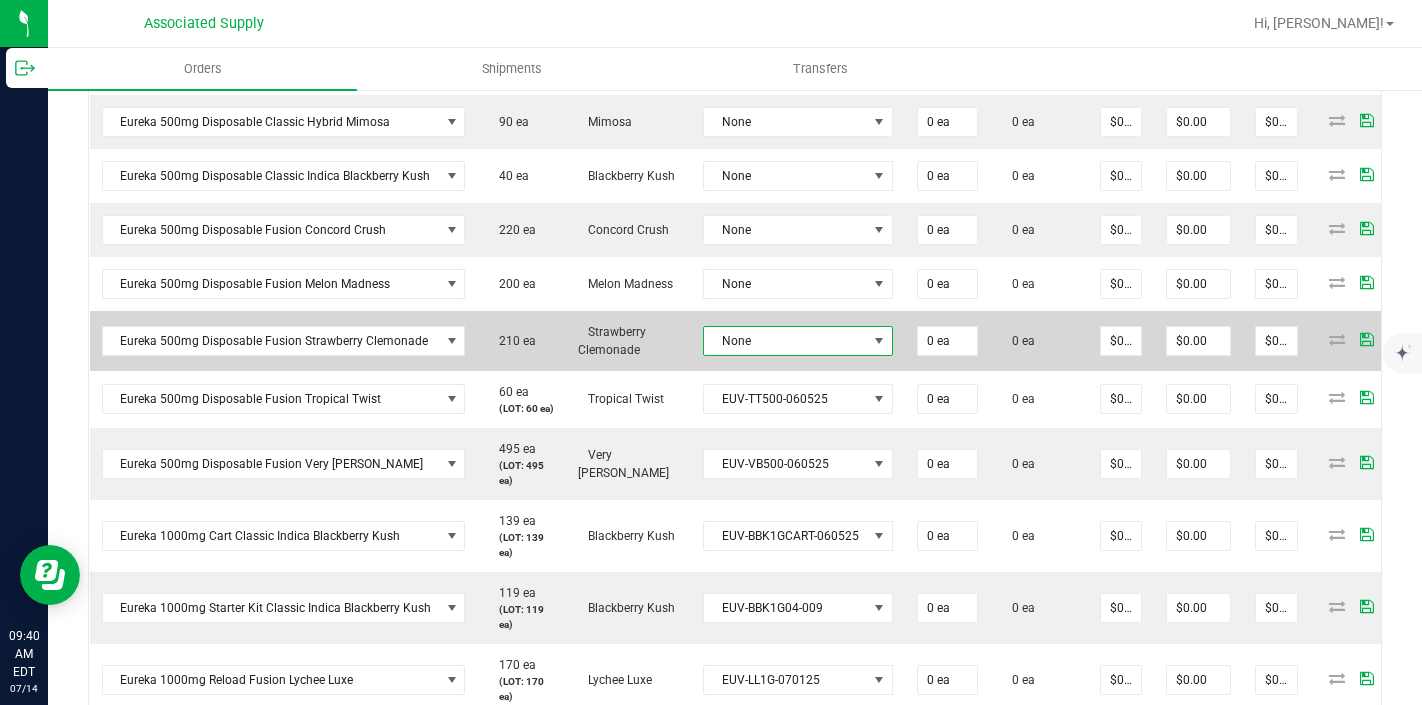 click on "None" at bounding box center (785, 341) 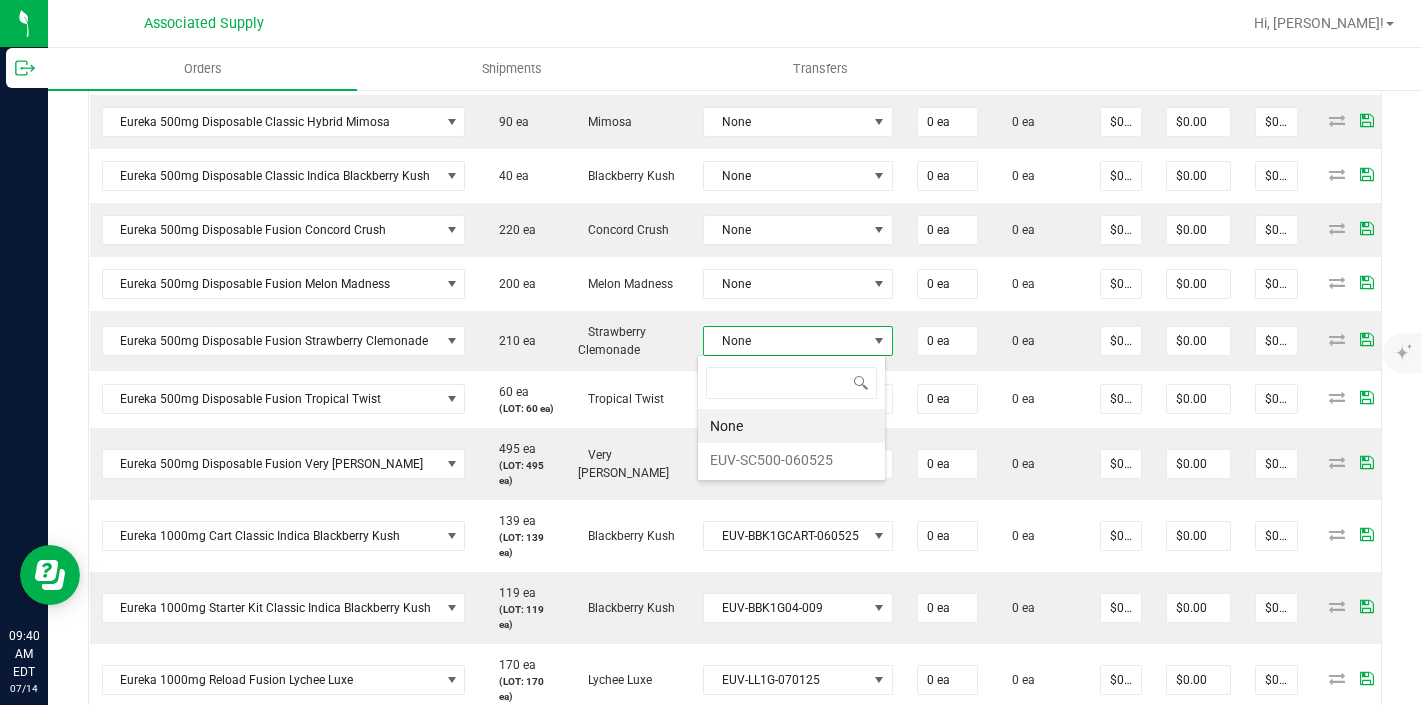 scroll, scrollTop: 99970, scrollLeft: 99812, axis: both 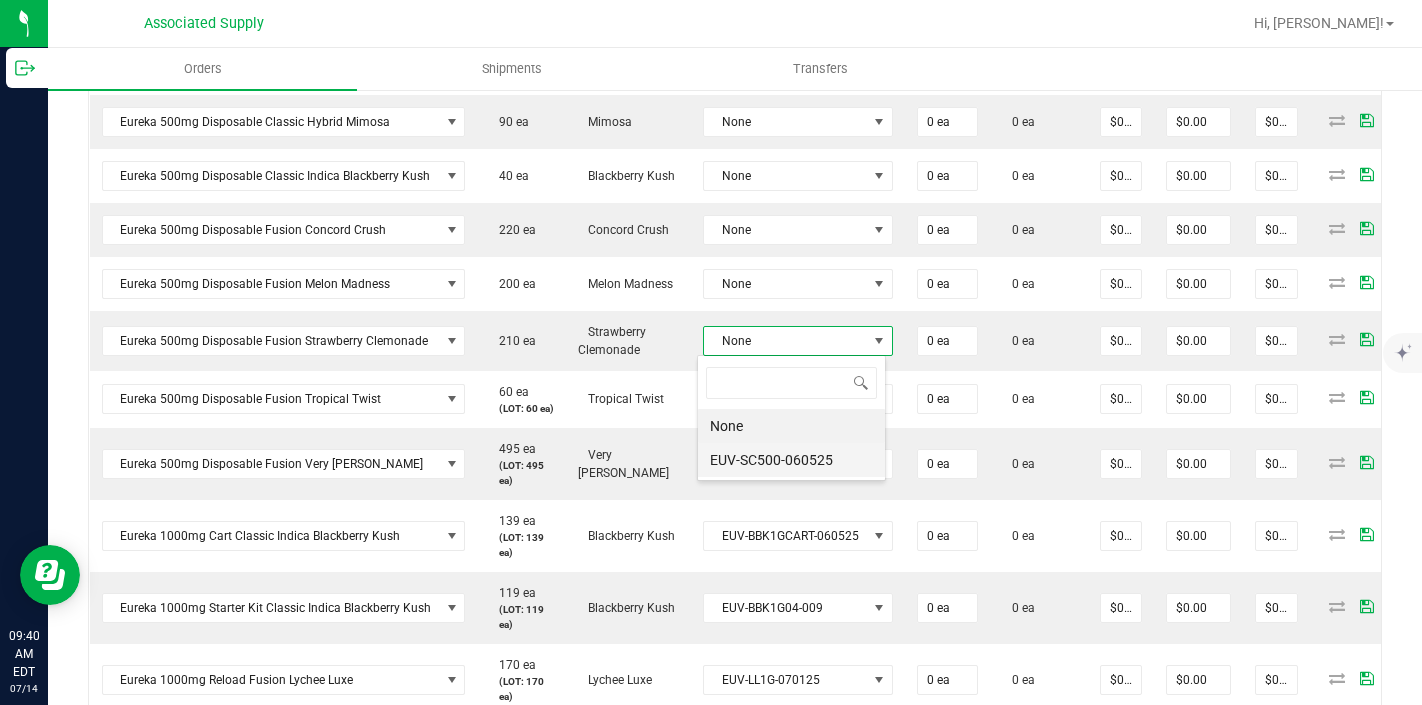 click on "EUV-SC500-060525" at bounding box center [791, 460] 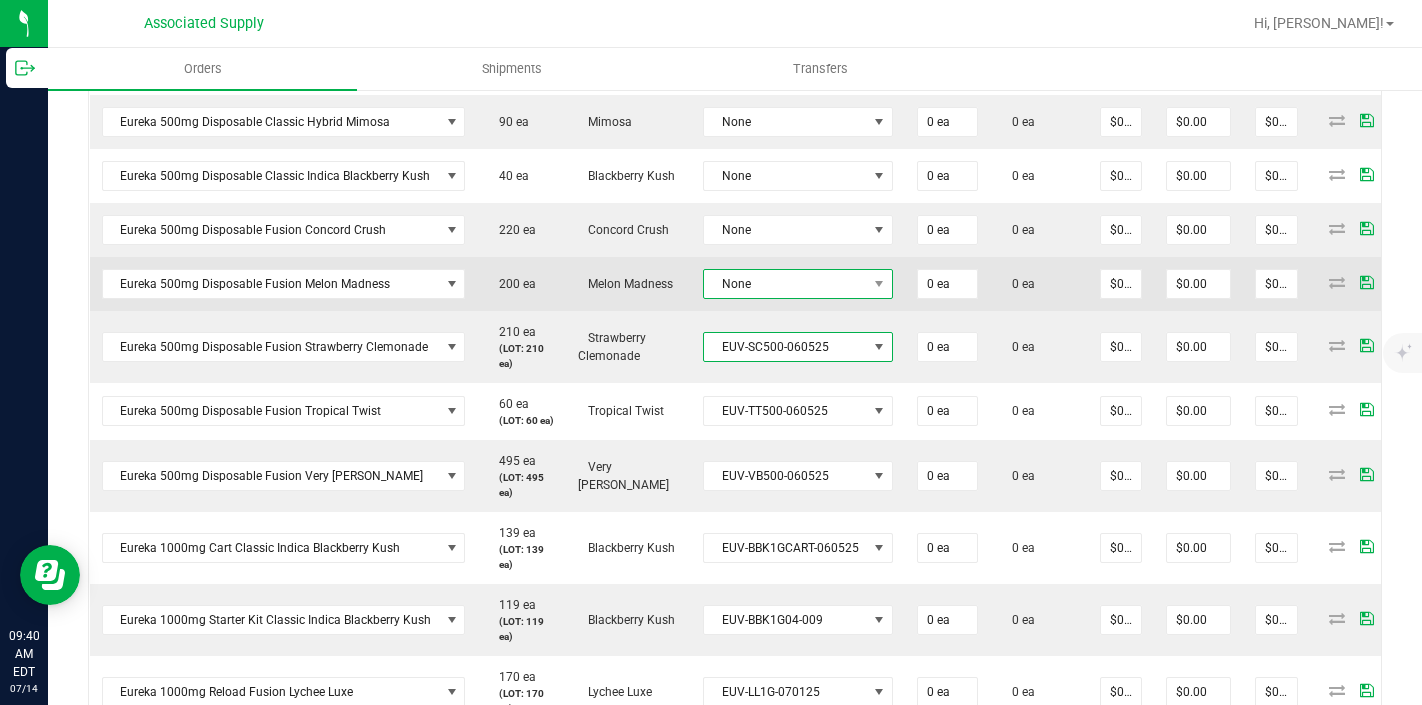 click on "None" at bounding box center [785, 284] 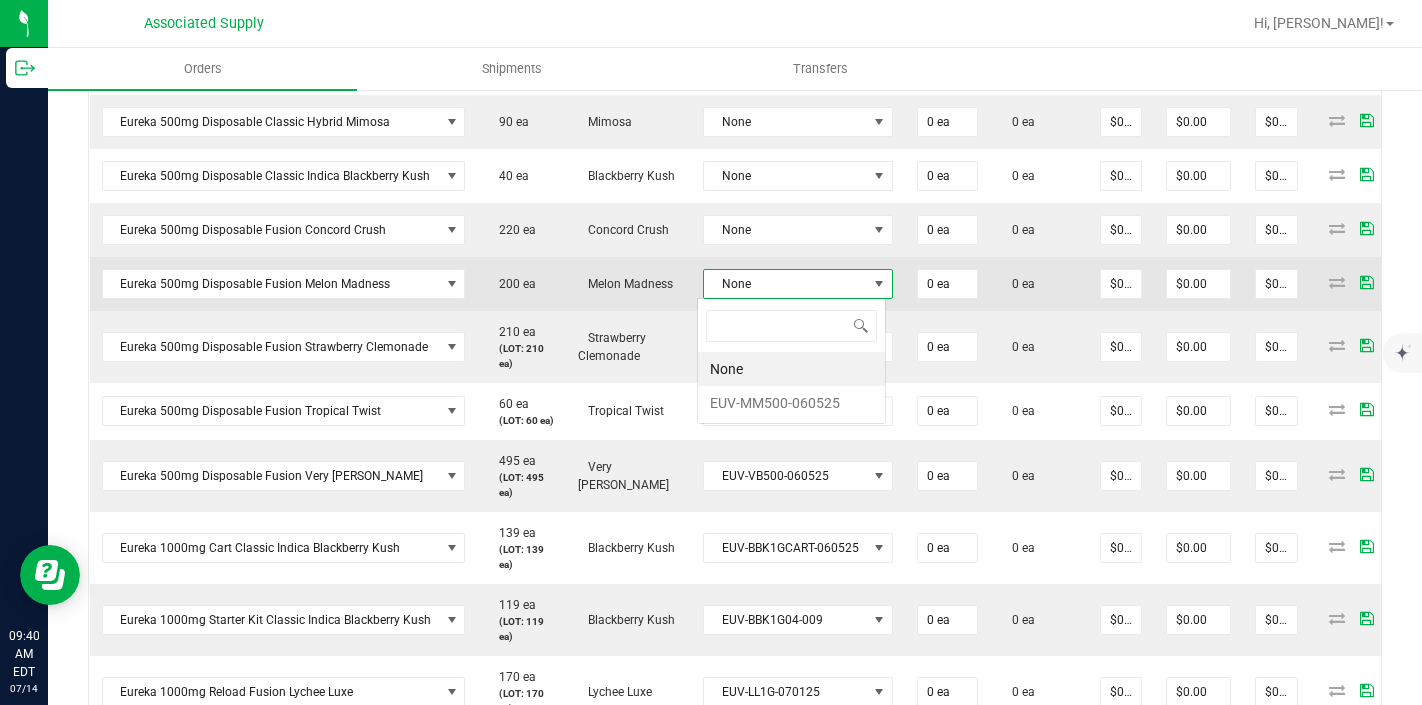 scroll, scrollTop: 99970, scrollLeft: 99812, axis: both 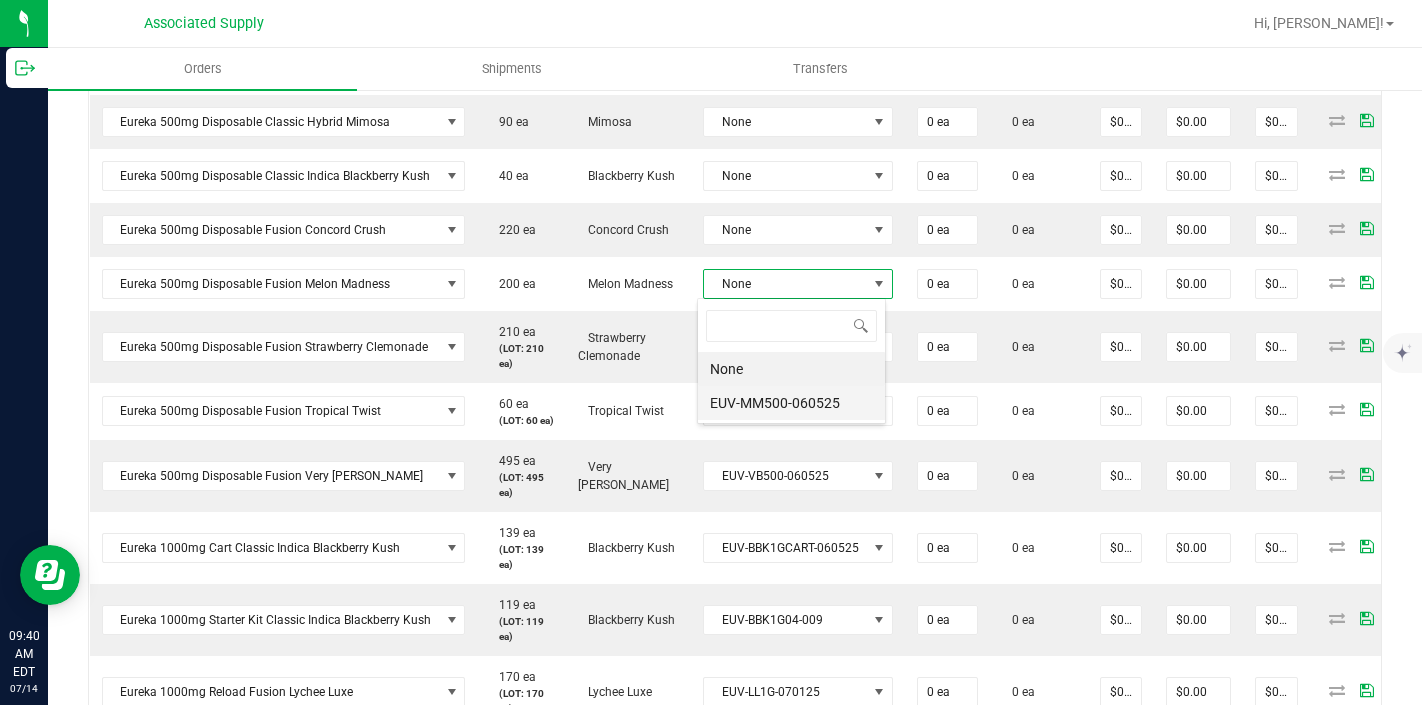 click on "EUV-MM500-060525" at bounding box center (791, 403) 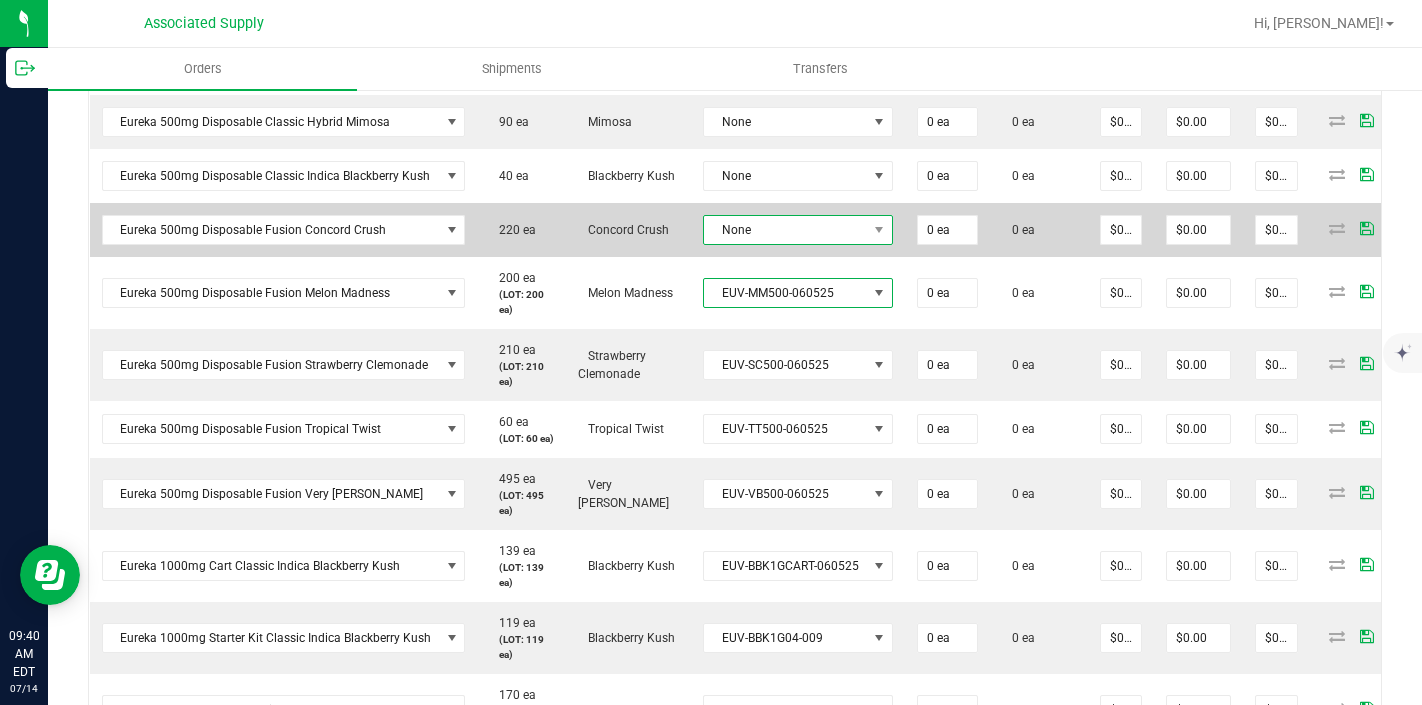 click on "None" at bounding box center [785, 230] 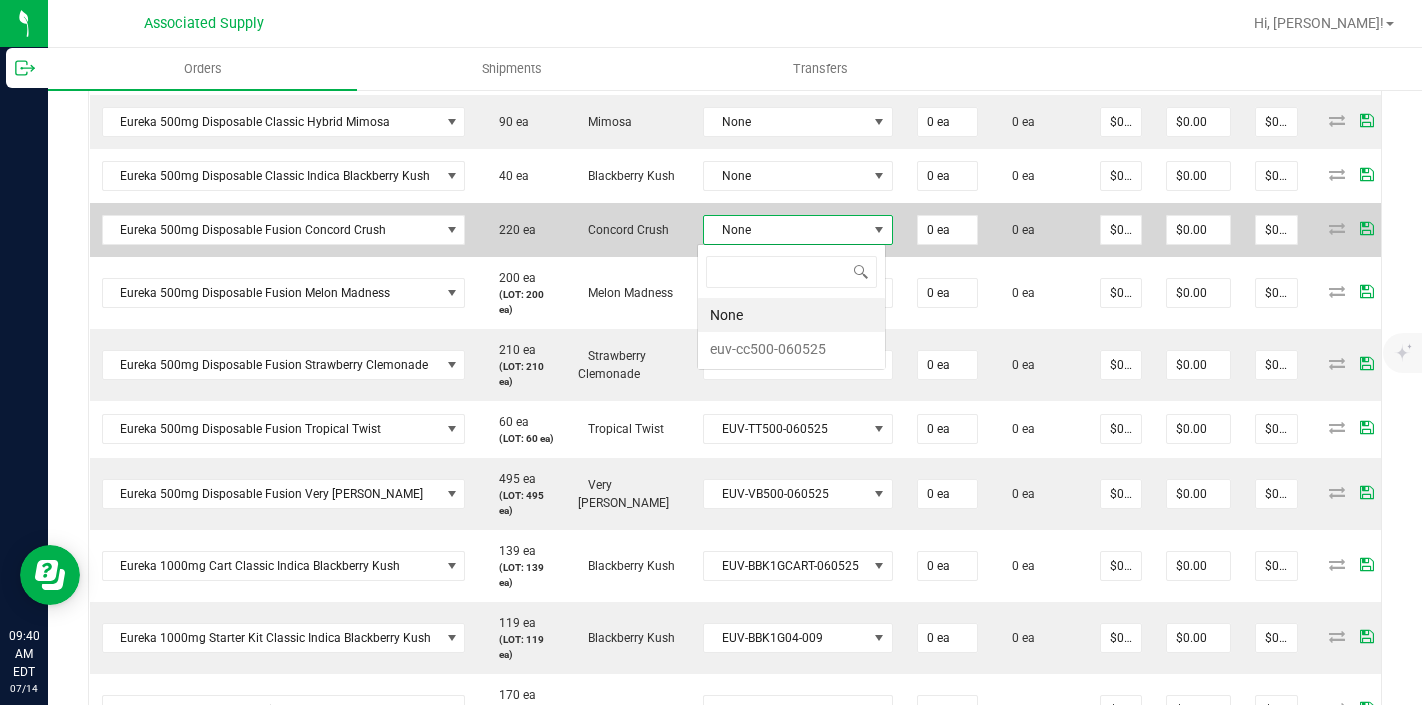 scroll, scrollTop: 99970, scrollLeft: 99812, axis: both 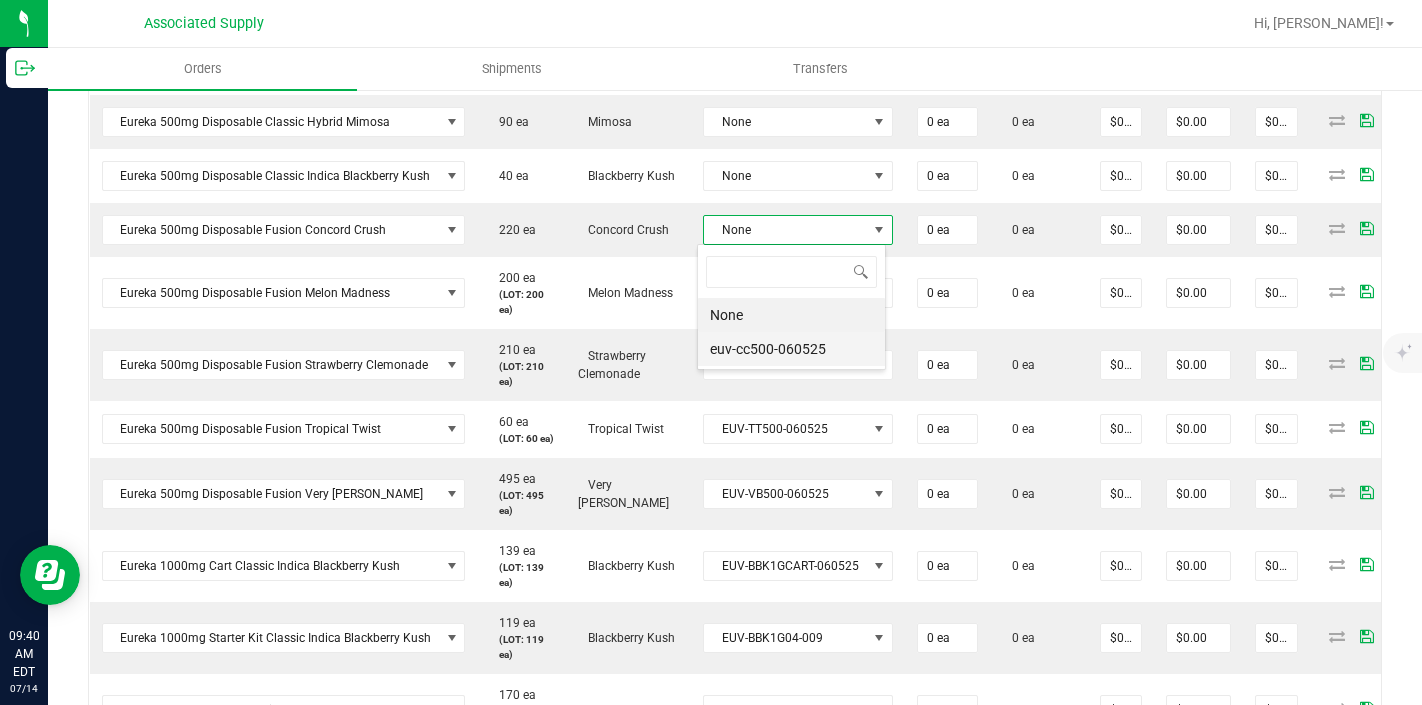 click on "euv-cc500-060525" at bounding box center [791, 349] 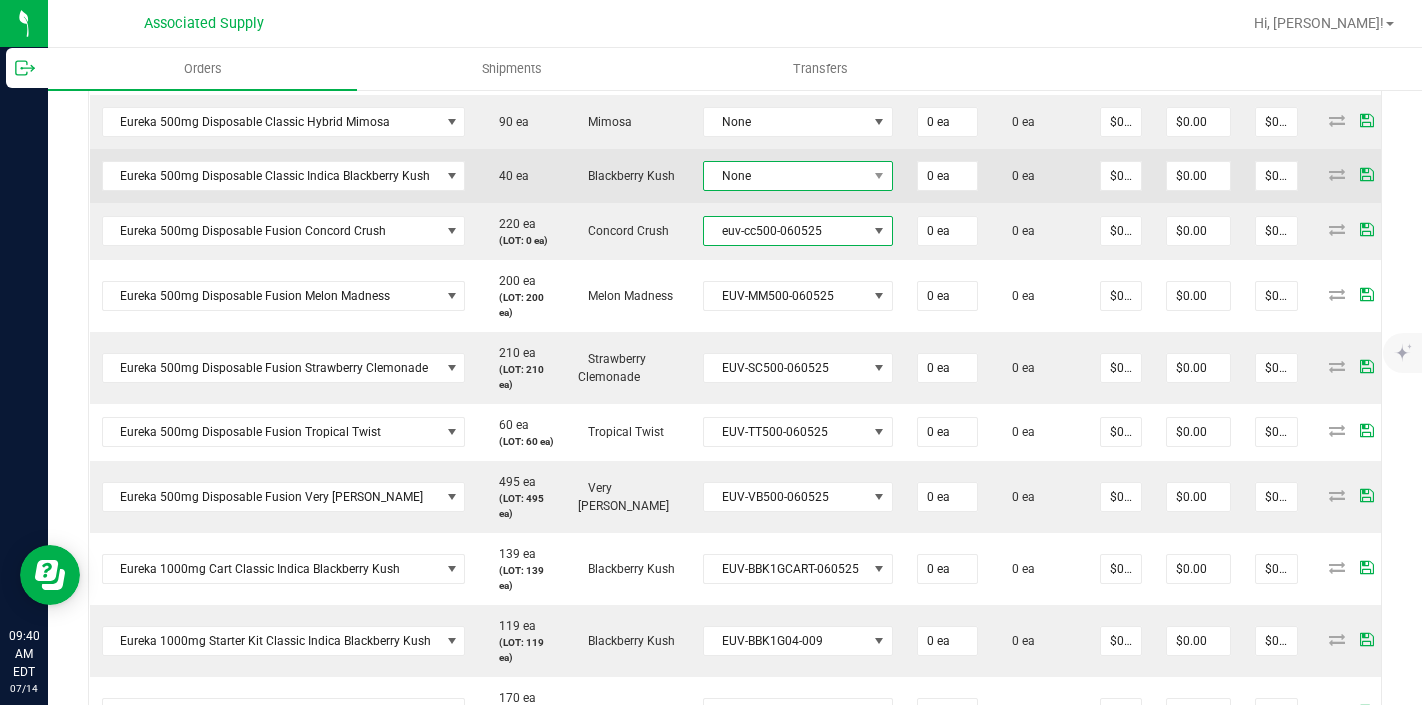click on "None" at bounding box center [785, 176] 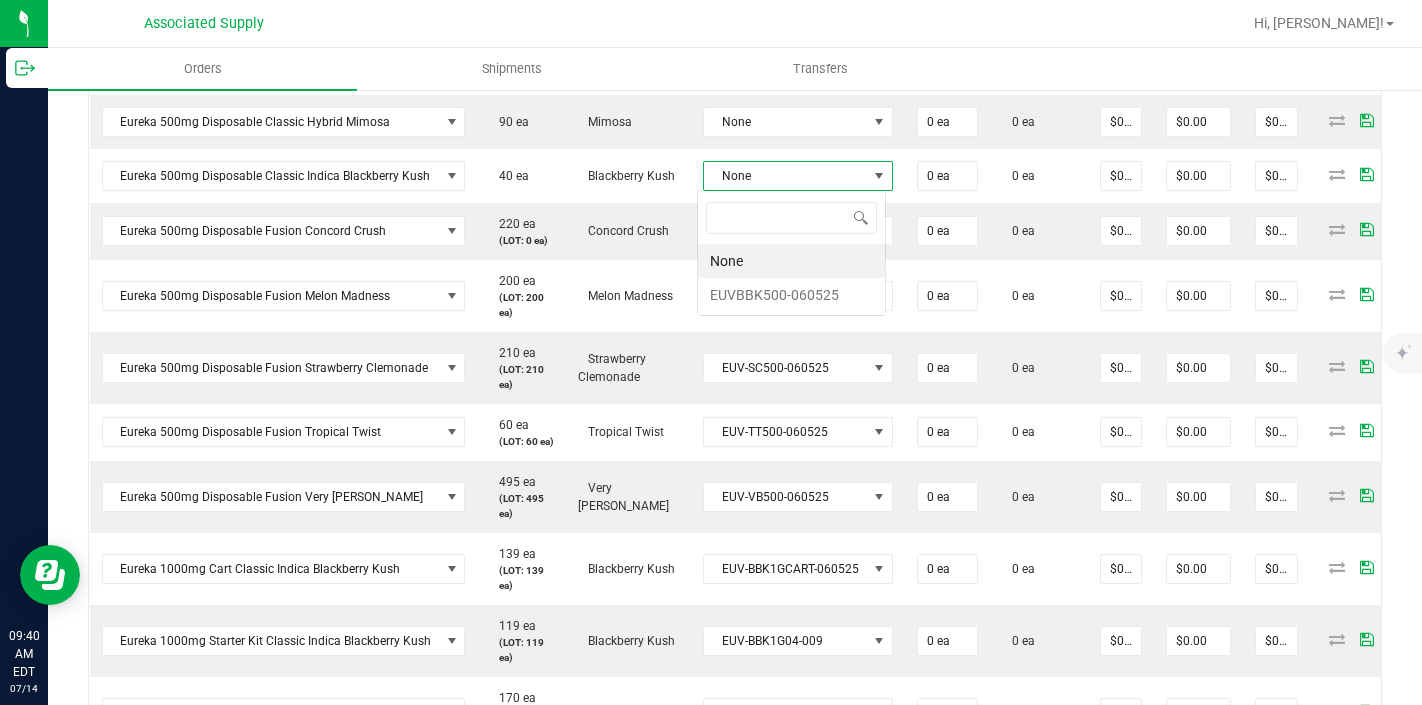 scroll, scrollTop: 99970, scrollLeft: 99812, axis: both 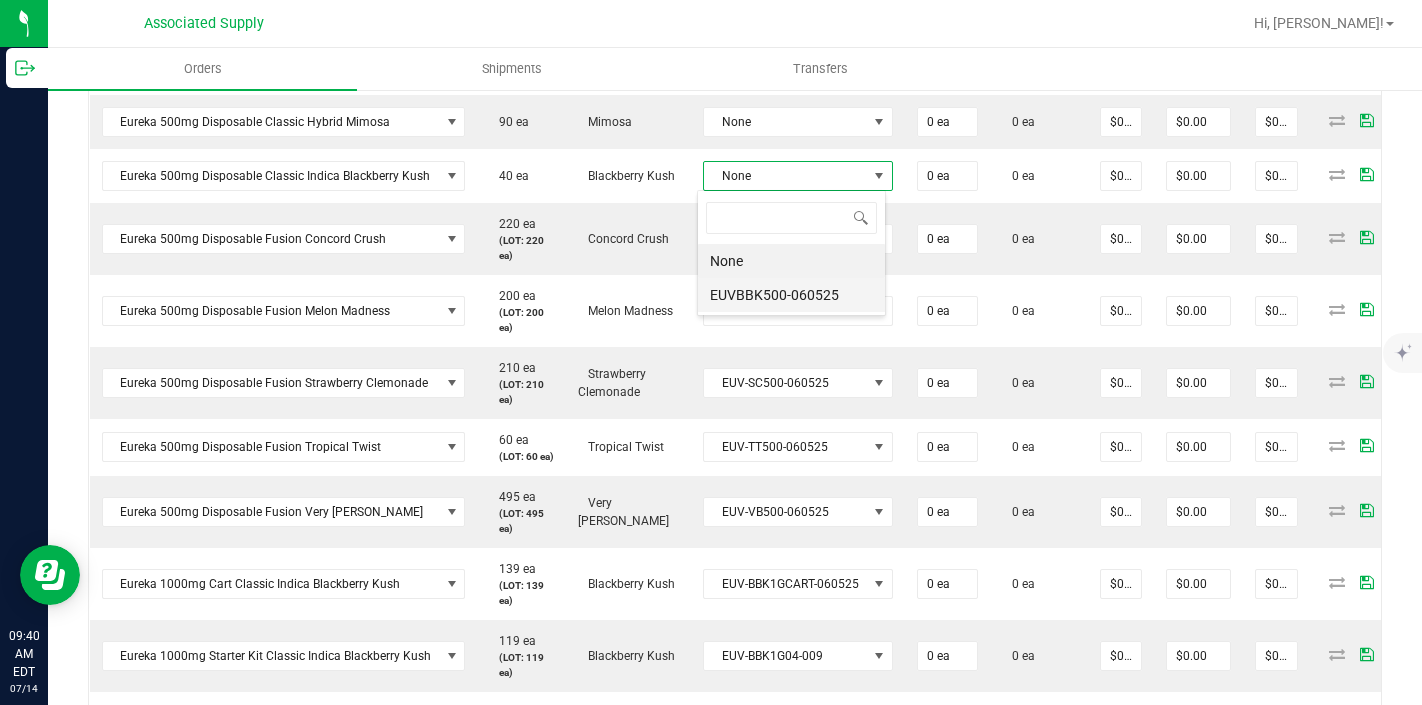 click on "EUVBBK500-060525" at bounding box center (791, 295) 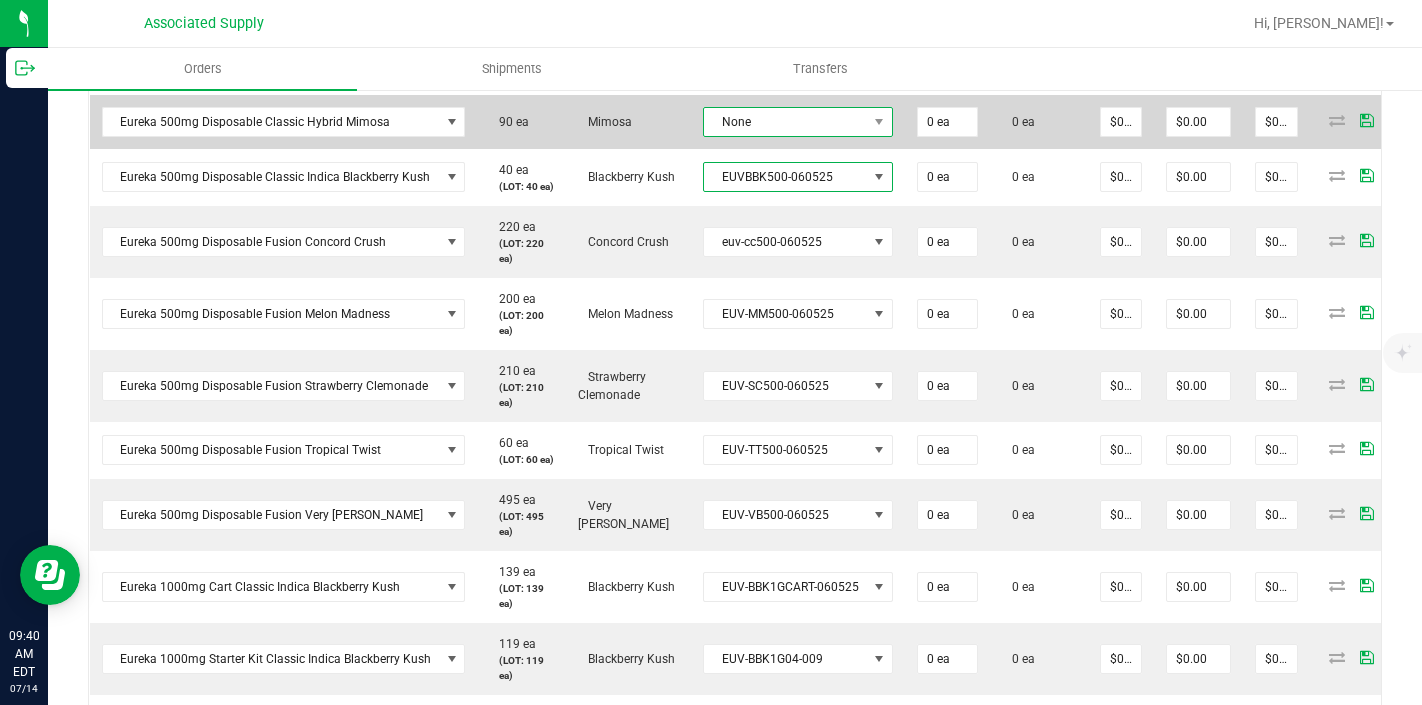 click on "None" at bounding box center (785, 122) 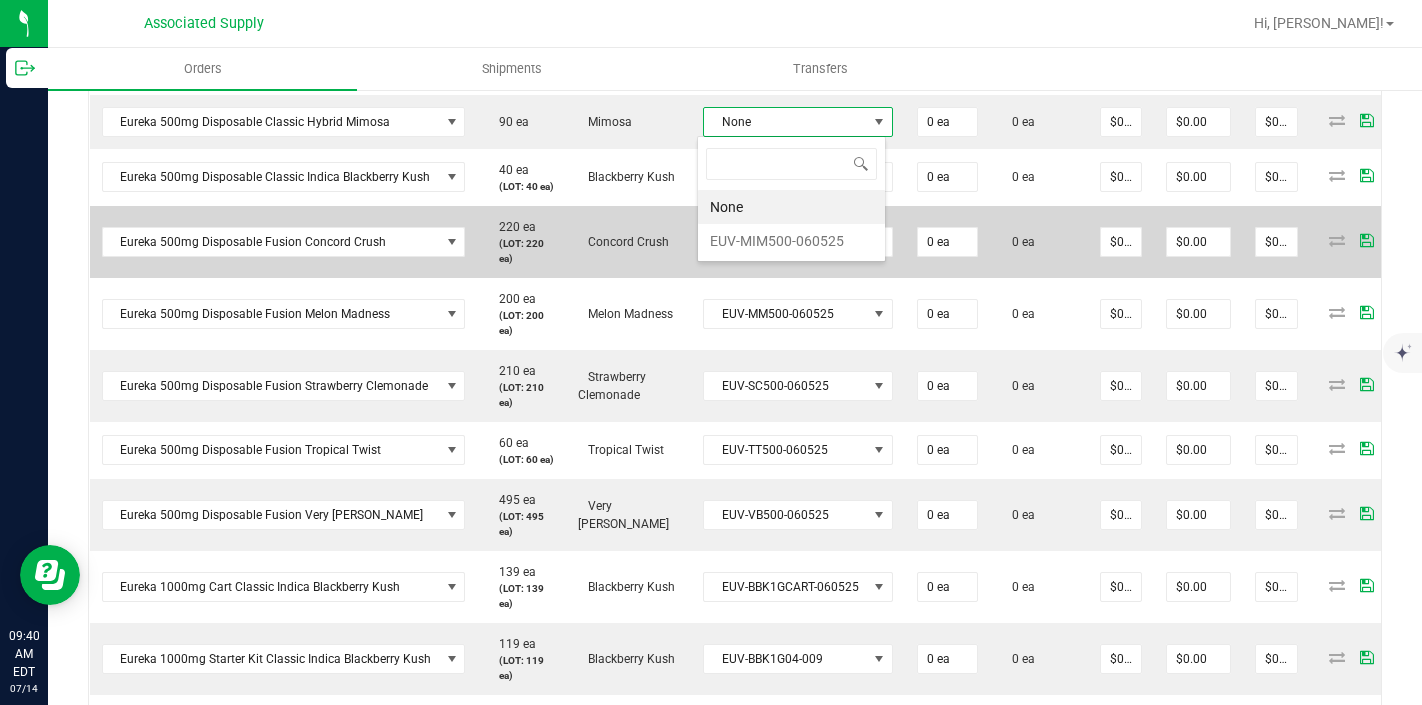 drag, startPoint x: 759, startPoint y: 242, endPoint x: 809, endPoint y: 242, distance: 50 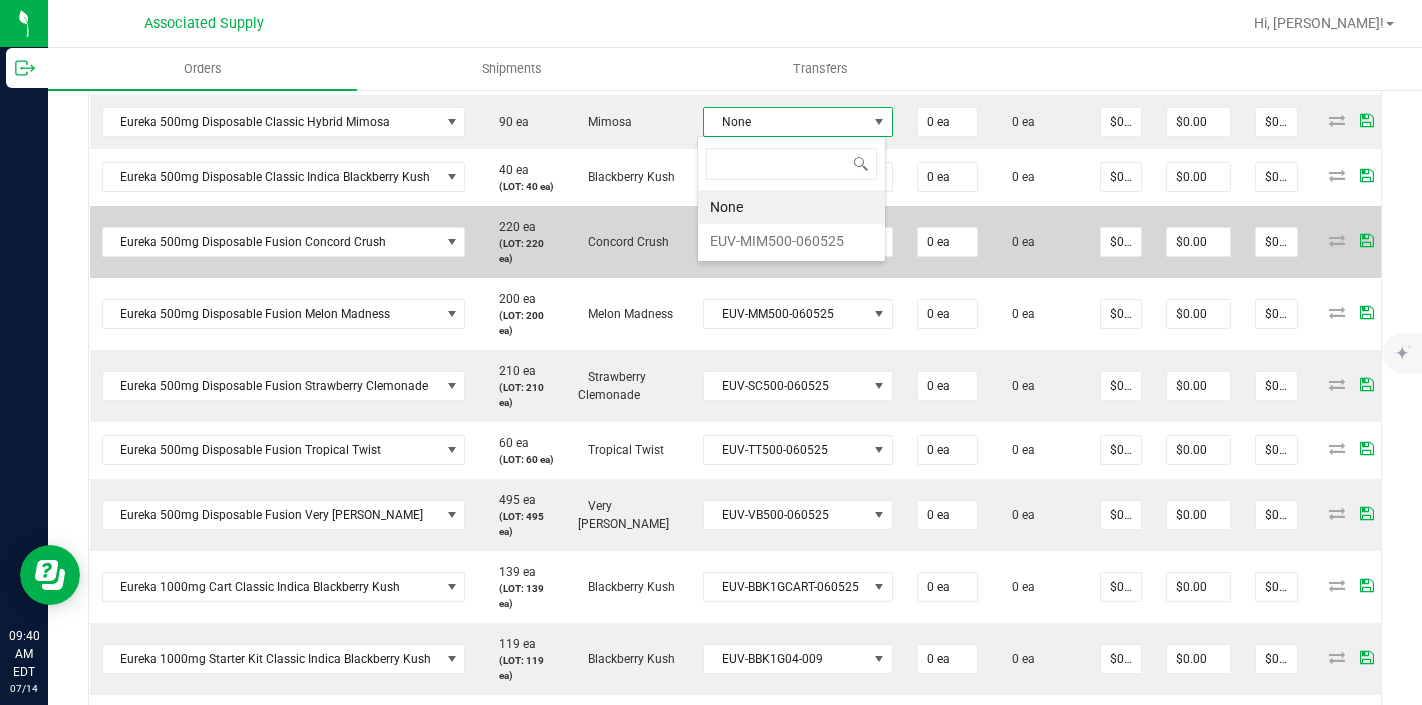 click on "EUV-MIM500-060525" at bounding box center (791, 241) 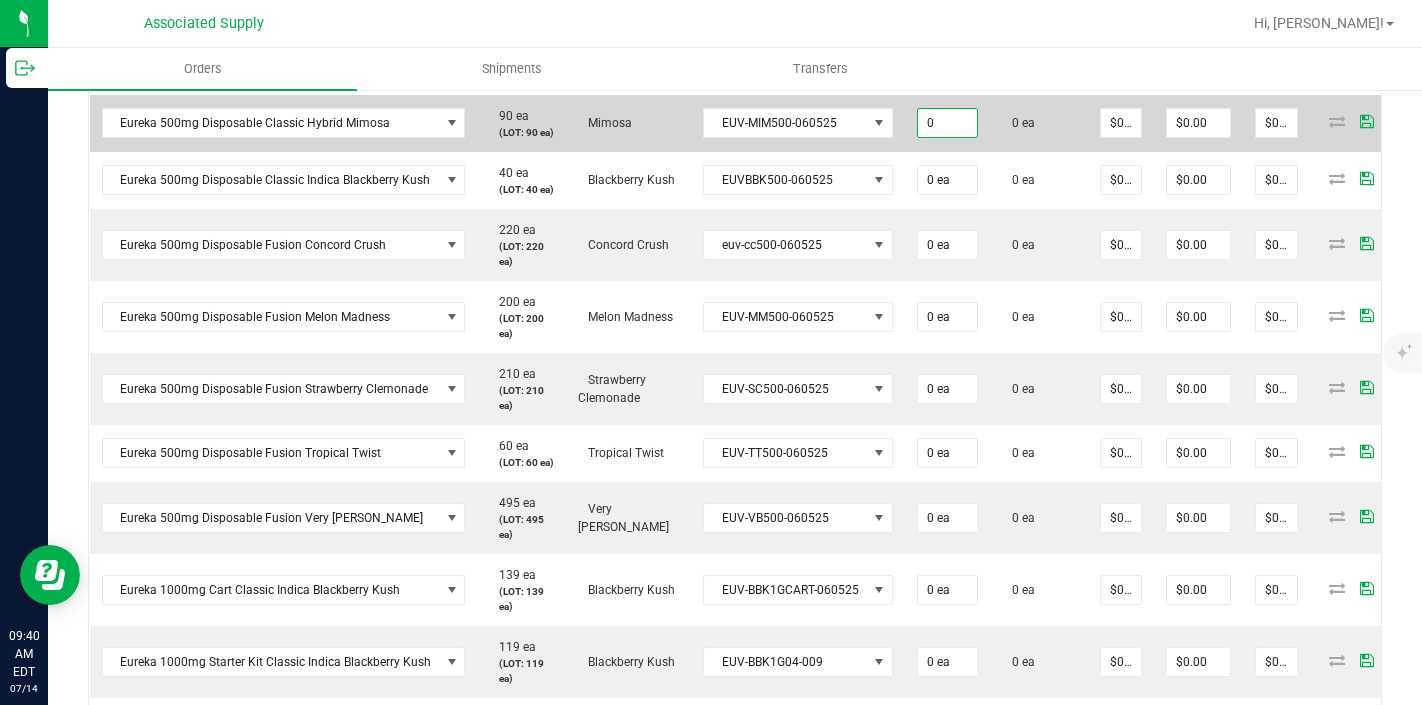 click on "0" at bounding box center (947, 123) 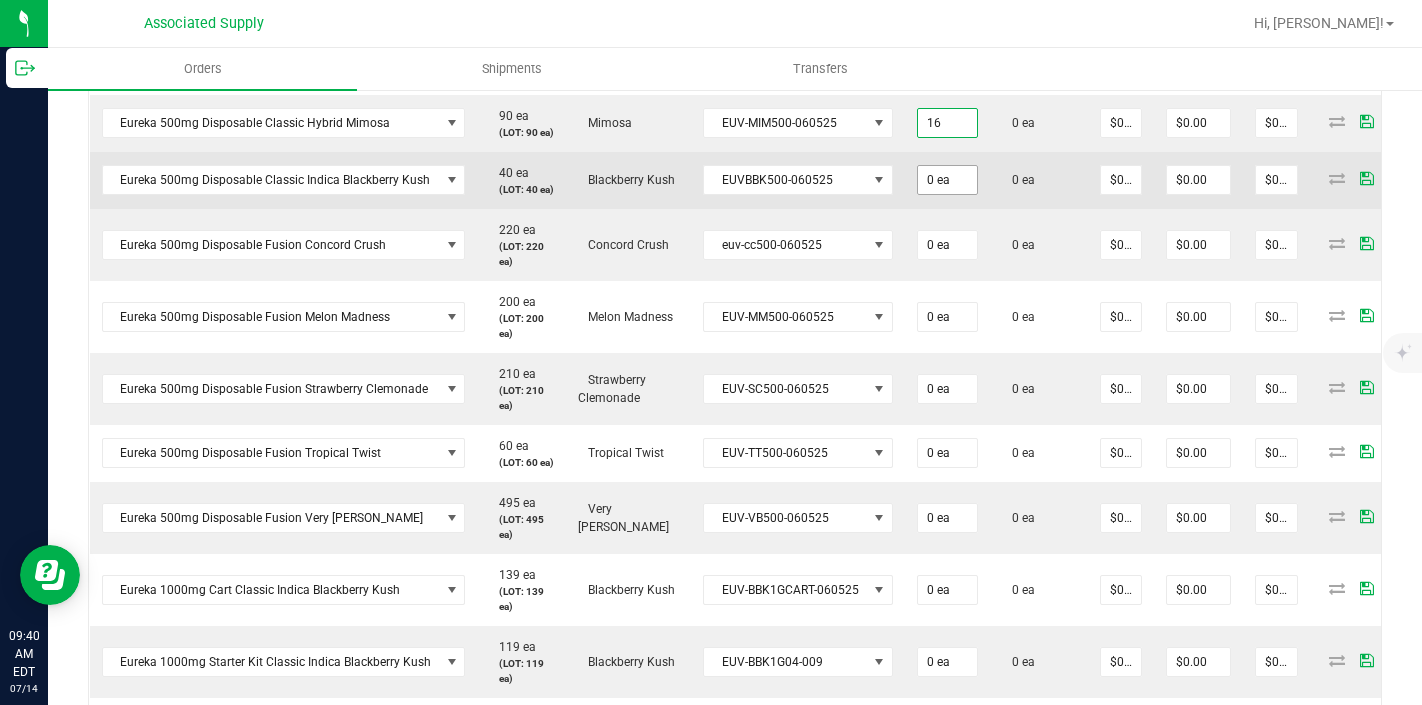type on "16 ea" 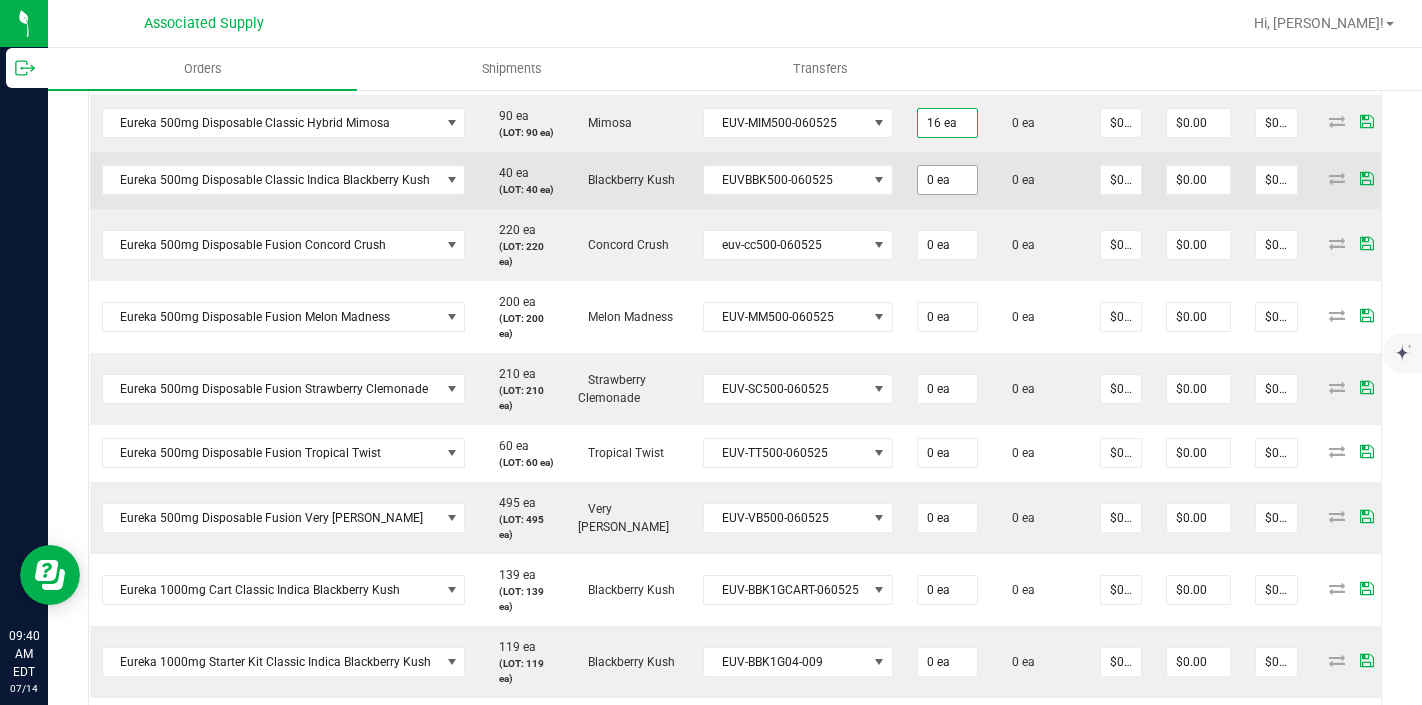 type on "0" 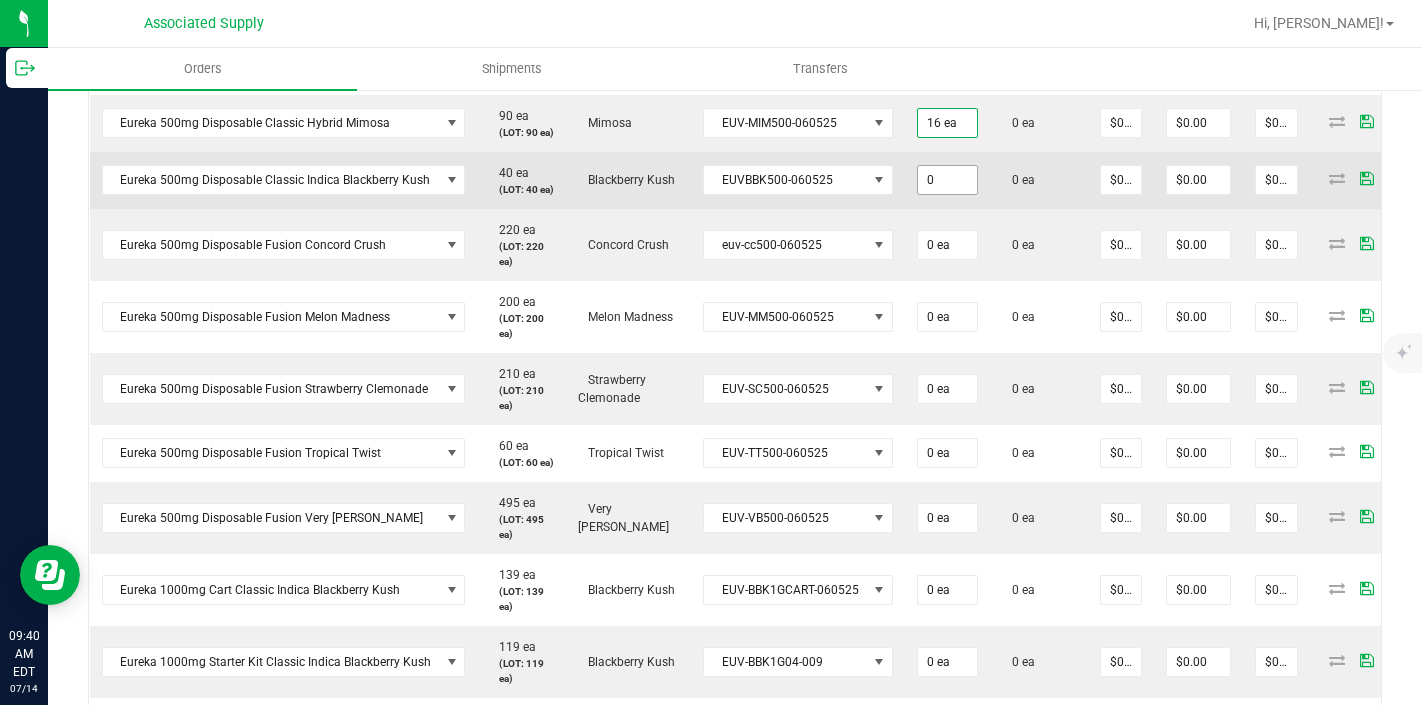 click on "0" at bounding box center [947, 180] 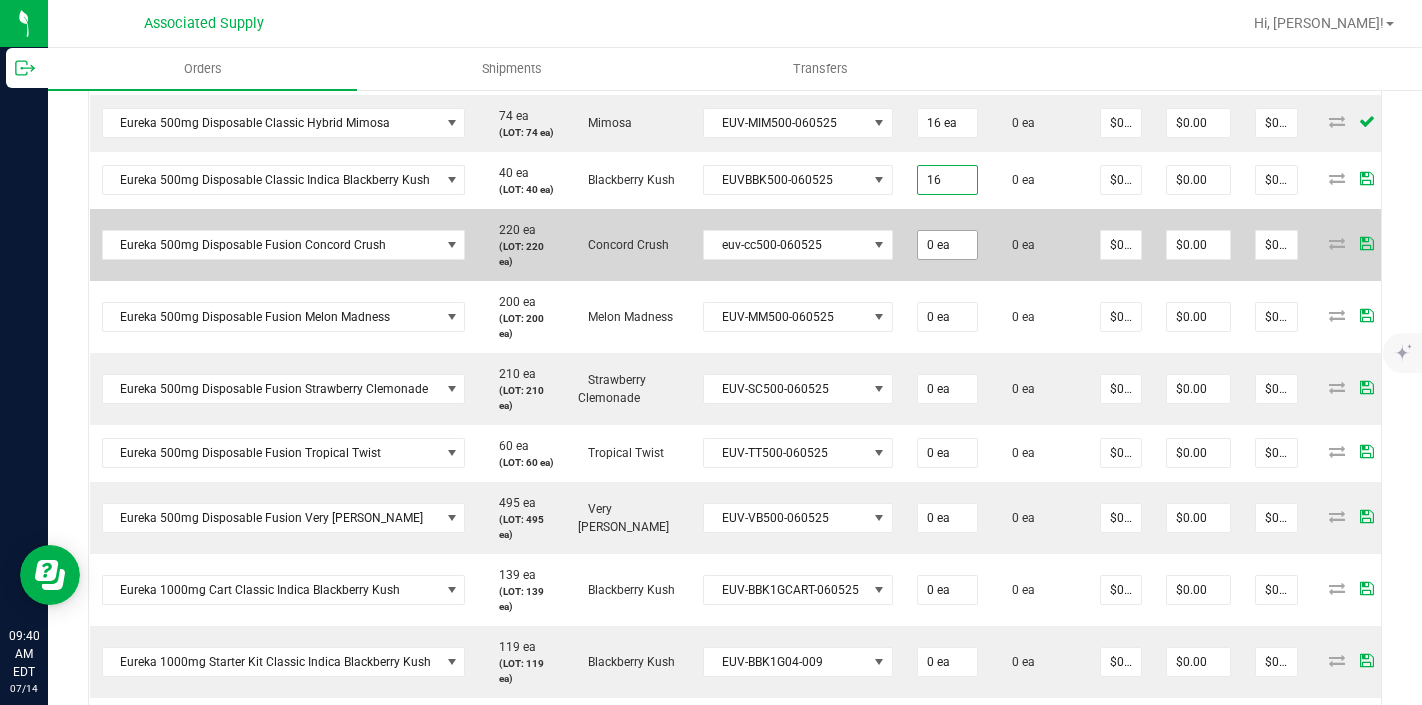 type on "16 ea" 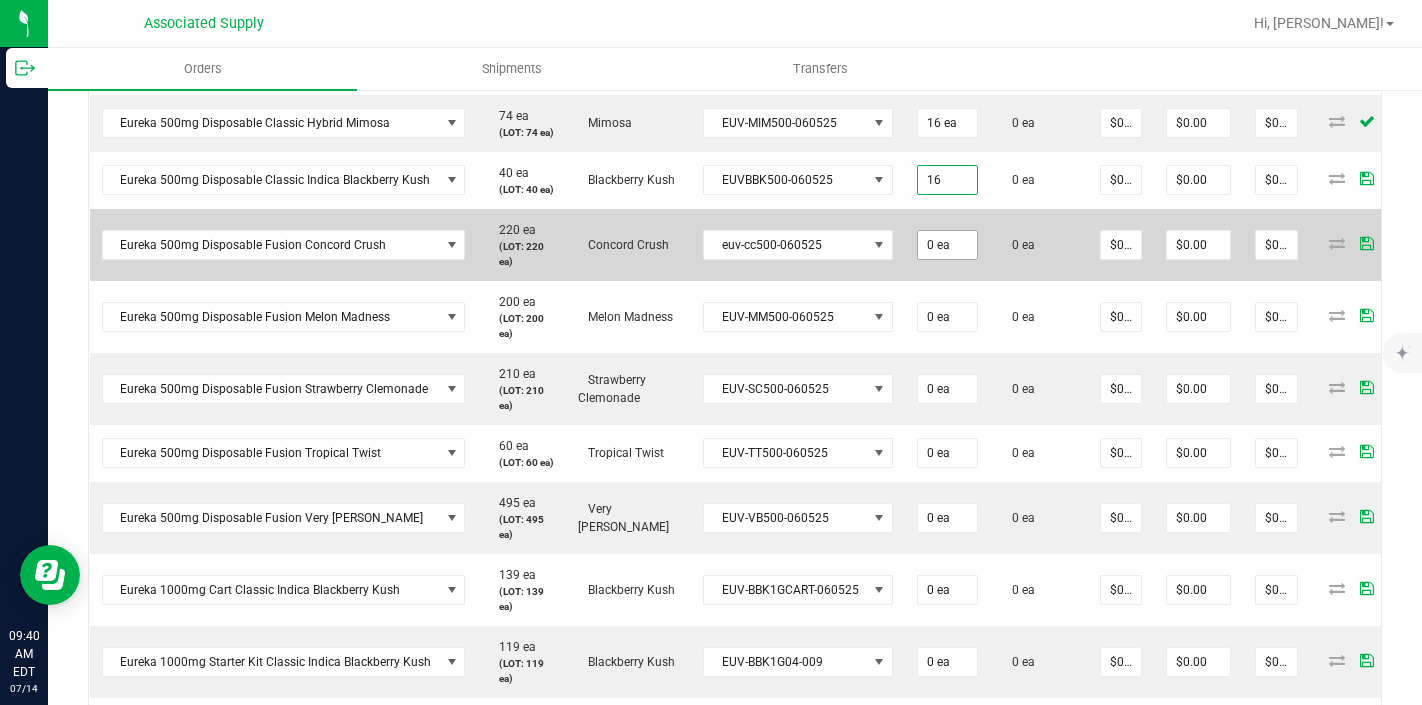 type on "0" 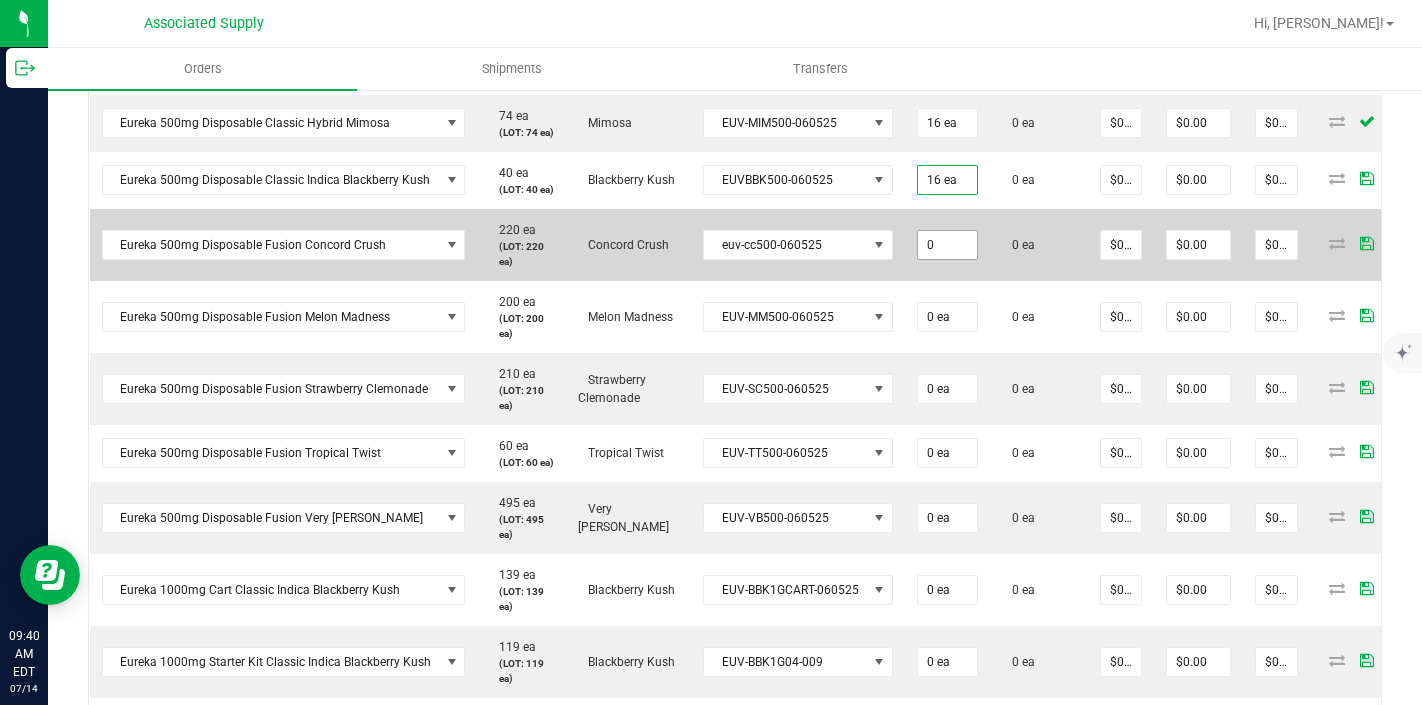 click on "0" at bounding box center (947, 245) 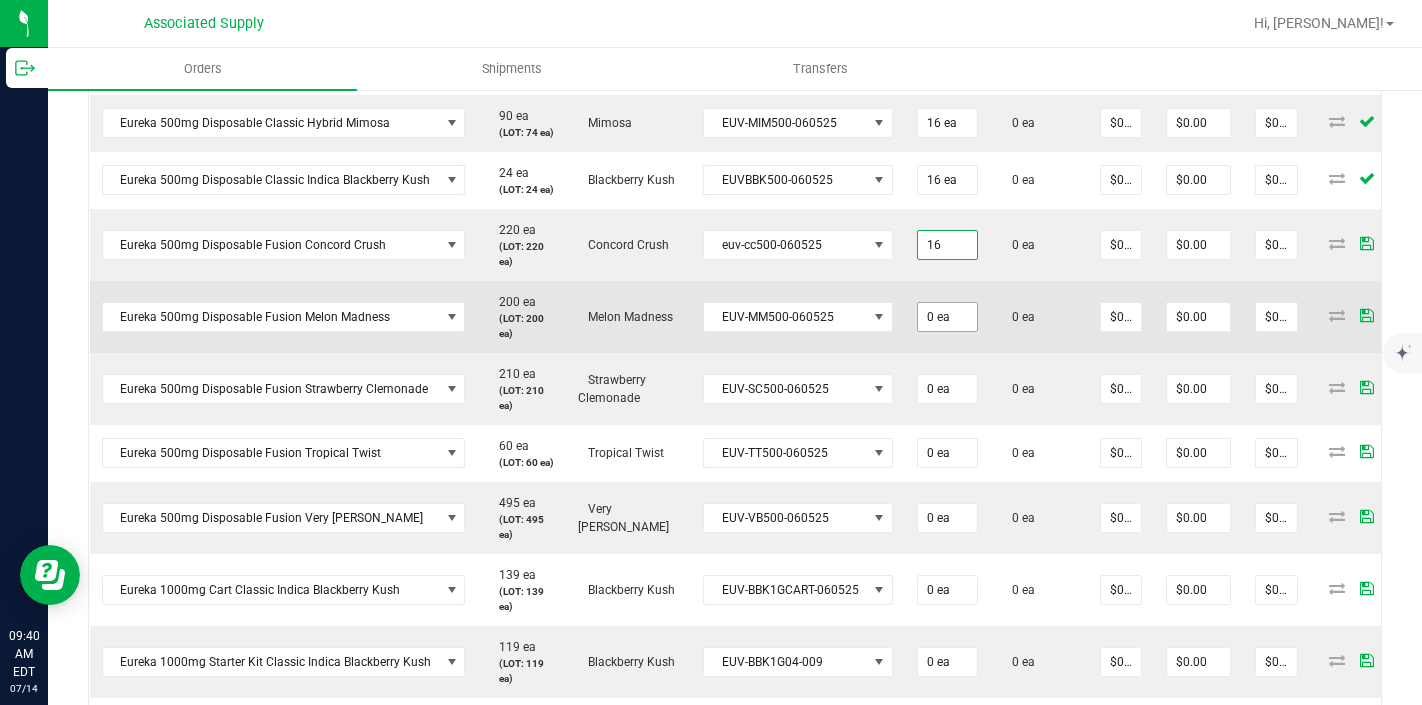 type on "16 ea" 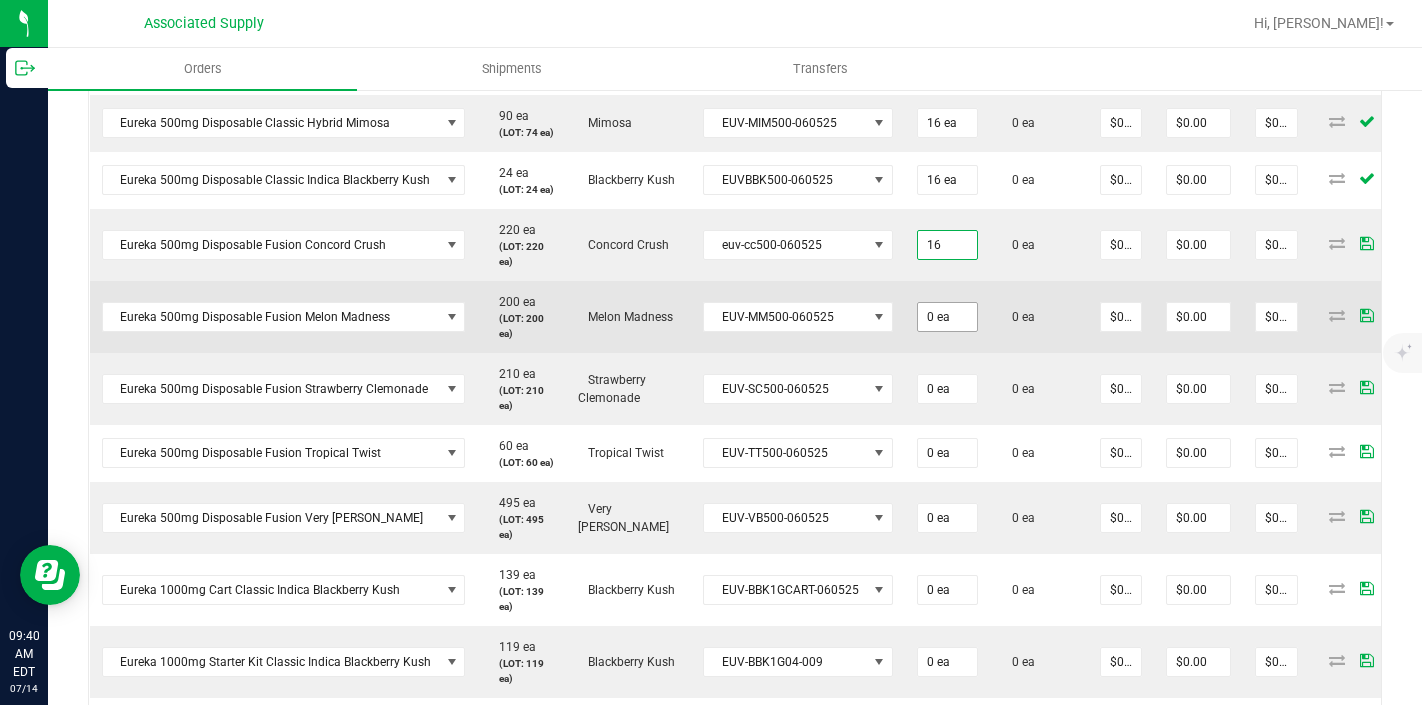 type on "0" 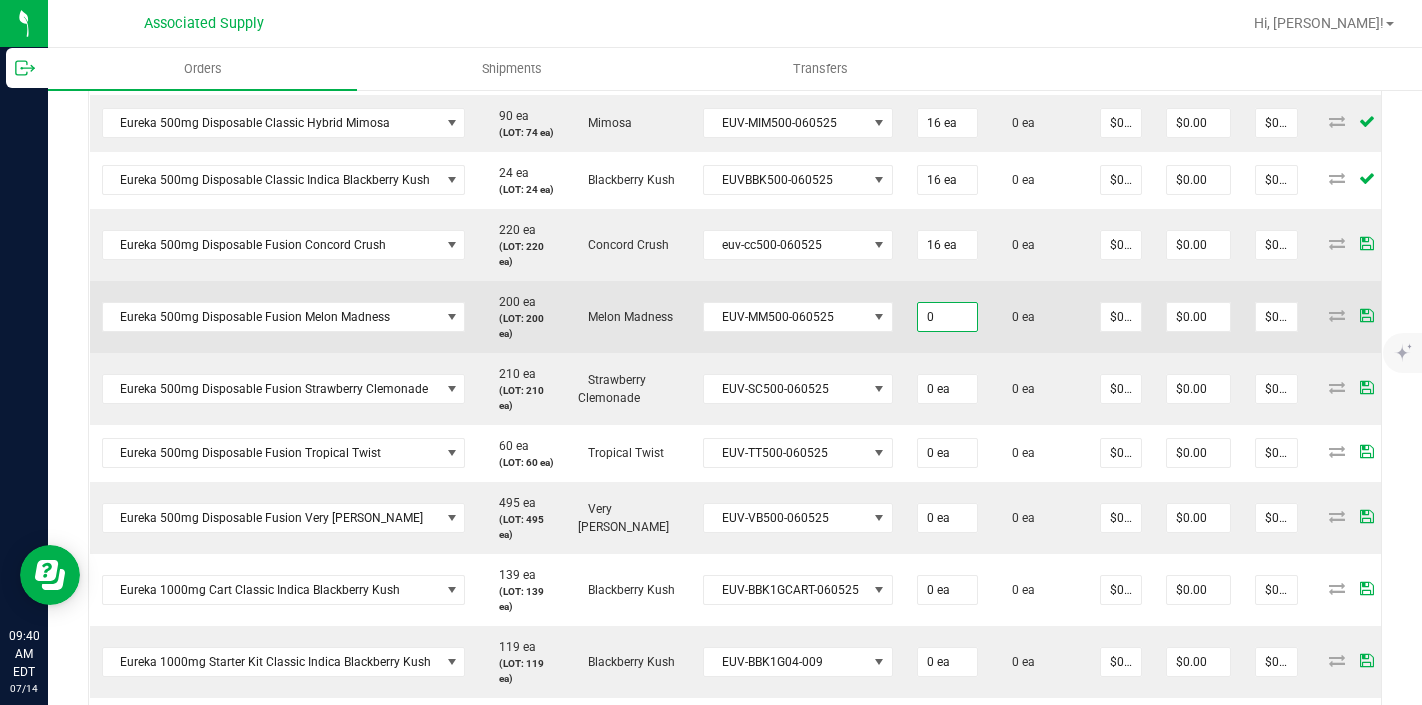 click on "0" at bounding box center (947, 317) 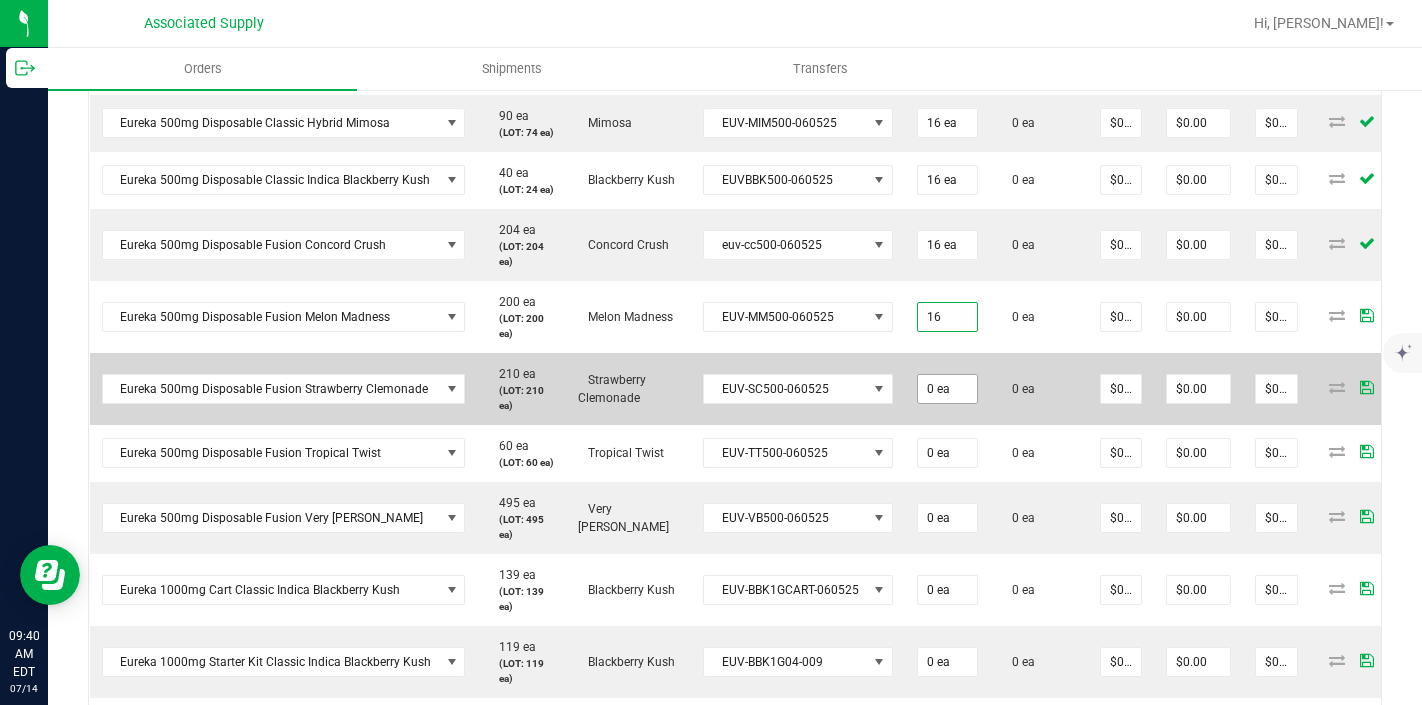 type on "16 ea" 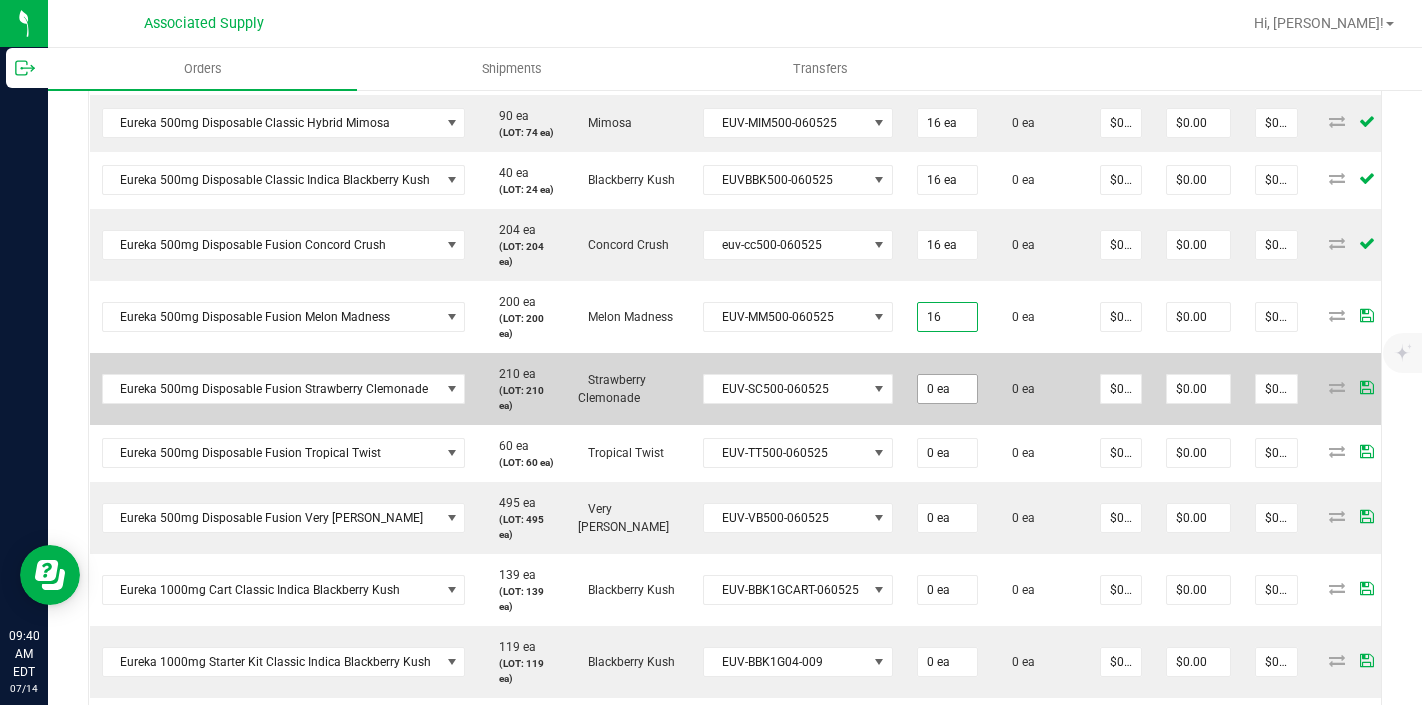 type on "0" 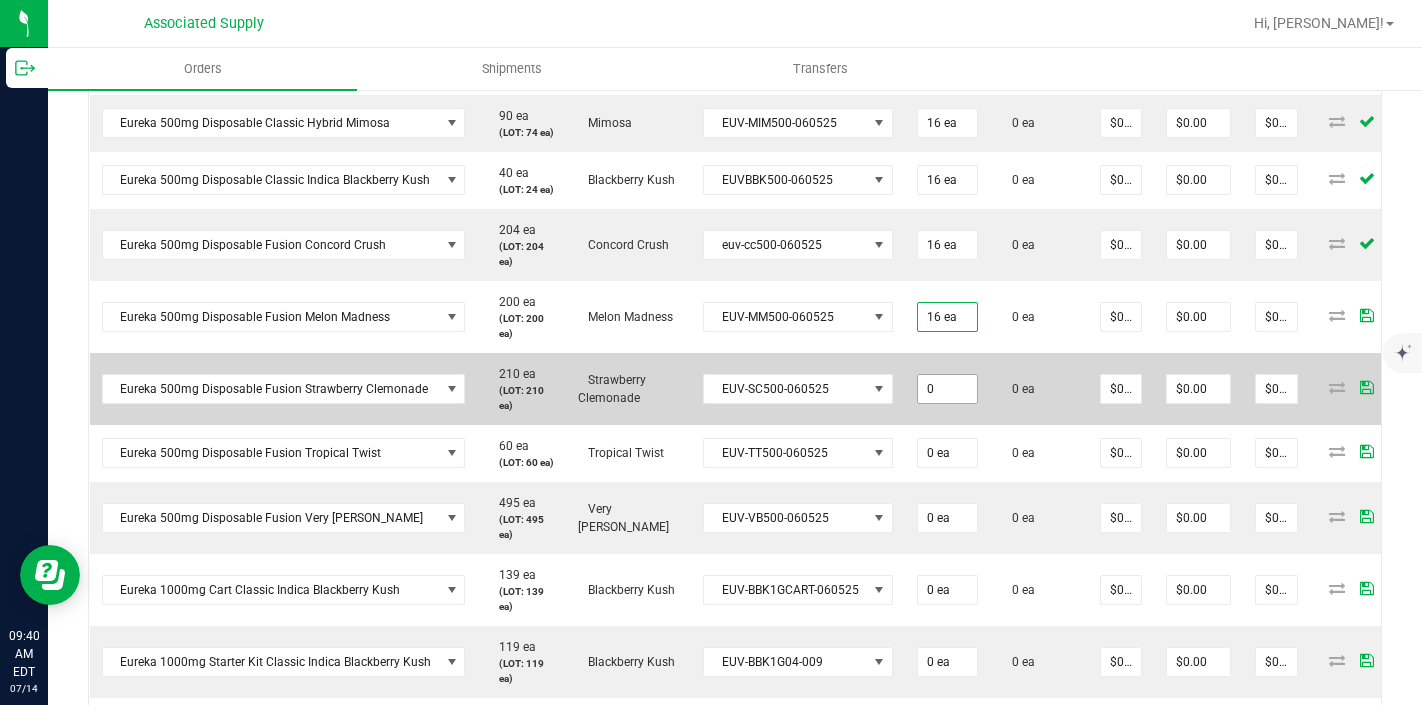 click on "0" at bounding box center (947, 389) 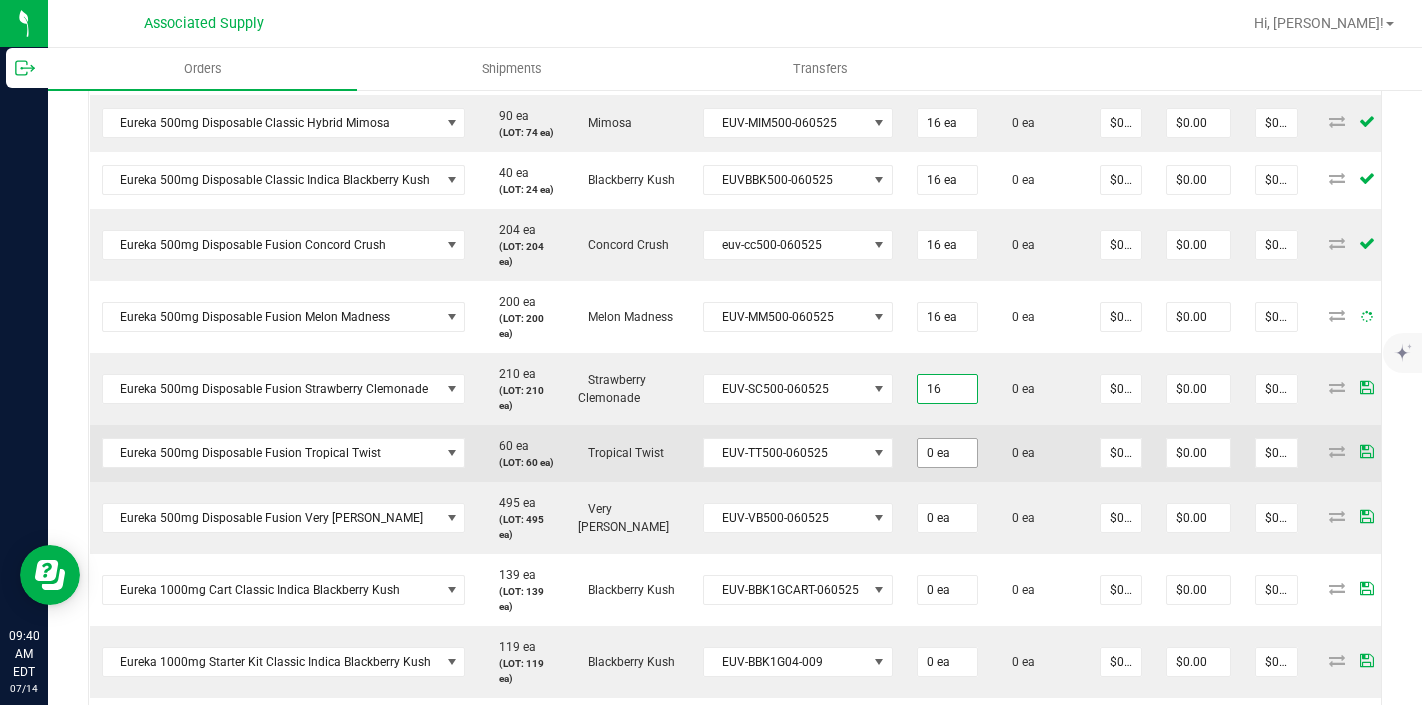 type on "16 ea" 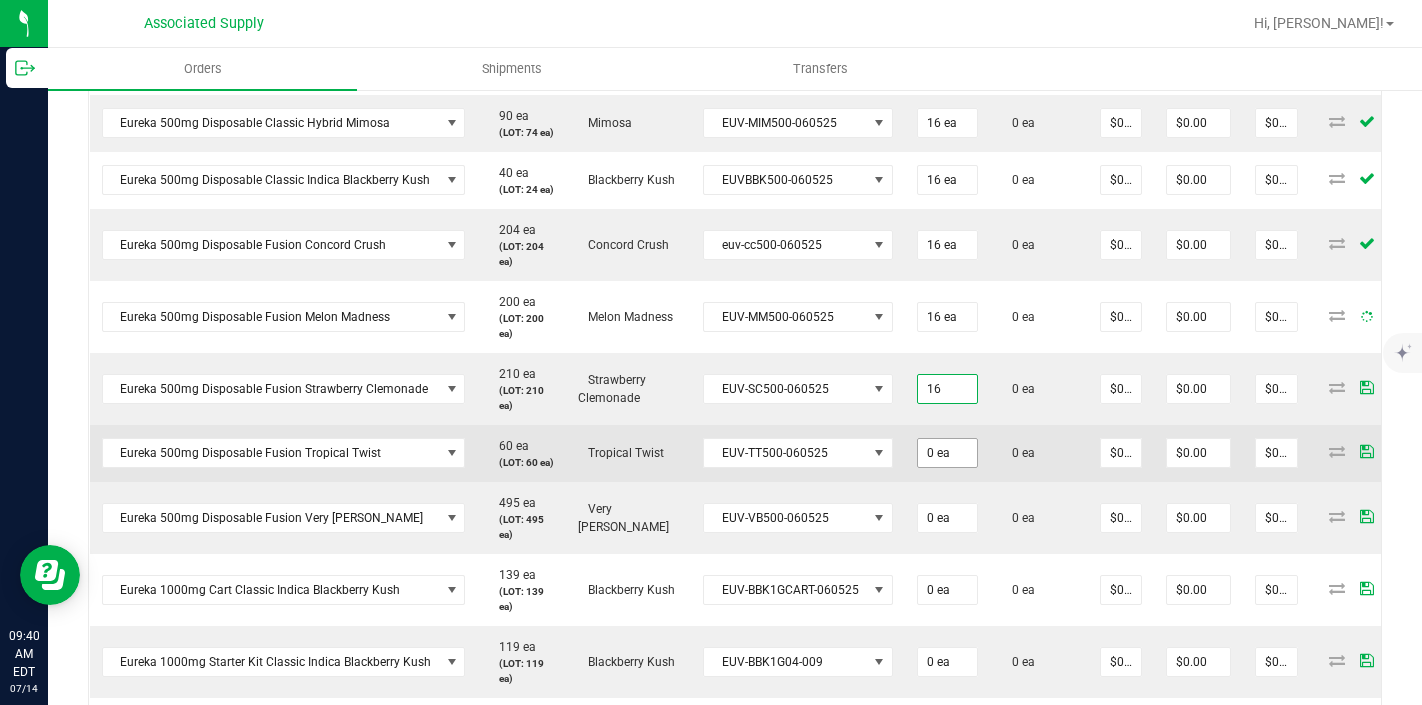 type on "0" 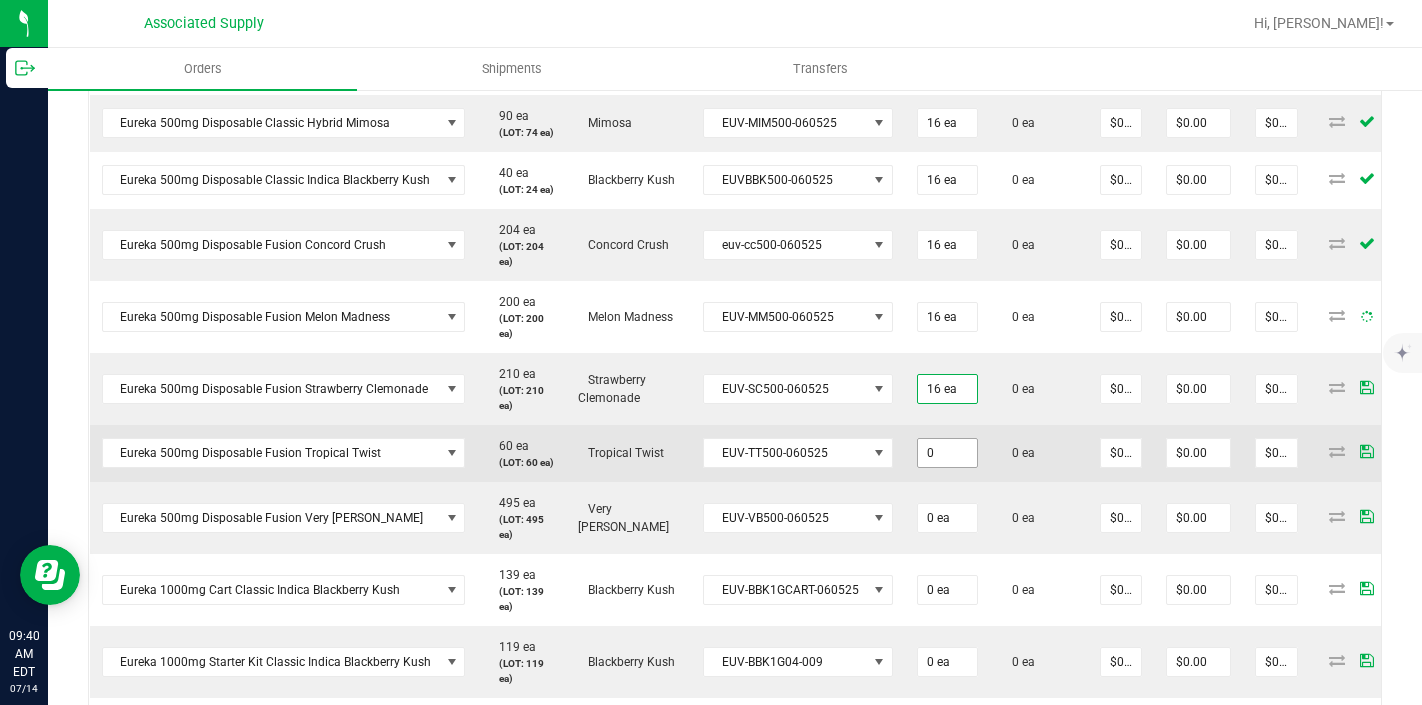 click on "0" at bounding box center (947, 453) 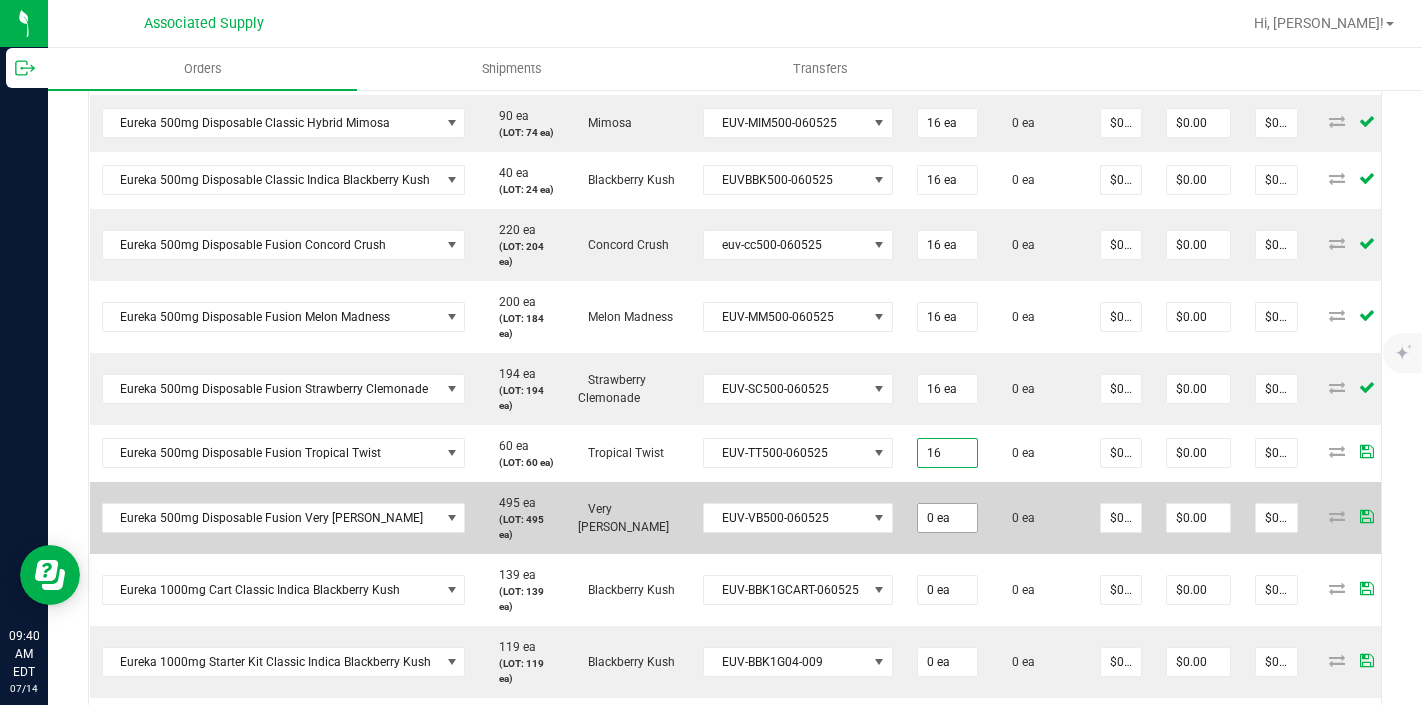 type on "16 ea" 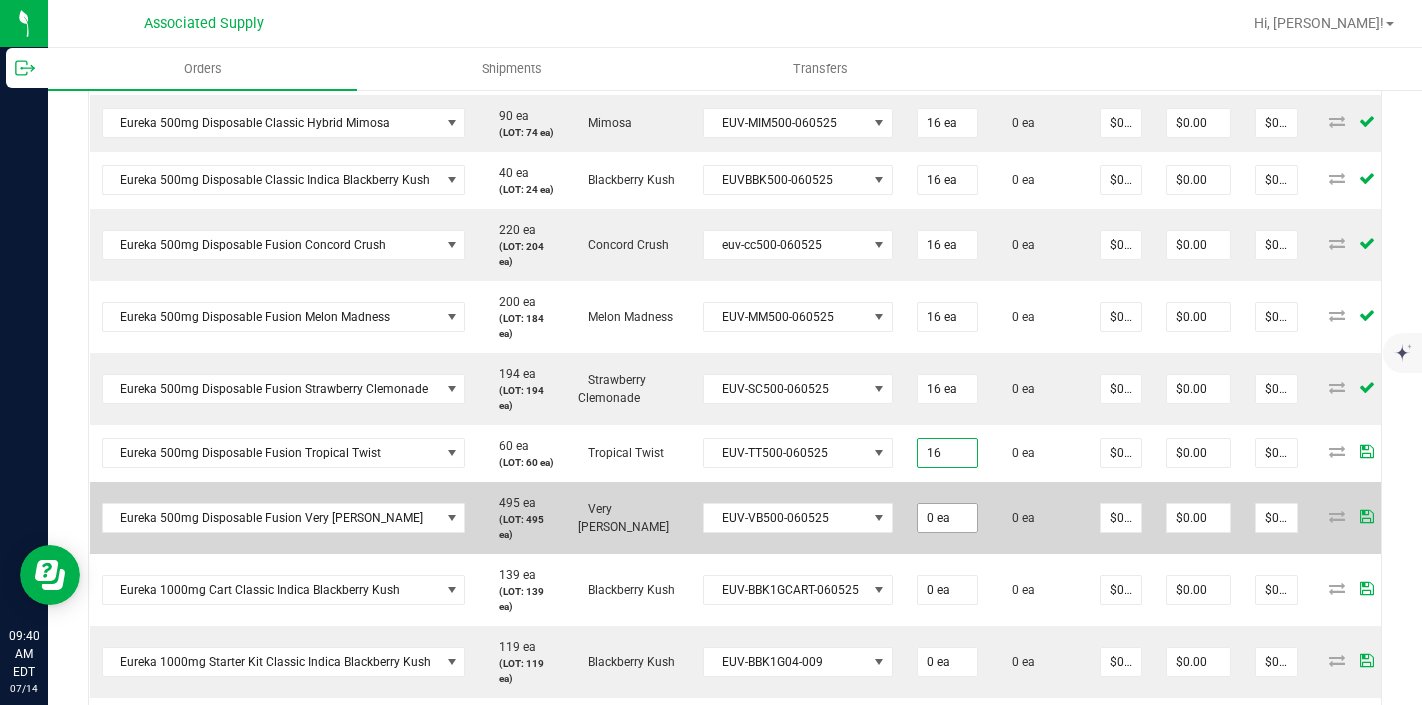 type on "0" 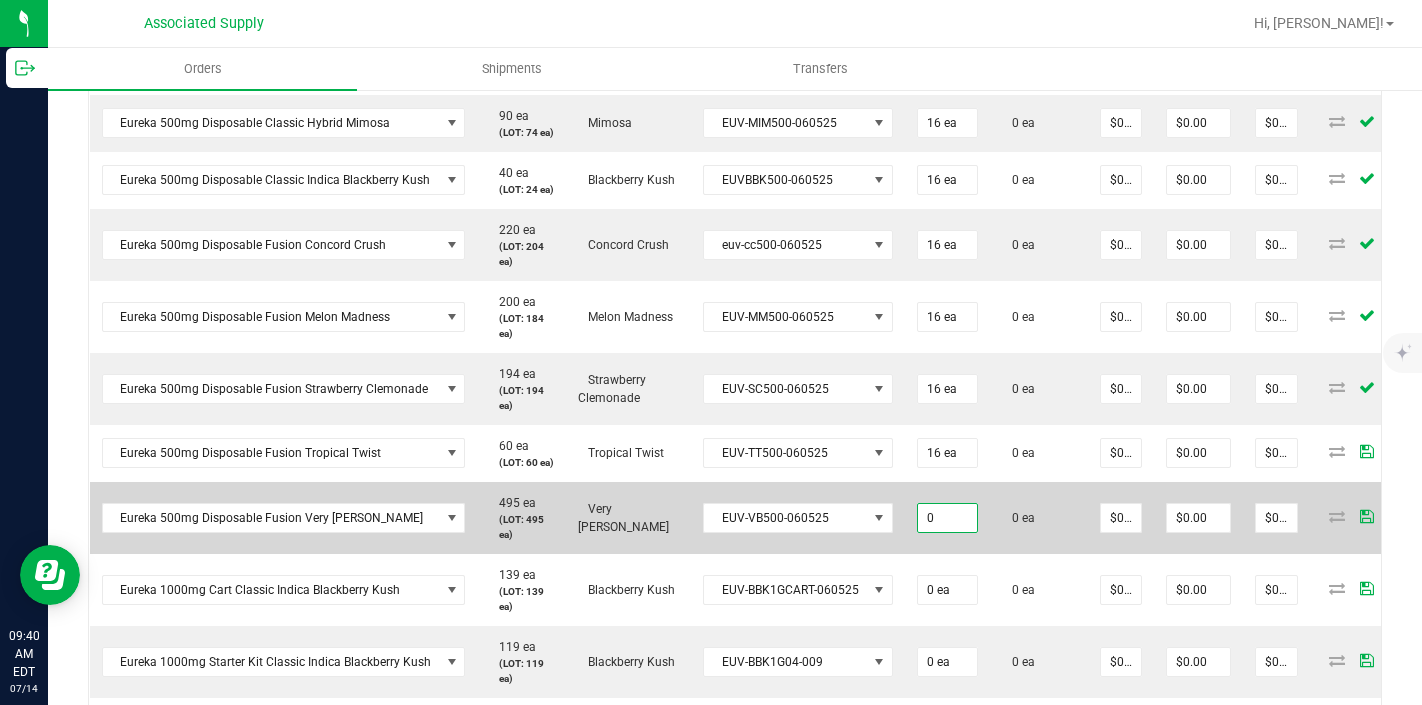 click on "0" at bounding box center (947, 518) 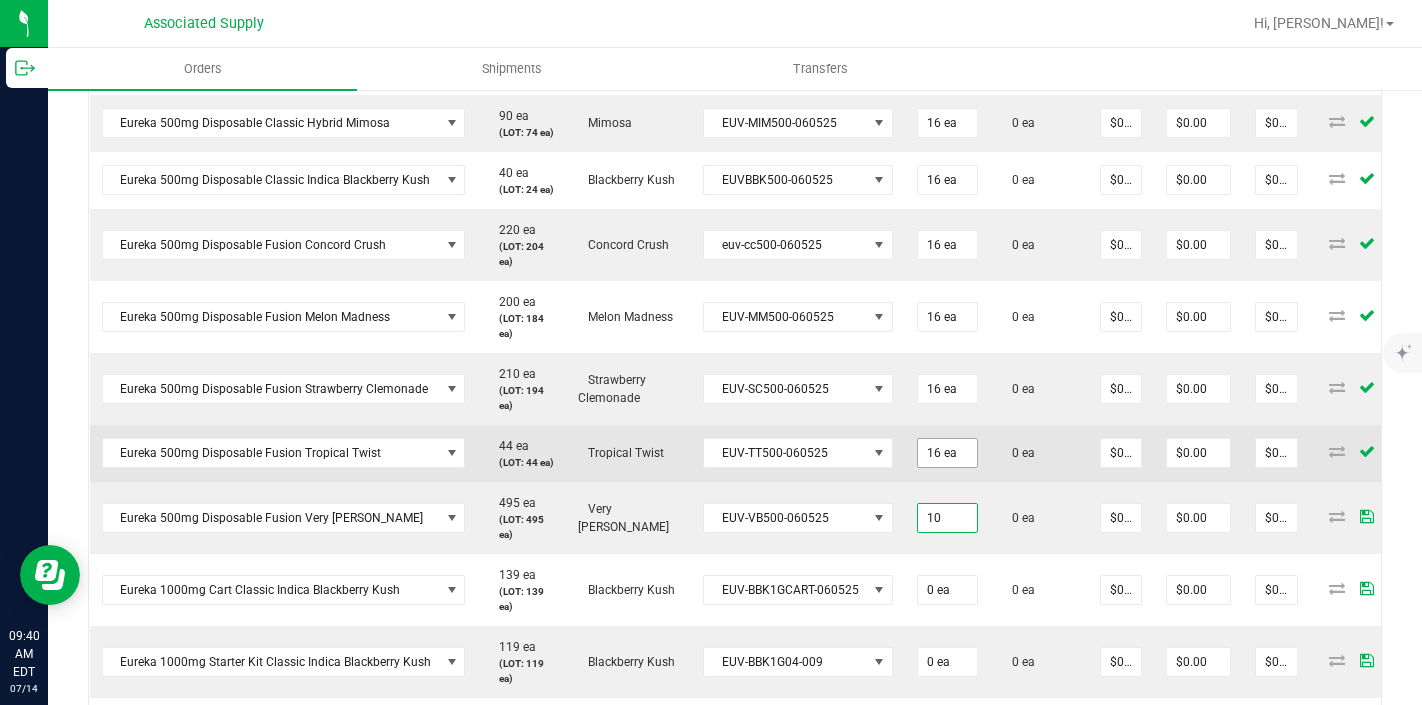 click on "16 ea" at bounding box center (947, 453) 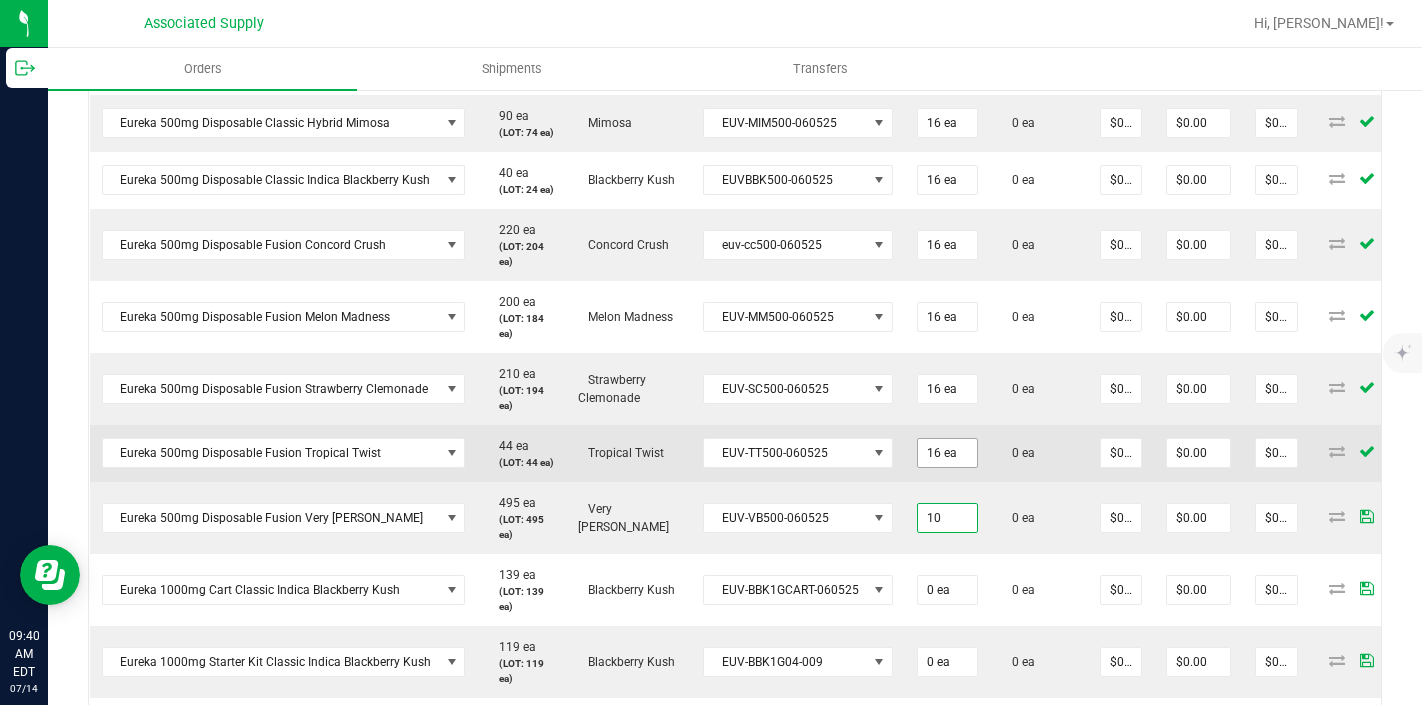 type on "10 ea" 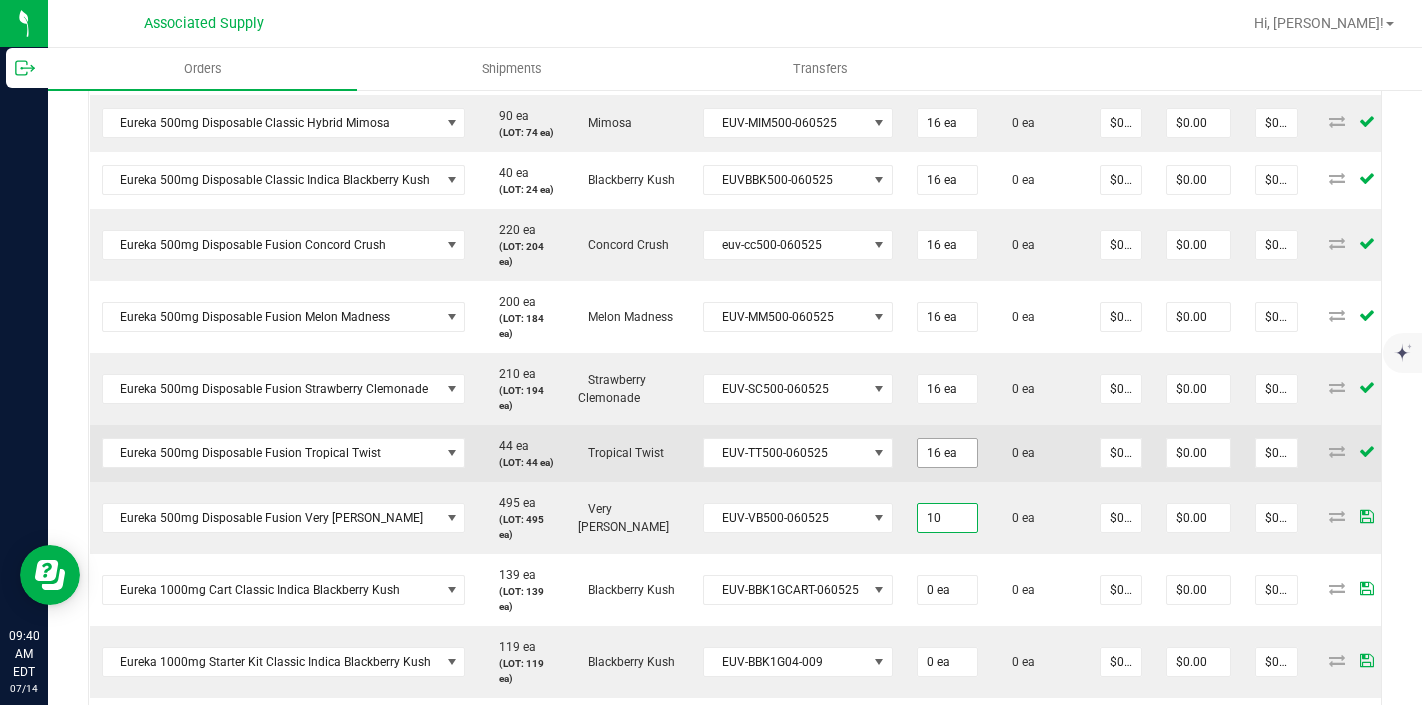 type on "16" 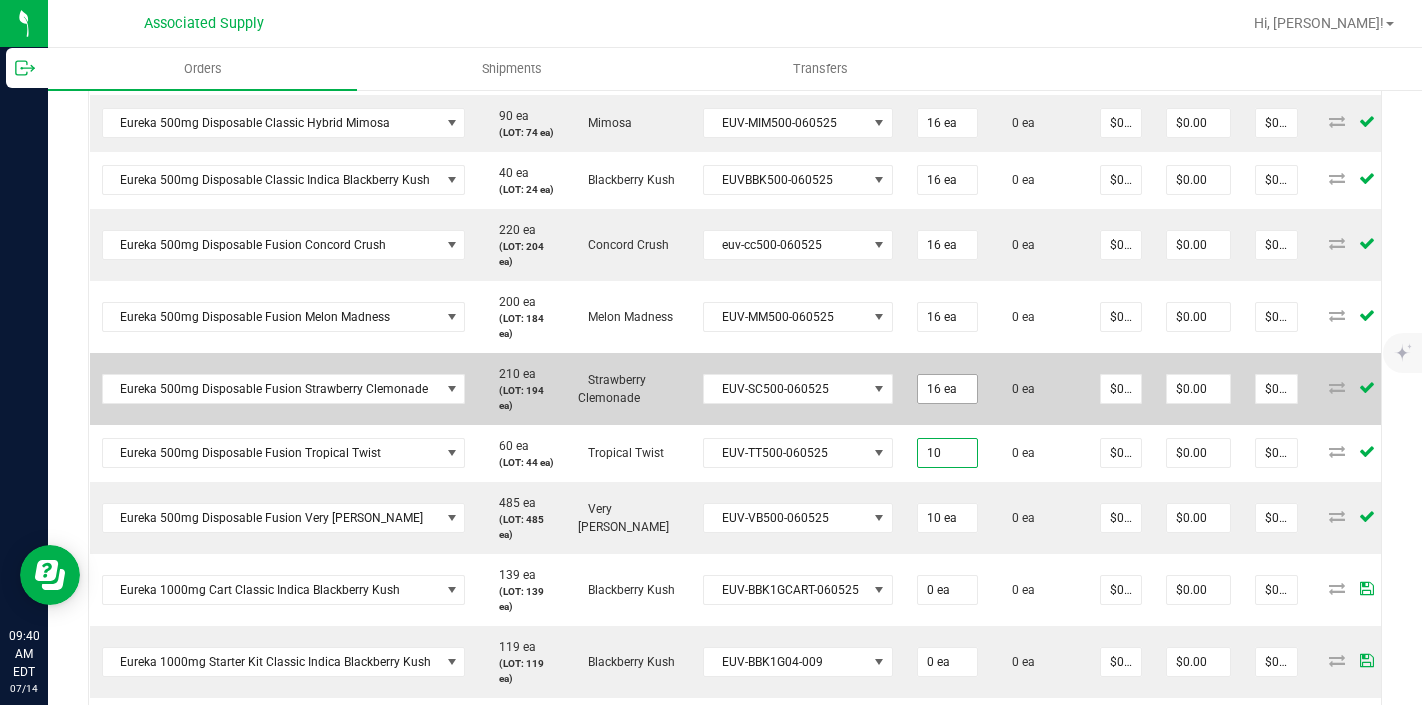type on "10" 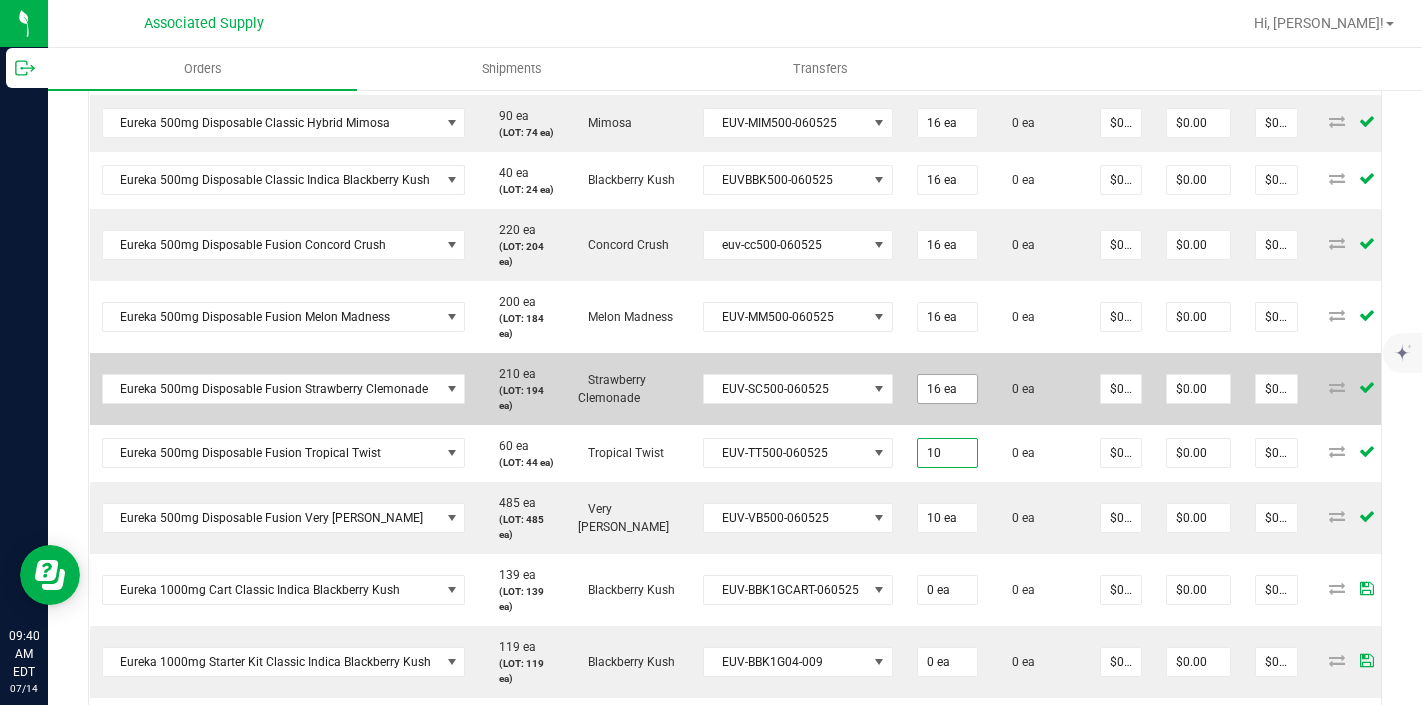 click on "16 ea" at bounding box center [947, 389] 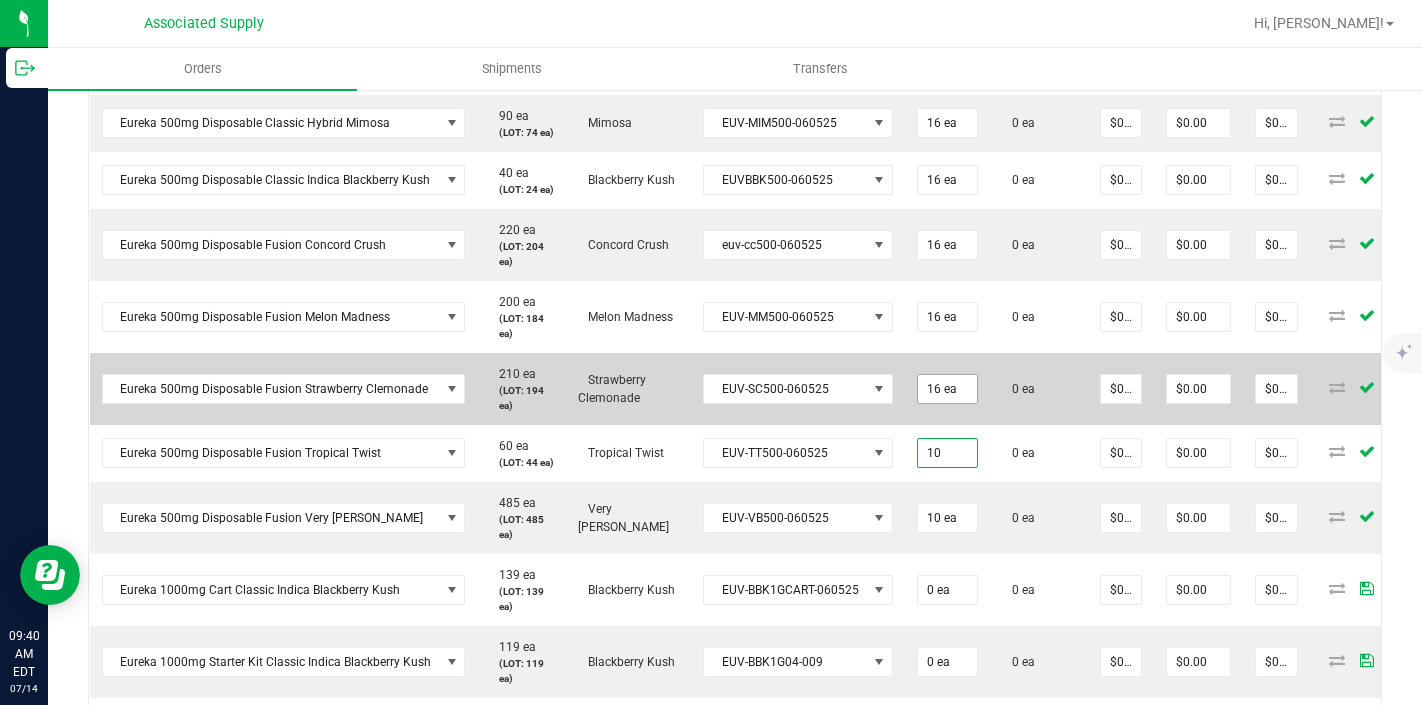 type on "16" 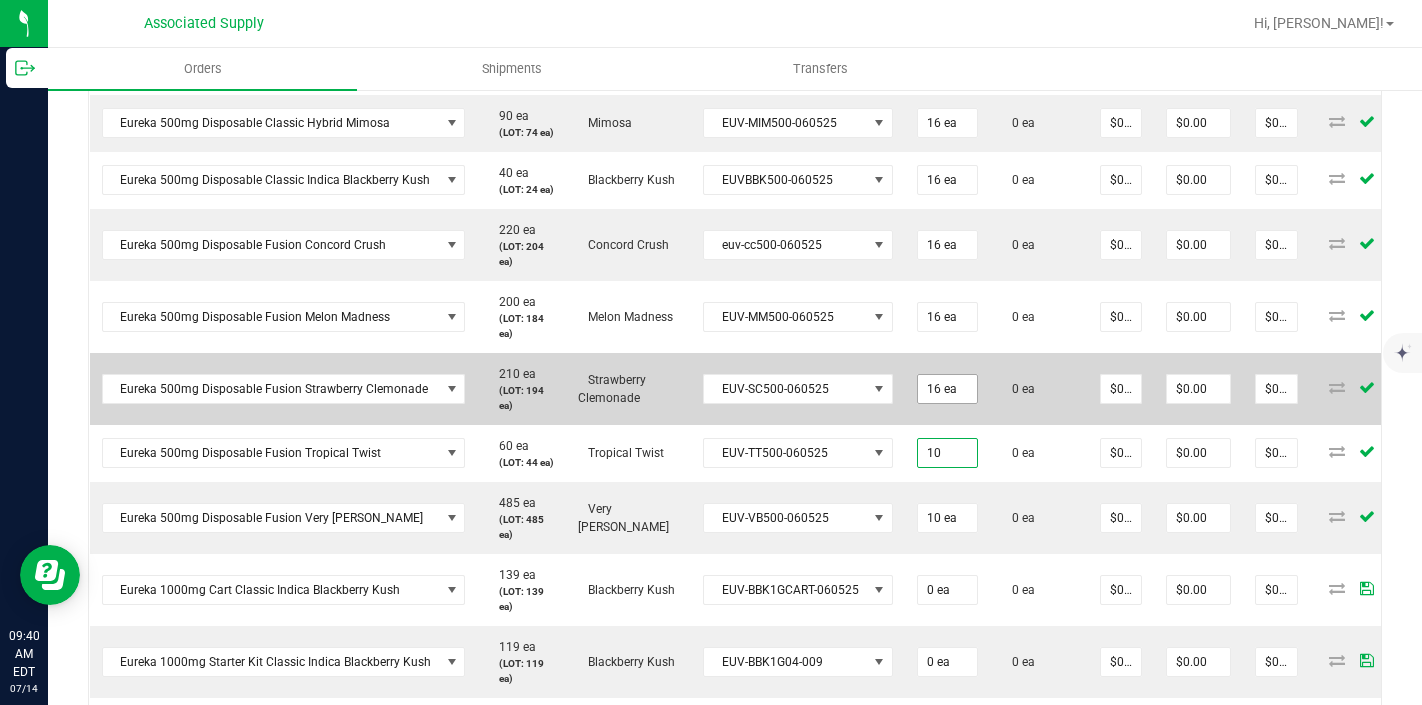 type on "10 ea" 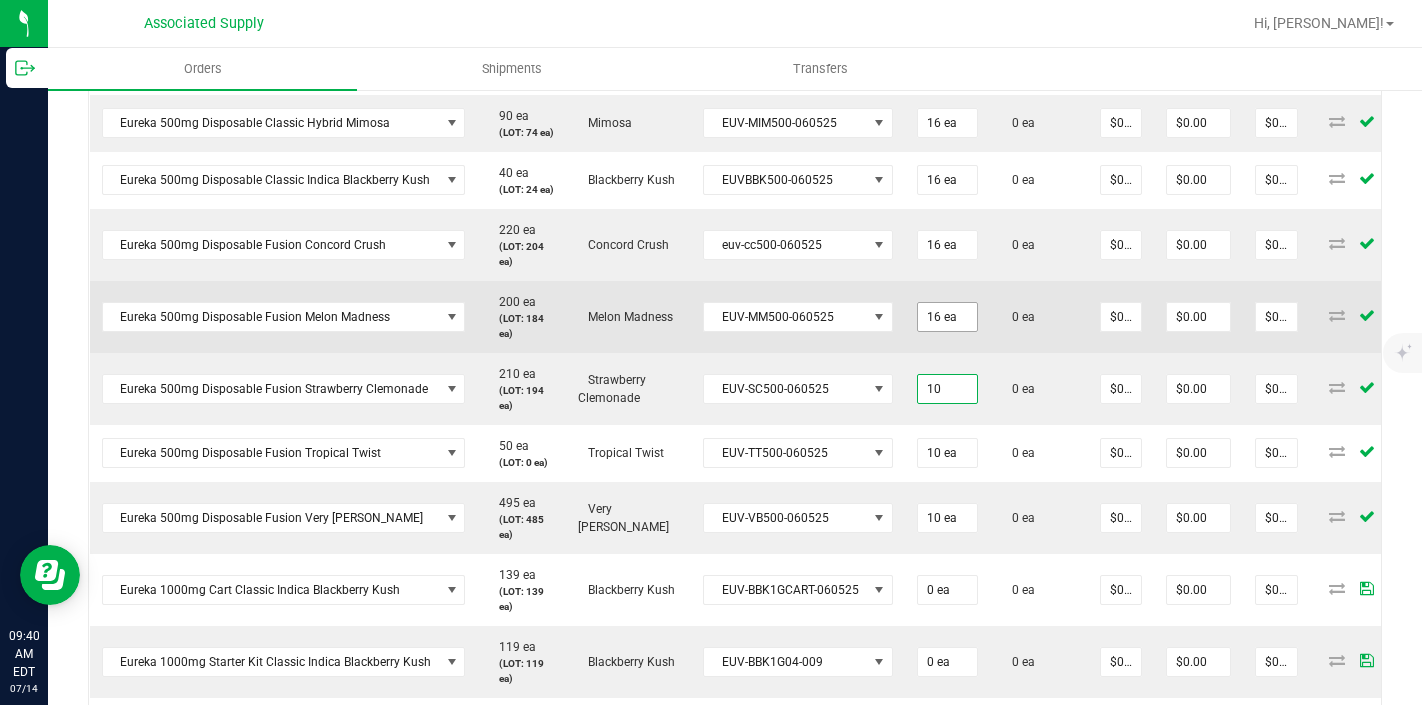 type on "10" 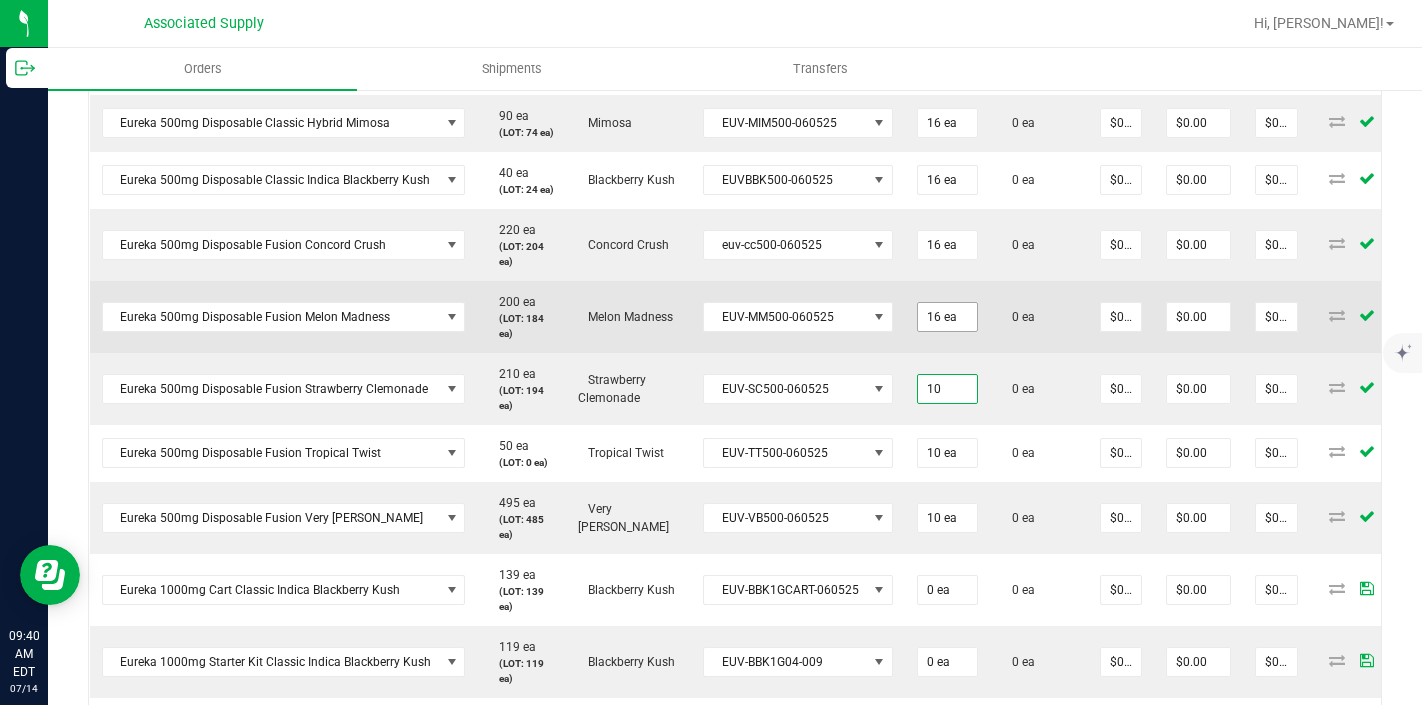 type on "16" 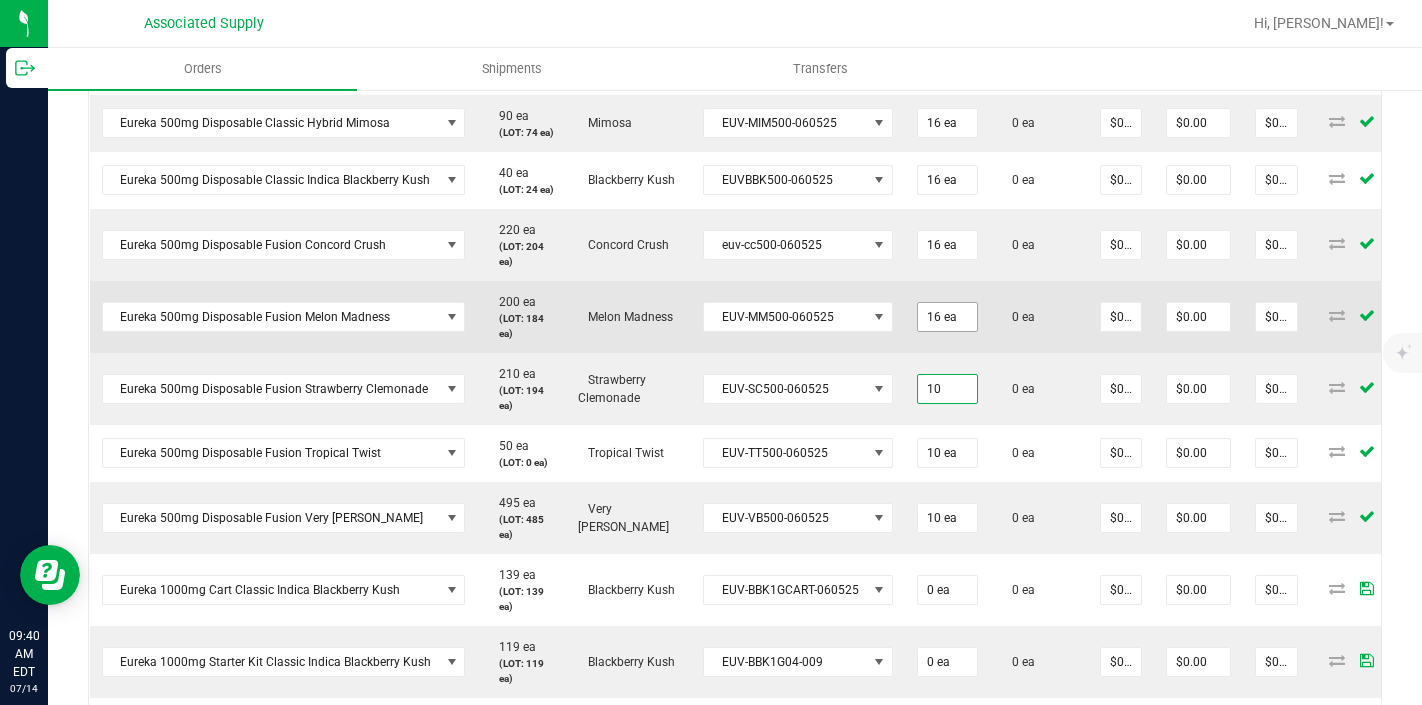 type on "10 ea" 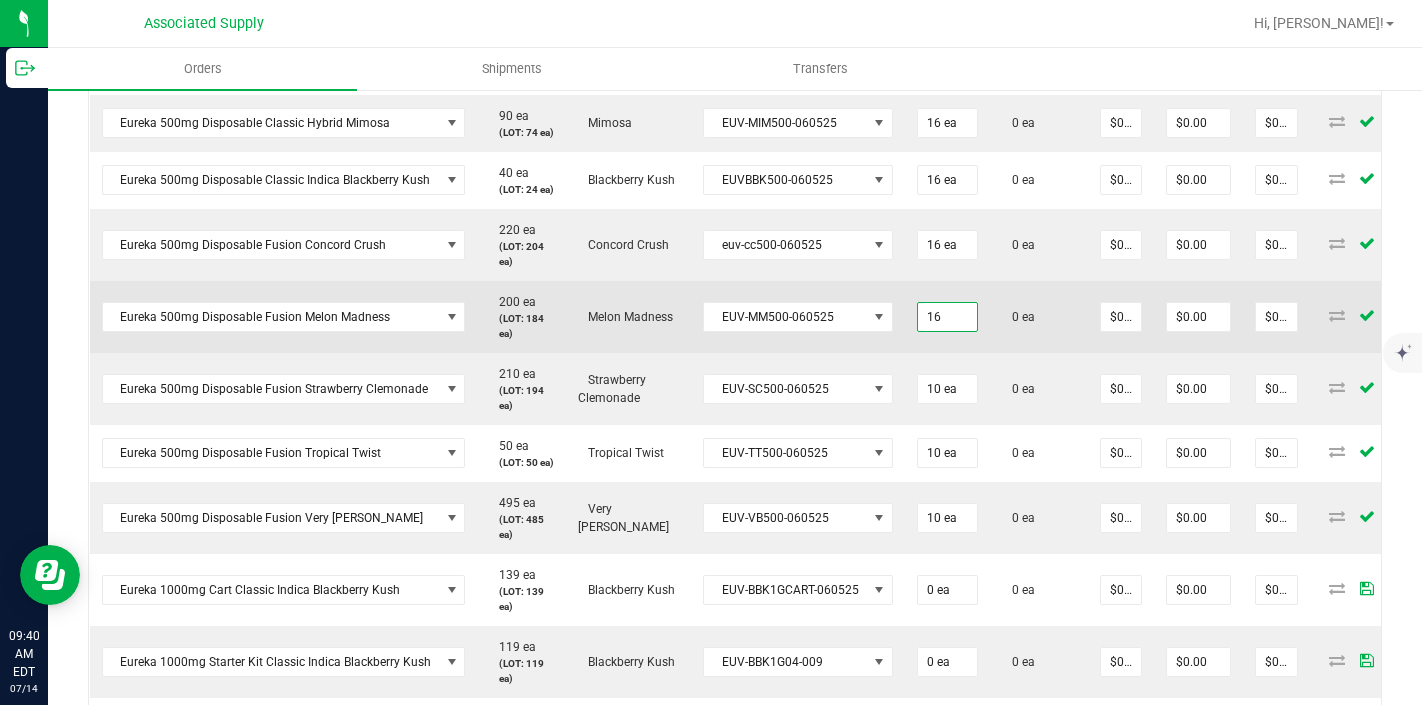 click on "16" at bounding box center [947, 317] 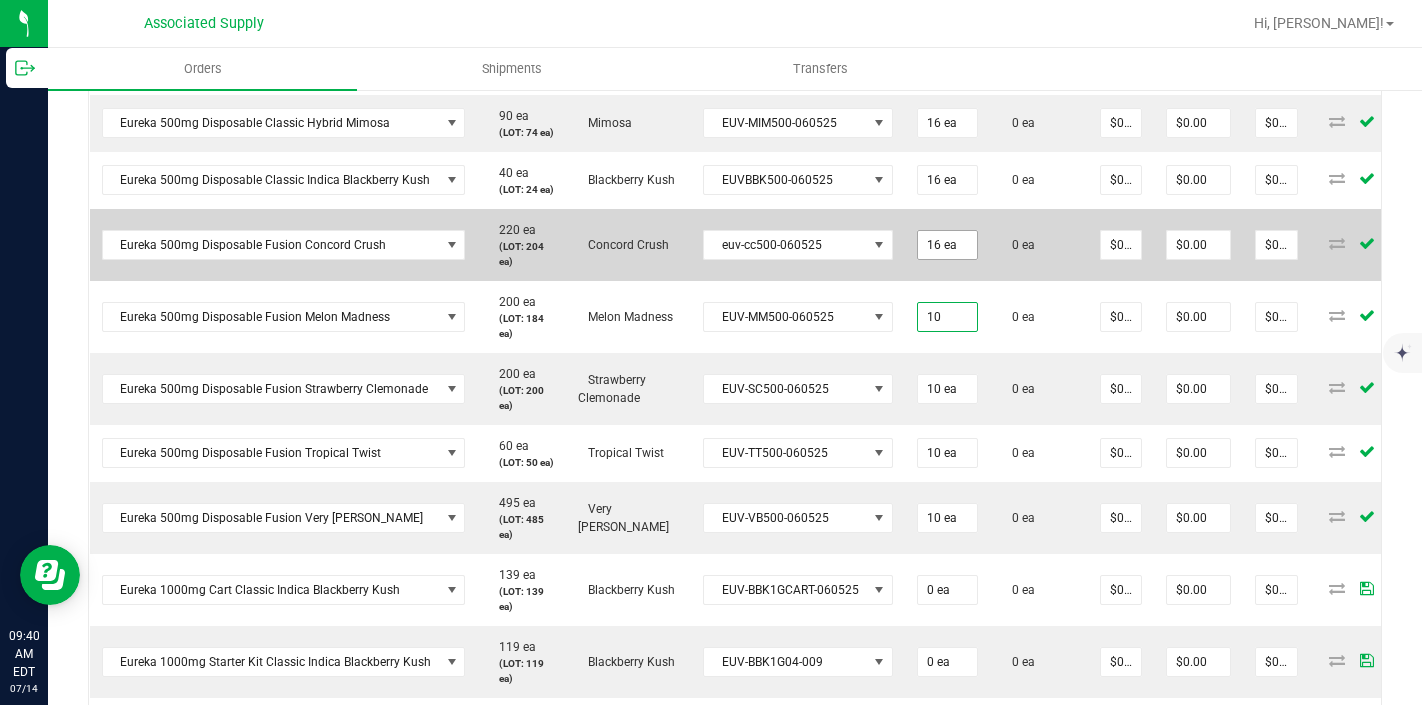 type on "10" 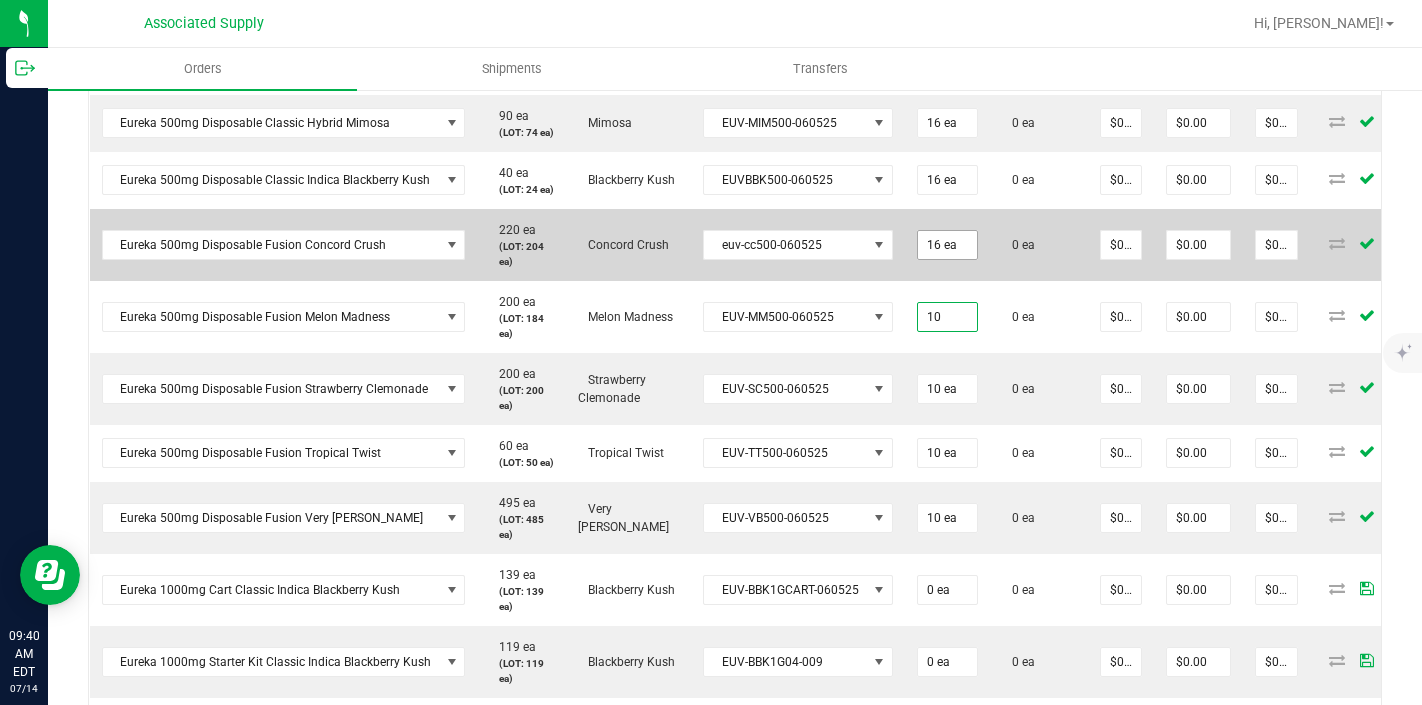 type on "16" 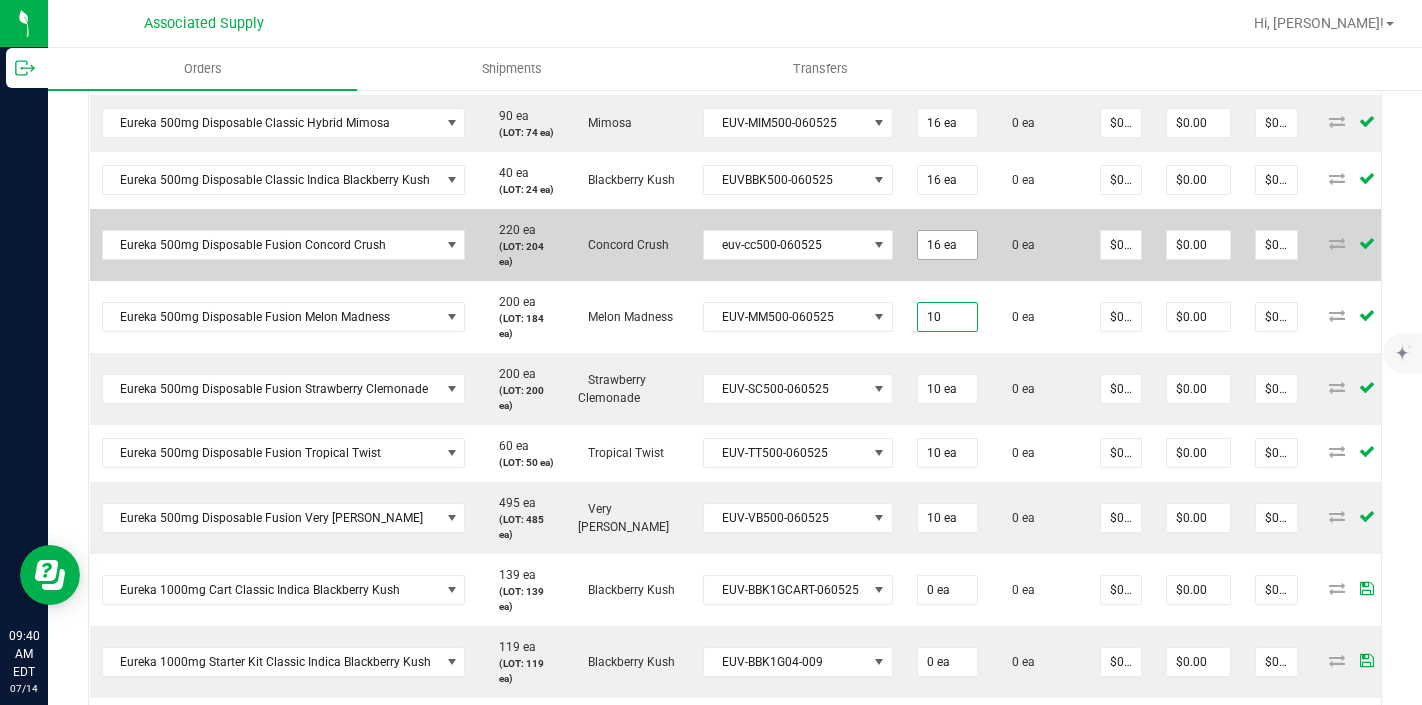 type on "10 ea" 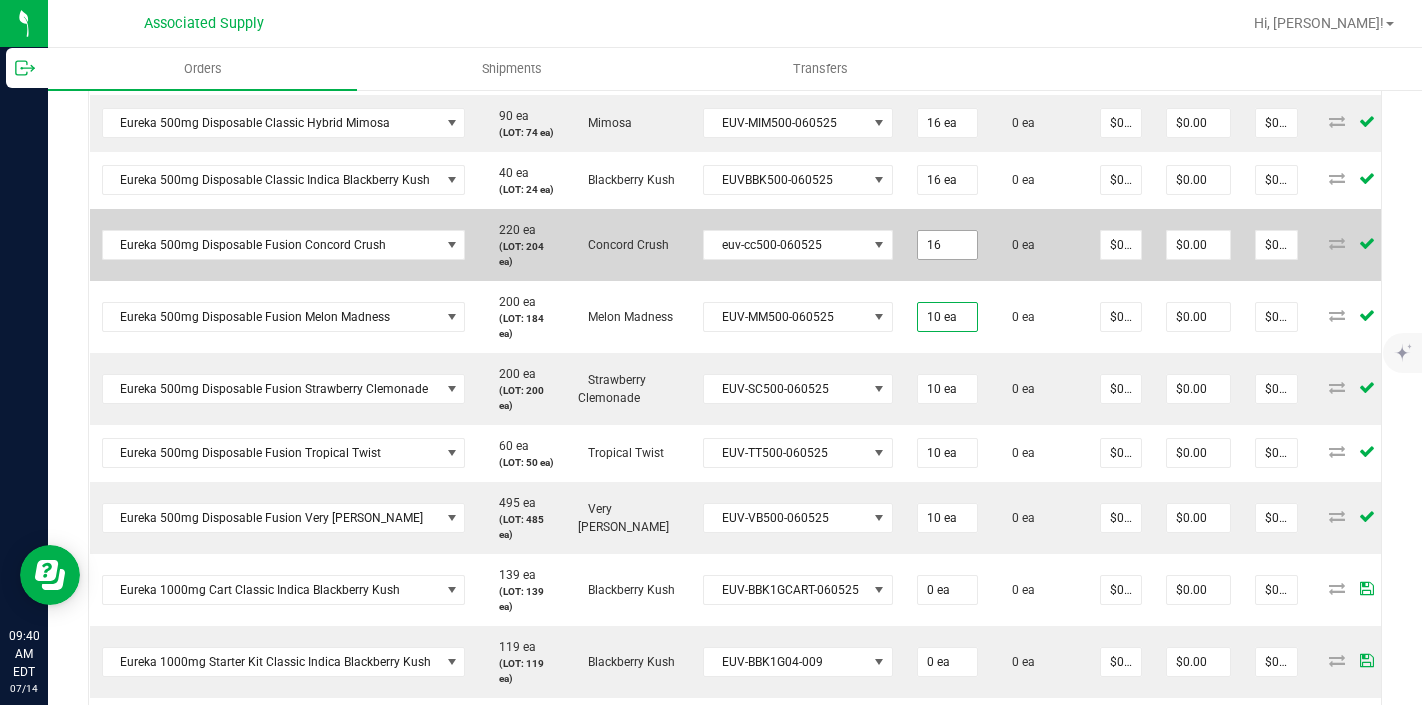 click on "16" at bounding box center (947, 245) 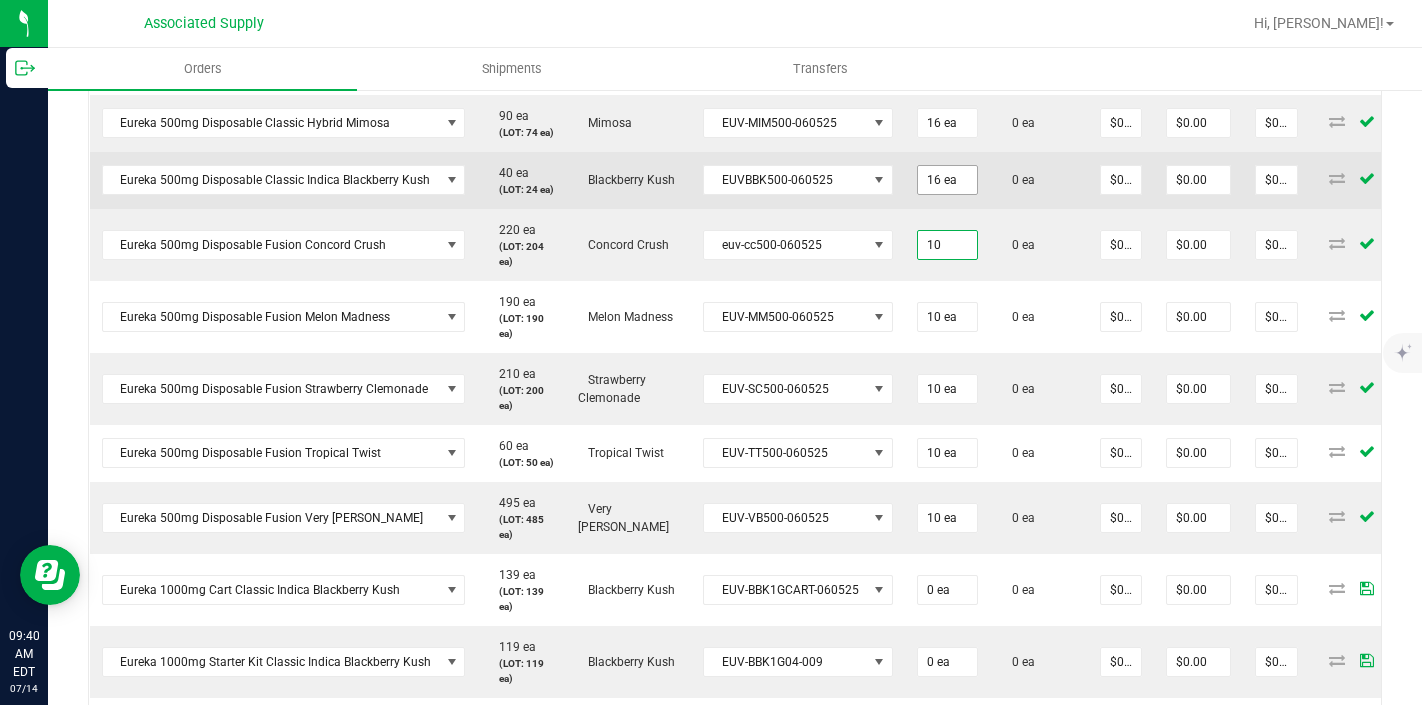 type on "10" 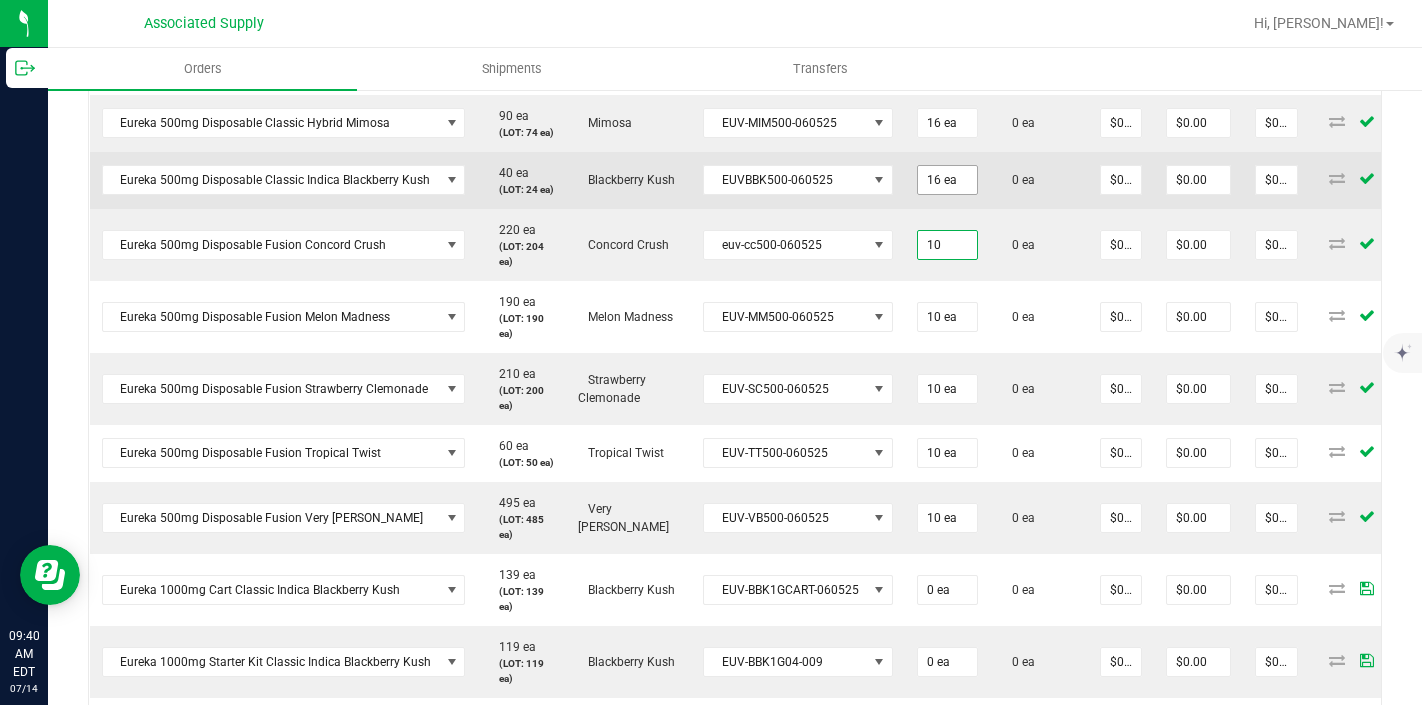 click on "16 ea" at bounding box center [947, 180] 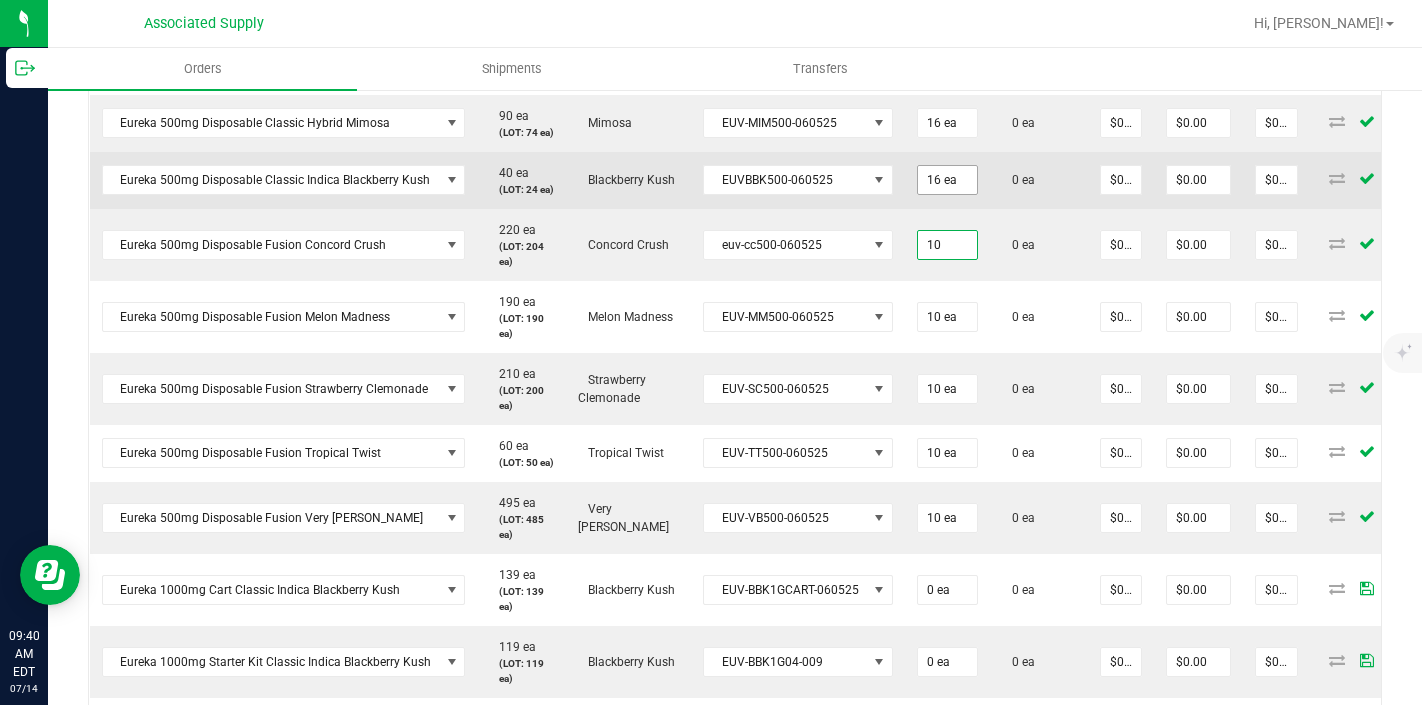 type on "16" 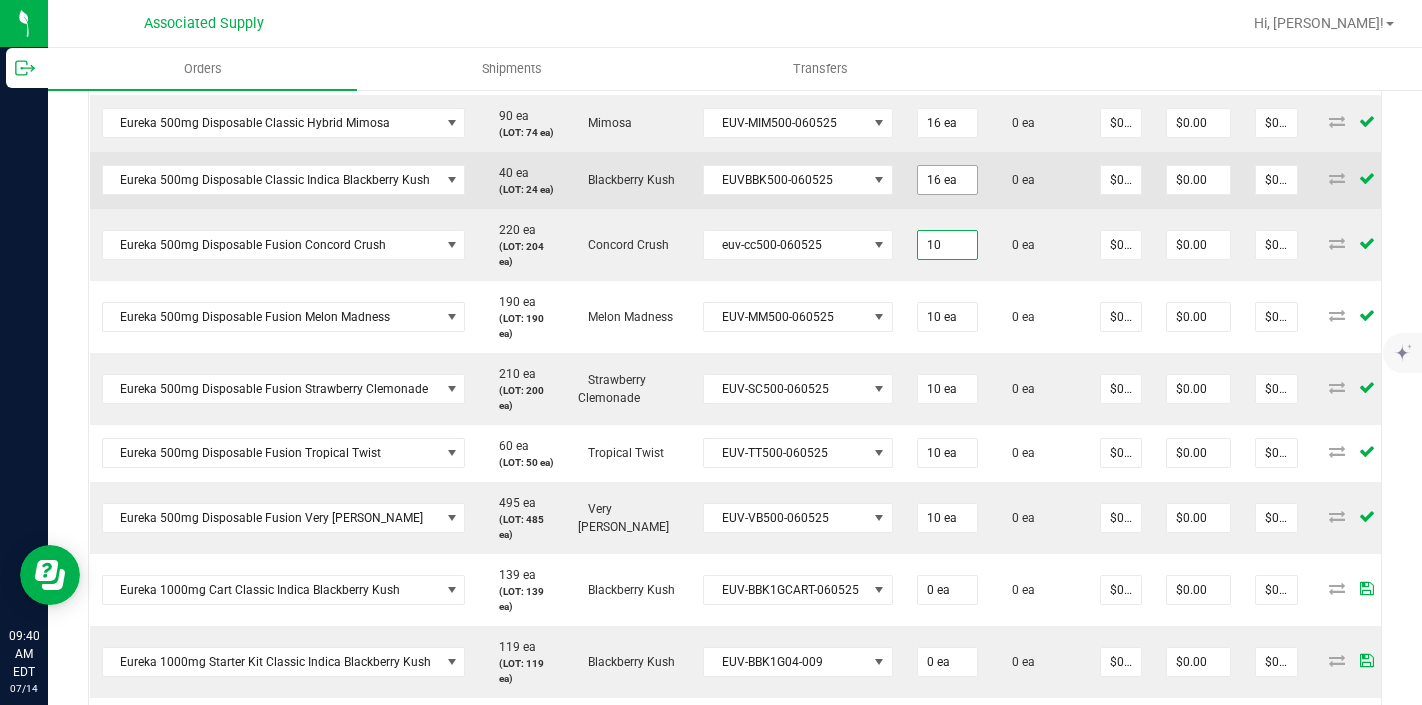 type on "10 ea" 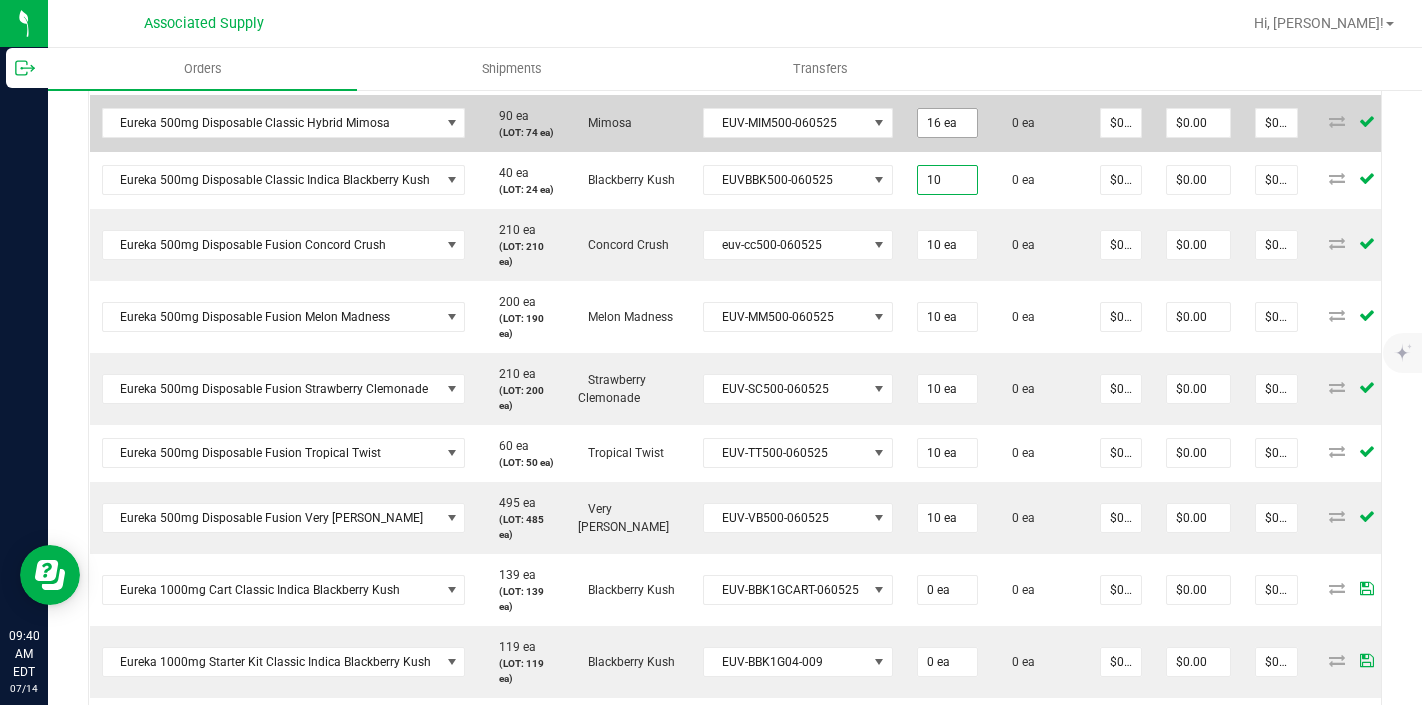 type on "10" 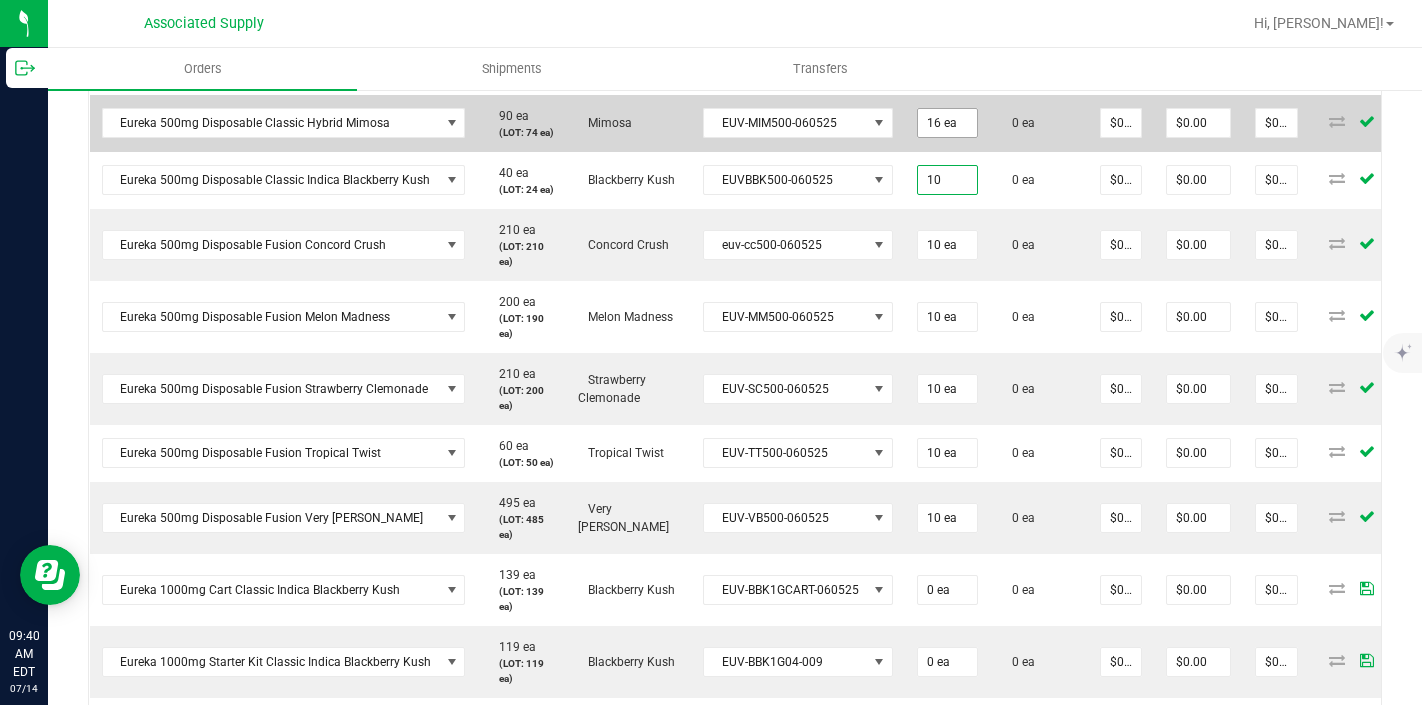 click on "16 ea" at bounding box center [947, 123] 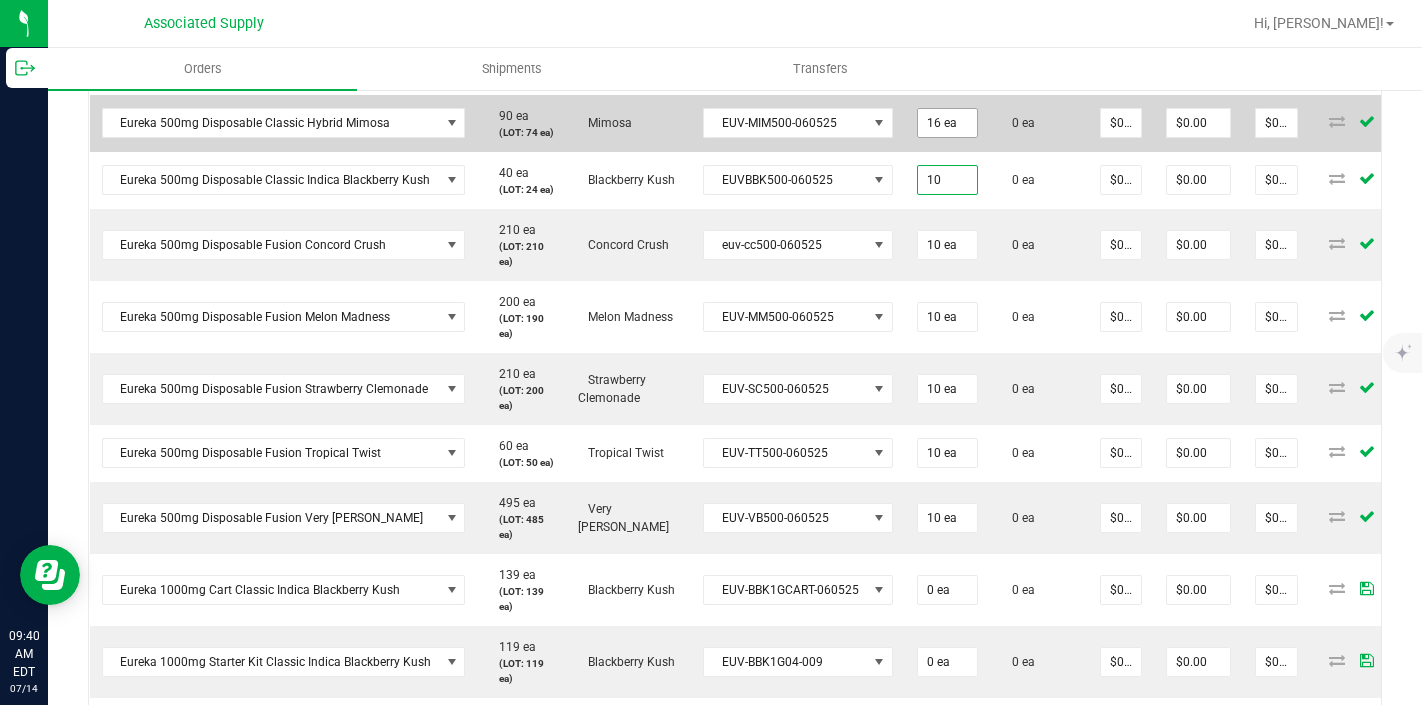 type on "16" 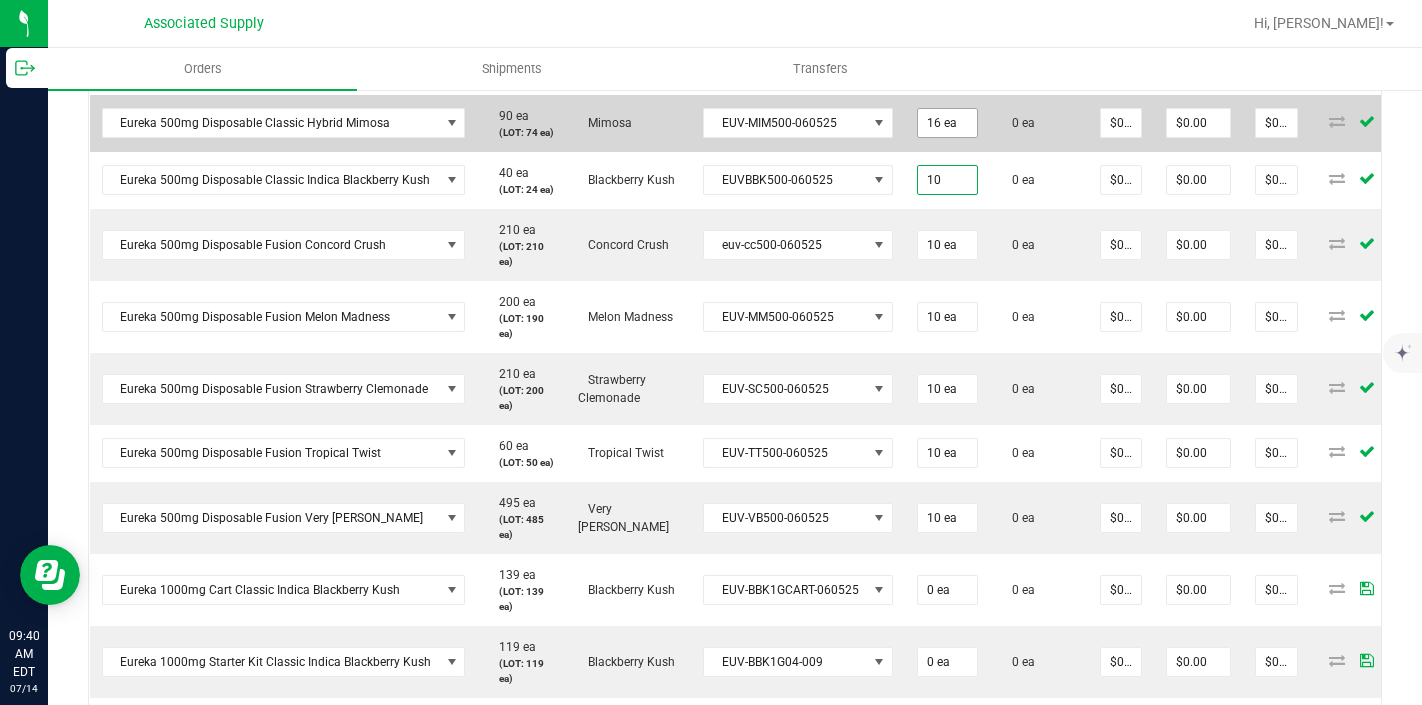 type on "10 ea" 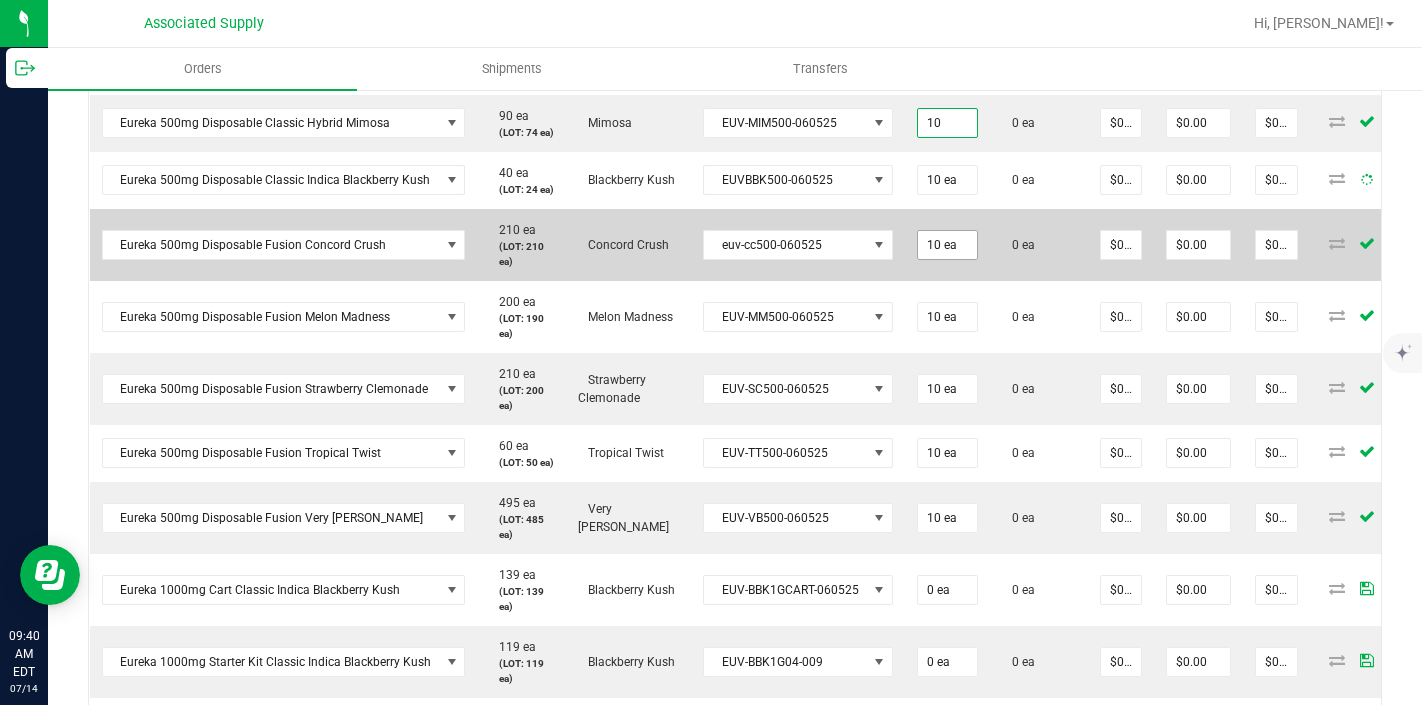 type on "10 ea" 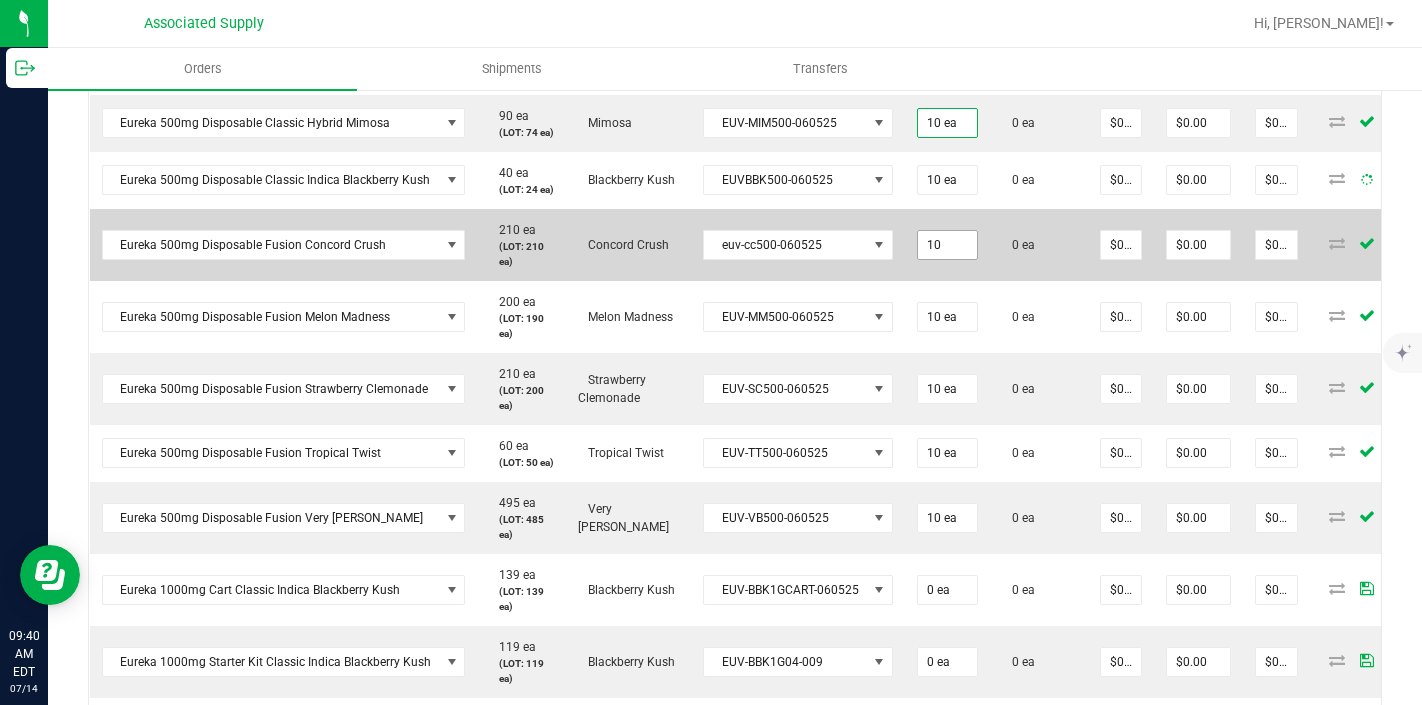 click on "10" at bounding box center [947, 245] 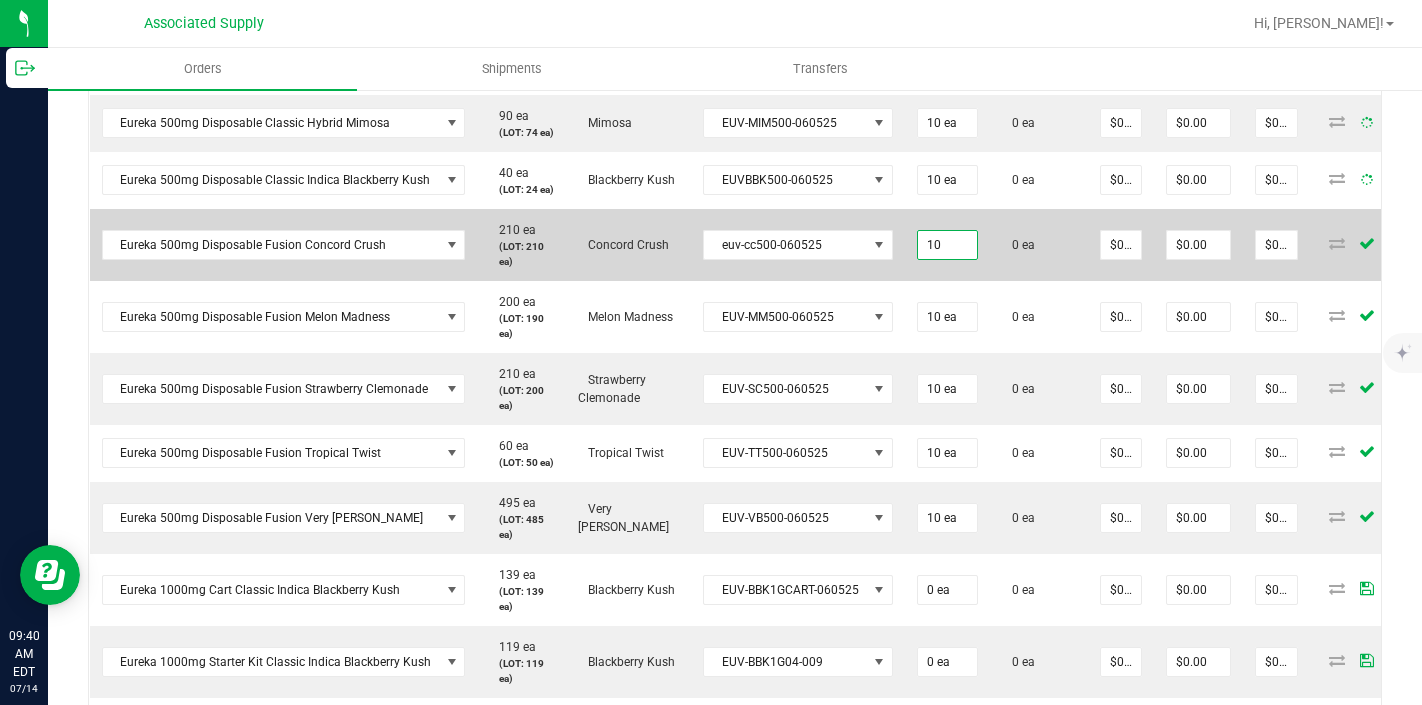 click on "Eureka 500mg Disposable Classic Sativa Triple Diesel  90 ea   Triple Diesel  None 0 ea  0 ea  $0.00000 $0.00 $0.00 Eureka 500mg Disposable Classic Hybrid Mimosa  90 ea   (LOT: 74 ea)   Mimosa  EUV-MIM500-060525 10 ea  0 ea  $0.00000 $0.00 $0.00 Eureka 500mg Disposable Classic Indica Blackberry Kush  40 ea   (LOT: 24 ea)   Blackberry Kush  EUVBBK500-060525 10 ea  0 ea  $0.00000 $0.00 $0.00 Eureka 500mg Disposable Fusion Concord Crush  210 ea   (LOT: 210 ea)   Concord Crush  euv-cc500-060525 10  0 ea  $0.00000 $0.00 $0.00 Eureka 500mg Disposable Fusion Melon Madness  200 ea   (LOT: 190 ea)   Melon Madness  EUV-MM500-060525 10 ea  0 ea  $0.00000 $0.00 $0.00 Eureka 500mg Disposable Fusion Strawberry Clemonade  210 ea   (LOT: 200 ea)   Strawberry Clemonade  EUV-SC500-060525 10 ea  0 ea  $0.00000 $0.00 $0.00 Eureka 500mg Disposable Fusion Tropical Twist  60 ea   (LOT: 50 ea)   Tropical Twist  EUV-TT500-060525 10 ea  0 ea  $0.00000 $0.00 $0.00 Eureka 500mg Disposable Fusion Very [PERSON_NAME]  495 ea   (LOT: 485 ea)  10 ea" at bounding box center [760, 405] 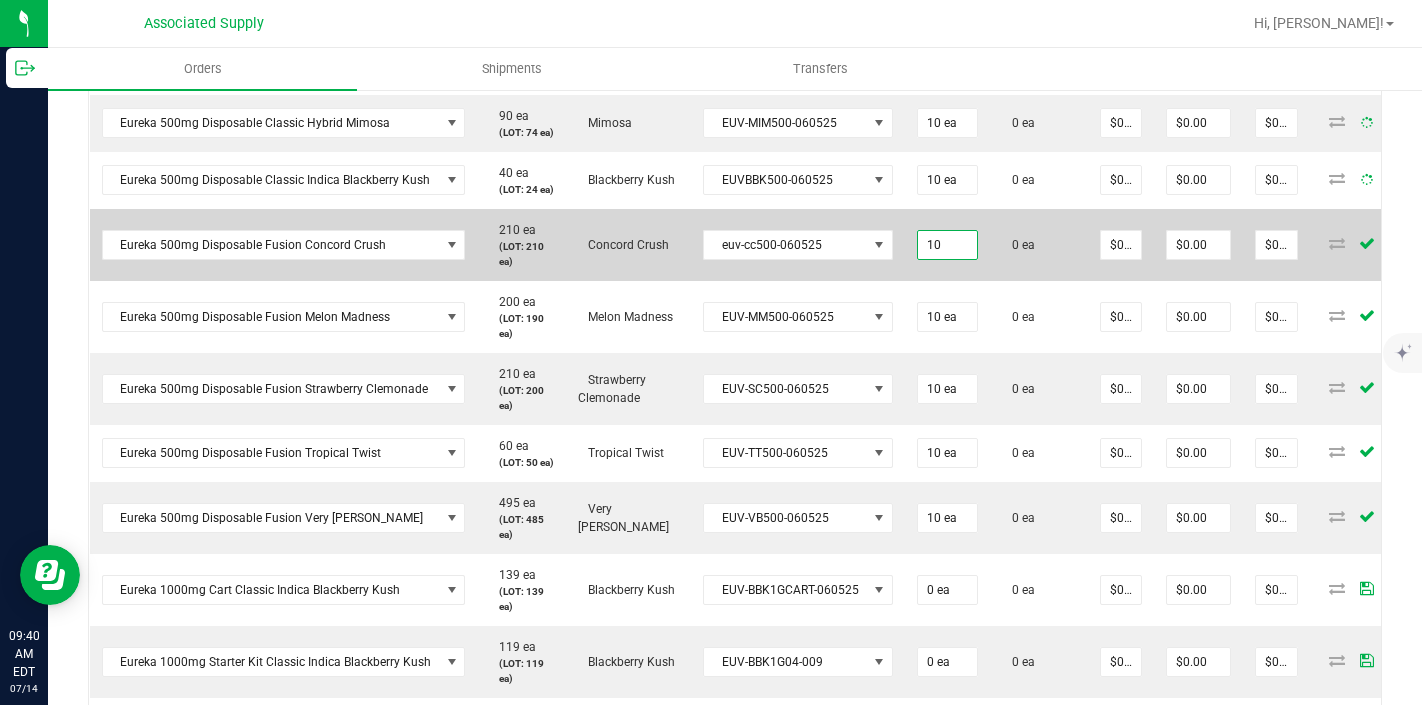 type on "10 ea" 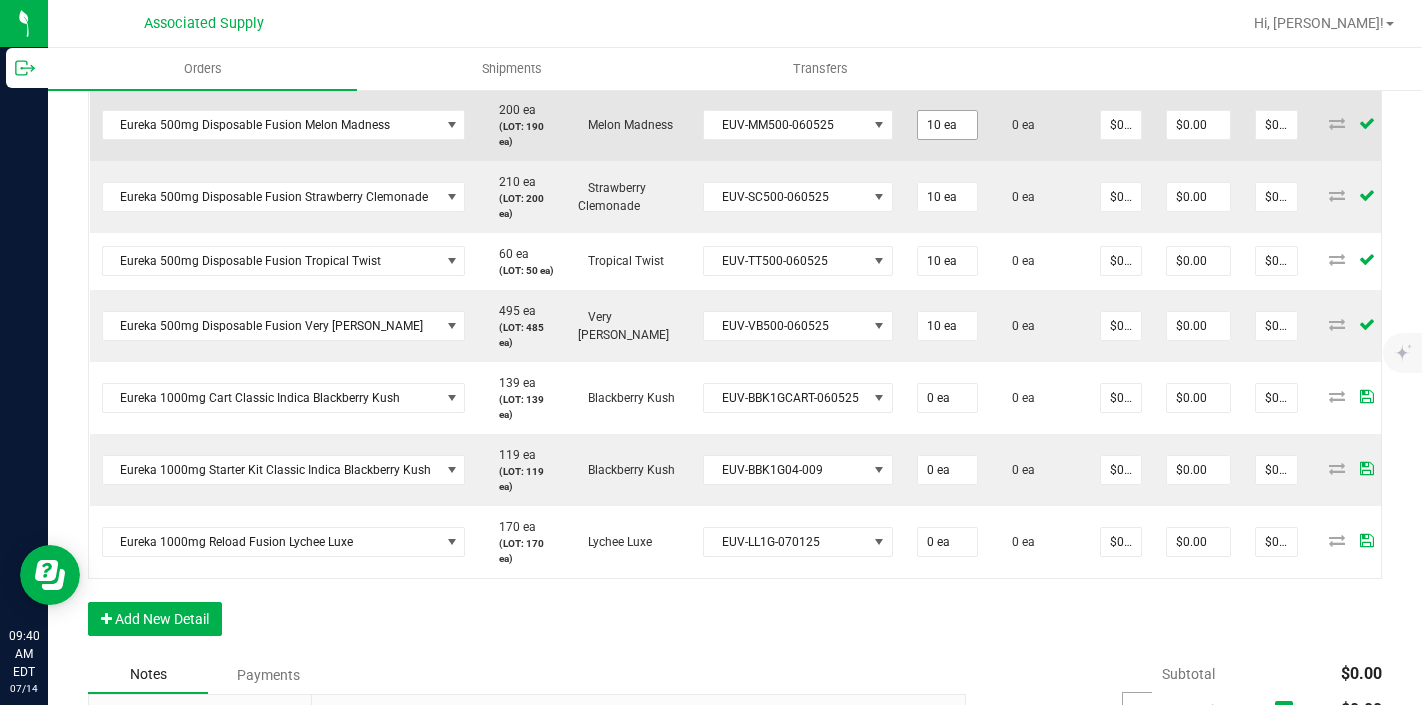 scroll, scrollTop: 864, scrollLeft: 0, axis: vertical 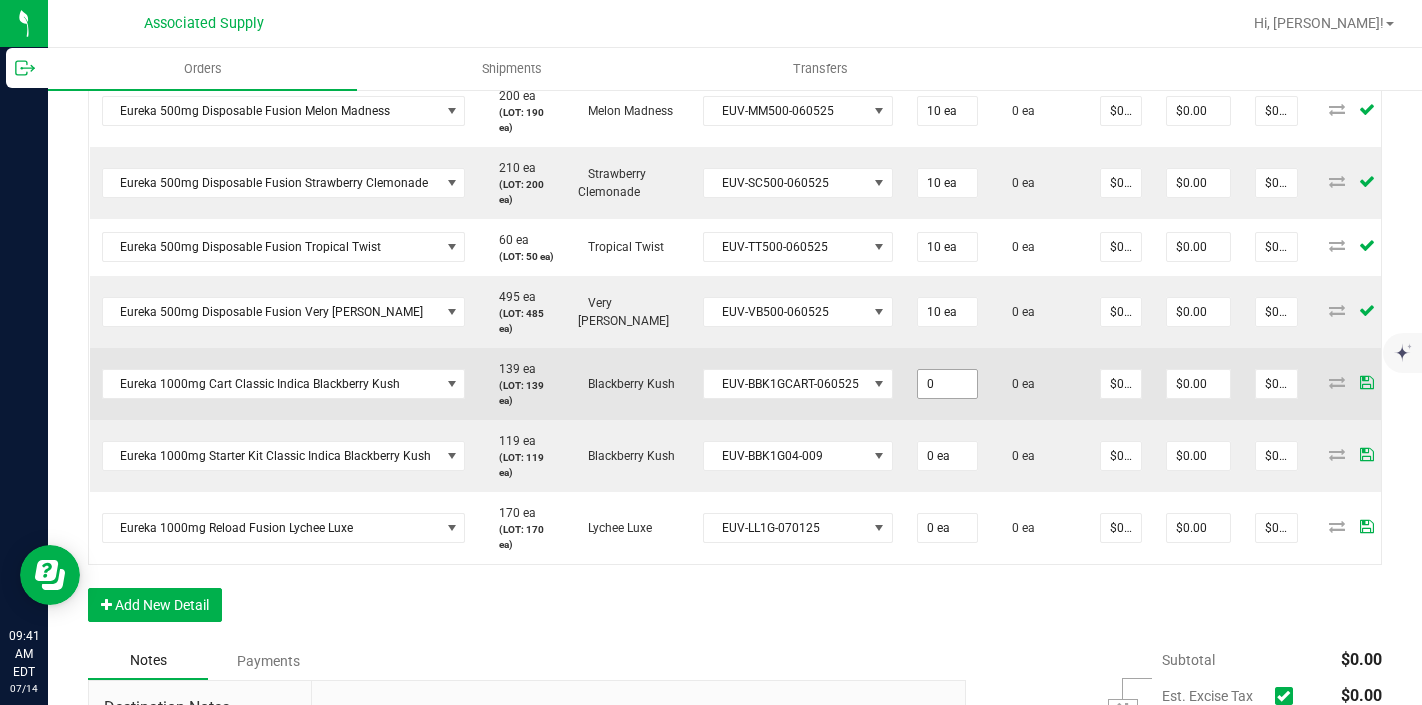 click on "0" at bounding box center [947, 384] 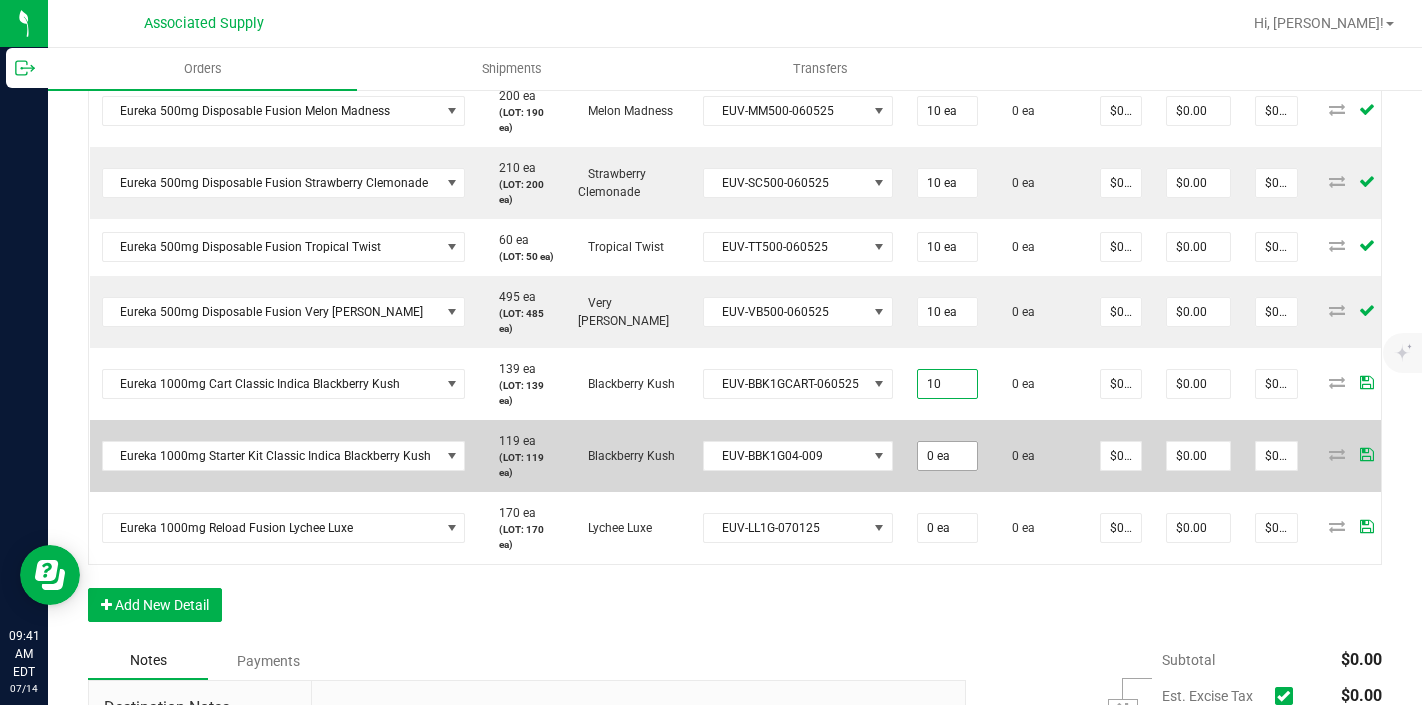 click on "0 ea" at bounding box center [947, 456] 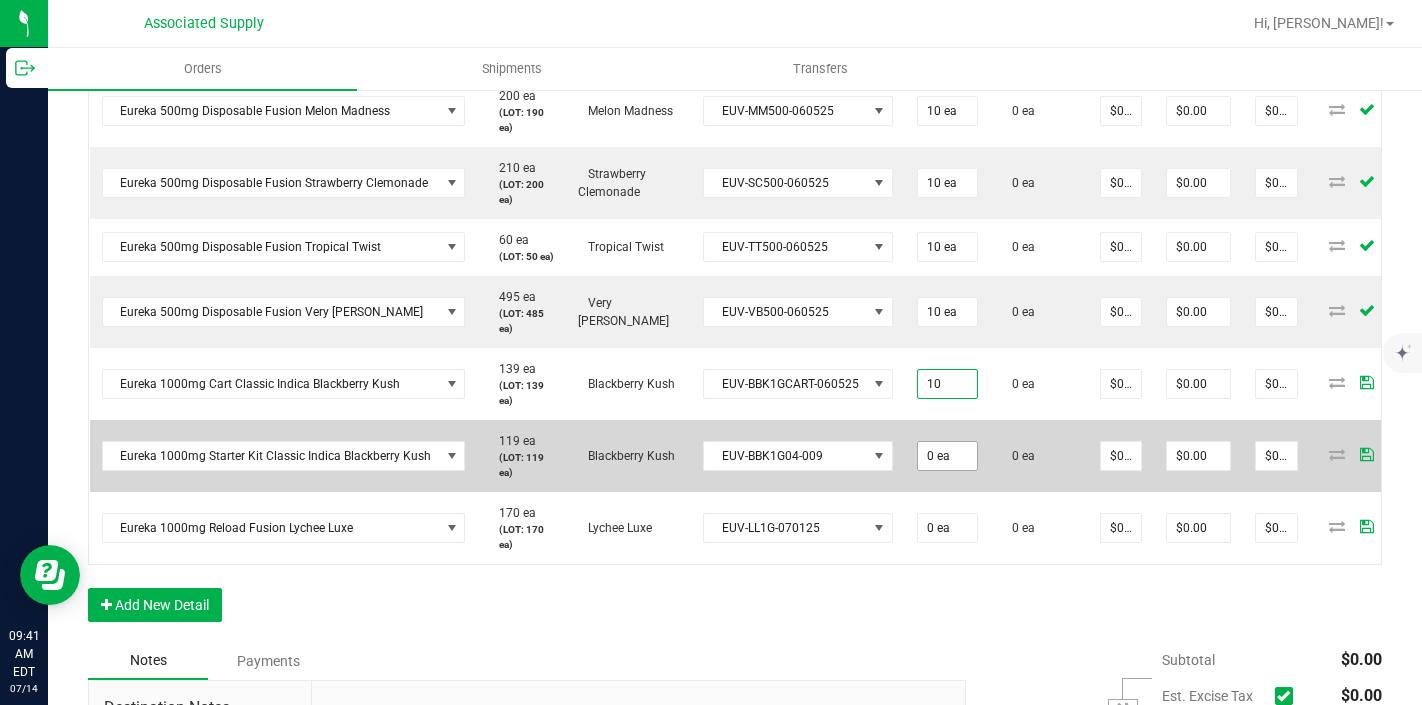 type on "10 ea" 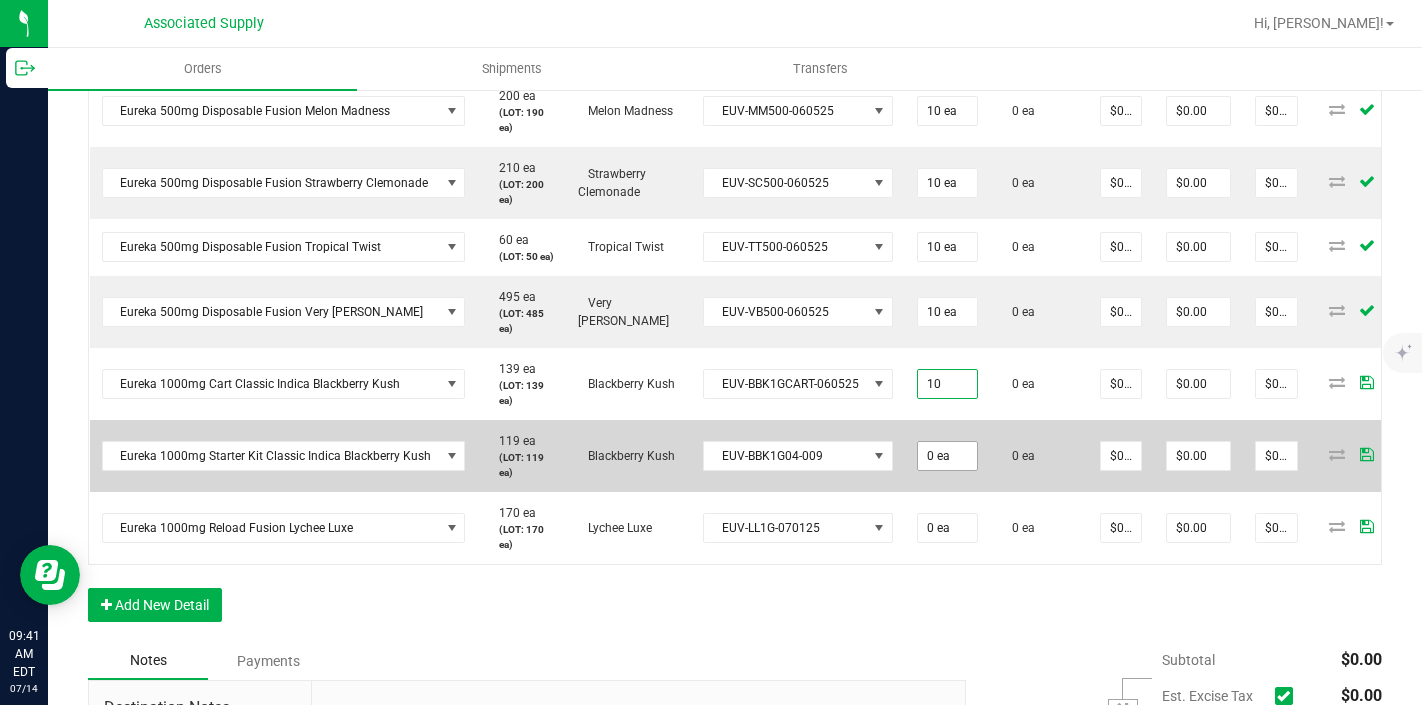 type on "0" 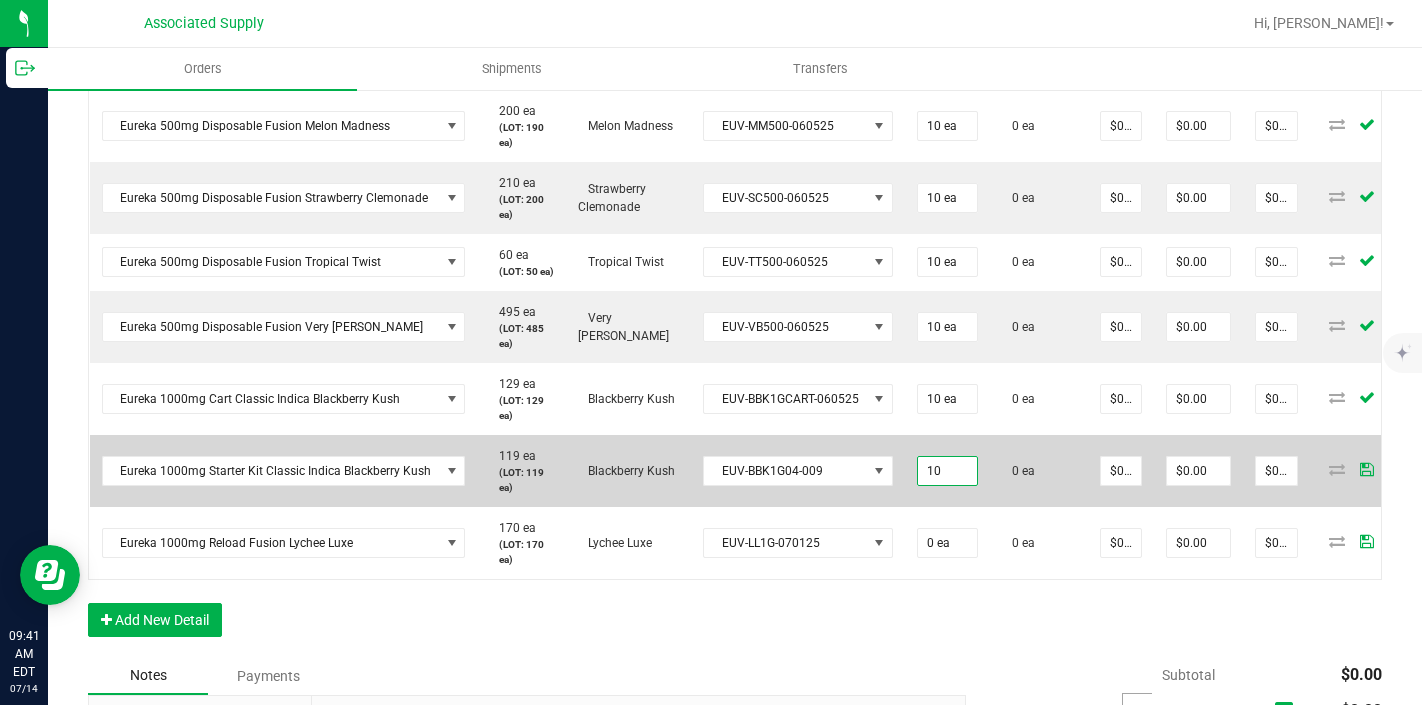 scroll, scrollTop: 864, scrollLeft: 0, axis: vertical 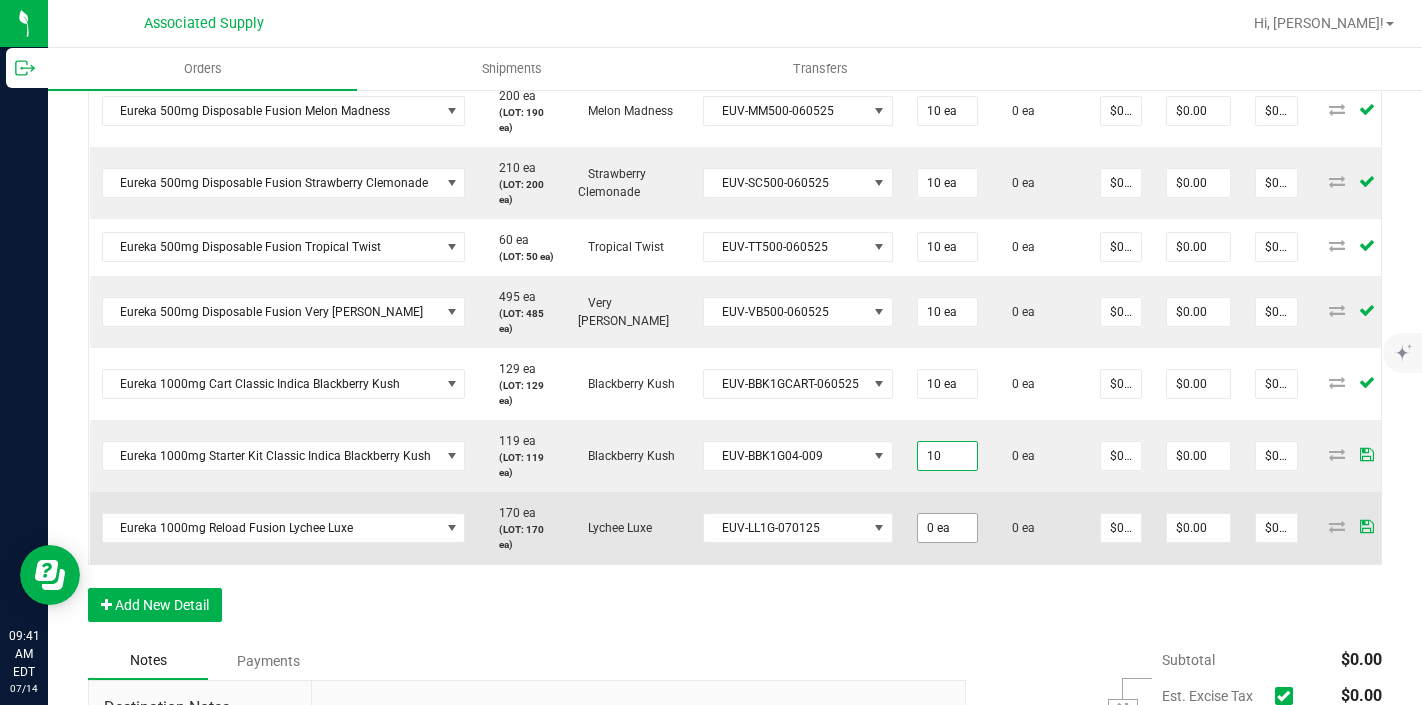 type on "10 ea" 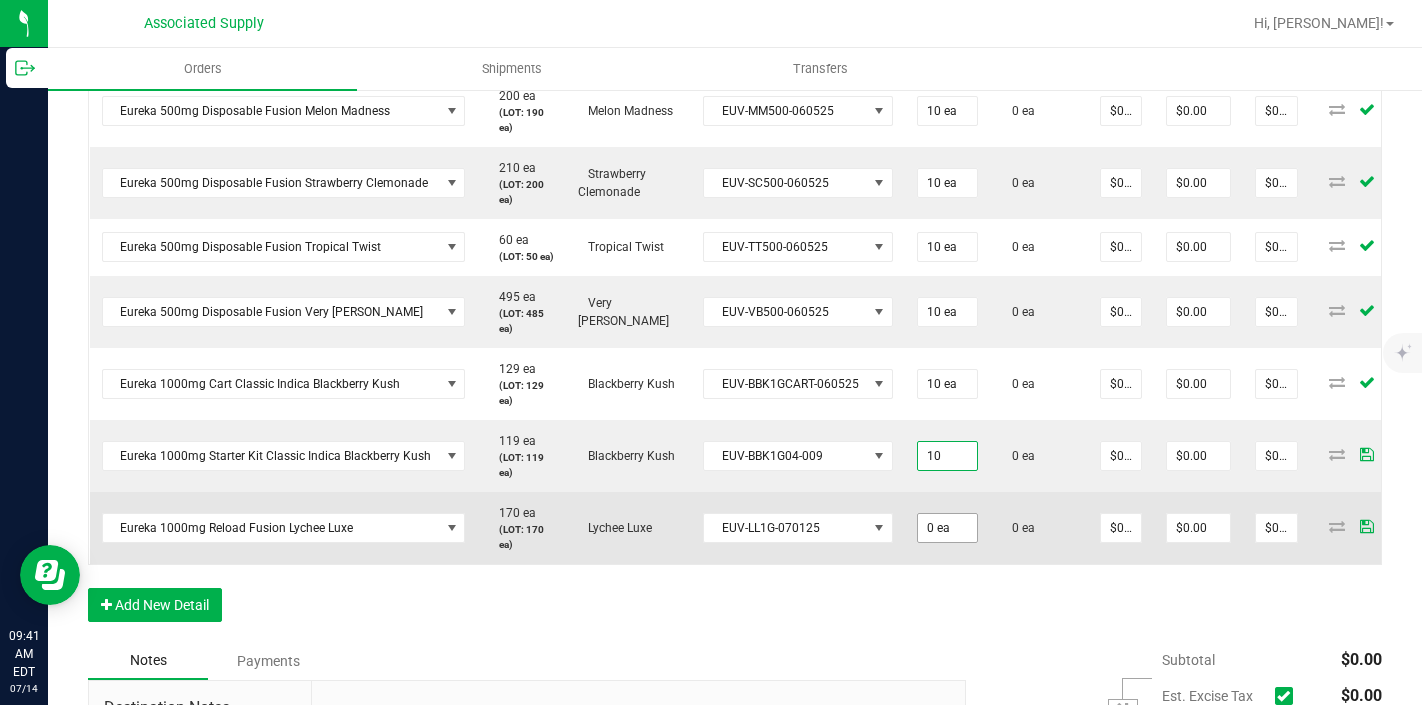 type on "0" 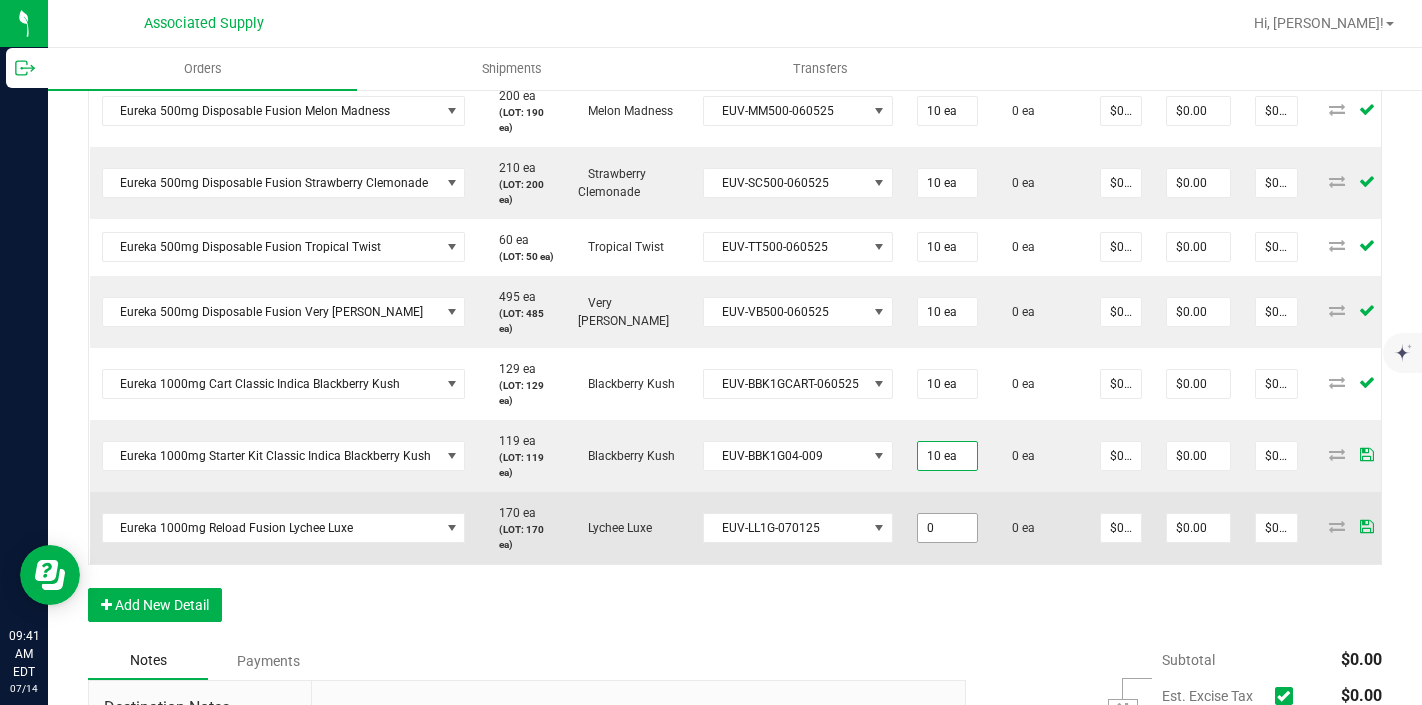 click on "0" at bounding box center [947, 528] 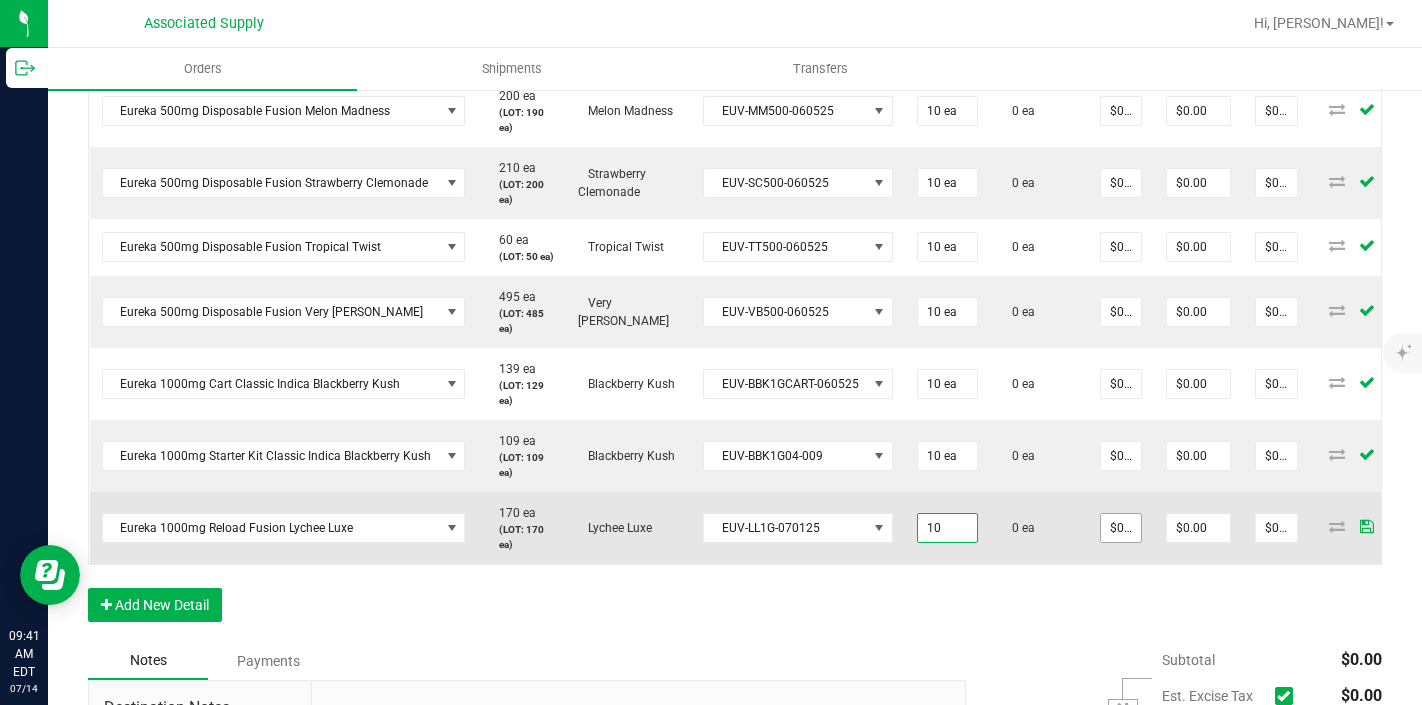 click on "$0.00000" at bounding box center [1121, 528] 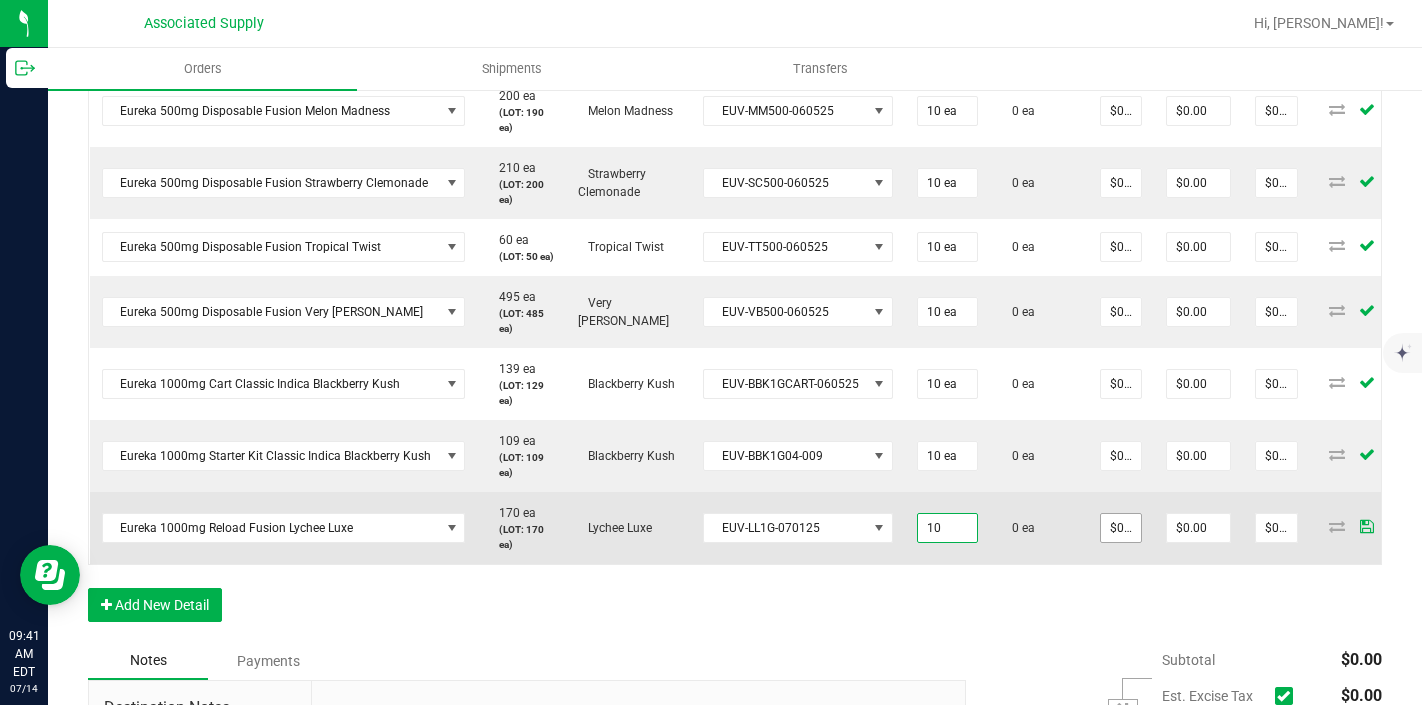 type on "10 ea" 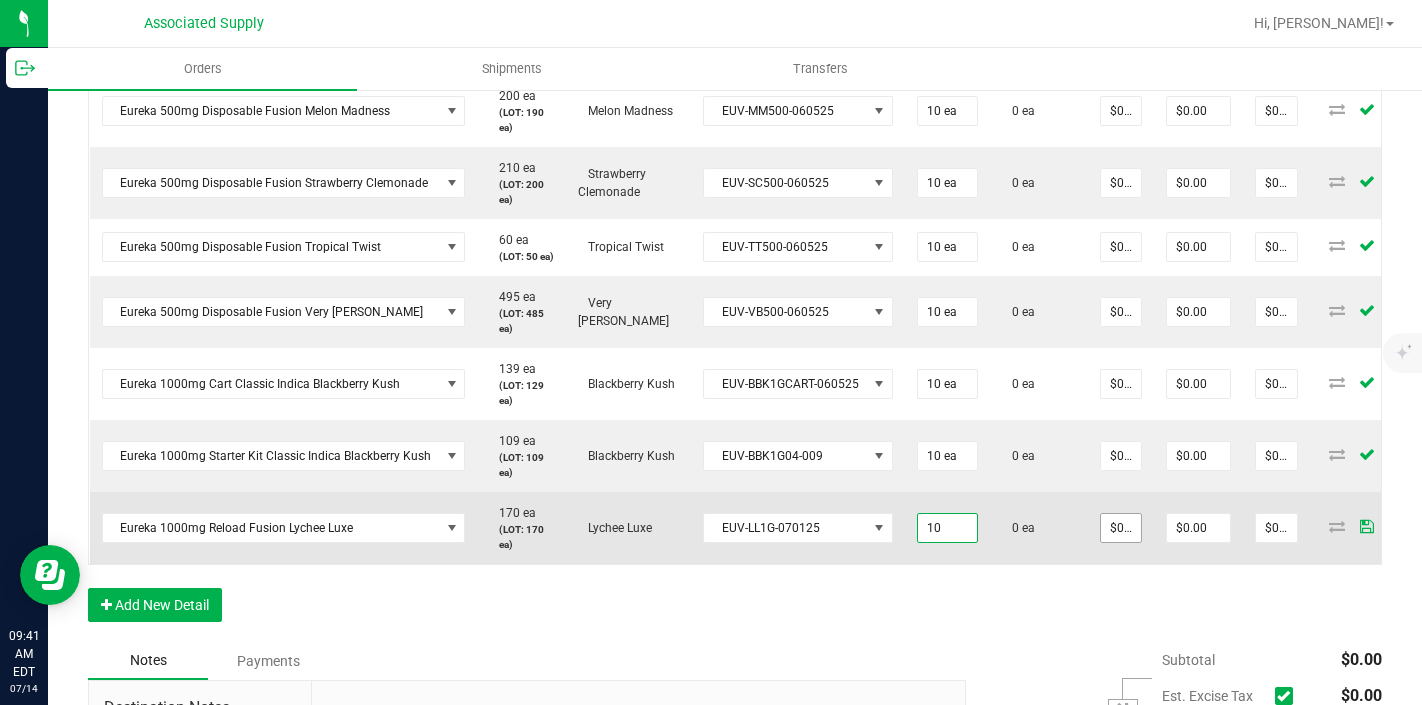 type on "0" 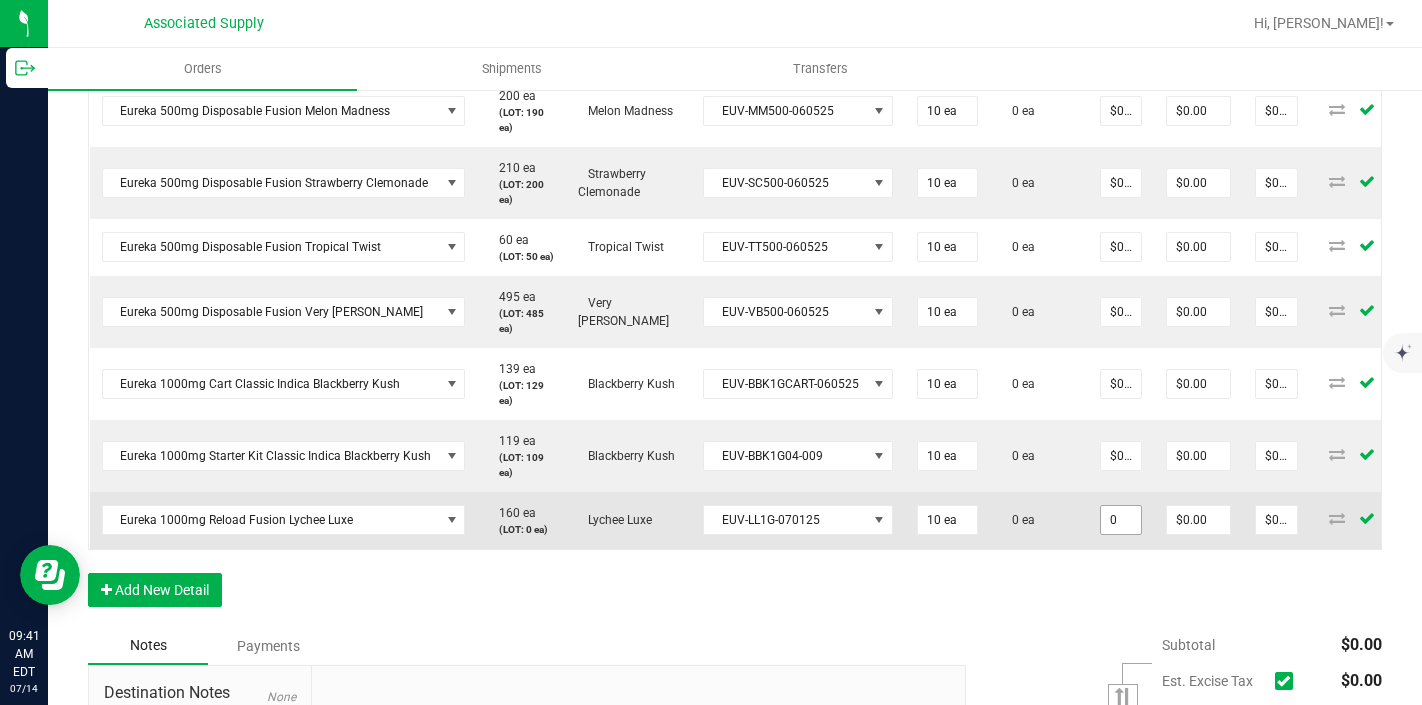 click on "0" at bounding box center (1121, 520) 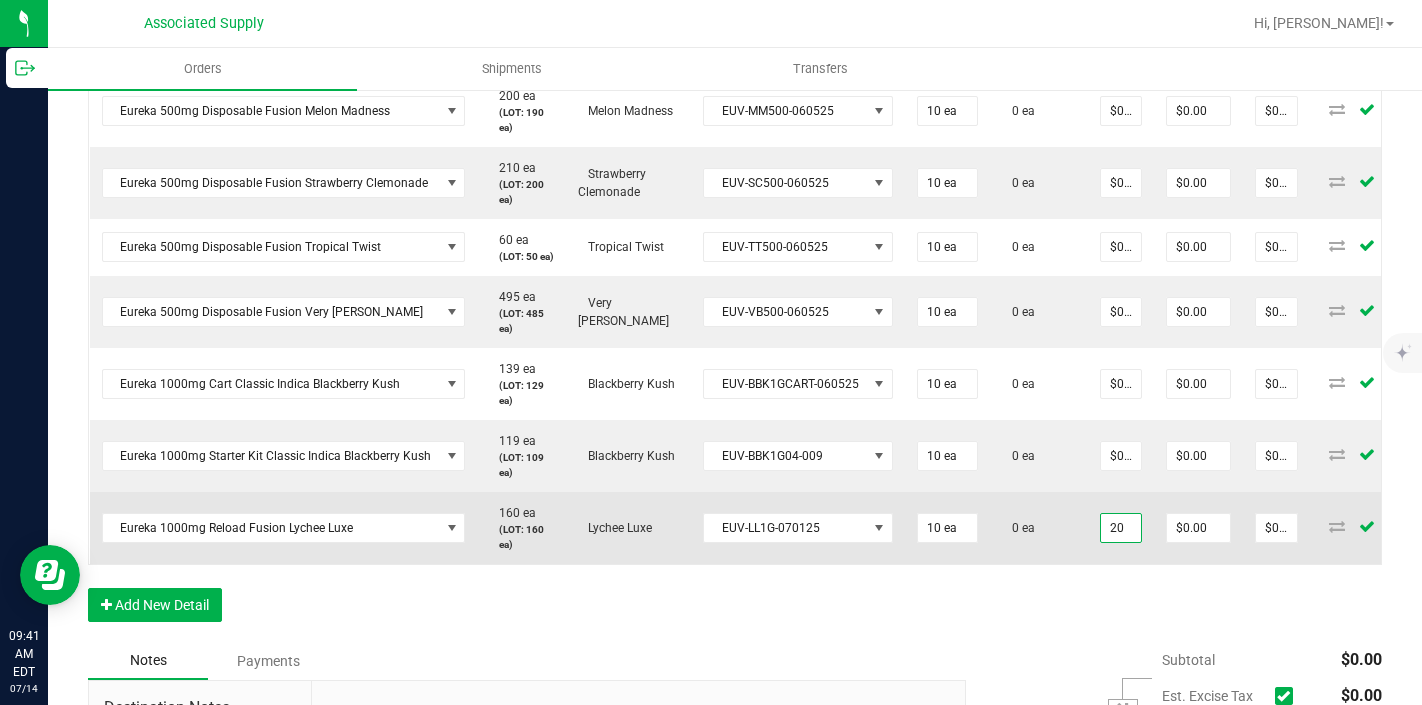 type on "0" 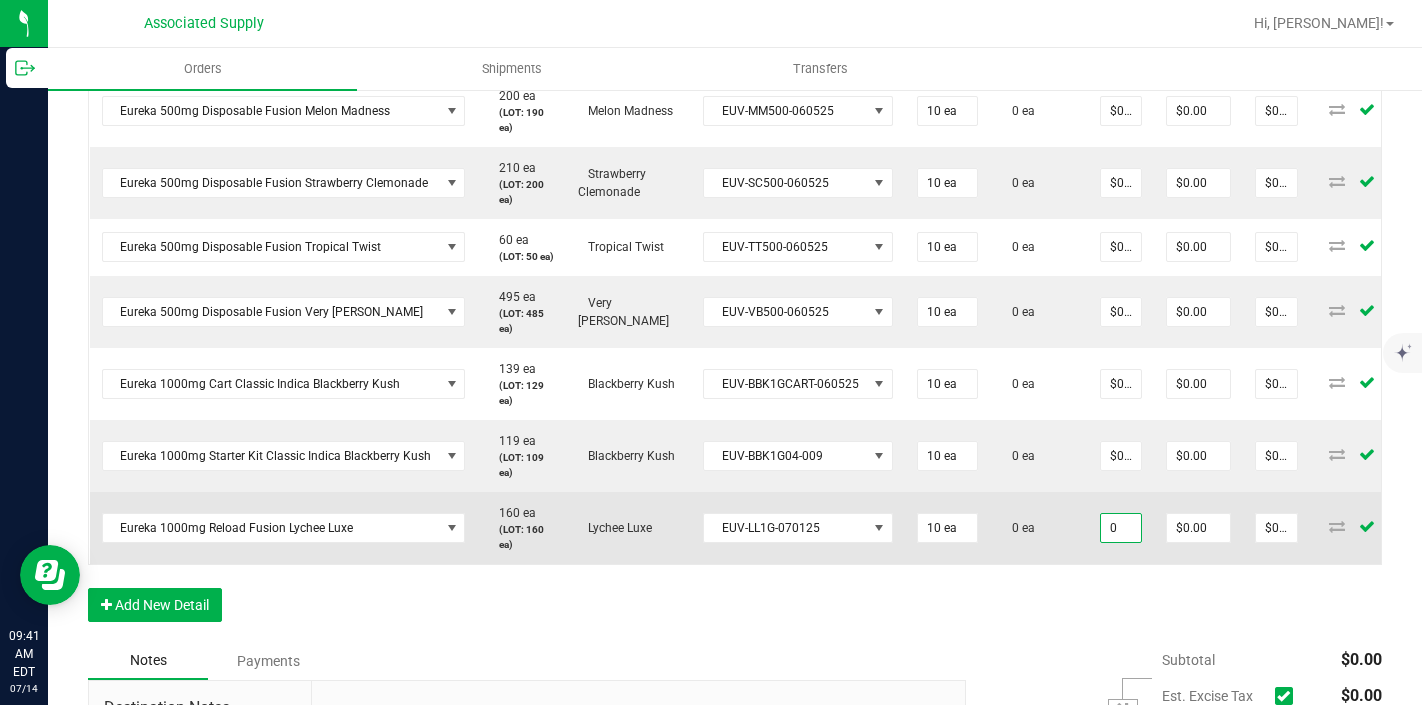 click on "0" at bounding box center (1121, 528) 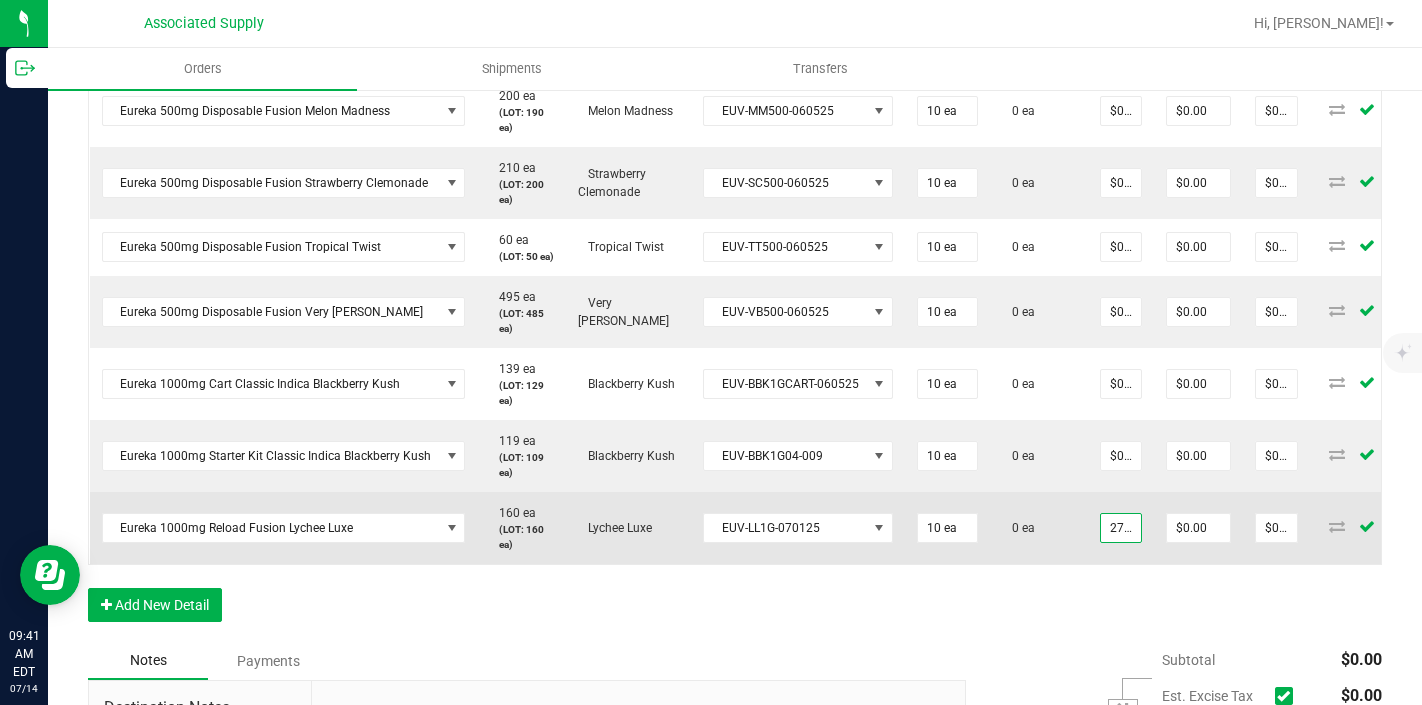 scroll, scrollTop: 0, scrollLeft: 2, axis: horizontal 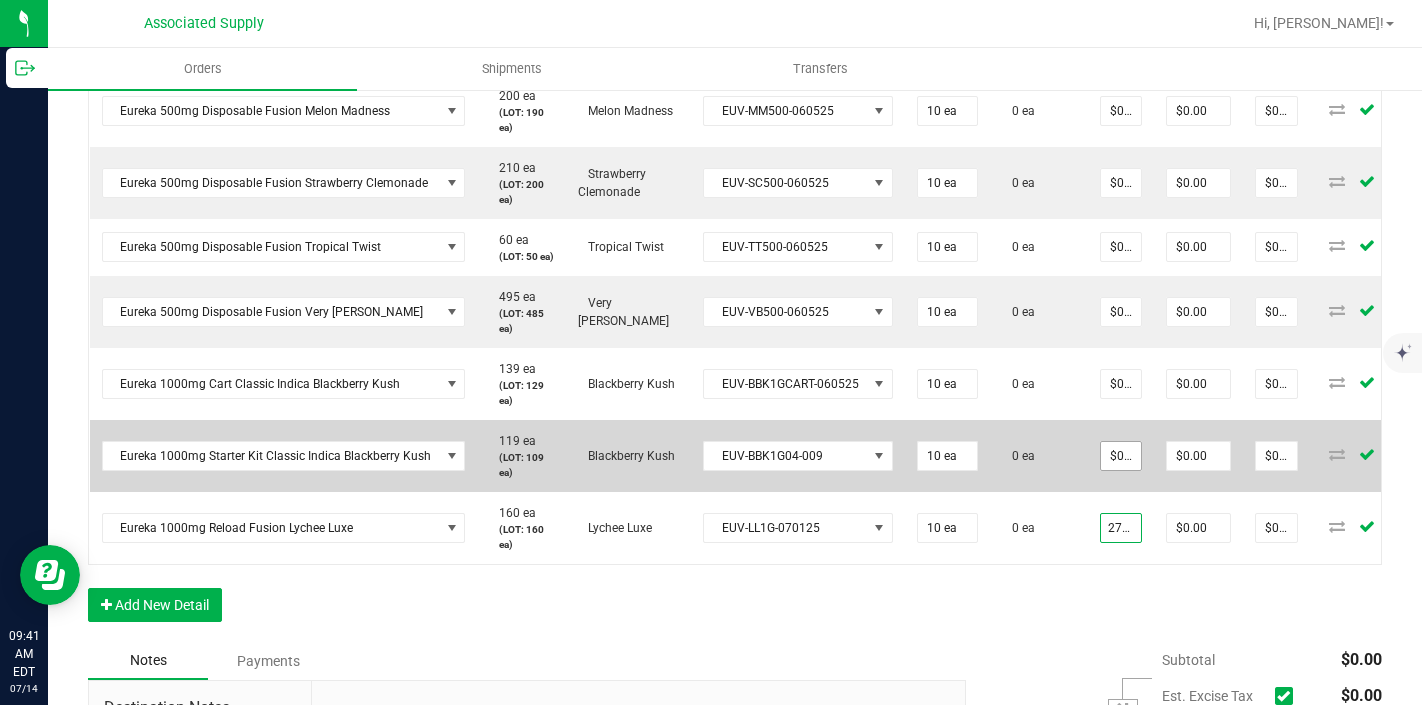 type on "27.5" 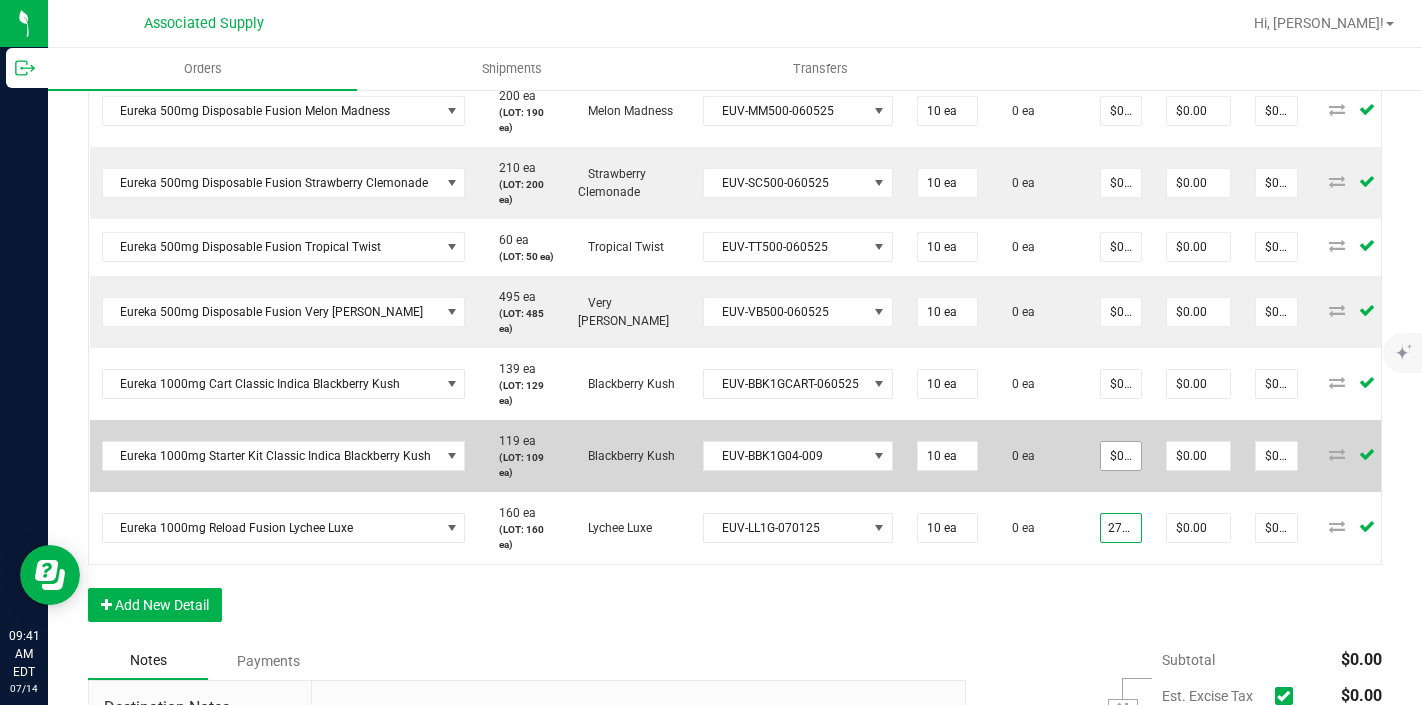 type on "0" 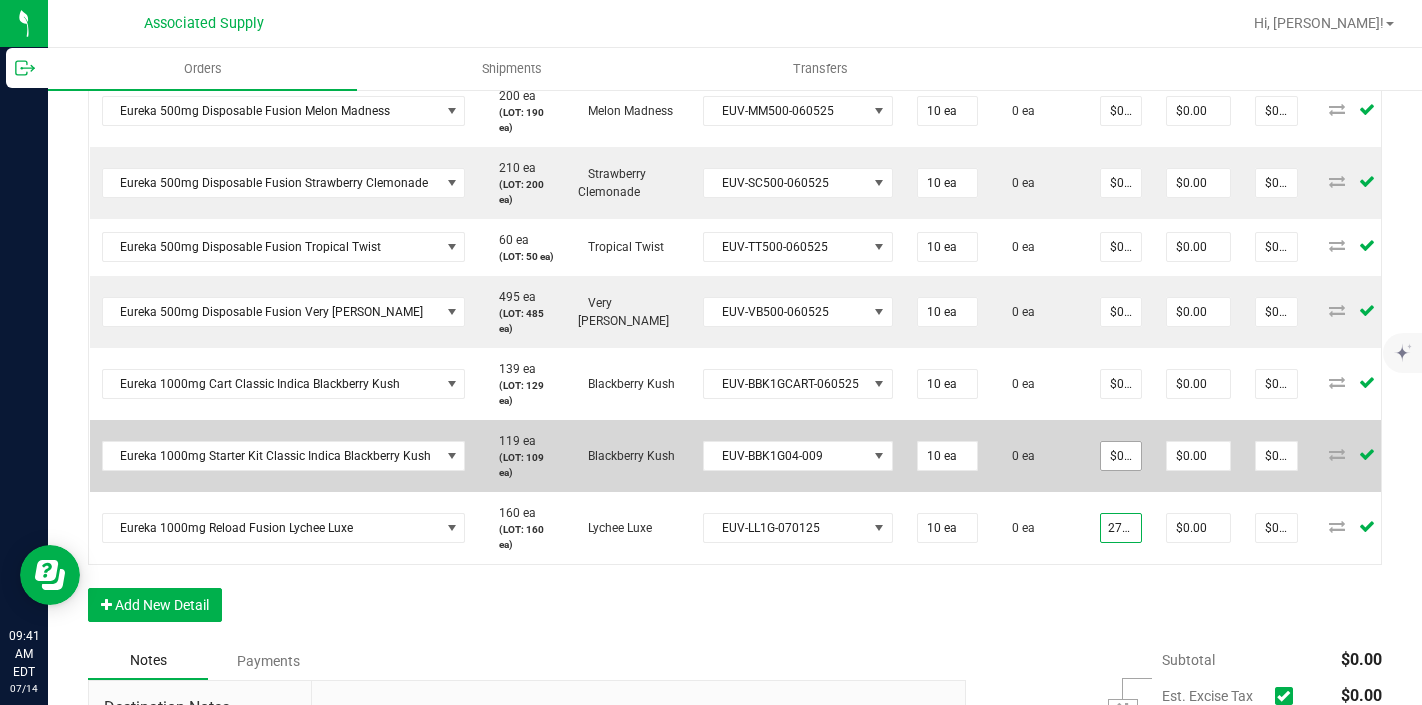type on "$27.50000" 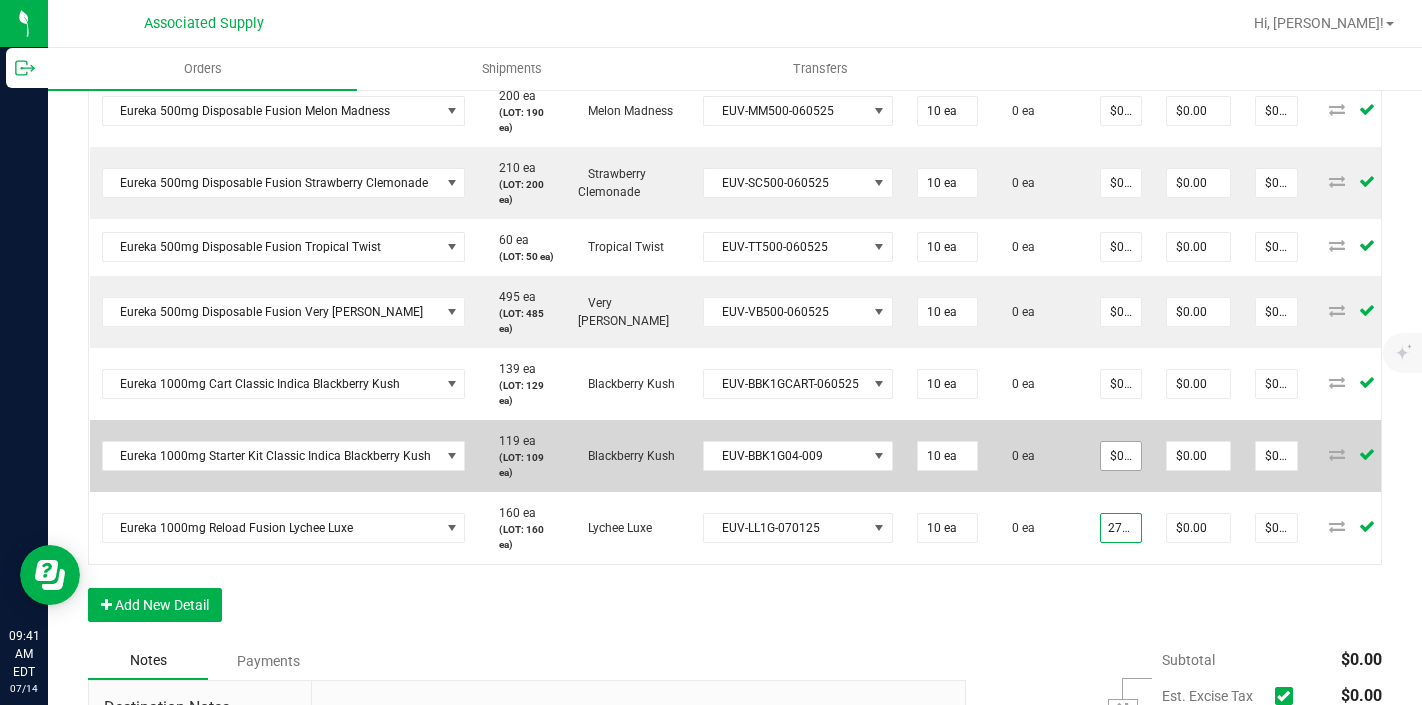 type on "$275.00" 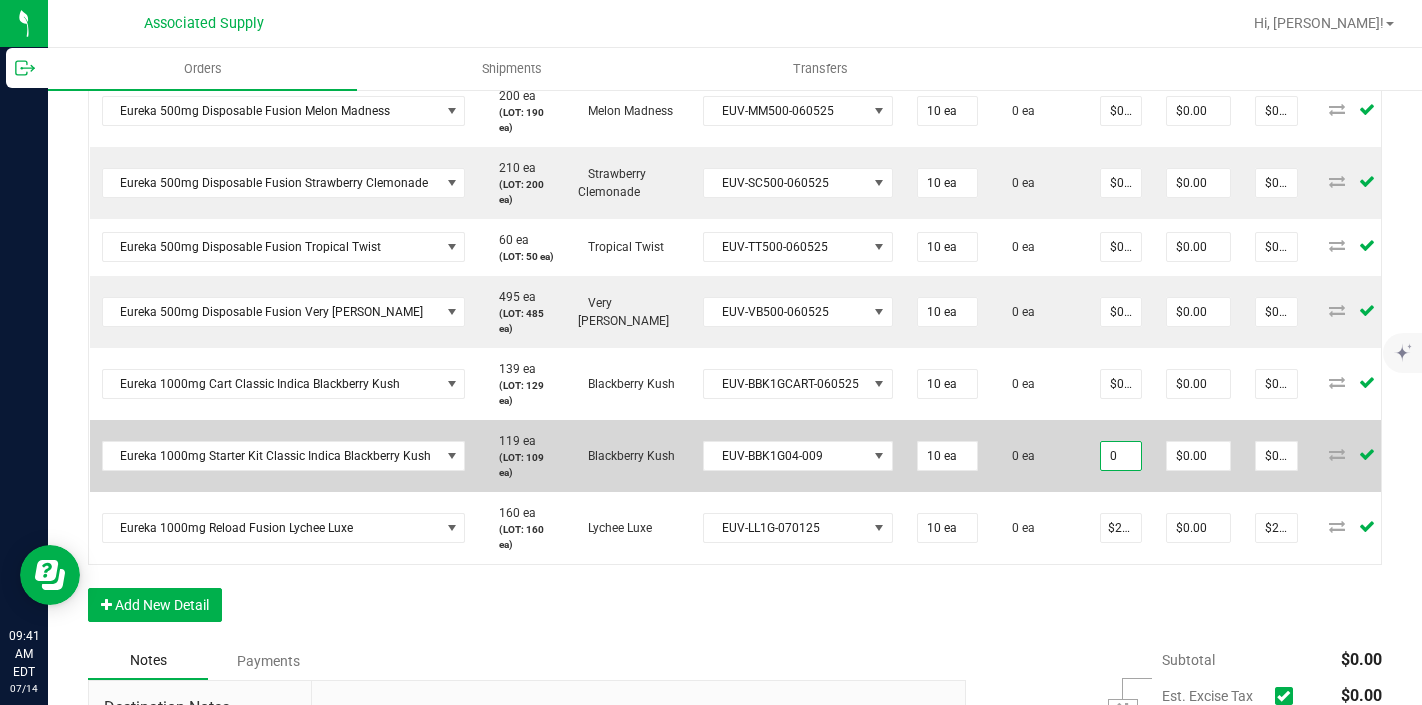 click on "0" at bounding box center (1121, 456) 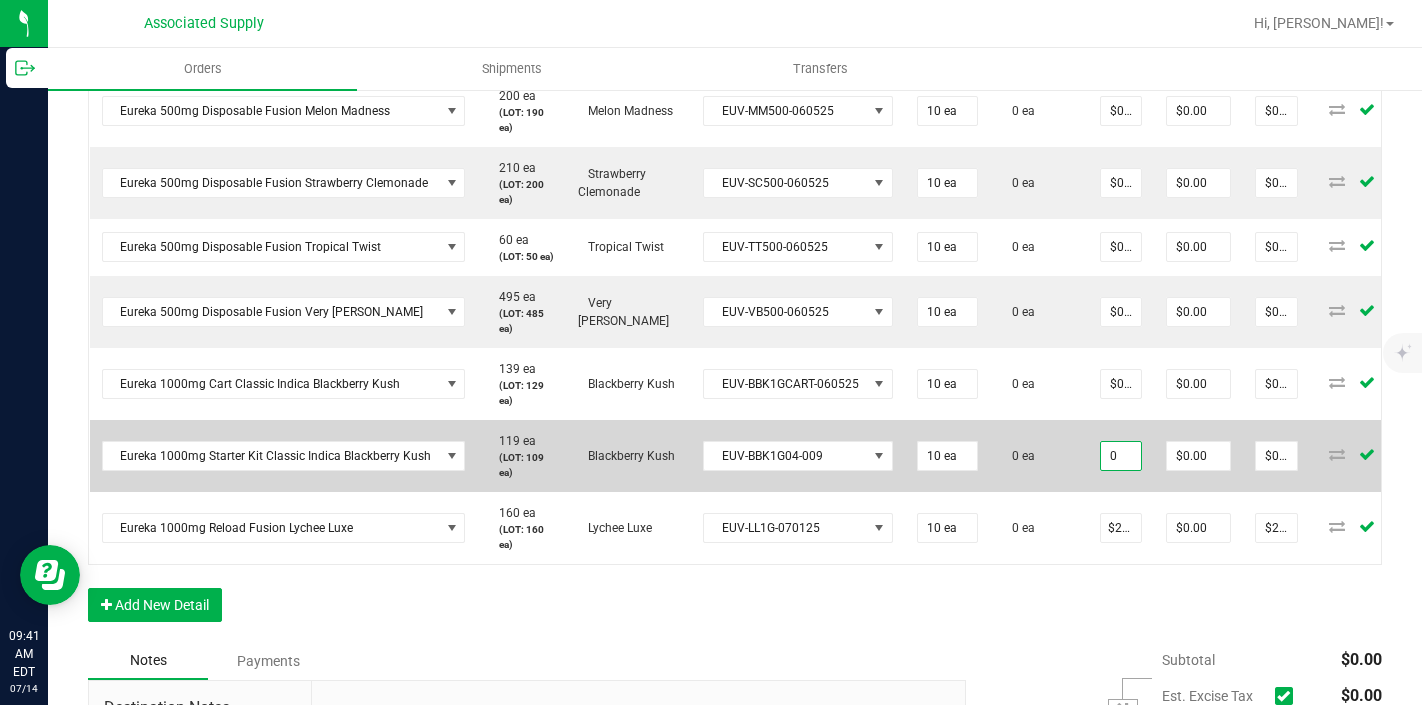 scroll, scrollTop: 0, scrollLeft: 0, axis: both 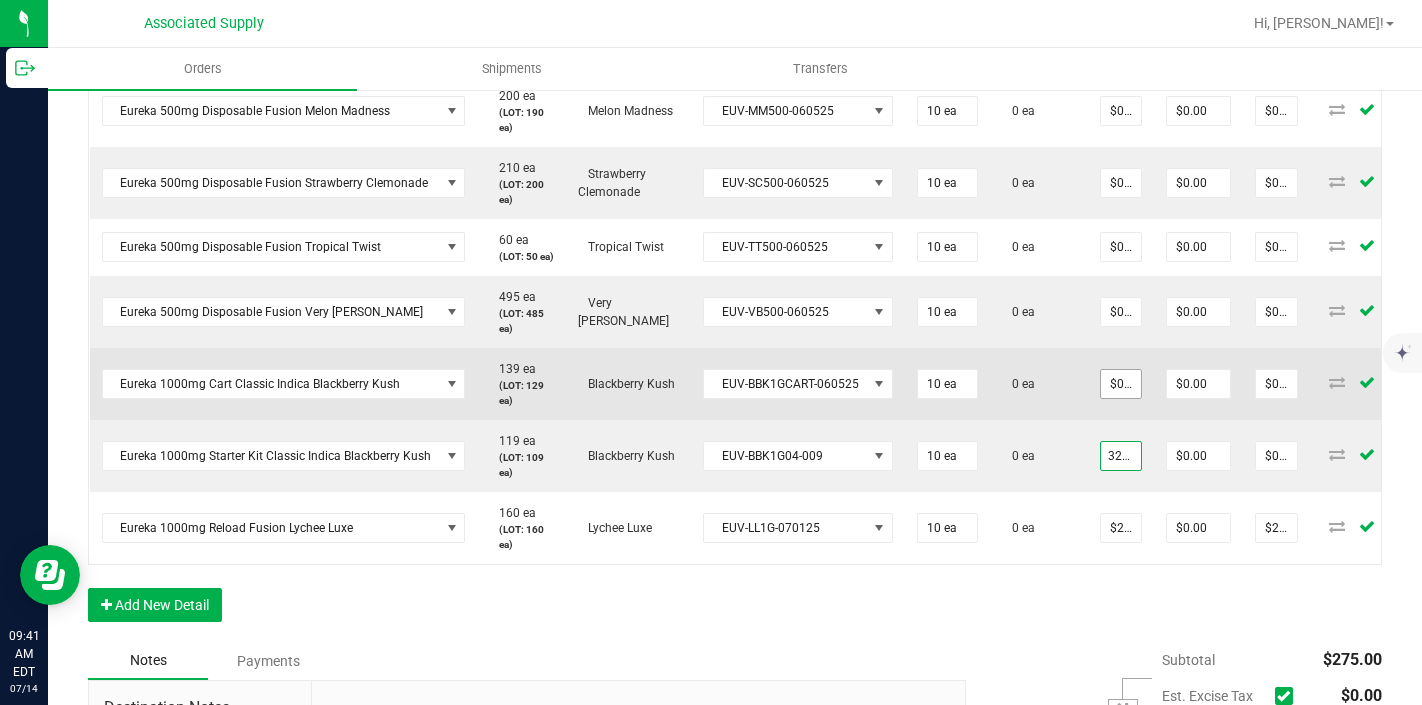type on "32.5" 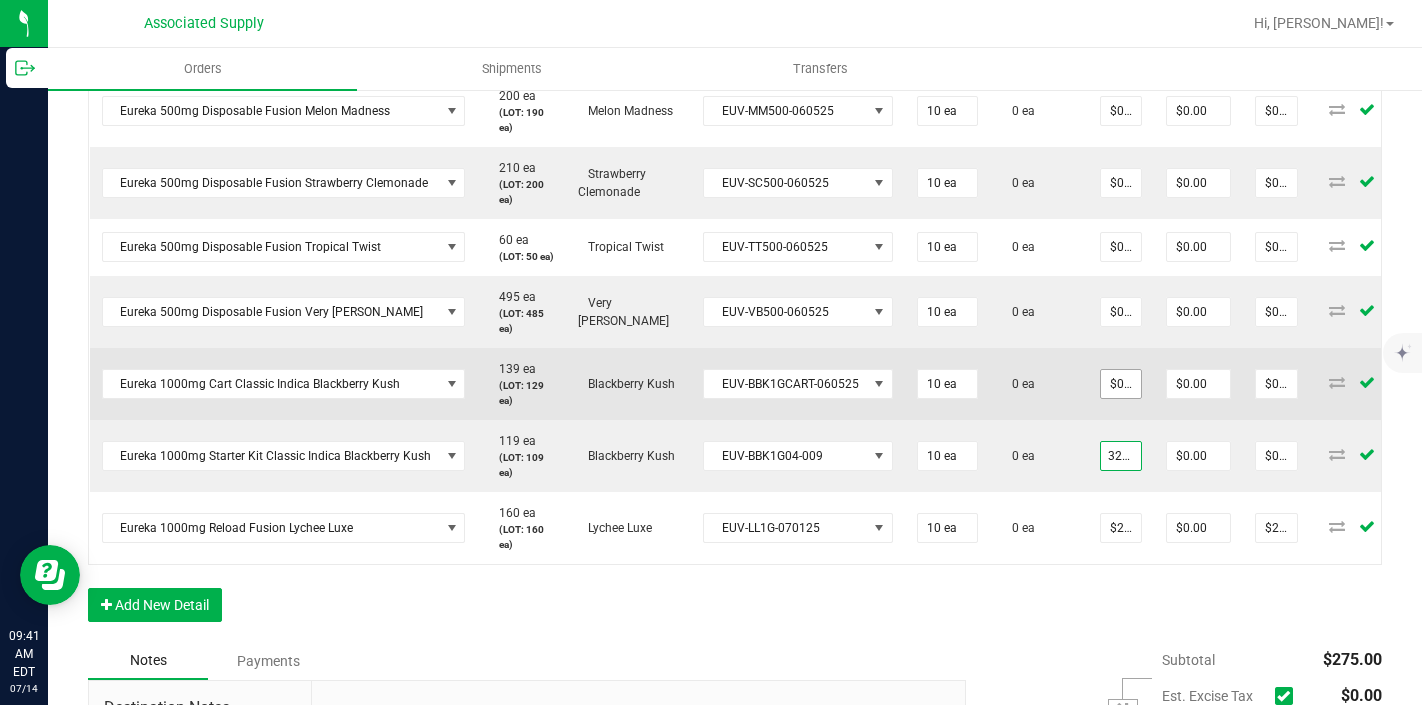 type on "0" 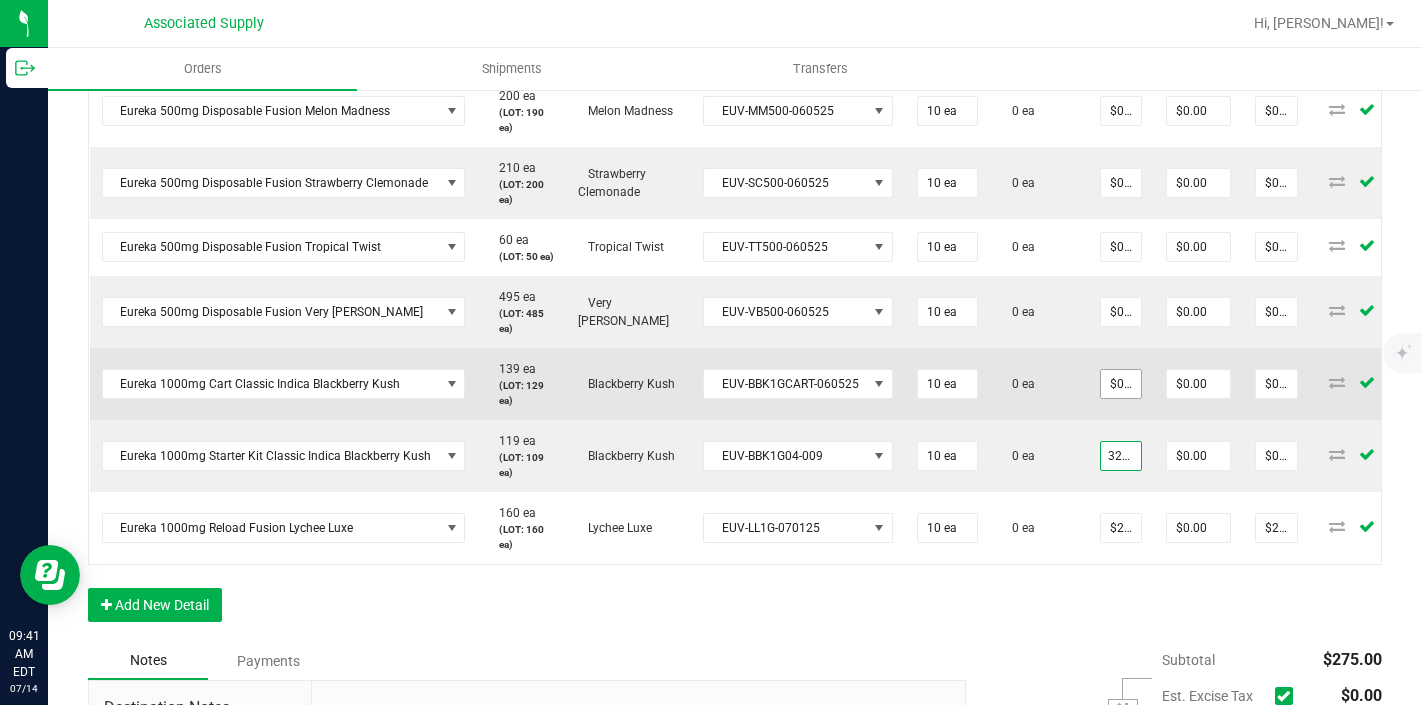 type on "$32.50000" 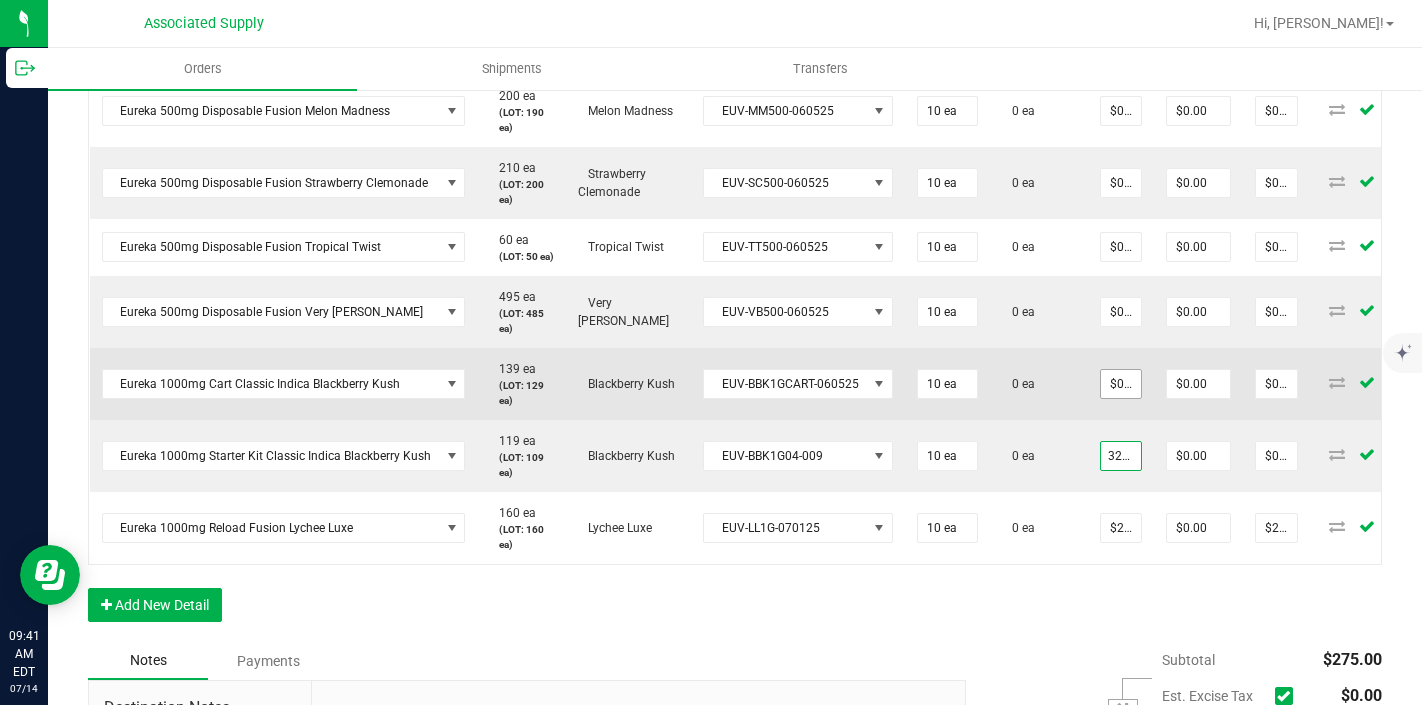 type on "$325.00" 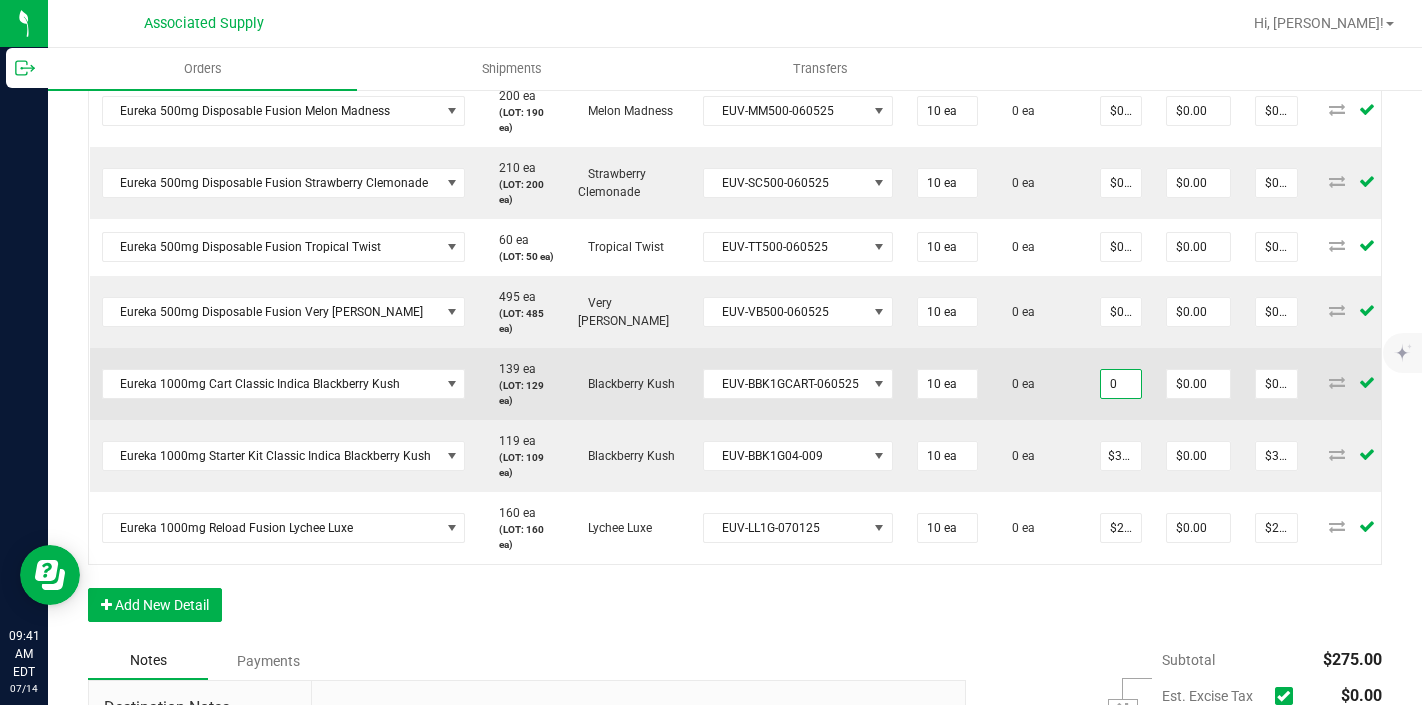 click on "0" at bounding box center [1121, 384] 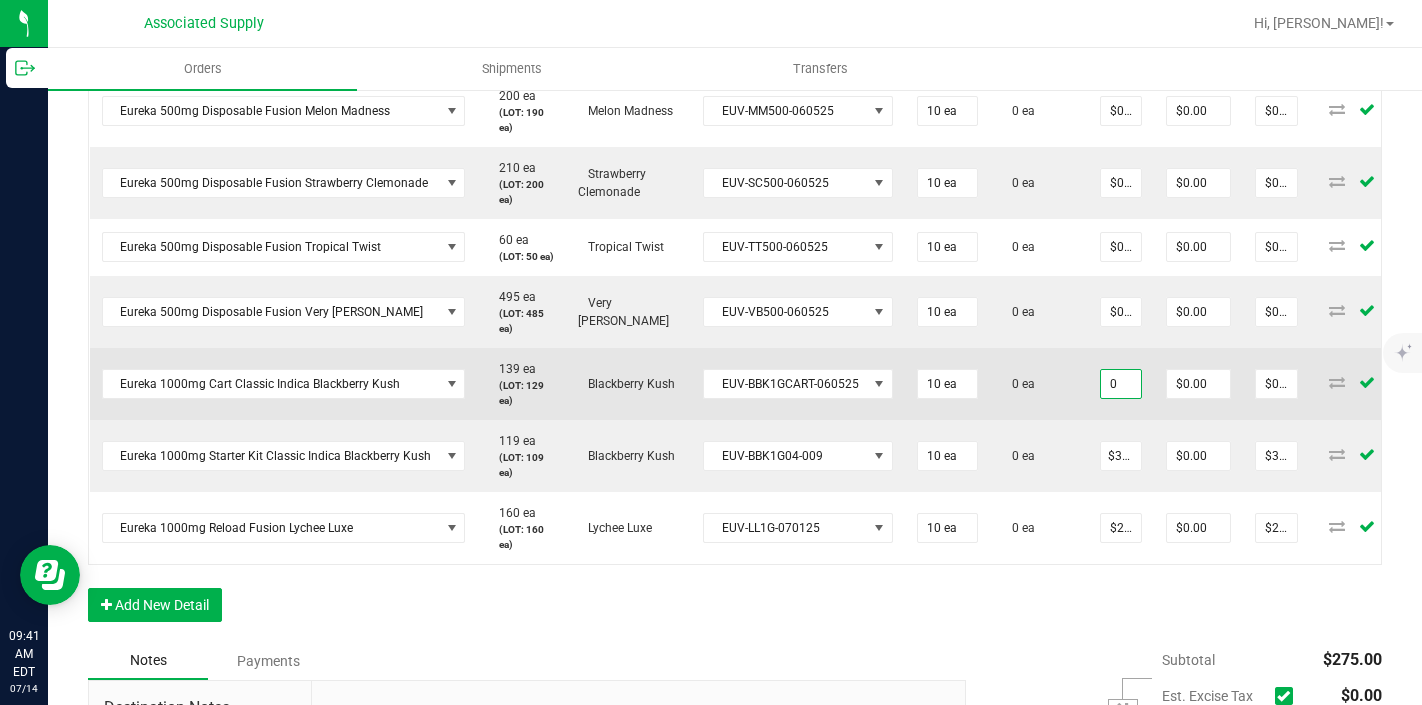 scroll, scrollTop: 0, scrollLeft: 0, axis: both 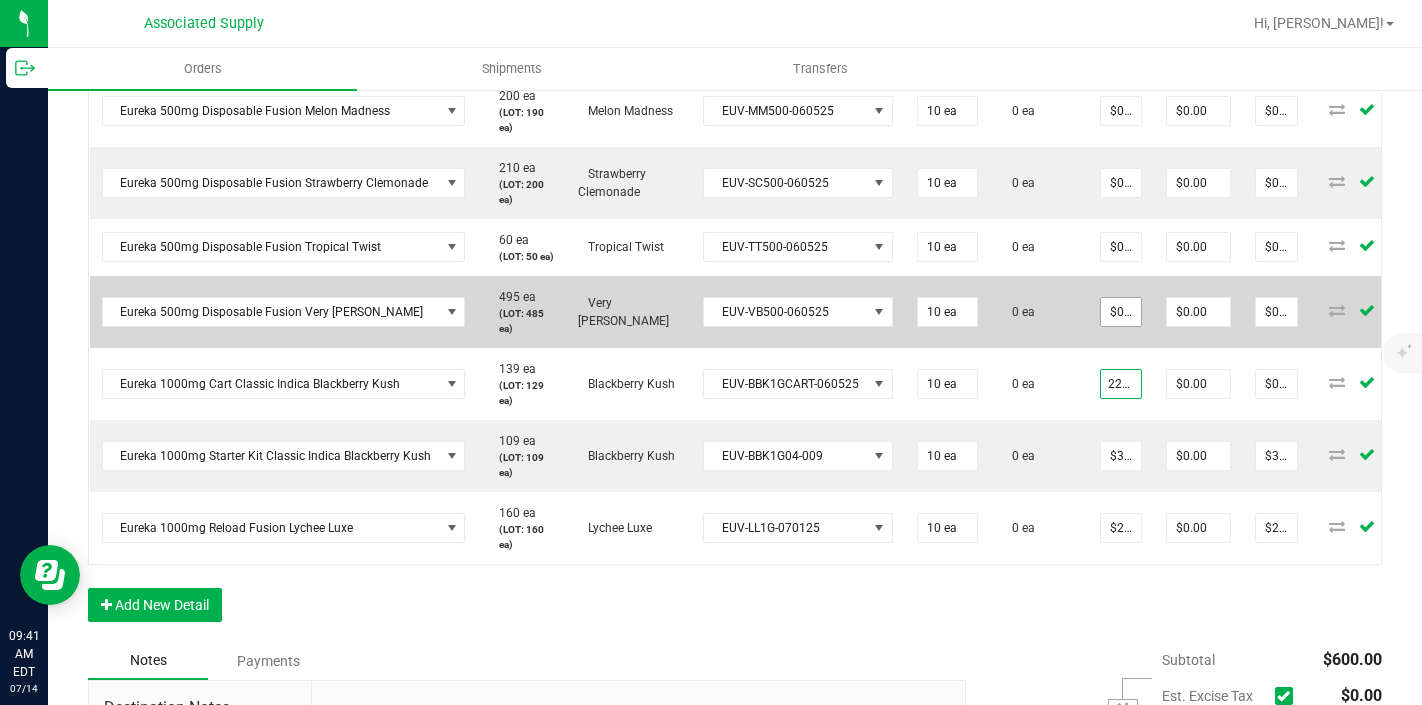 type on "22.5" 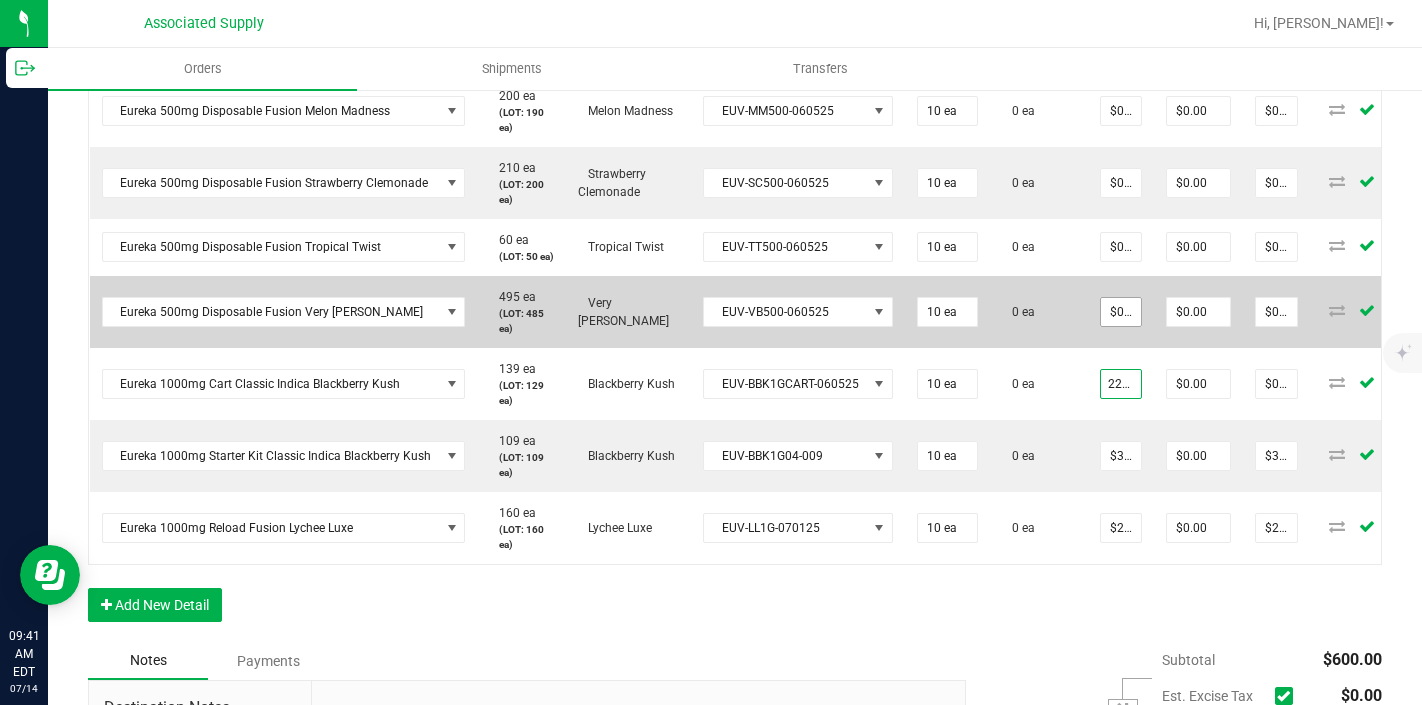 click on "$0.00000" at bounding box center (1121, 312) 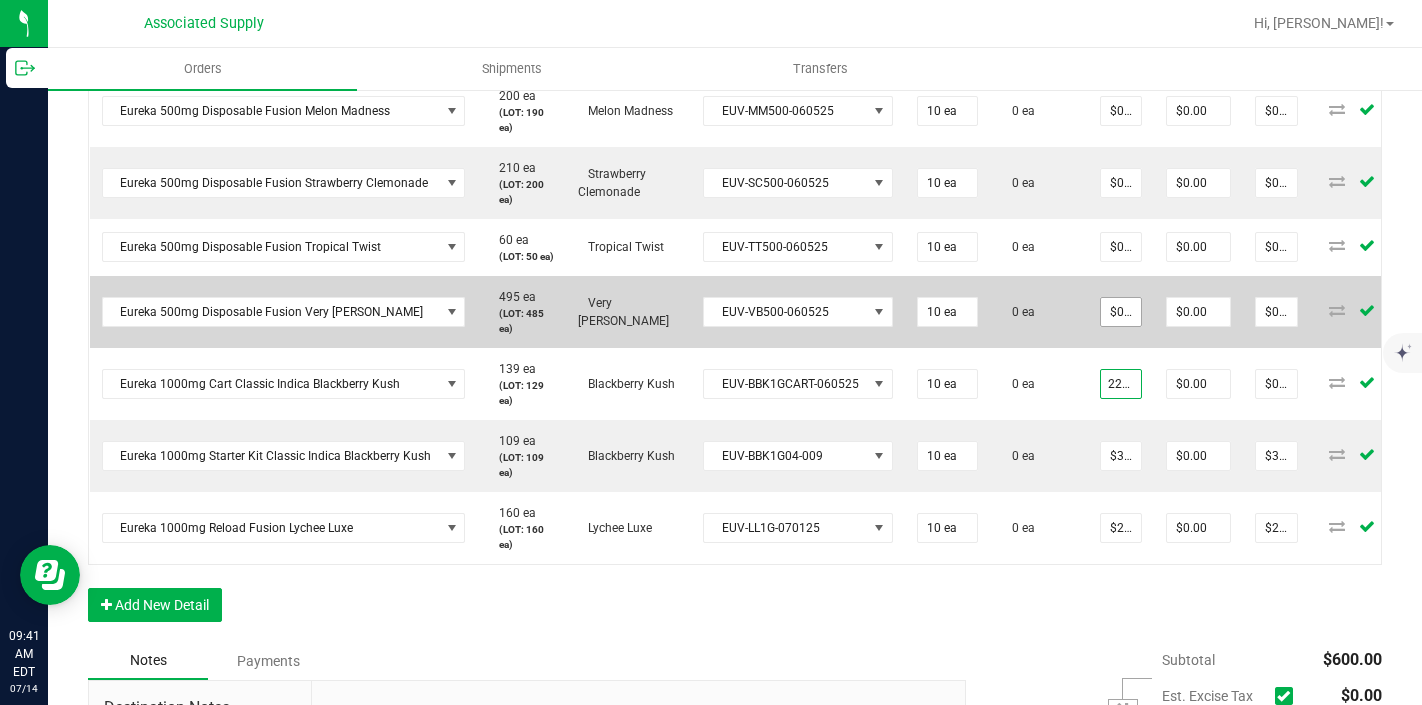 type on "0" 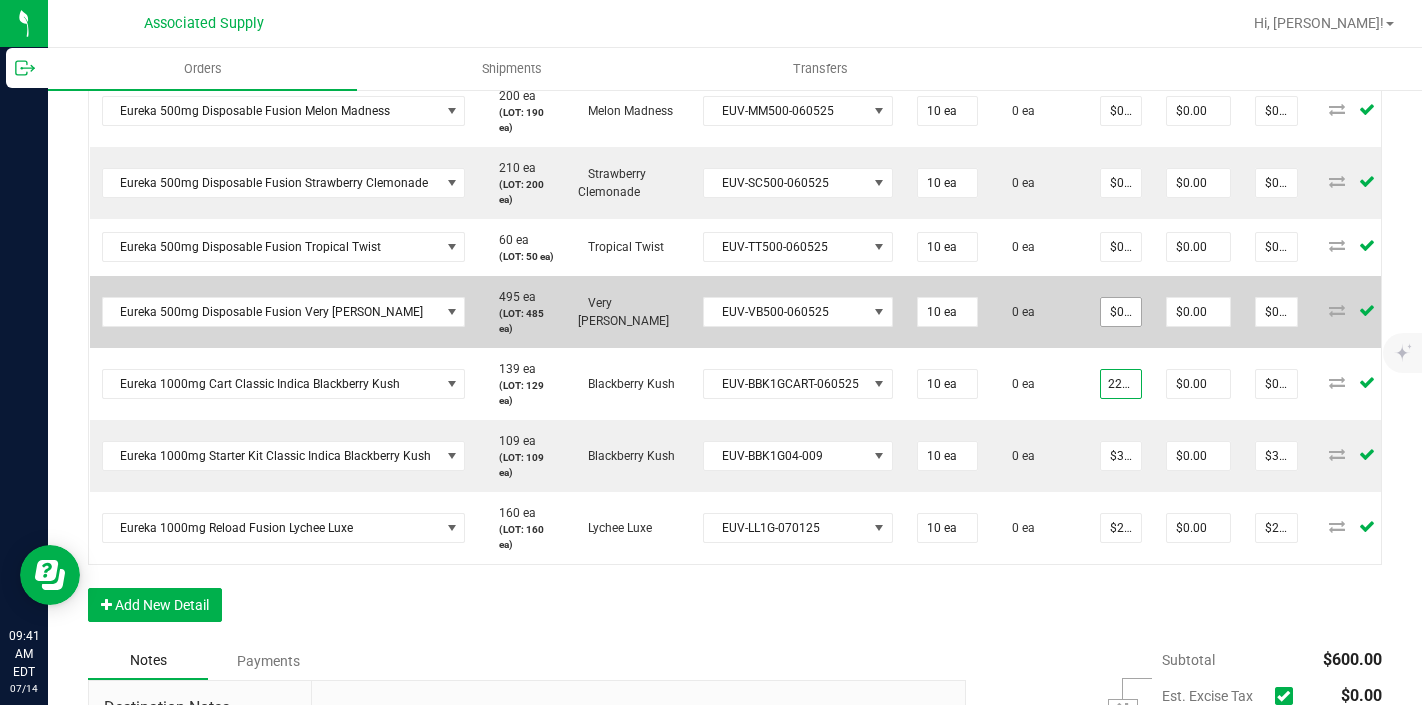 type on "$22.50000" 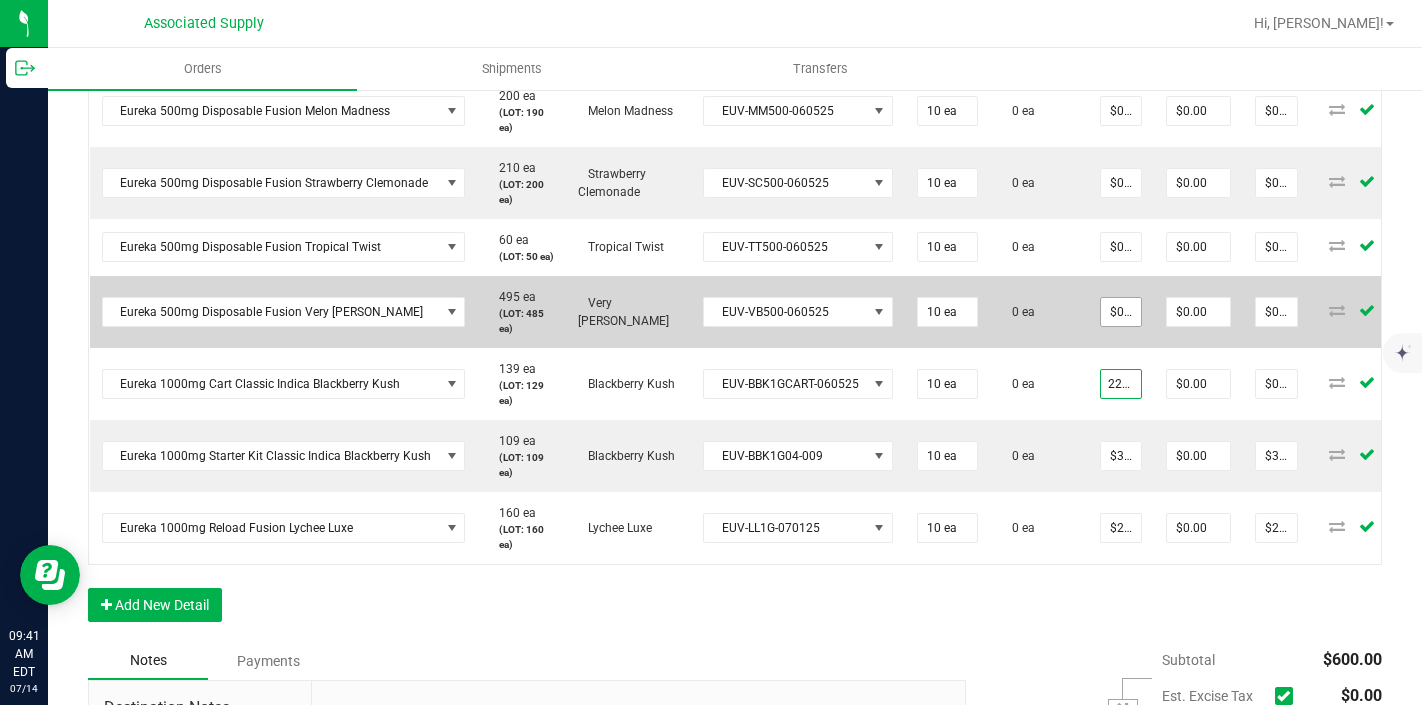 type on "$225.00" 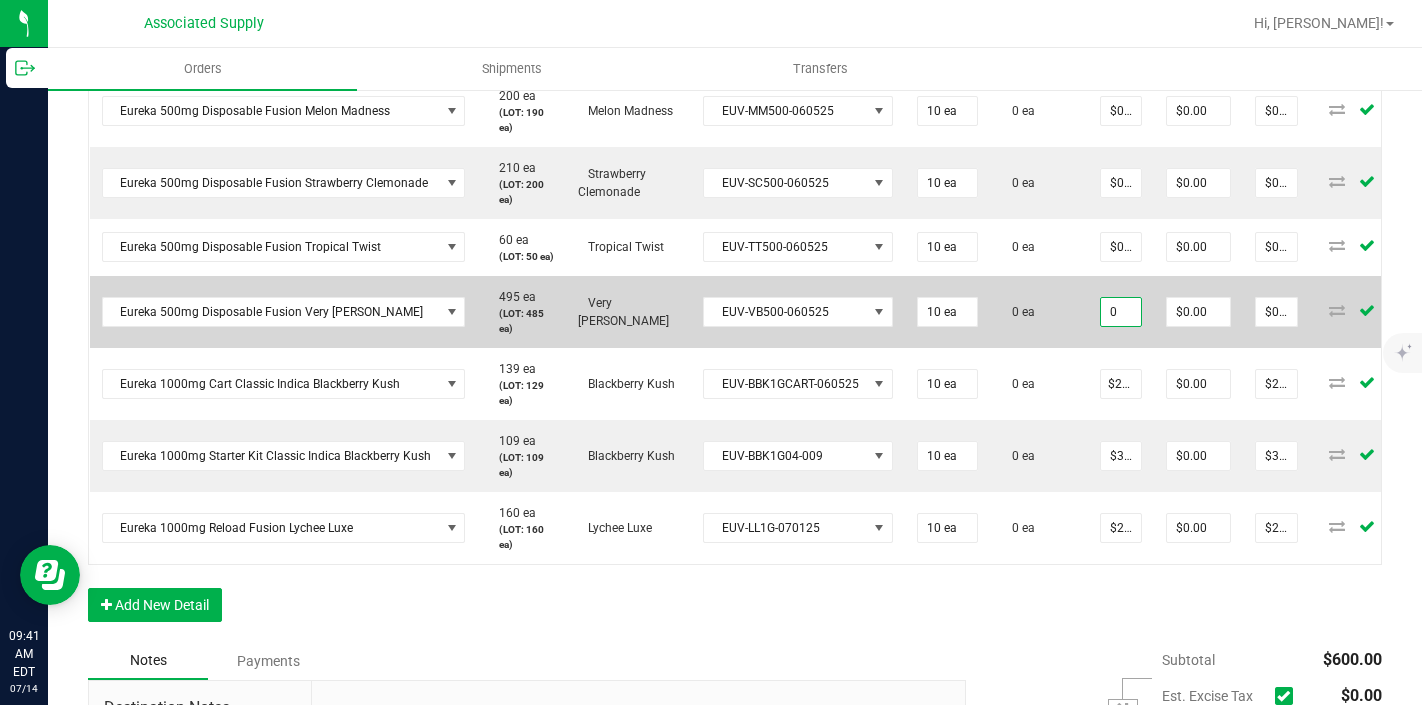scroll, scrollTop: 0, scrollLeft: 0, axis: both 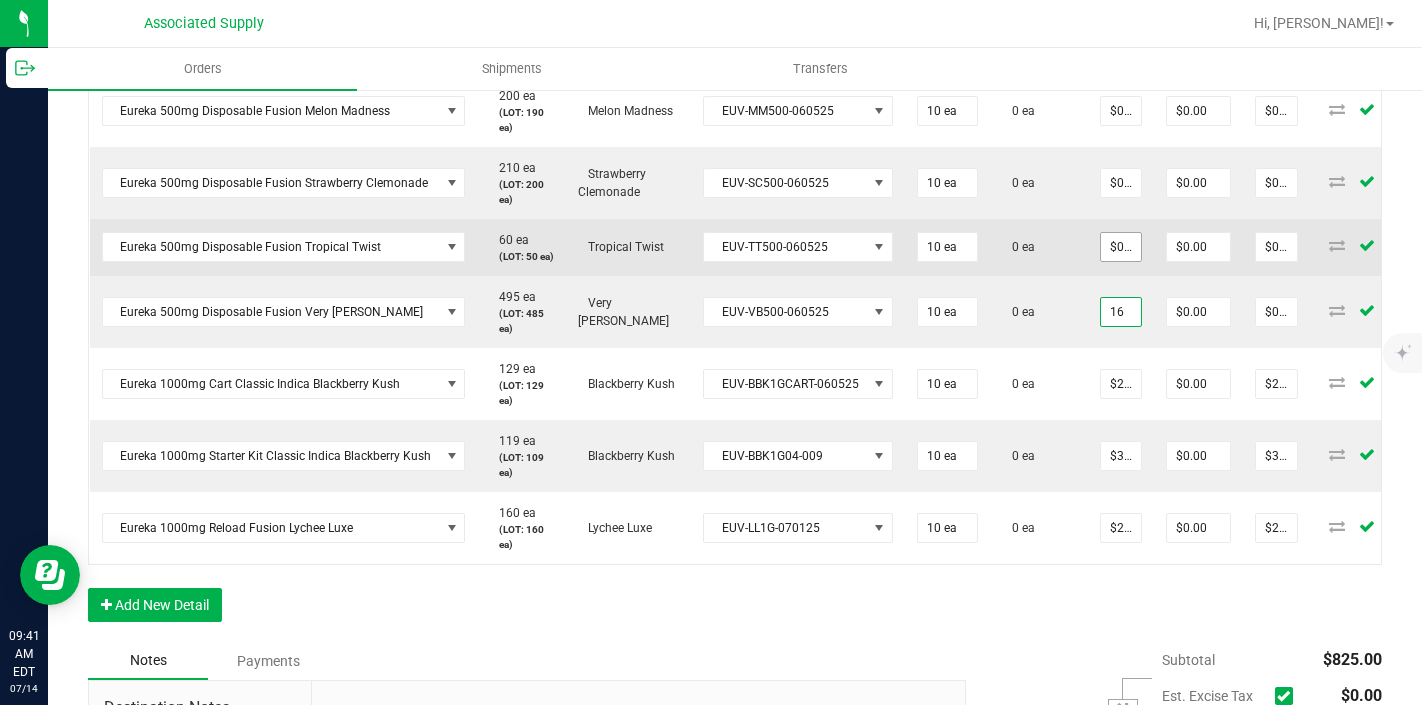 type on "$16.00000" 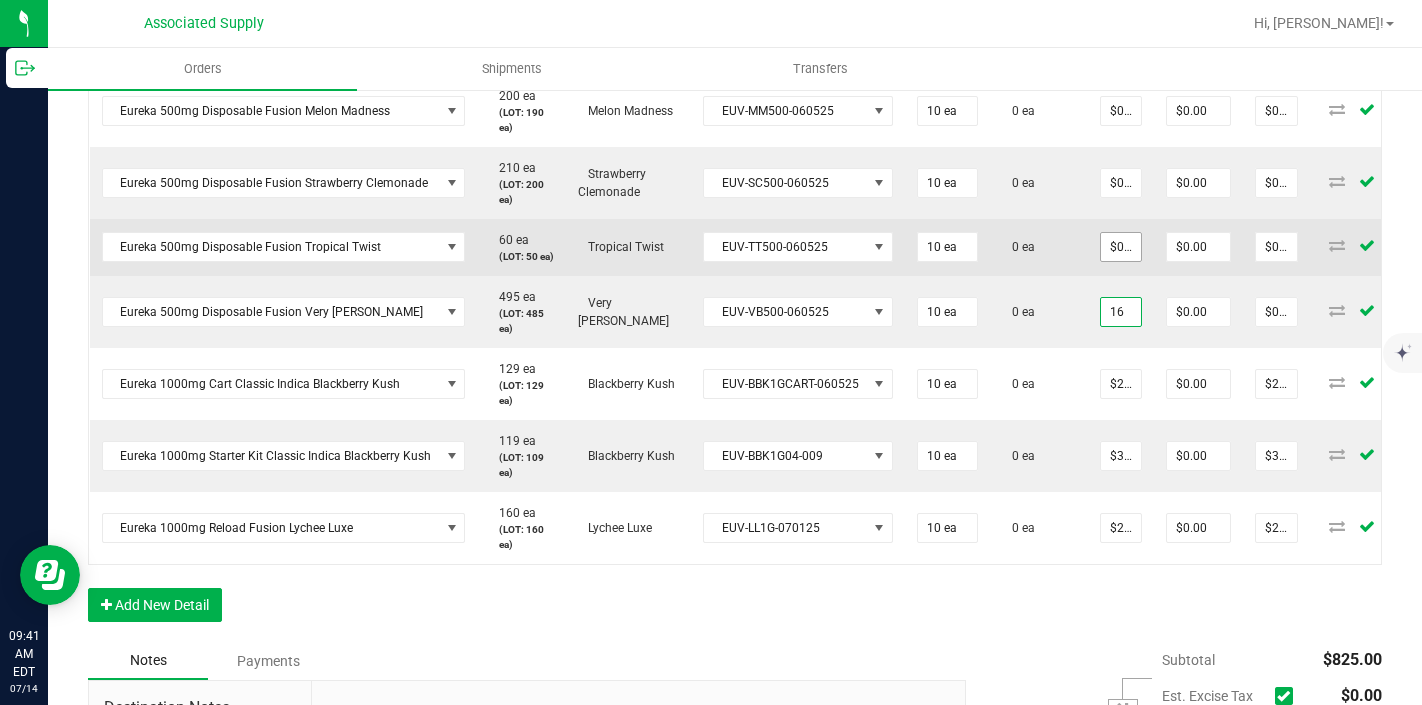 type on "$160.00" 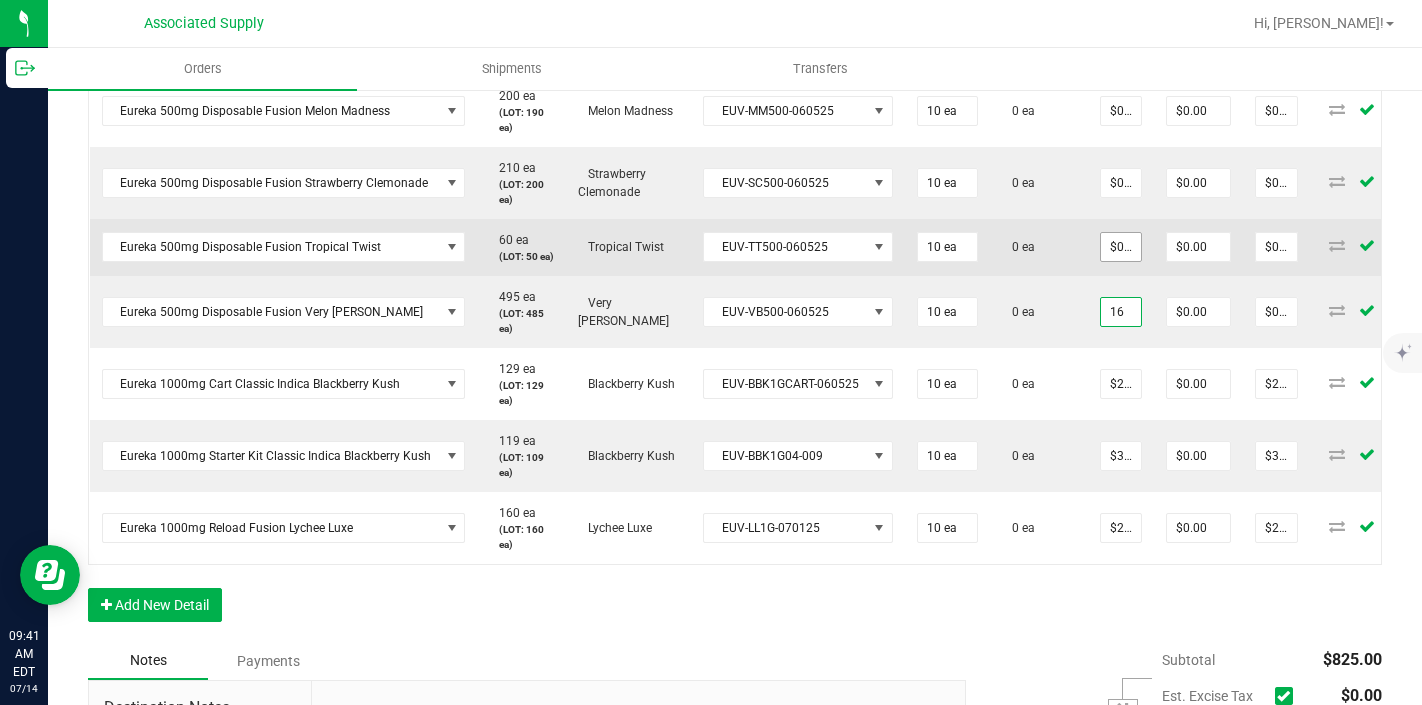 type on "0" 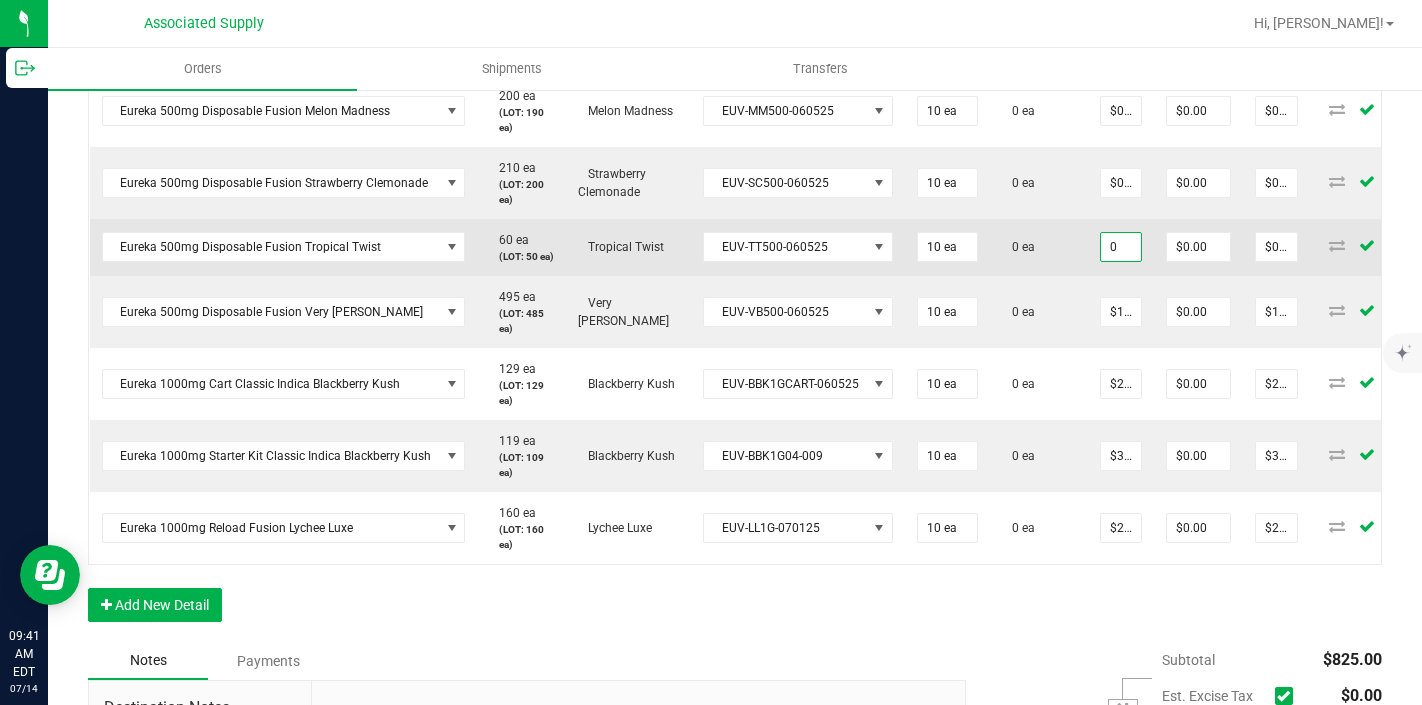 click on "0" at bounding box center [1121, 247] 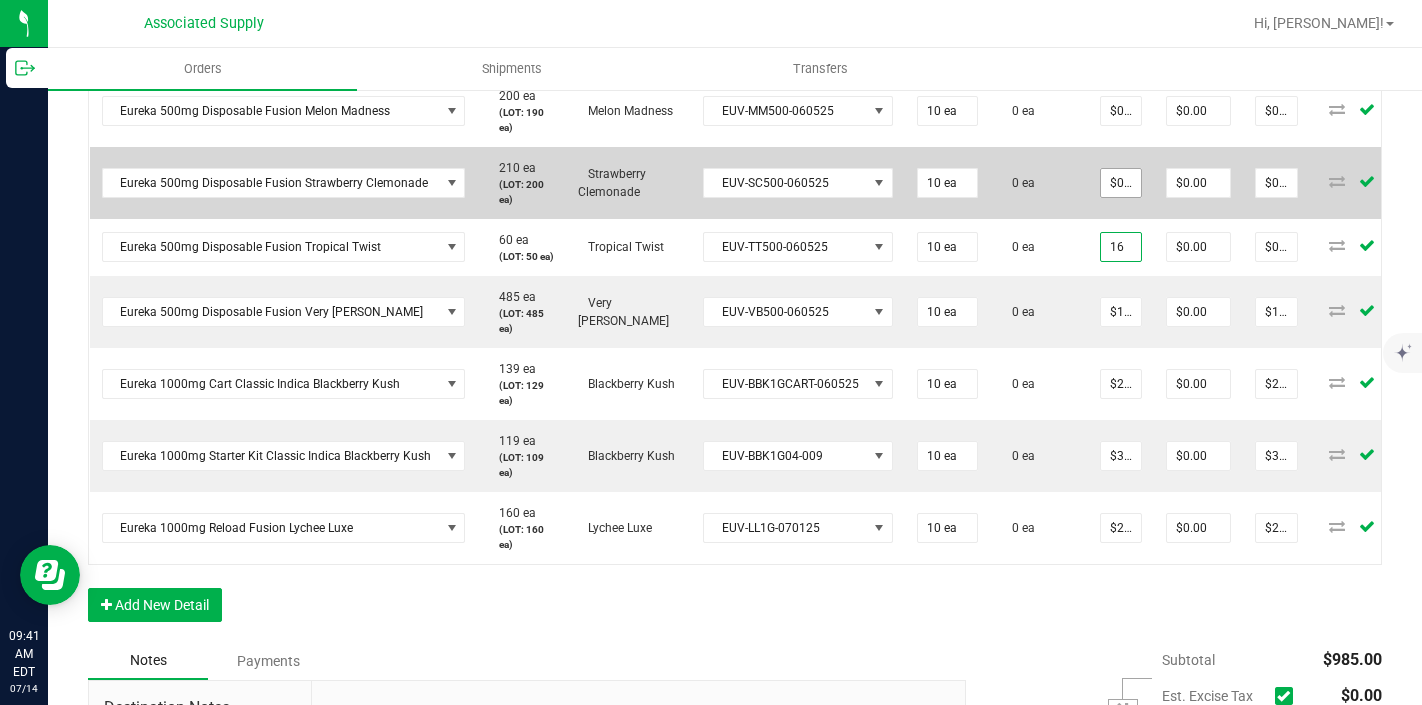 click on "$0.00000" at bounding box center (1121, 183) 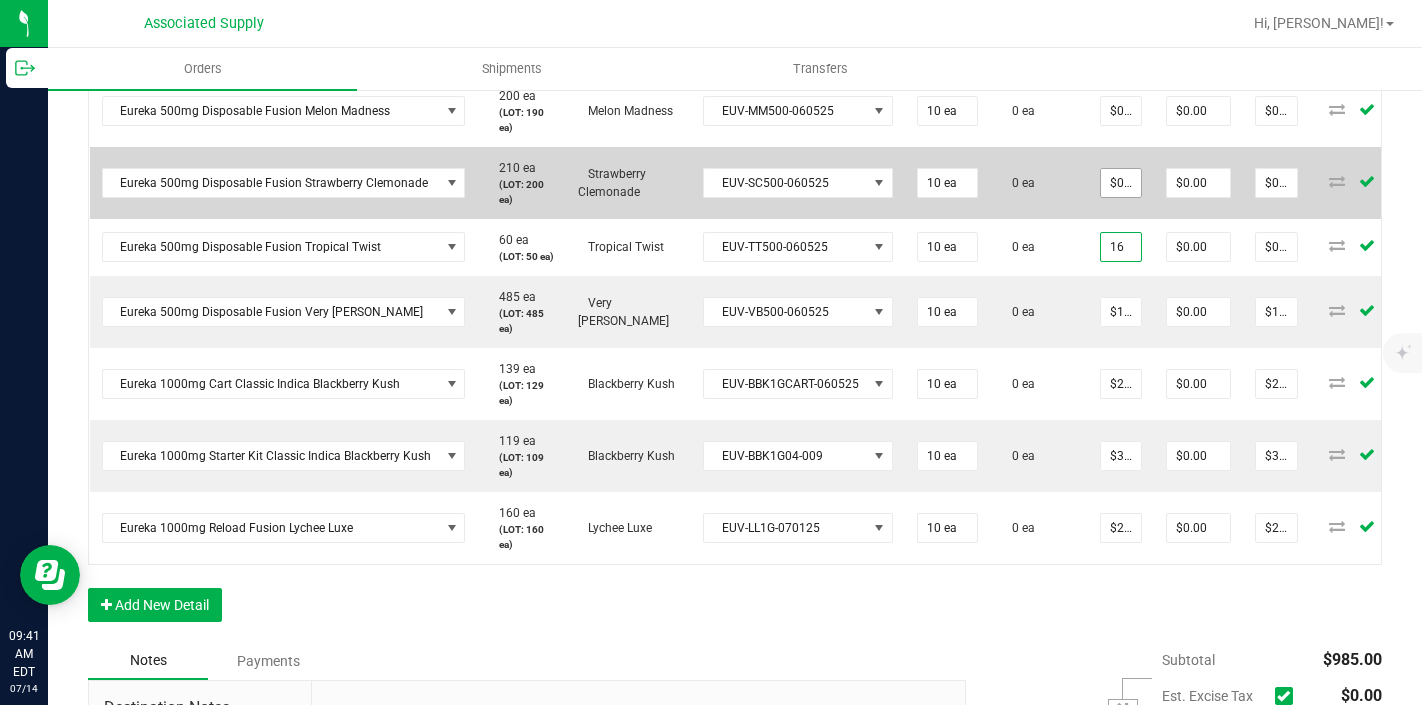 type on "$16.00000" 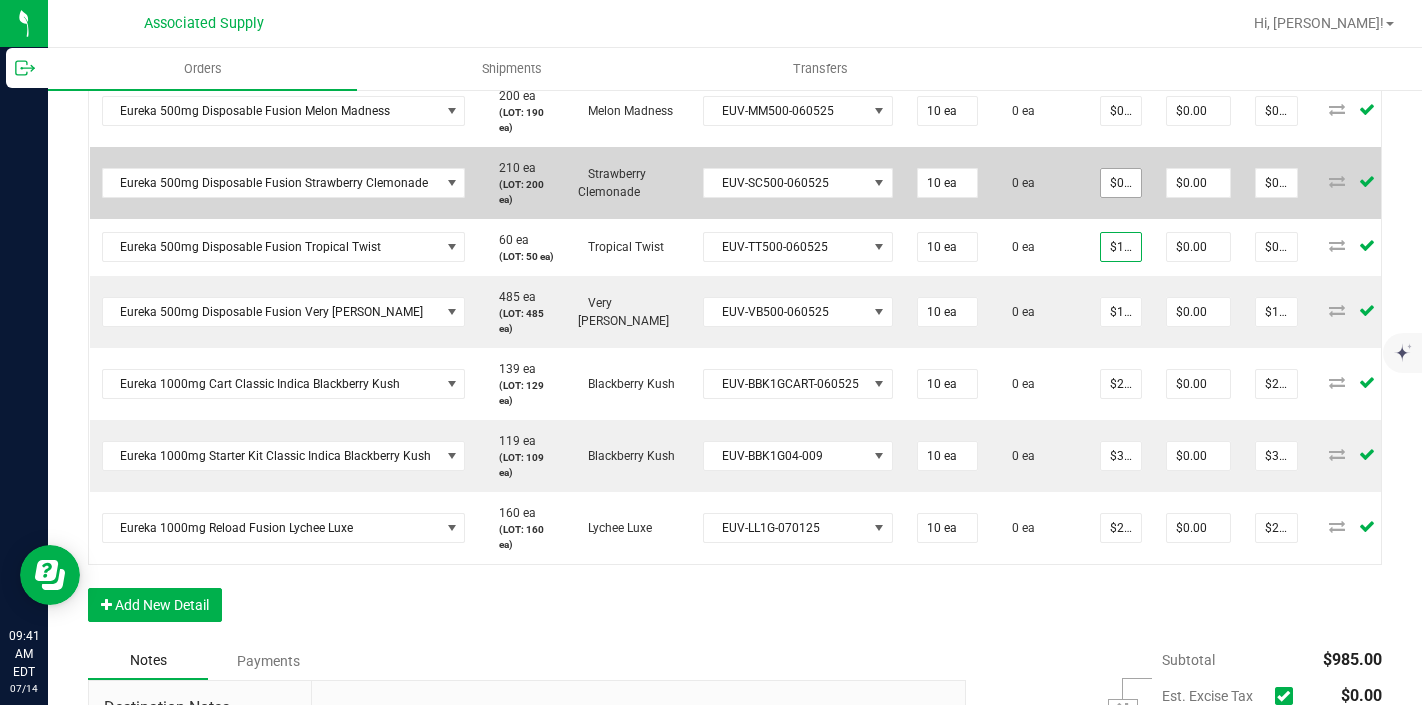 type on "$160.00" 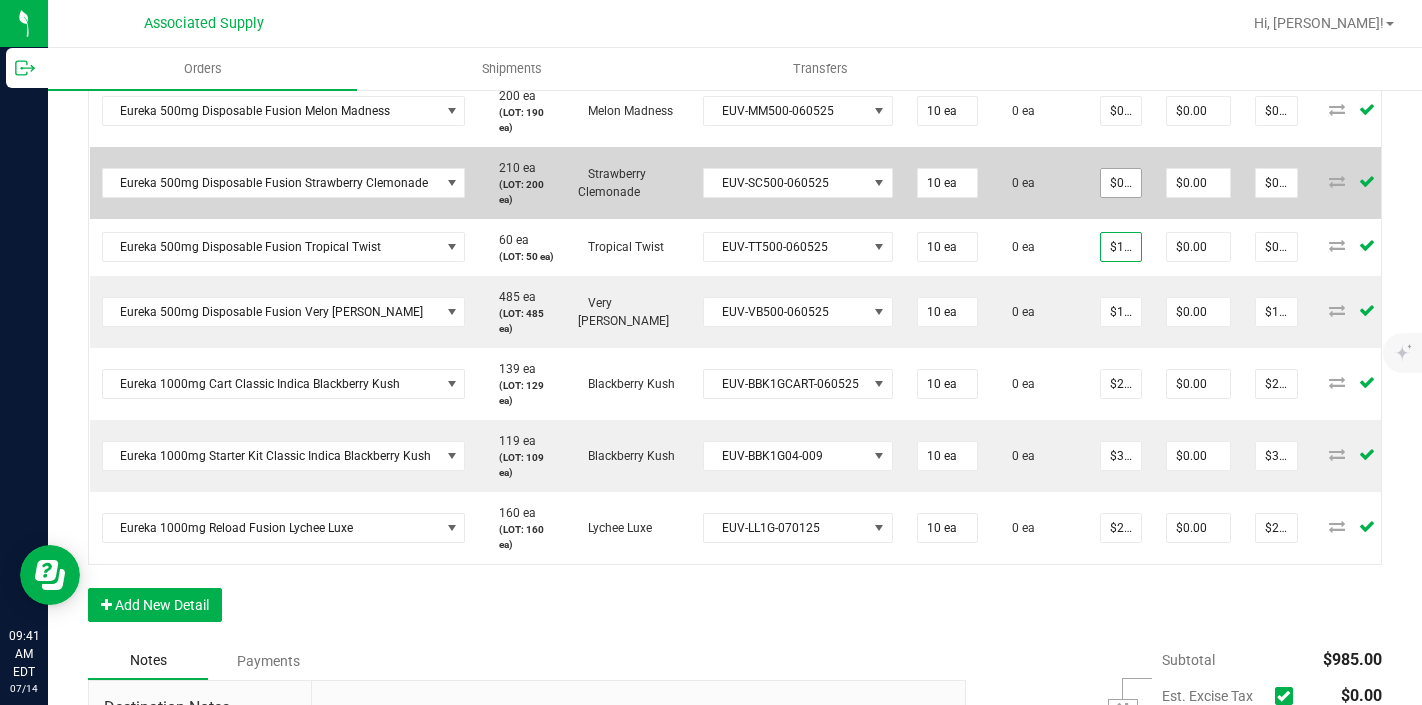 type on "0" 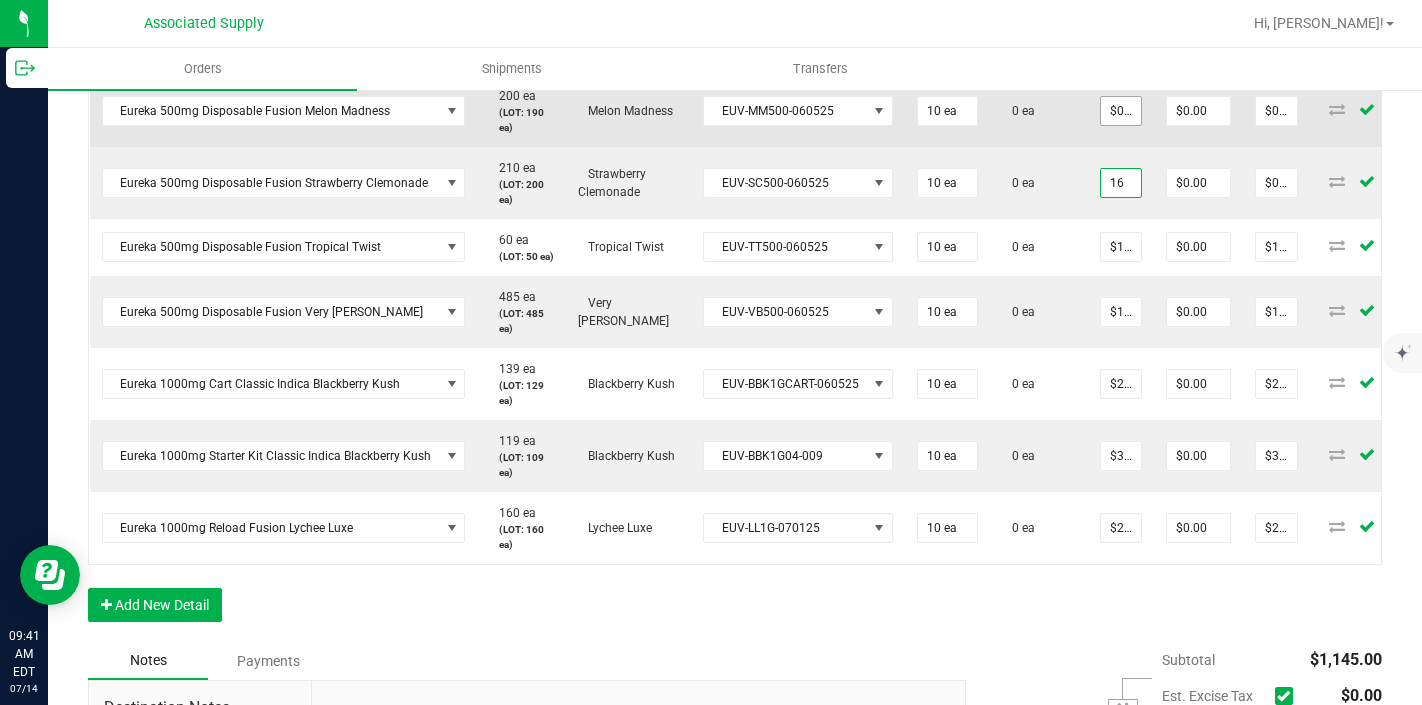 click on "$0.00000" at bounding box center [1121, 111] 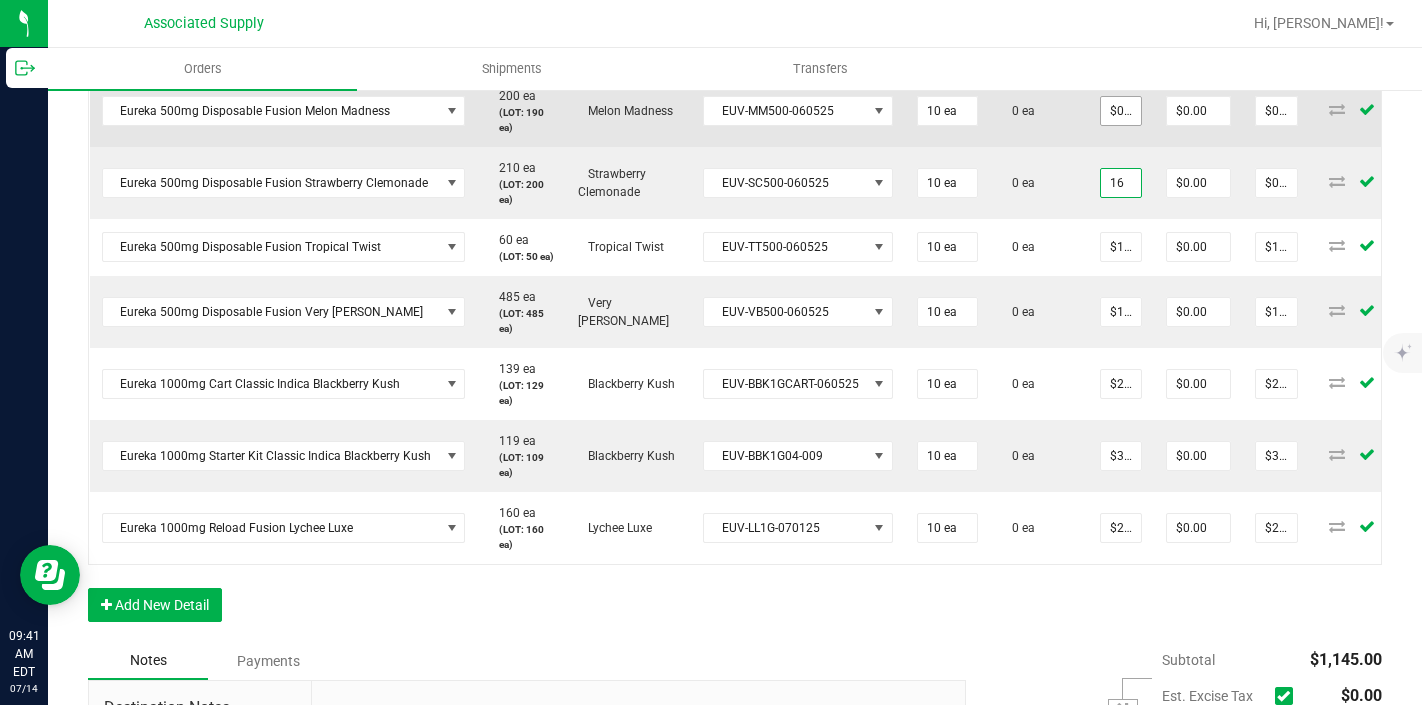 type on "$16.00000" 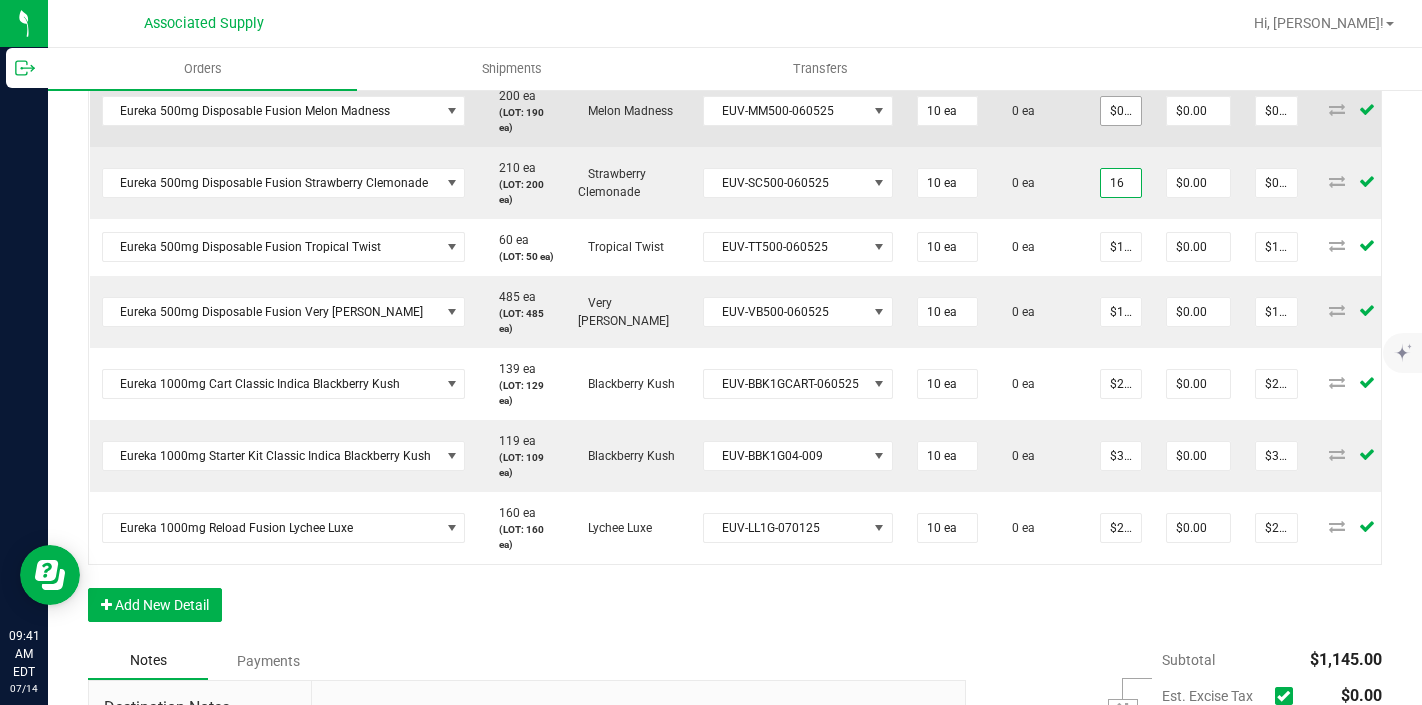 type on "$160.00" 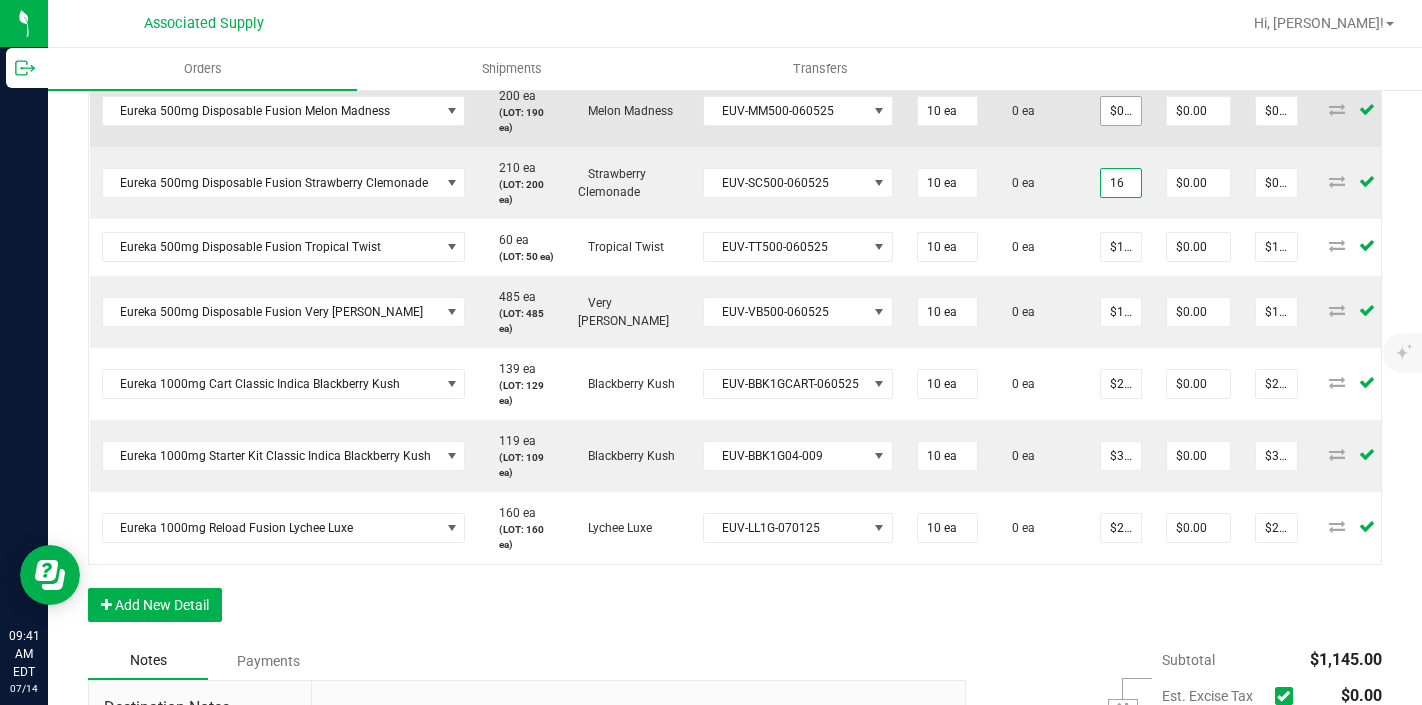 type on "0" 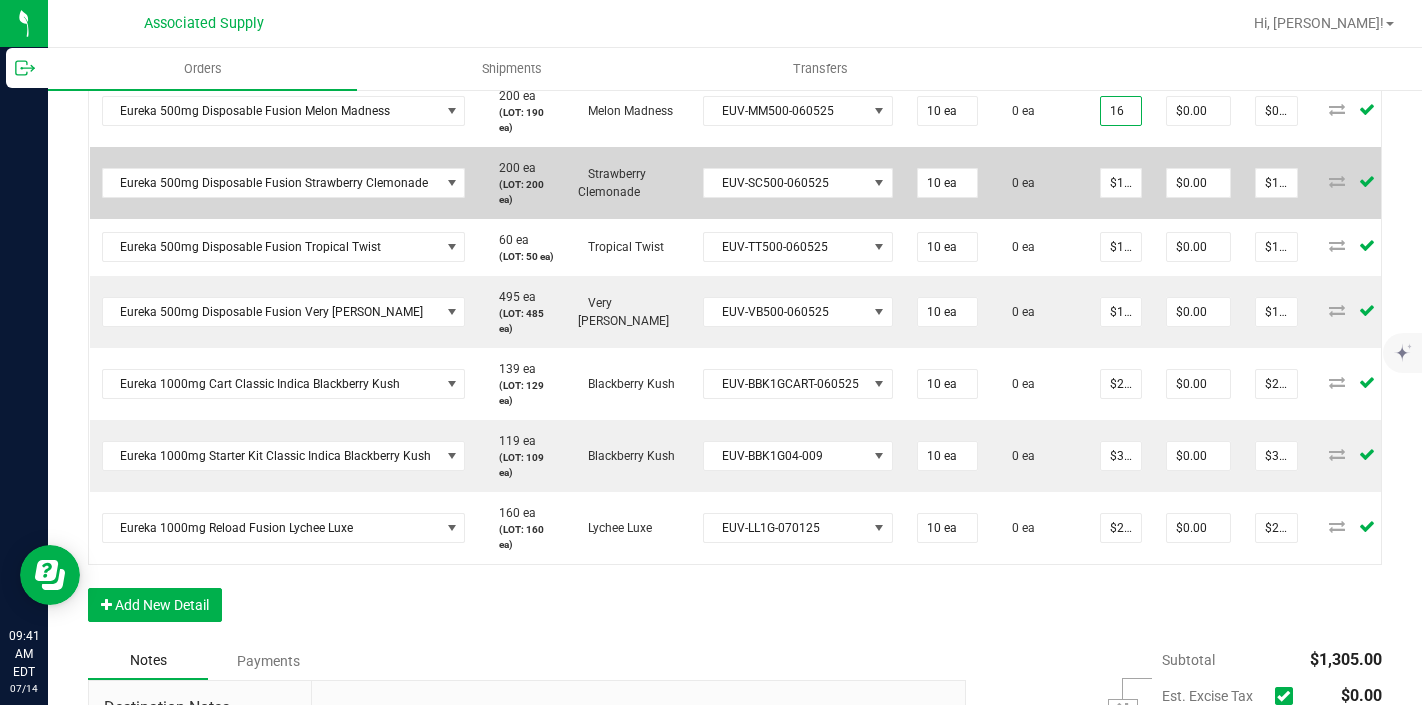 type on "$16.00000" 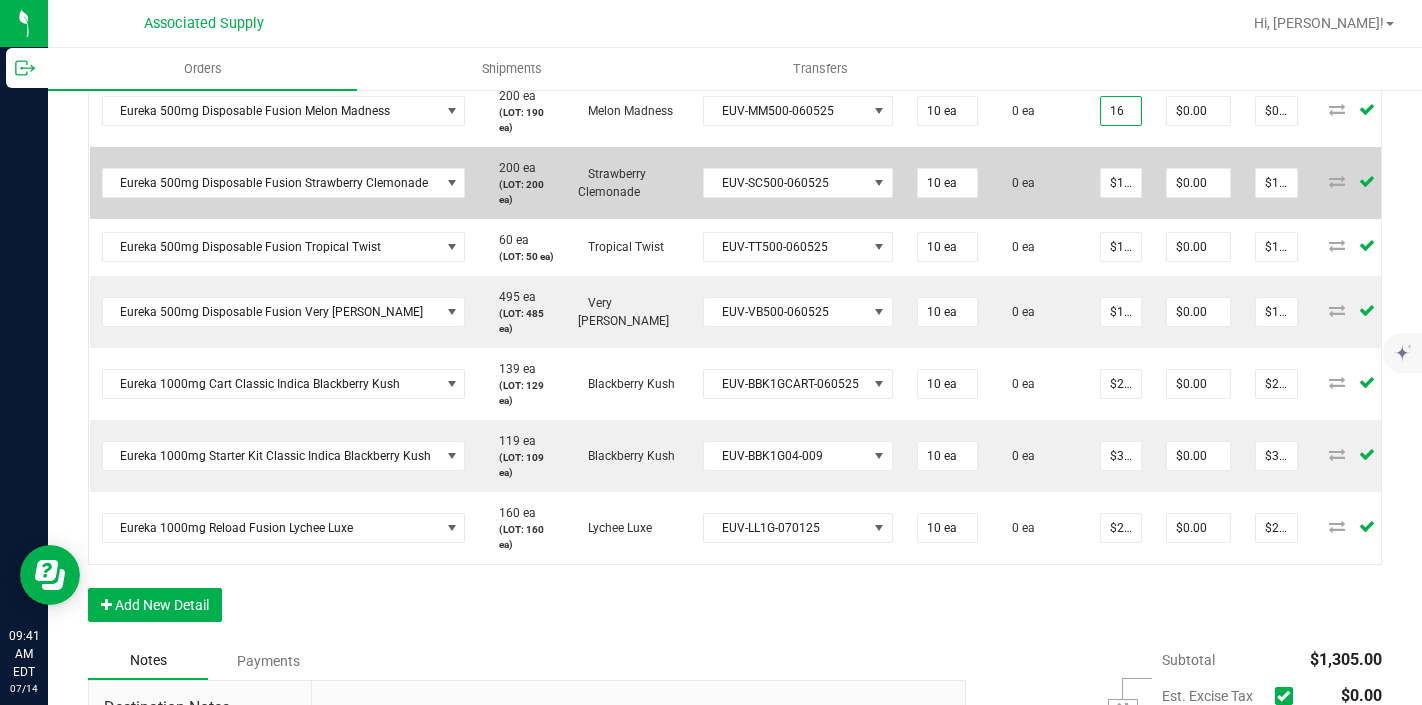 type on "$160.00" 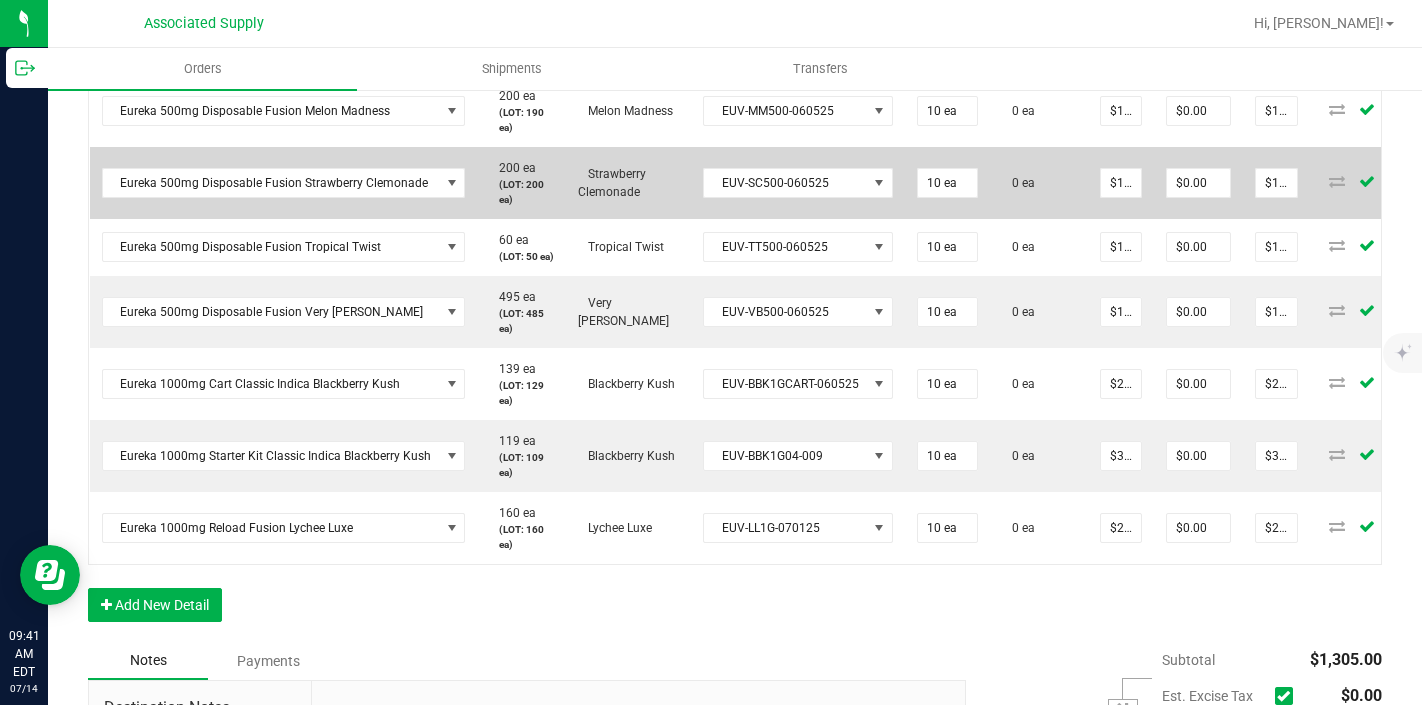 click on "0 ea" at bounding box center (1039, 183) 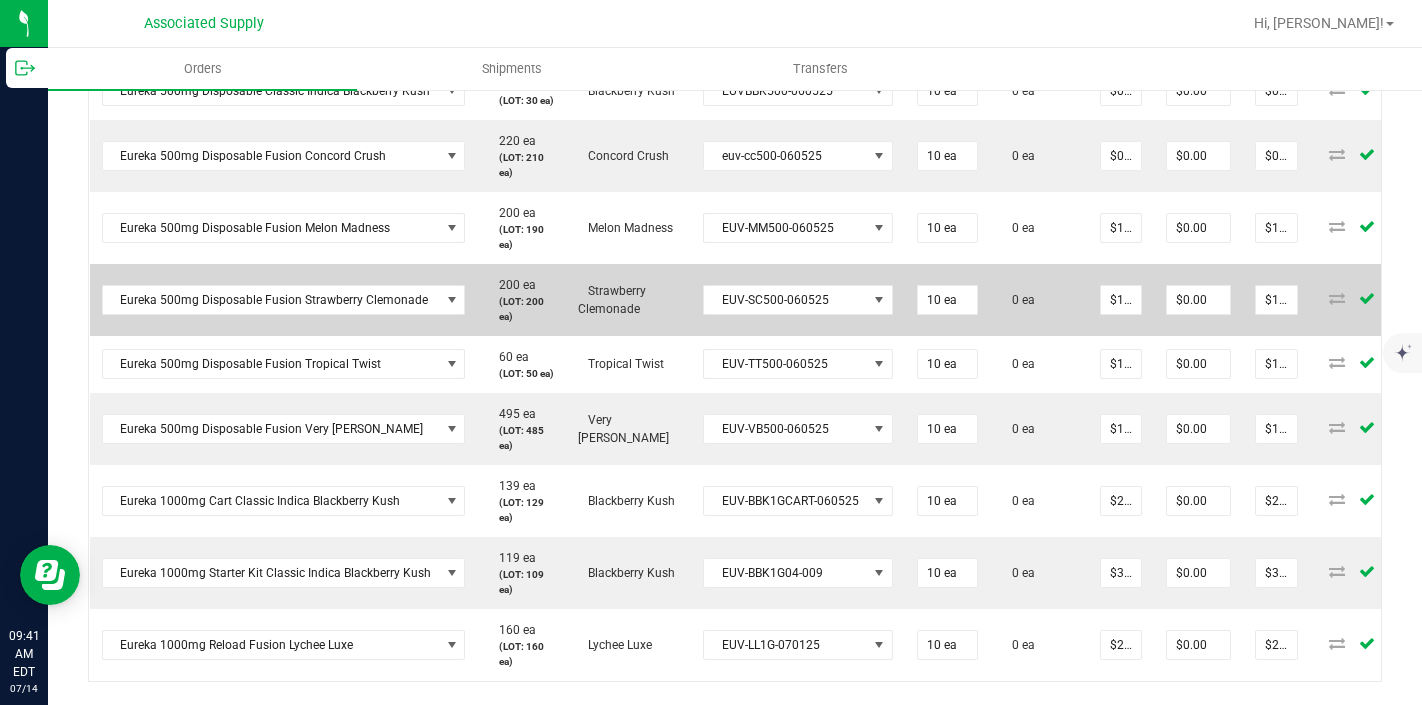 scroll, scrollTop: 740, scrollLeft: 0, axis: vertical 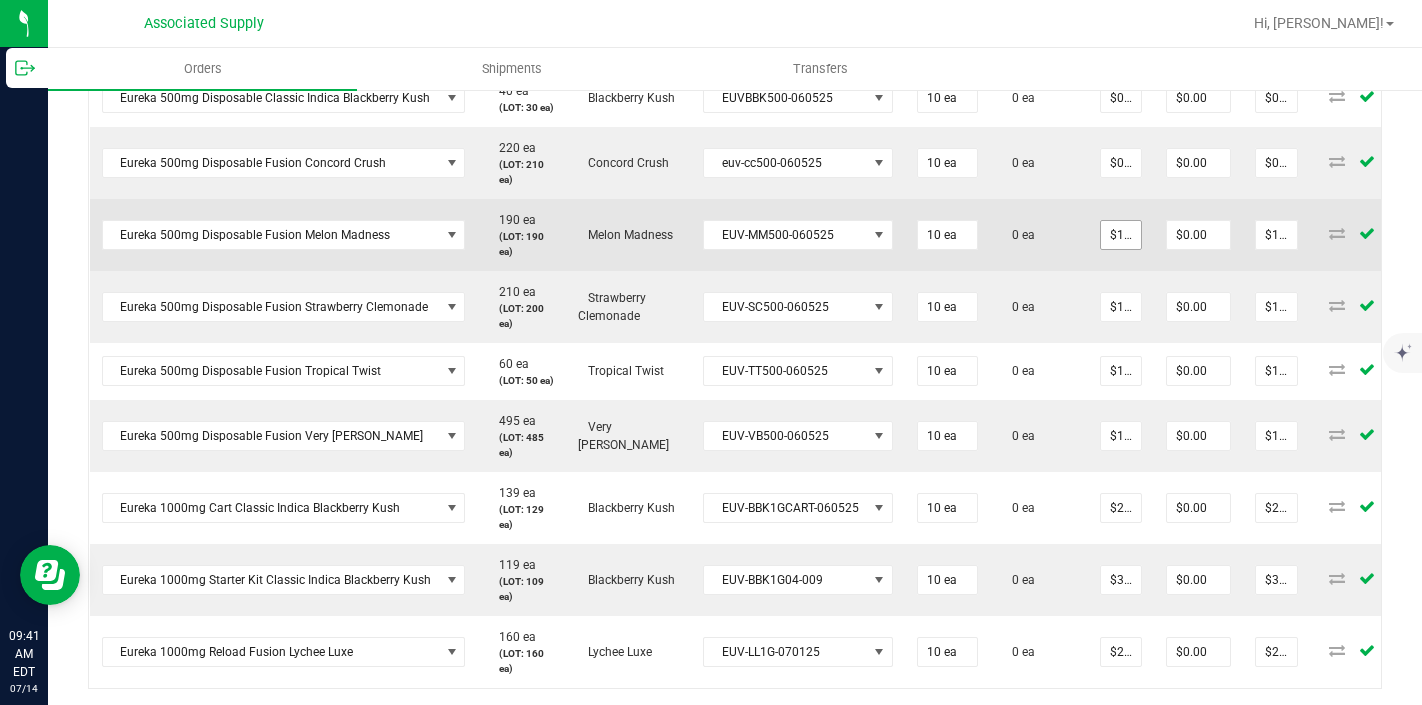 type on "16" 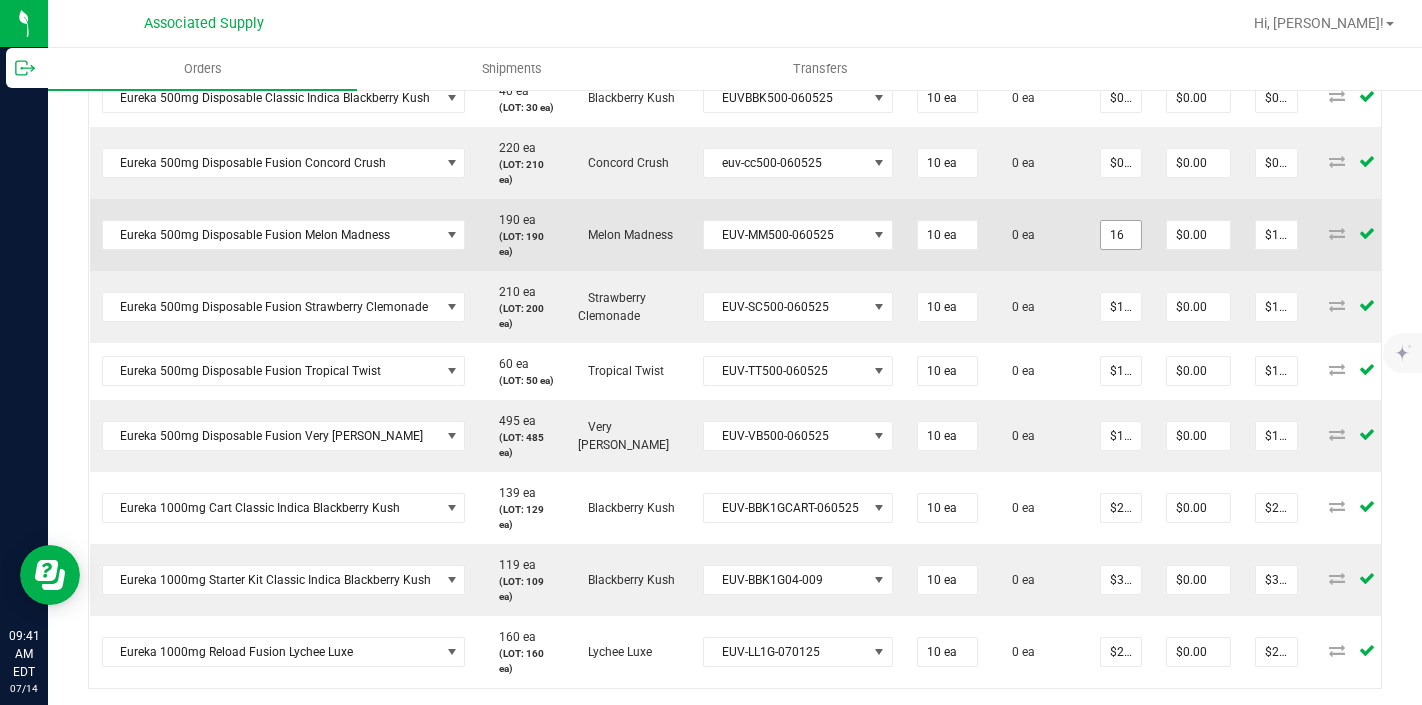 click on "16" at bounding box center (1121, 235) 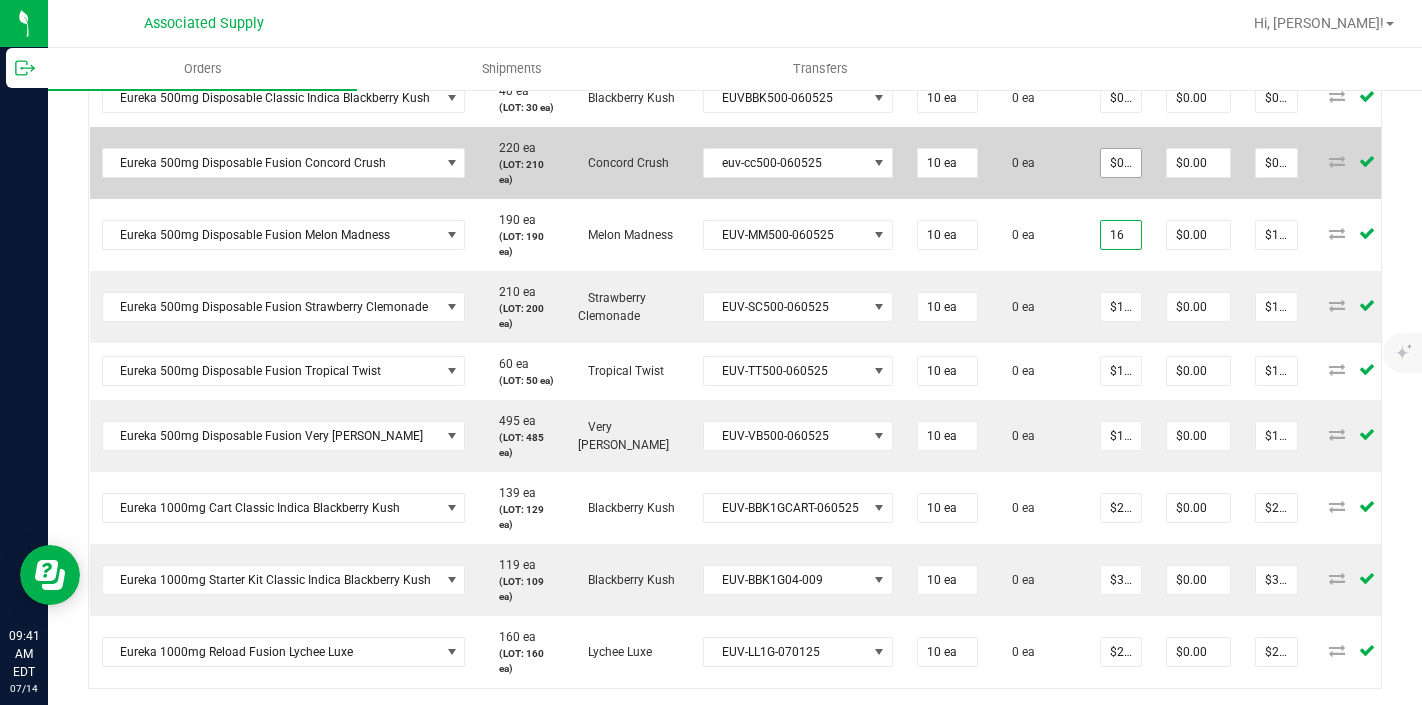 type on "0" 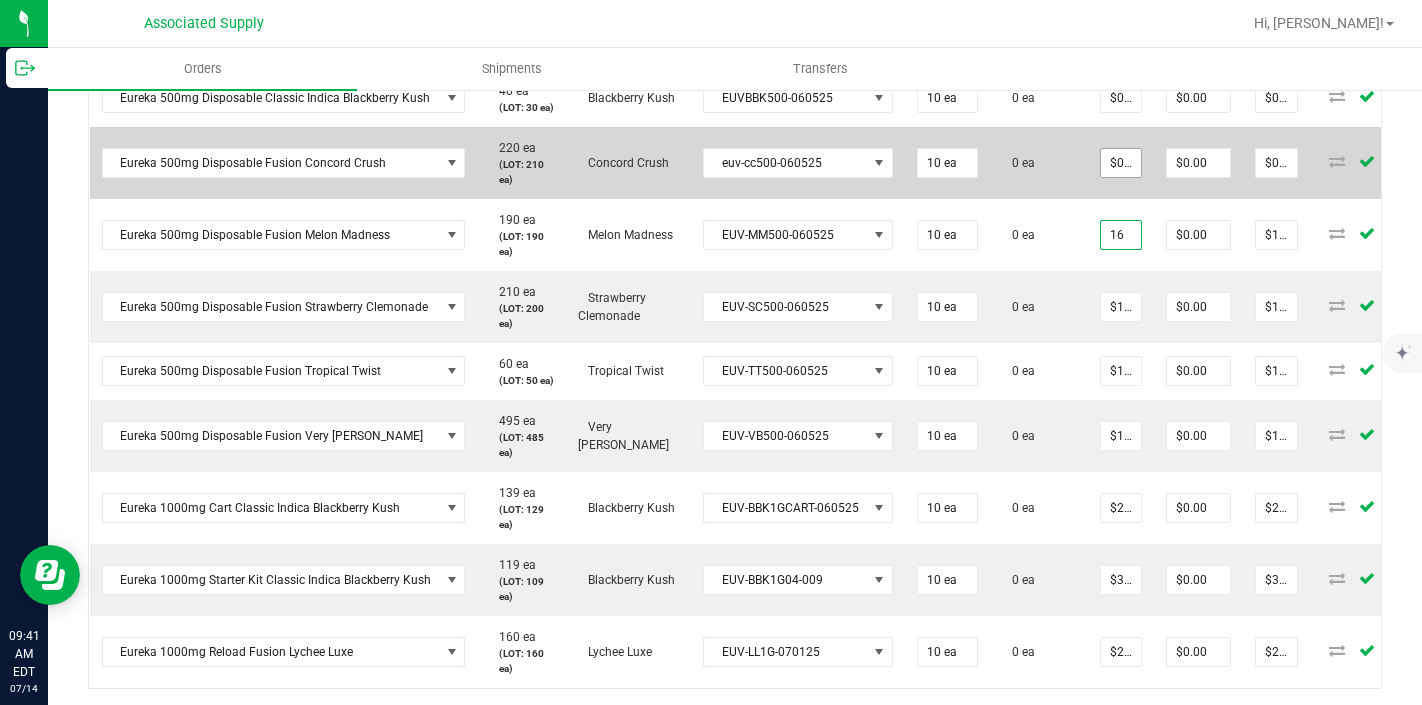 type on "$16.00000" 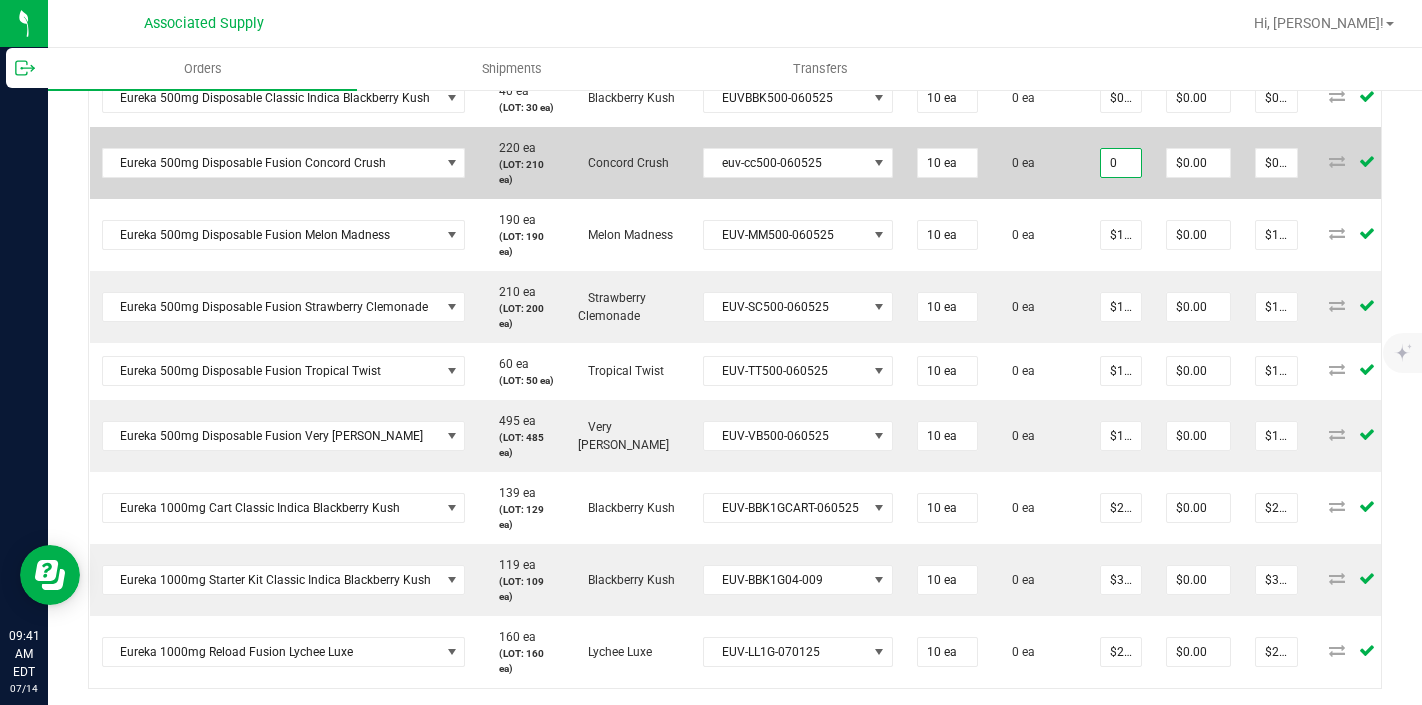 click on "0" at bounding box center (1121, 163) 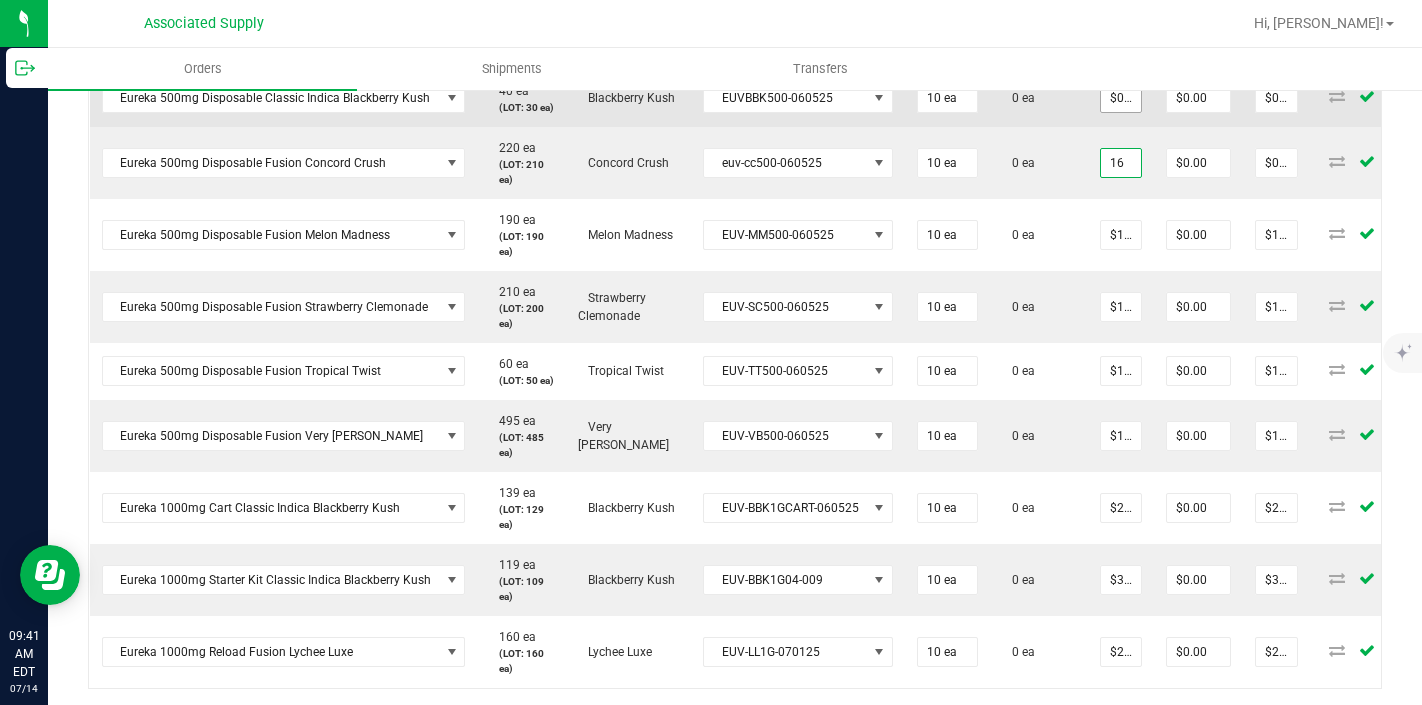 click on "$0.00000" at bounding box center [1121, 98] 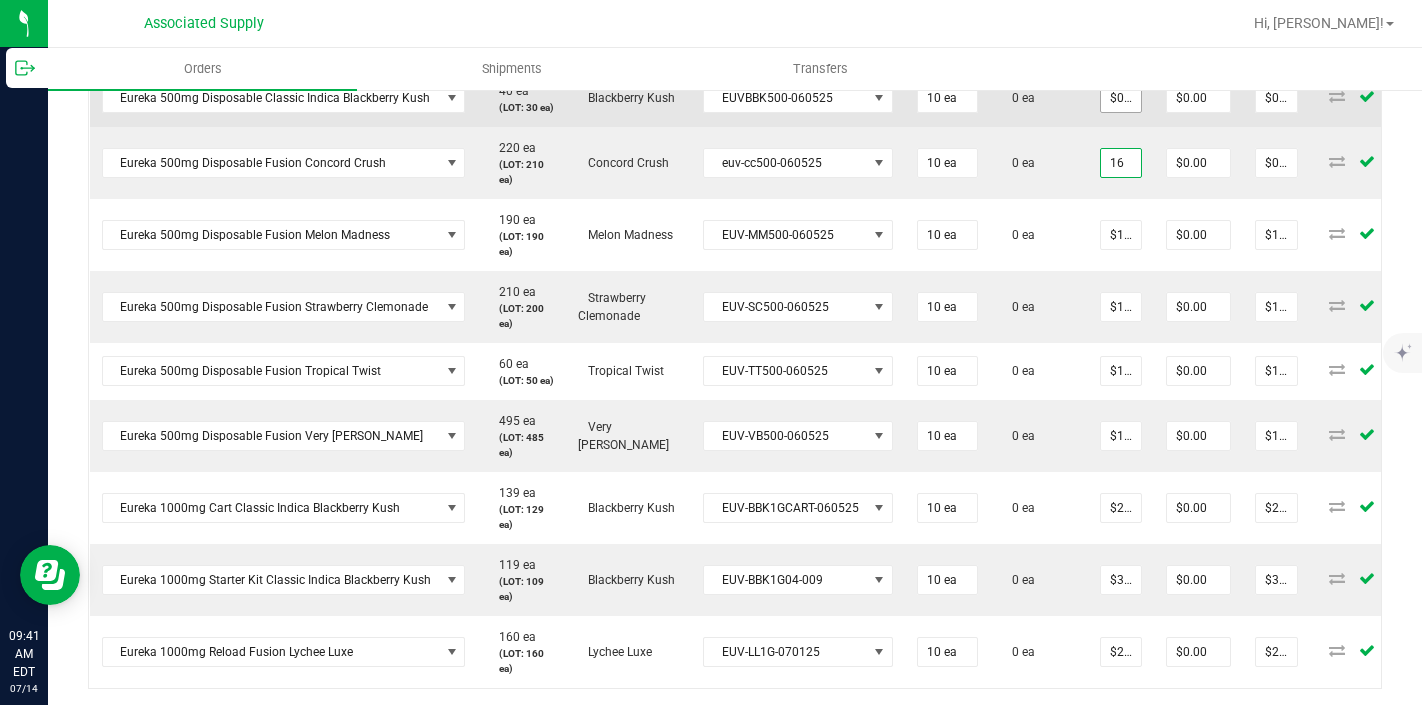 type on "$16.00000" 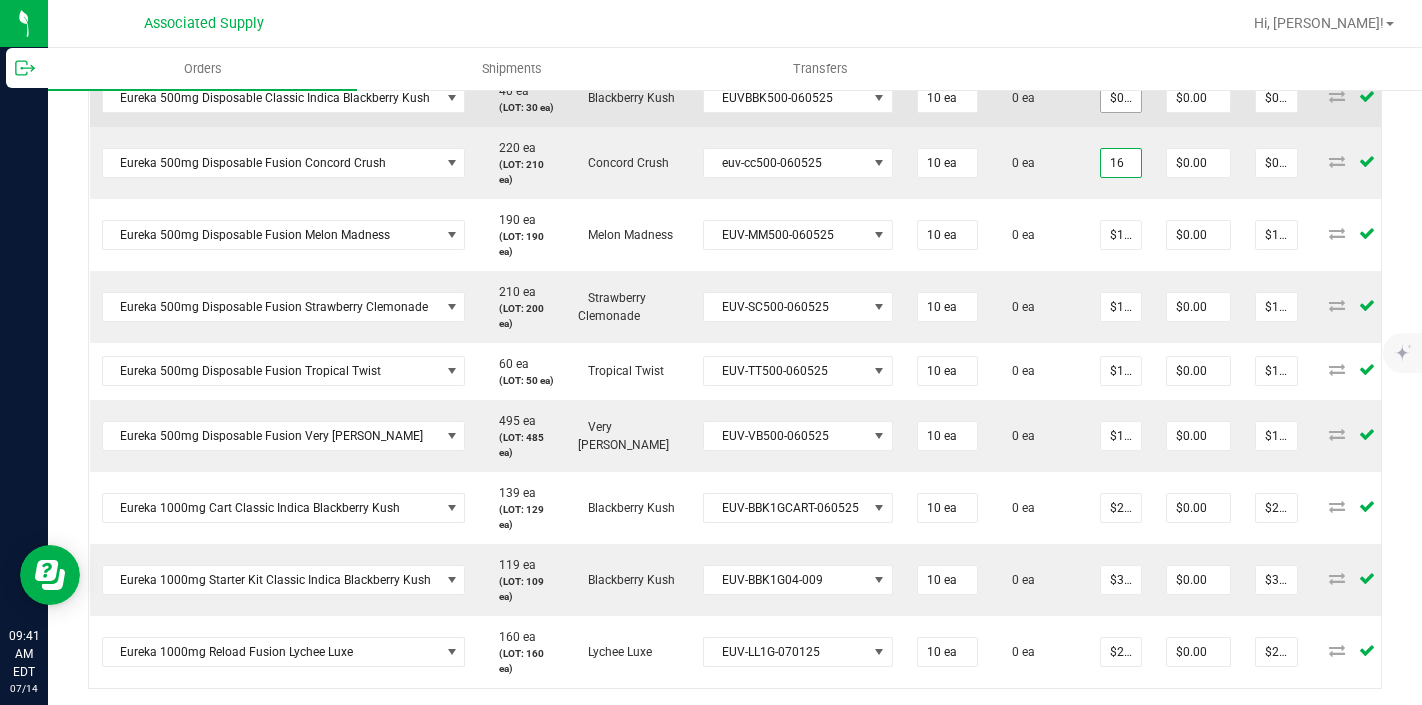 type on "$160.00" 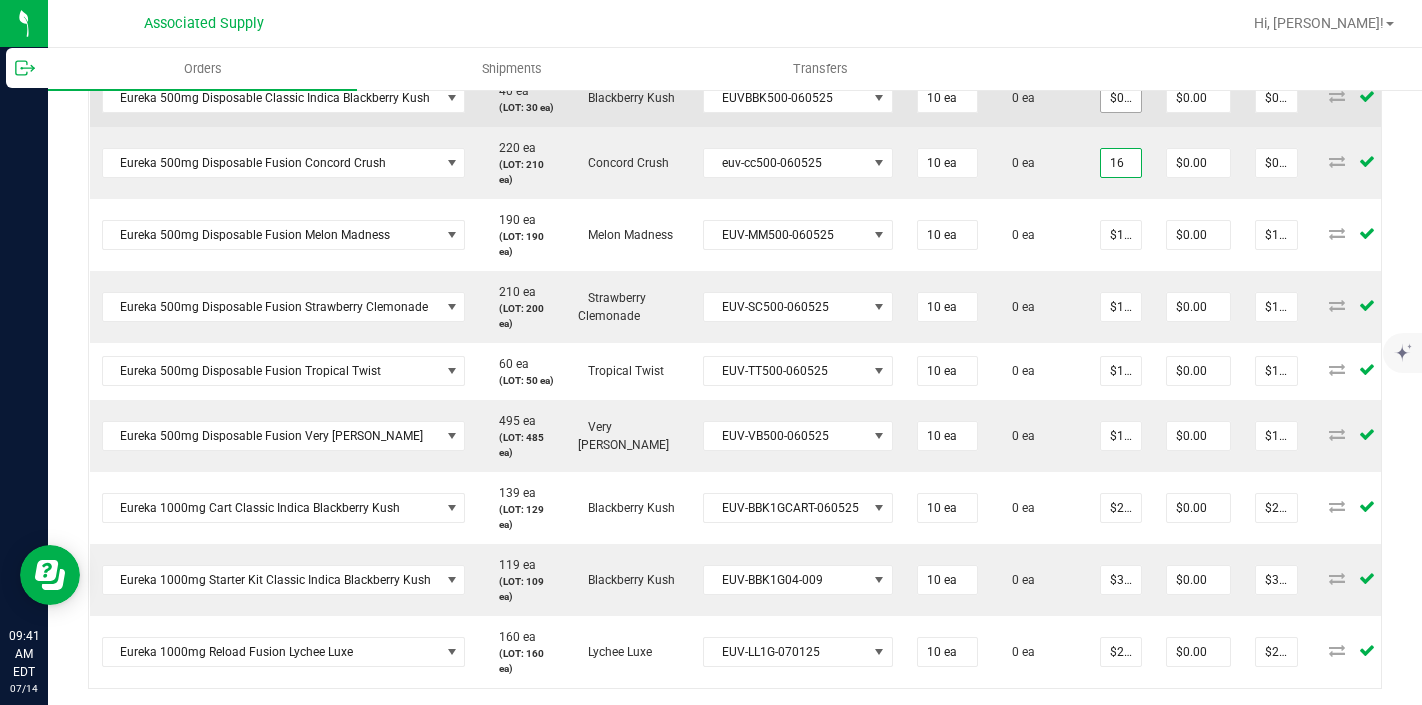 type on "0" 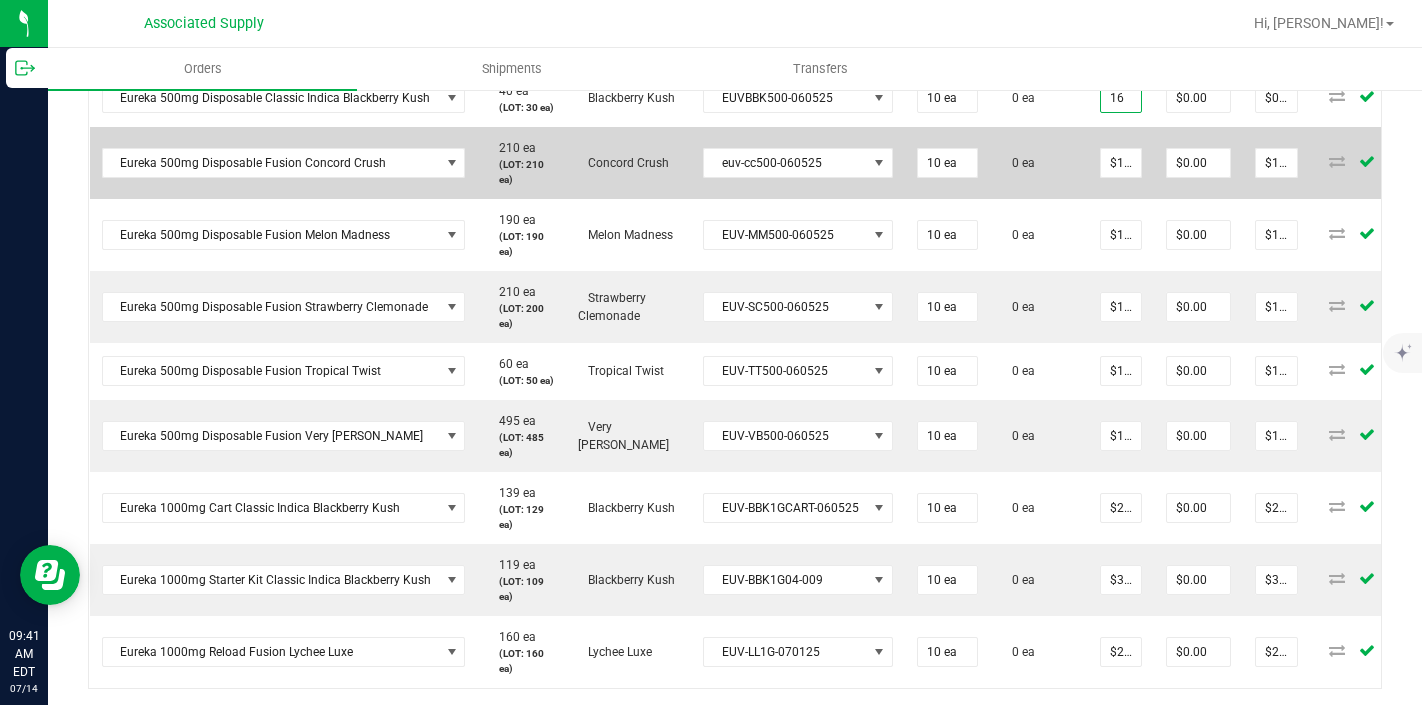type on "$16.00000" 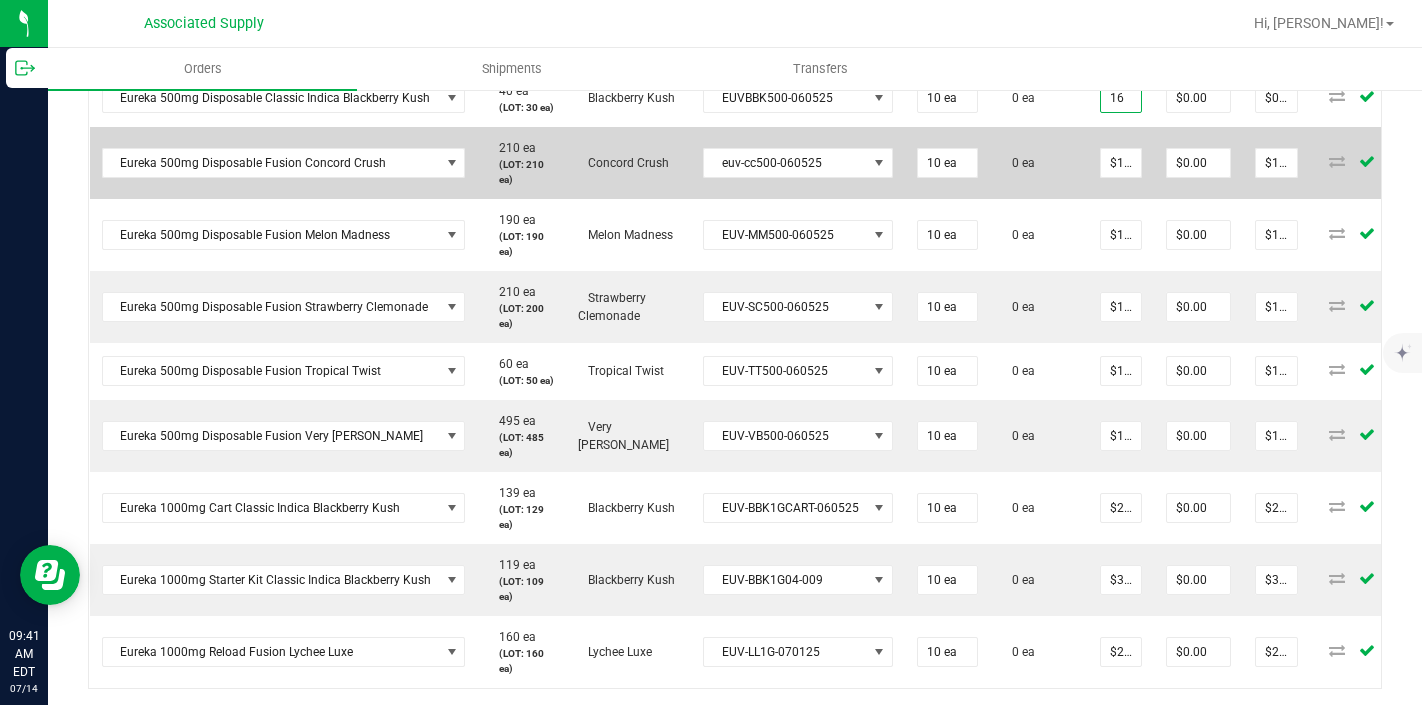 type on "$160.00" 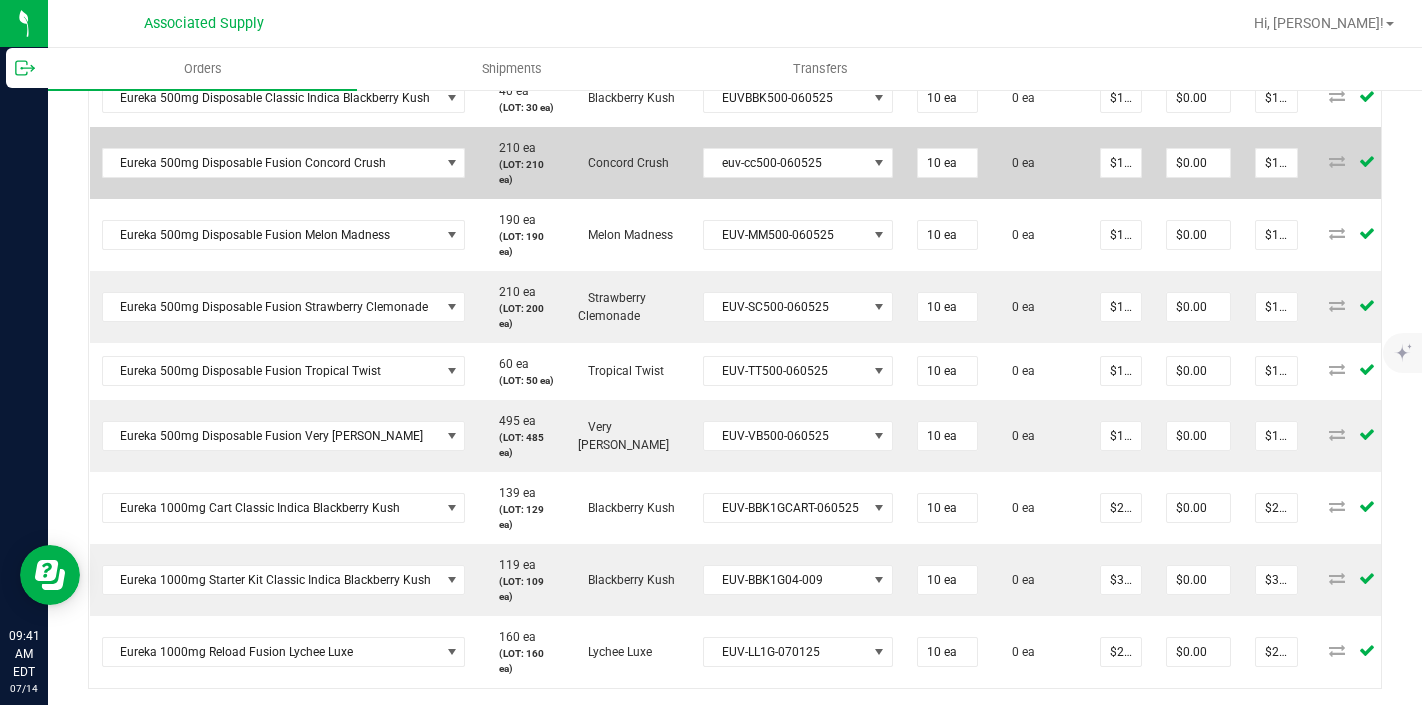 click on "0 ea" at bounding box center [1039, 163] 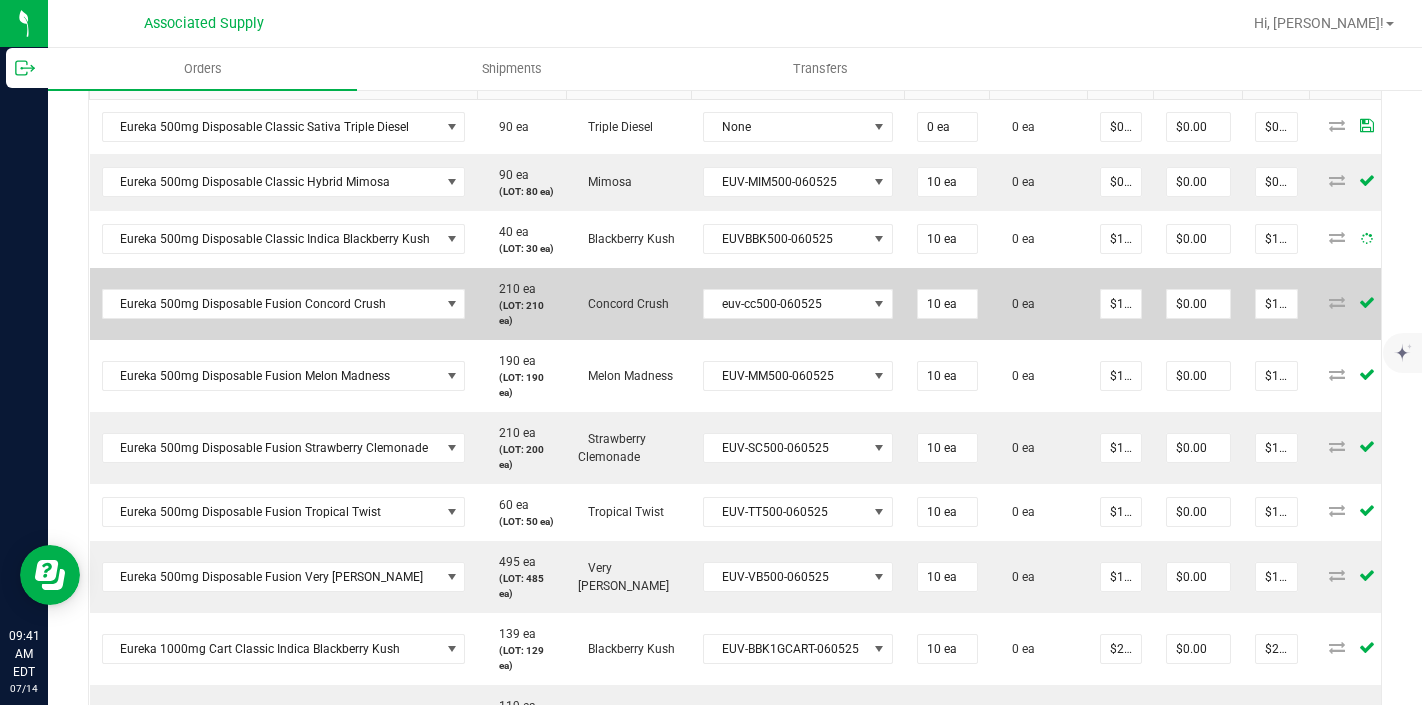 scroll, scrollTop: 493, scrollLeft: 0, axis: vertical 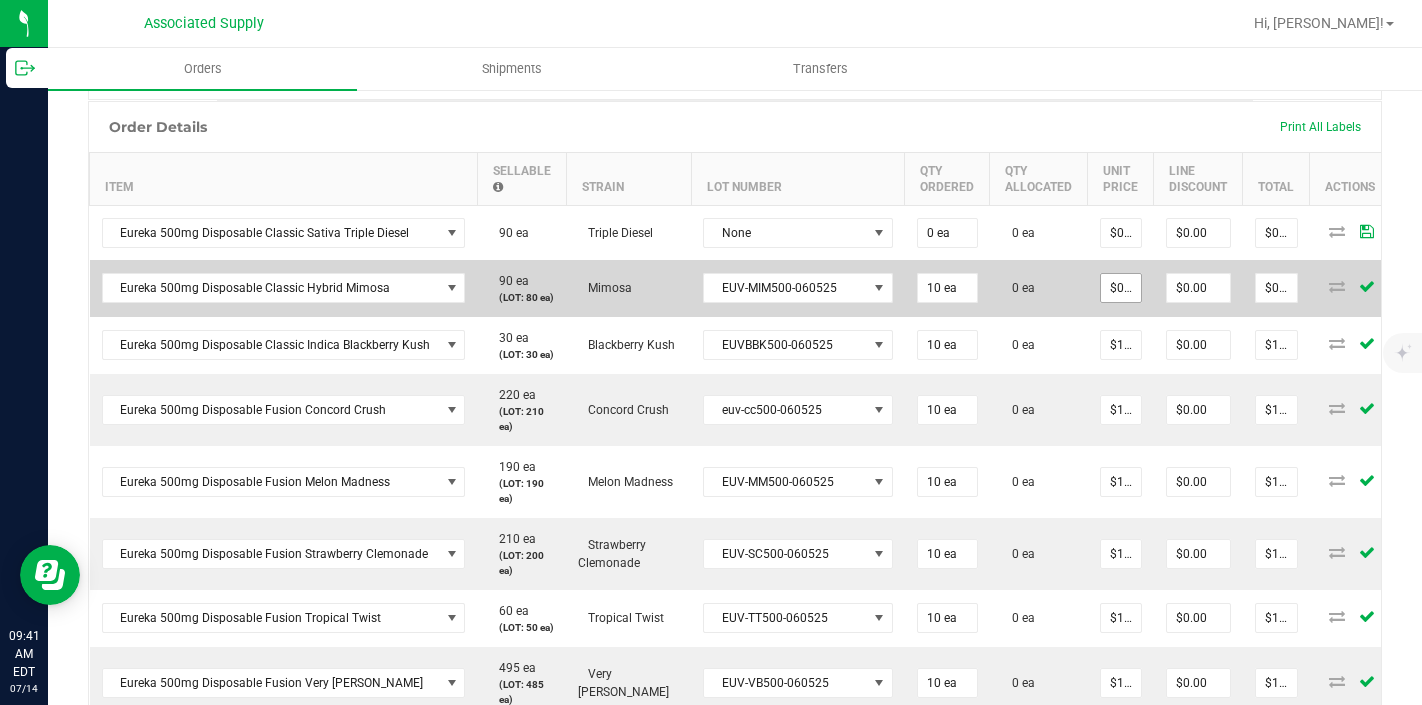 type on "0" 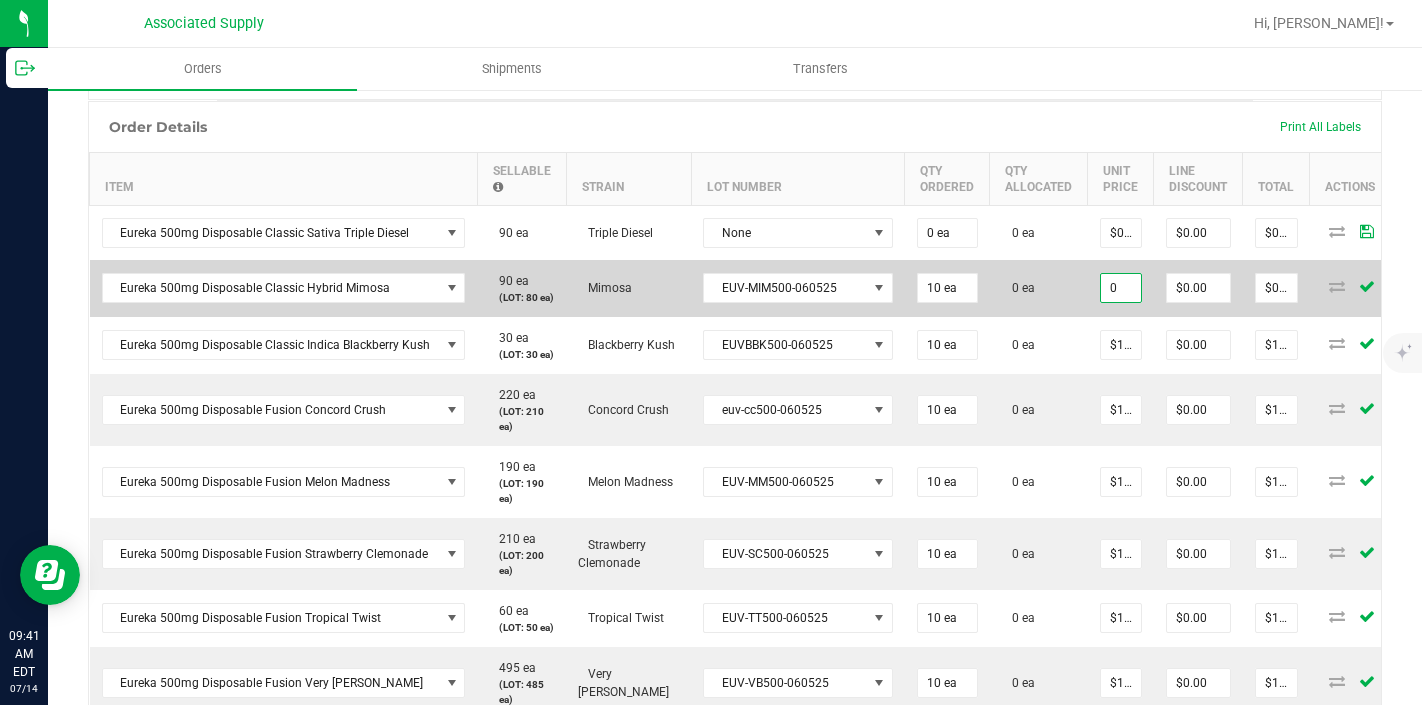 click on "0" at bounding box center [1121, 288] 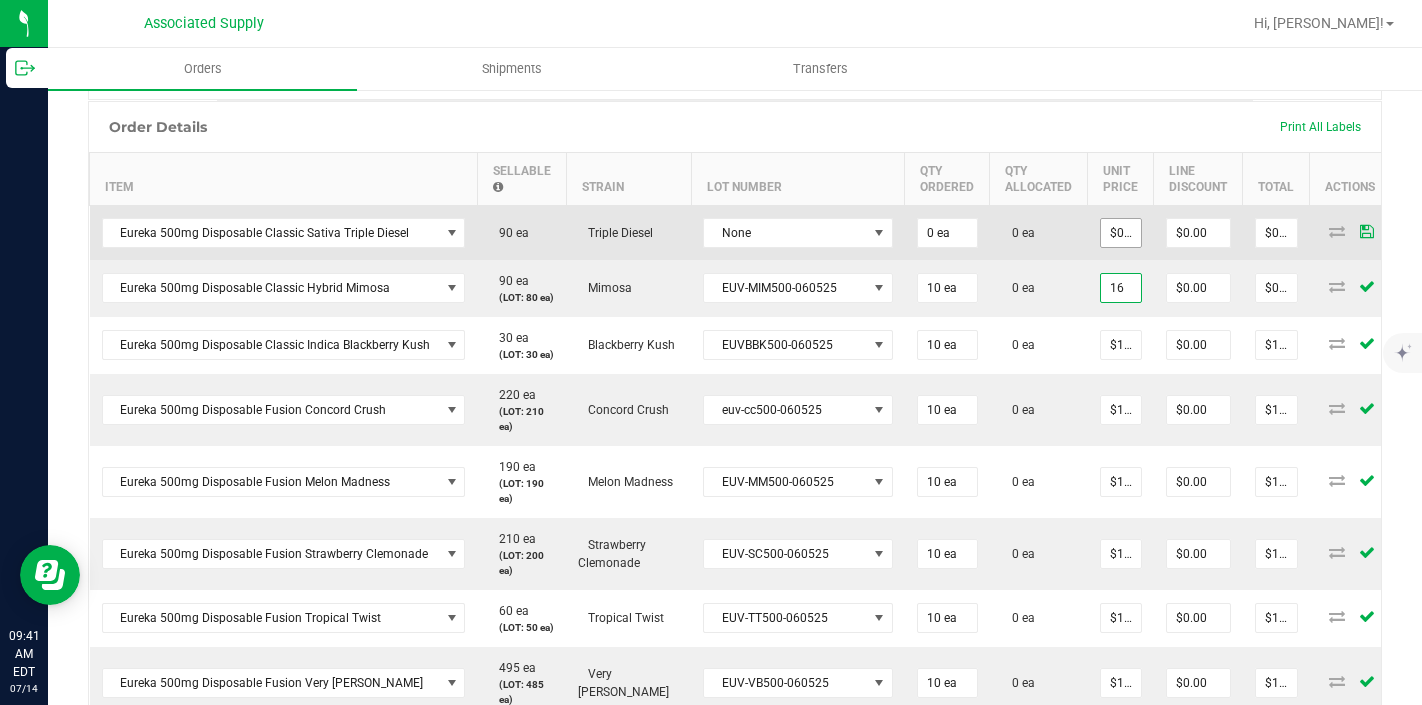 type on "16" 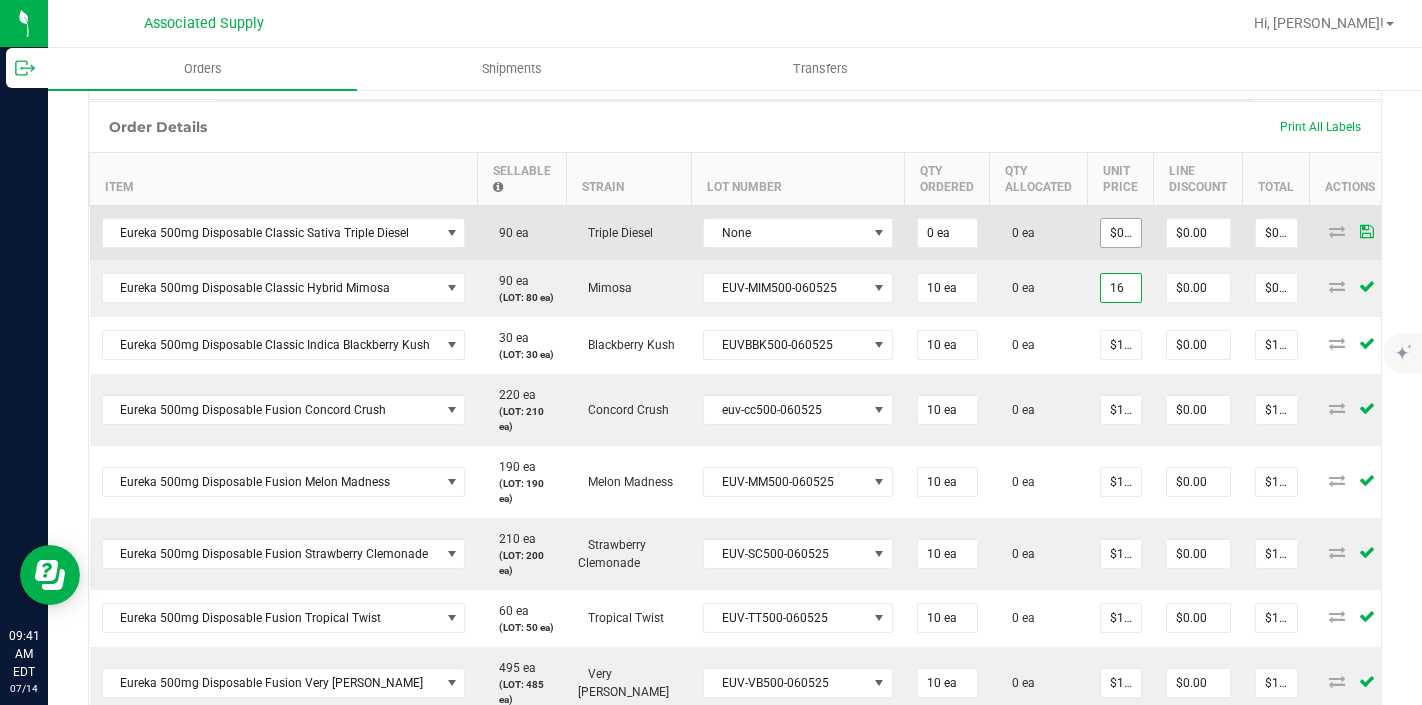 type on "0" 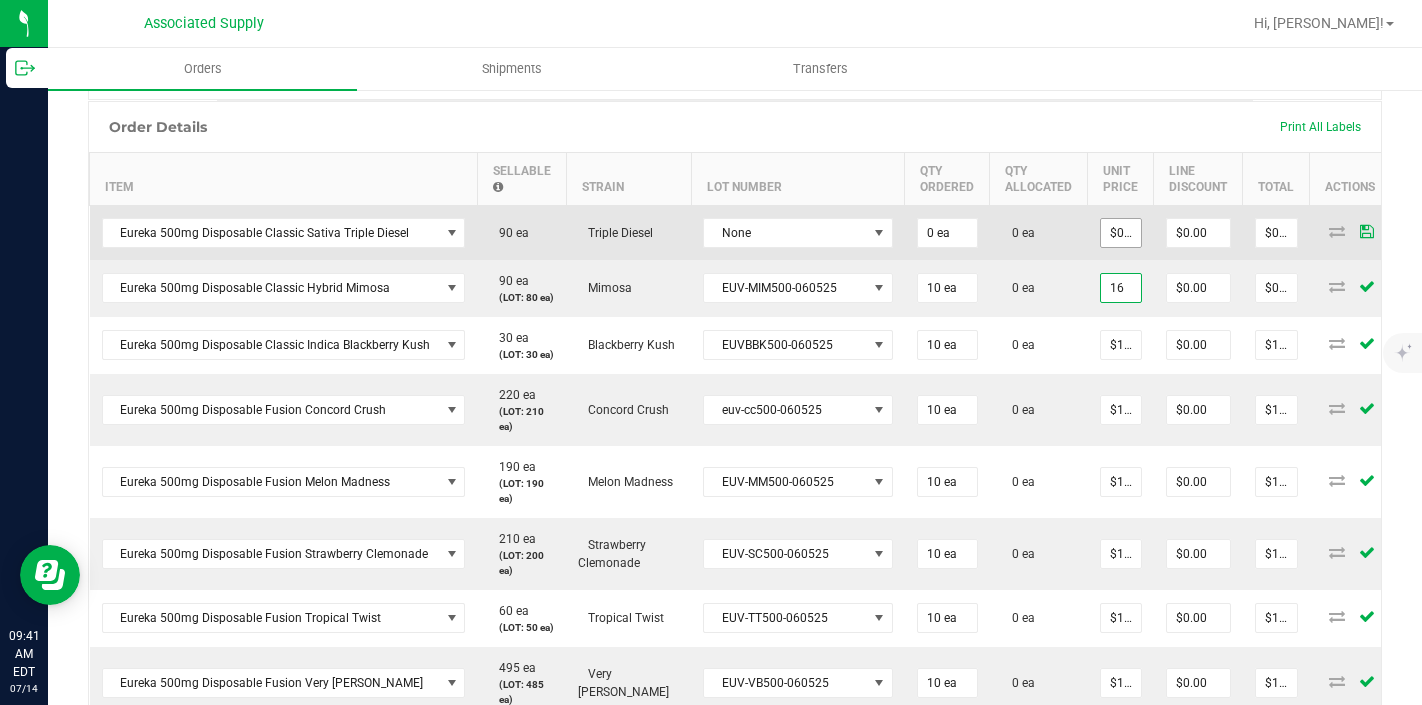 type on "$16.00000" 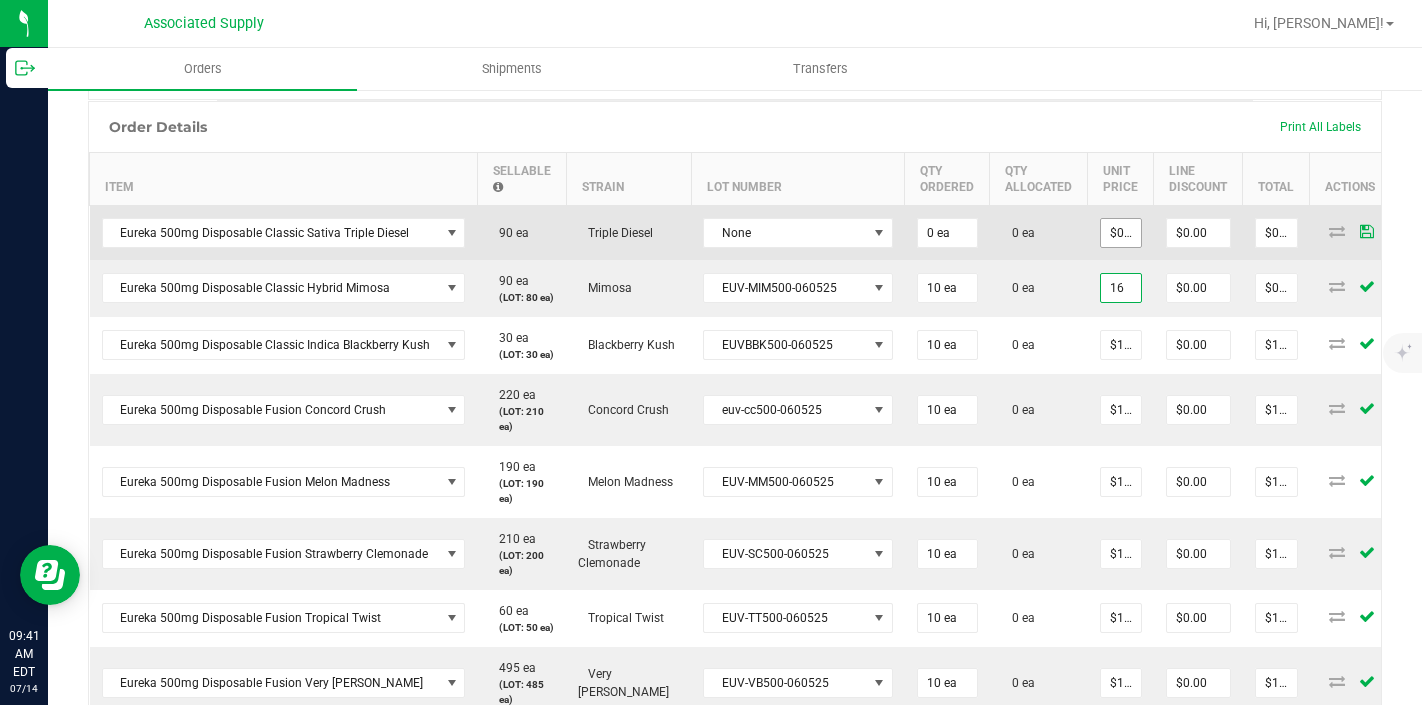 type on "$160.00" 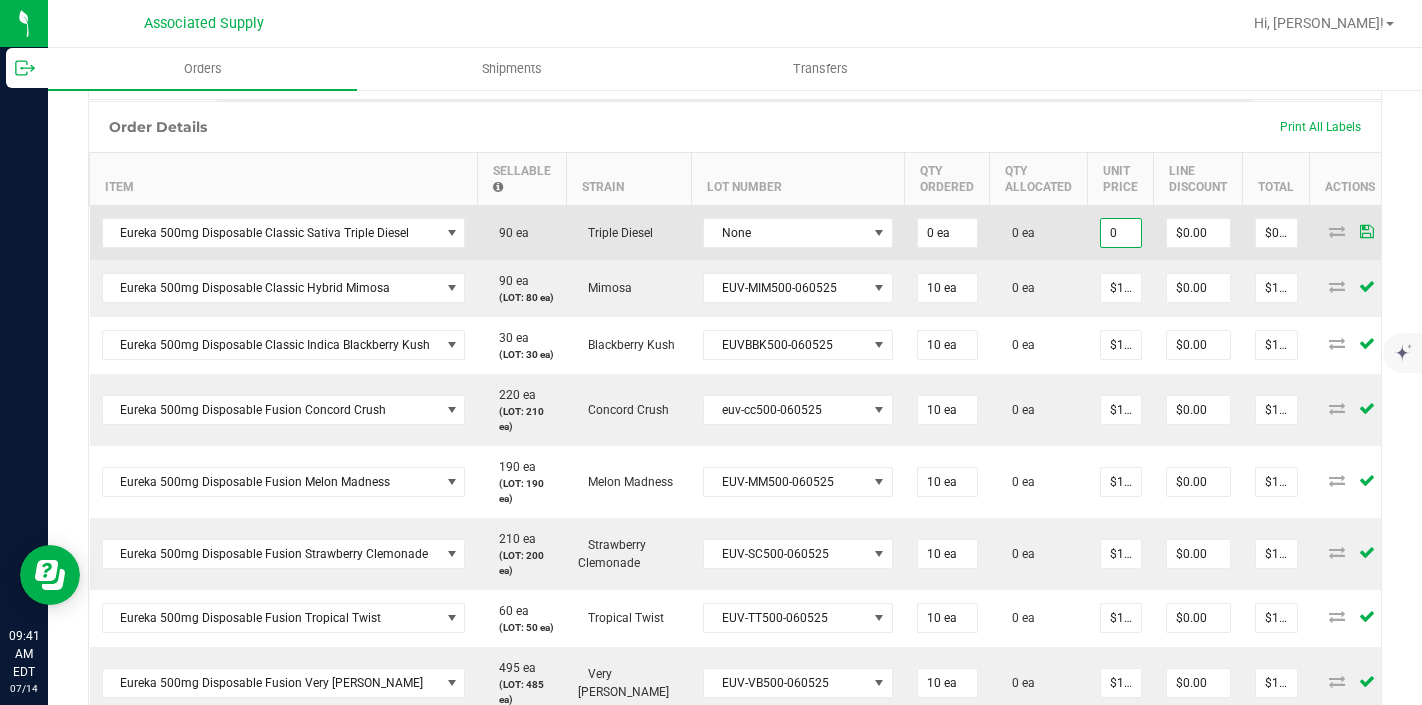 click on "0" at bounding box center (1121, 233) 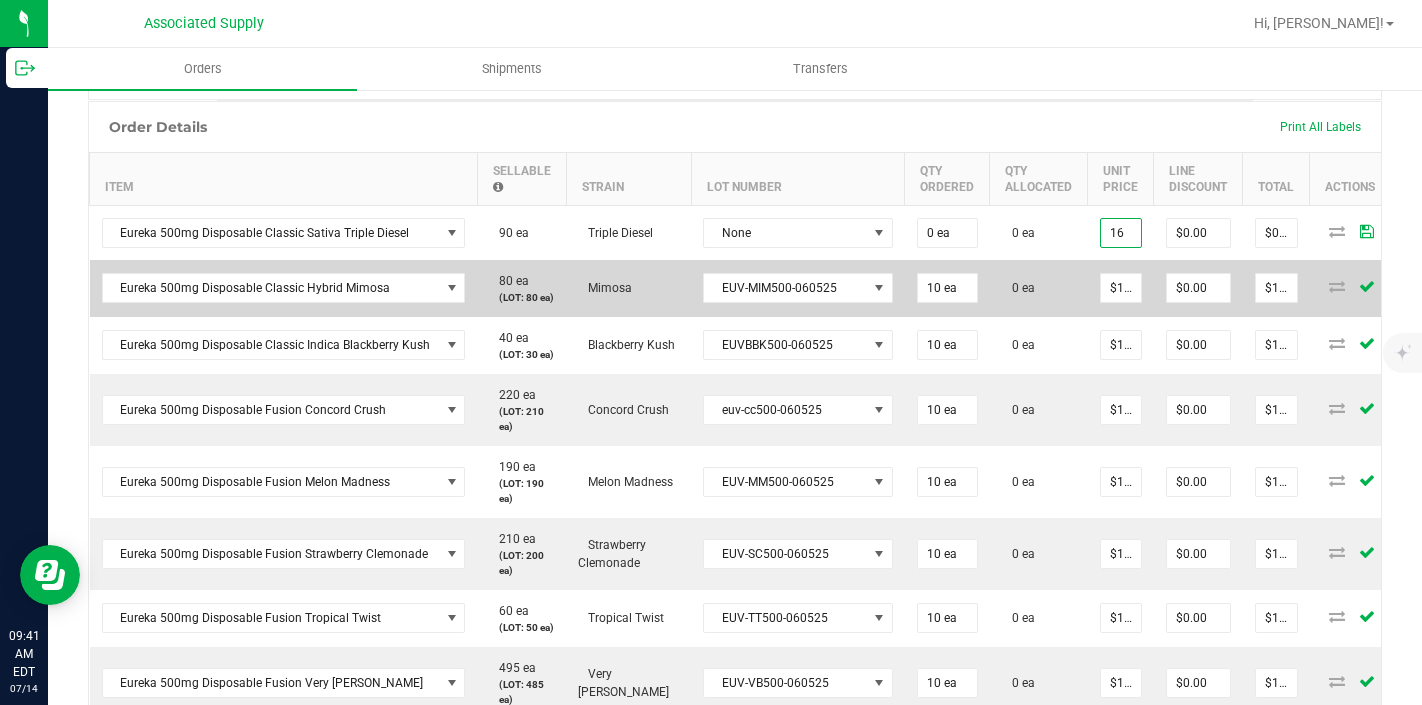 type on "$16.00000" 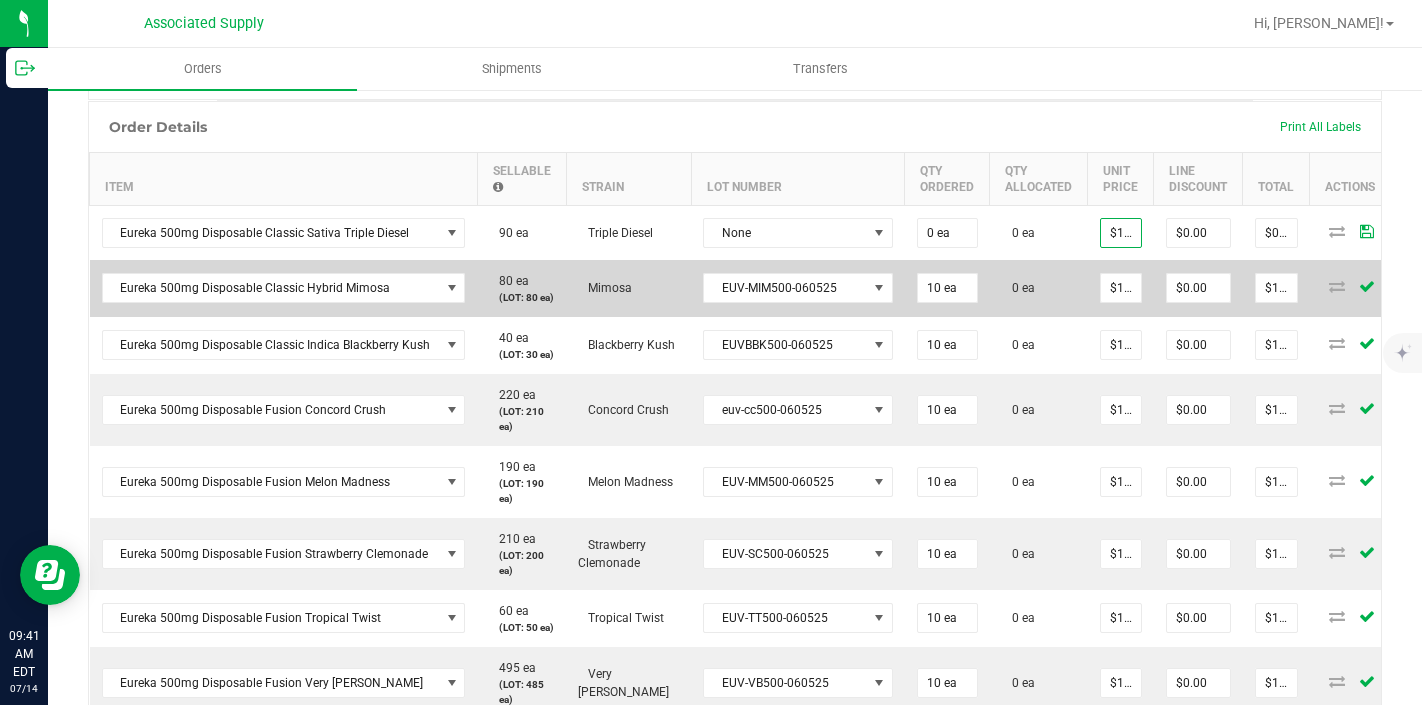 click on "0 ea" at bounding box center (1039, 288) 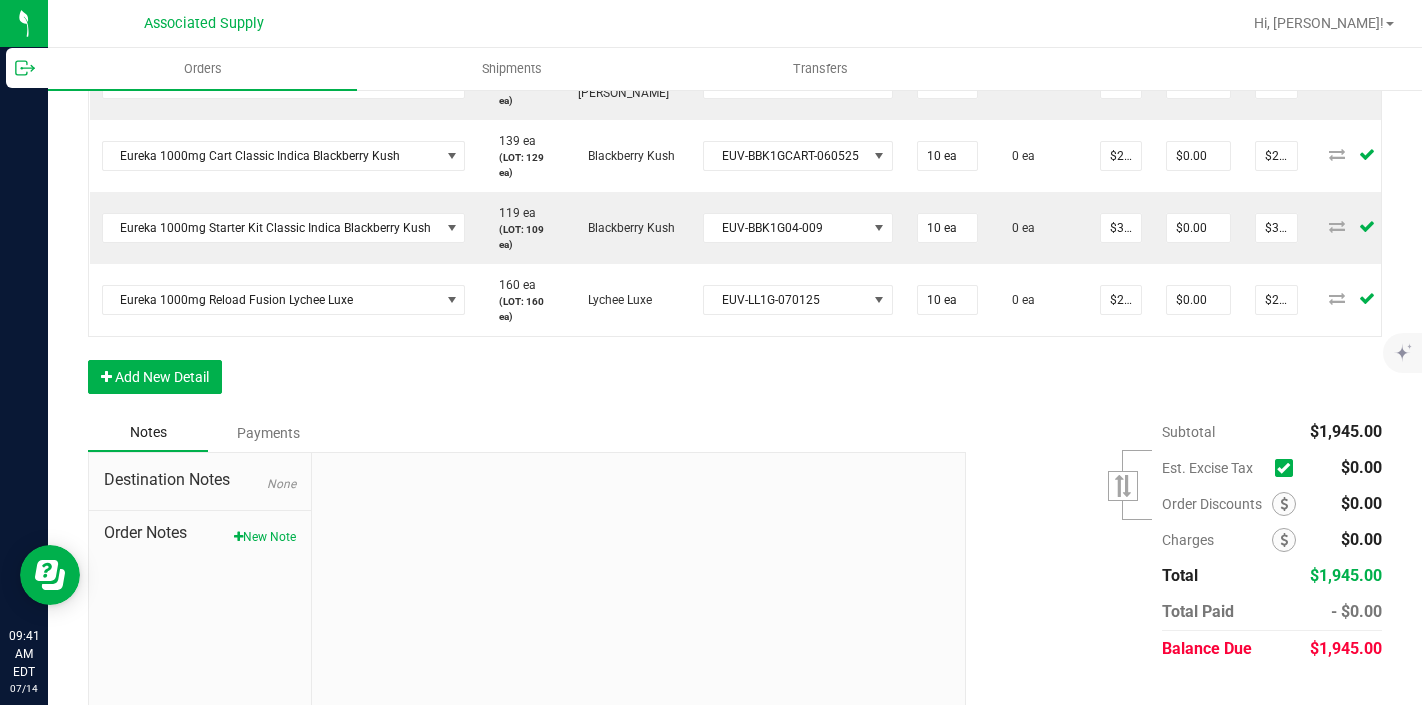 scroll, scrollTop: 1173, scrollLeft: 0, axis: vertical 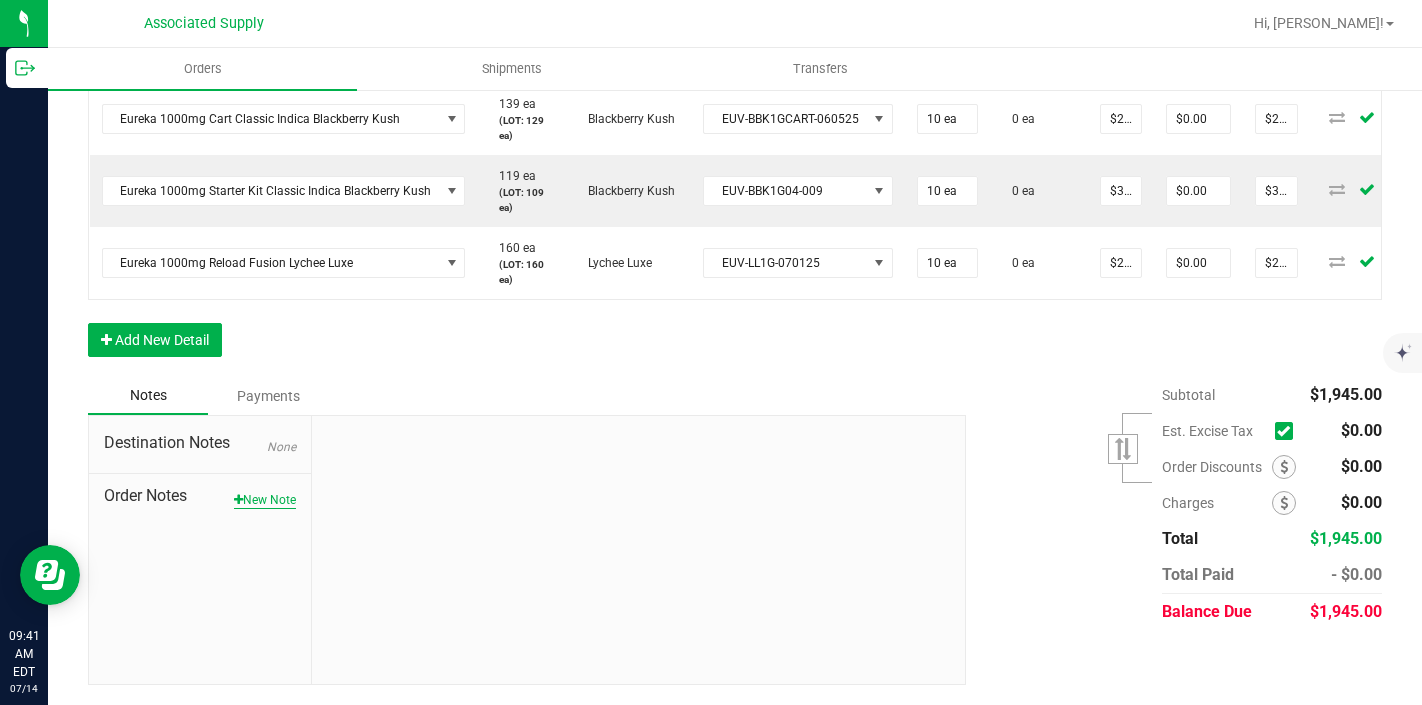 click on "New Note" at bounding box center [265, 500] 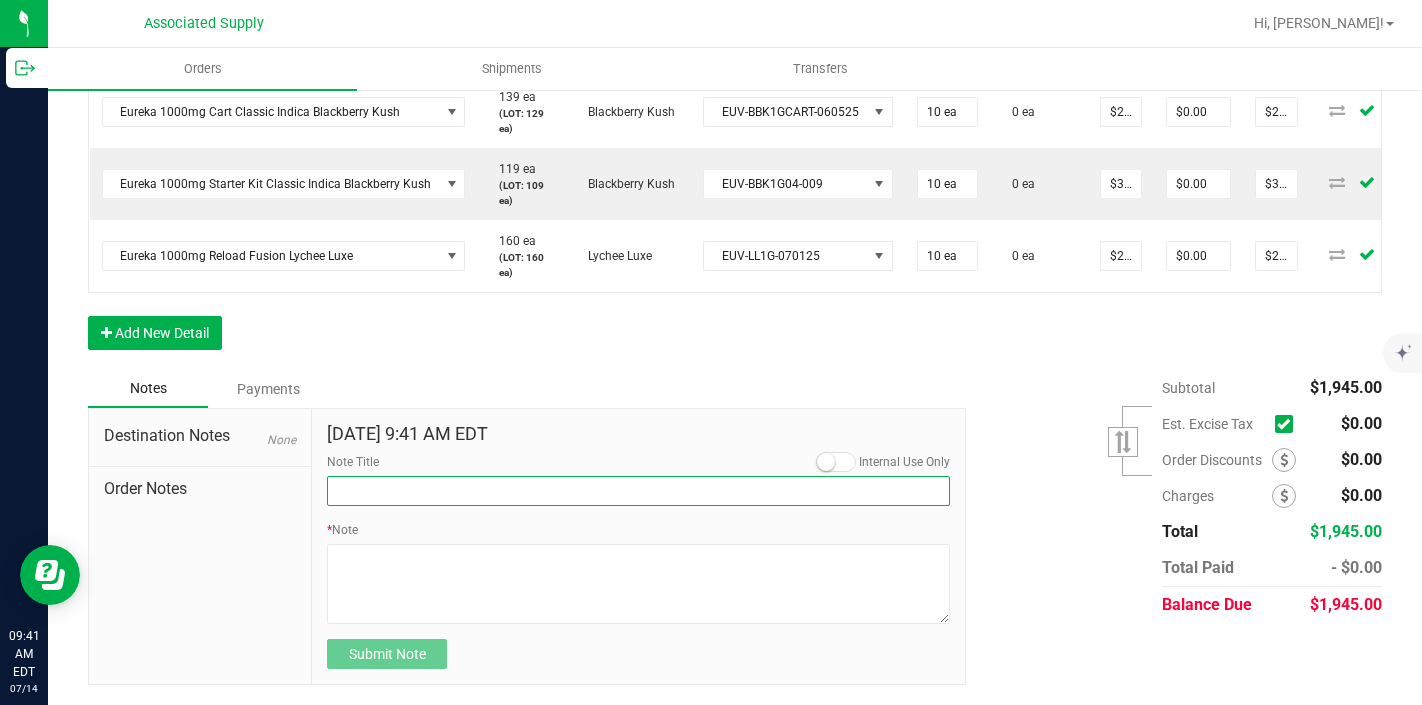 click on "Note Title" at bounding box center [638, 491] 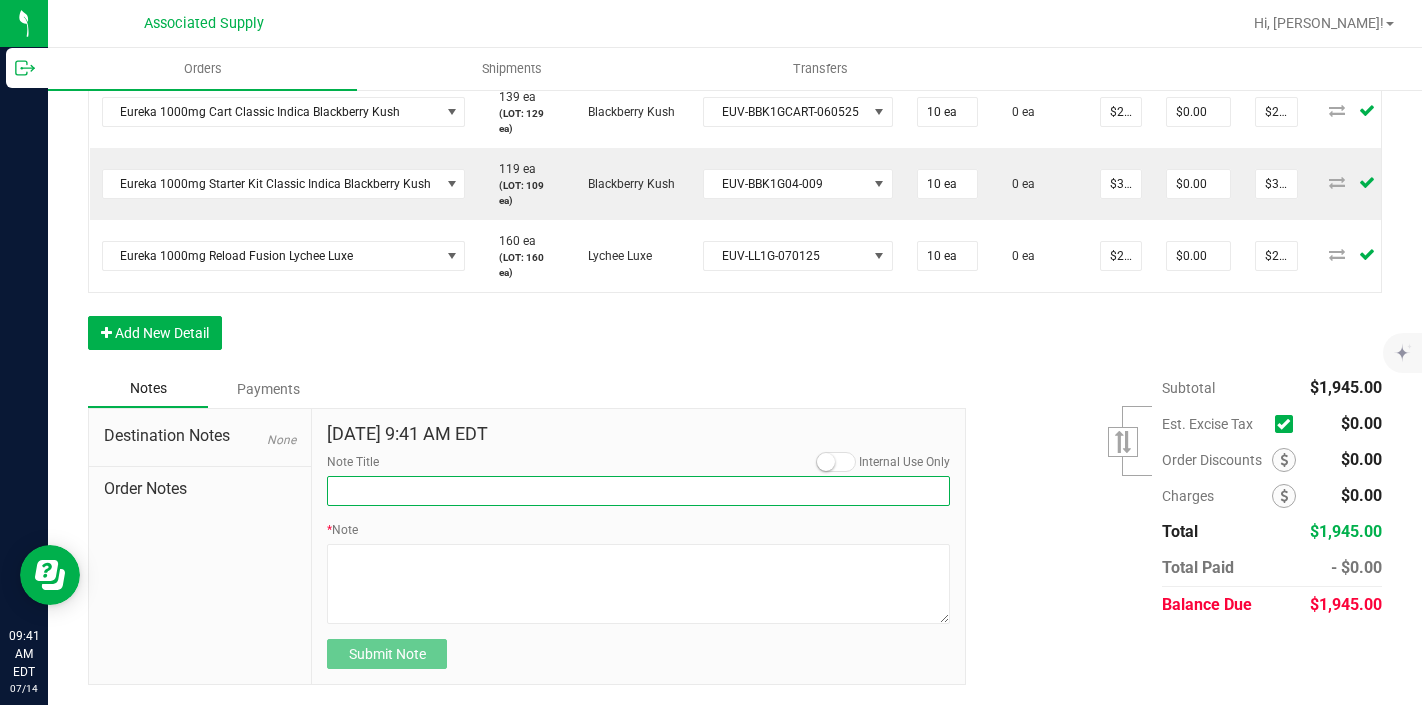 type on "NEW BANKING / WIRE INFO" 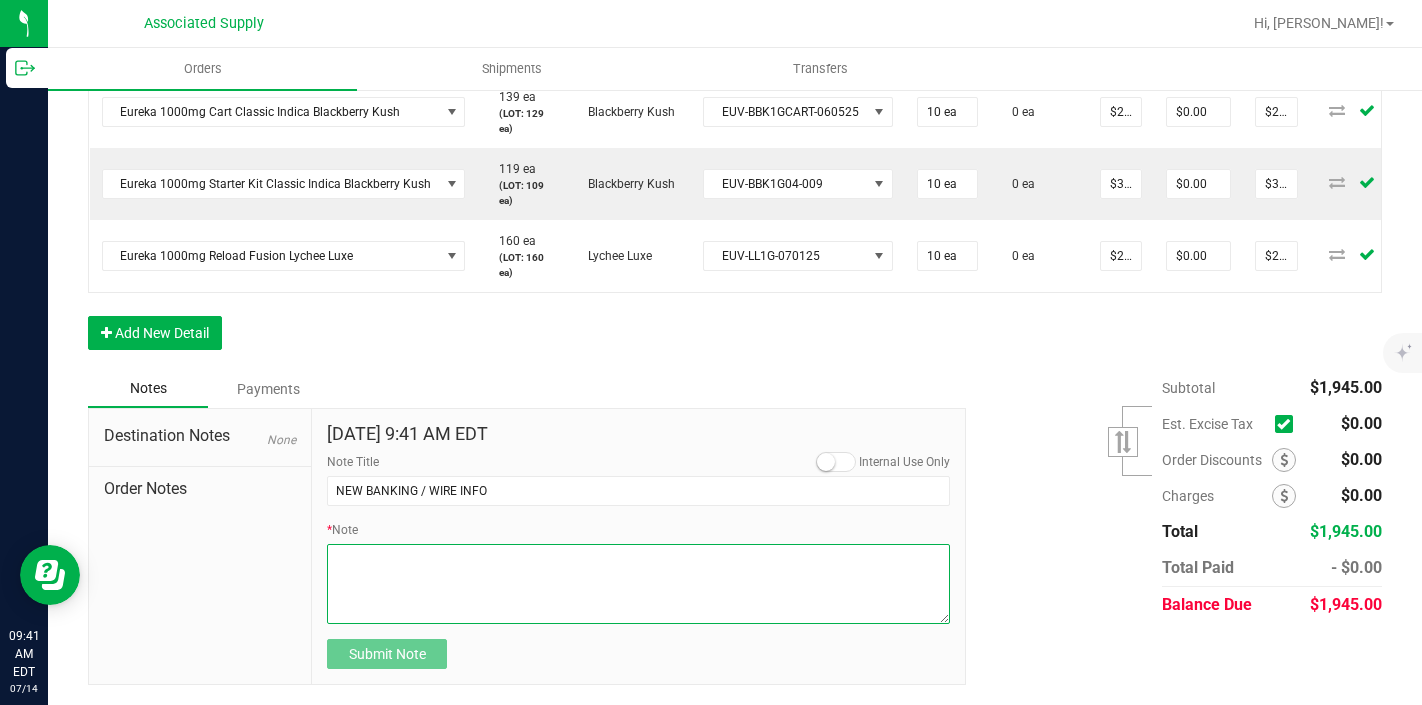 click on "*
Note" at bounding box center [638, 584] 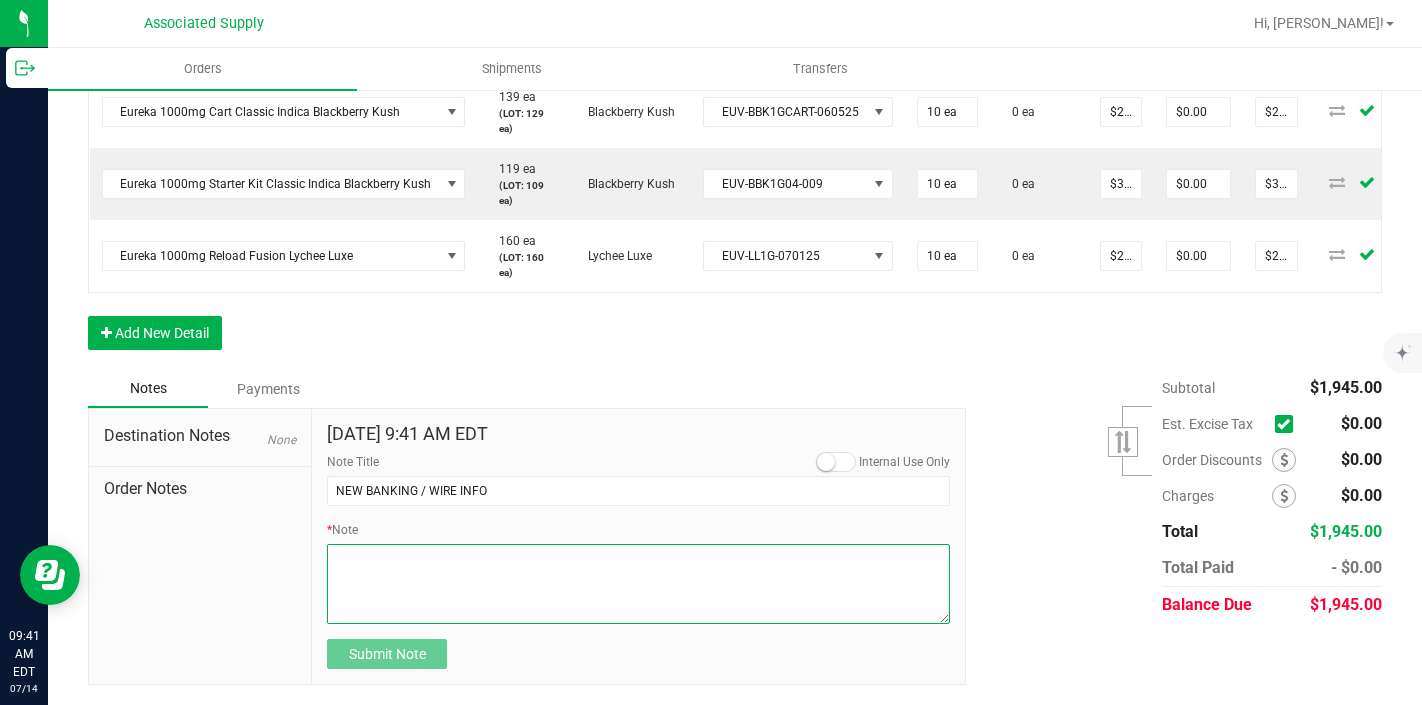paste on "PLEASE REMIT PAYMENT TO OUR NEW ACCOUNT :
Dime Community bank
Routing # [US_BANK_ROUTING_MICR]
Account # 5000439298" 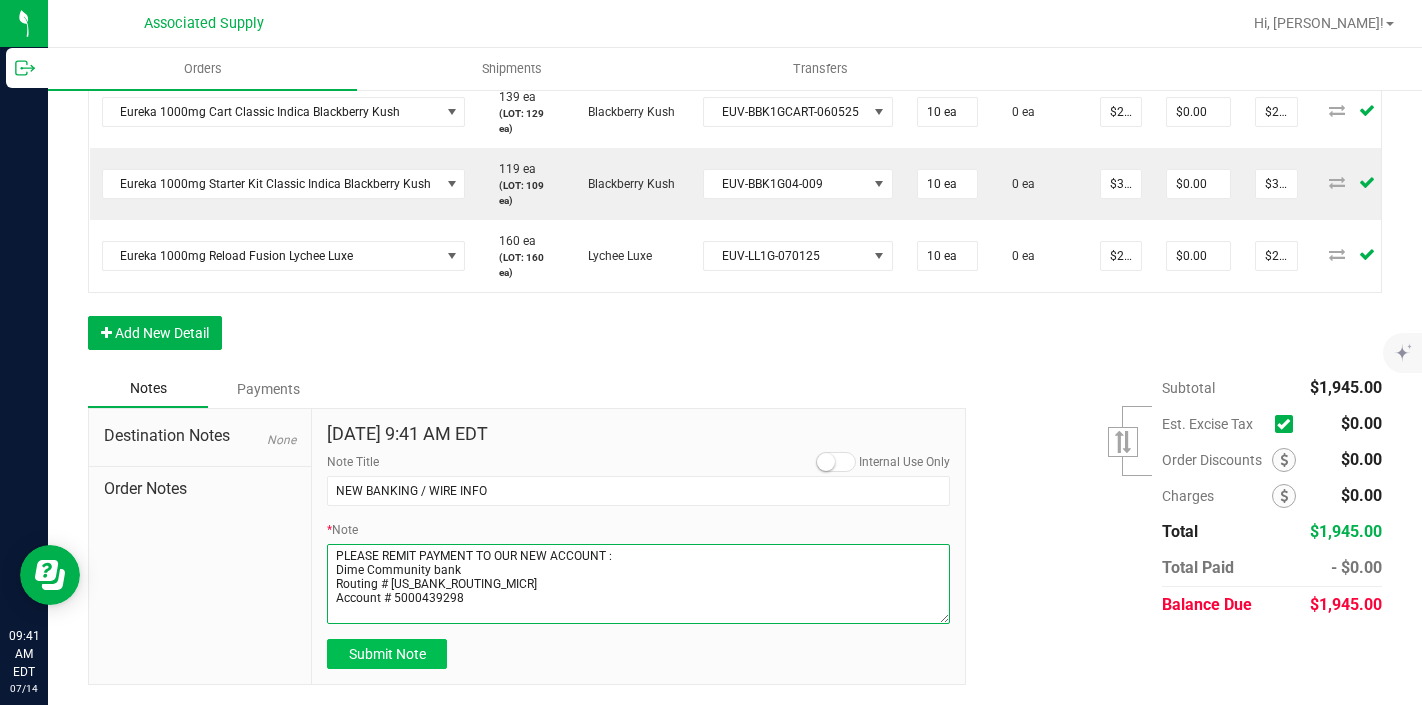 type on "PLEASE REMIT PAYMENT TO OUR NEW ACCOUNT :
Dime Community bank
Routing # [US_BANK_ROUTING_MICR]
Account # 5000439298" 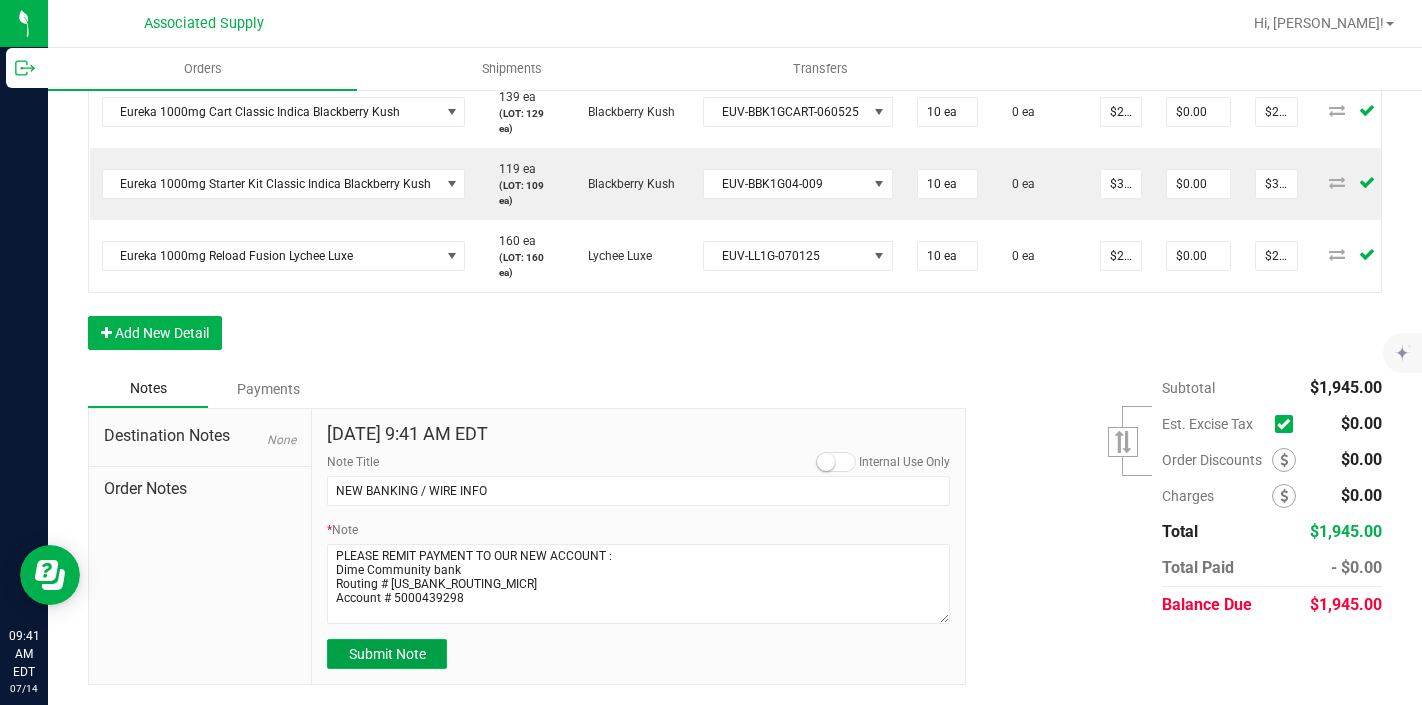 click on "Submit Note" at bounding box center [387, 654] 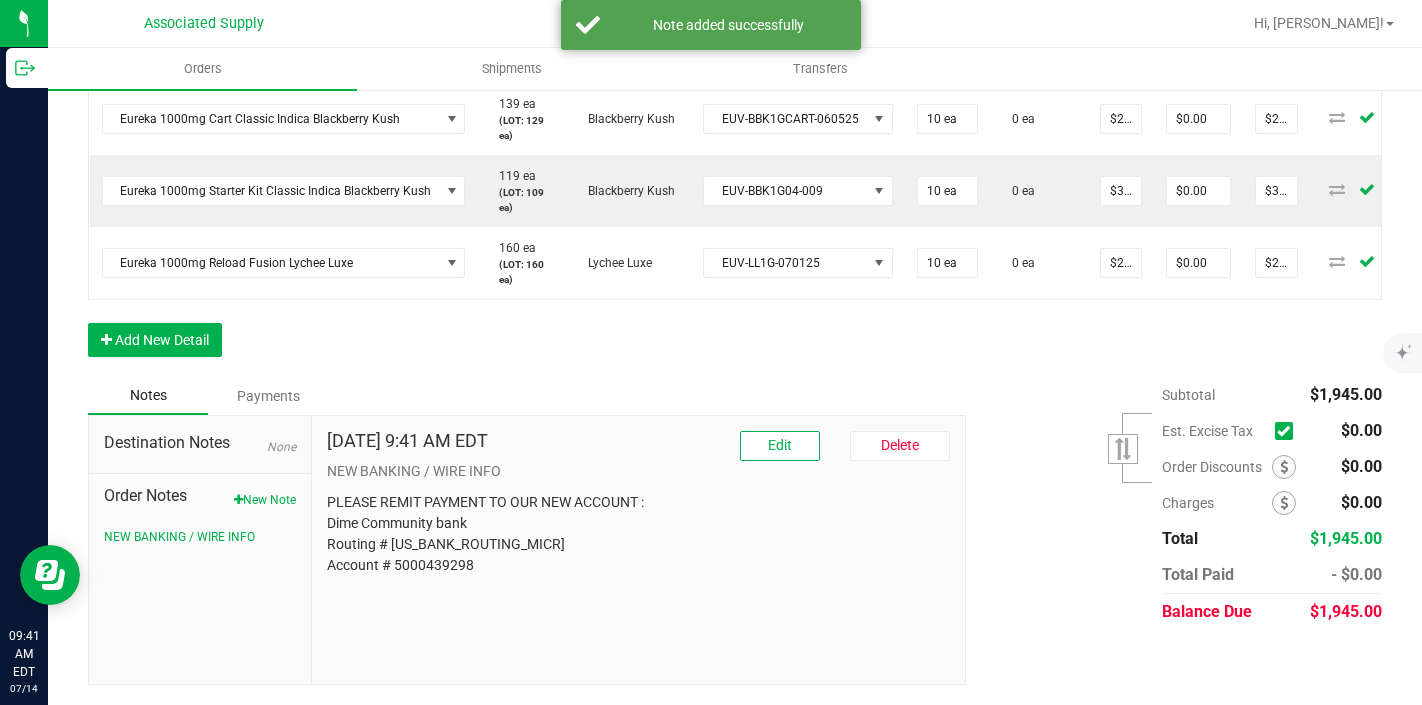 scroll, scrollTop: 0, scrollLeft: 0, axis: both 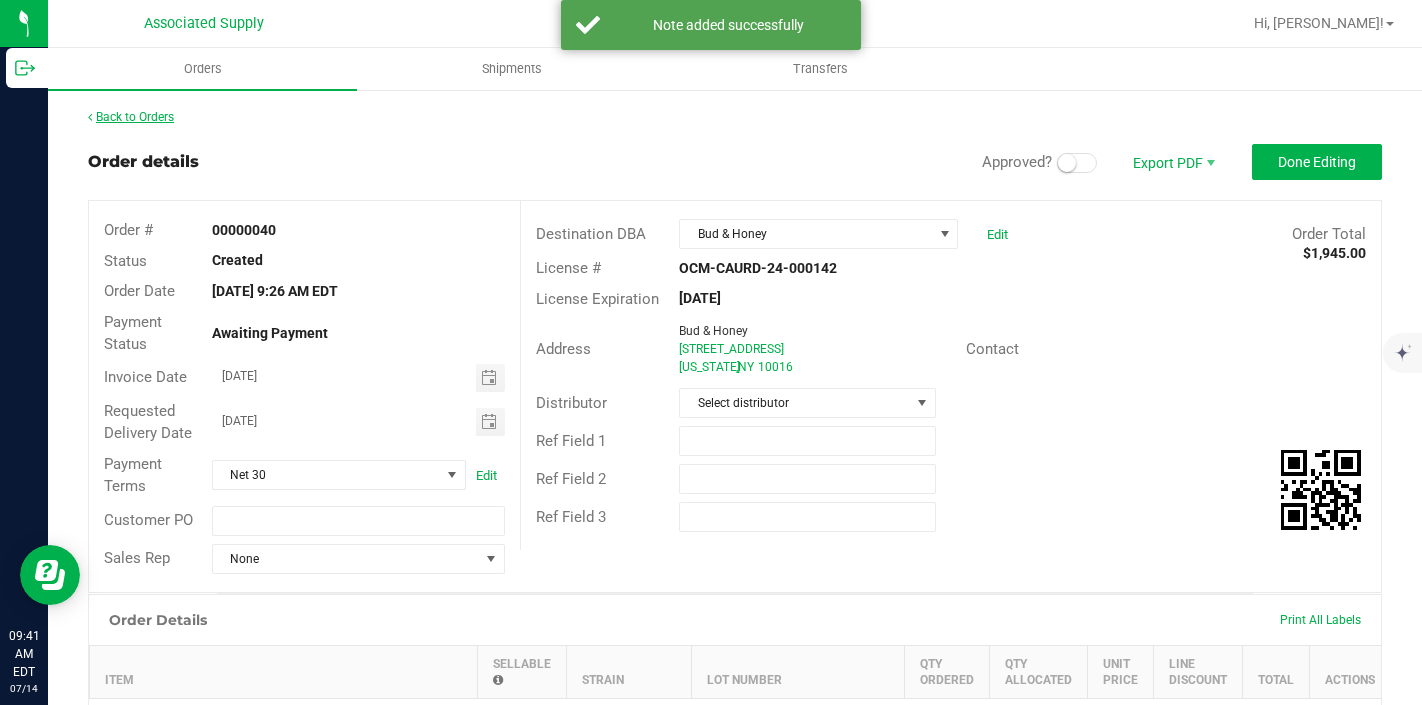 click on "Back to Orders" at bounding box center (131, 117) 